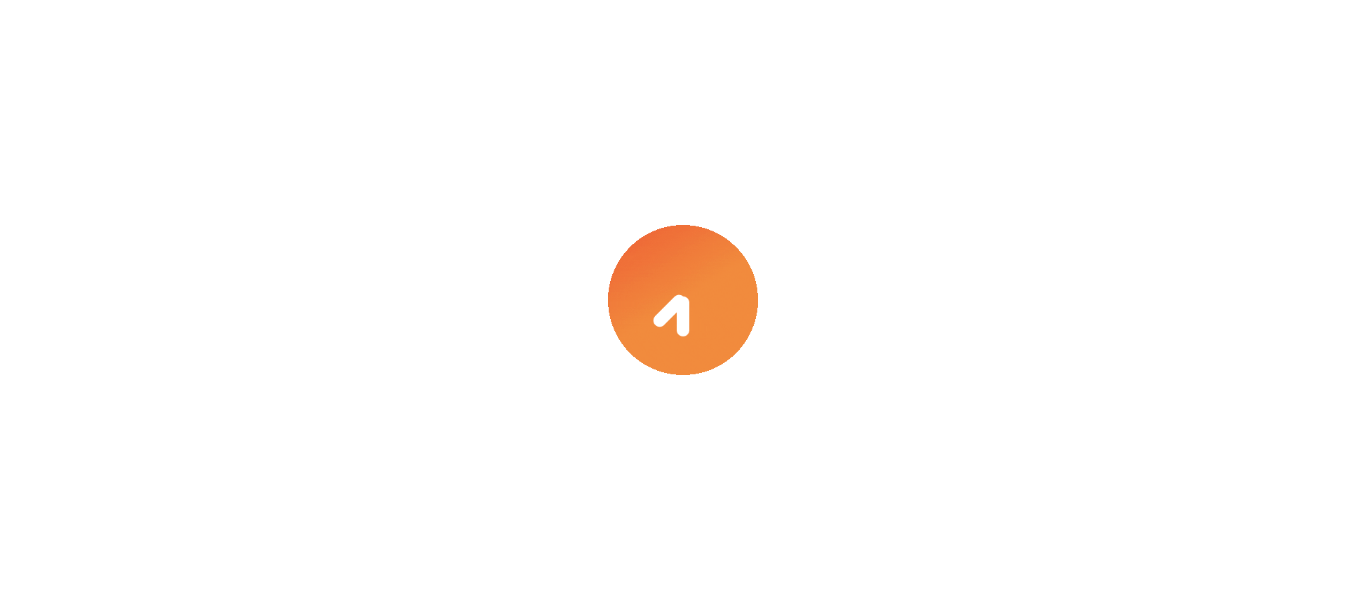 scroll, scrollTop: 0, scrollLeft: 0, axis: both 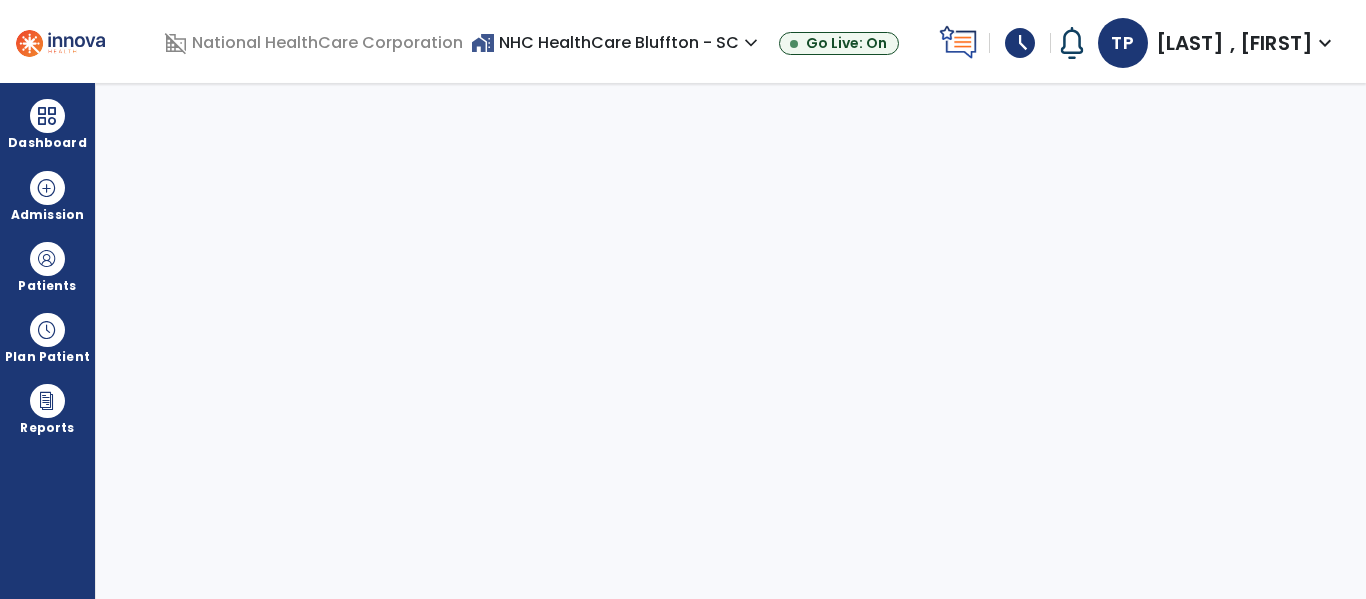 select on "****" 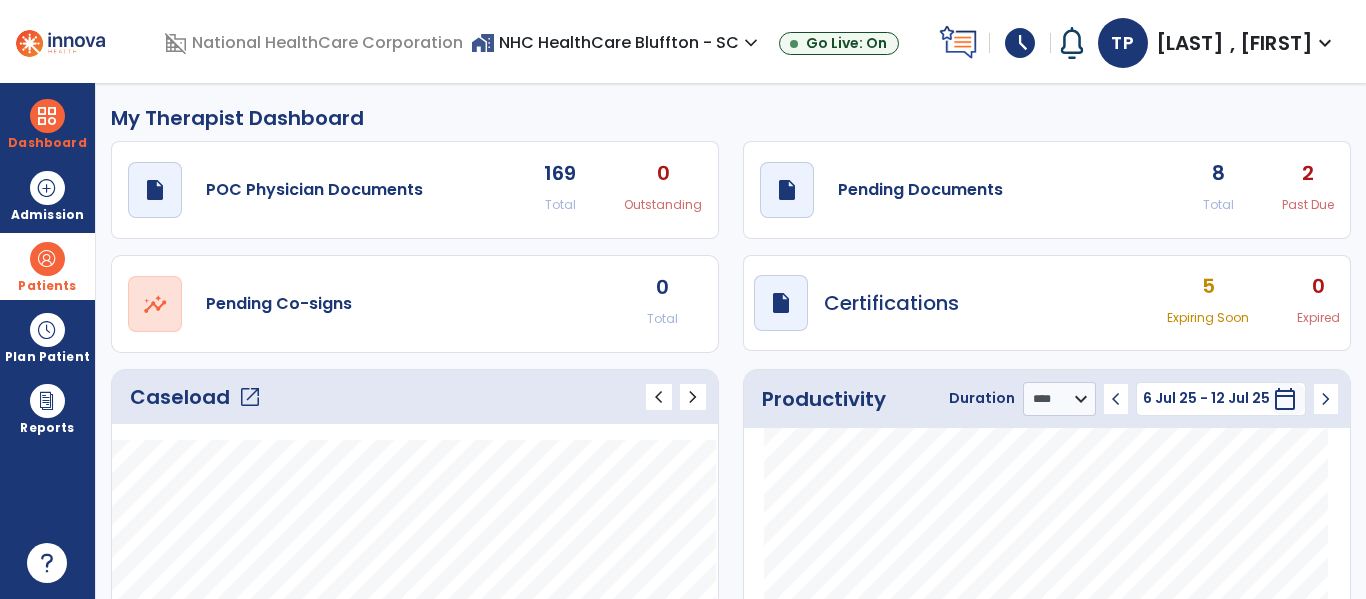 drag, startPoint x: 55, startPoint y: 259, endPoint x: 133, endPoint y: 326, distance: 102.825096 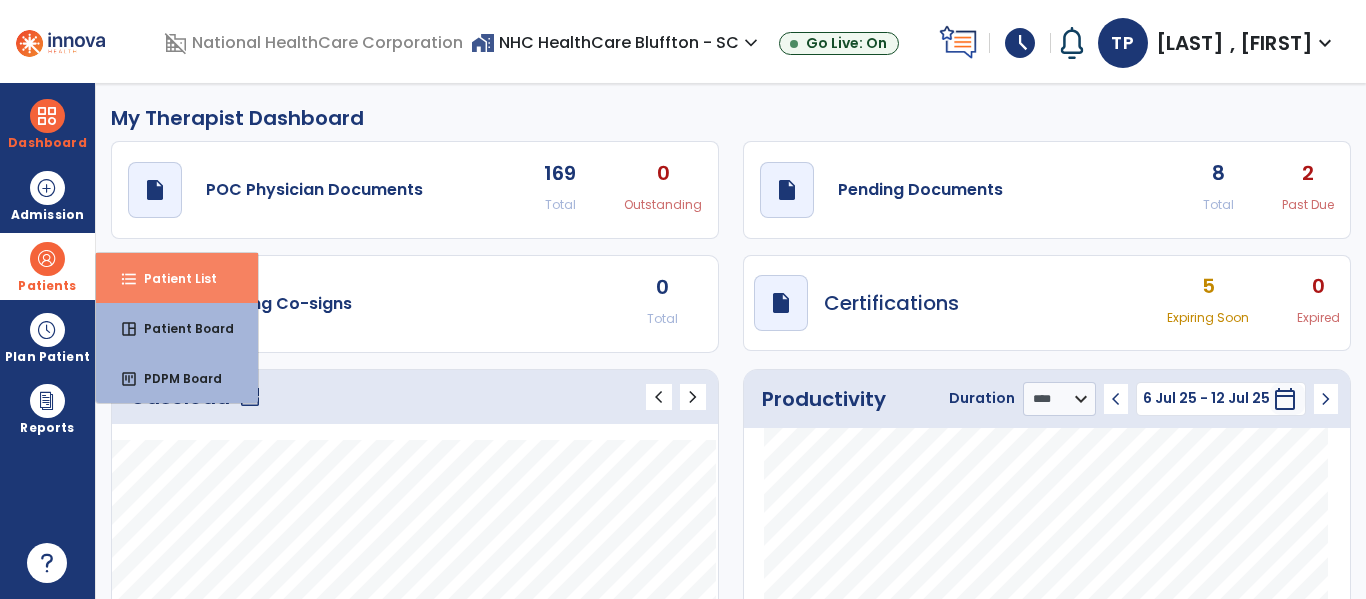 click on "Patient List" at bounding box center (172, 278) 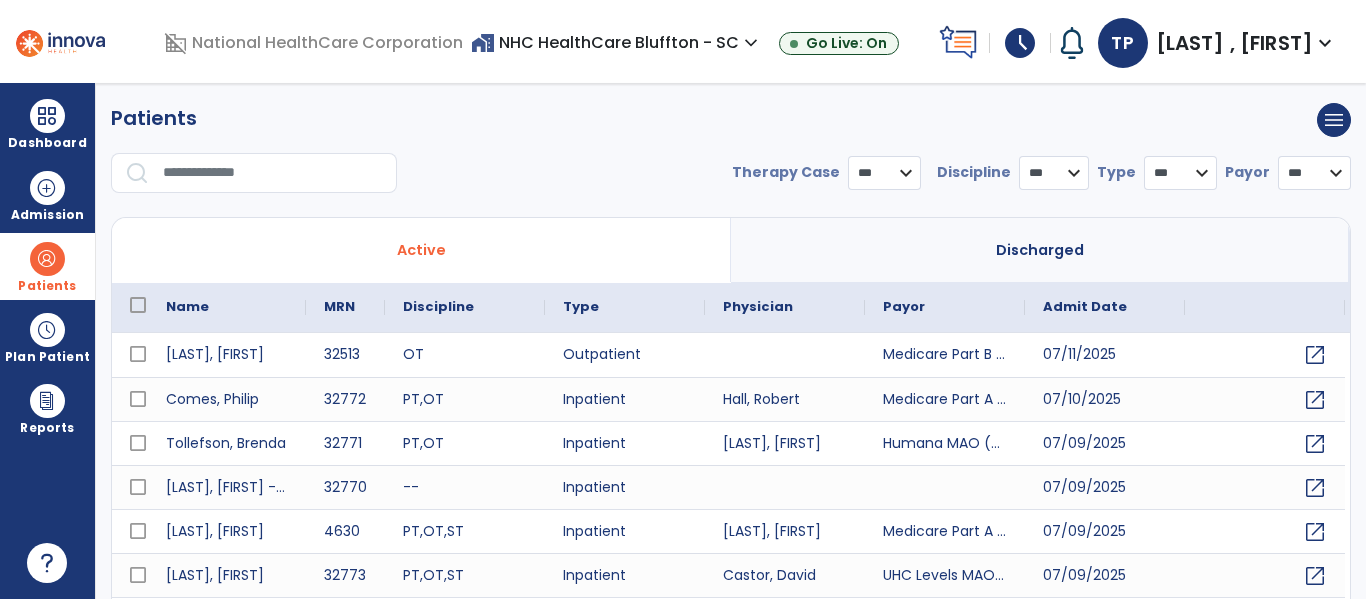 select on "***" 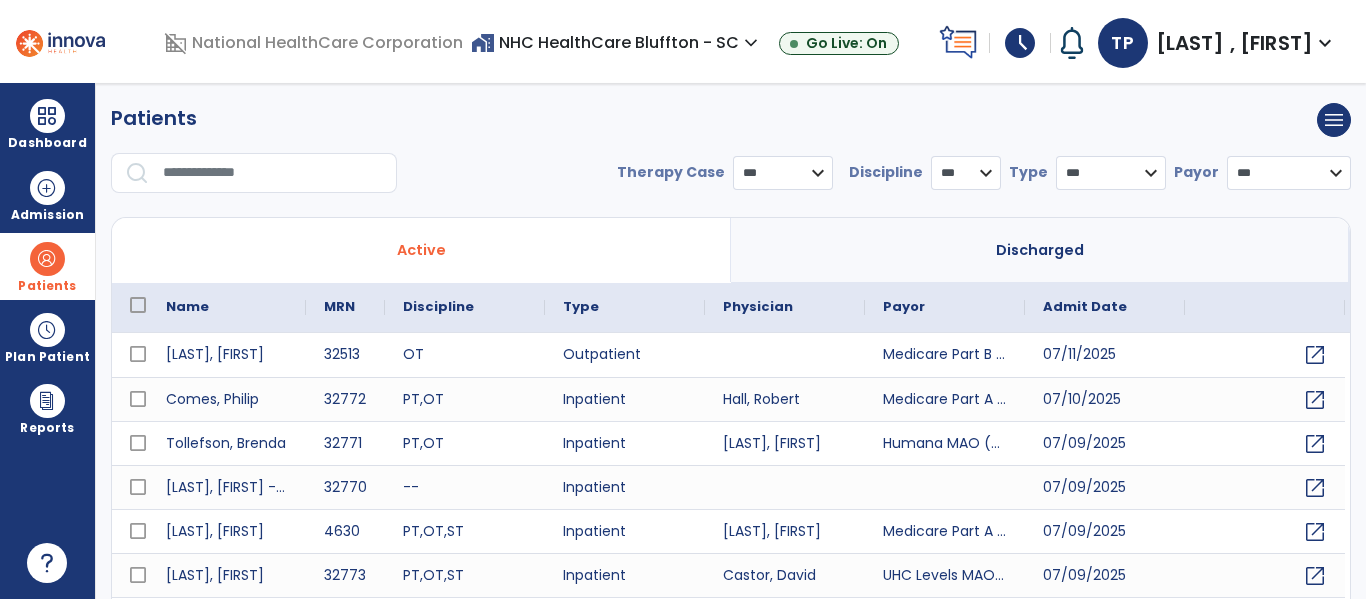 click at bounding box center [273, 173] 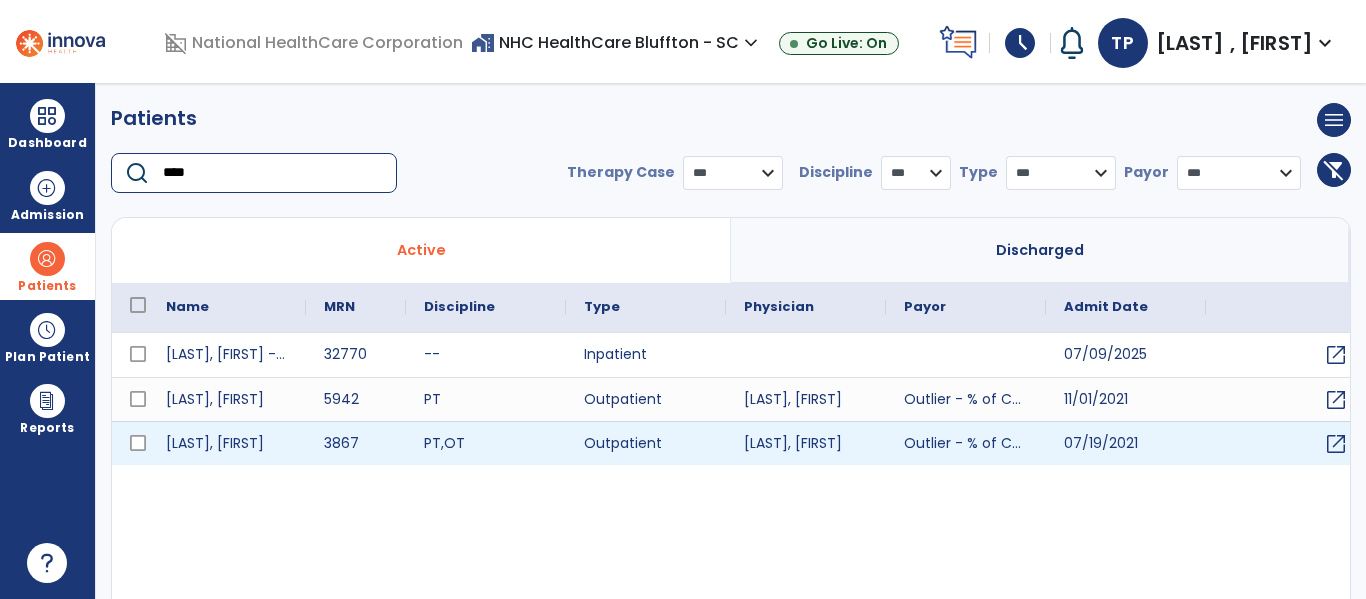 type on "****" 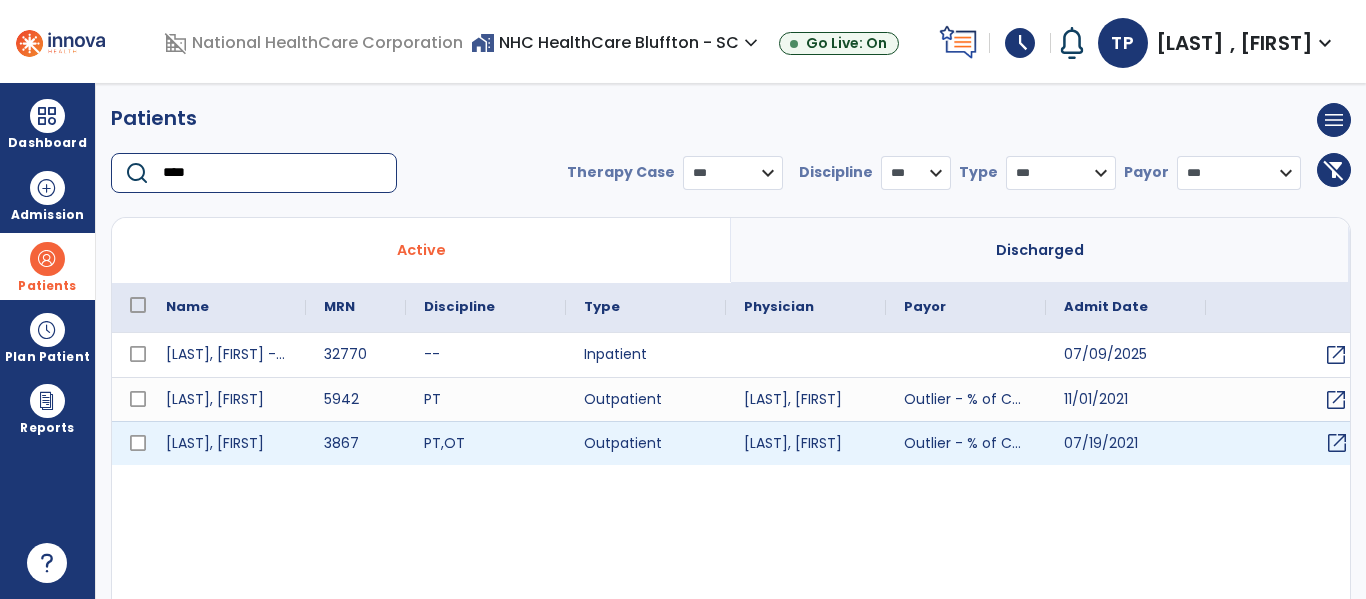 click on "open_in_new" at bounding box center [1337, 443] 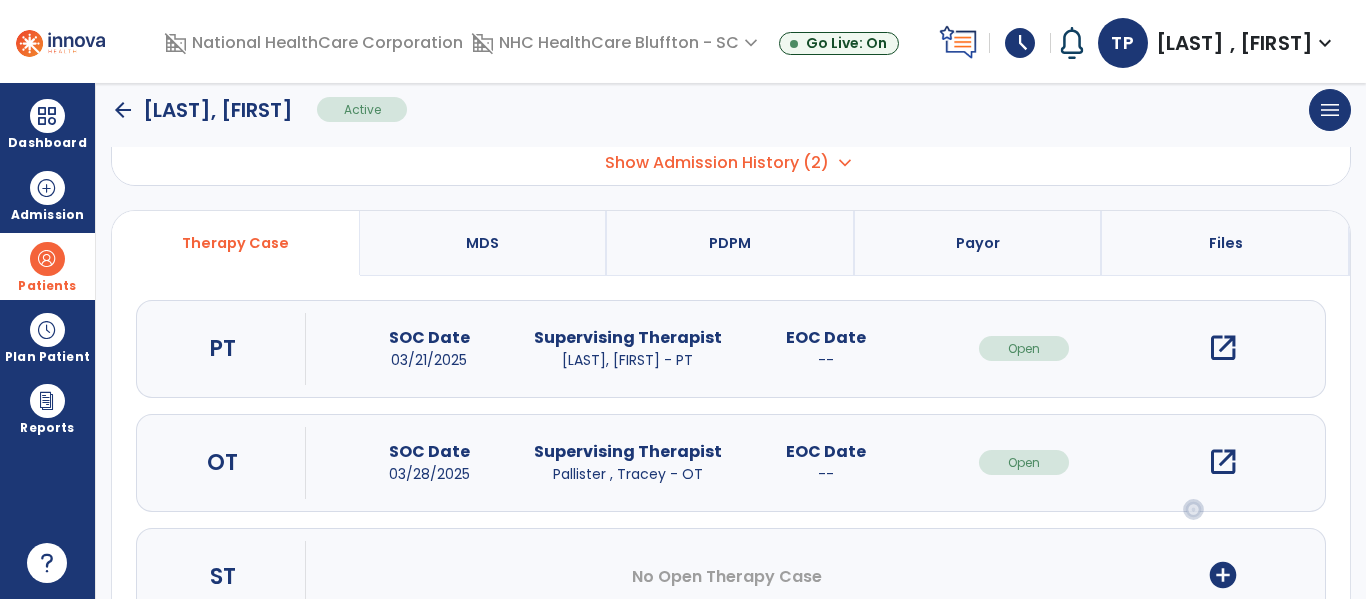 scroll, scrollTop: 200, scrollLeft: 0, axis: vertical 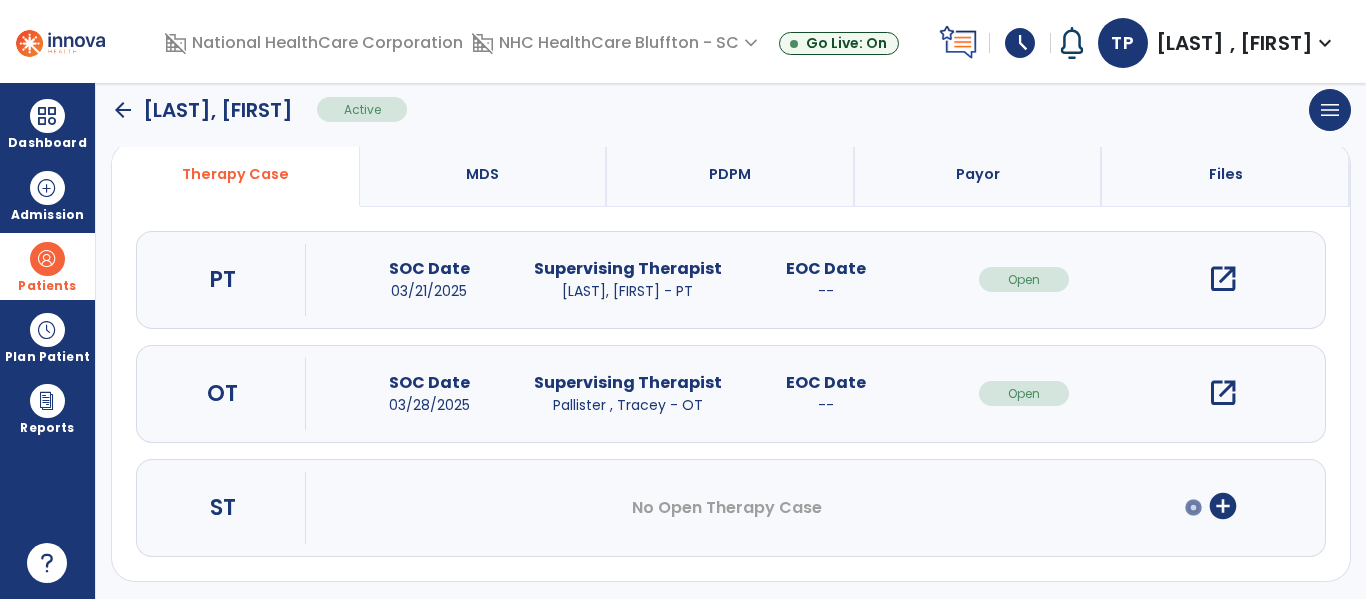click on "open_in_new" at bounding box center (1223, 393) 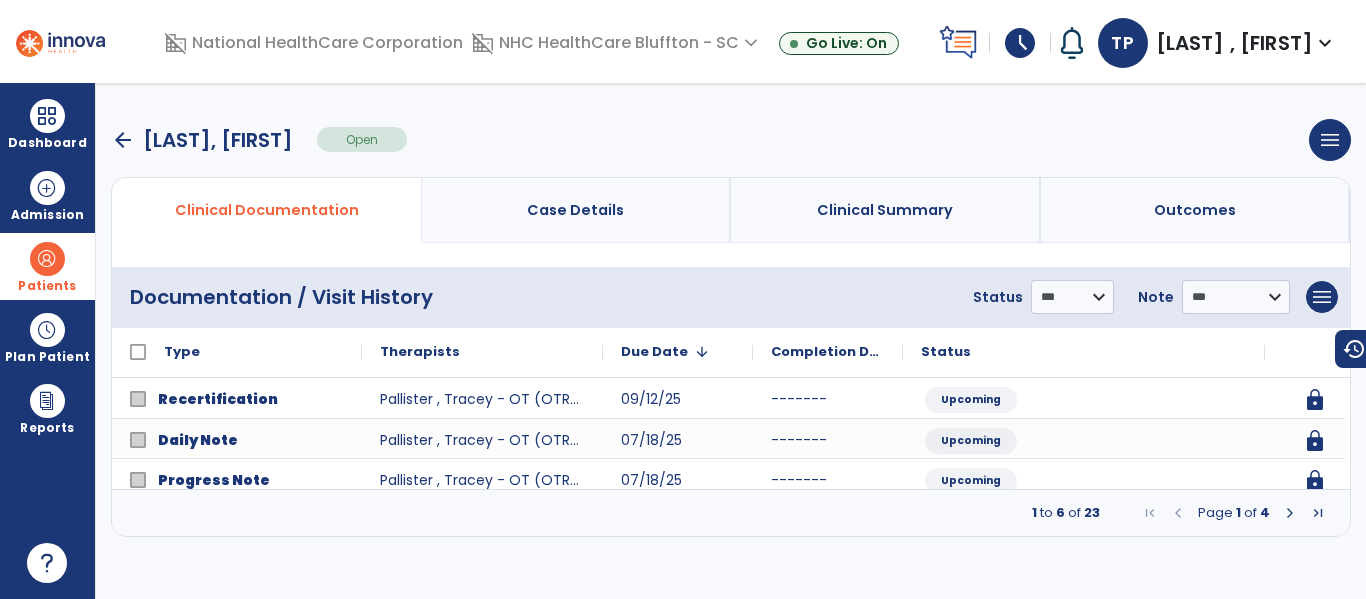 scroll, scrollTop: 0, scrollLeft: 0, axis: both 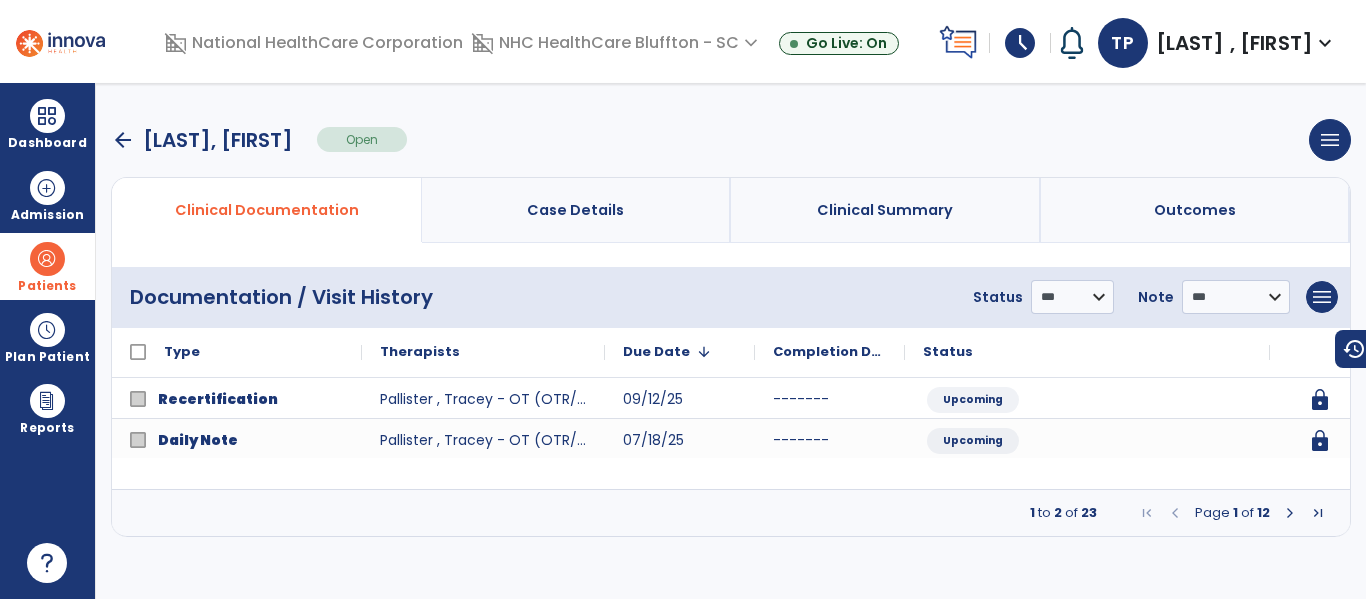 click at bounding box center (1290, 513) 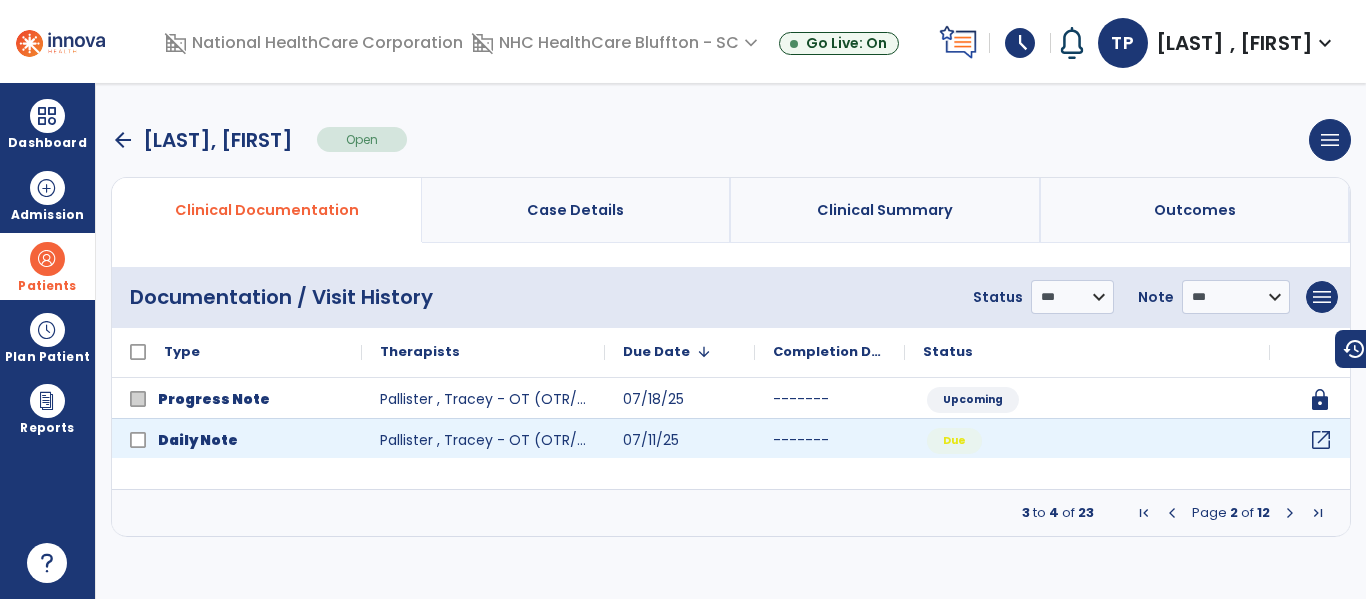 click on "open_in_new" 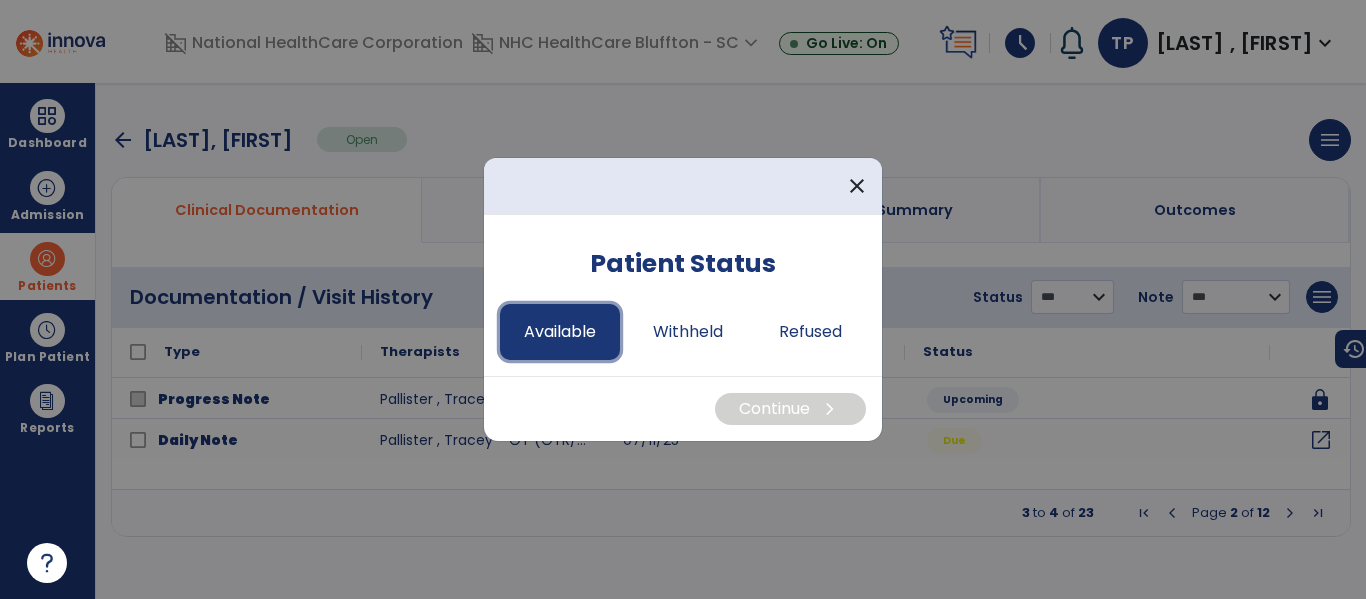 click on "Available" at bounding box center [560, 332] 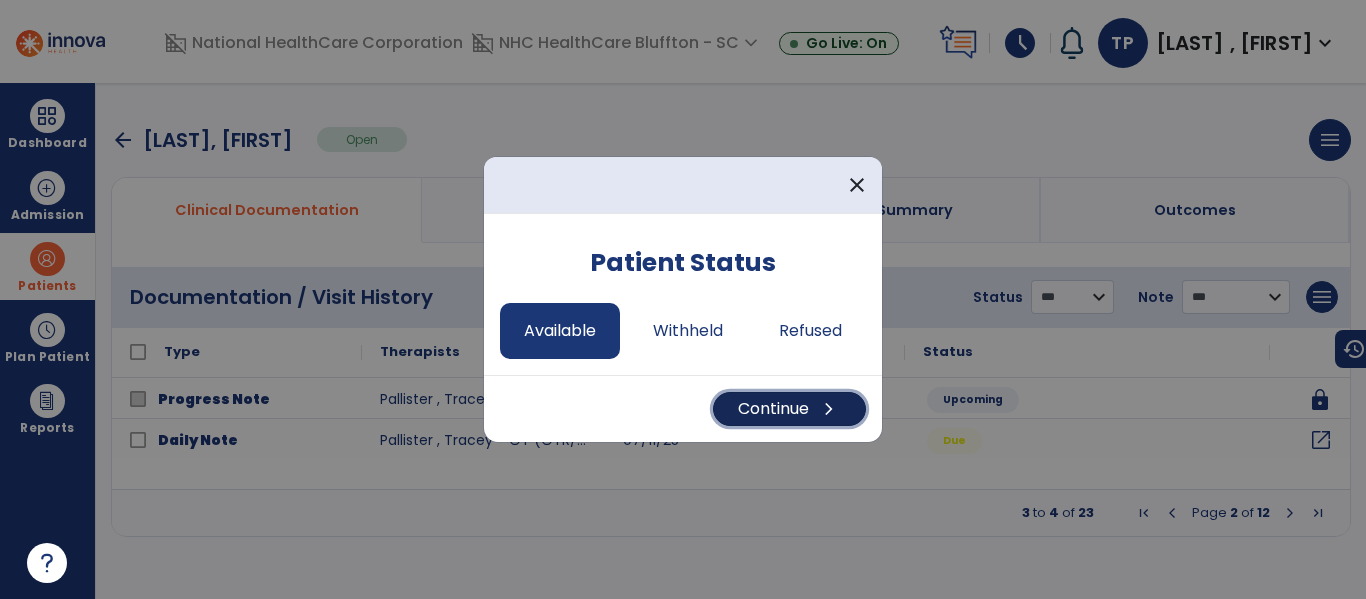 click on "Continue   chevron_right" at bounding box center (789, 409) 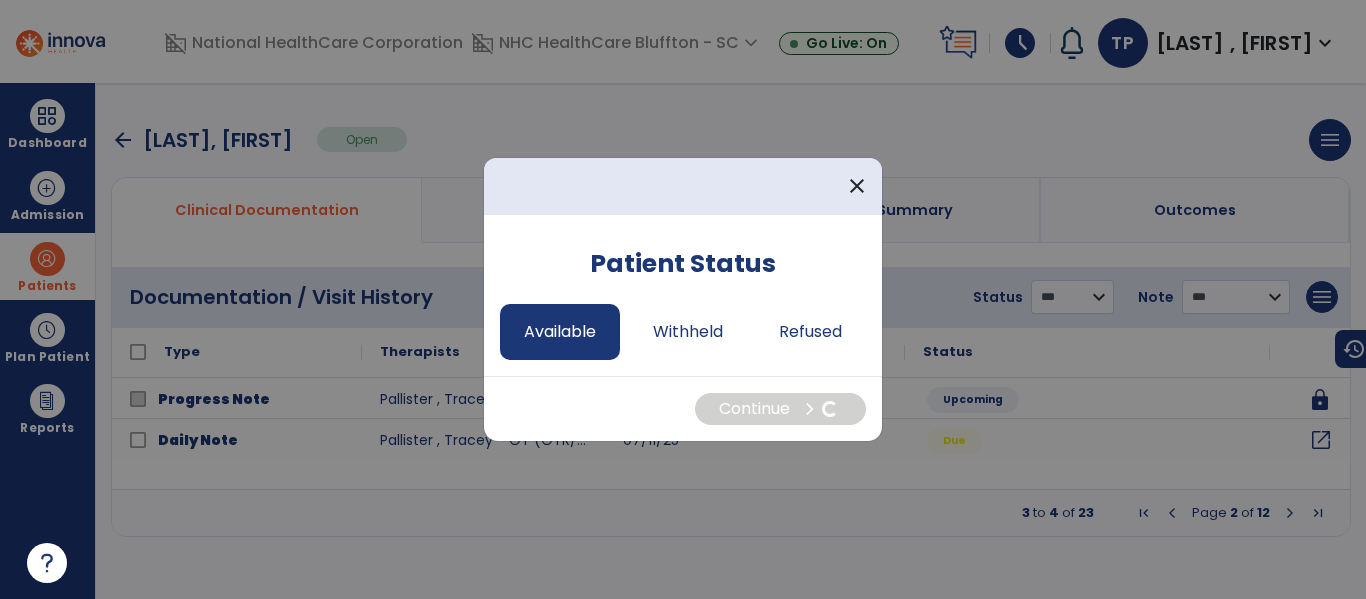 select on "*" 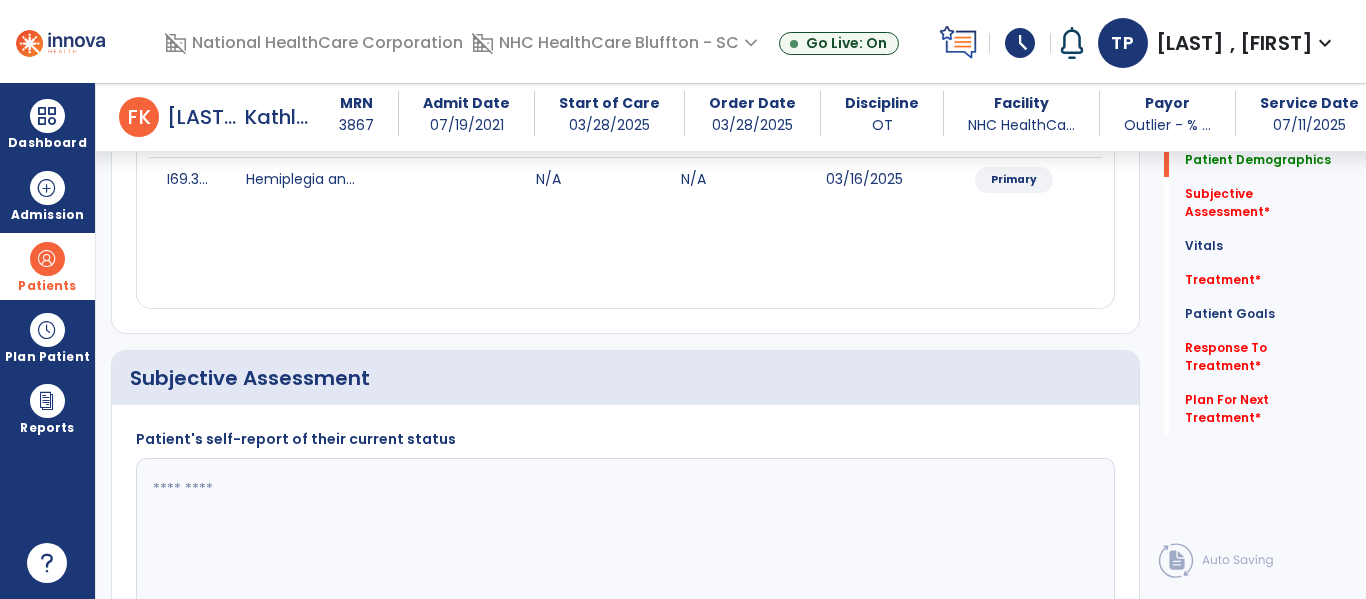 scroll, scrollTop: 300, scrollLeft: 0, axis: vertical 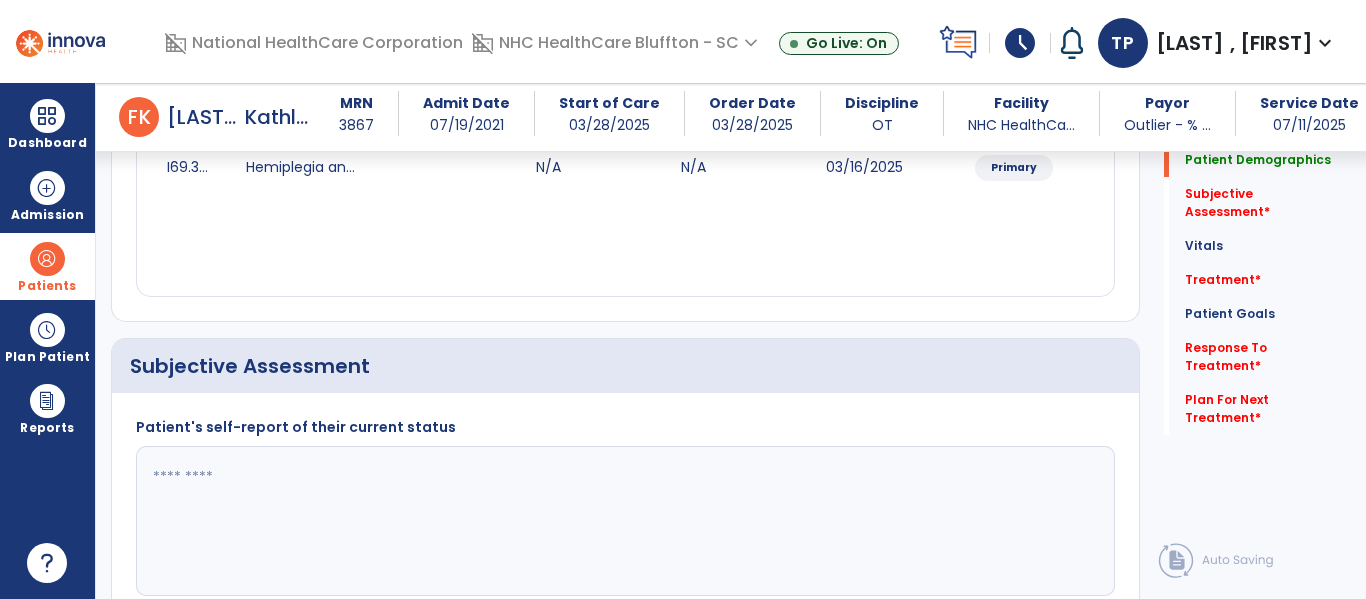 click on "Patient's self-report of their current status" 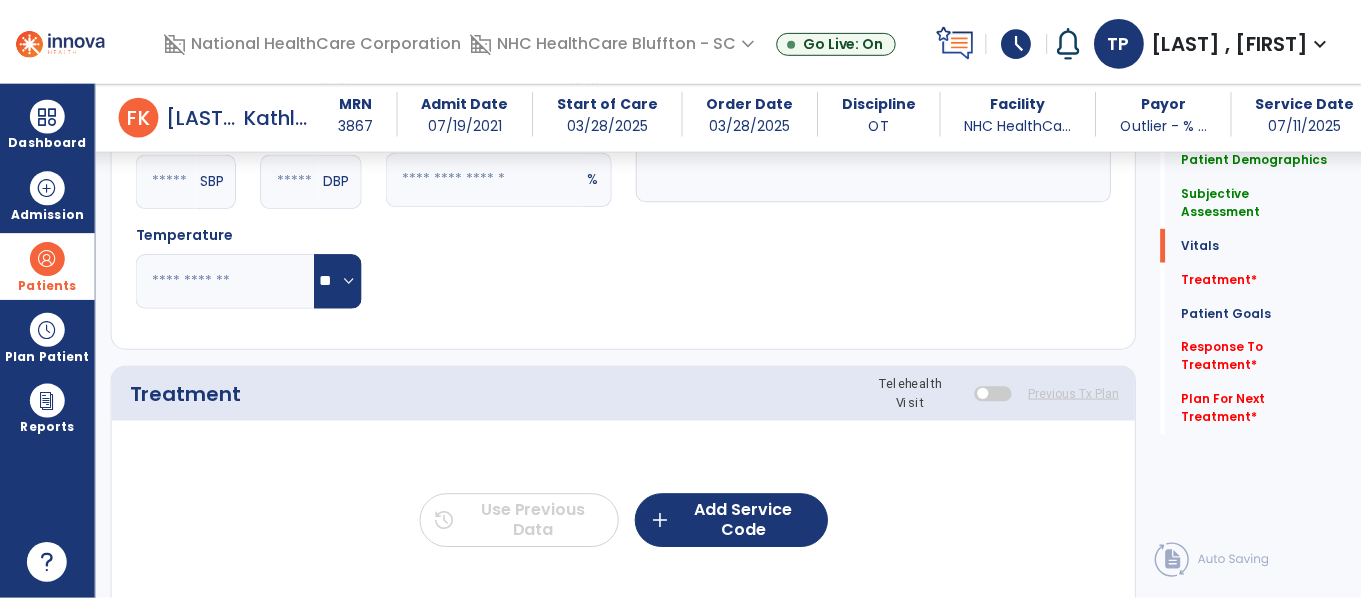 scroll, scrollTop: 1000, scrollLeft: 0, axis: vertical 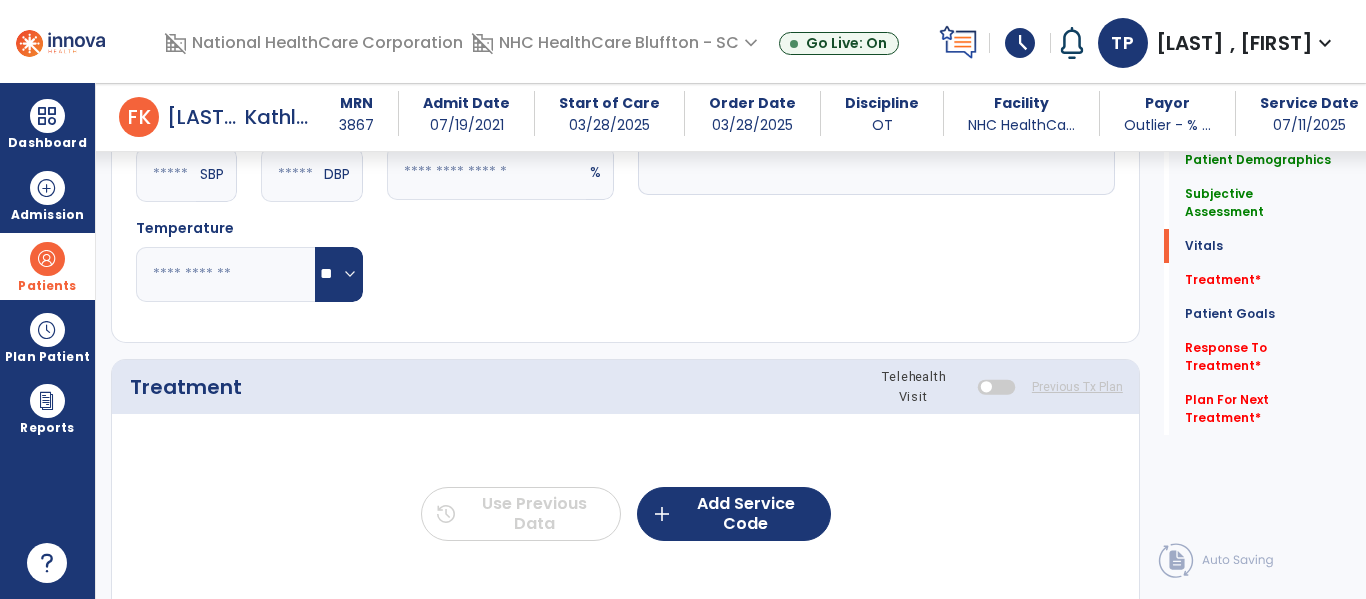 type on "**********" 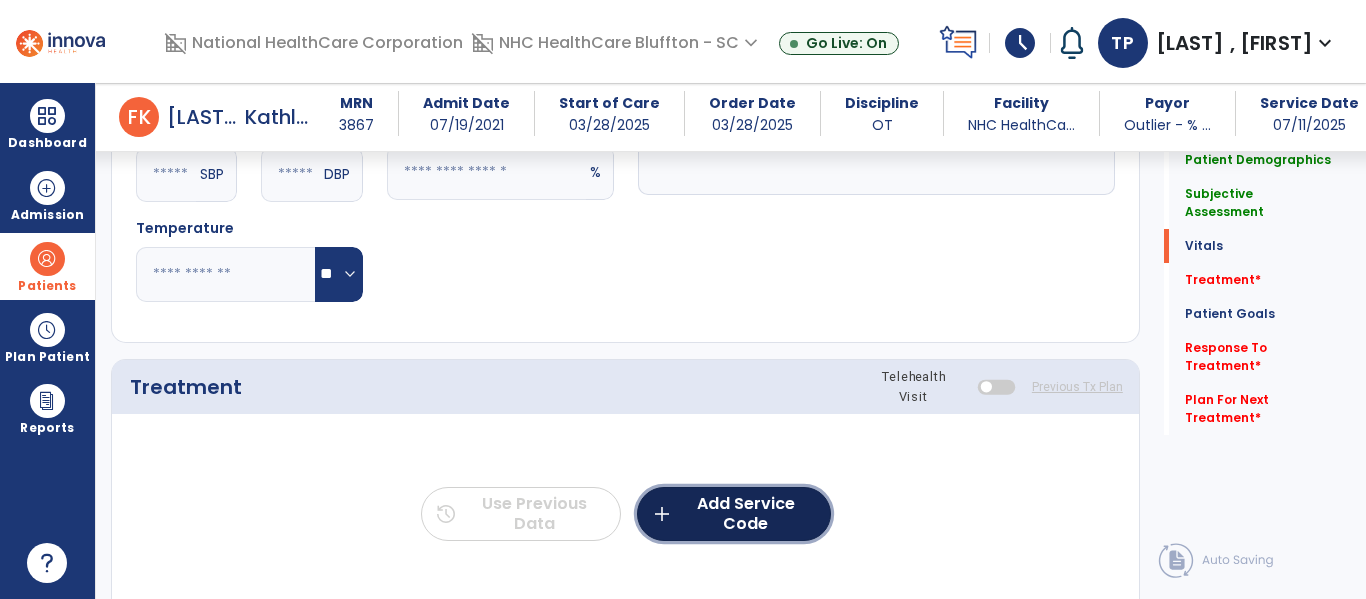 click on "add  Add Service Code" 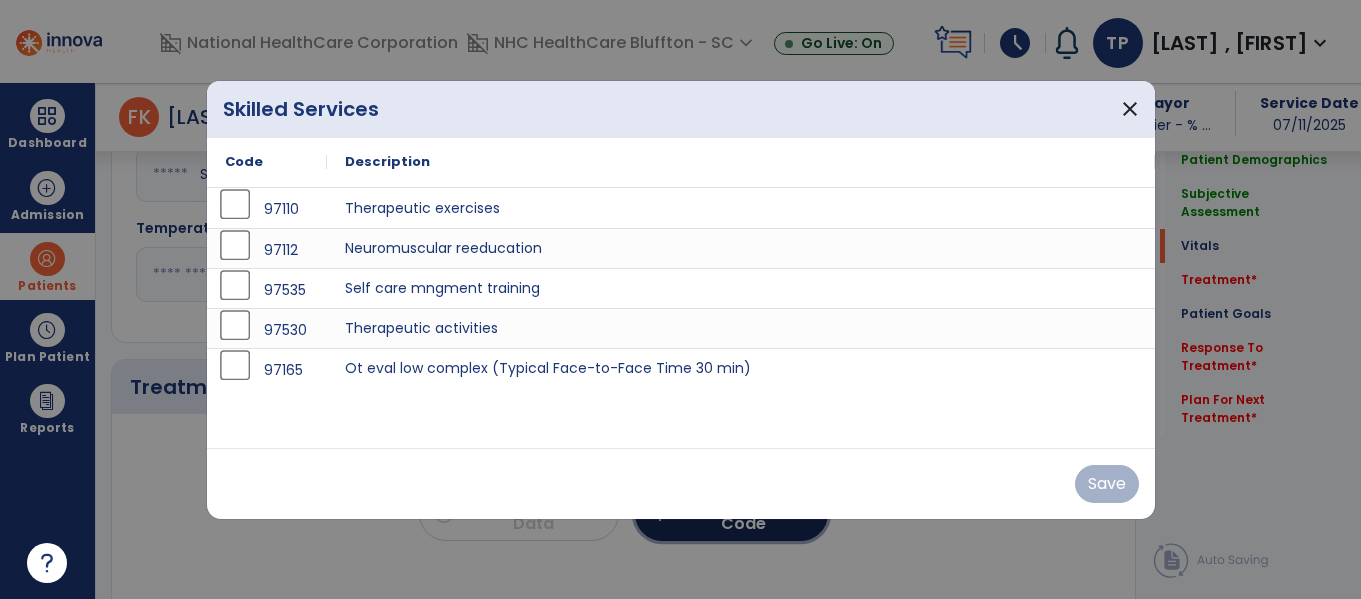 scroll, scrollTop: 1000, scrollLeft: 0, axis: vertical 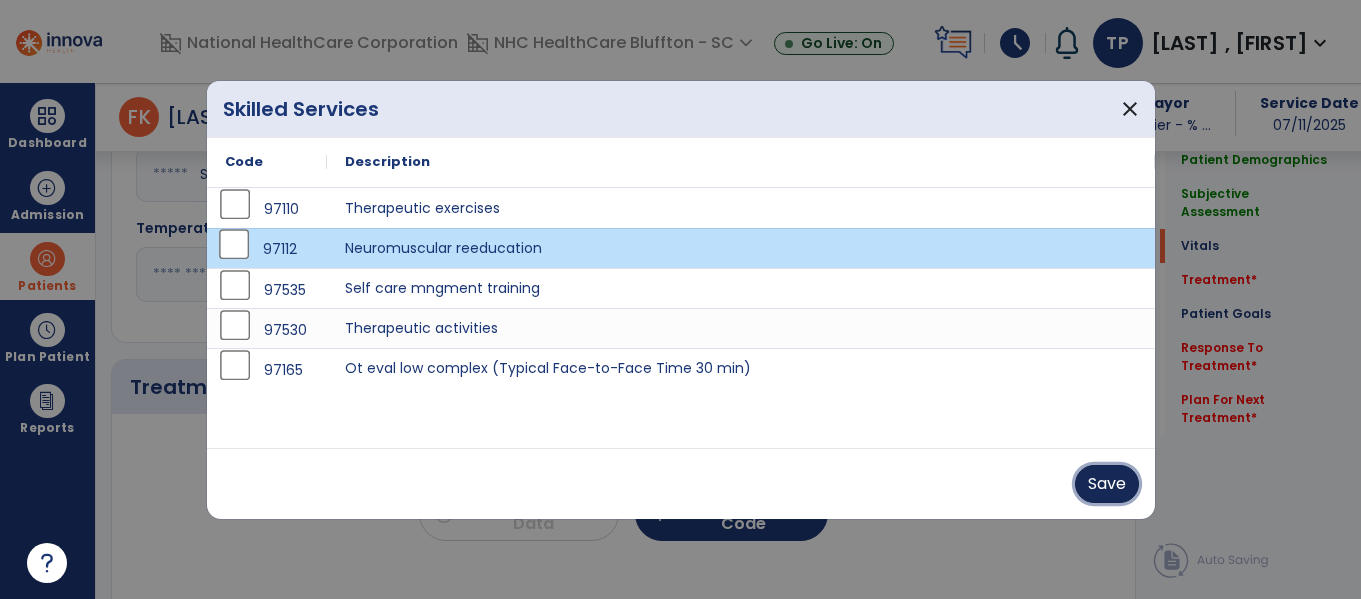 click on "Save" at bounding box center (1107, 484) 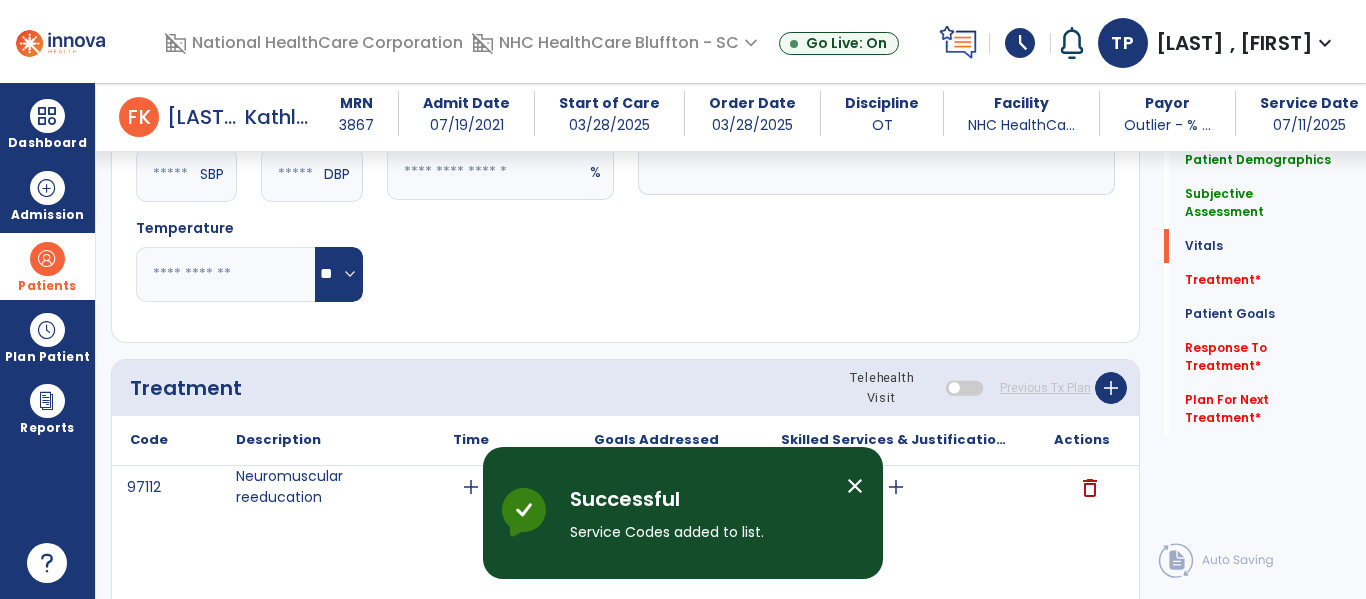 click on "close" at bounding box center (855, 486) 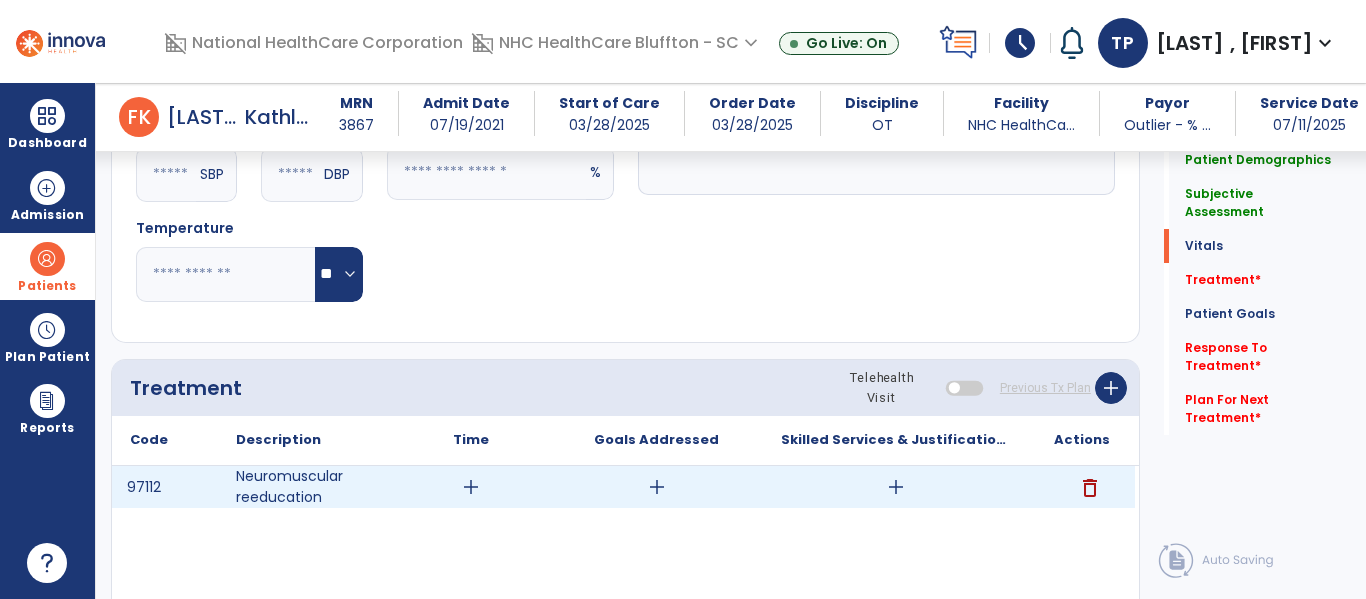 click on "add" at bounding box center [471, 487] 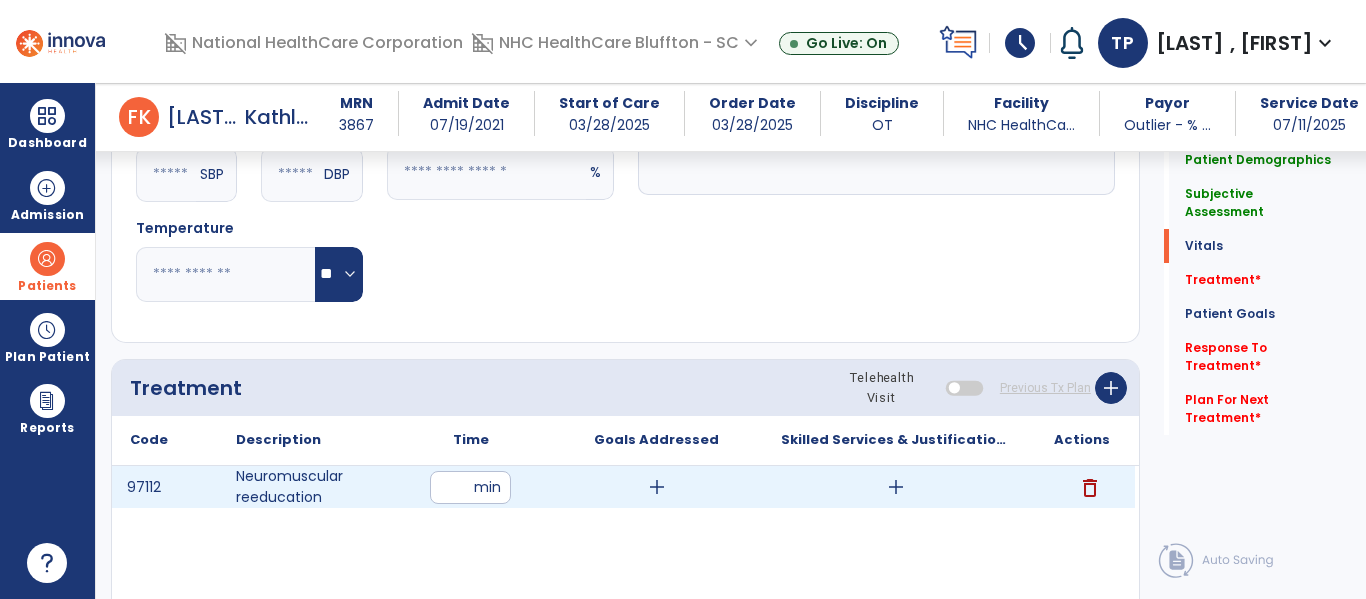 type on "**" 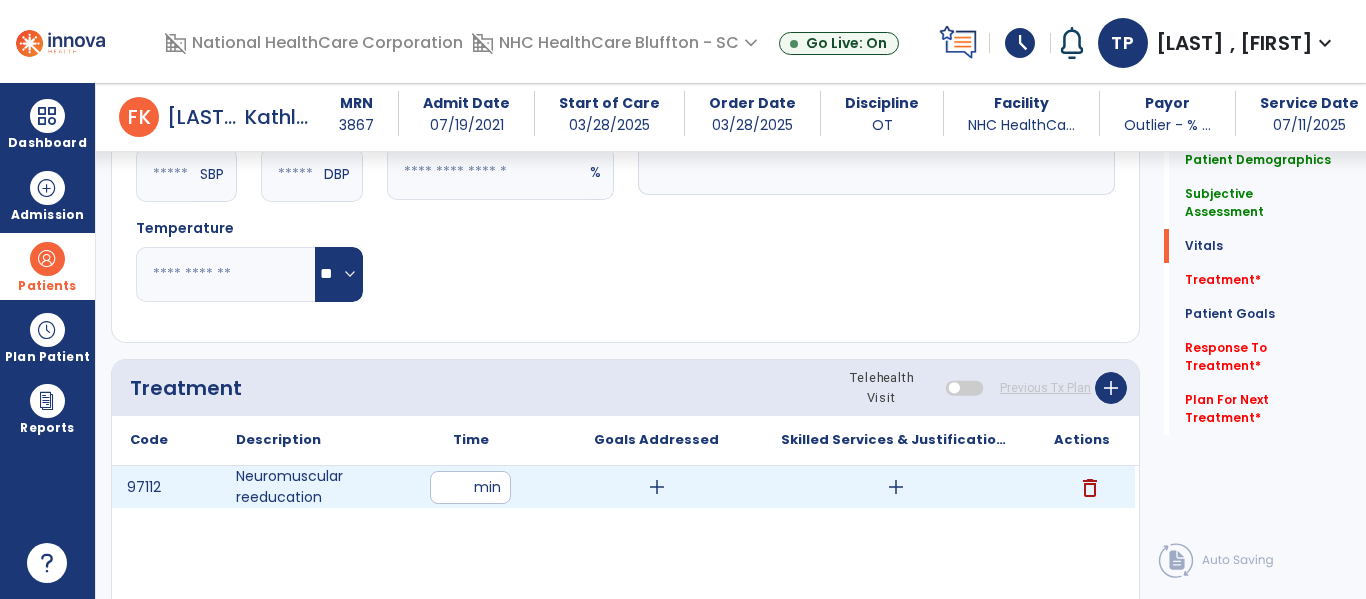 click on "add" at bounding box center [896, 487] 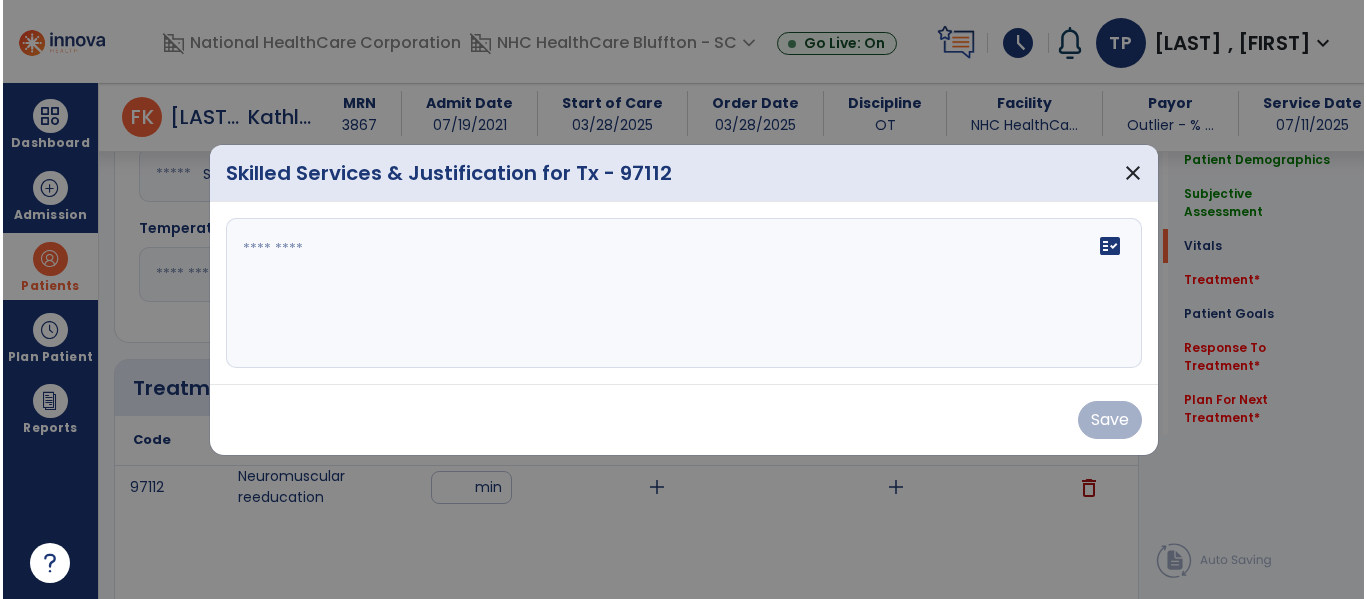 scroll, scrollTop: 1000, scrollLeft: 0, axis: vertical 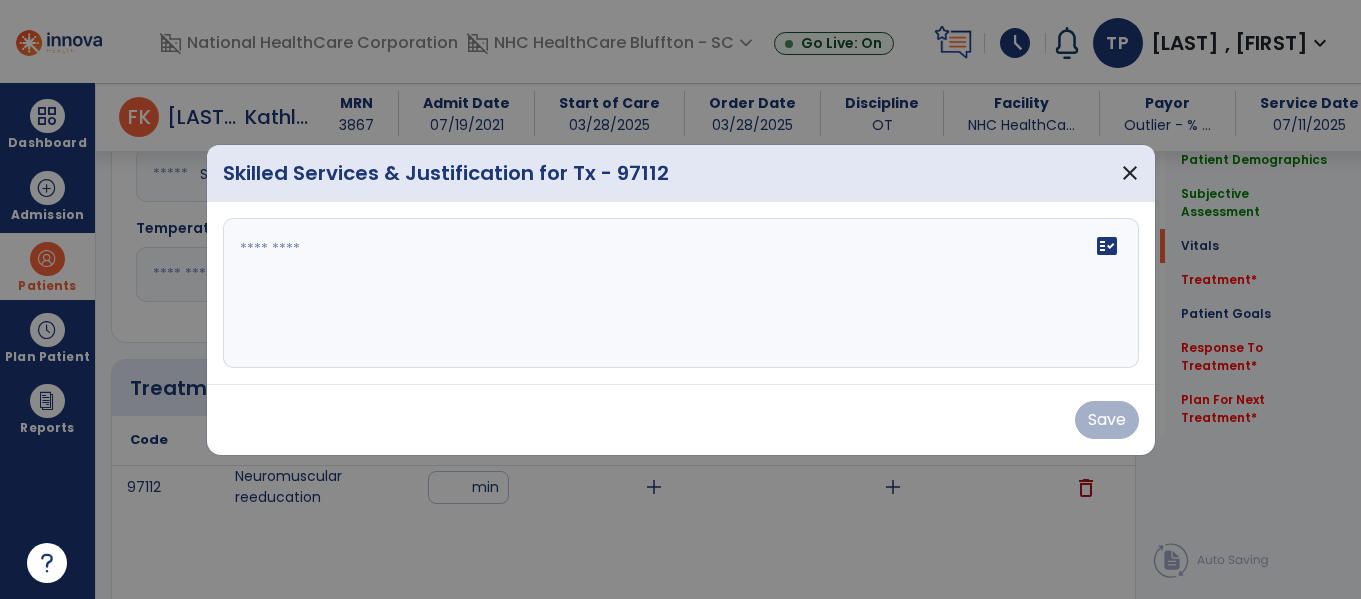click on "fact_check" at bounding box center (681, 293) 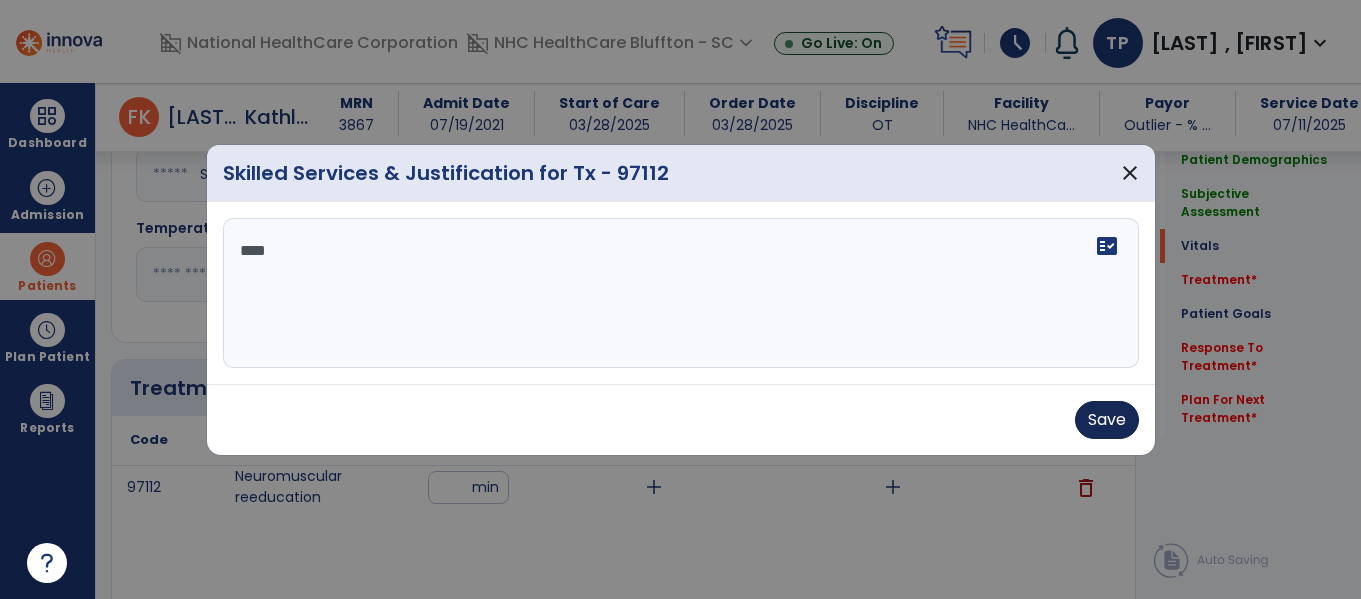 type on "***" 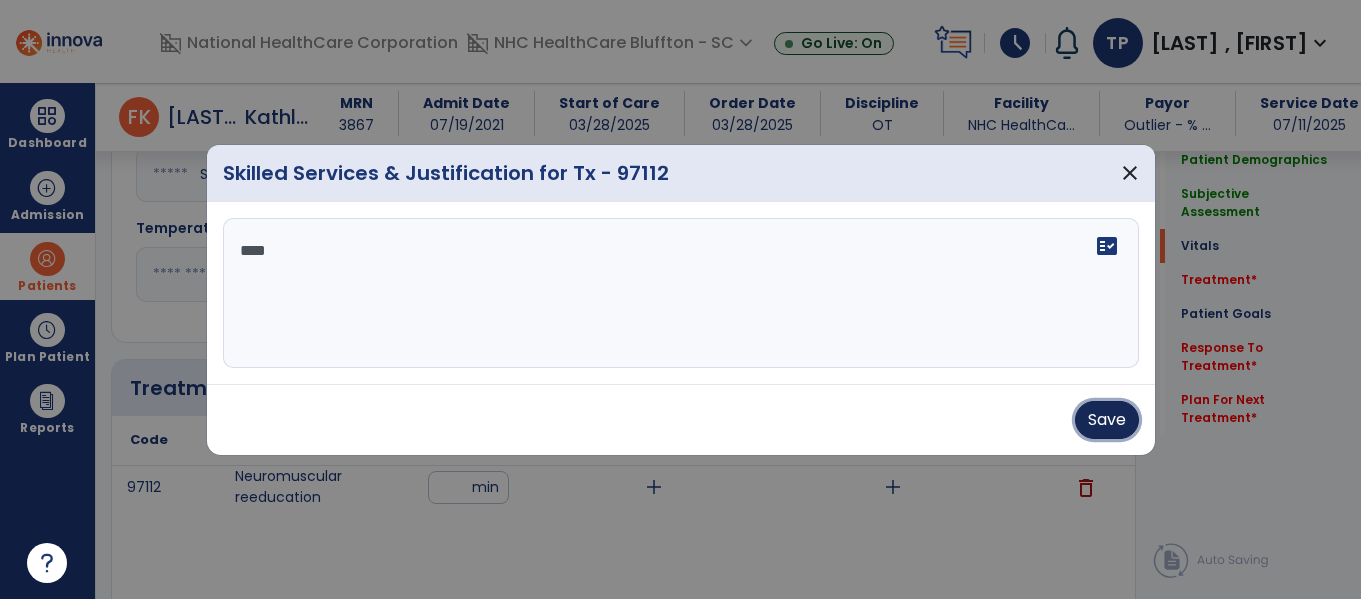click on "Save" at bounding box center [1107, 420] 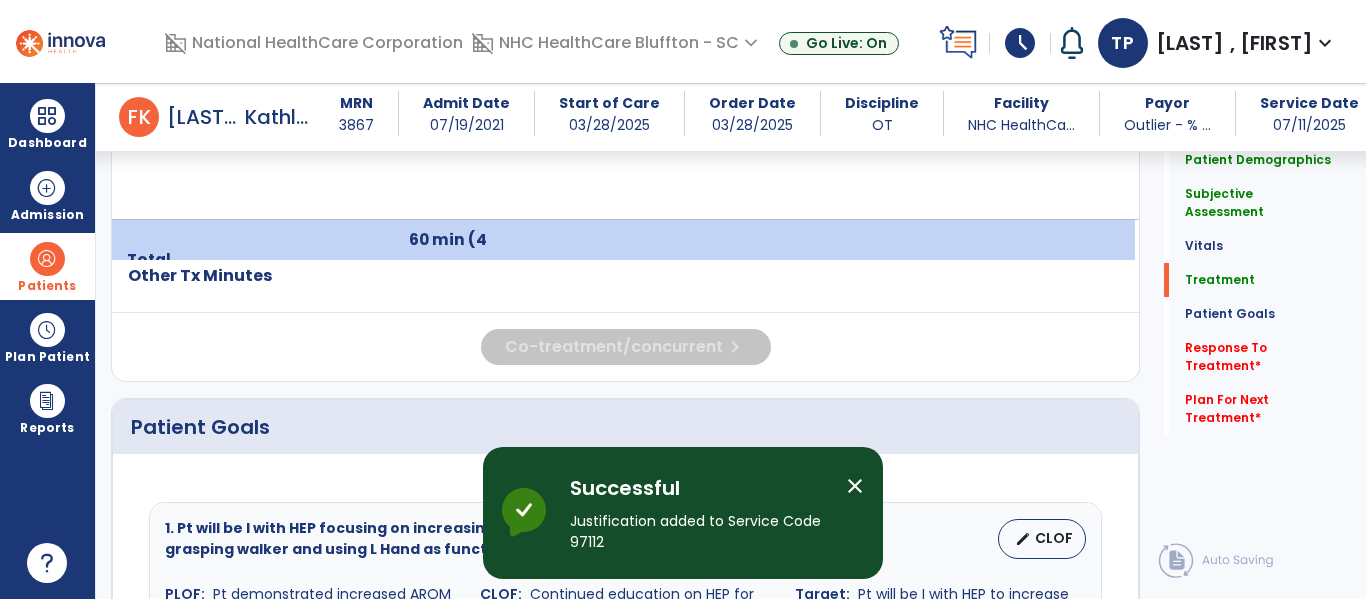 scroll, scrollTop: 1400, scrollLeft: 0, axis: vertical 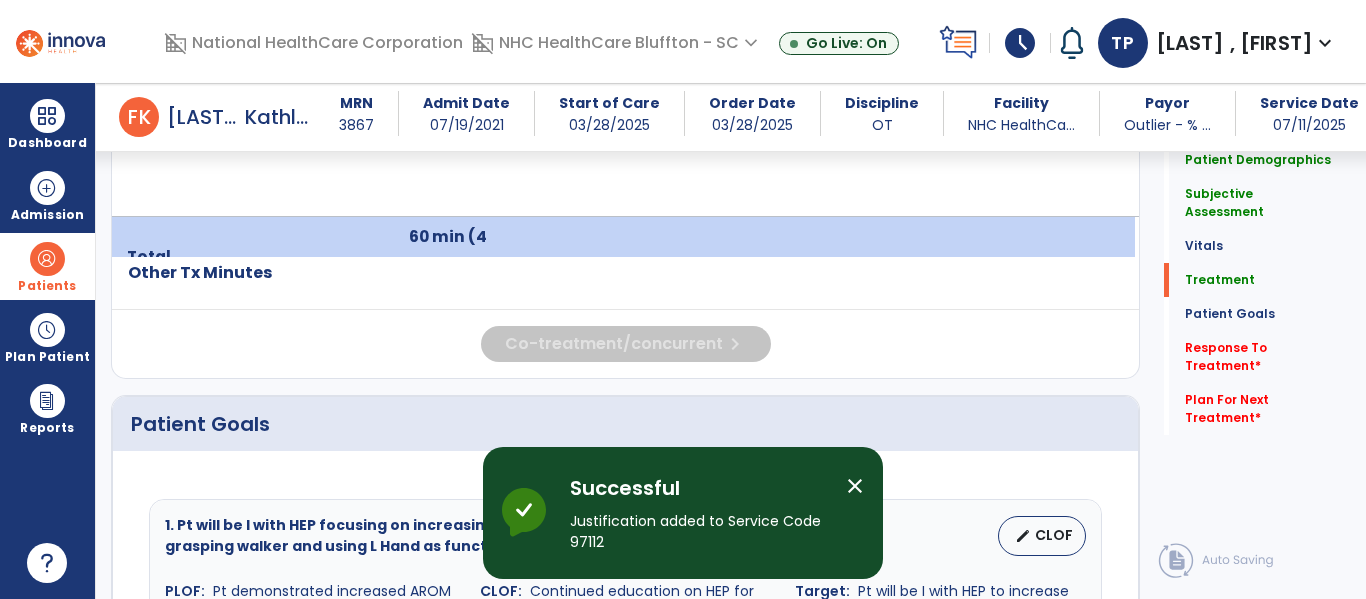 click on "close" at bounding box center (855, 486) 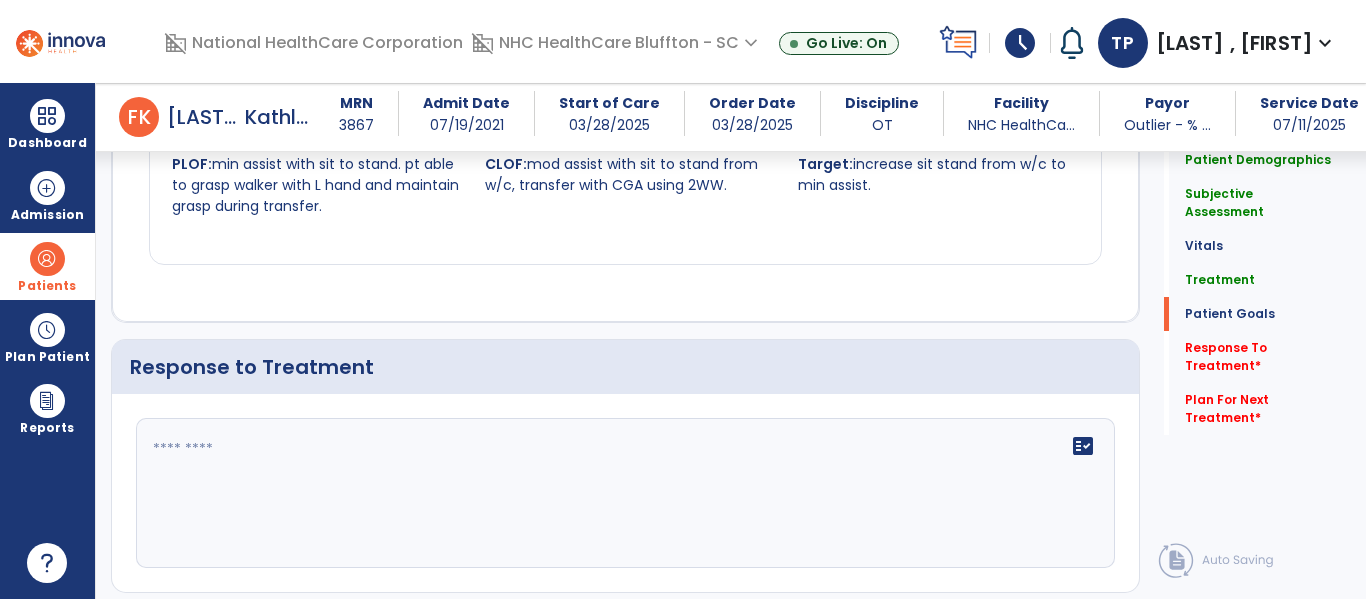 scroll, scrollTop: 2200, scrollLeft: 0, axis: vertical 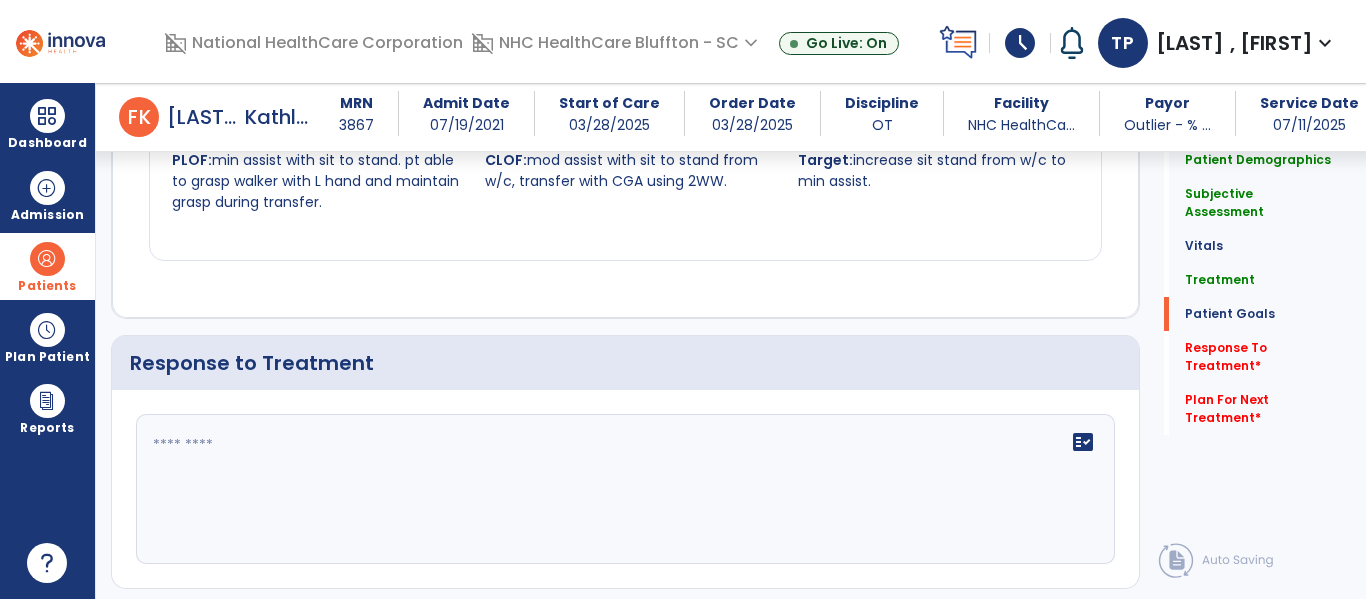 click on "fact_check" 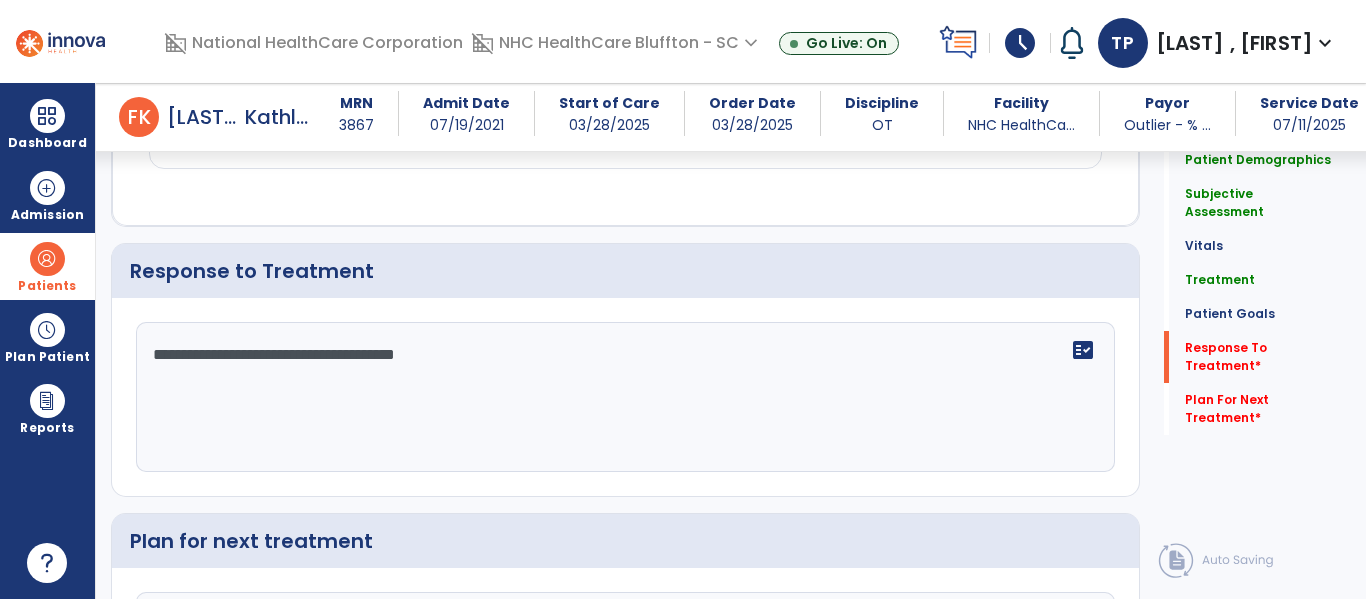 scroll, scrollTop: 2527, scrollLeft: 0, axis: vertical 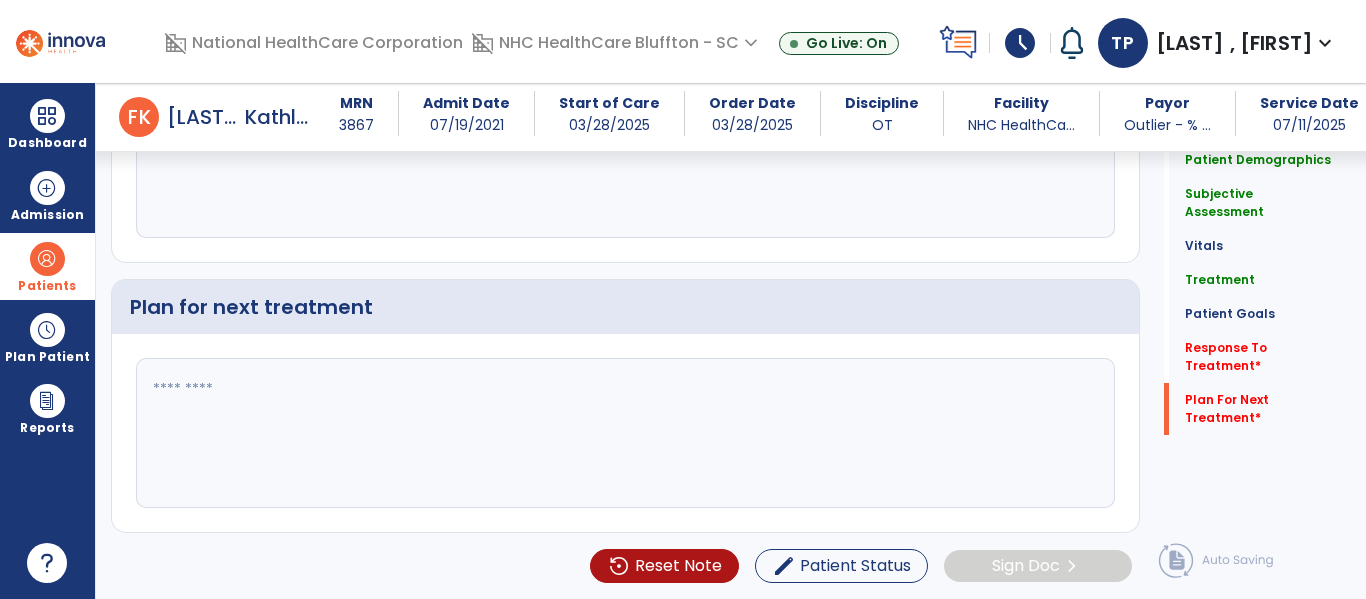 type on "**********" 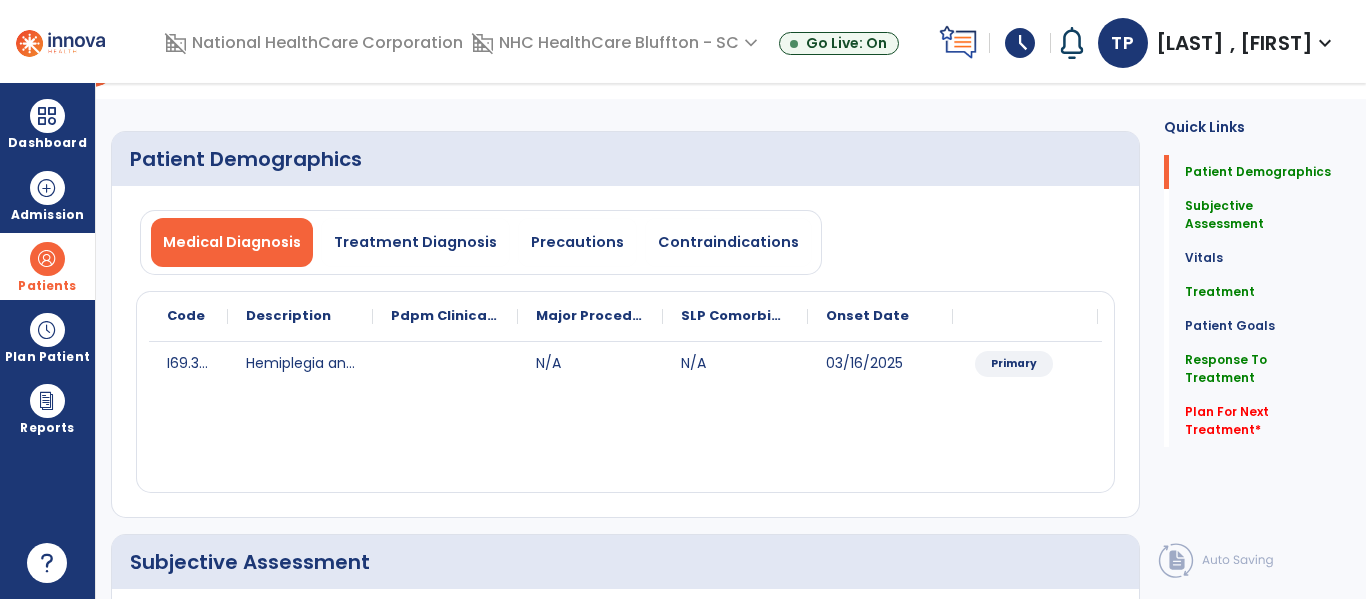scroll, scrollTop: 0, scrollLeft: 0, axis: both 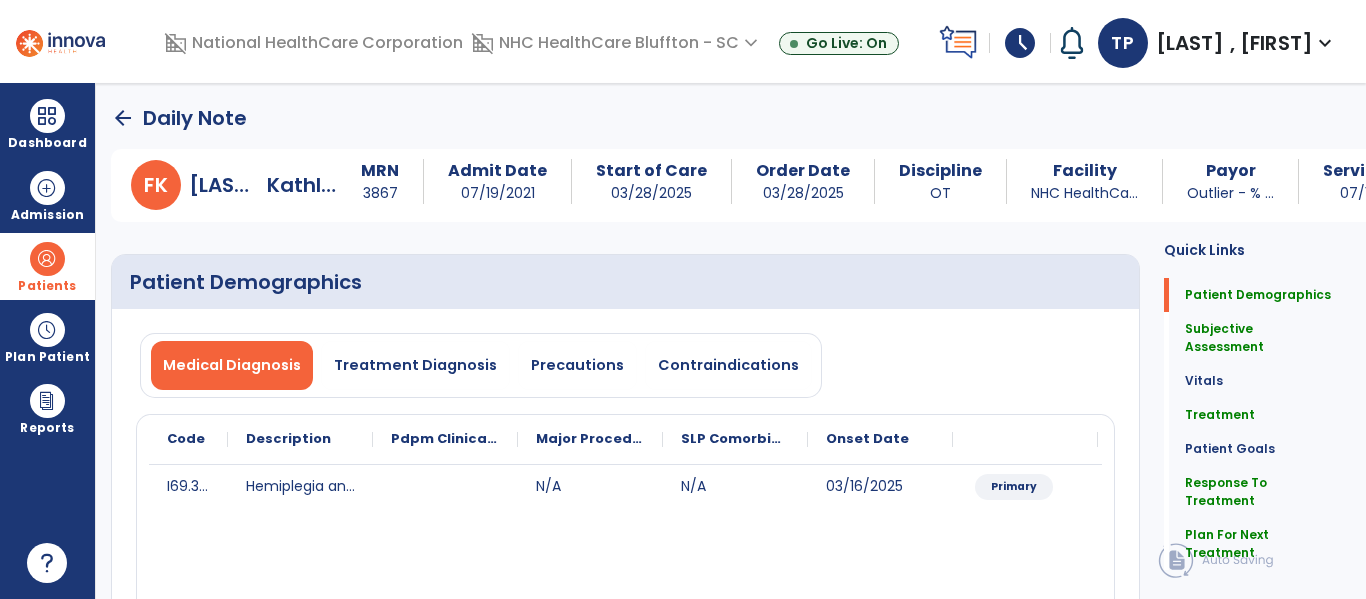 type on "**********" 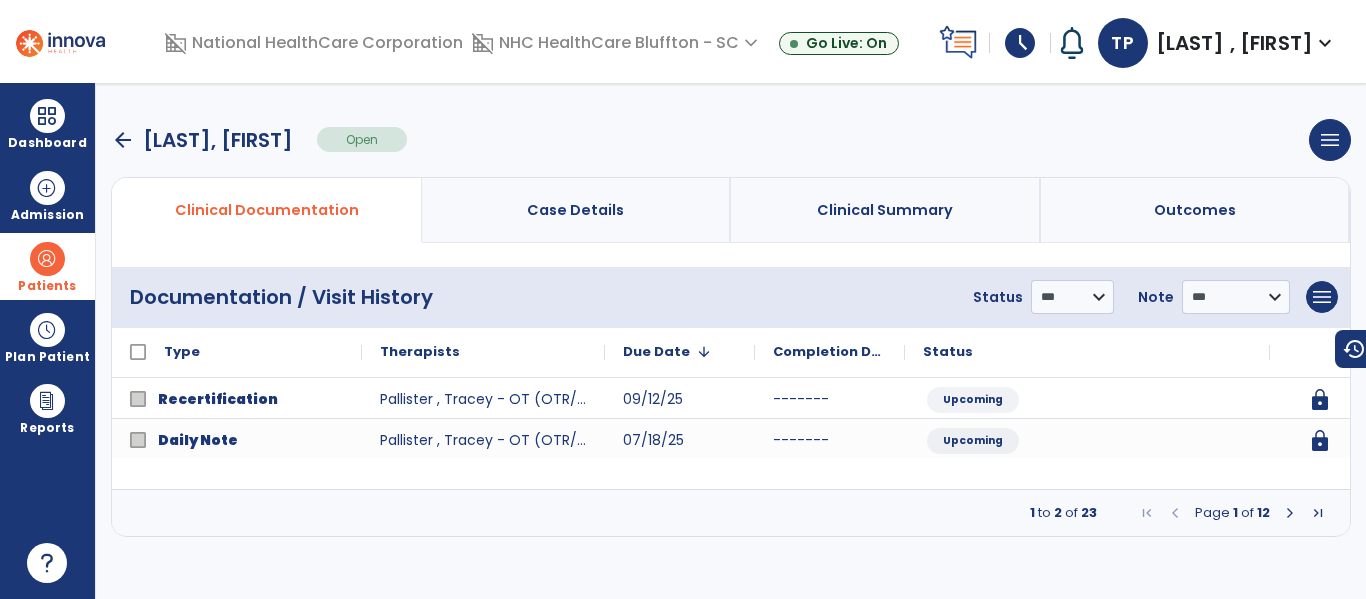 click at bounding box center (1290, 513) 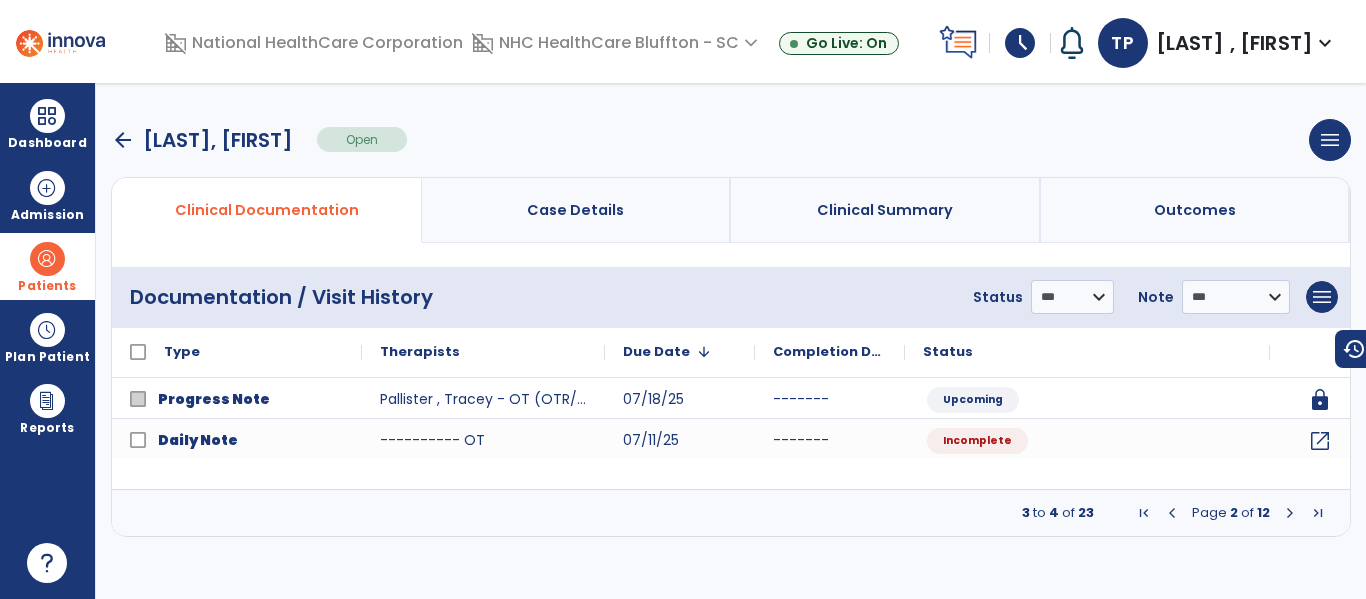 click at bounding box center (1290, 513) 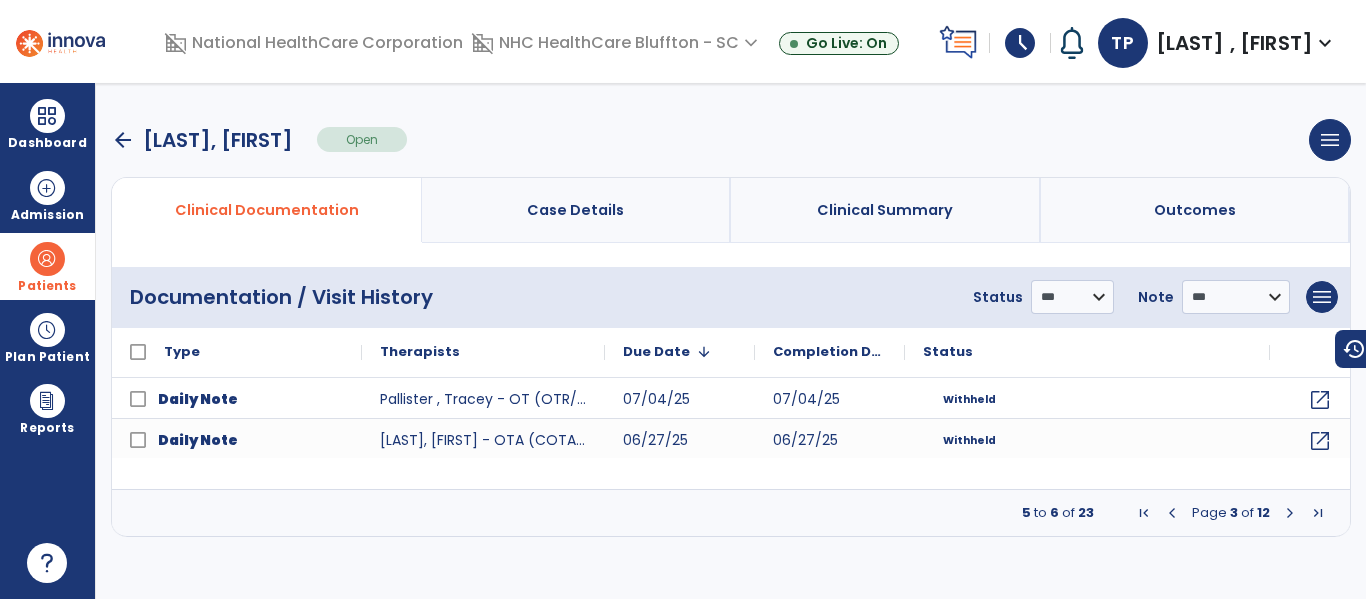 click at bounding box center [1290, 513] 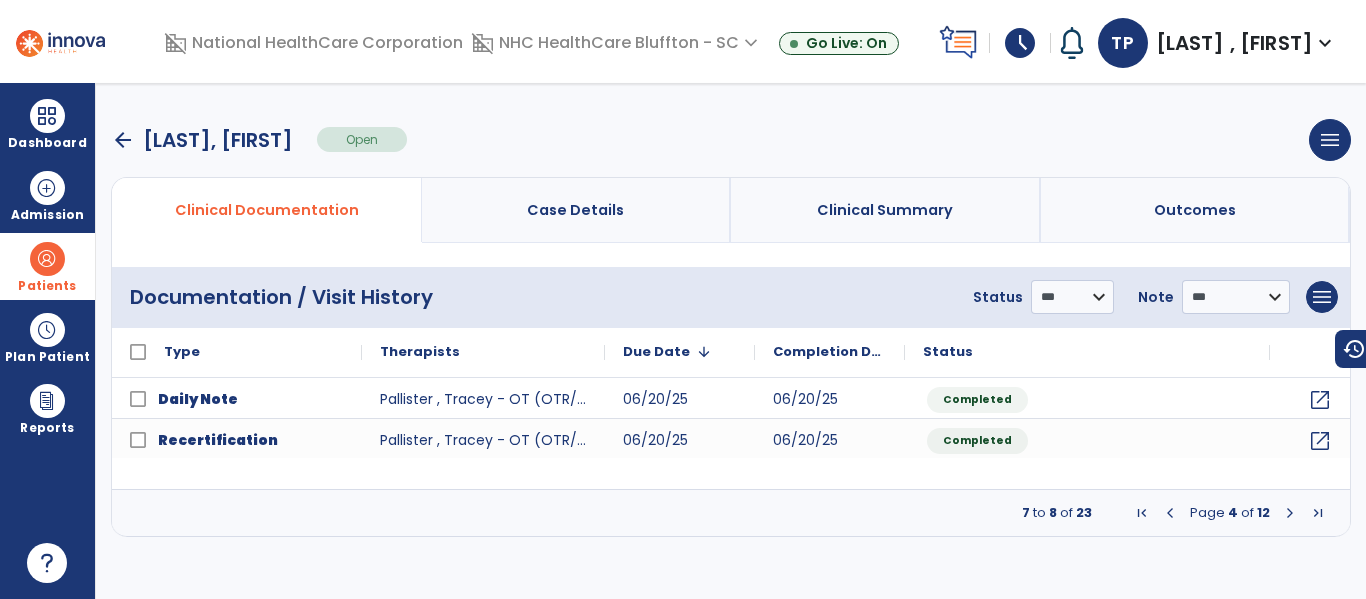 click at bounding box center (1170, 513) 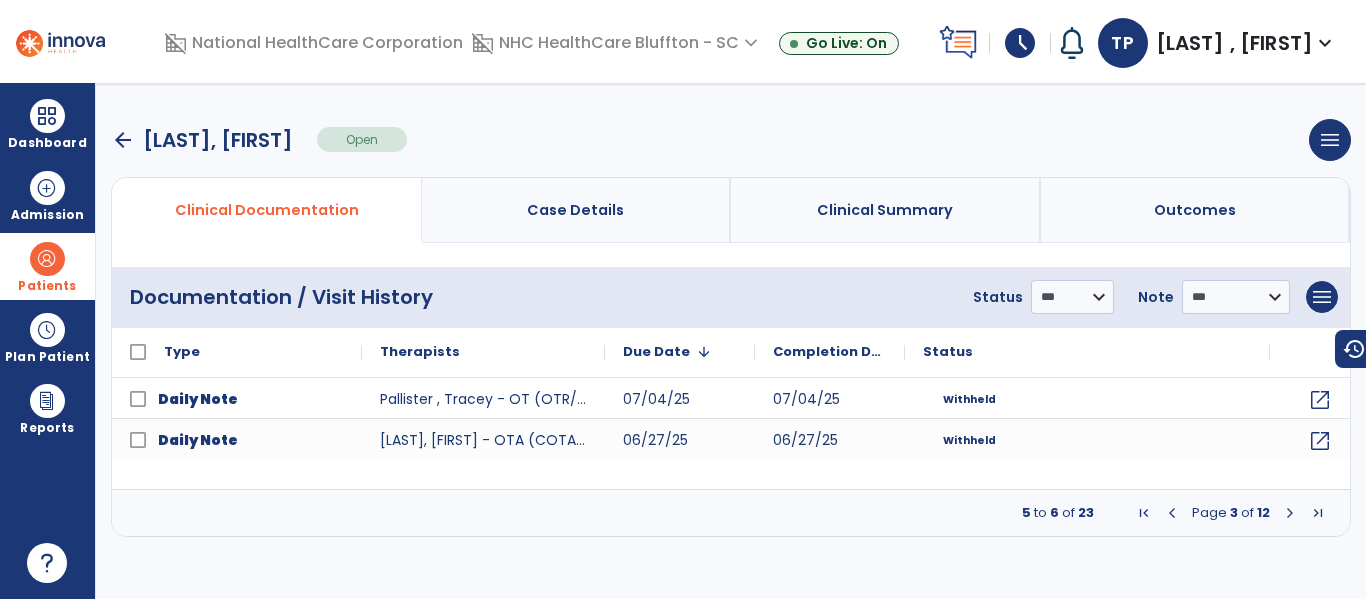 click at bounding box center (1172, 513) 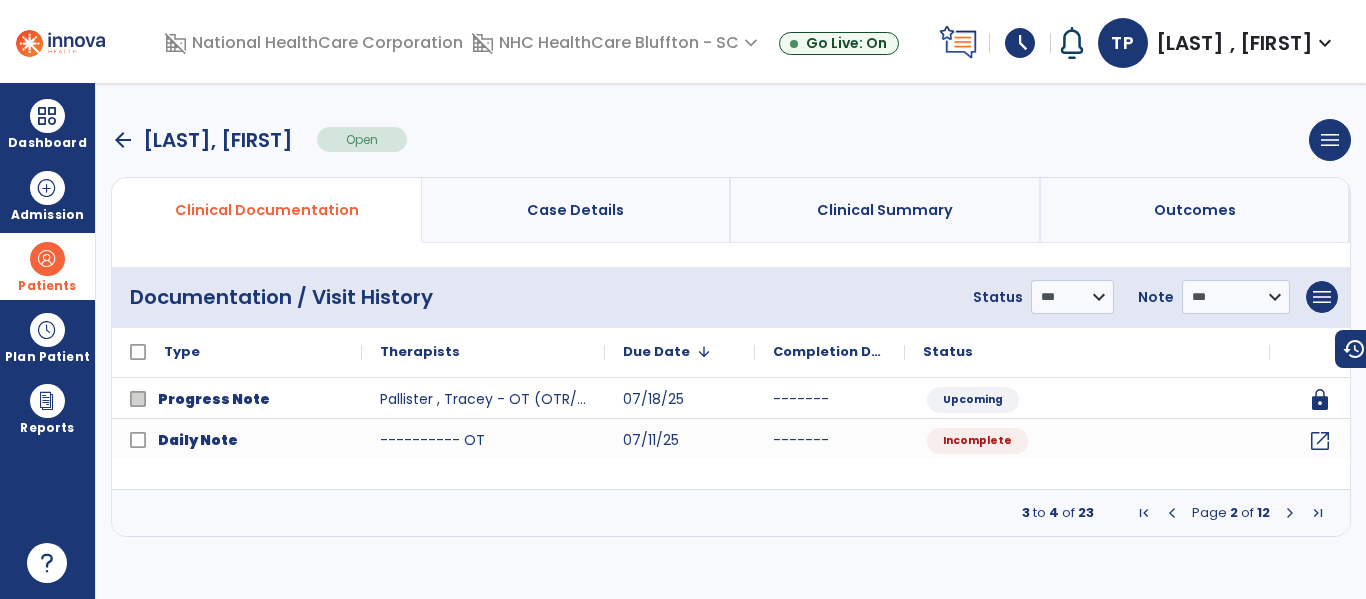 click on "arrow_back" at bounding box center (123, 140) 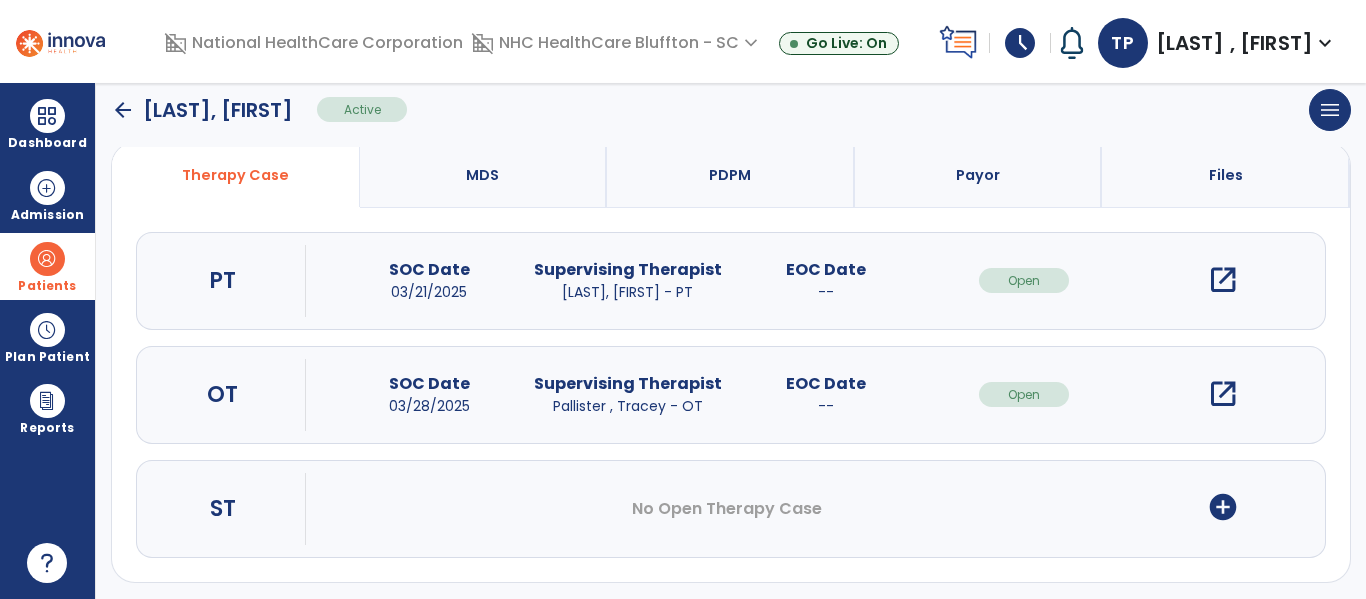 scroll, scrollTop: 200, scrollLeft: 0, axis: vertical 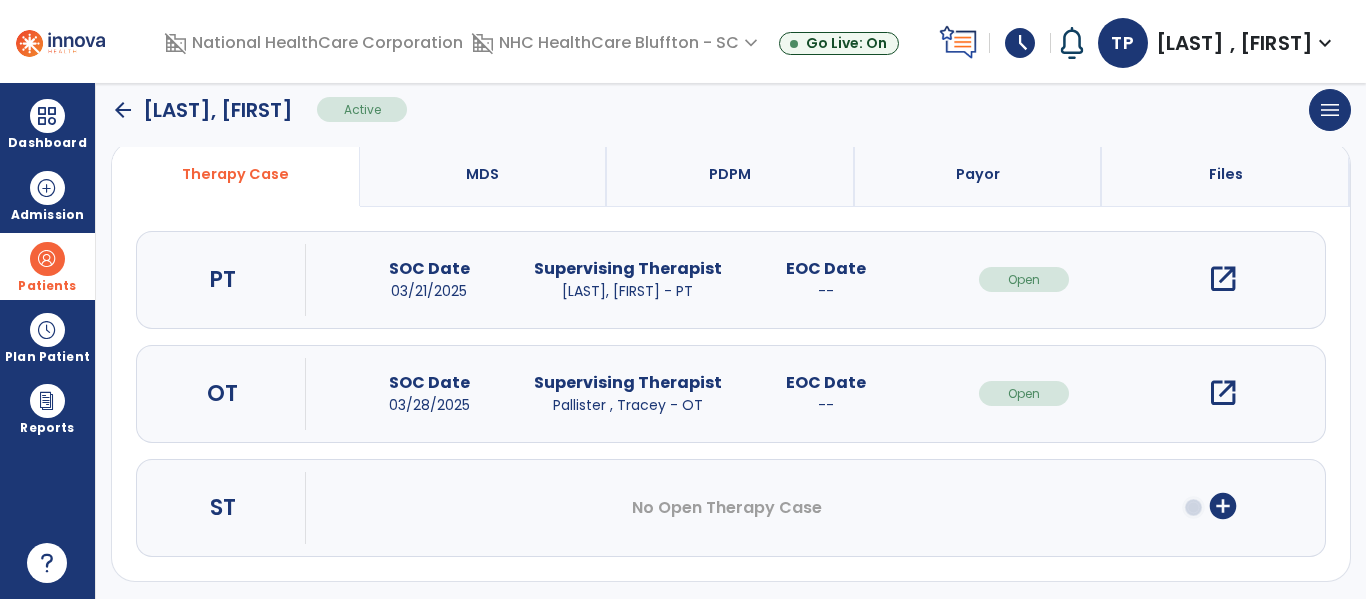 click on "open_in_new" at bounding box center [1223, 393] 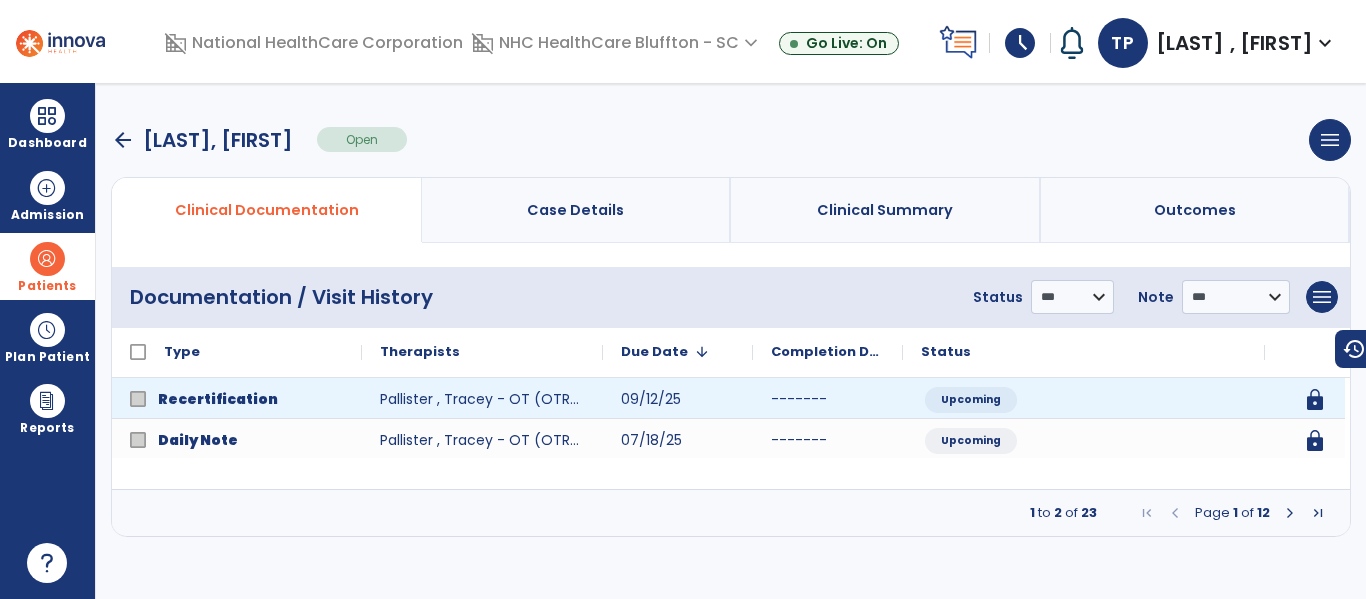 scroll, scrollTop: 0, scrollLeft: 0, axis: both 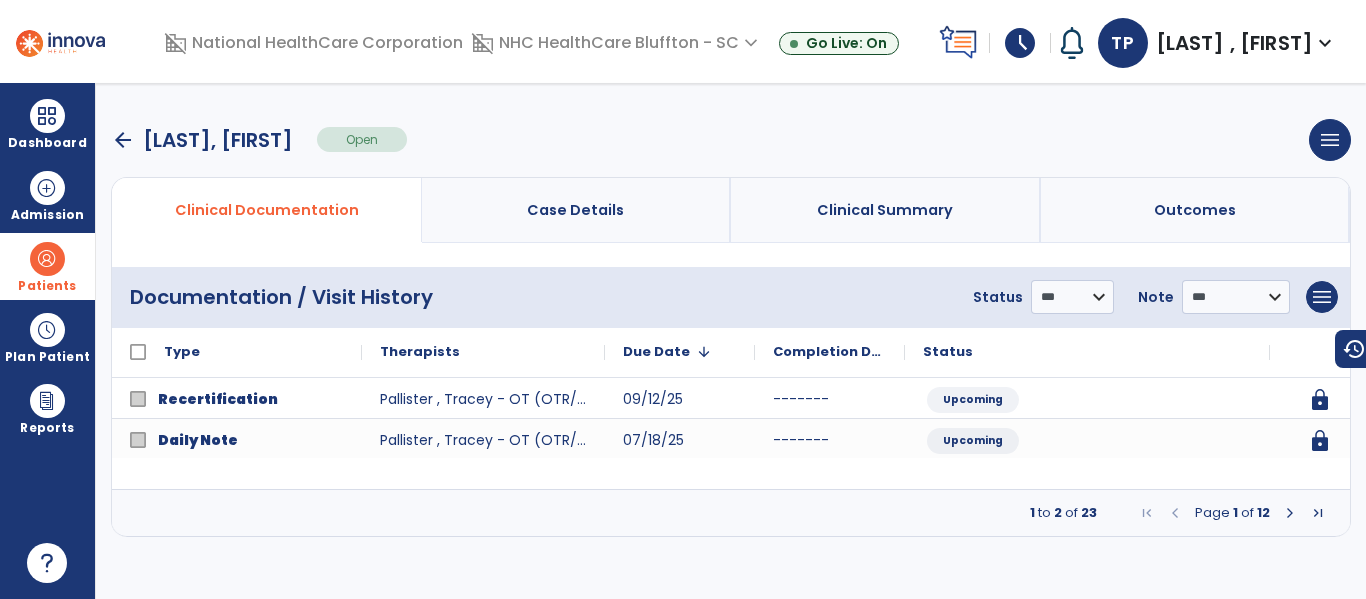 click at bounding box center [1290, 513] 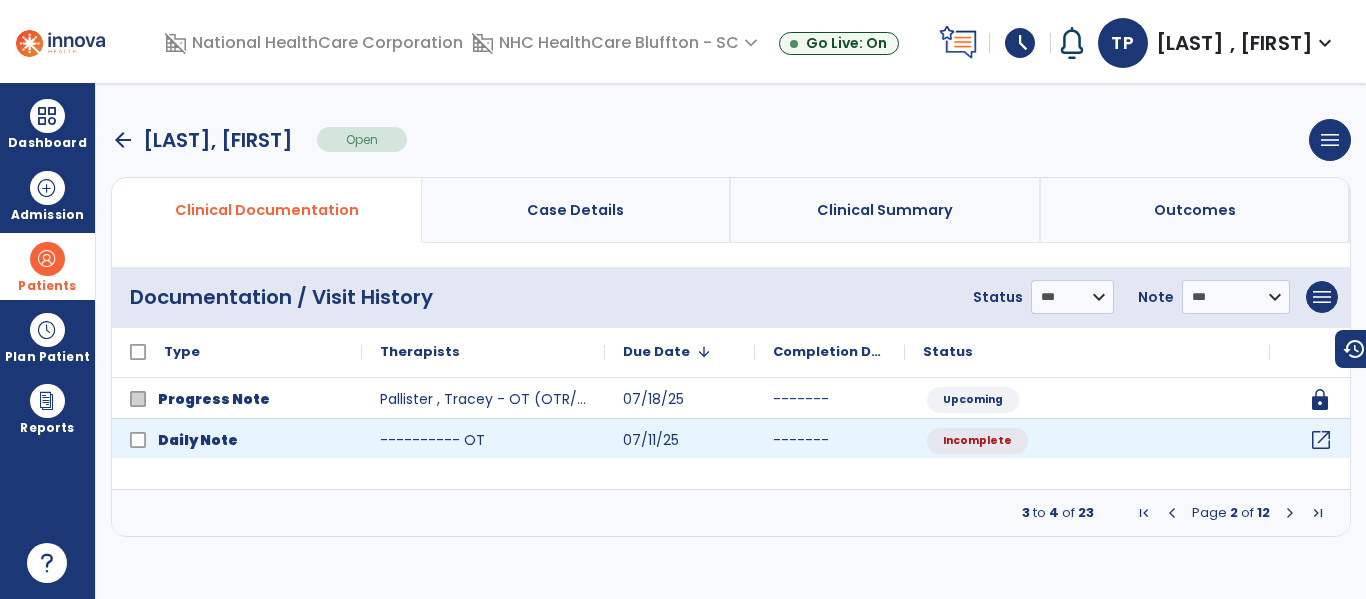 click on "open_in_new" 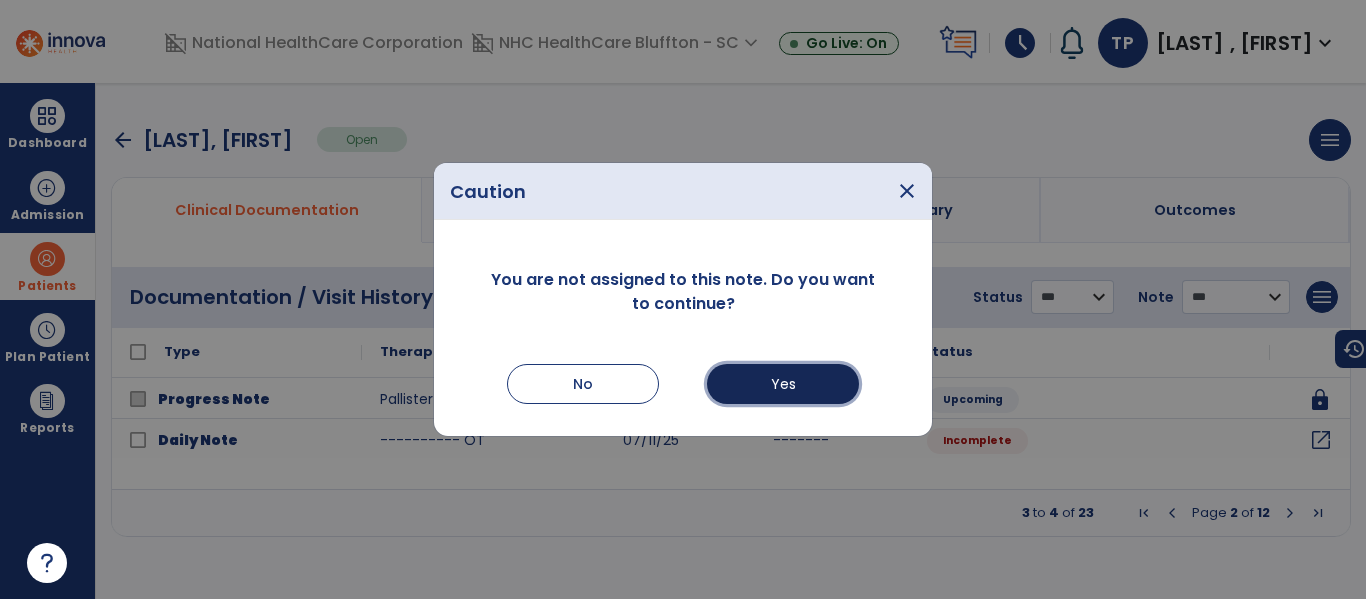 click on "Yes" at bounding box center (783, 384) 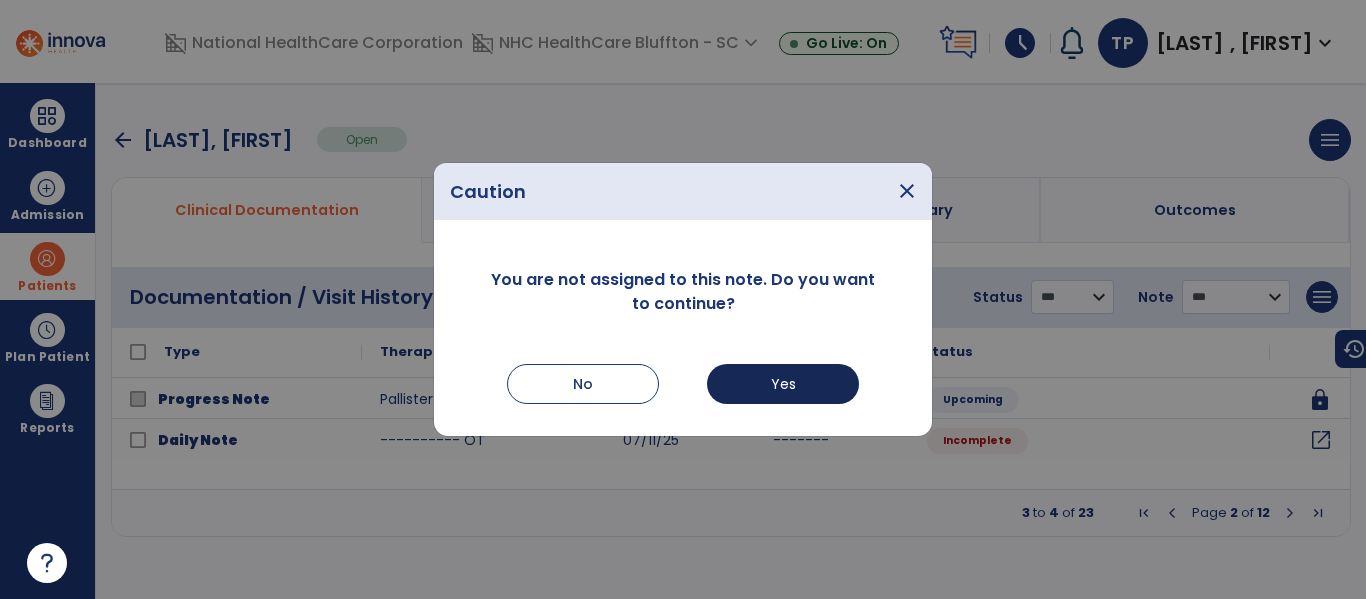 select on "*" 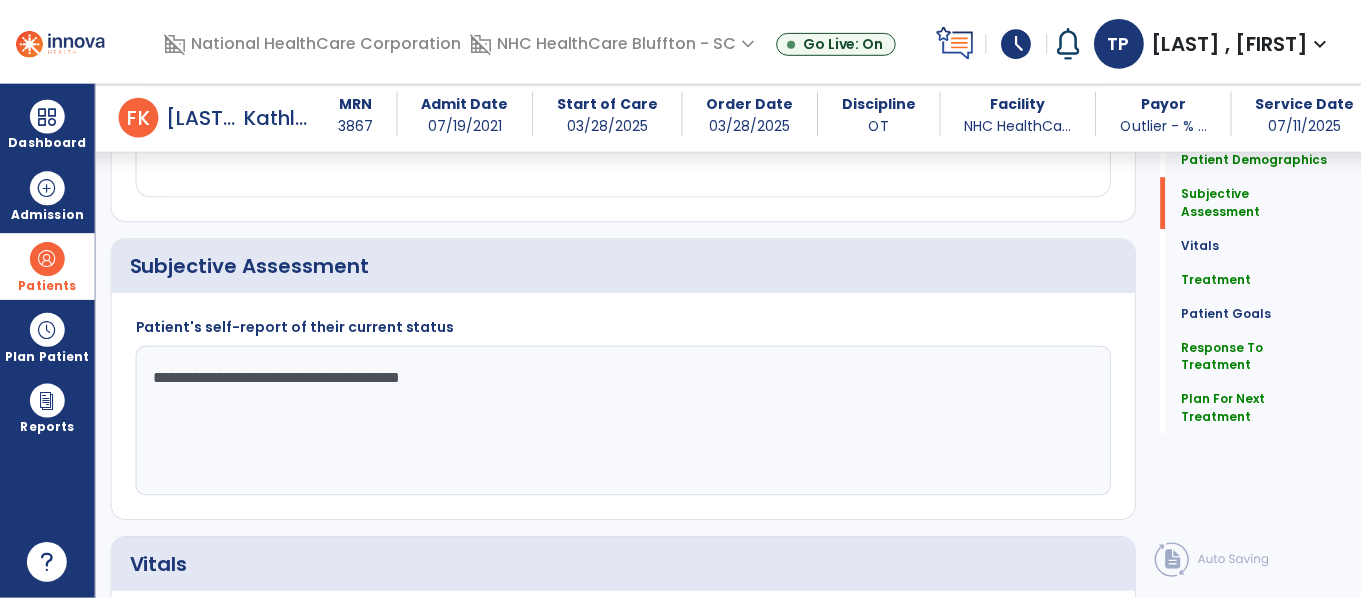 scroll, scrollTop: 1000, scrollLeft: 0, axis: vertical 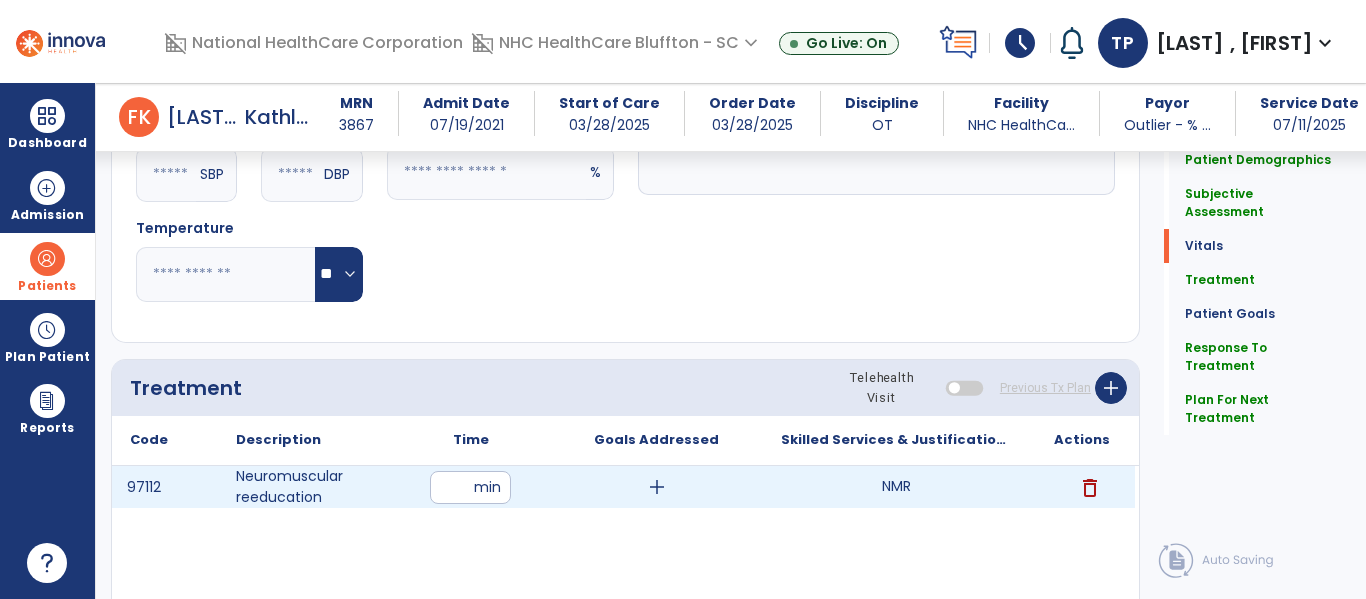 click on "NMR    NMR" at bounding box center (896, 487) 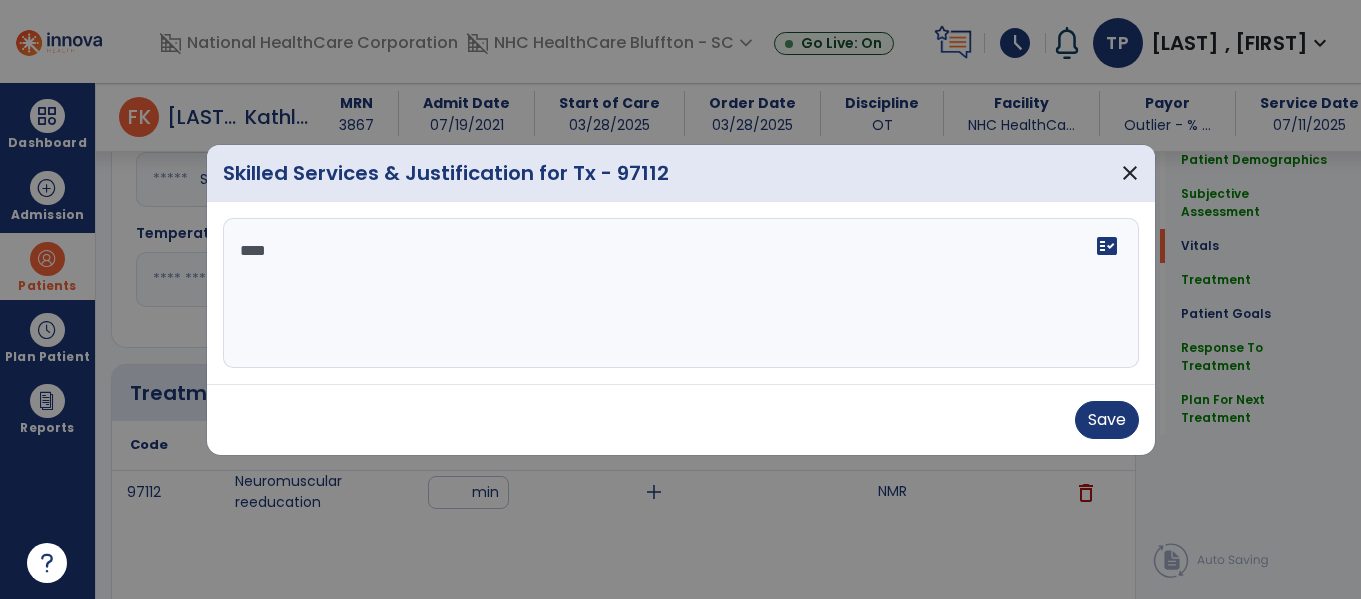 scroll, scrollTop: 1000, scrollLeft: 0, axis: vertical 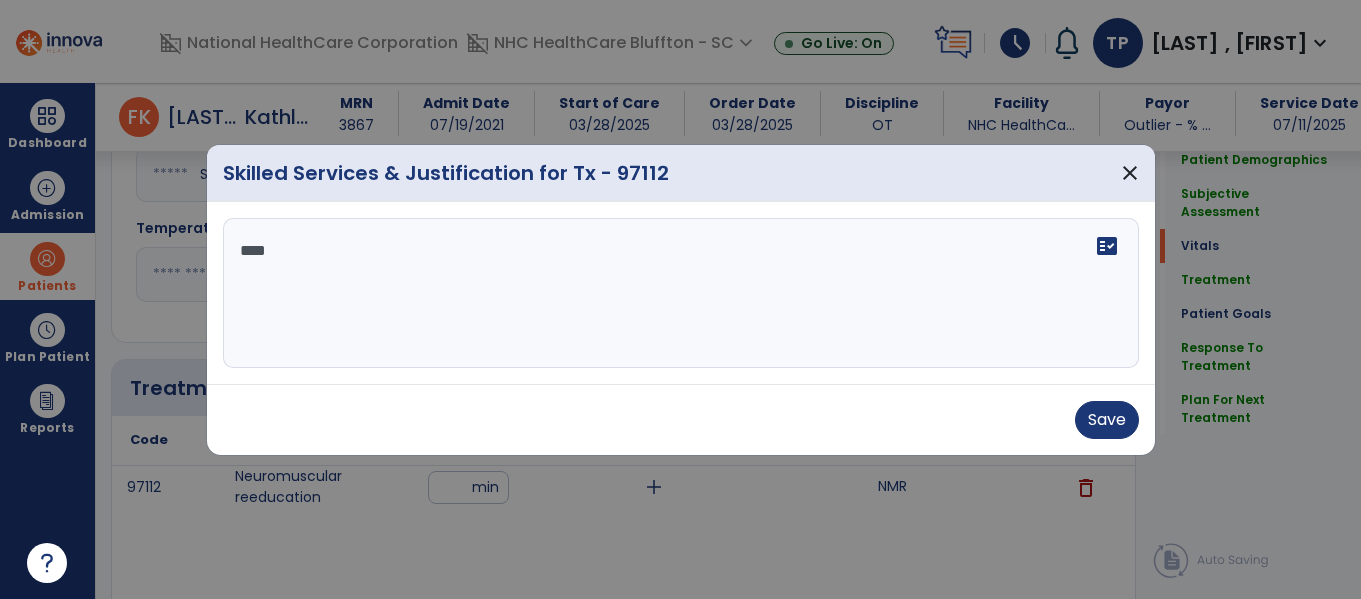 click on "***" at bounding box center (681, 293) 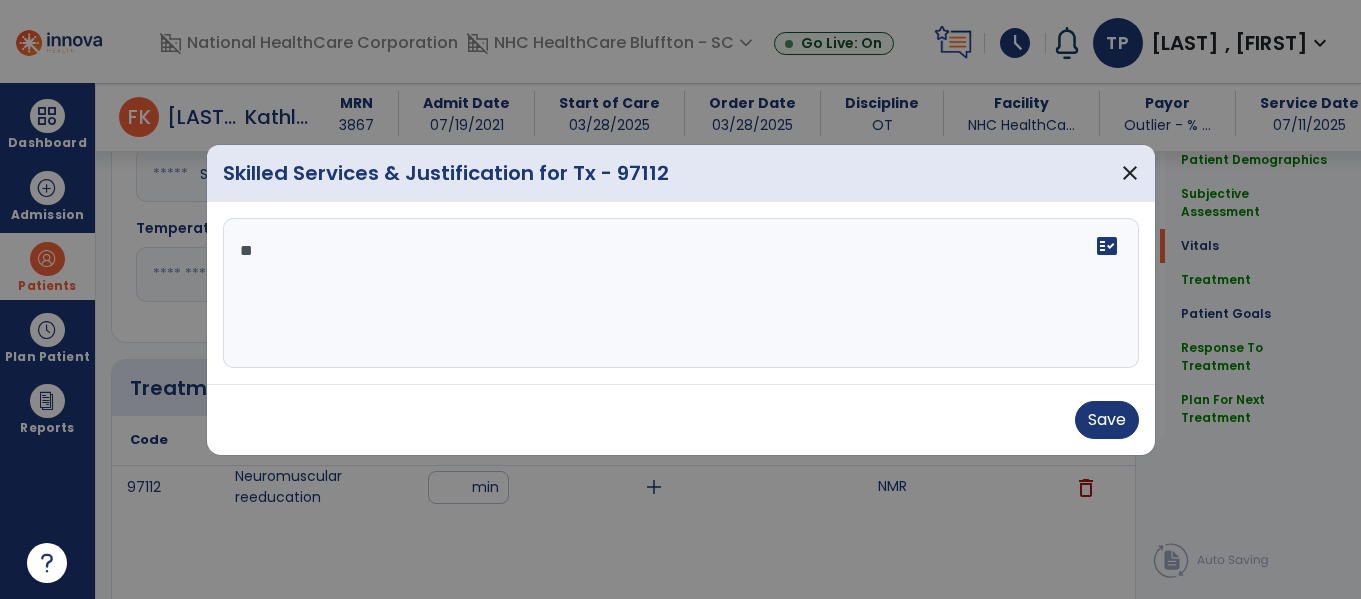 type on "*" 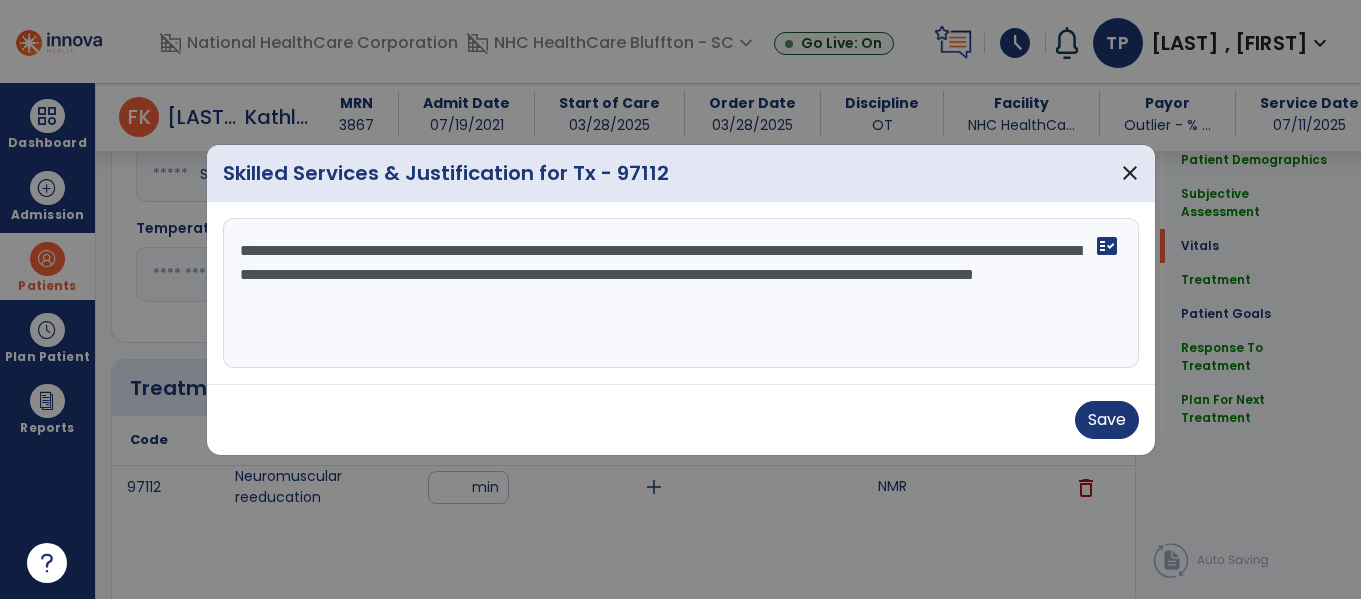 click on "**********" at bounding box center [681, 293] 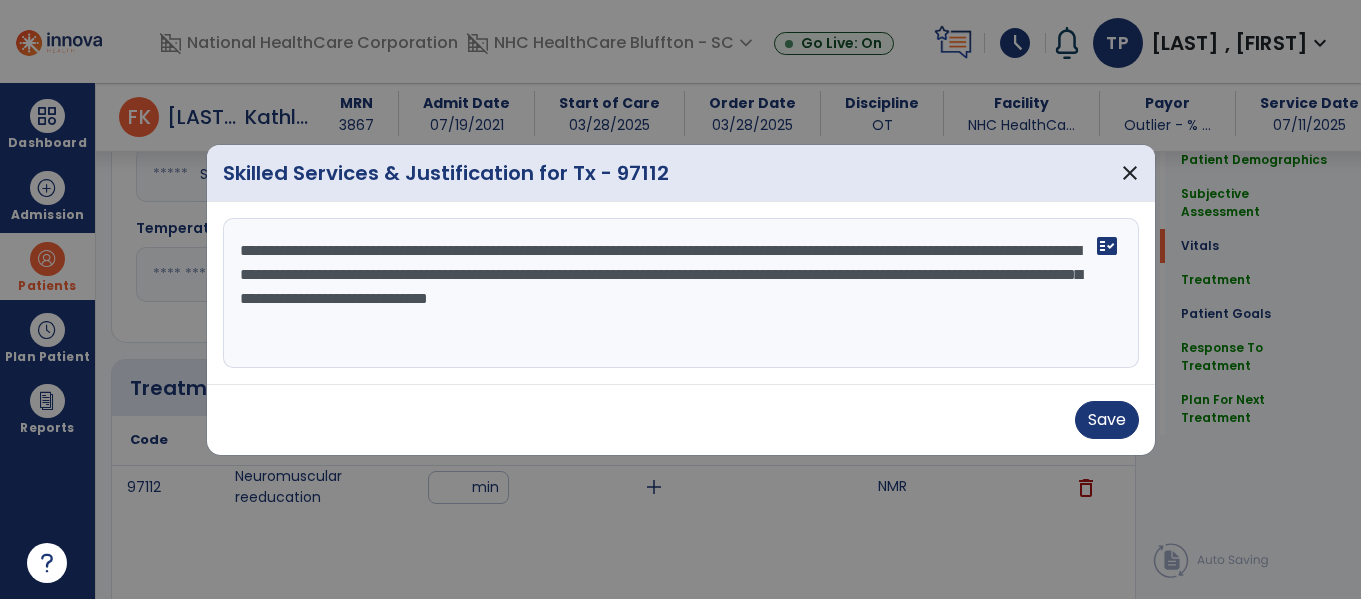 click on "**********" at bounding box center [681, 293] 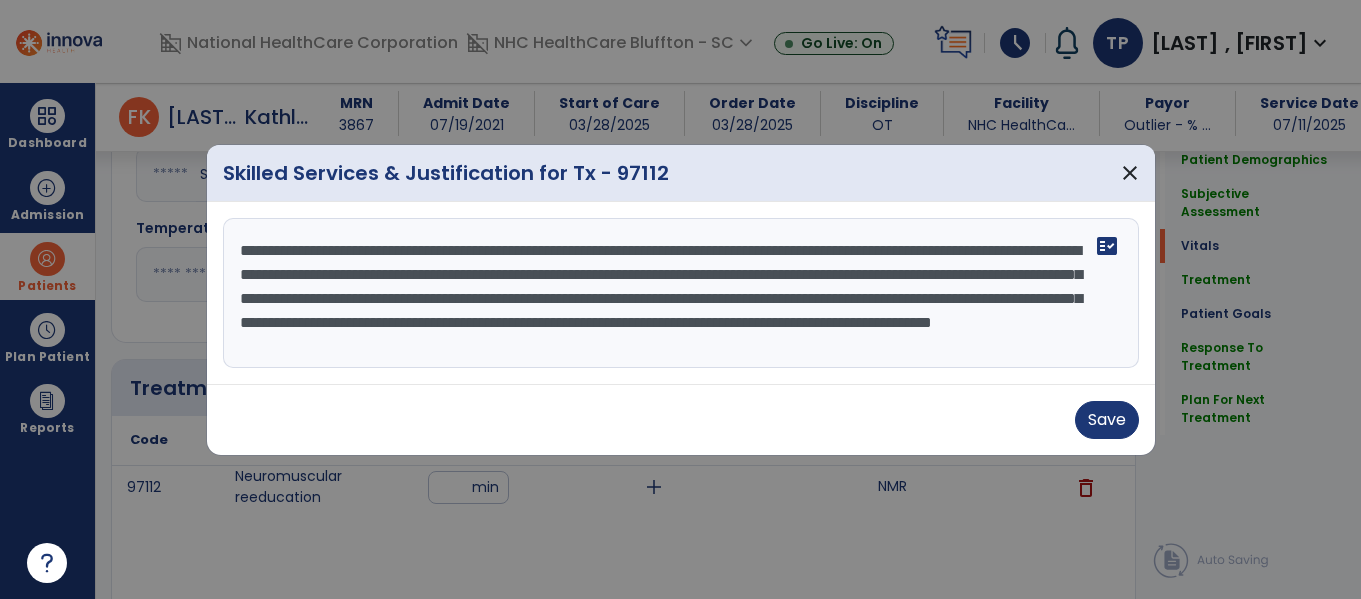 scroll, scrollTop: 16, scrollLeft: 0, axis: vertical 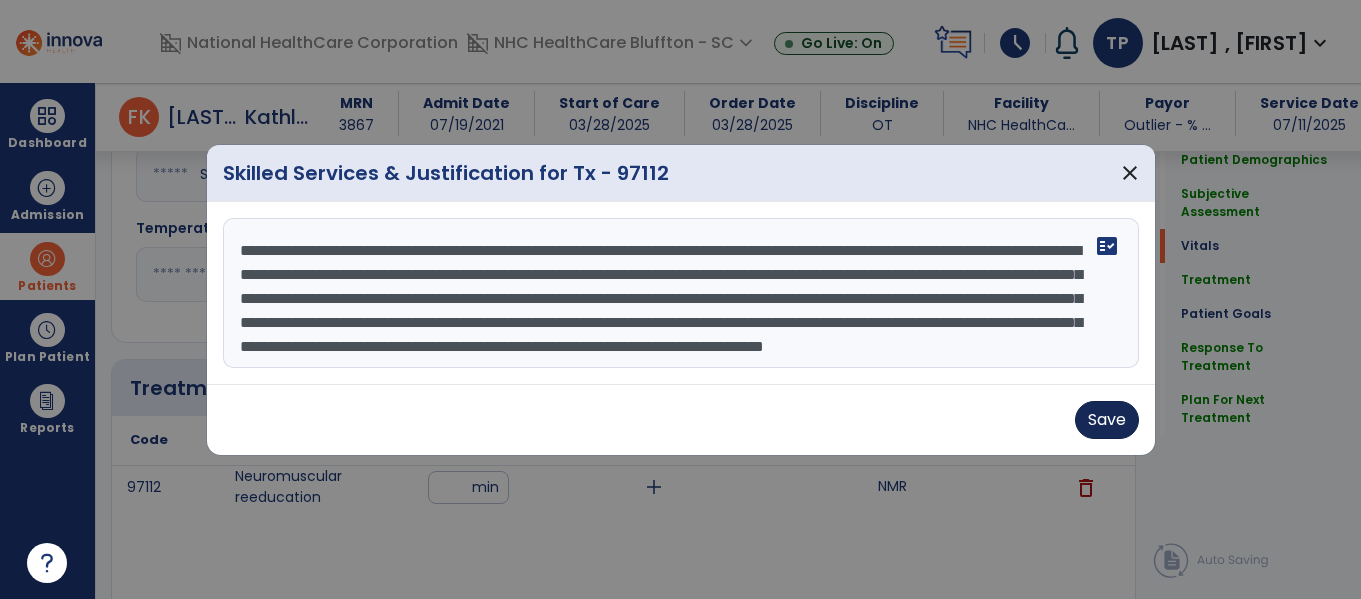 type on "**********" 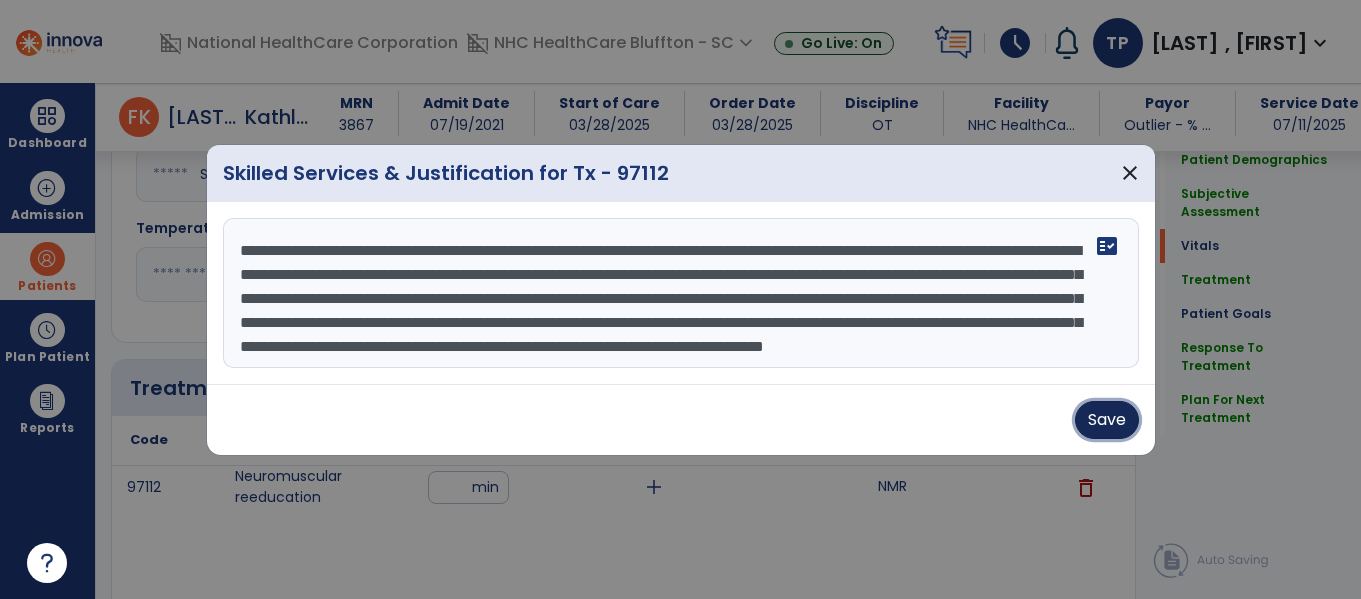 click on "Save" at bounding box center [1107, 420] 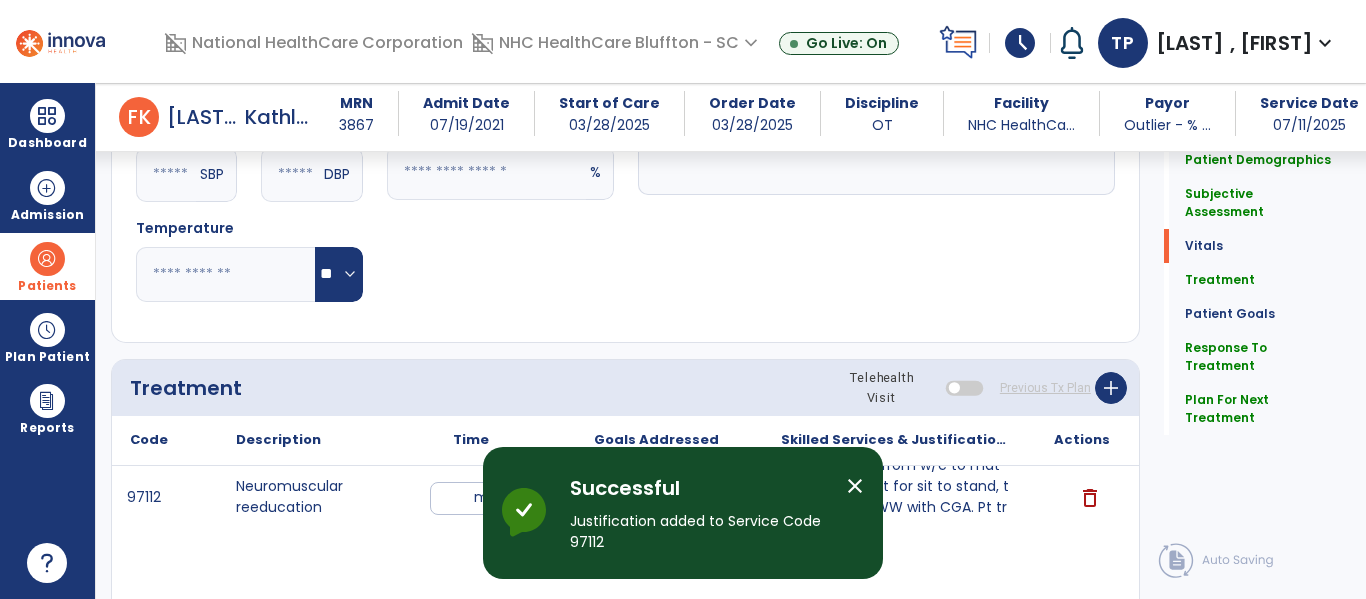 click on "close" at bounding box center (855, 486) 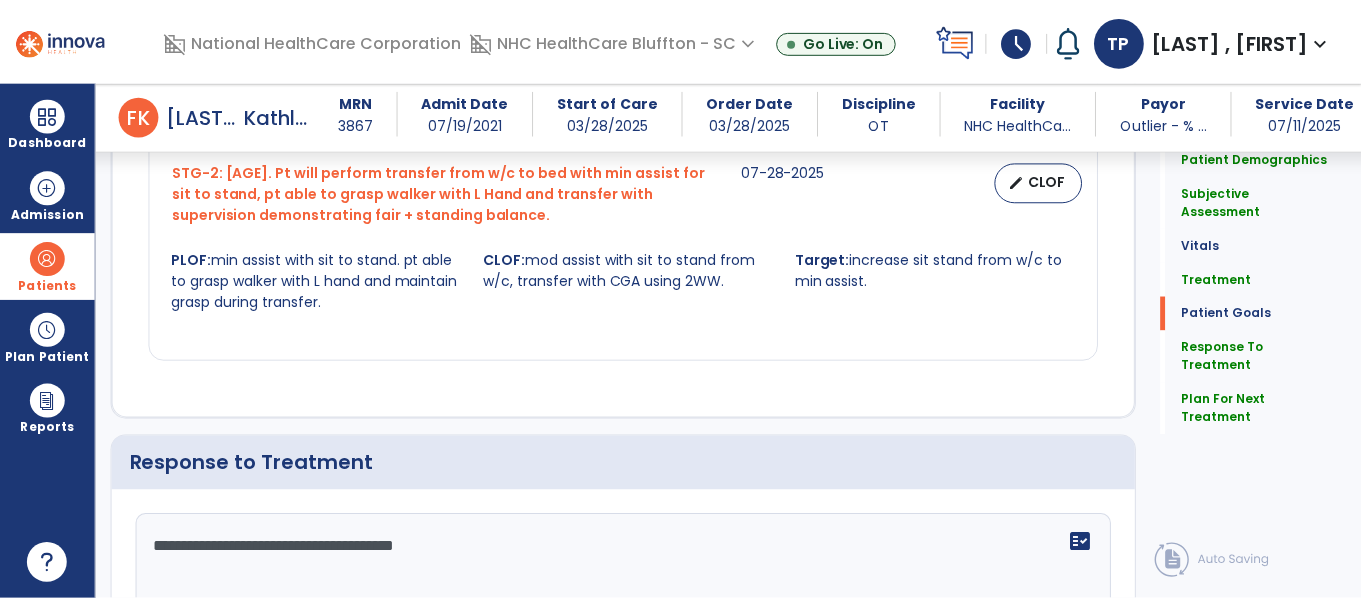scroll, scrollTop: 2527, scrollLeft: 0, axis: vertical 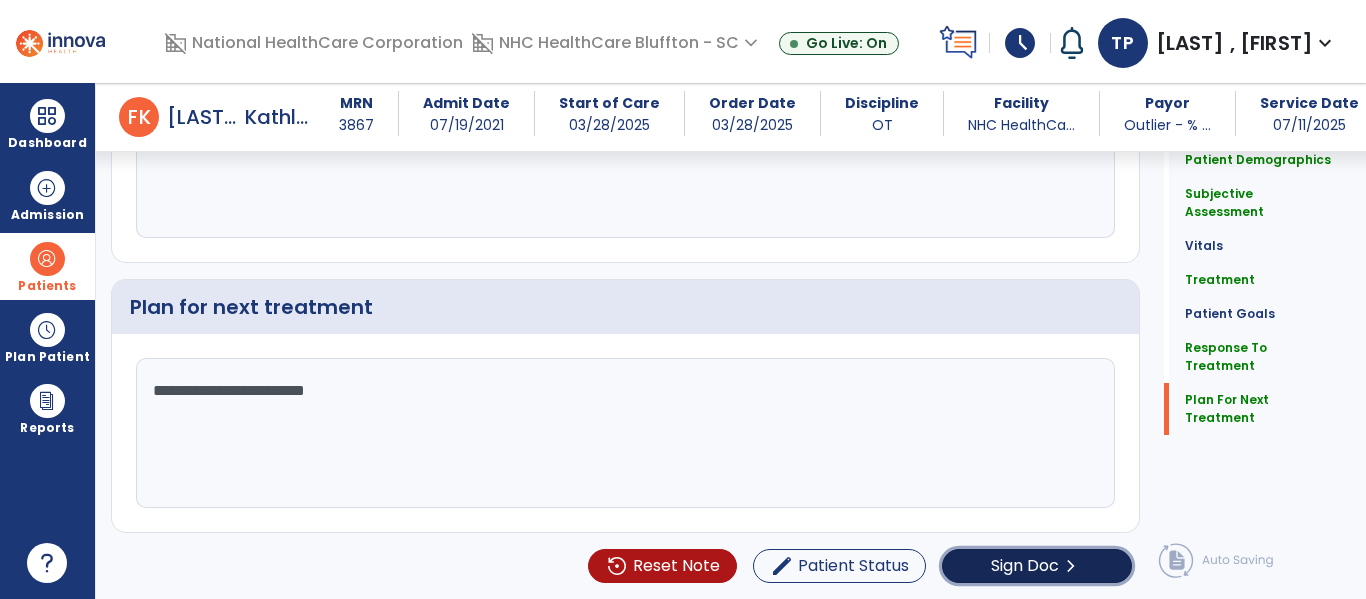 click on "chevron_right" 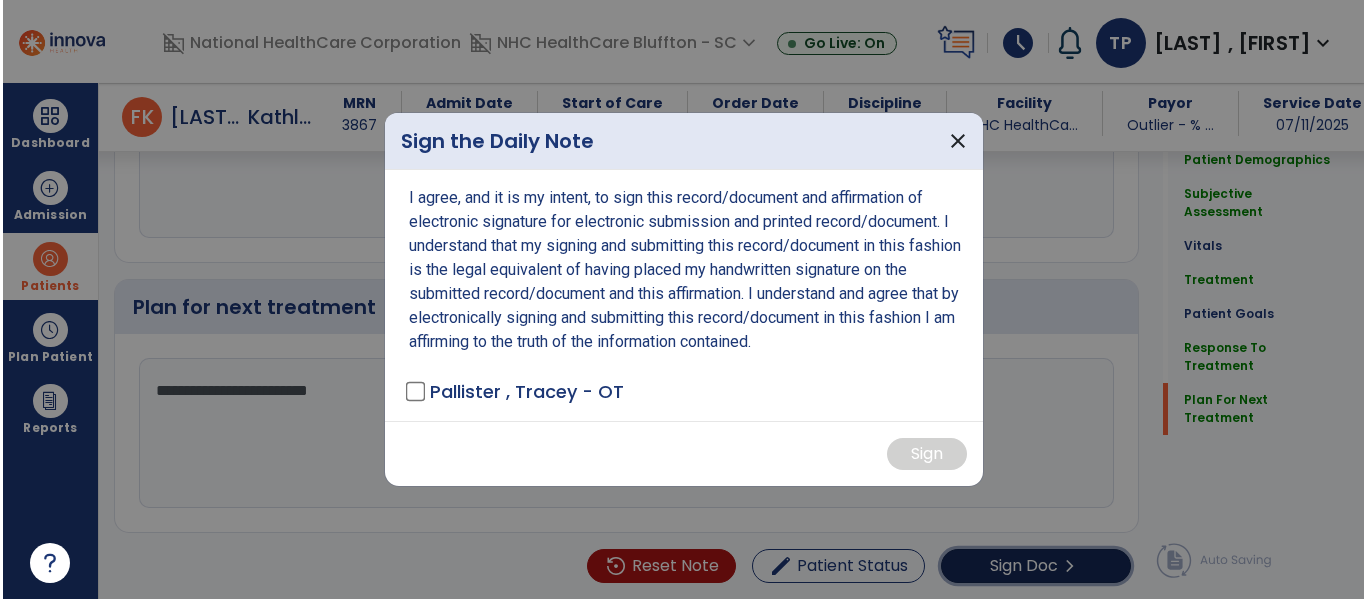 scroll, scrollTop: 2527, scrollLeft: 0, axis: vertical 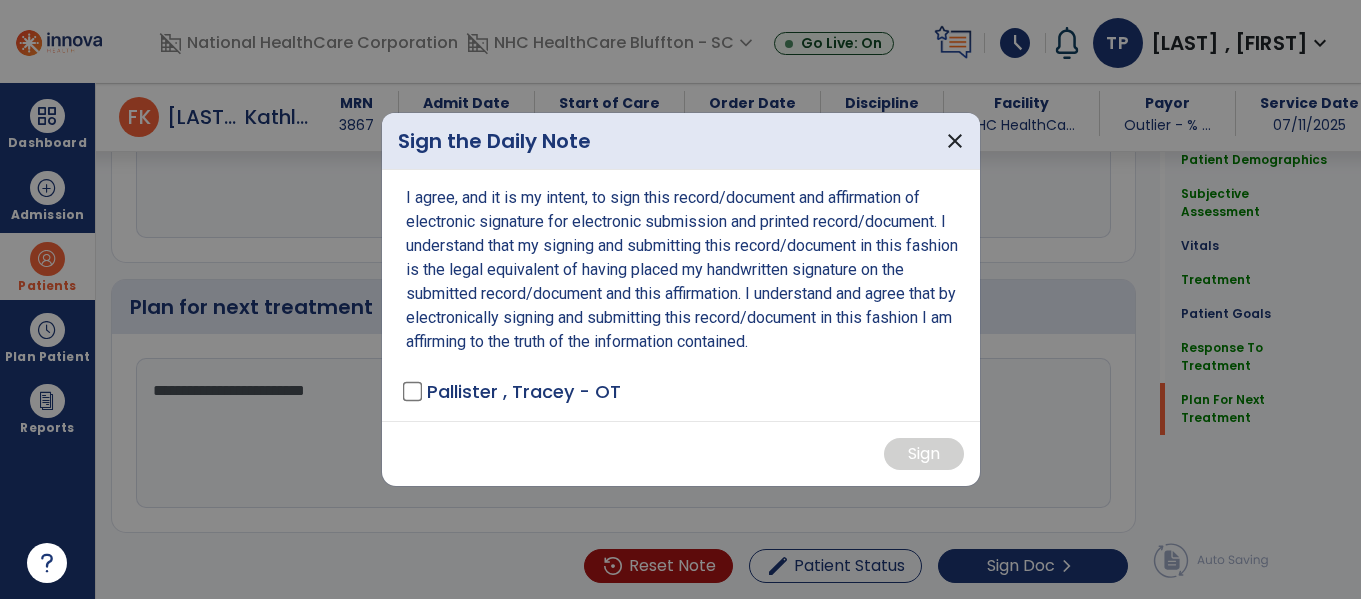 click on "I agree, and it is my intent, to sign this record/document and affirmation of electronic signature for electronic submission and printed record/document. I understand that my signing and submitting this record/document in this fashion is the legal equivalent of having placed my handwritten signature on the submitted record/document and this affirmation. I understand and agree that by electronically signing and submitting this record/document in this fashion I am affirming to the truth of the information contained.  [LAST] , [FIRST]   - OT" at bounding box center (681, 295) 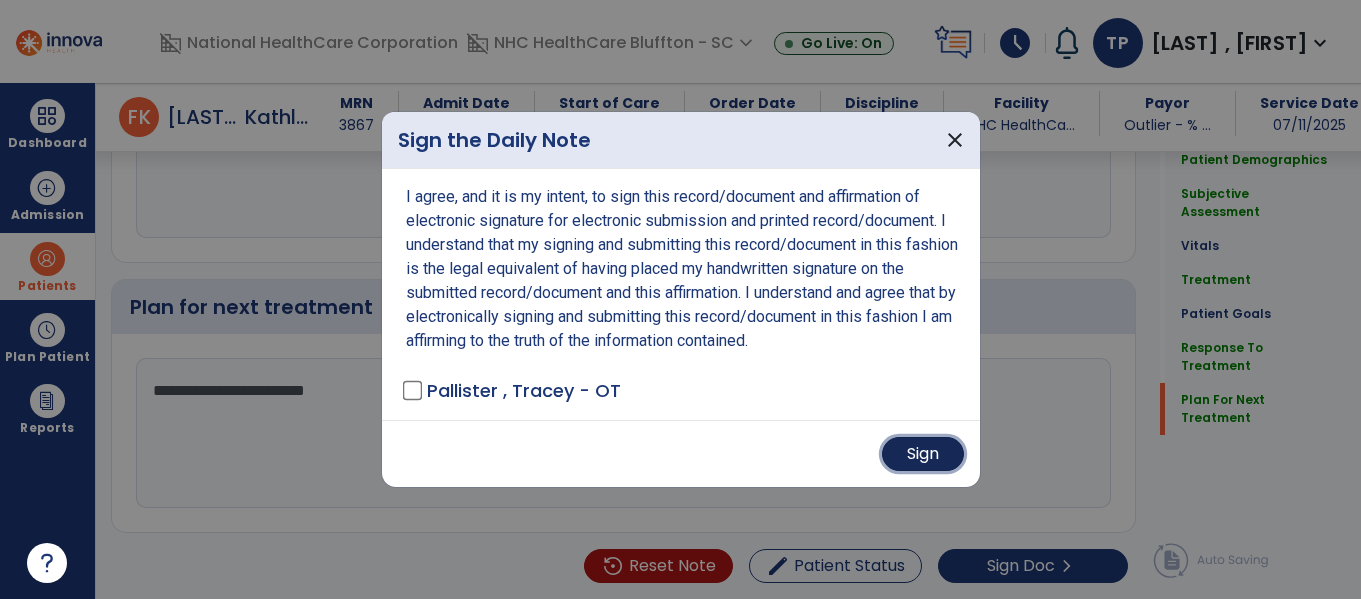 click on "Sign" at bounding box center (923, 454) 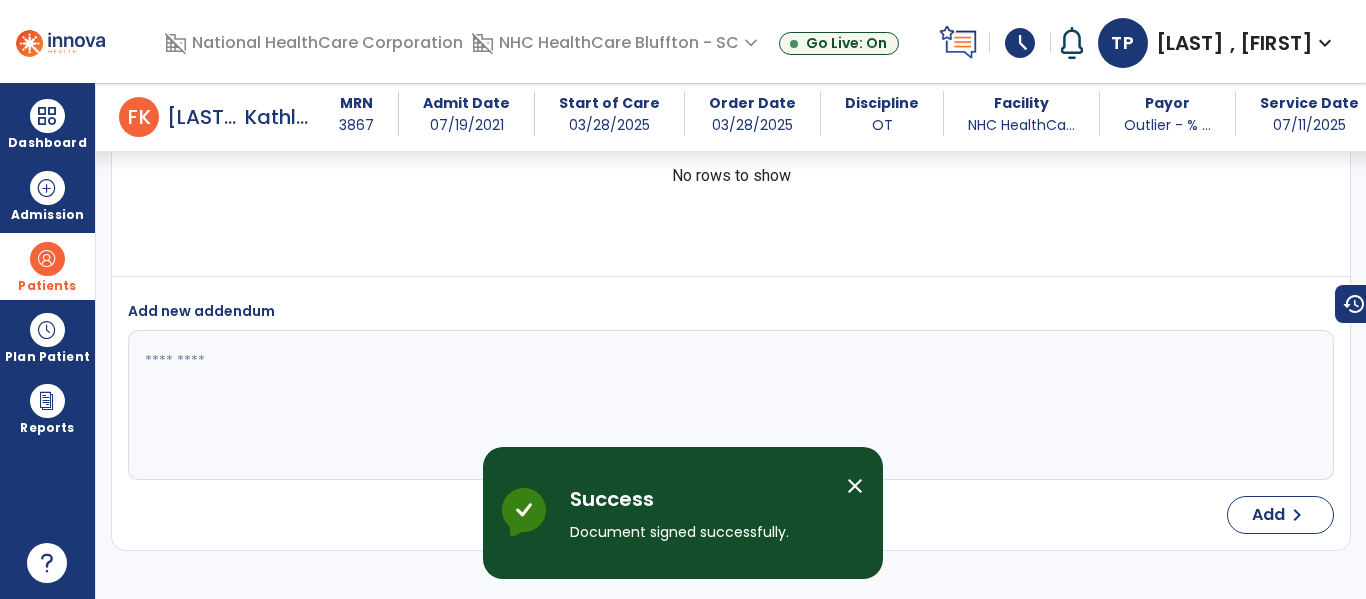 scroll, scrollTop: 3476, scrollLeft: 0, axis: vertical 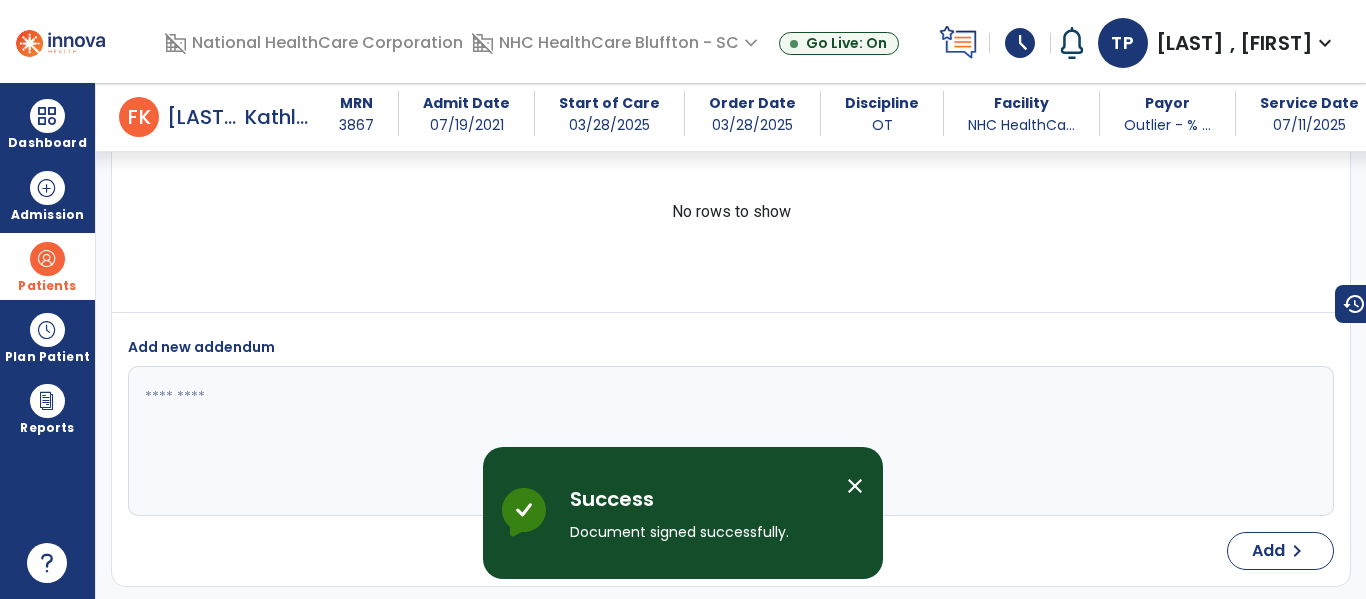 click on "close" at bounding box center [855, 486] 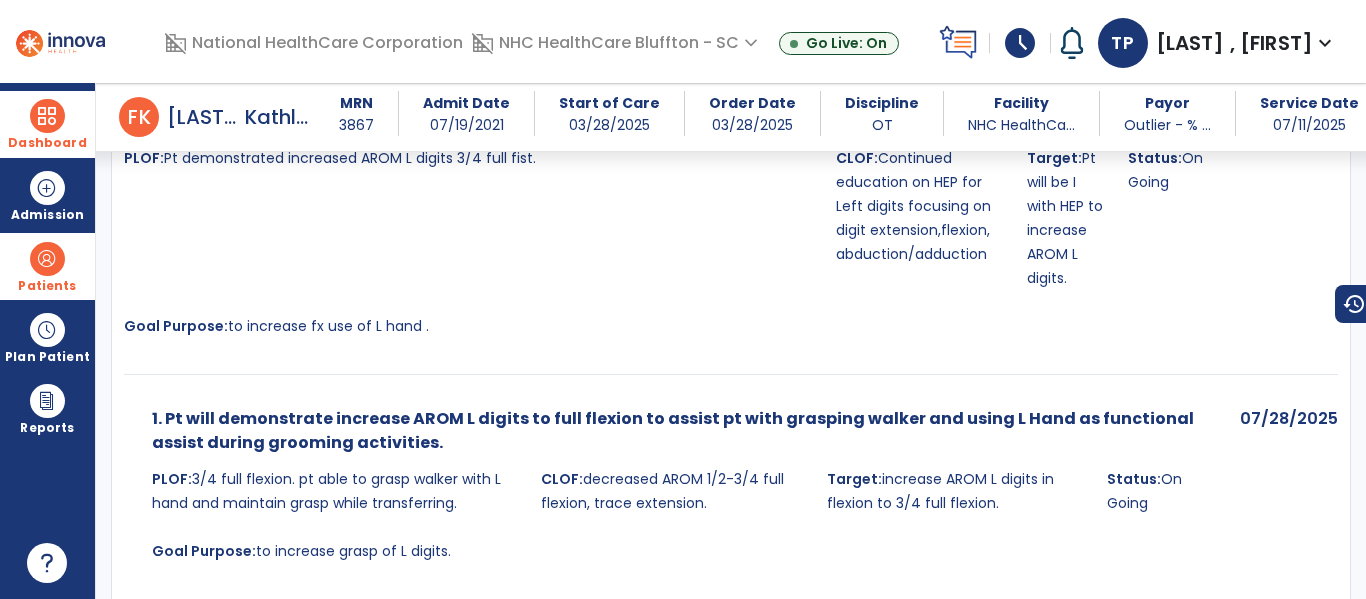 scroll, scrollTop: 2276, scrollLeft: 0, axis: vertical 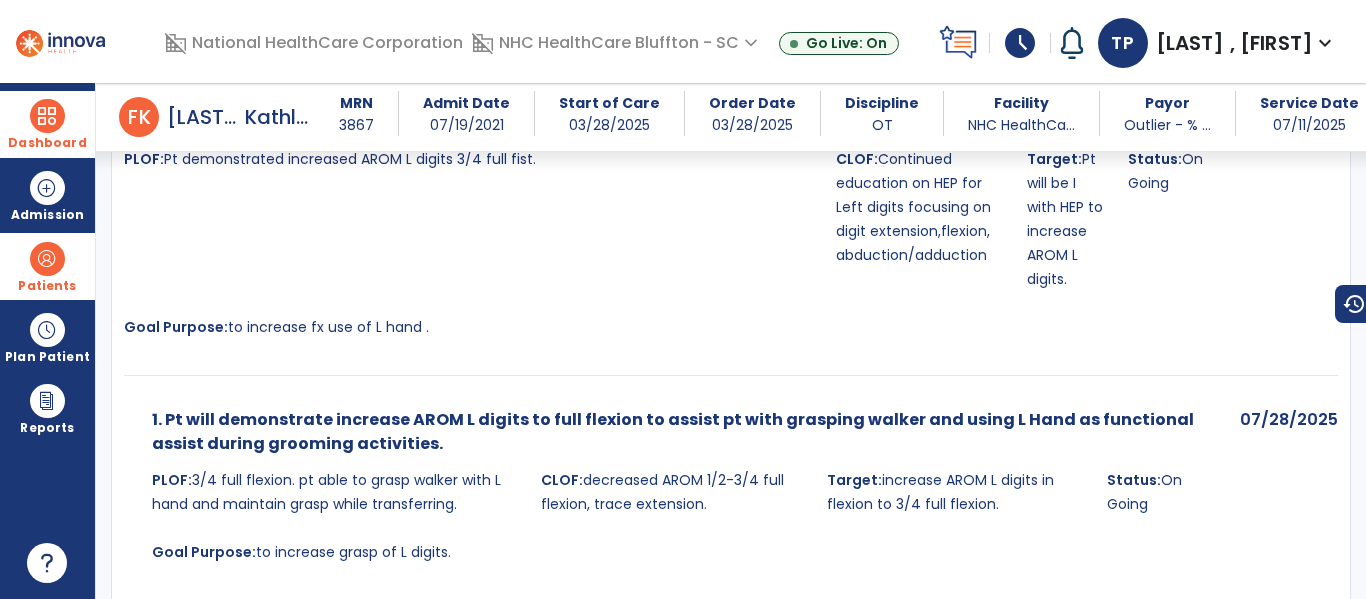 click on "Dashboard" at bounding box center (47, 124) 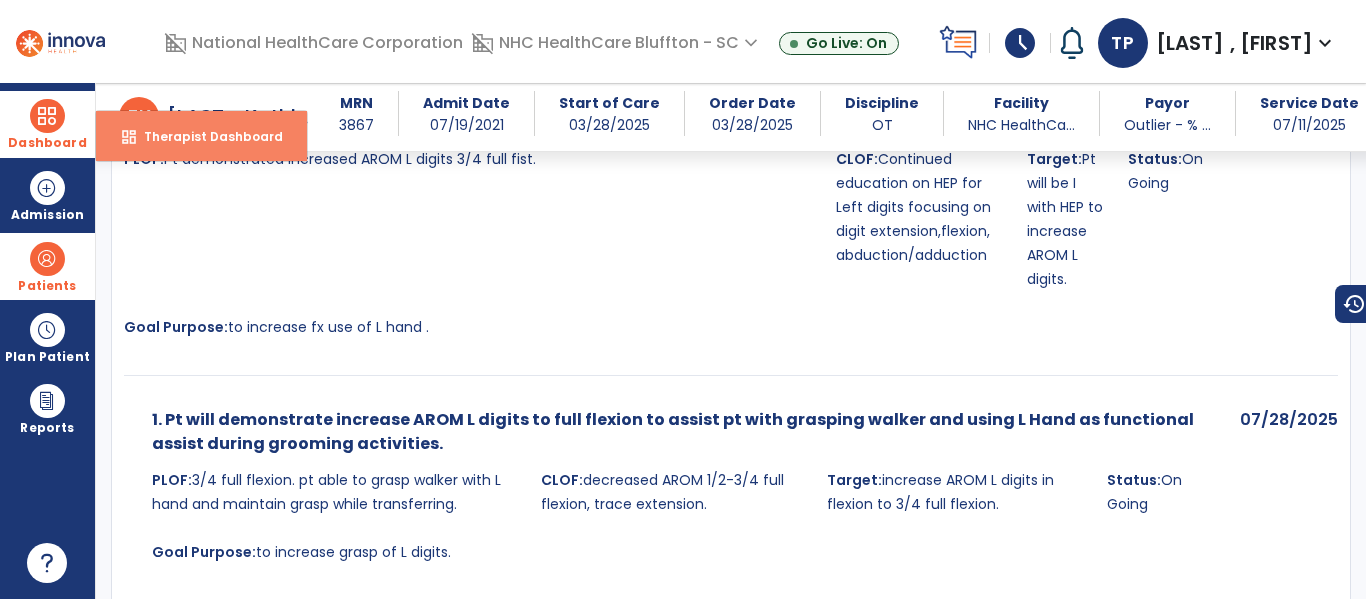 click on "dashboard" at bounding box center [129, 137] 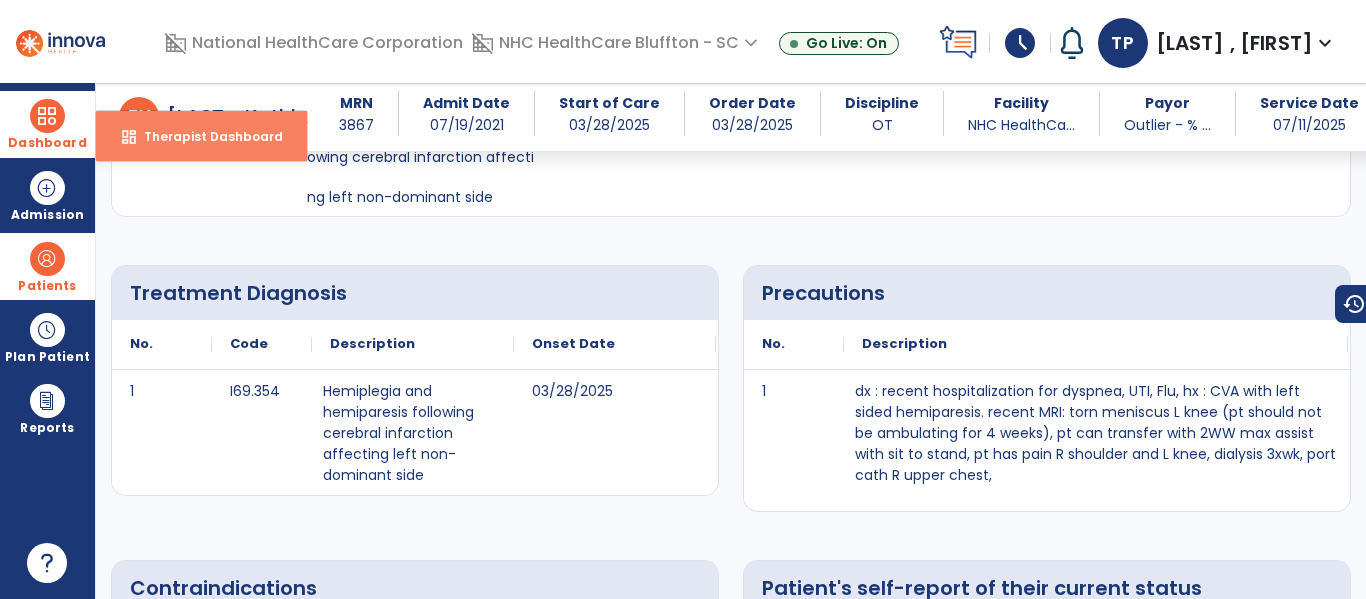 select on "****" 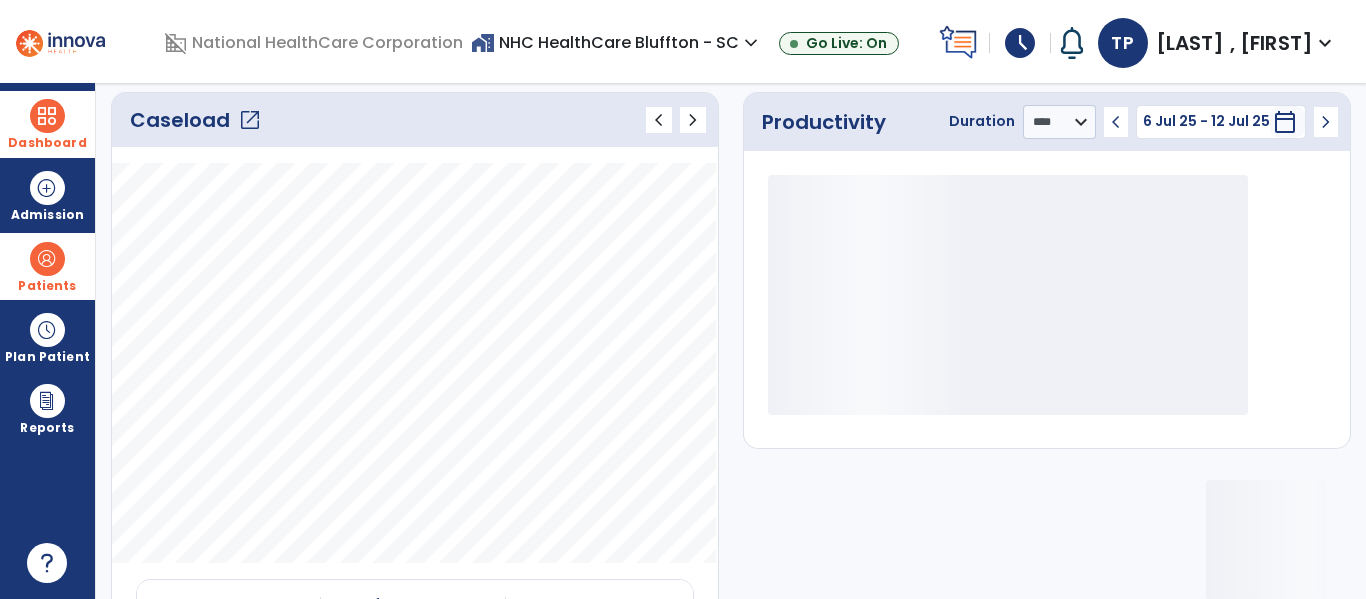 click on "open_in_new" 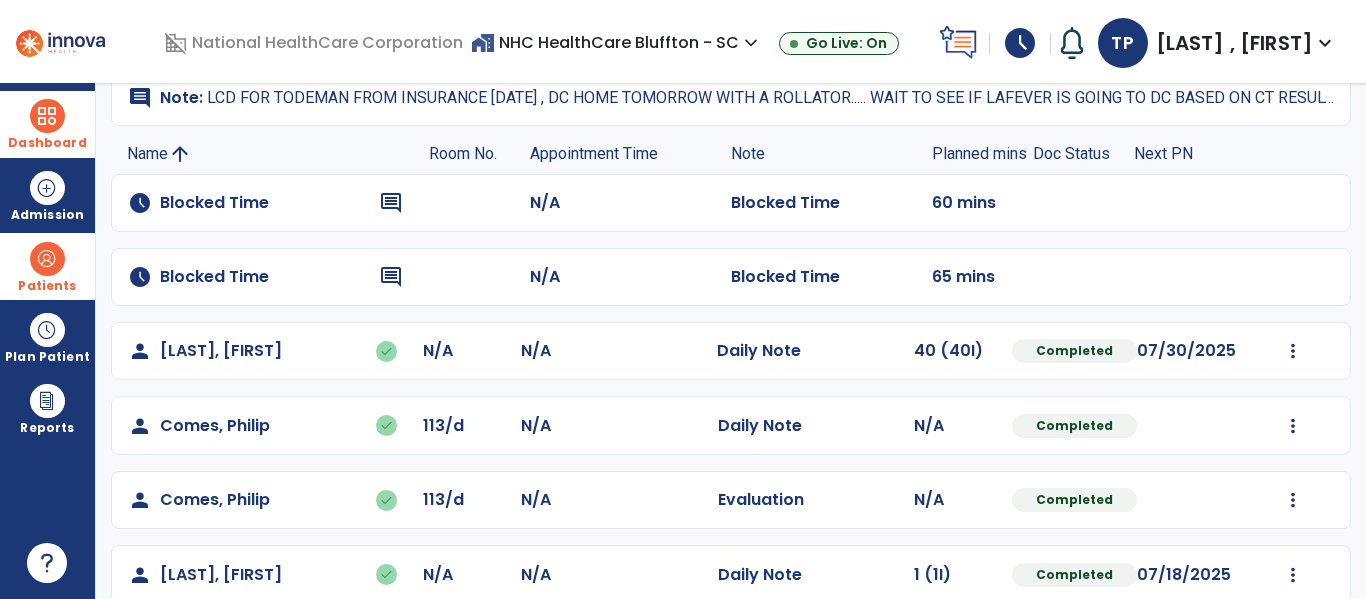 scroll, scrollTop: 0, scrollLeft: 0, axis: both 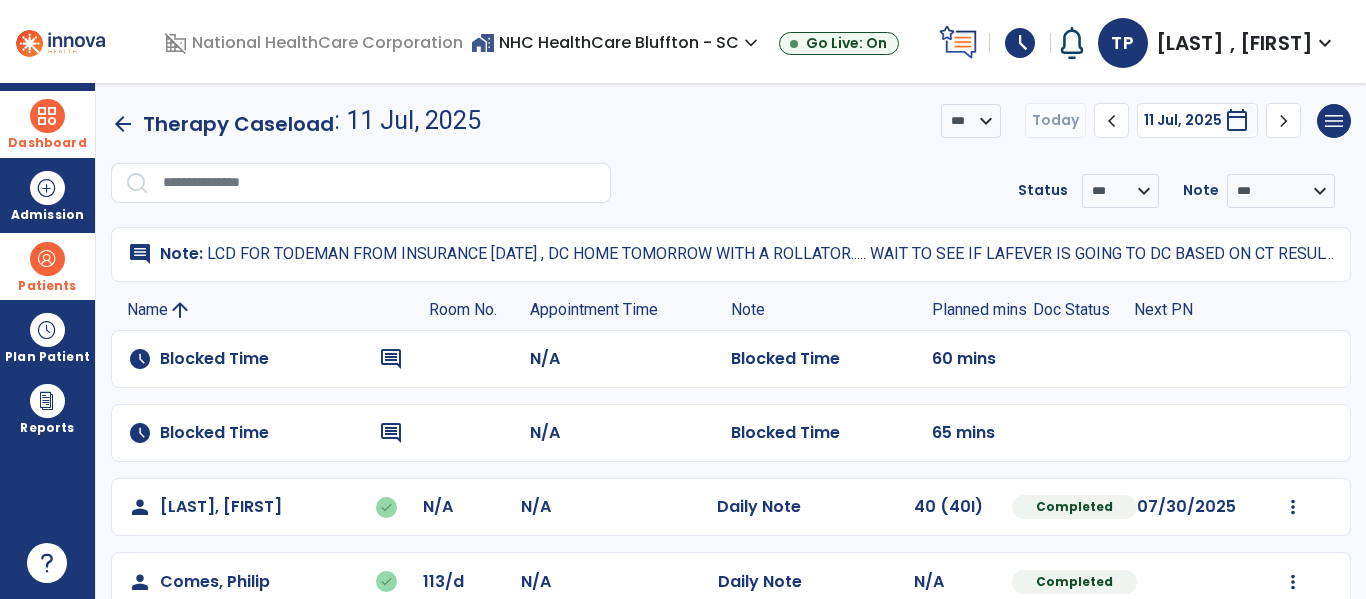 click at bounding box center (47, 259) 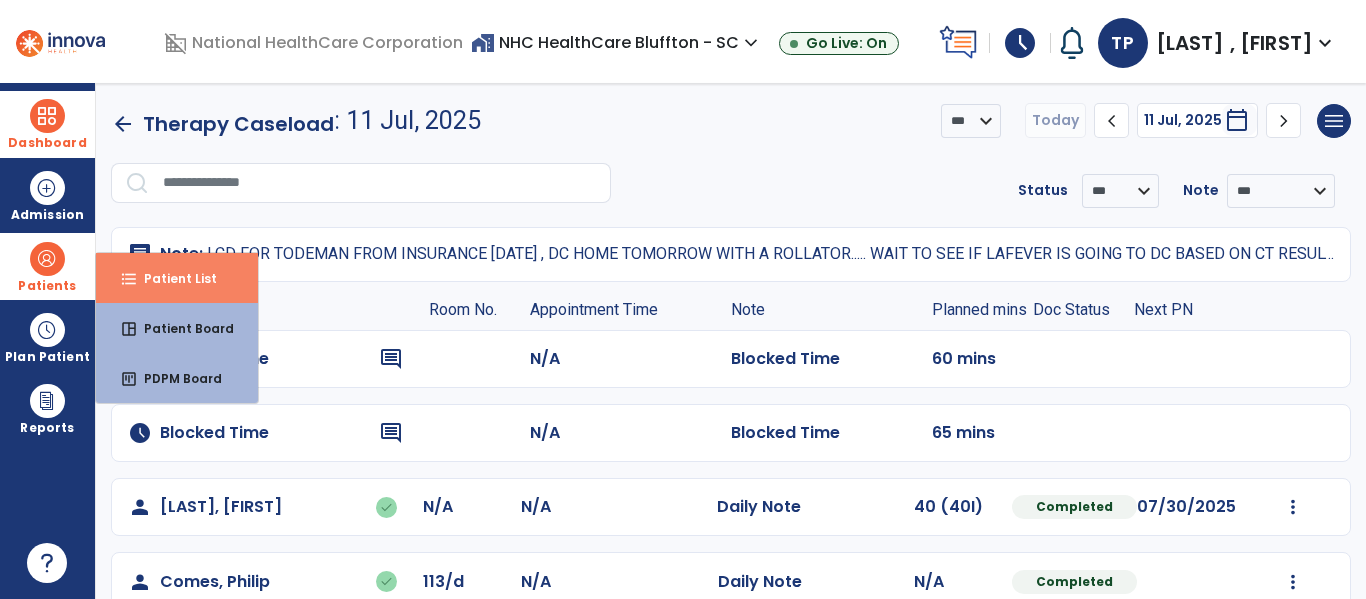 click on "Patient List" at bounding box center (172, 278) 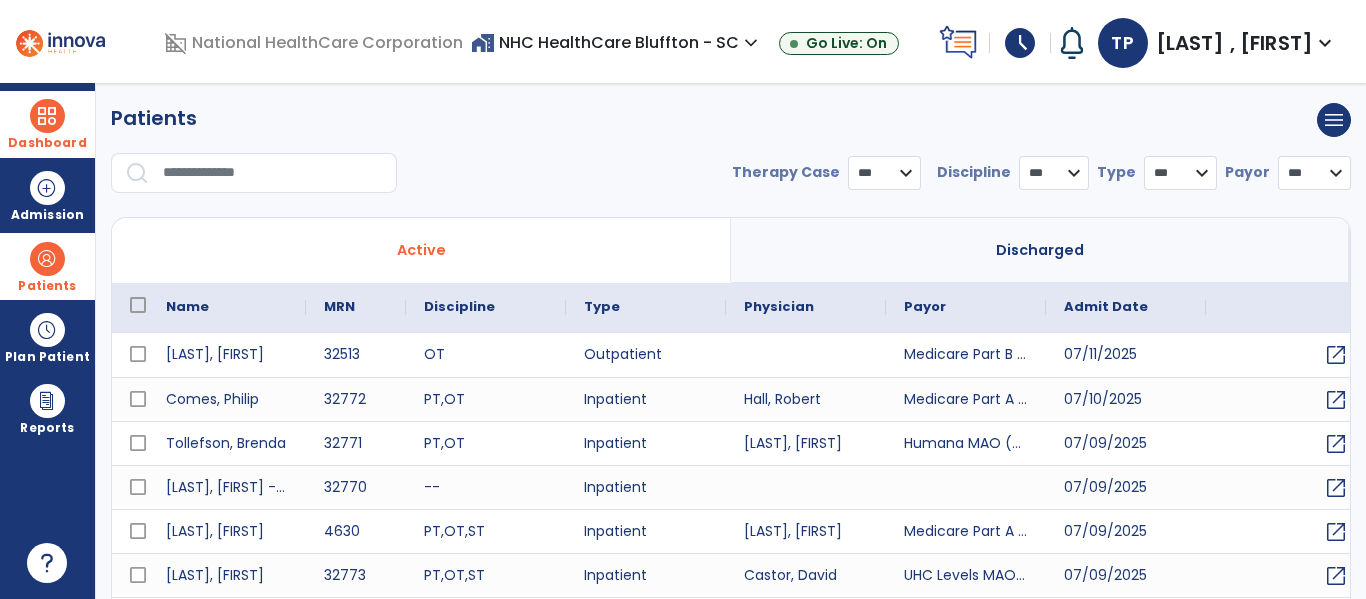 select on "***" 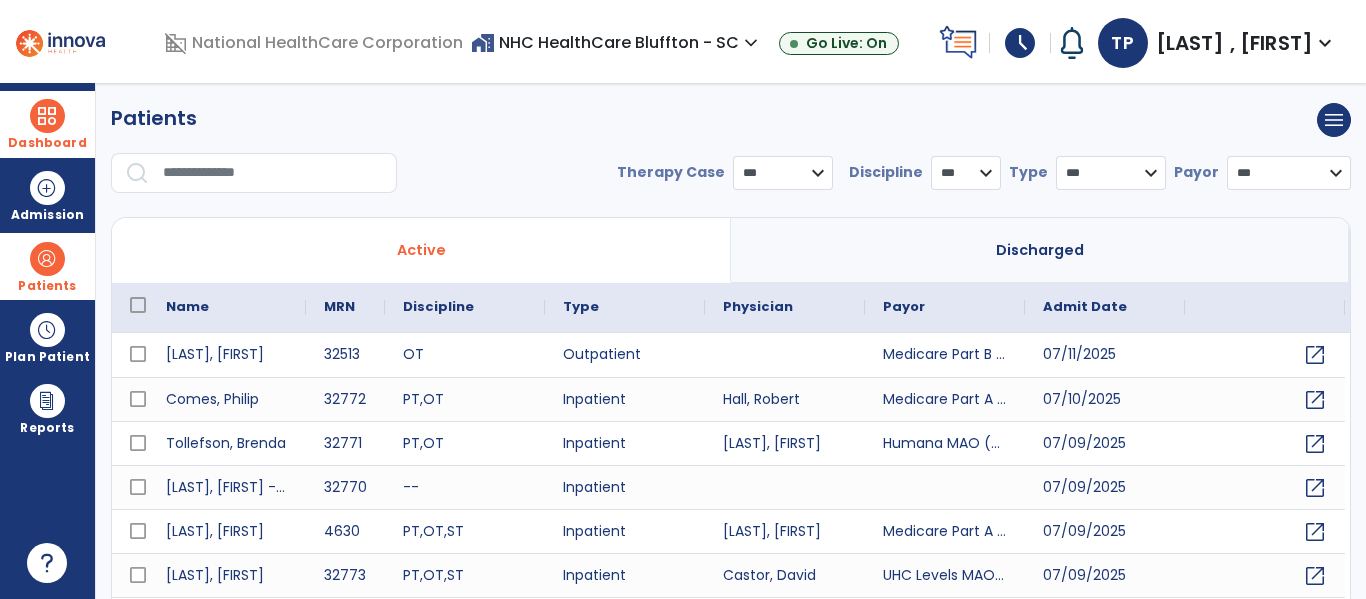 click at bounding box center [273, 173] 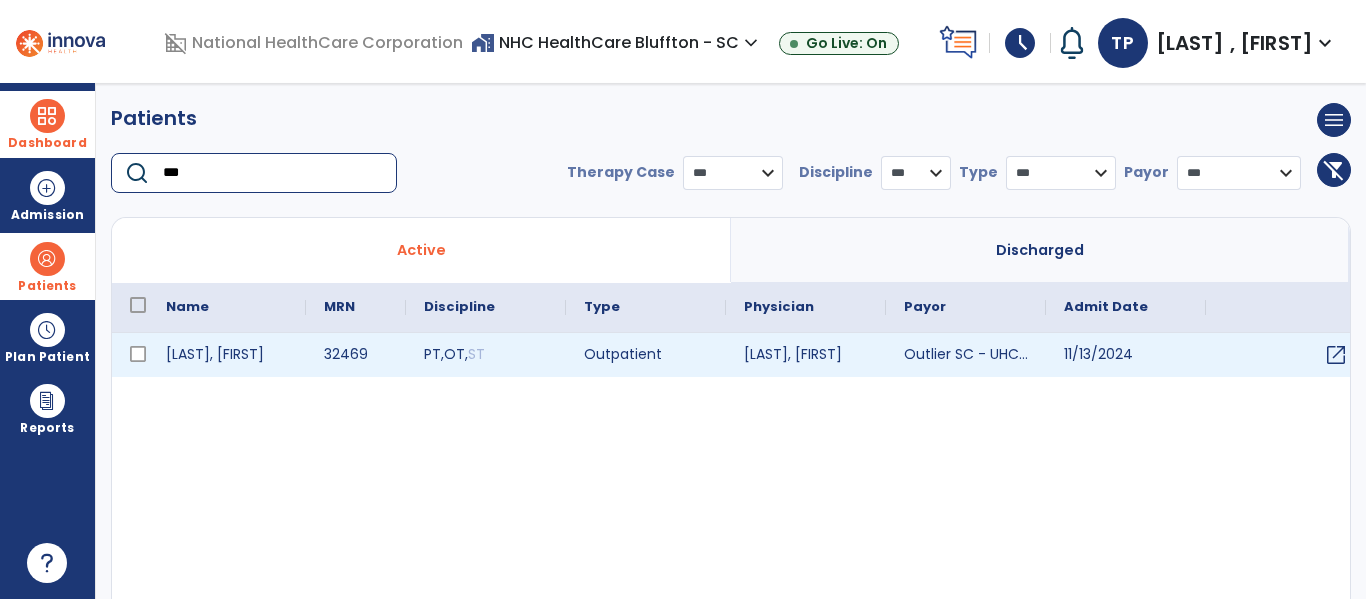 type on "***" 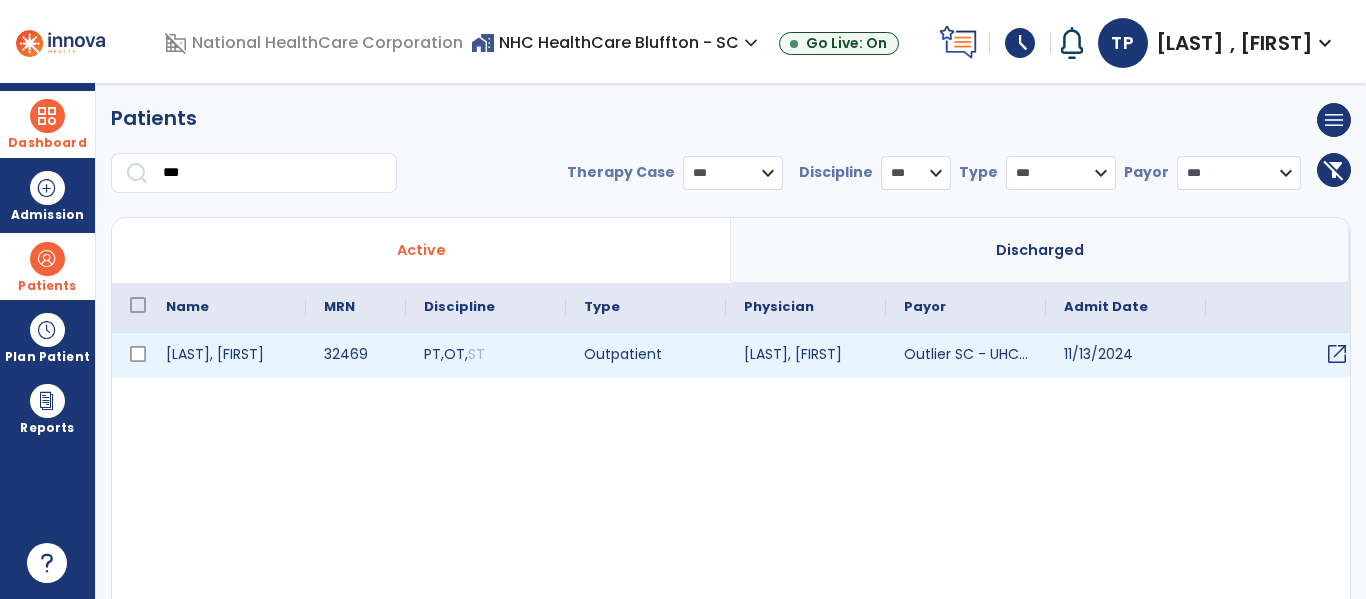 click on "open_in_new" at bounding box center [1337, 354] 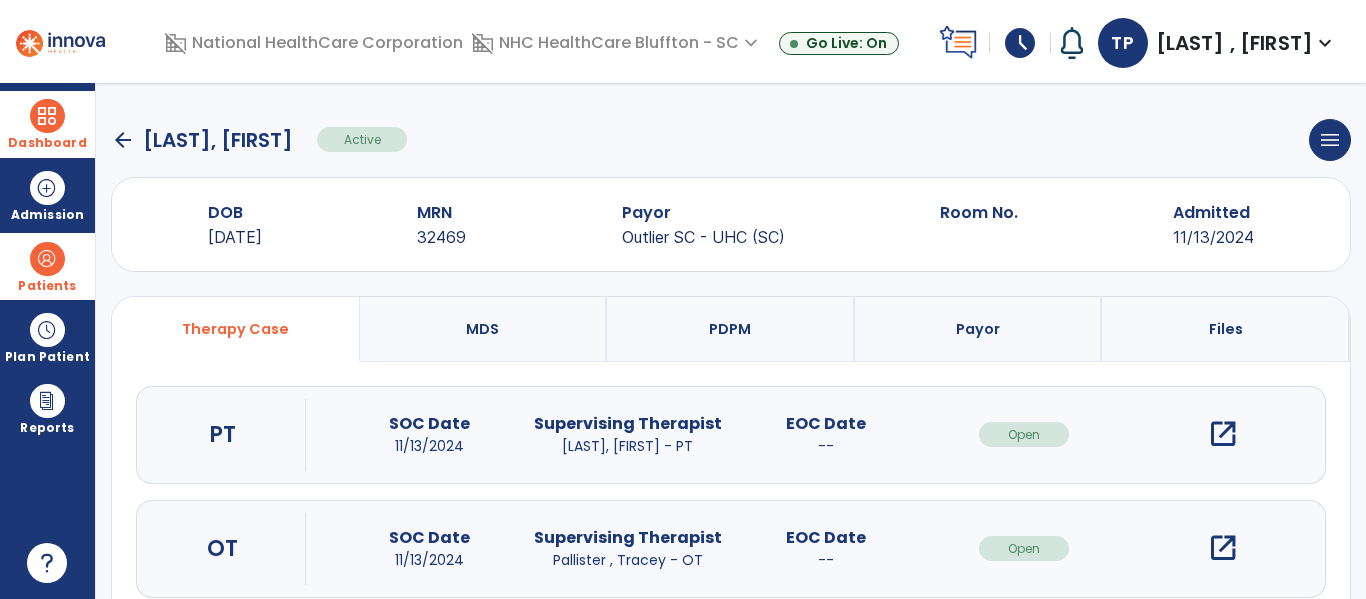 scroll, scrollTop: 100, scrollLeft: 0, axis: vertical 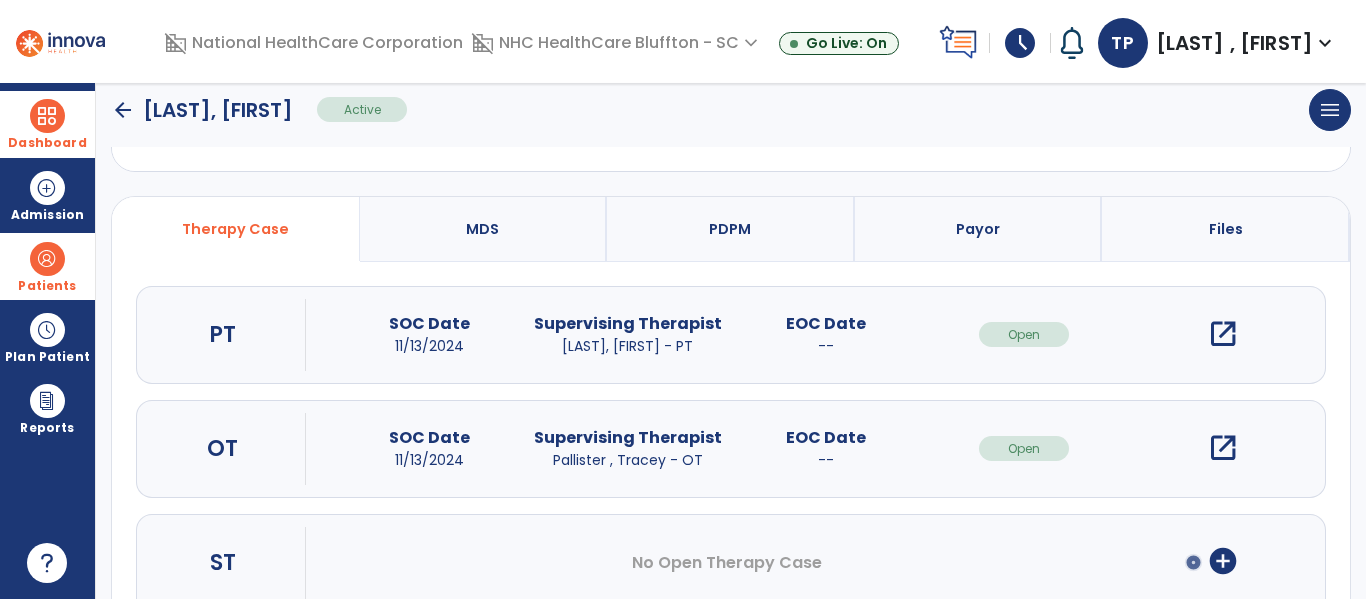 click on "open_in_new" at bounding box center (1223, 448) 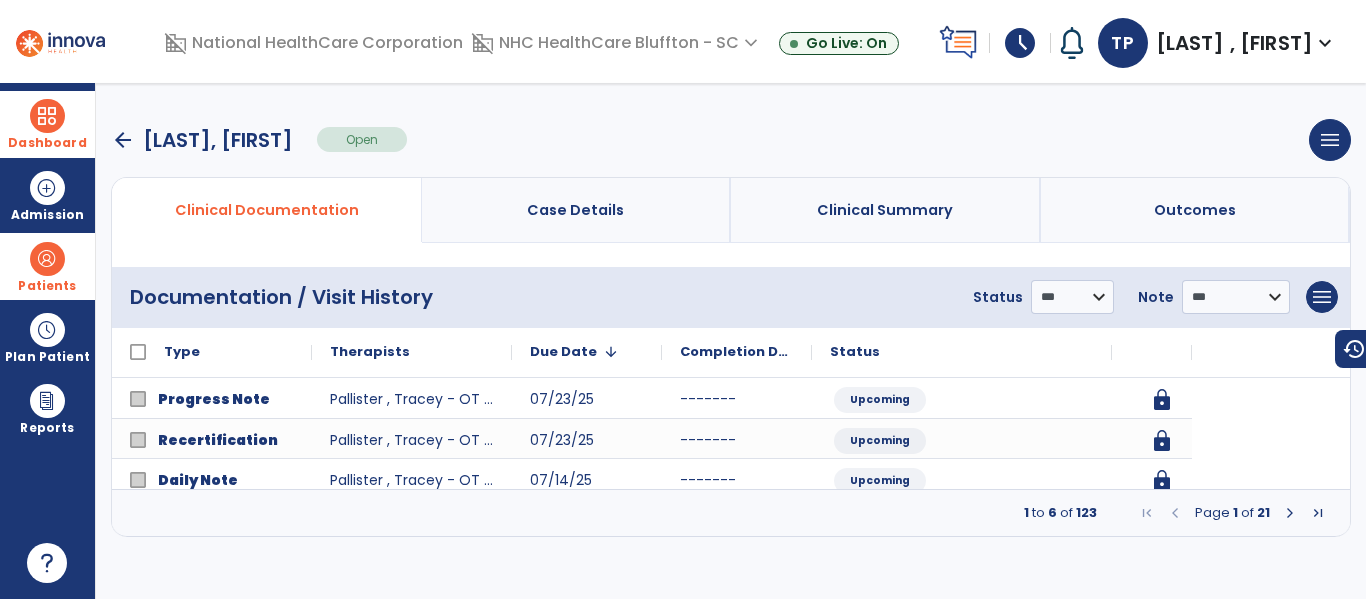 scroll, scrollTop: 0, scrollLeft: 0, axis: both 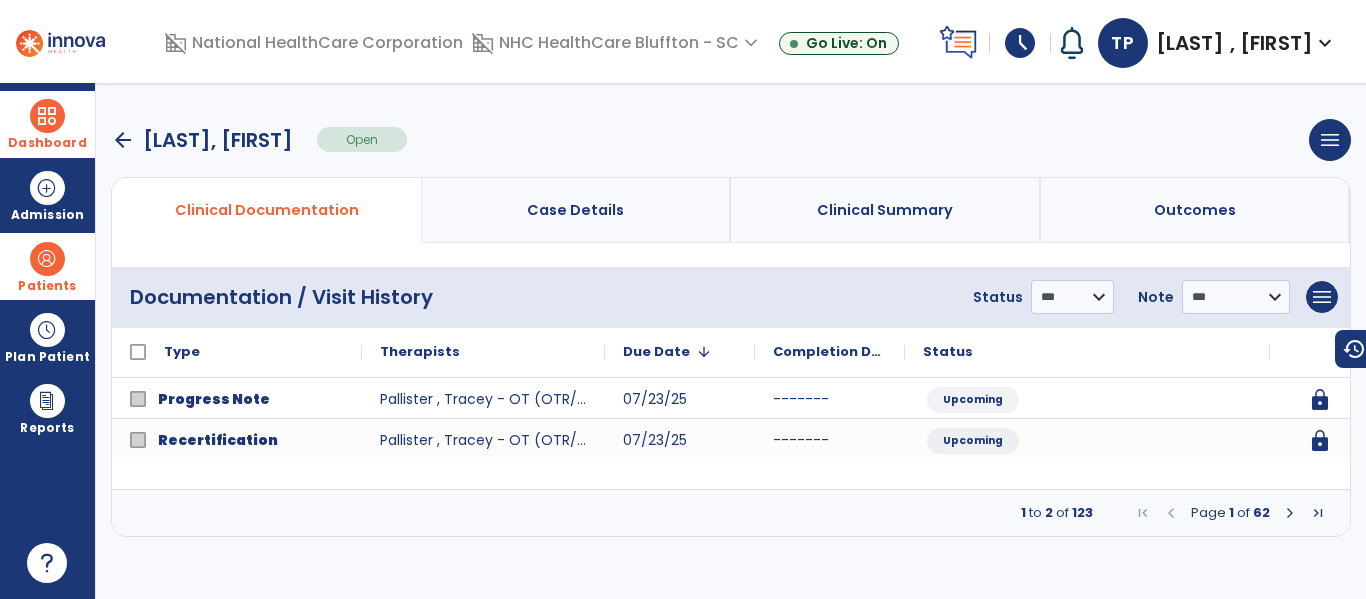 click at bounding box center [1290, 513] 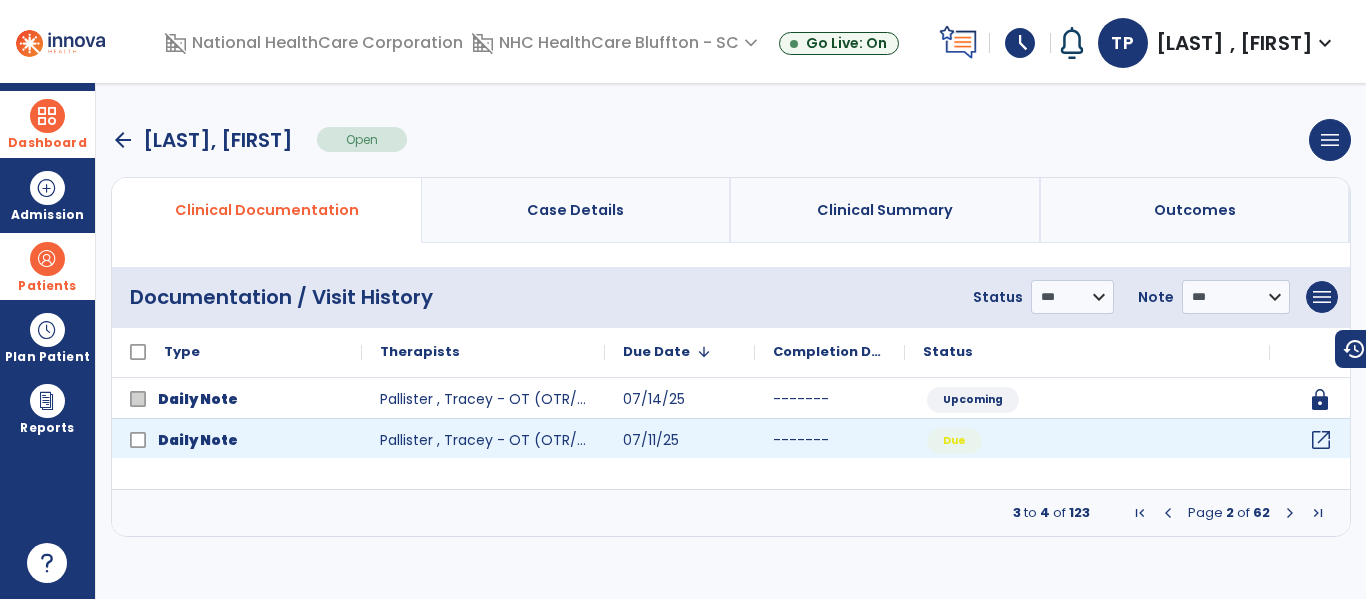 click on "open_in_new" 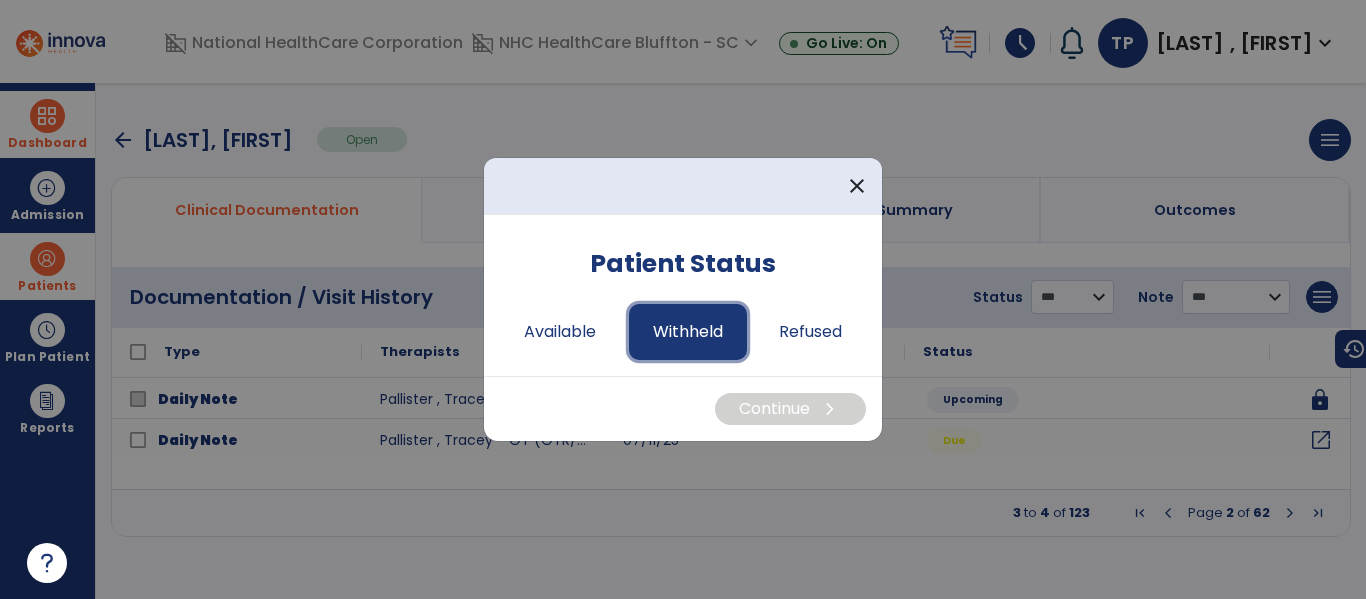 click on "Withheld" at bounding box center [688, 332] 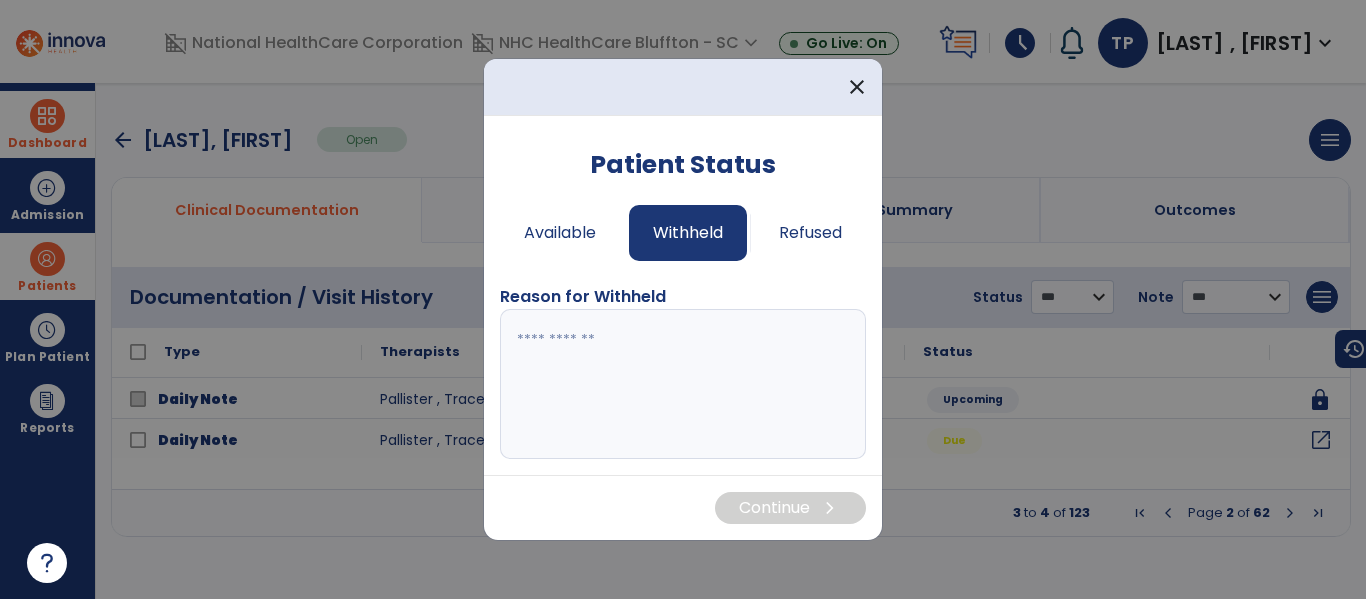 click at bounding box center [683, 384] 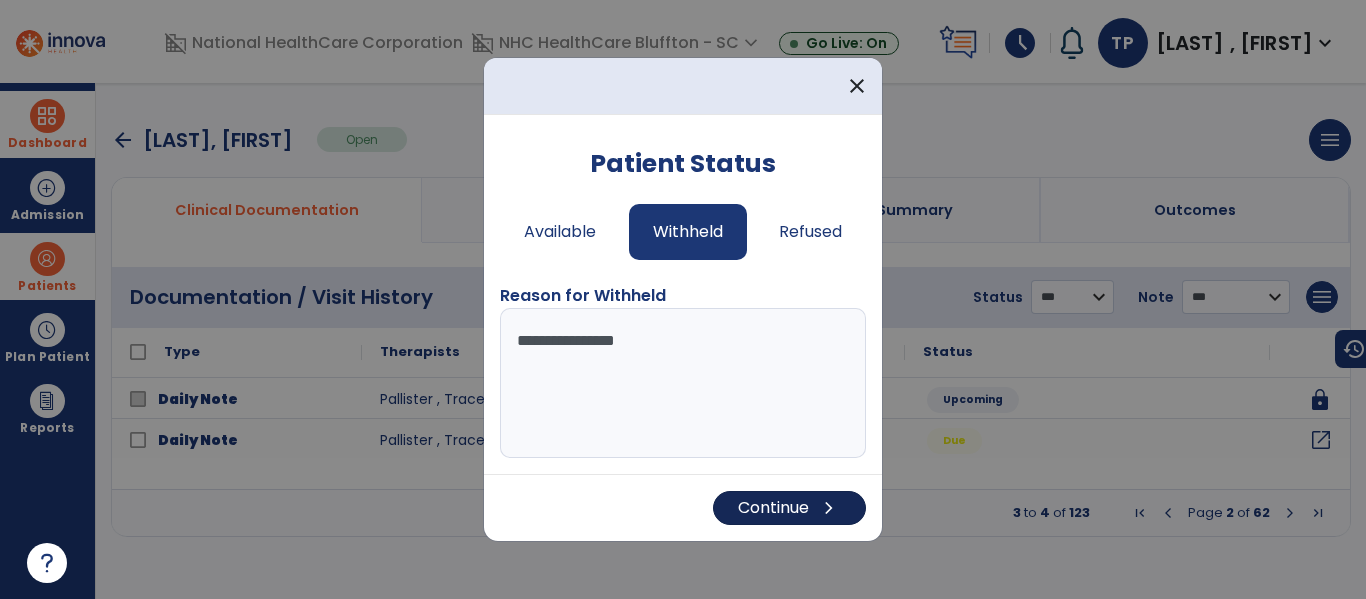 type on "**********" 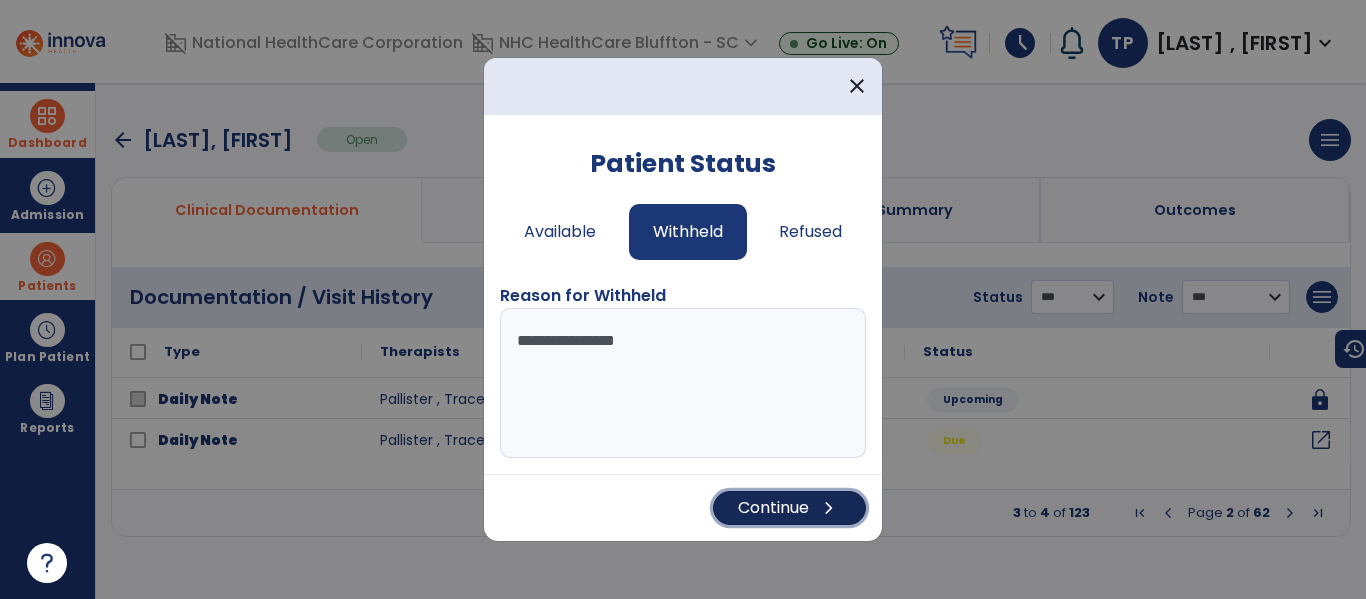 click on "Continue   chevron_right" at bounding box center [789, 508] 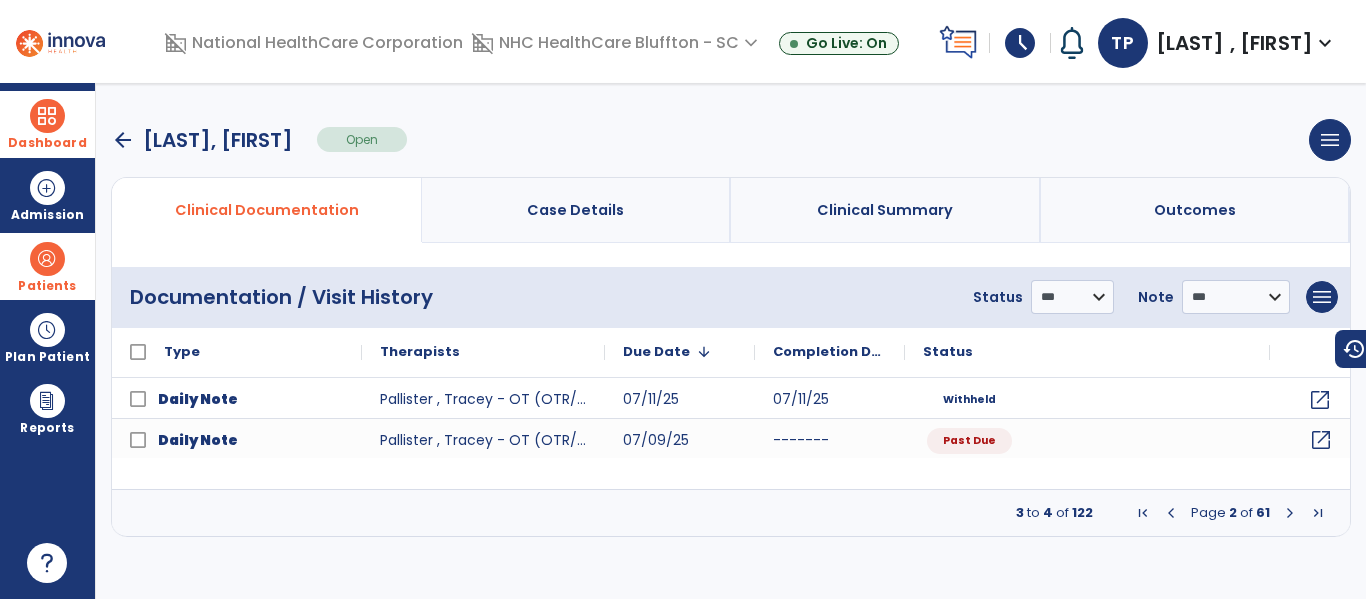 click on "arrow_back" at bounding box center [123, 140] 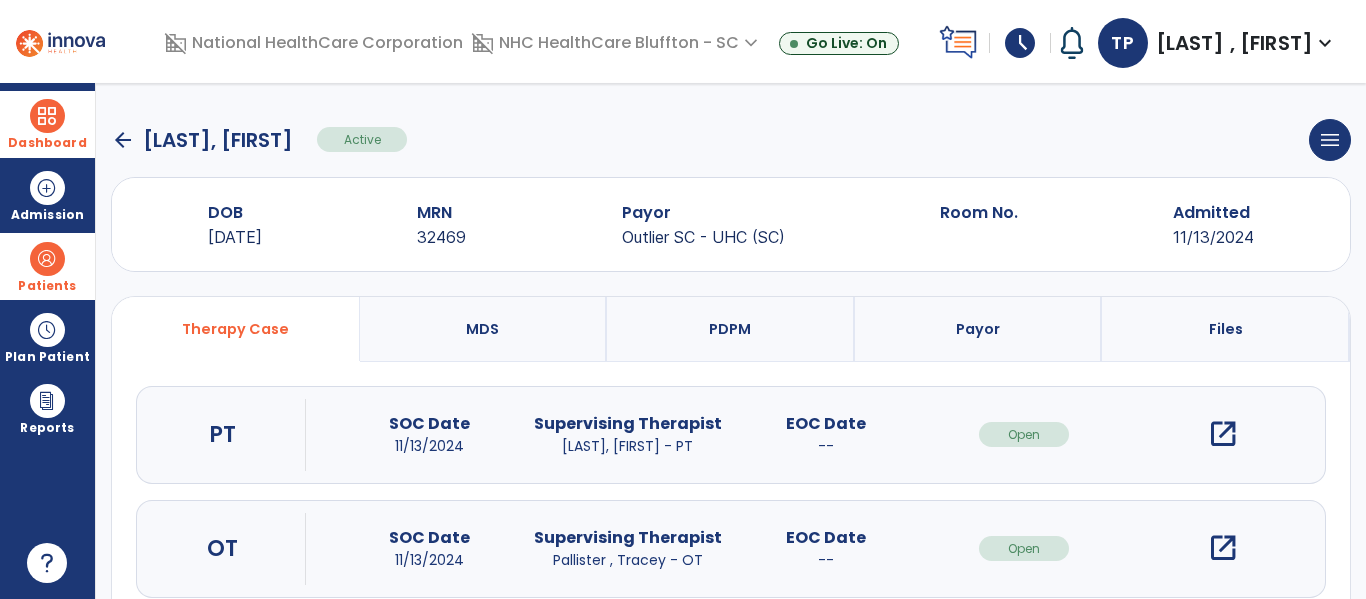 click on "arrow_back" 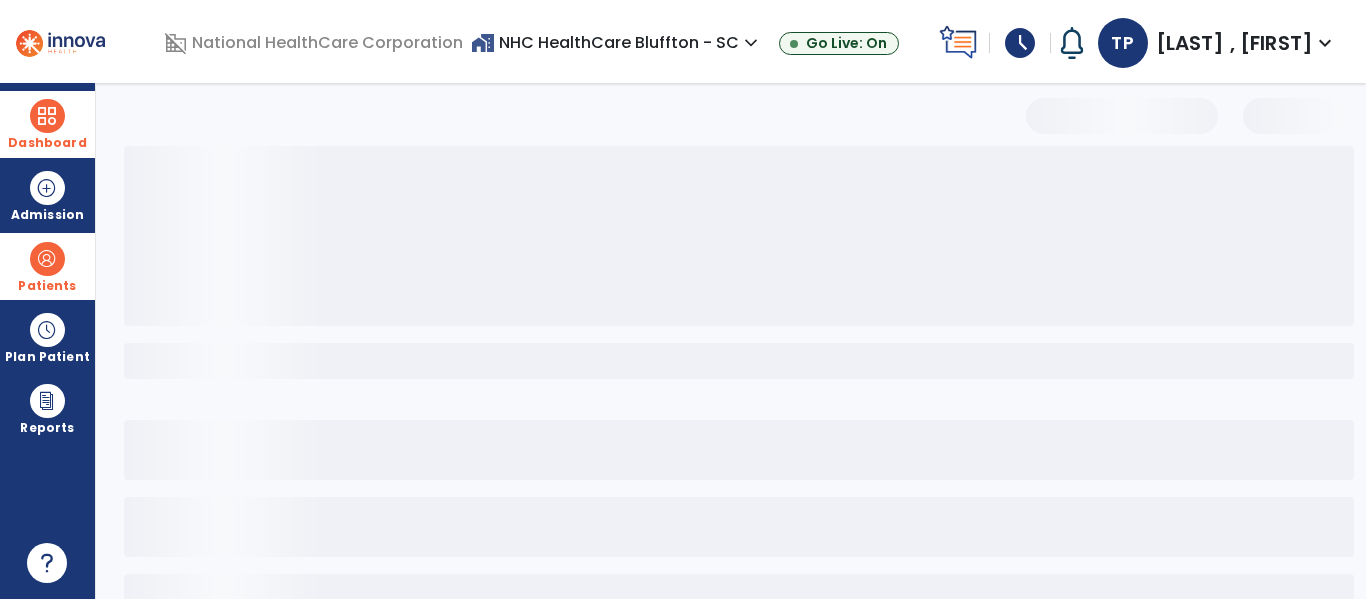 select on "***" 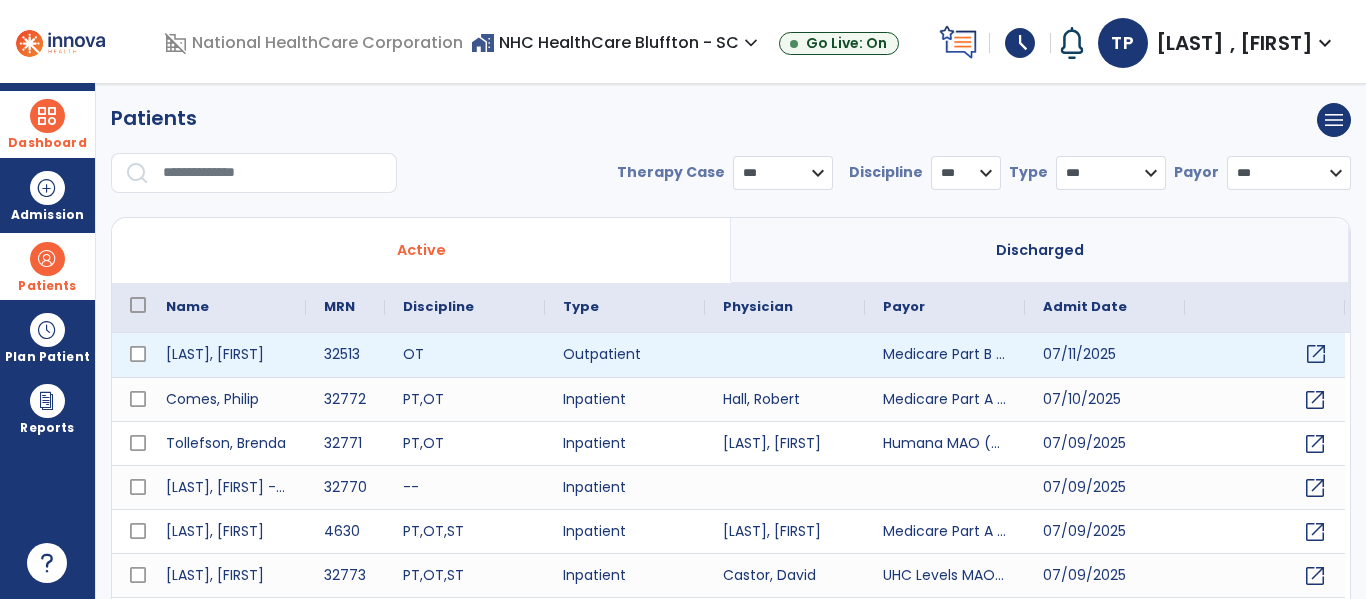 click on "open_in_new" at bounding box center [1316, 354] 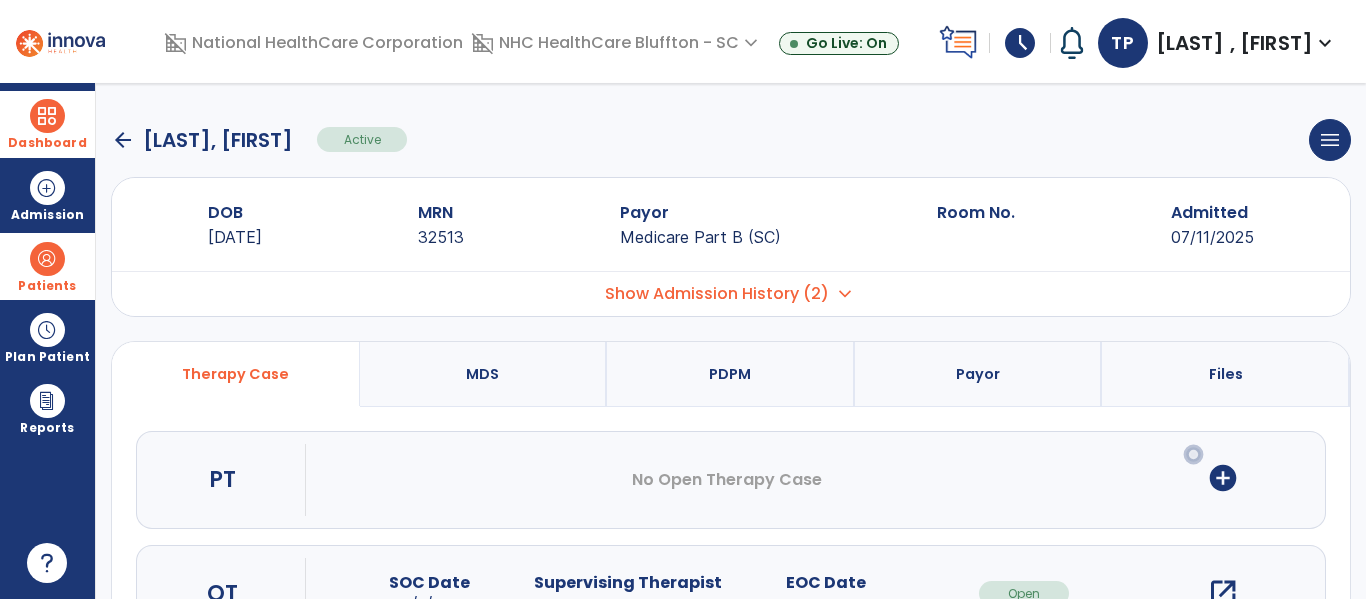 scroll, scrollTop: 200, scrollLeft: 0, axis: vertical 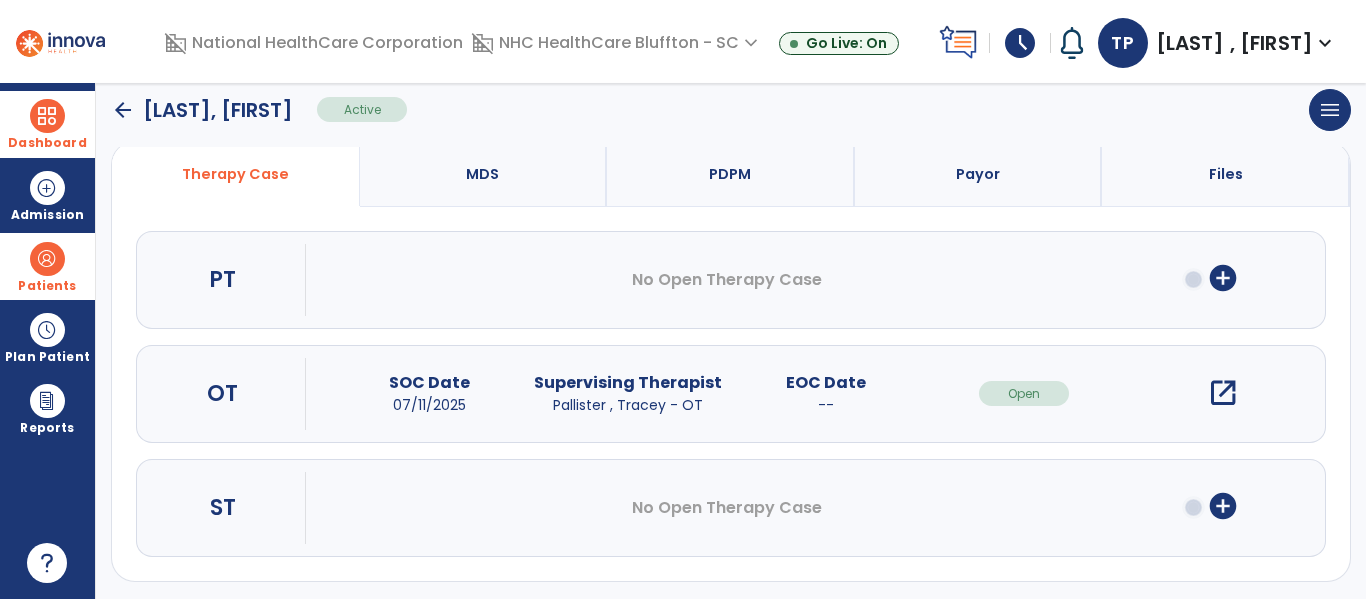 drag, startPoint x: 1130, startPoint y: 504, endPoint x: 1077, endPoint y: 541, distance: 64.63745 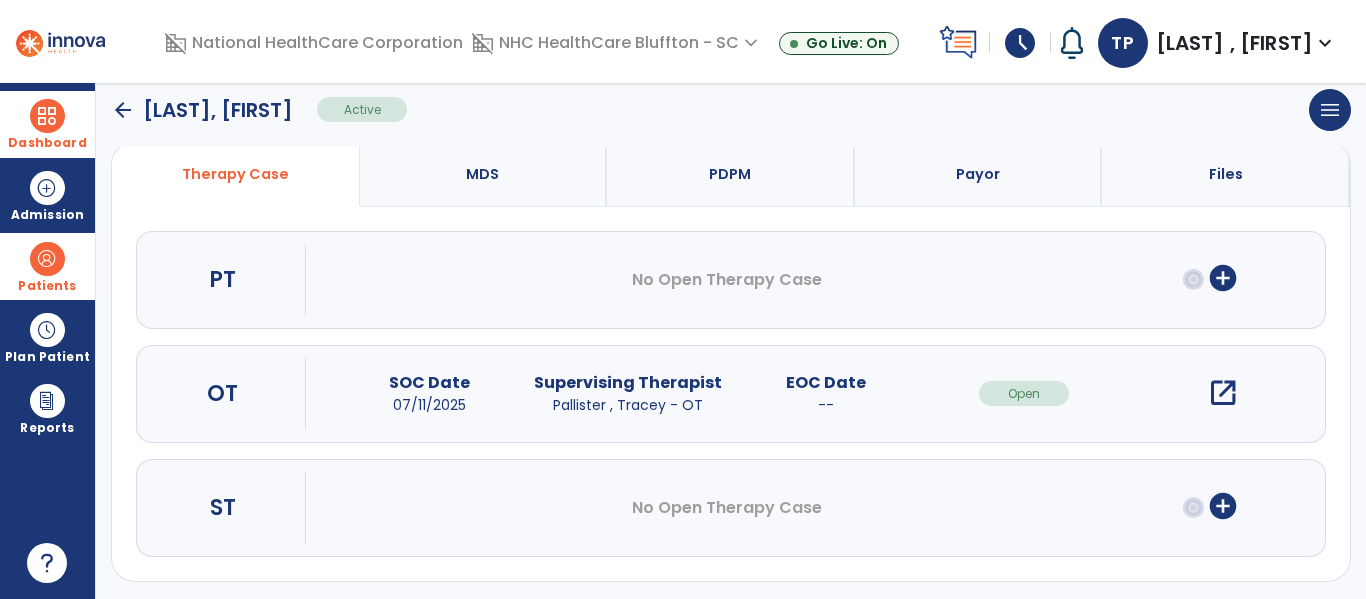 drag, startPoint x: 1077, startPoint y: 541, endPoint x: 726, endPoint y: 352, distance: 398.6502 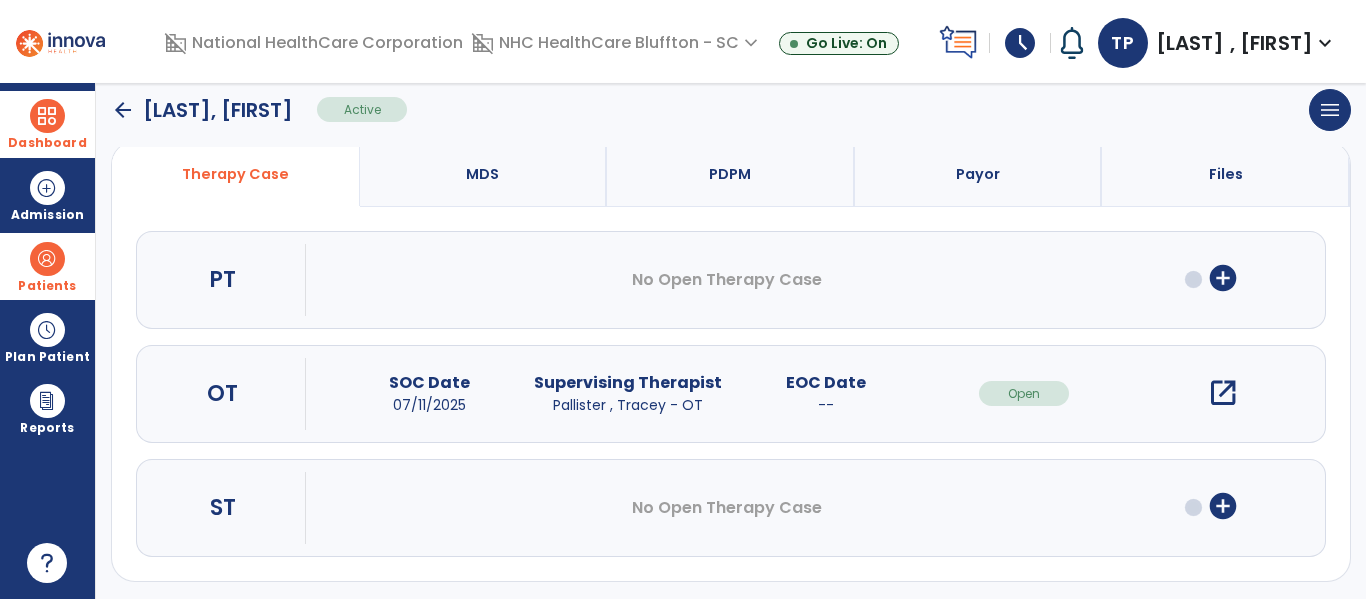 click on "OT SOC Date [DATE] Supervising Therapist Pallister , Tracey  - OT EOC Date   --    Open  open_in_new" at bounding box center (731, 394) 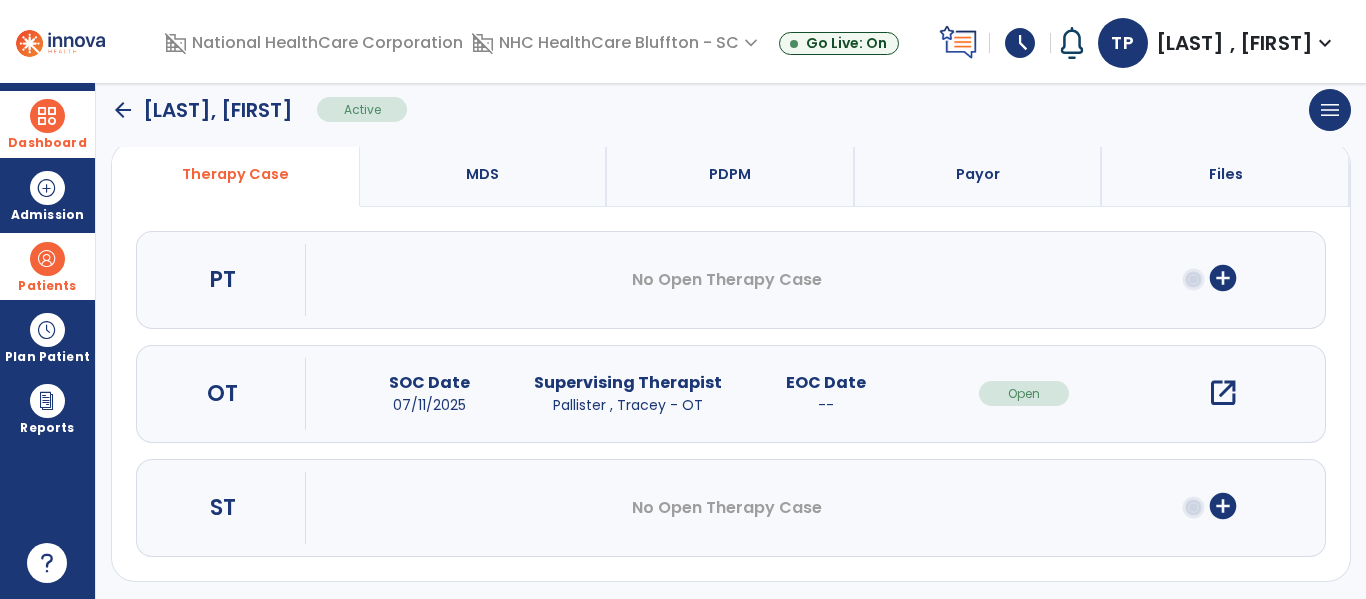 click on "open_in_new" at bounding box center (1223, 393) 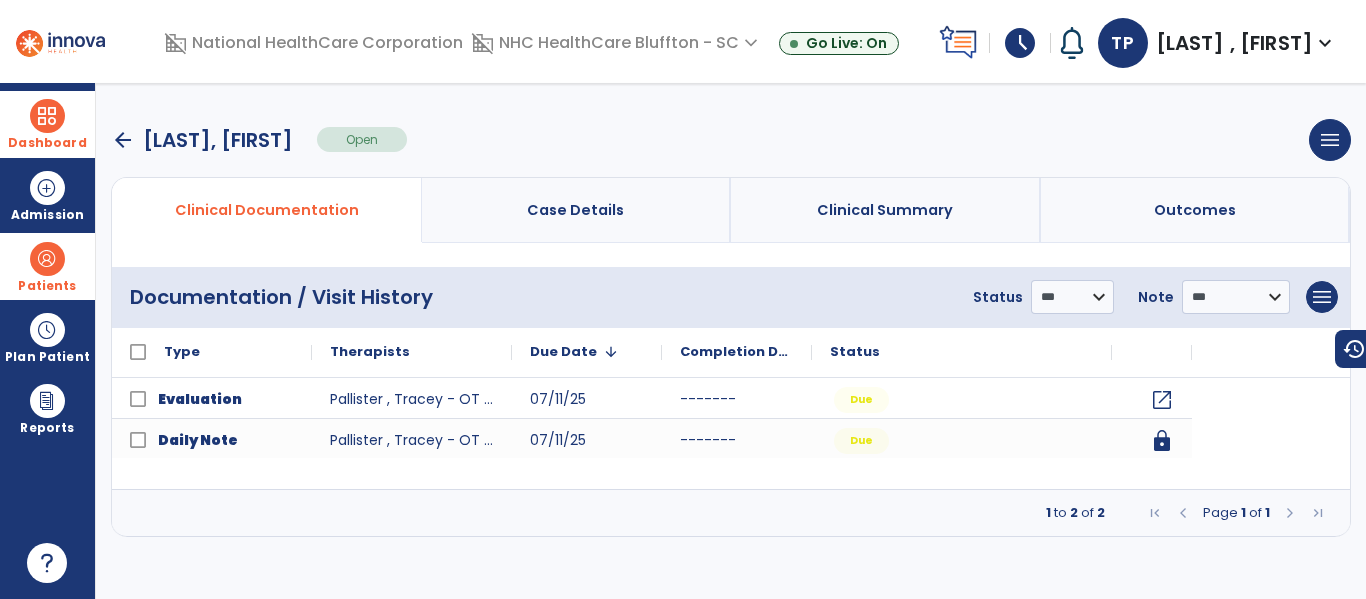 scroll, scrollTop: 0, scrollLeft: 0, axis: both 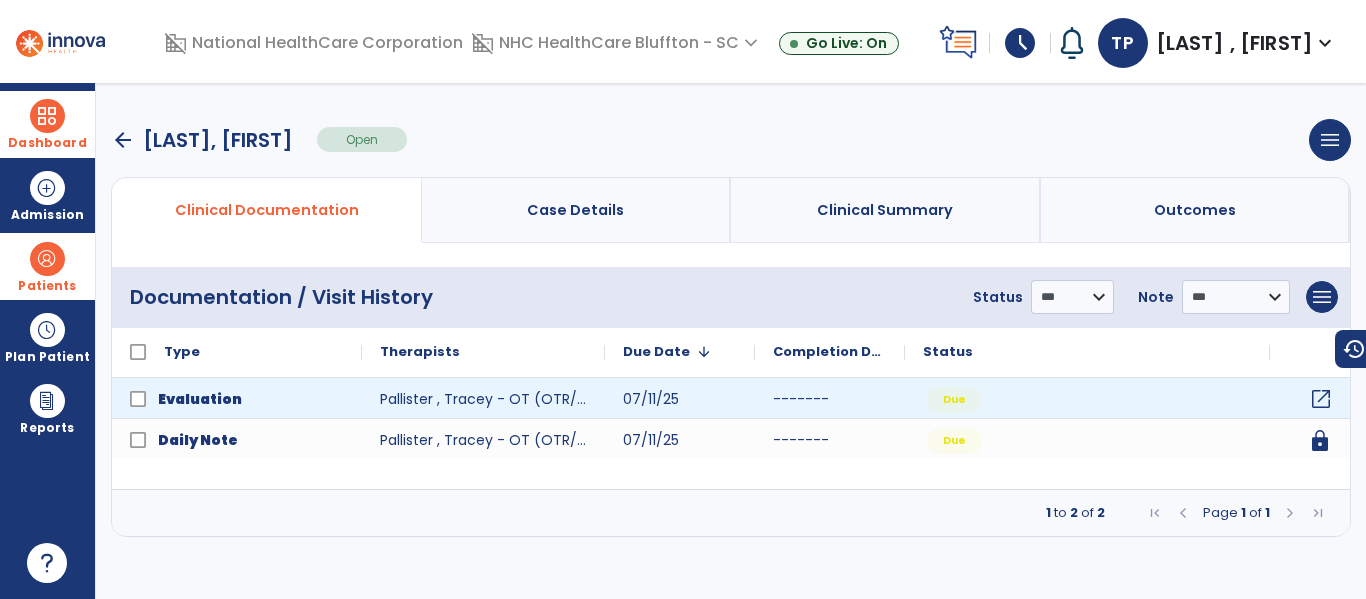 click on "open_in_new" 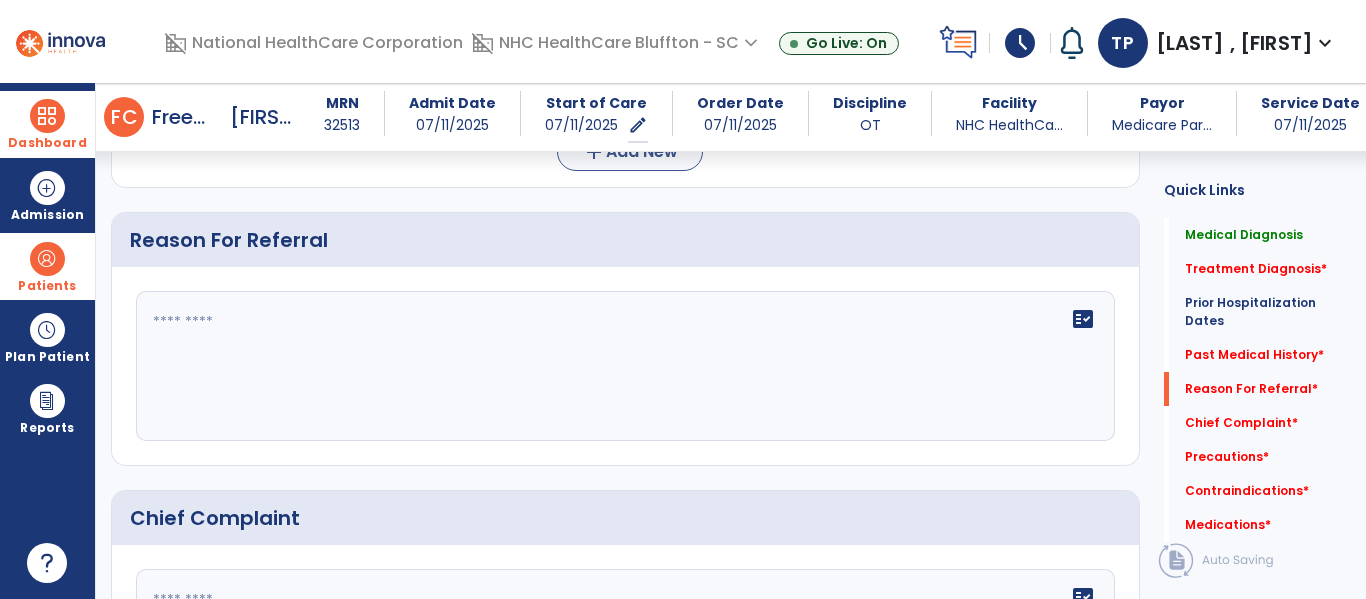 scroll, scrollTop: 900, scrollLeft: 0, axis: vertical 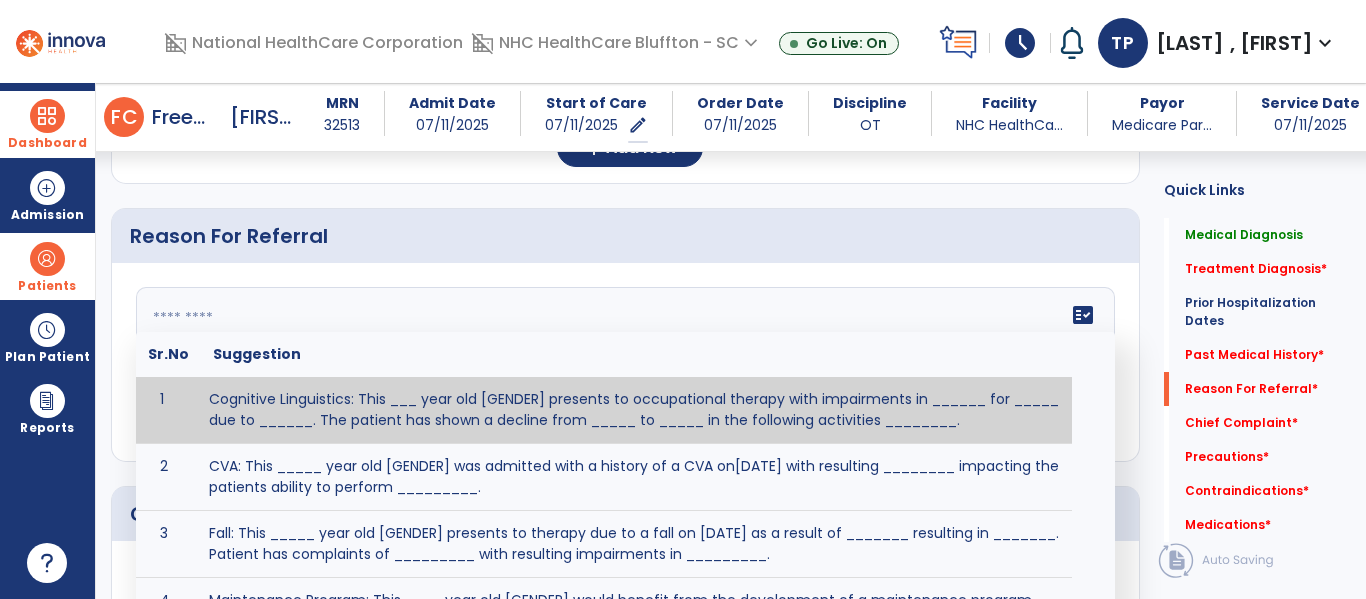 click 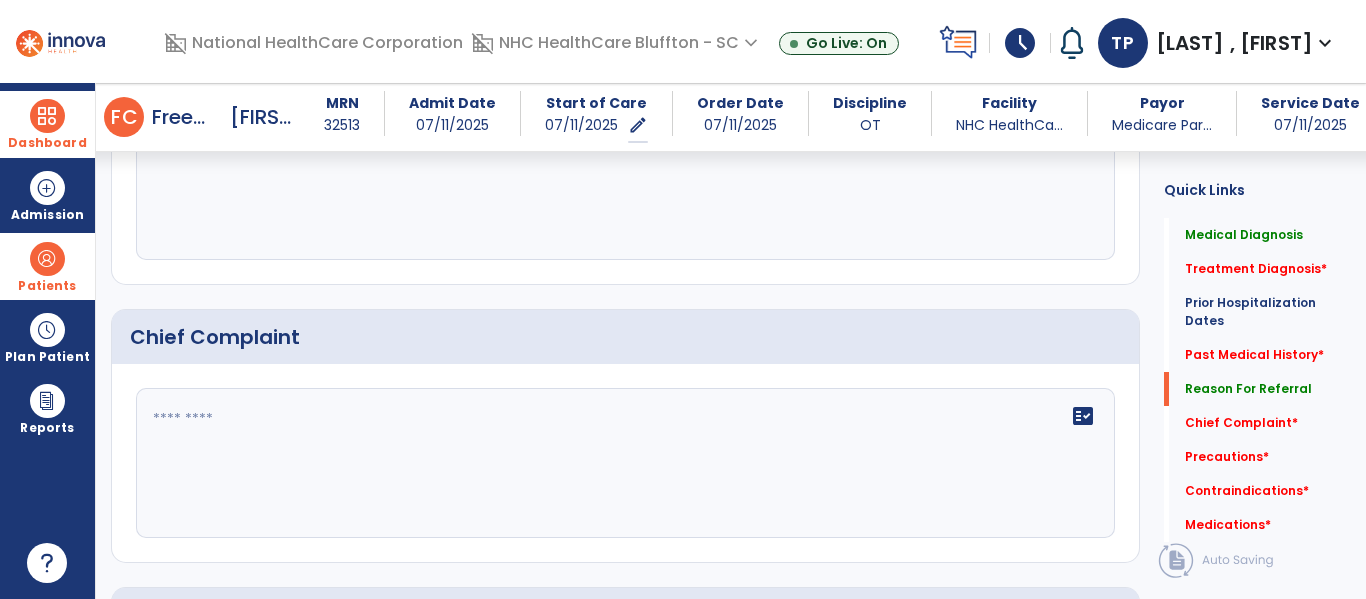 scroll, scrollTop: 1100, scrollLeft: 0, axis: vertical 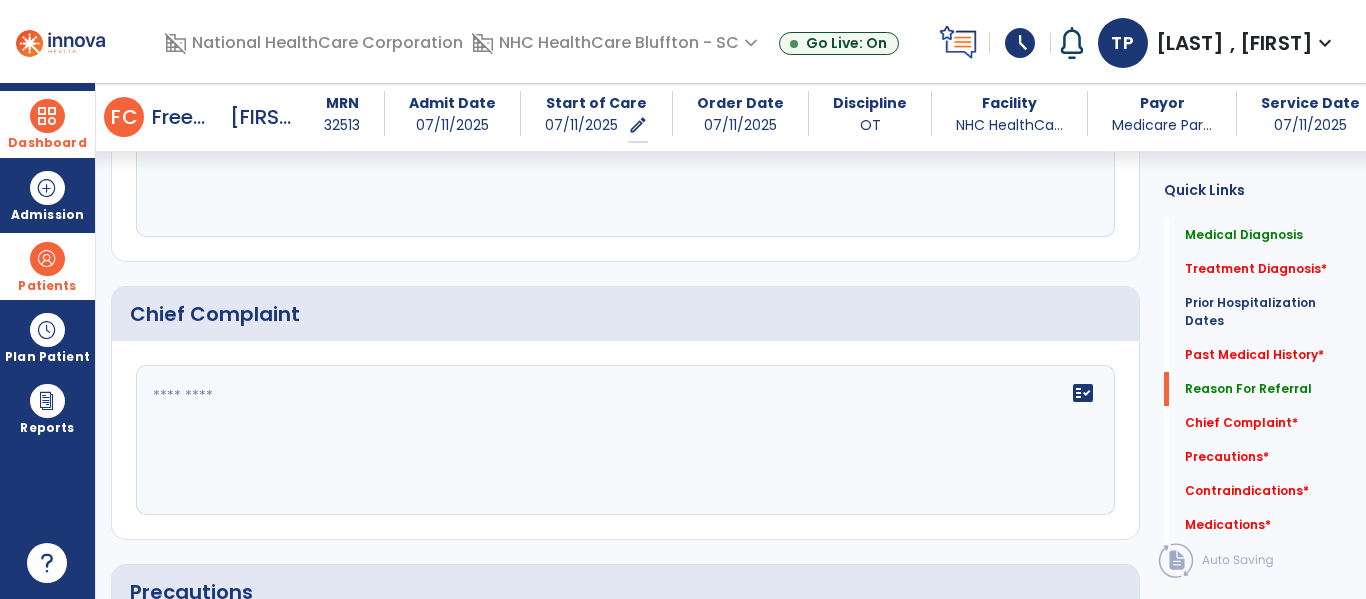 type on "**********" 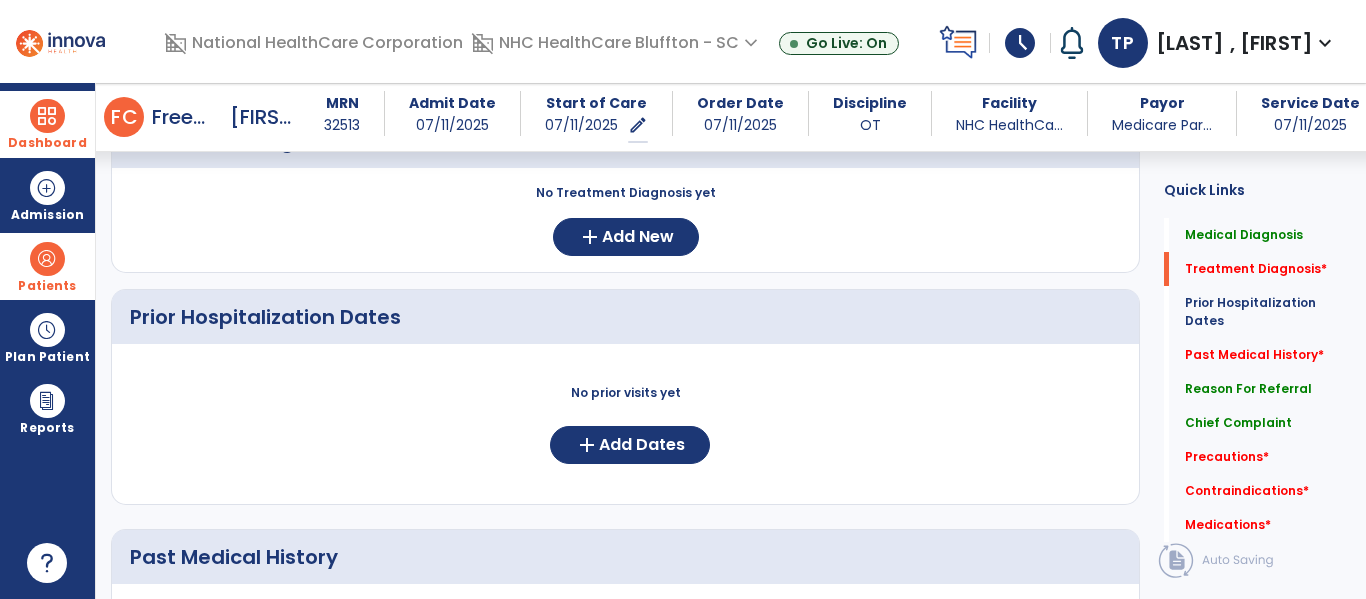 scroll, scrollTop: 0, scrollLeft: 0, axis: both 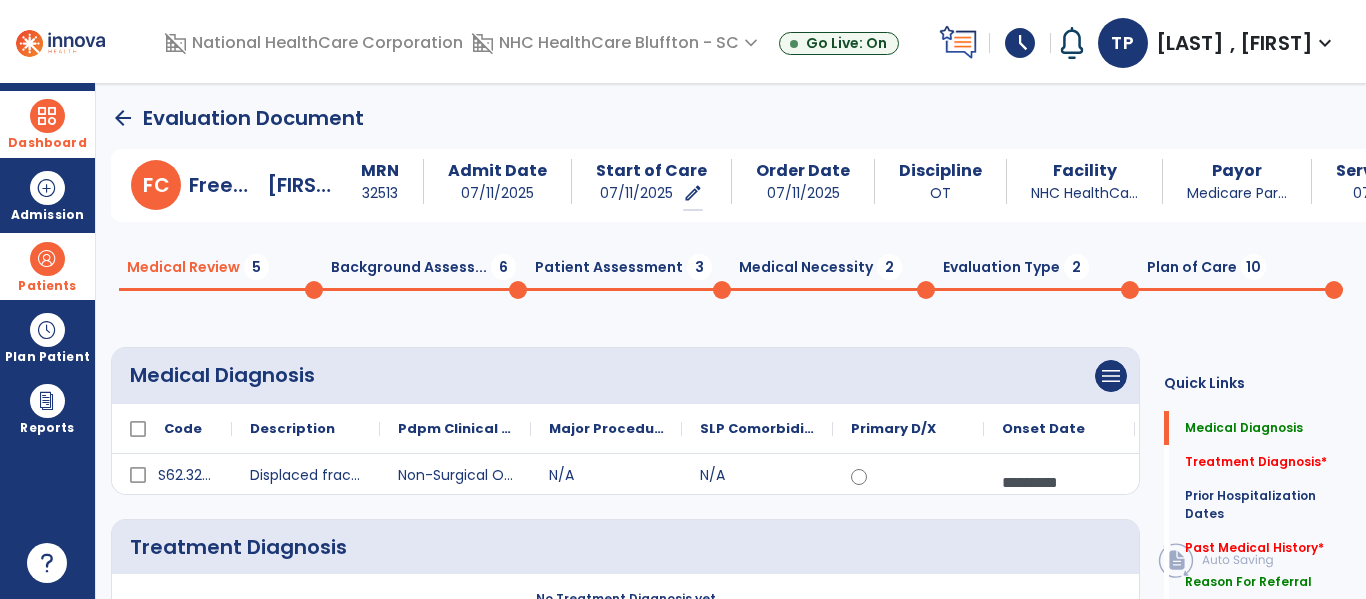 type on "**********" 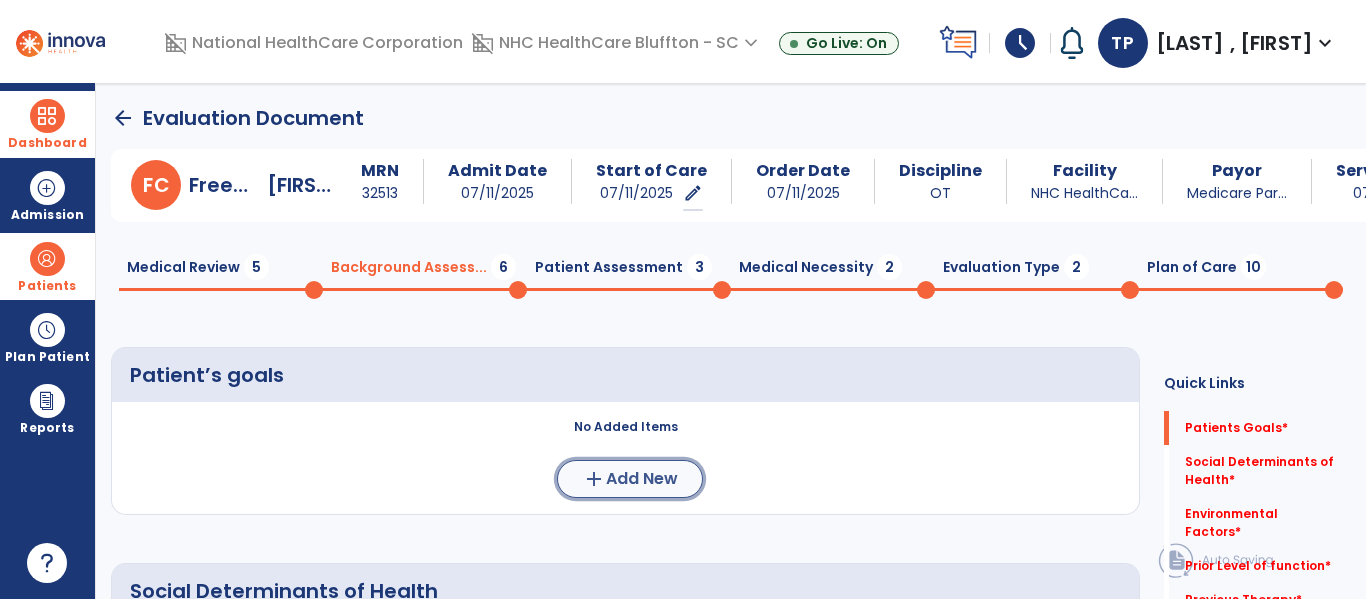 click on "Add New" 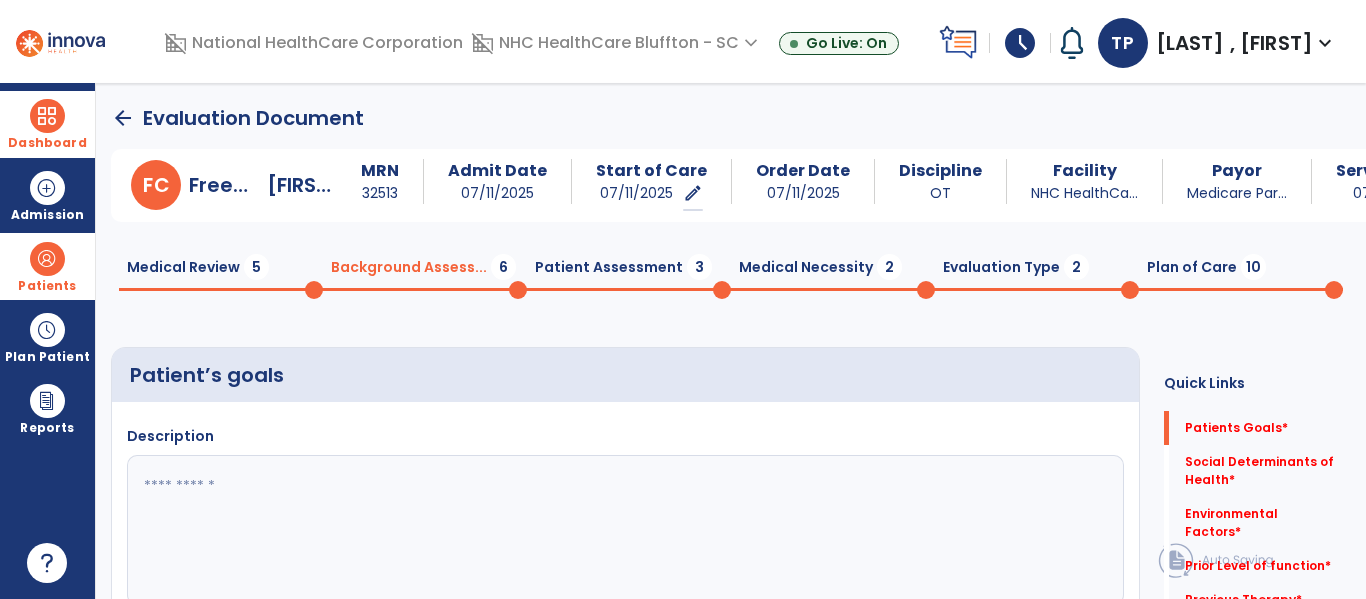click 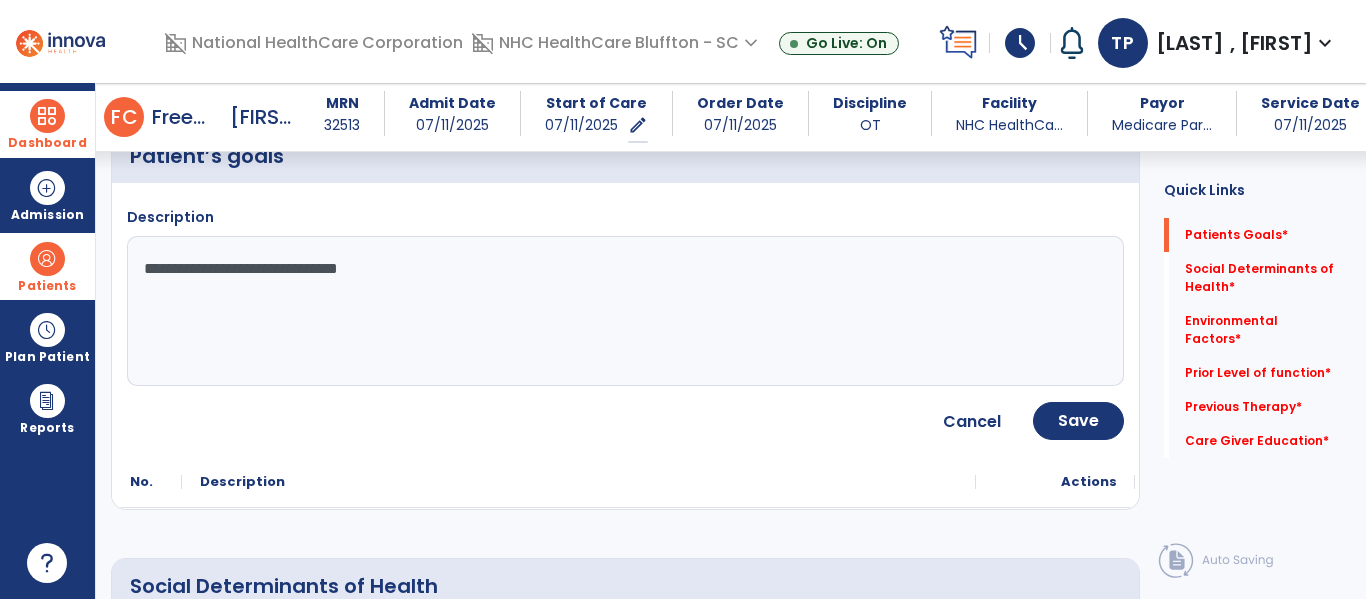 scroll, scrollTop: 300, scrollLeft: 0, axis: vertical 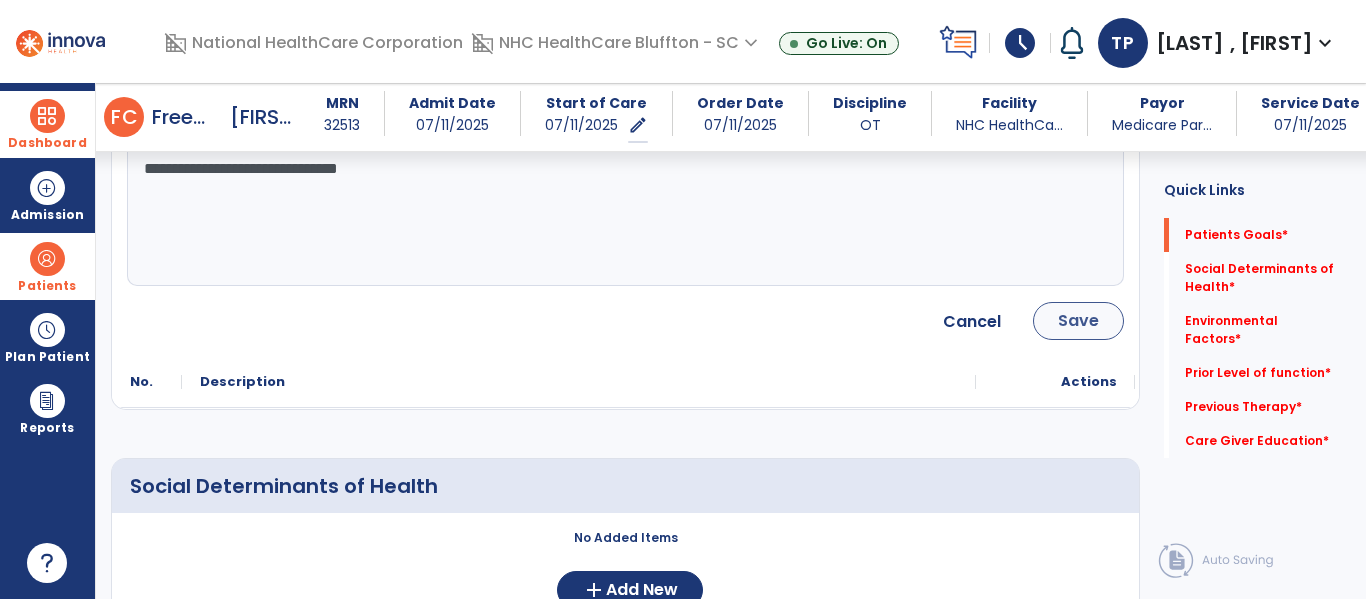 type on "**********" 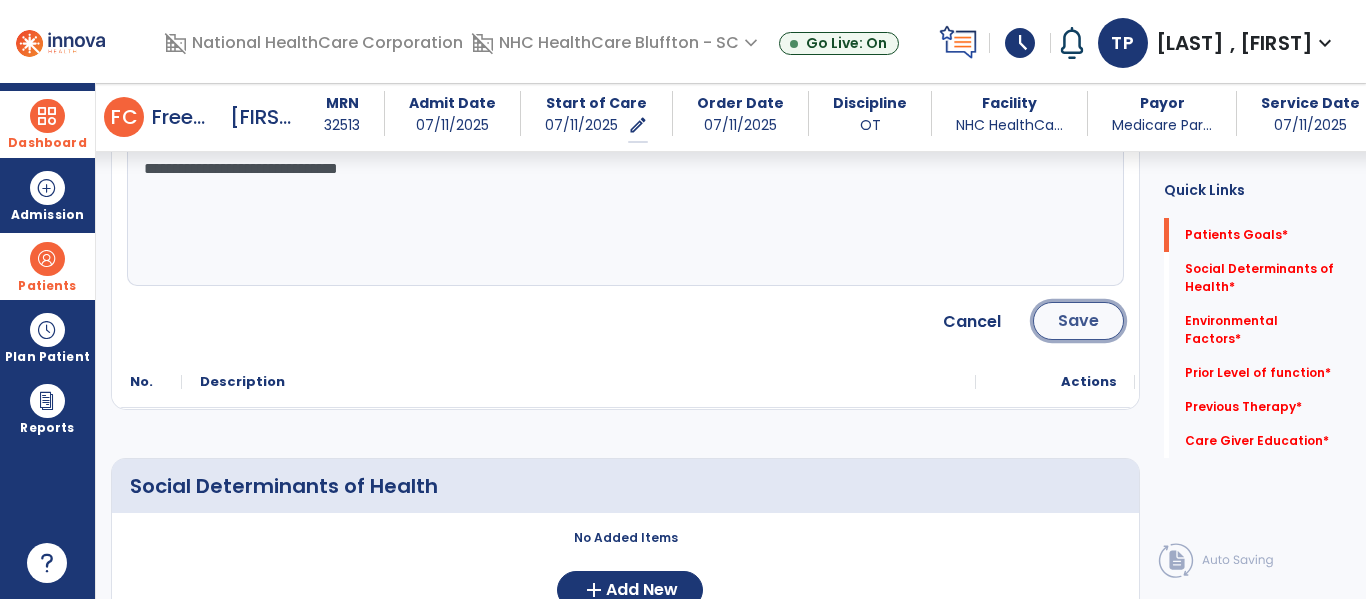 click on "Save" 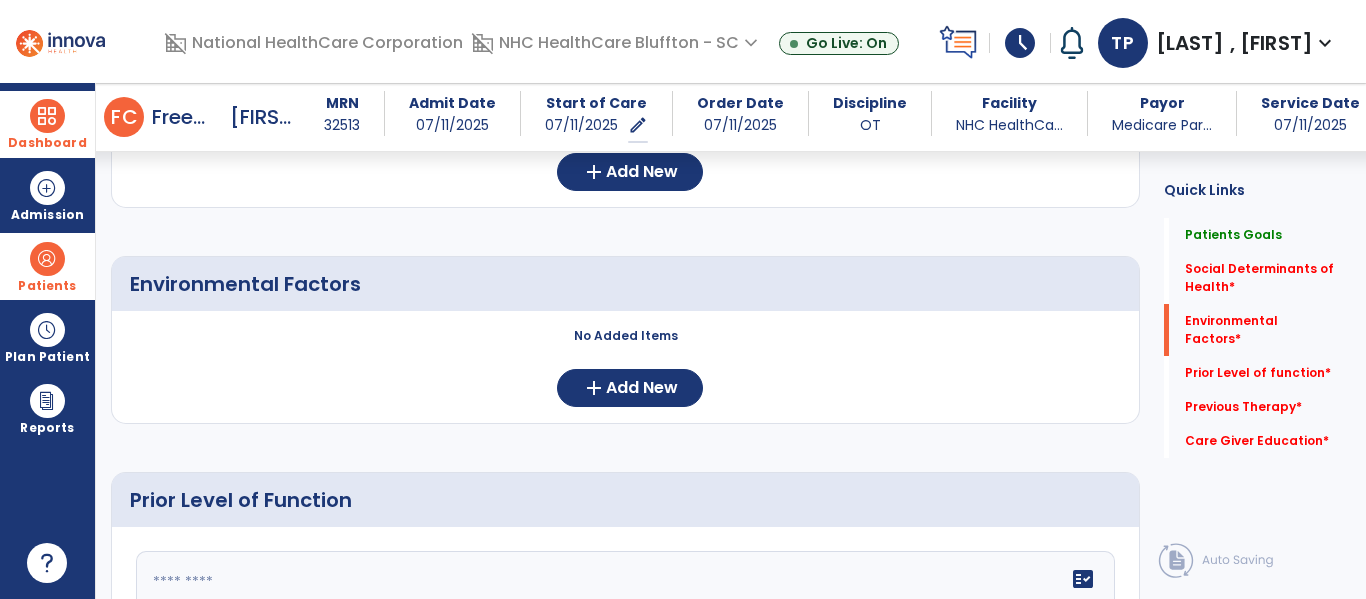 scroll, scrollTop: 600, scrollLeft: 0, axis: vertical 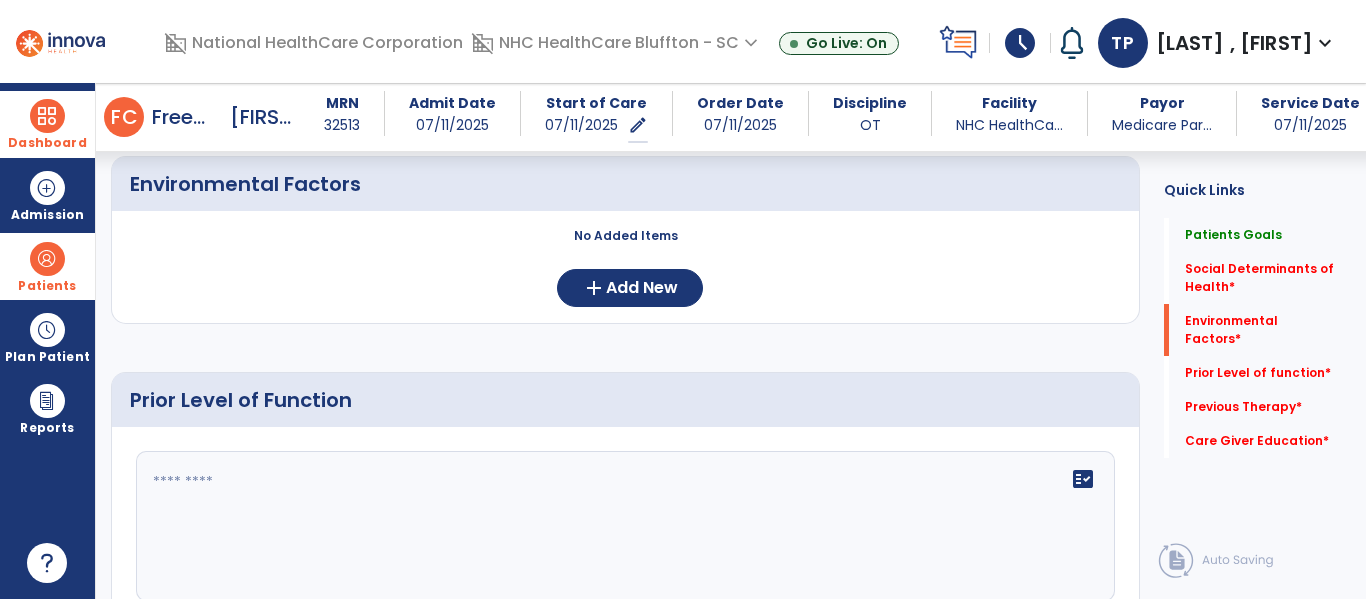 click 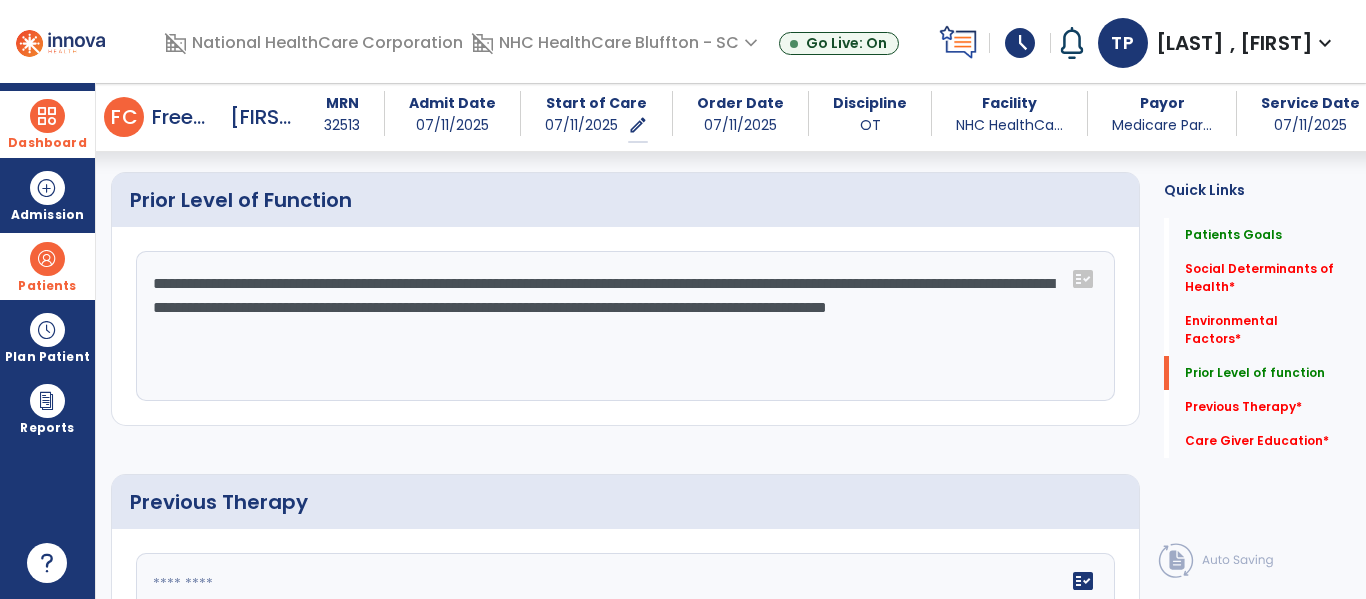 scroll, scrollTop: 900, scrollLeft: 0, axis: vertical 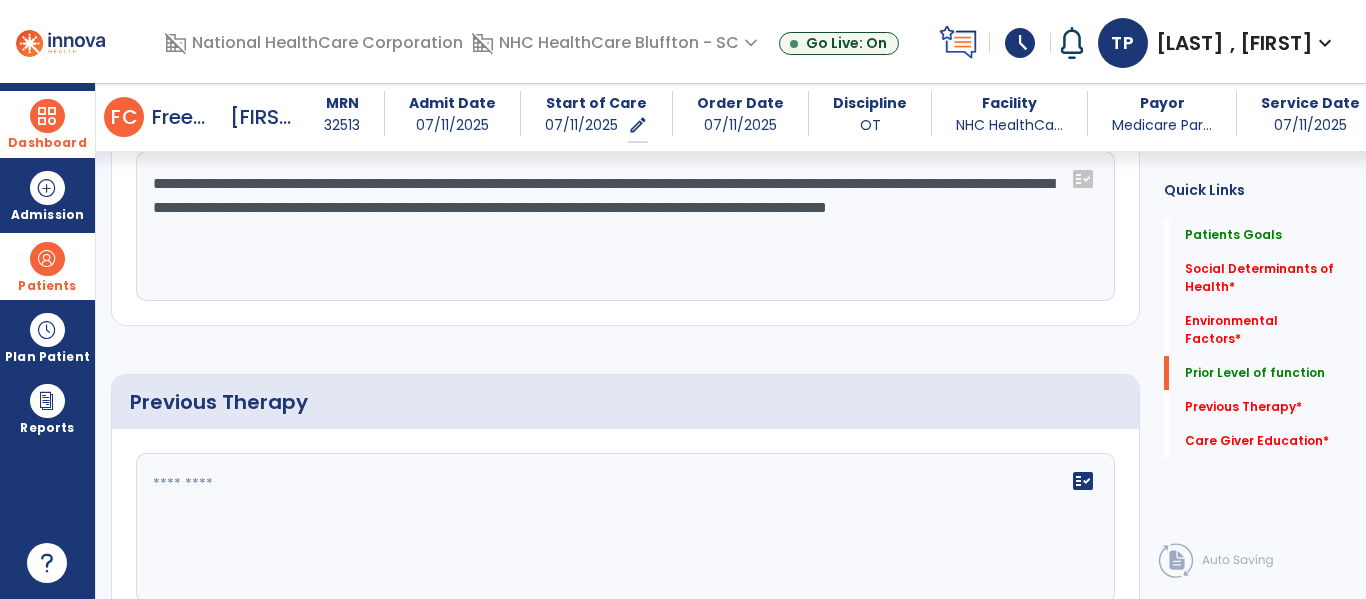 type on "**********" 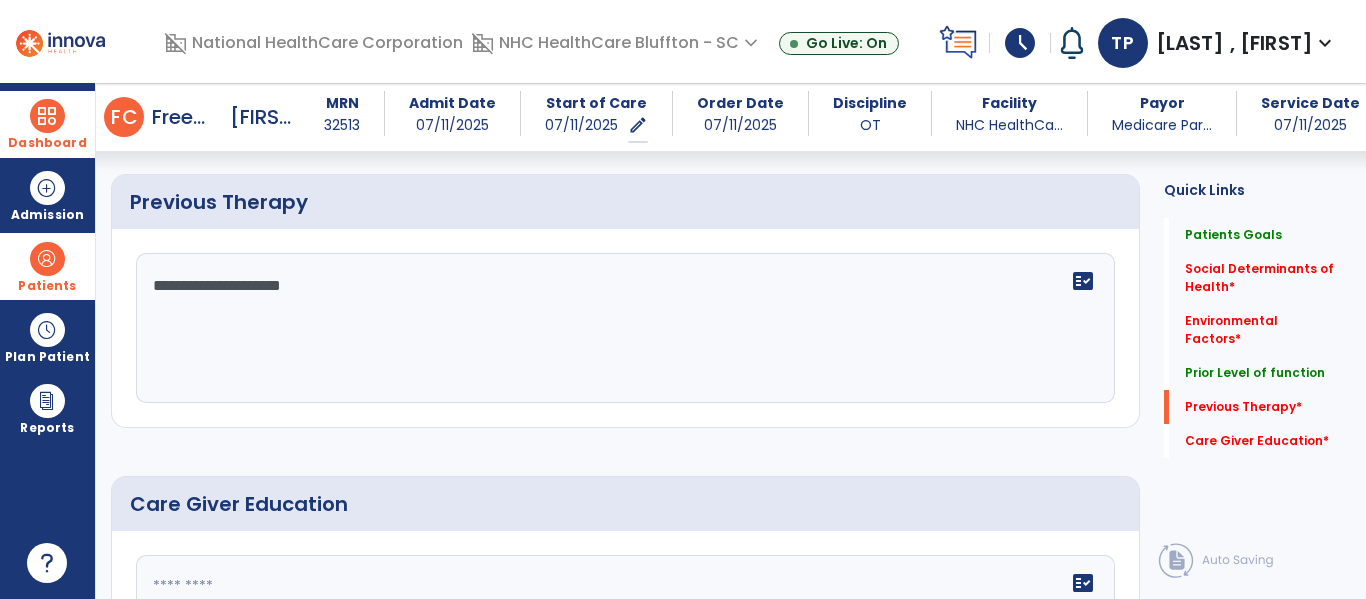 scroll, scrollTop: 1200, scrollLeft: 0, axis: vertical 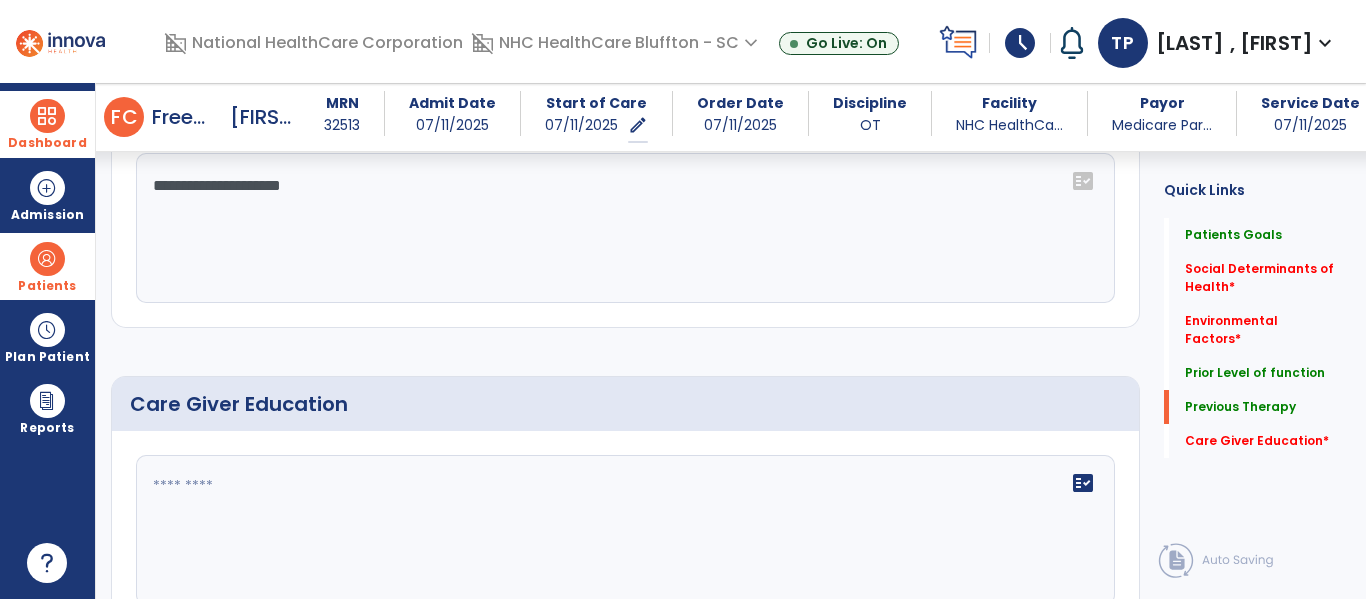 type on "**********" 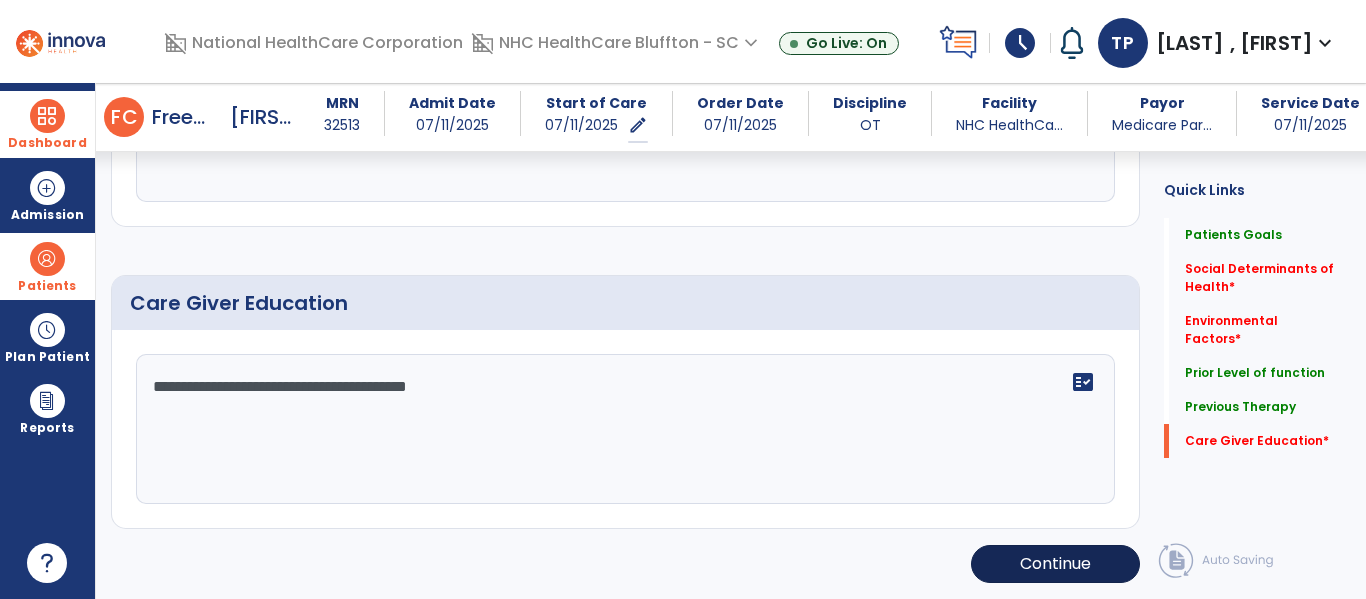 type on "**********" 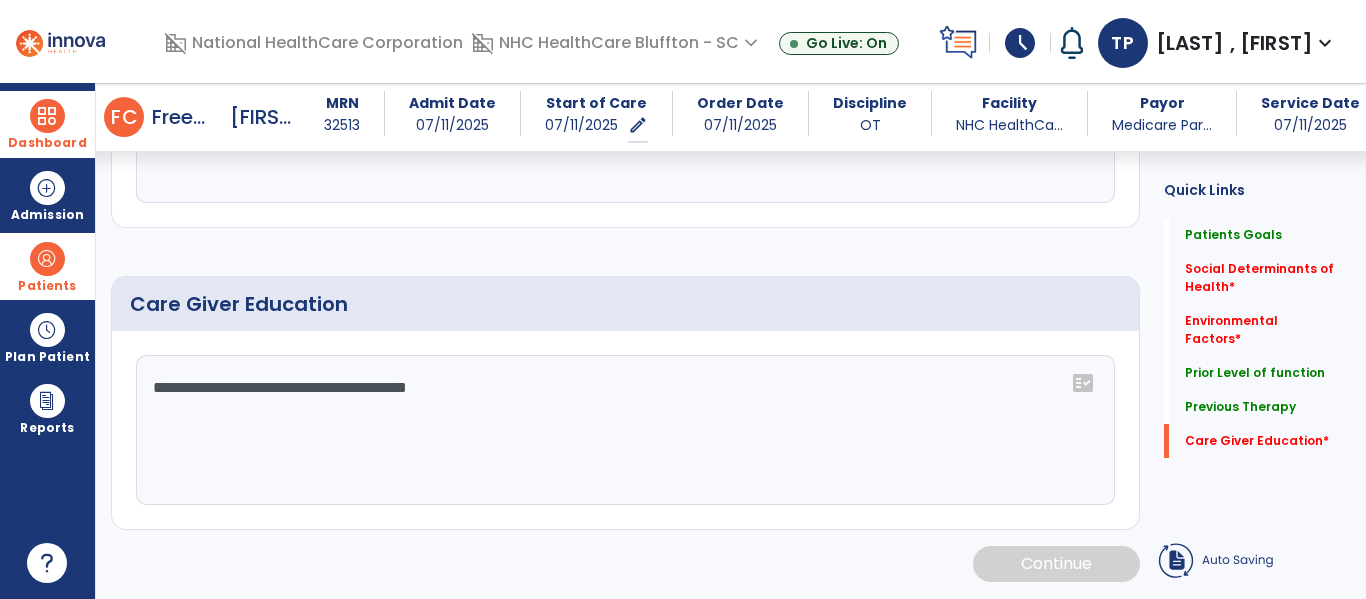 scroll, scrollTop: 1300, scrollLeft: 0, axis: vertical 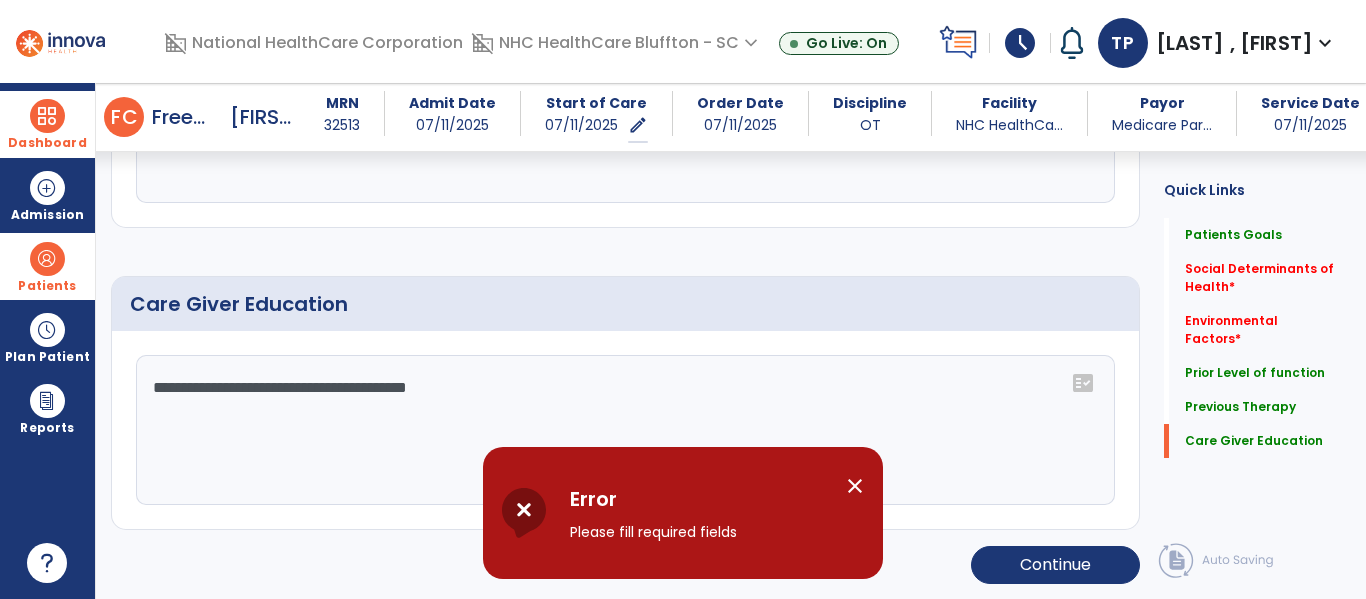click on "close" at bounding box center (855, 486) 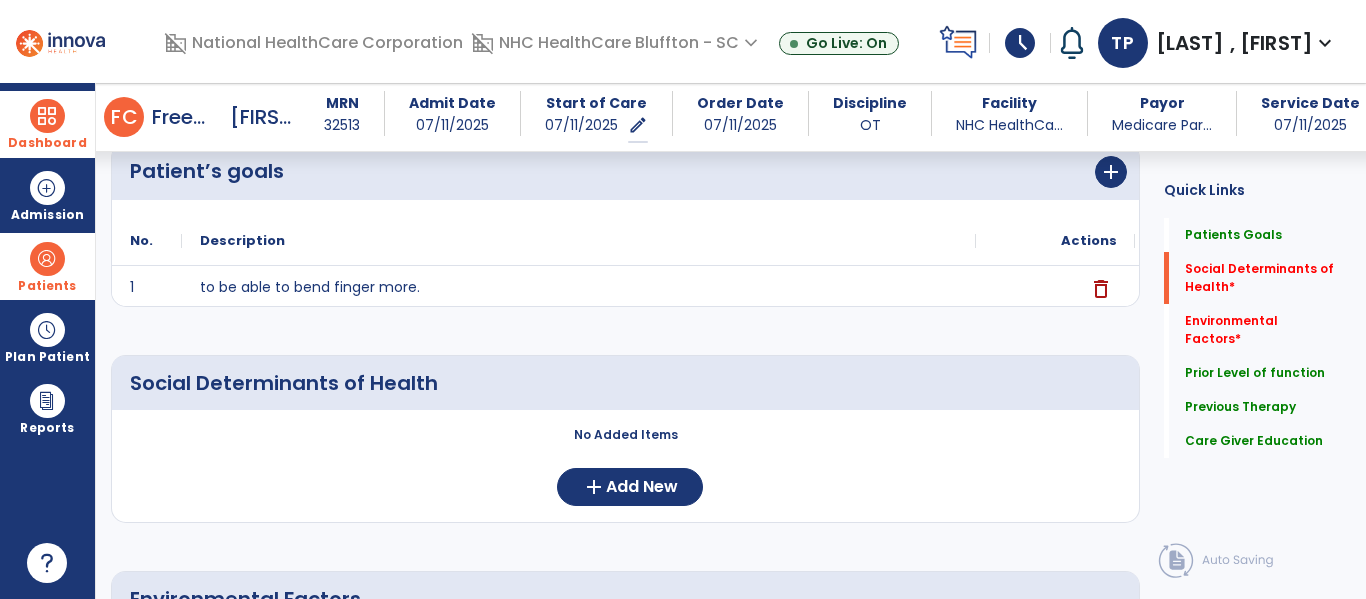 scroll, scrollTop: 300, scrollLeft: 0, axis: vertical 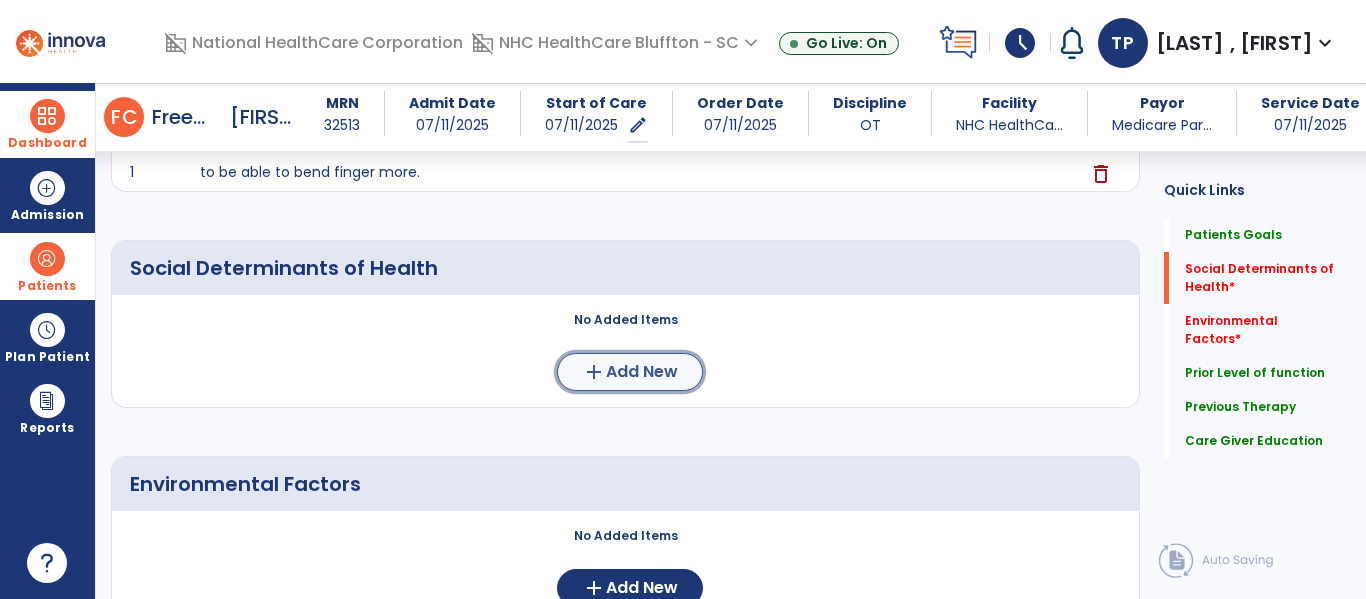 click on "Add New" 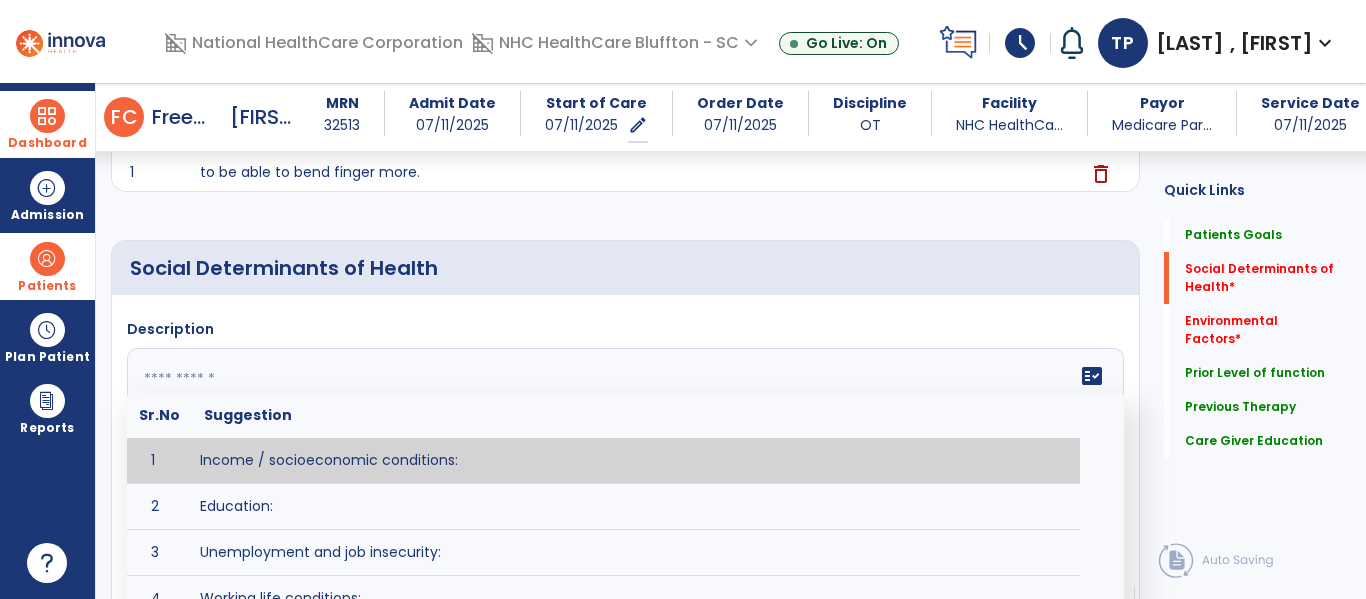 click 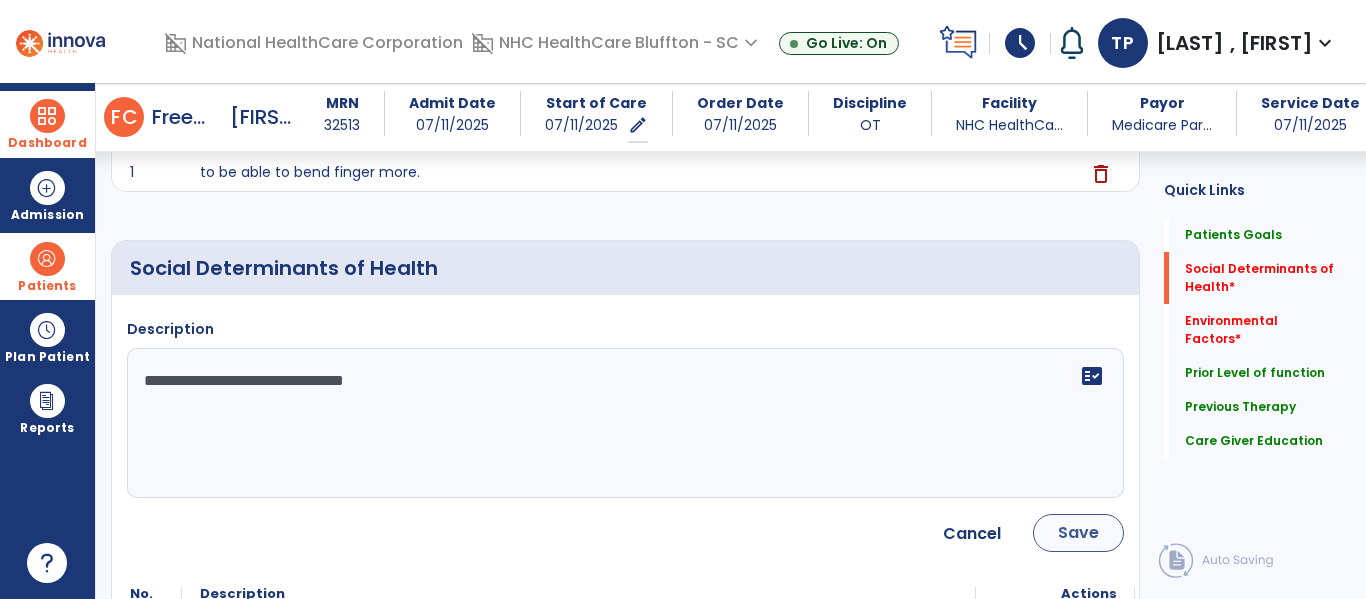 type on "**********" 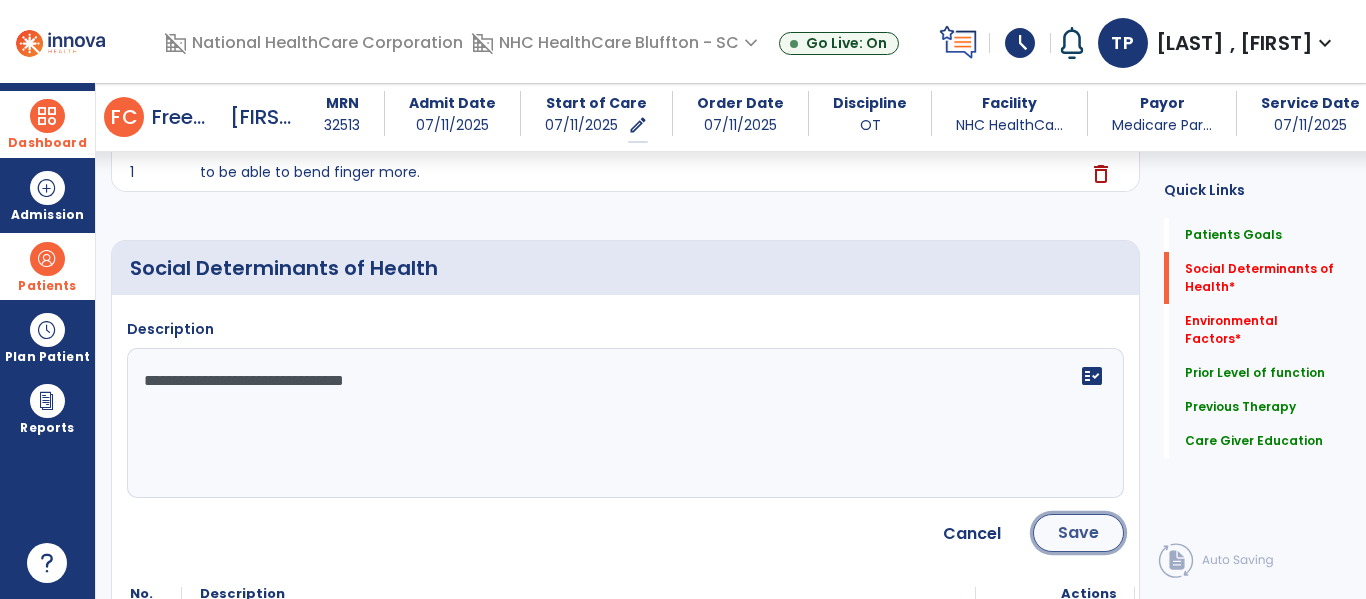 click on "Save" 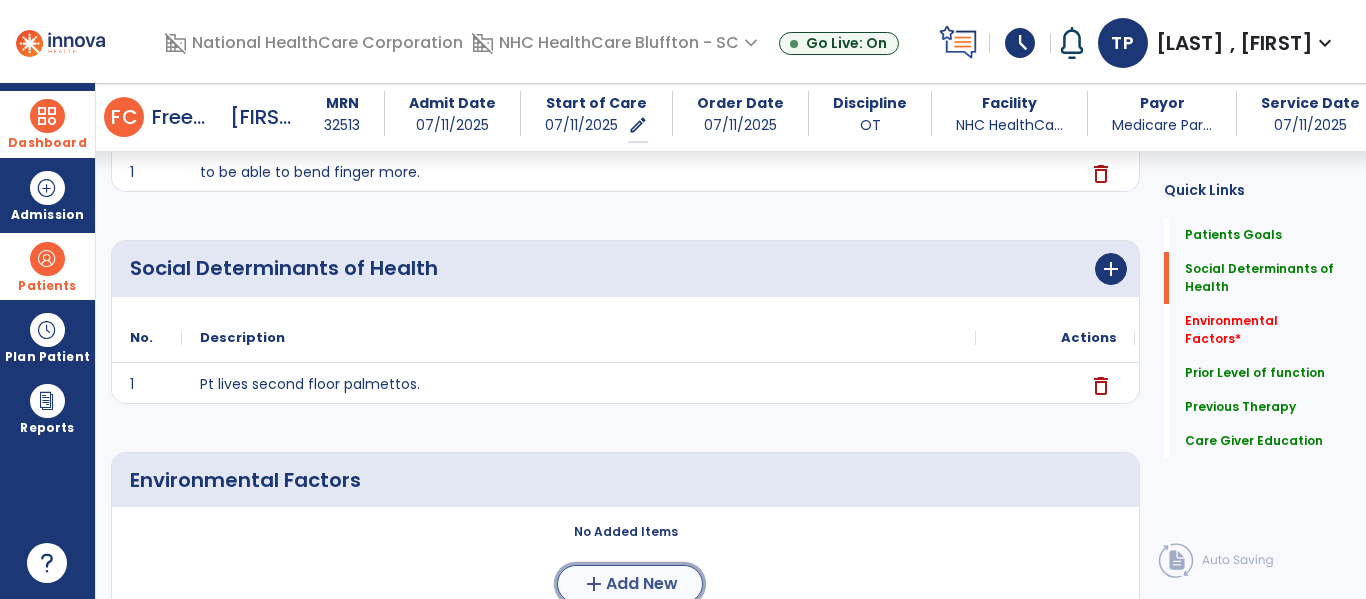 click on "Add New" 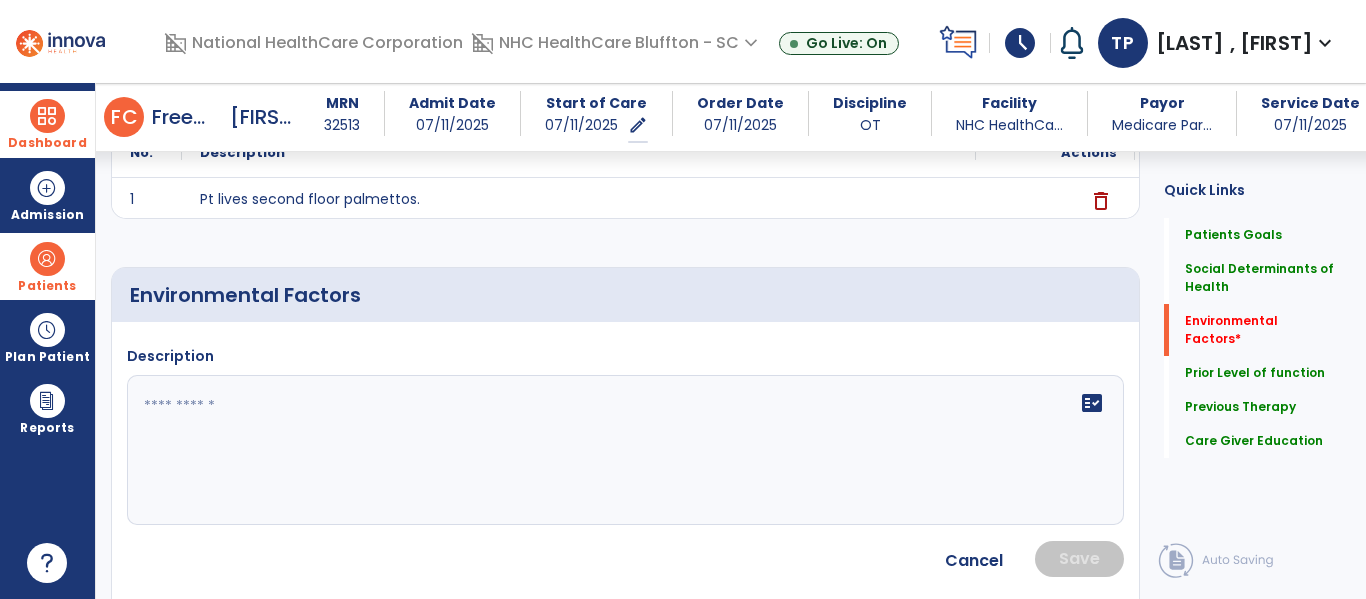 scroll, scrollTop: 500, scrollLeft: 0, axis: vertical 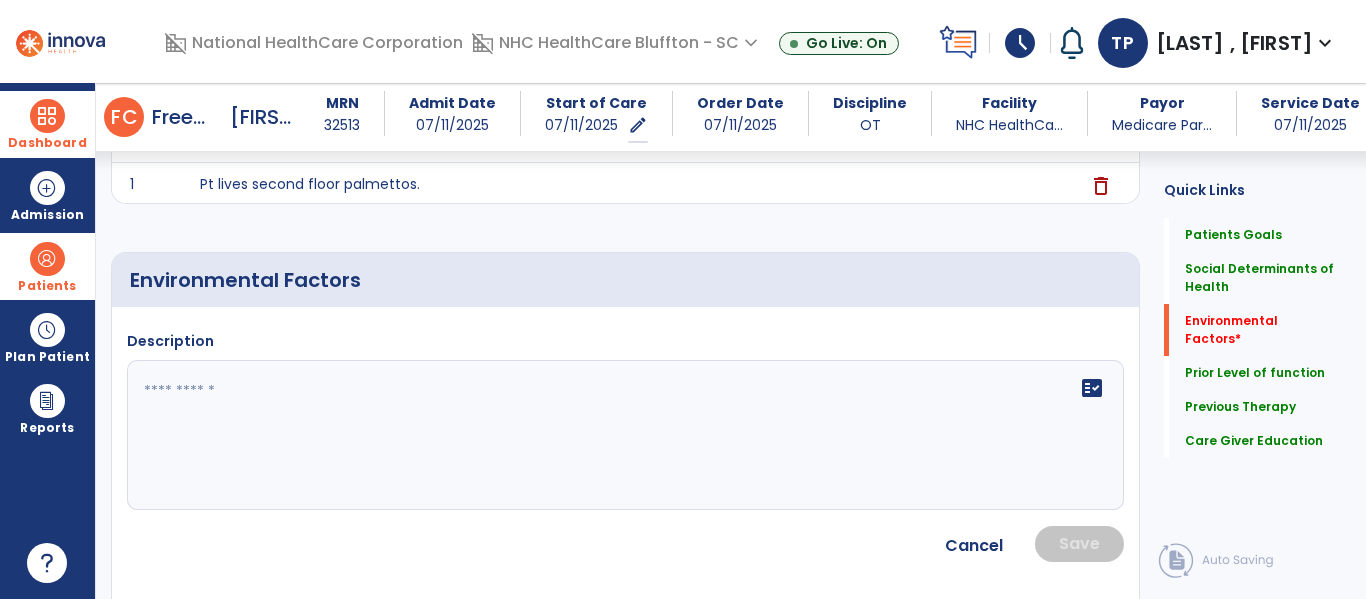 click on "fact_check" 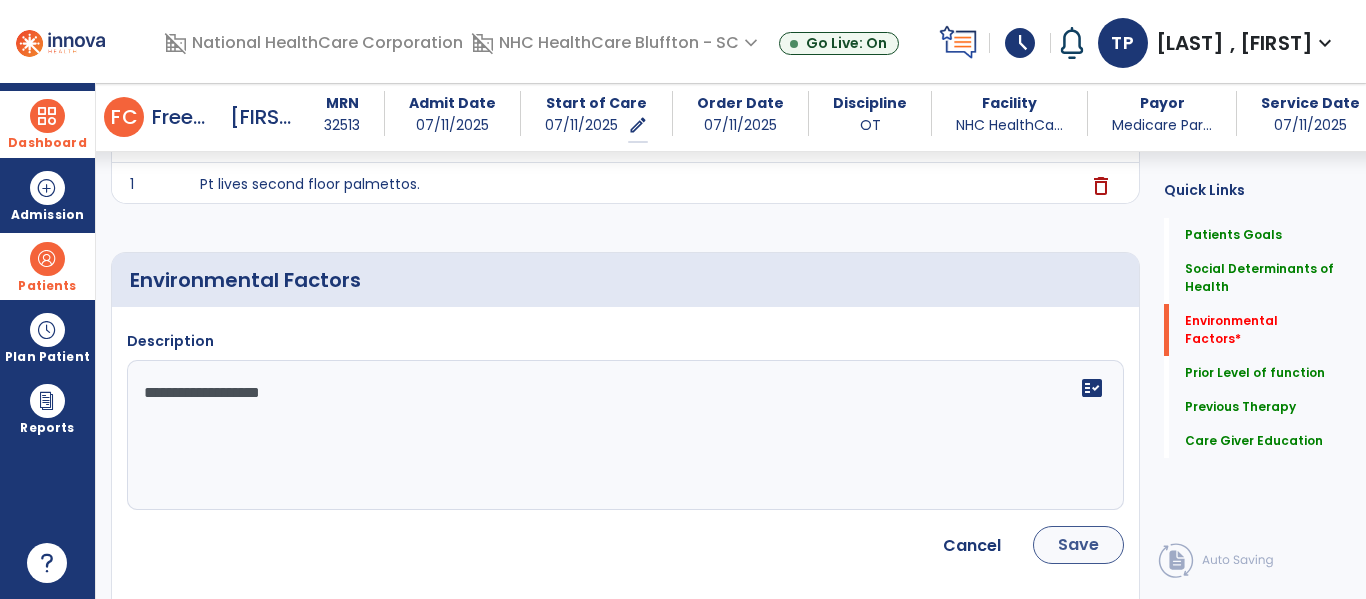 type on "**********" 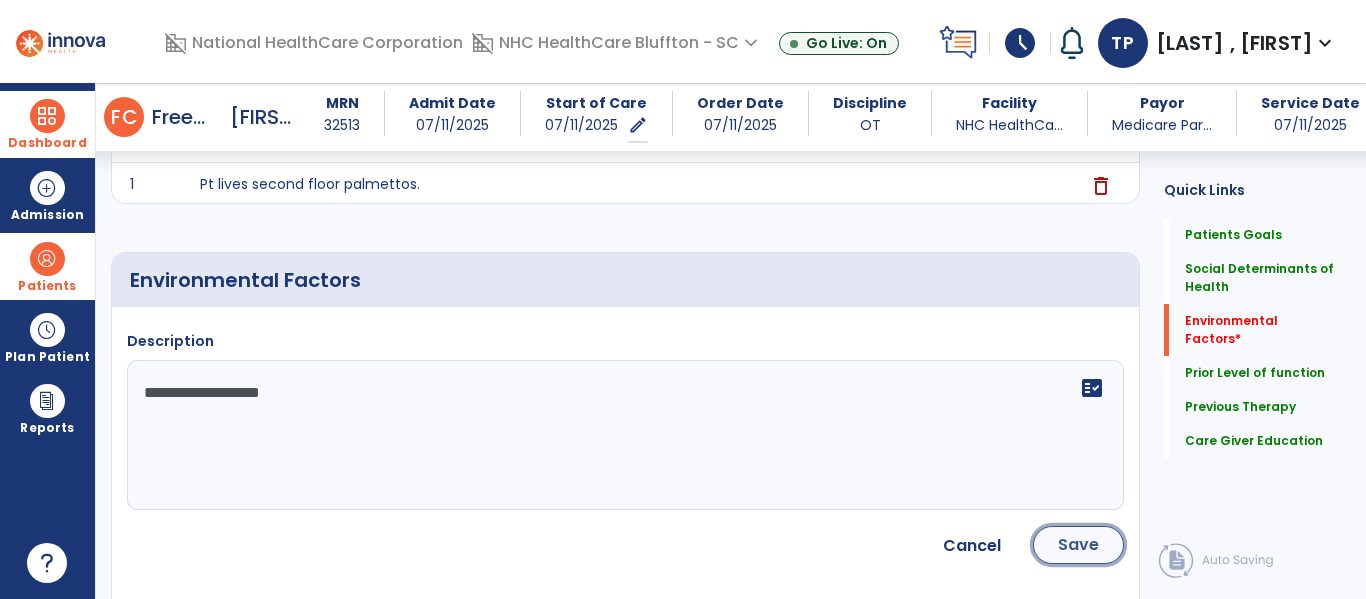 click on "Save" 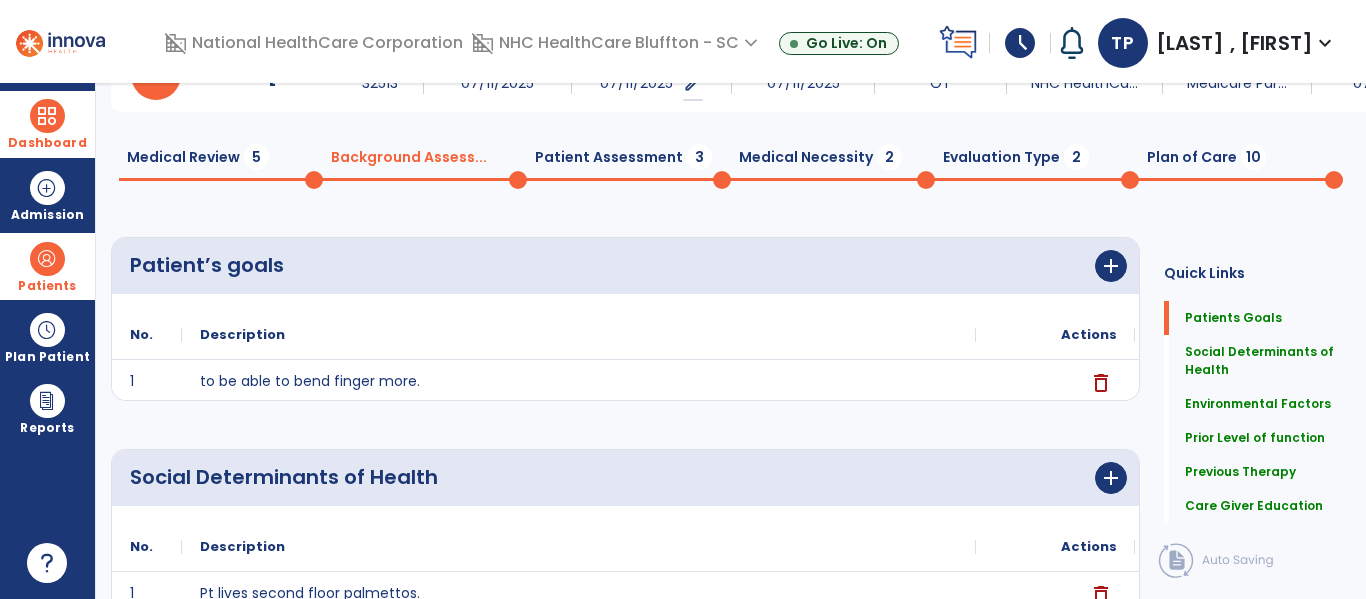 scroll, scrollTop: 0, scrollLeft: 0, axis: both 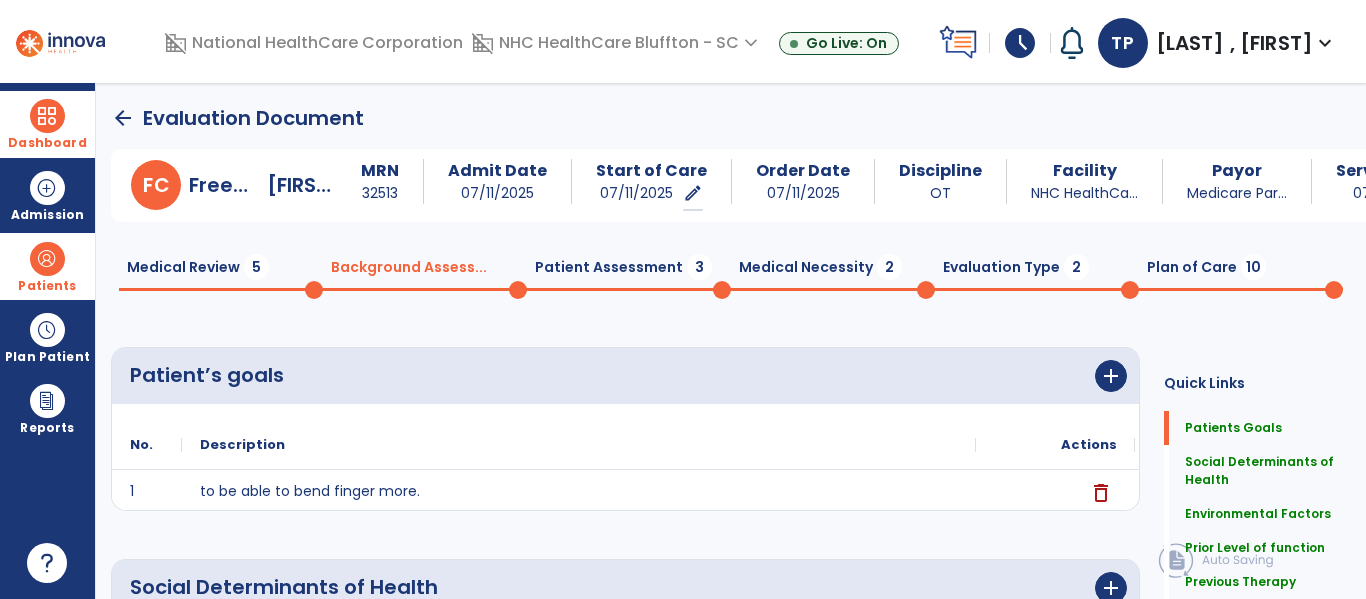click on "Patient Assessment  3" 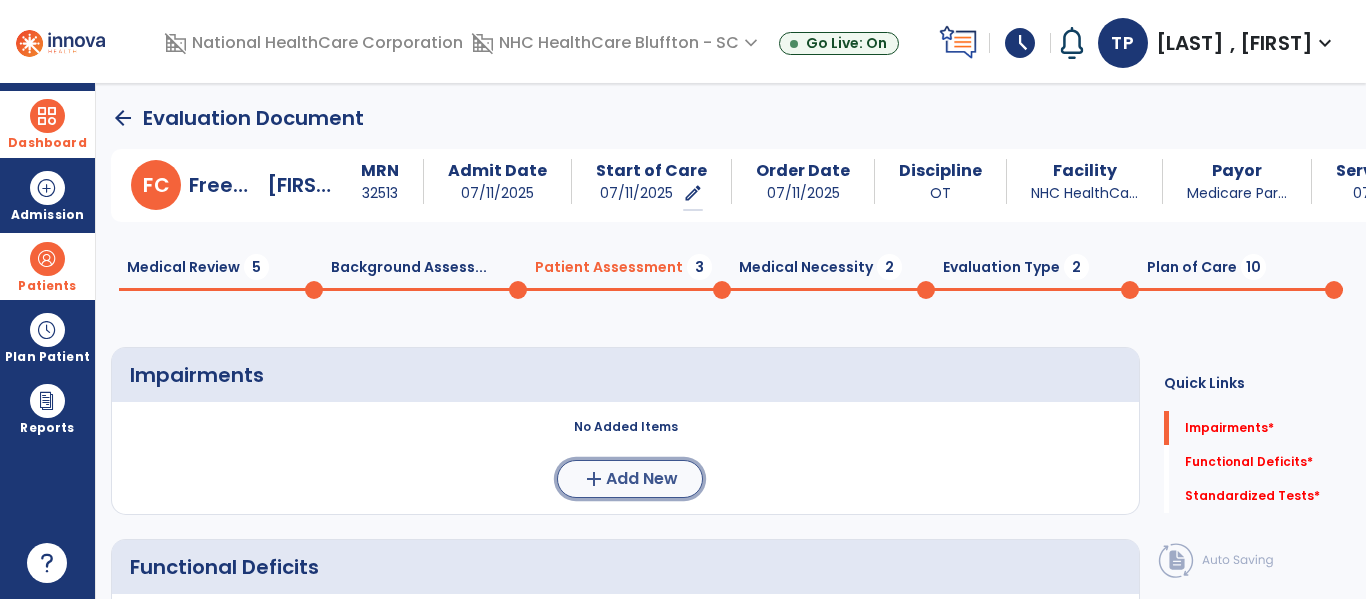 click on "Add New" 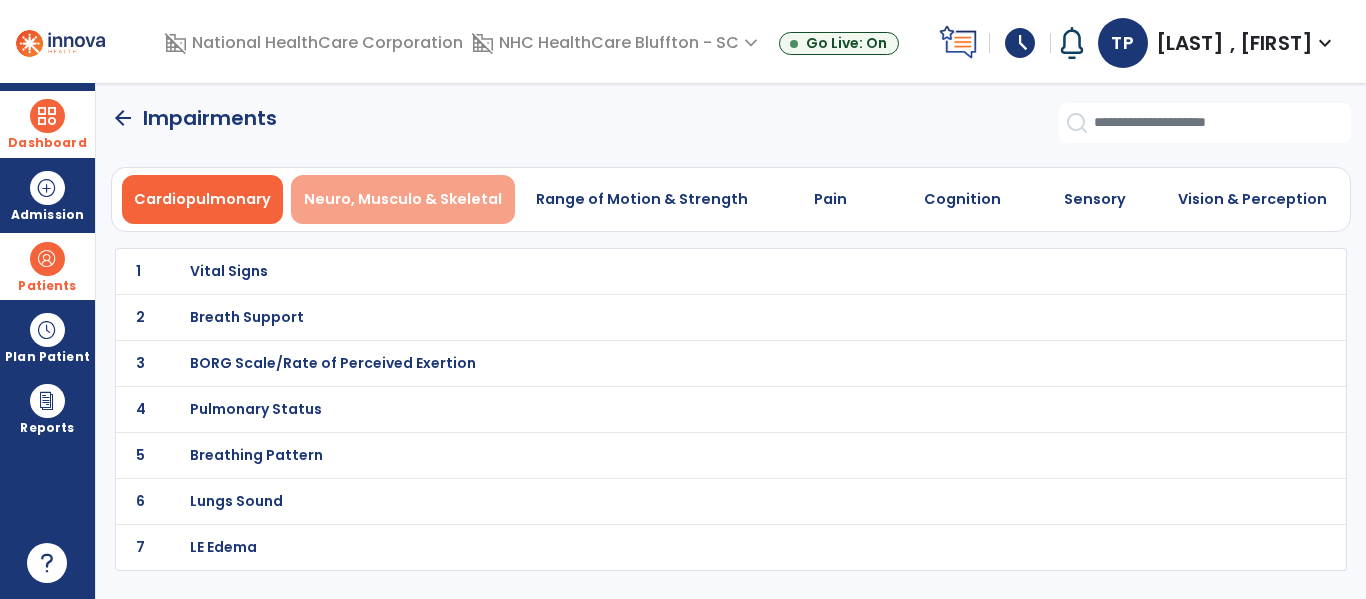 click on "Neuro, Musculo & Skeletal" at bounding box center (403, 199) 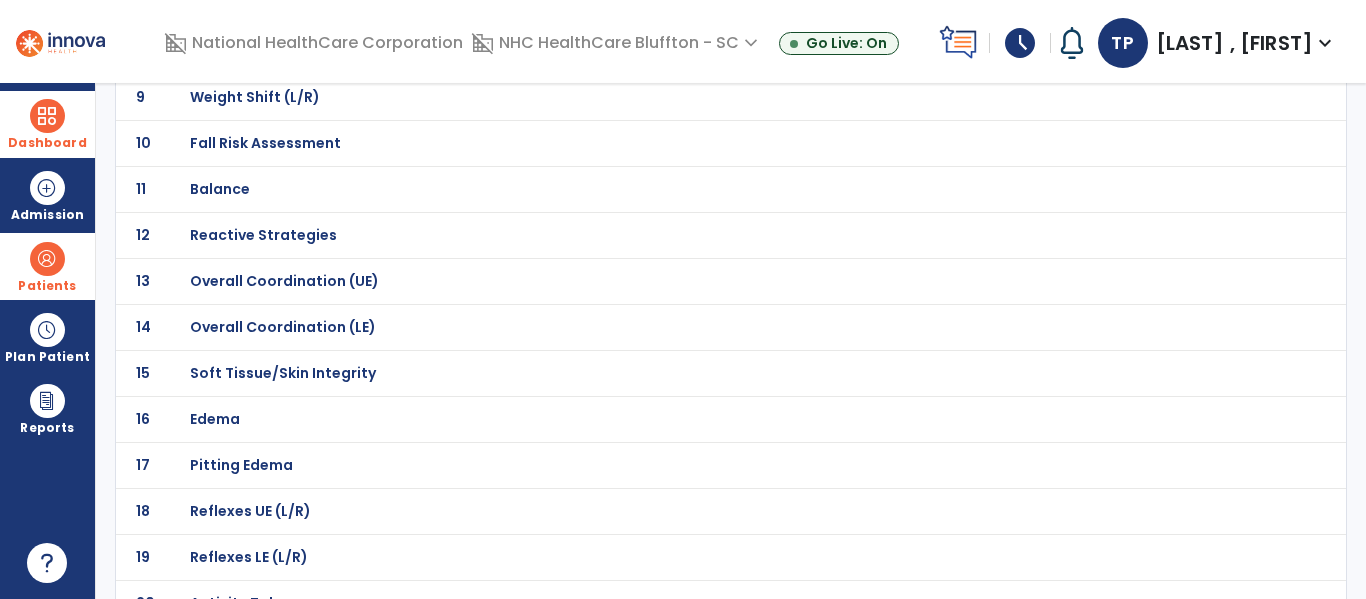 scroll, scrollTop: 600, scrollLeft: 0, axis: vertical 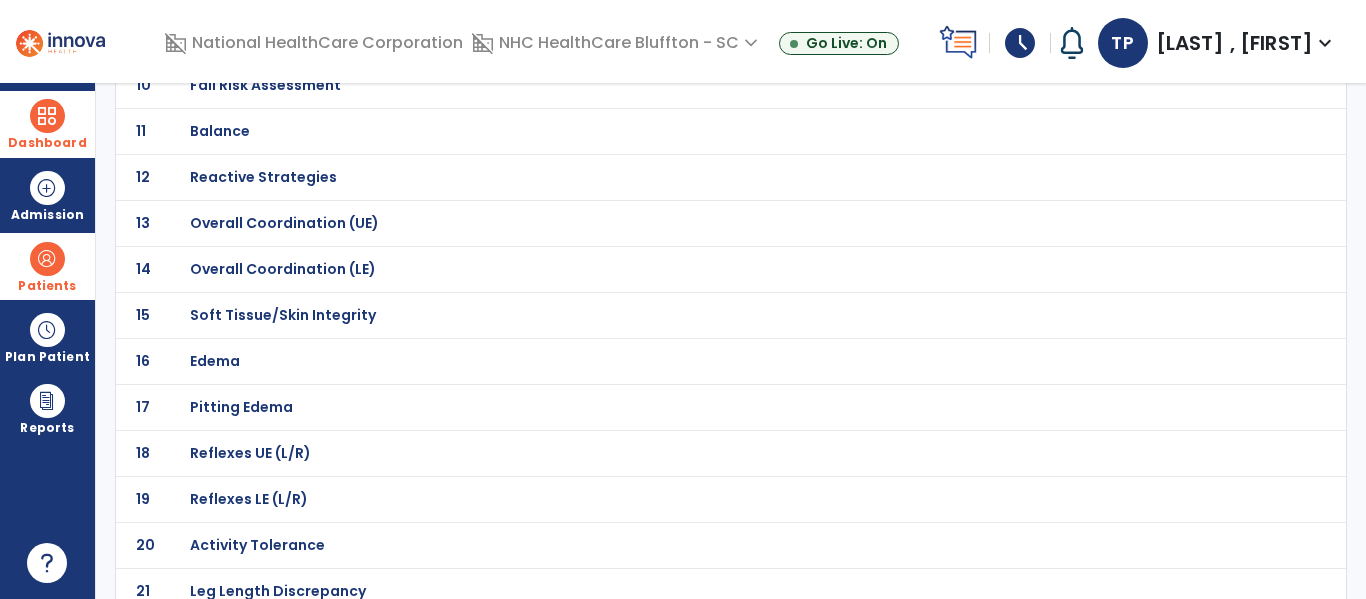 click on "Edema" at bounding box center (261, -329) 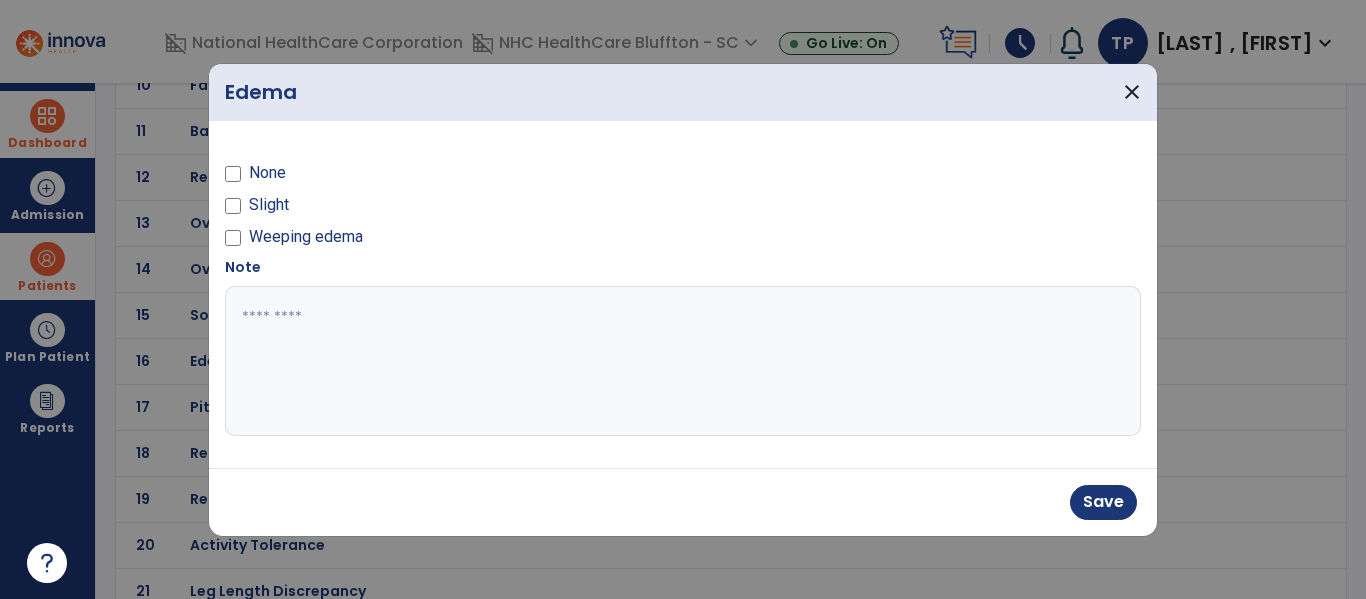 click at bounding box center [683, 361] 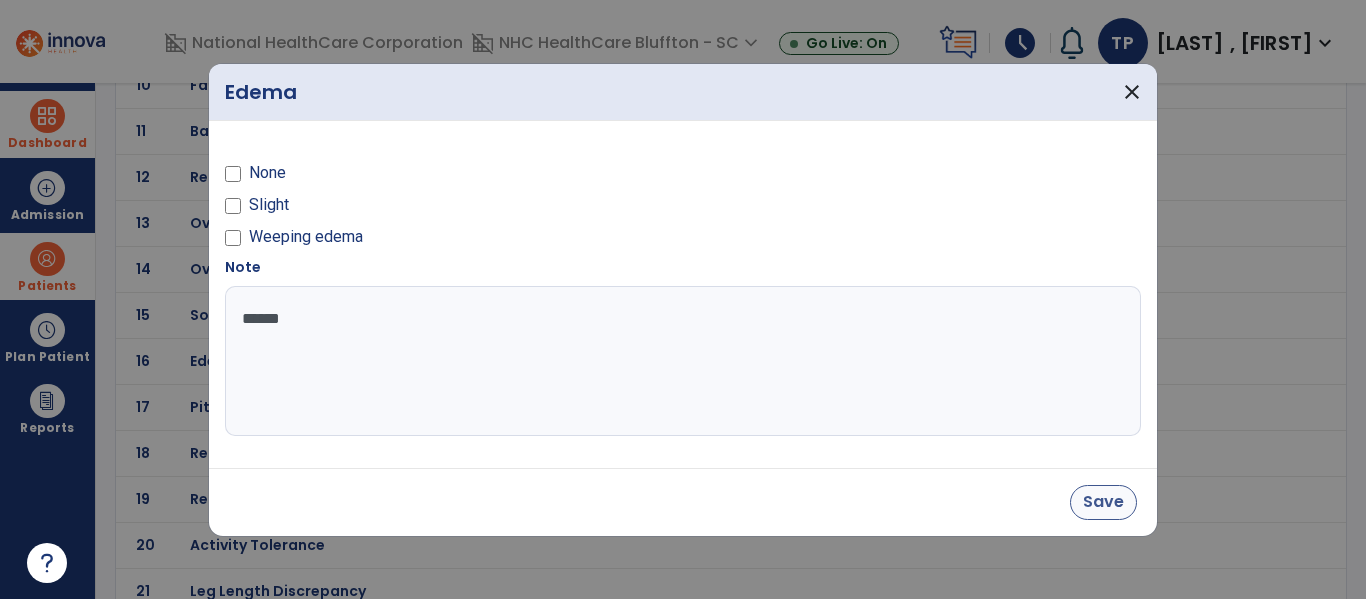 type on "******" 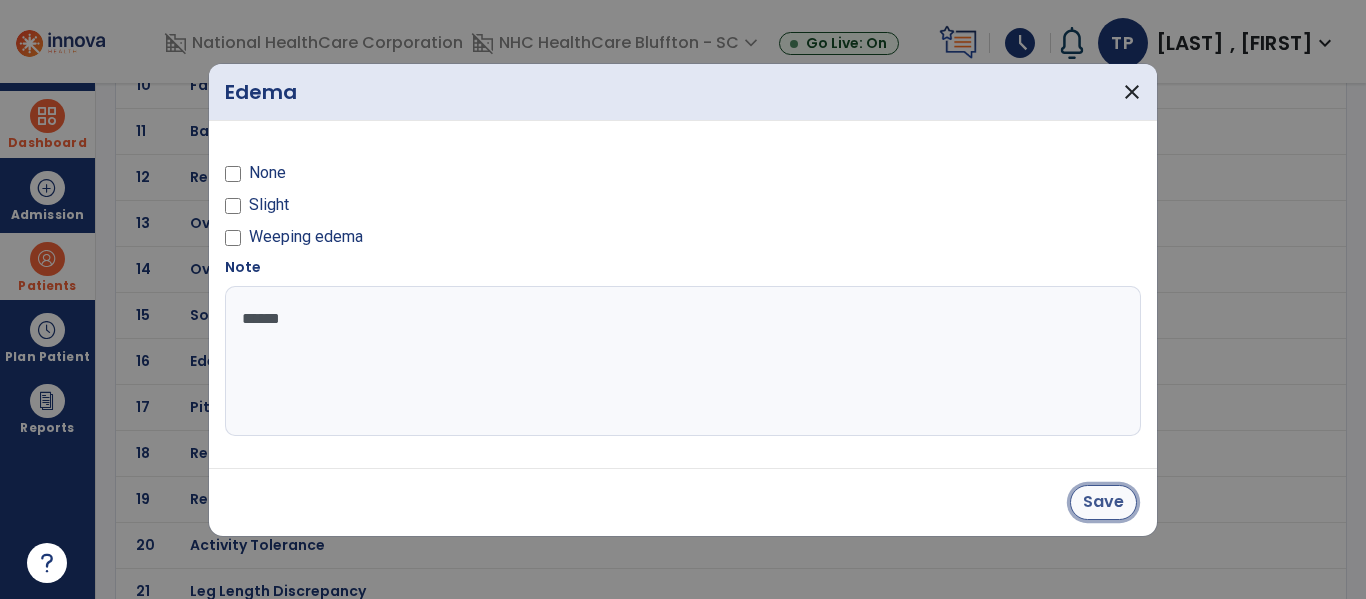 click on "Save" at bounding box center (1103, 502) 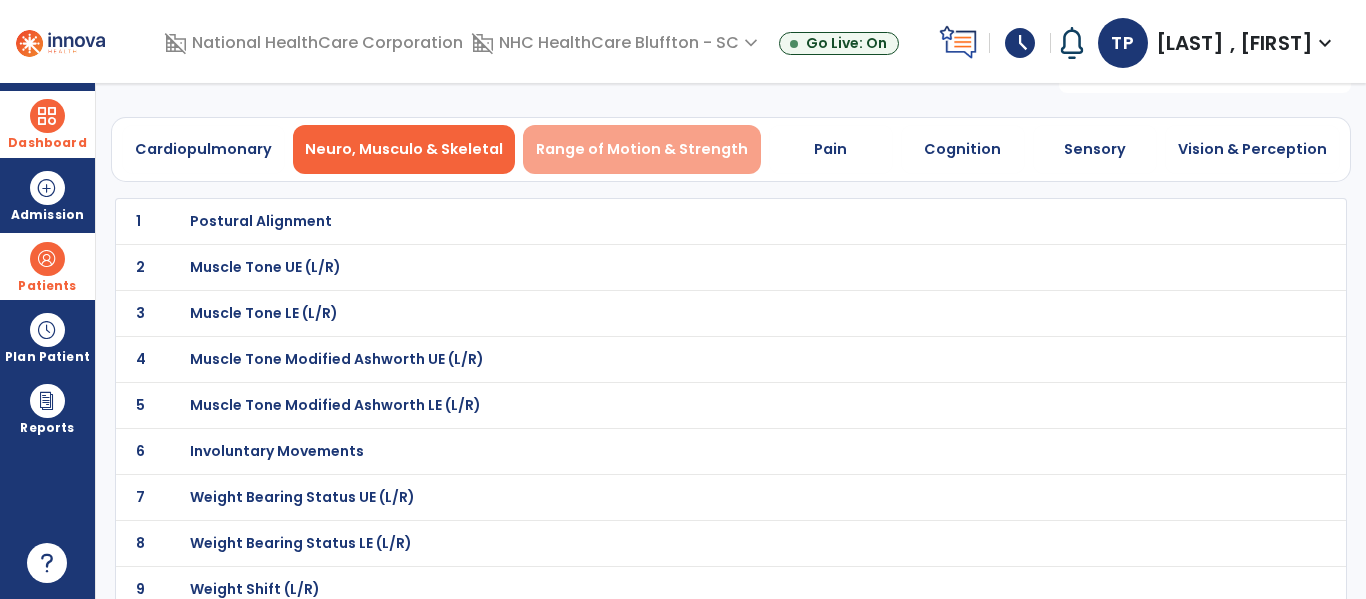 scroll, scrollTop: 0, scrollLeft: 0, axis: both 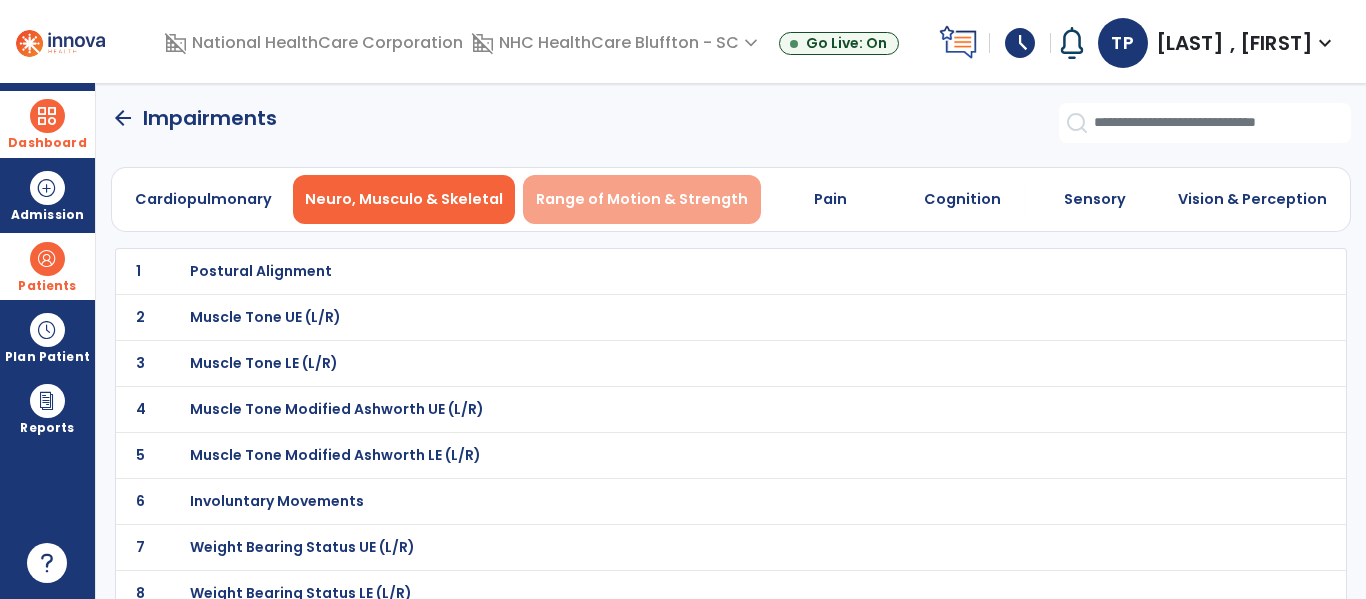 click on "Range of Motion & Strength" at bounding box center (642, 199) 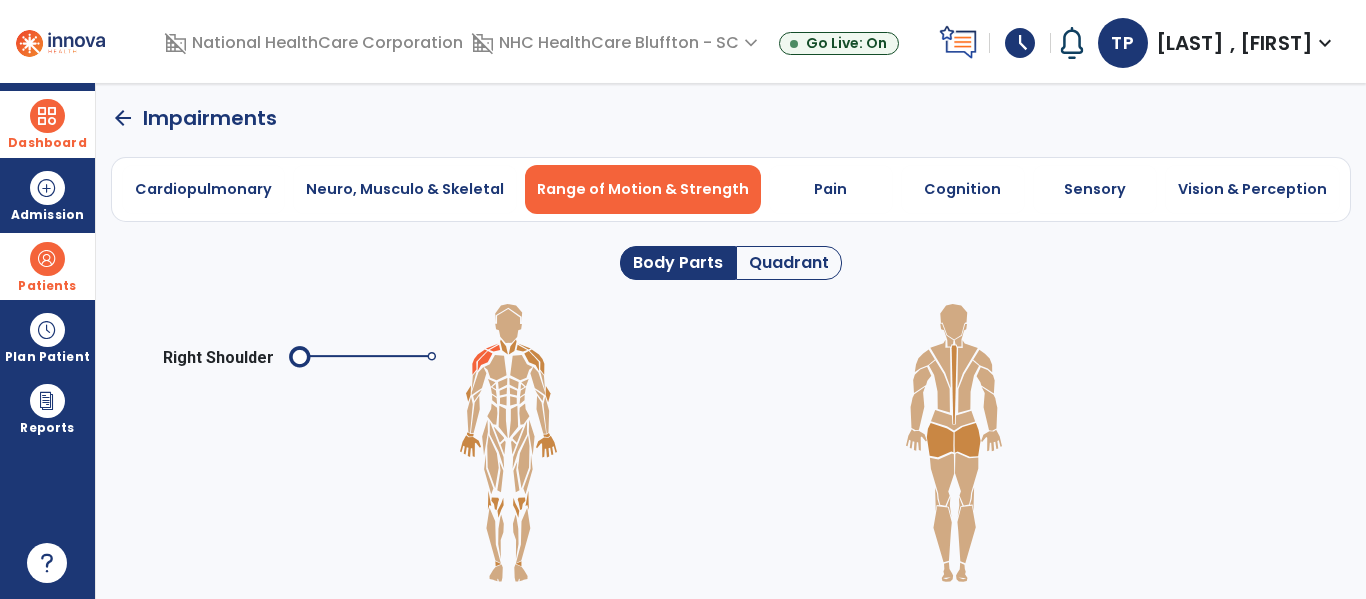 click 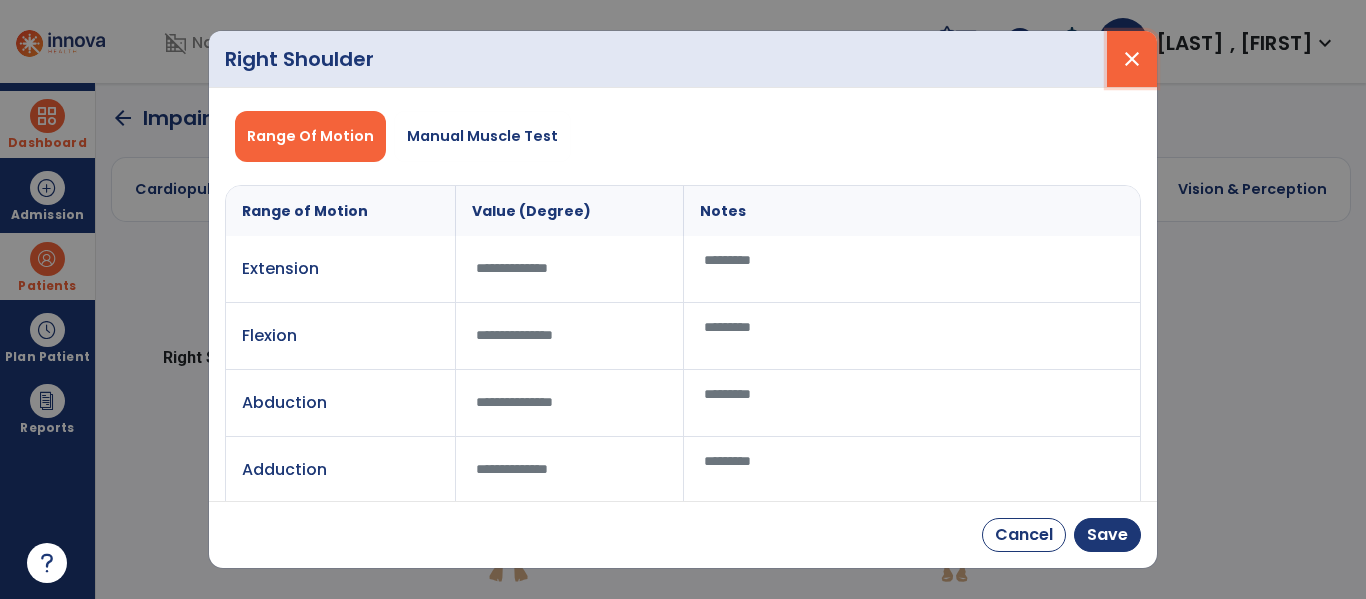 click on "close" at bounding box center (1132, 59) 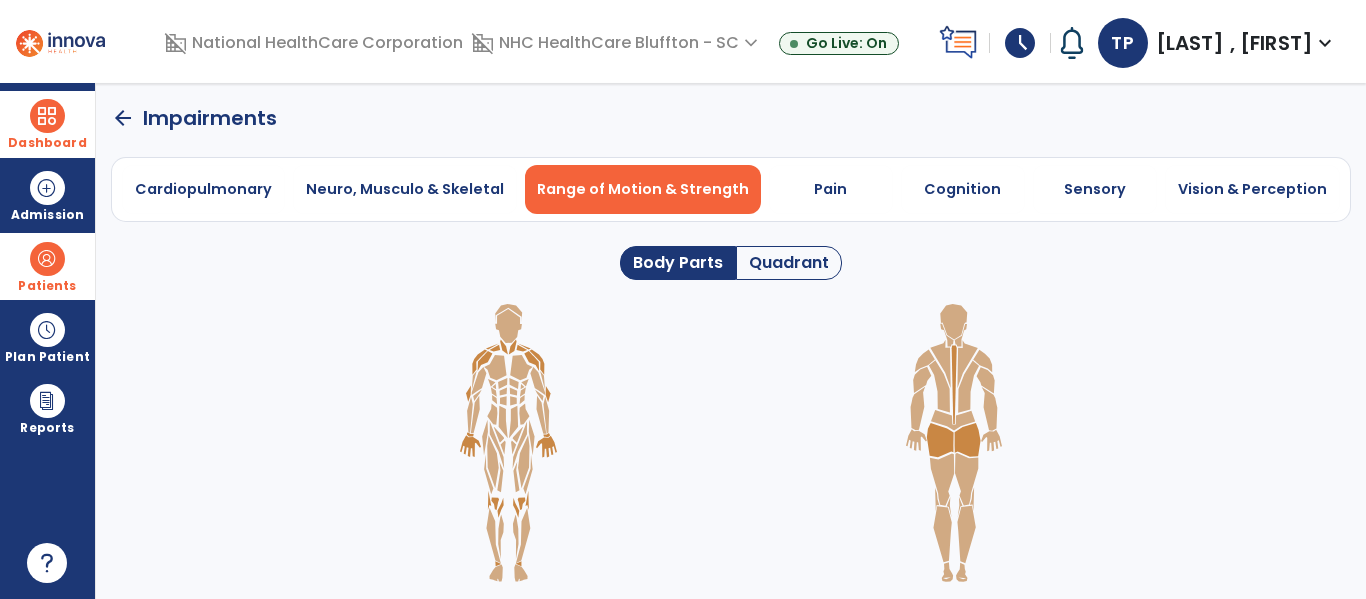 click on "Quadrant" 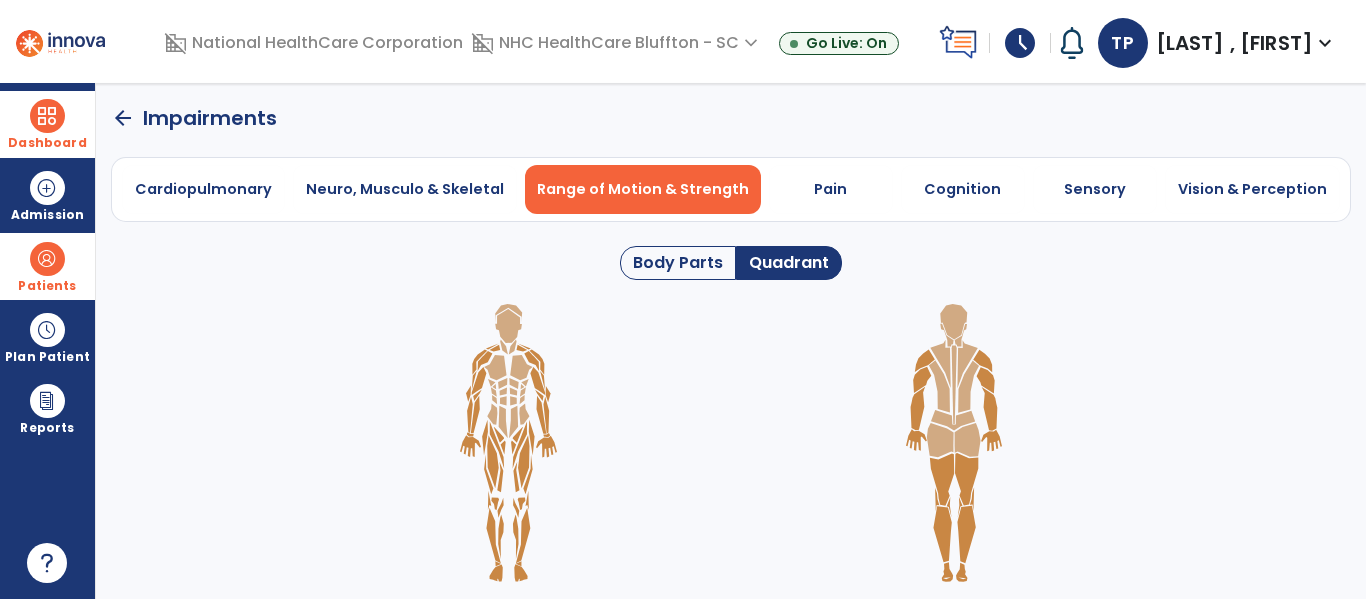 click 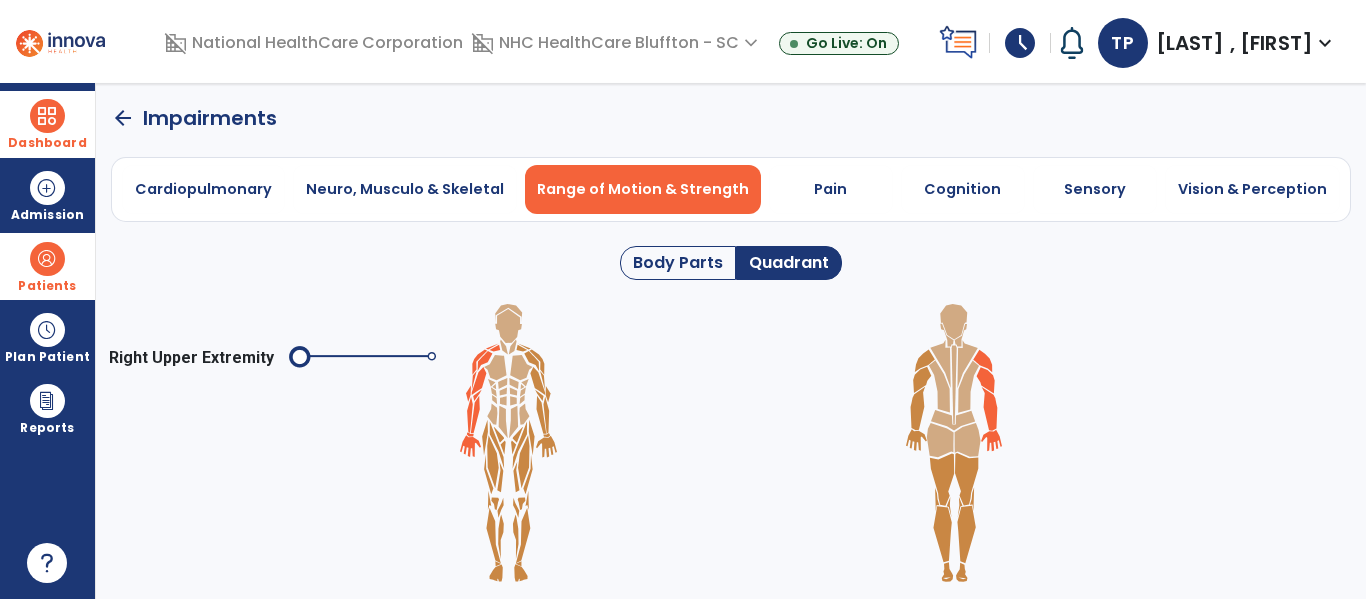 click 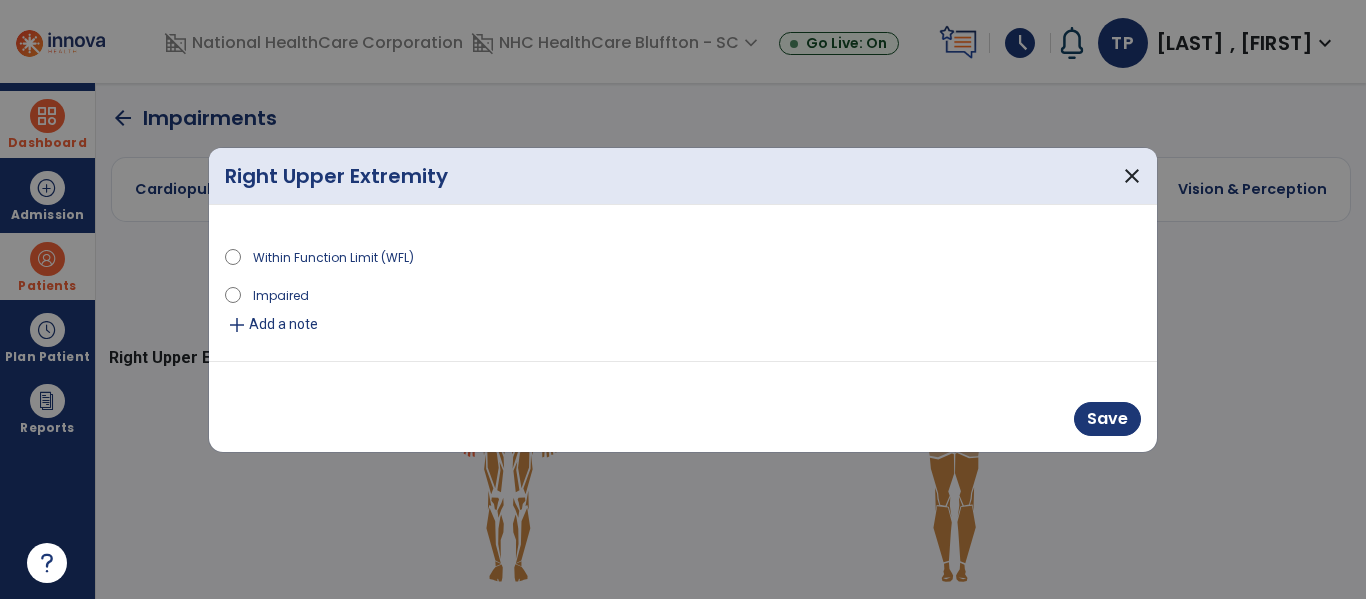 click on "add" at bounding box center [237, 325] 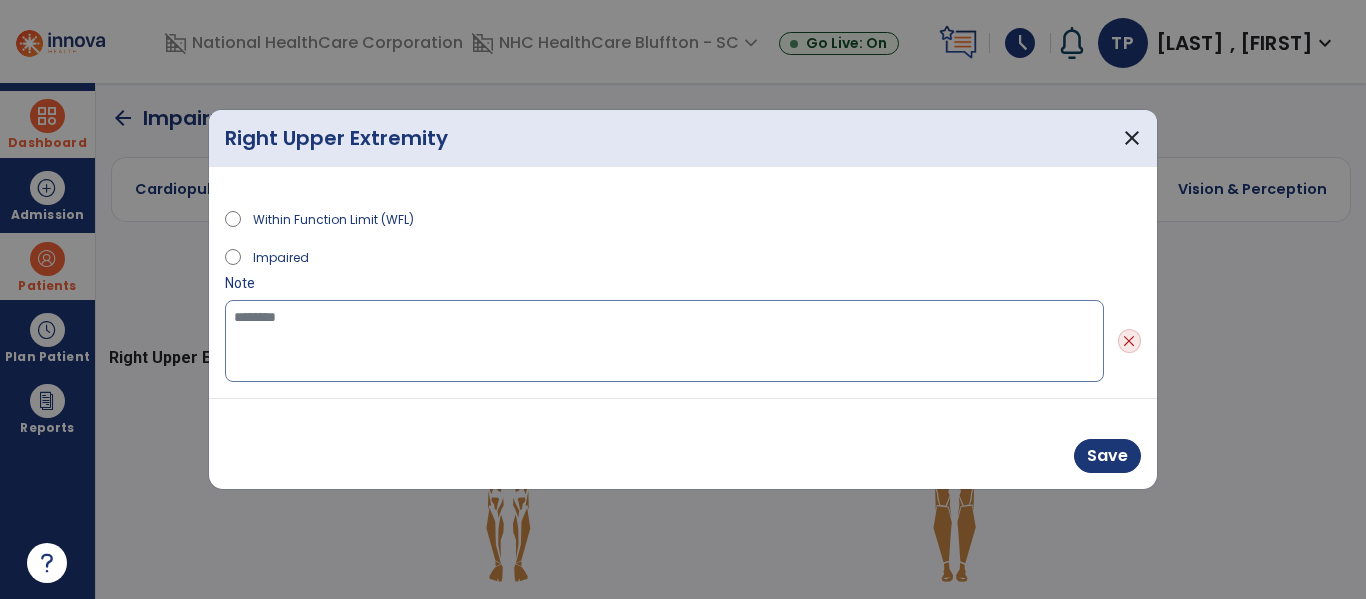 click at bounding box center [664, 341] 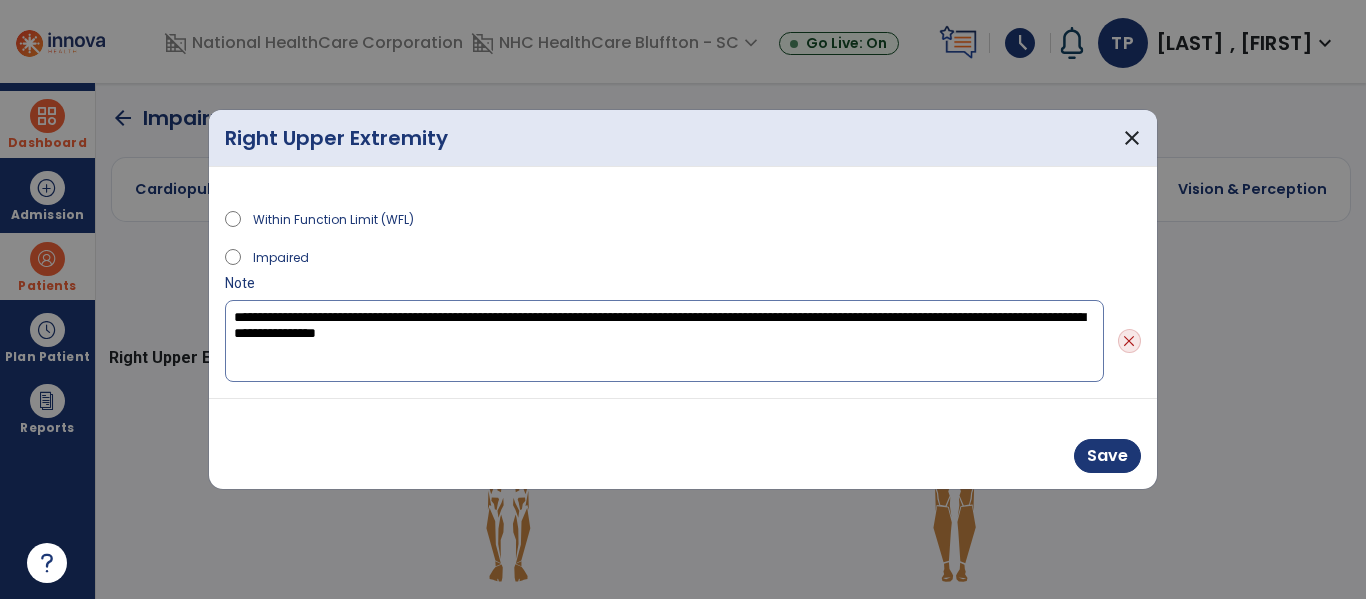type on "**********" 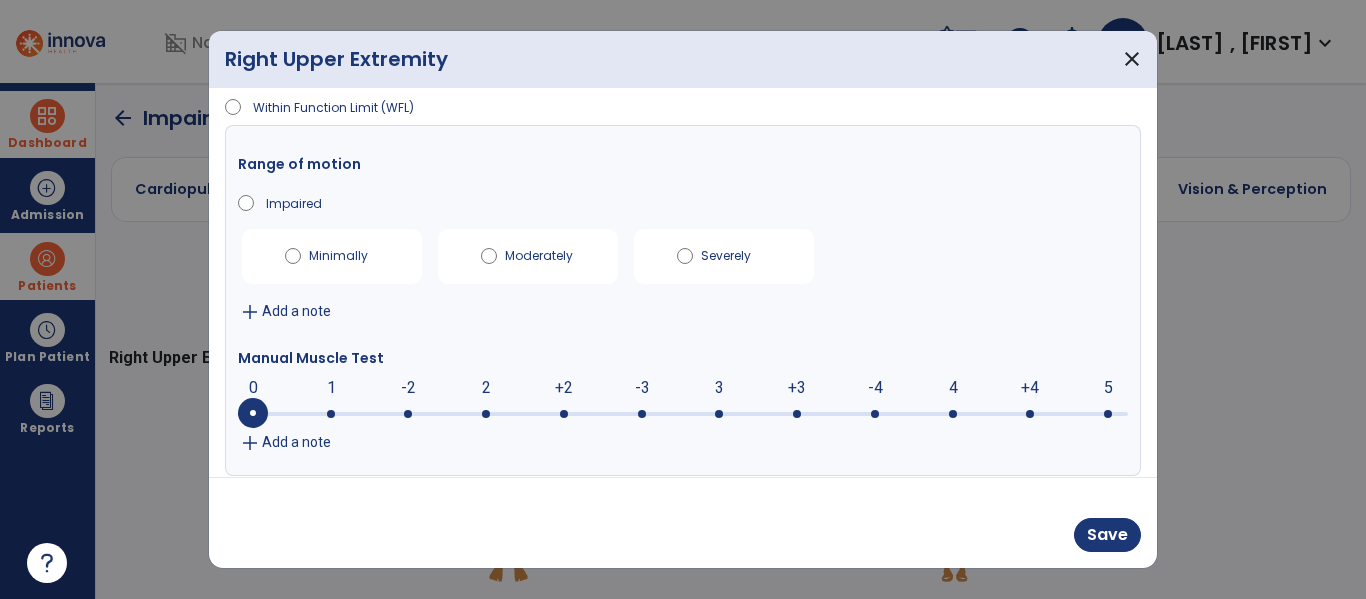 scroll, scrollTop: 48, scrollLeft: 0, axis: vertical 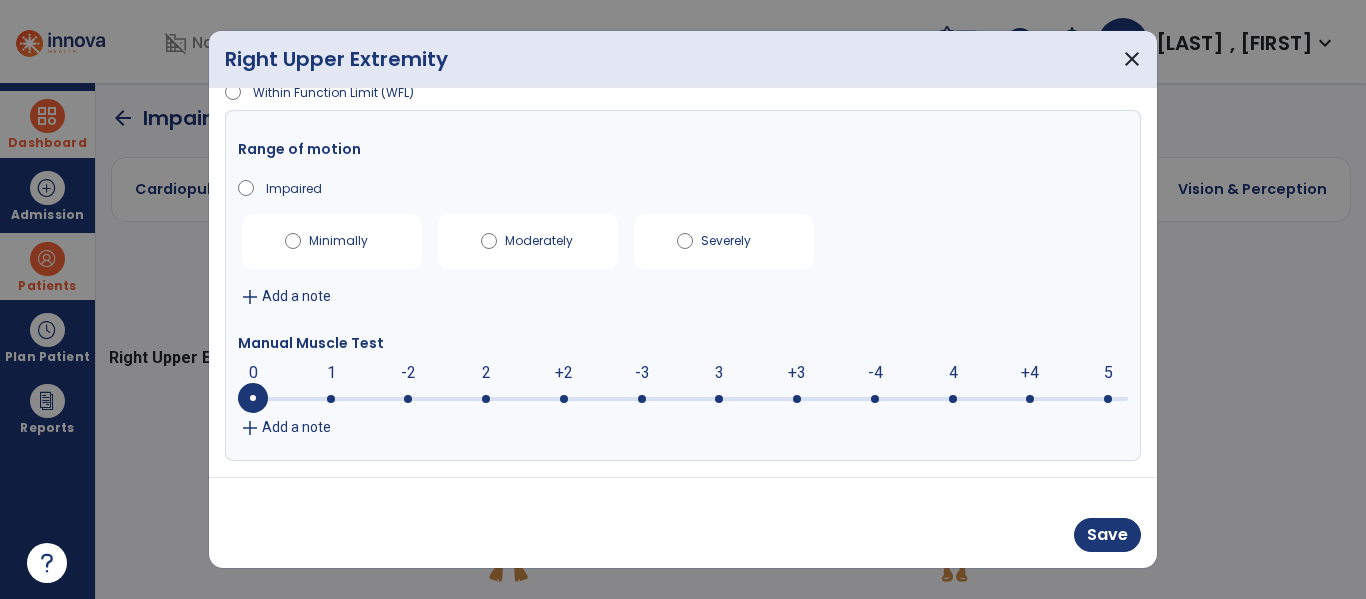 click on "add" at bounding box center [250, 428] 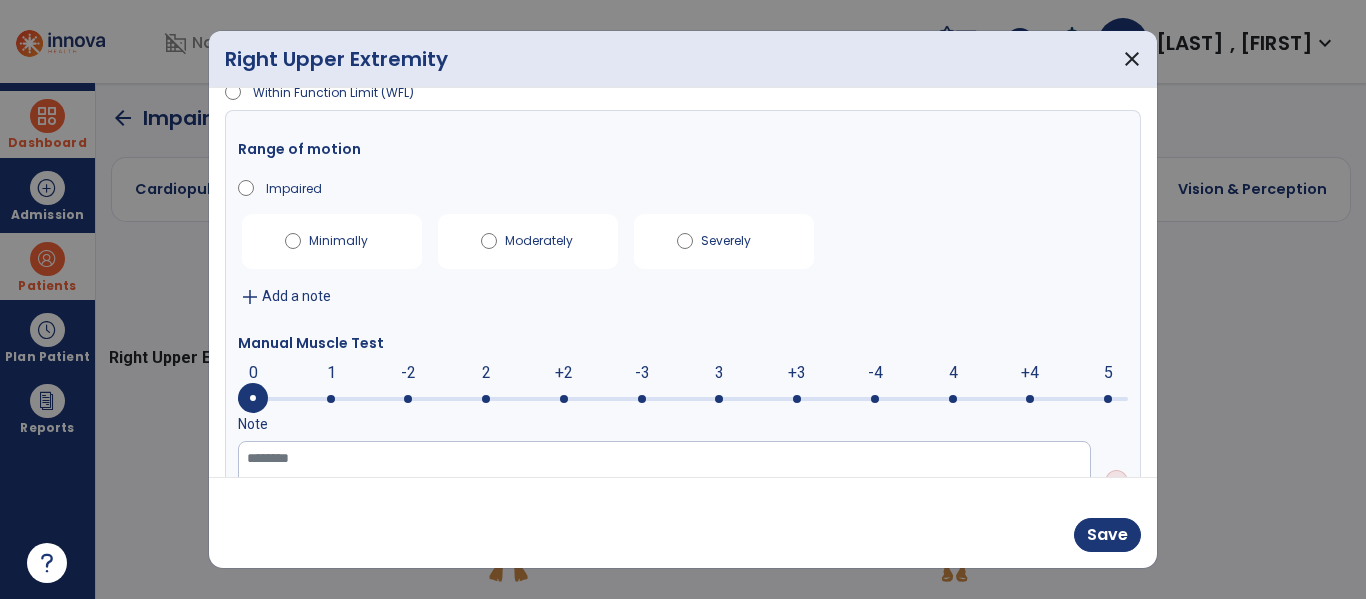 scroll, scrollTop: 0, scrollLeft: 0, axis: both 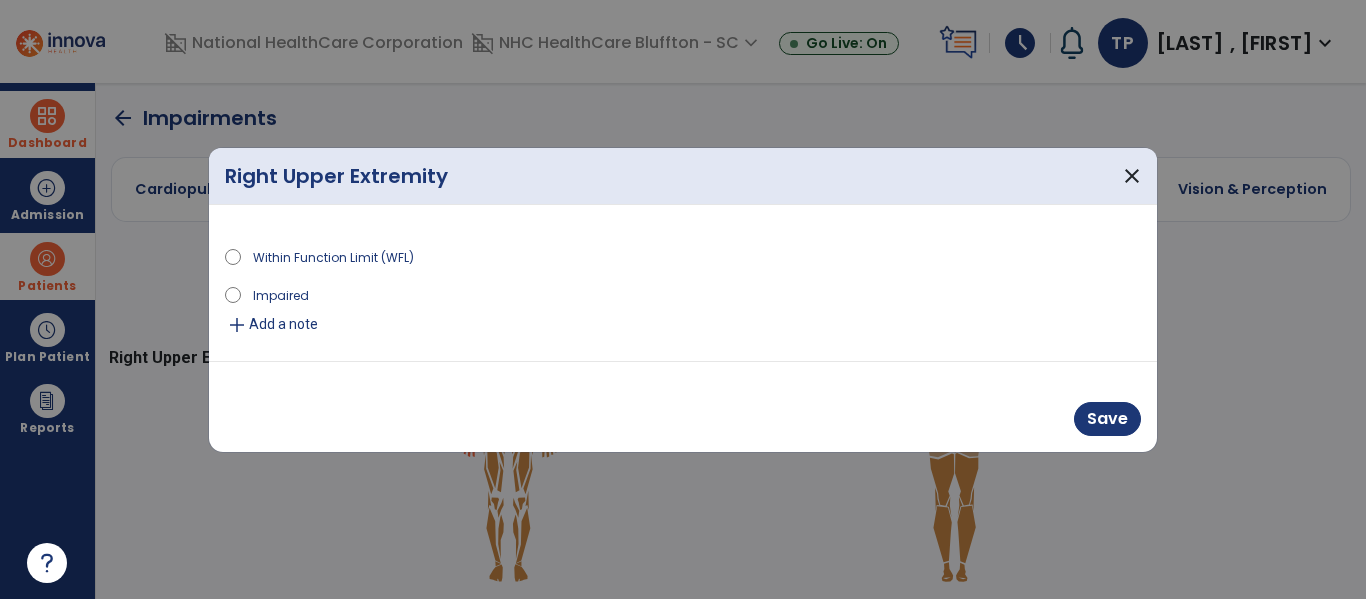 click on "add" at bounding box center (237, 325) 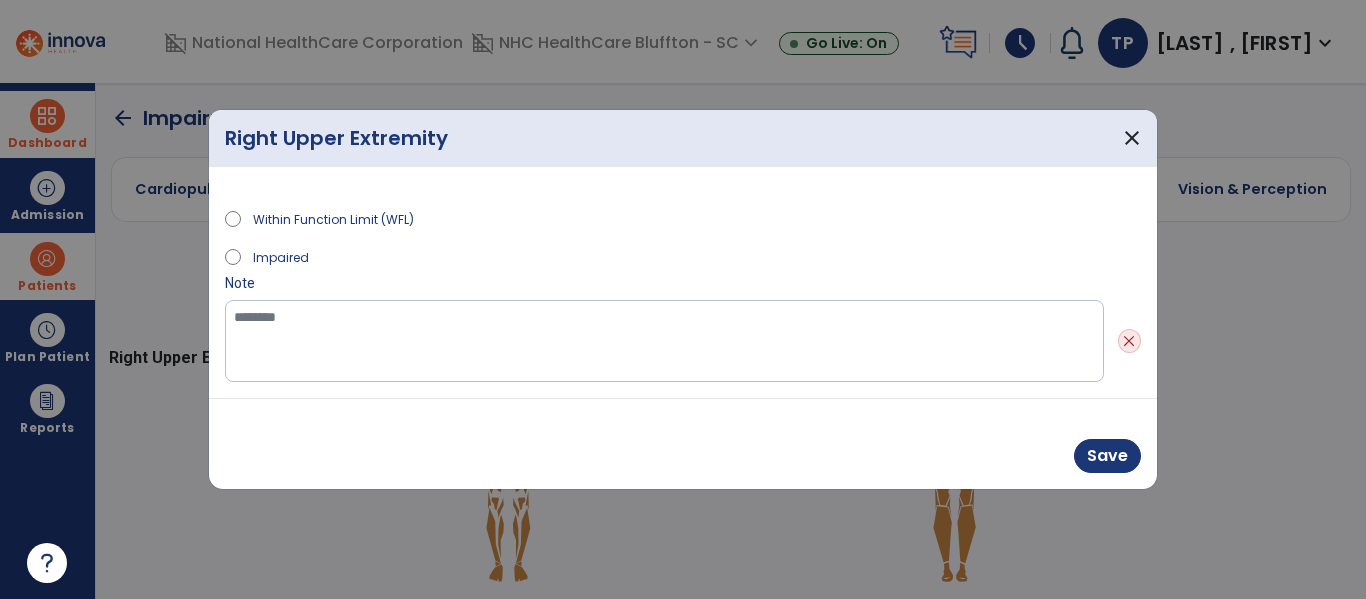 click on "Impaired" at bounding box center (683, 260) 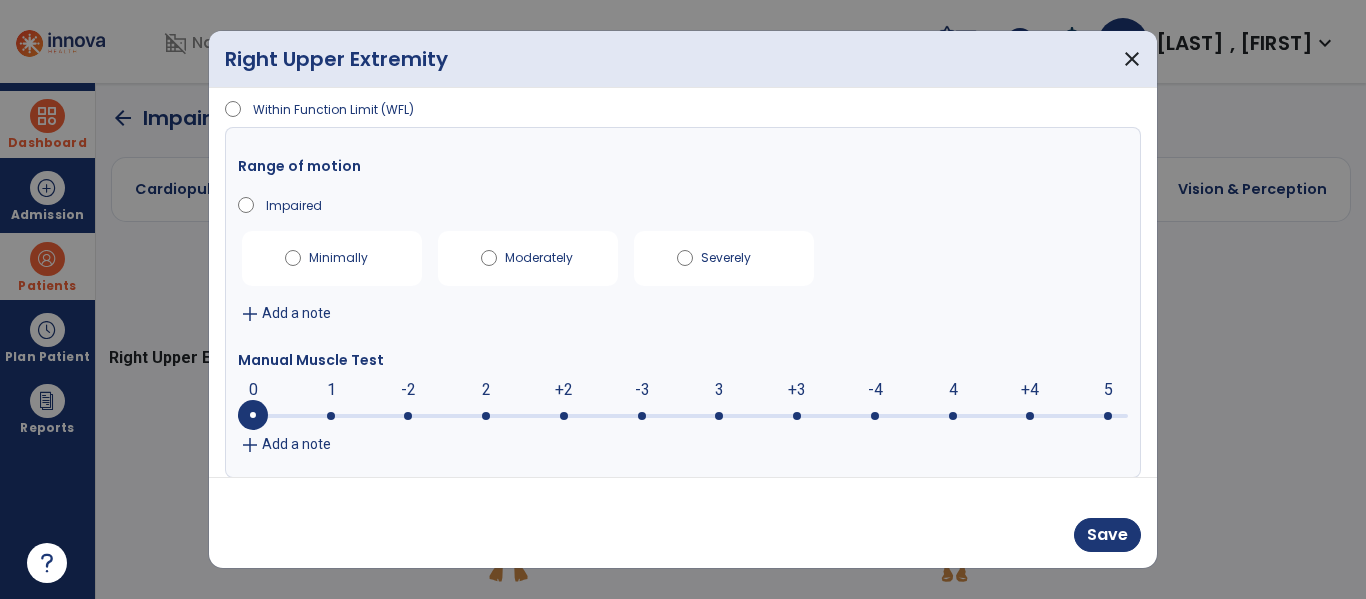 scroll, scrollTop: 48, scrollLeft: 0, axis: vertical 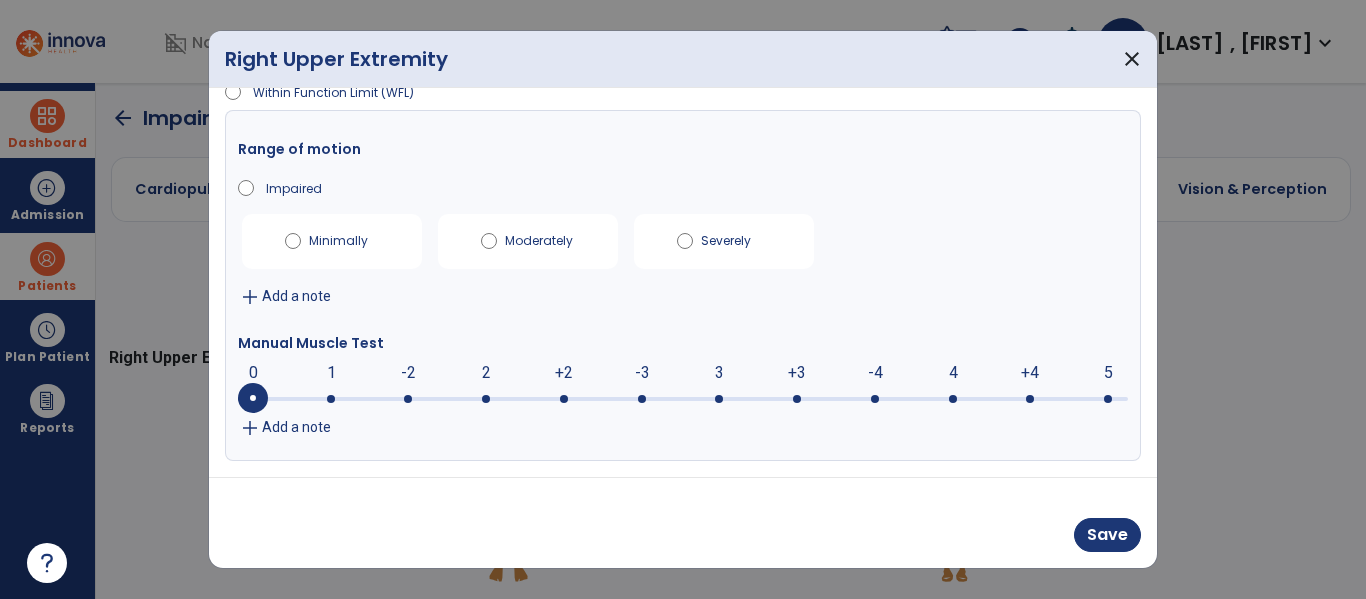 click on "add" at bounding box center [250, 428] 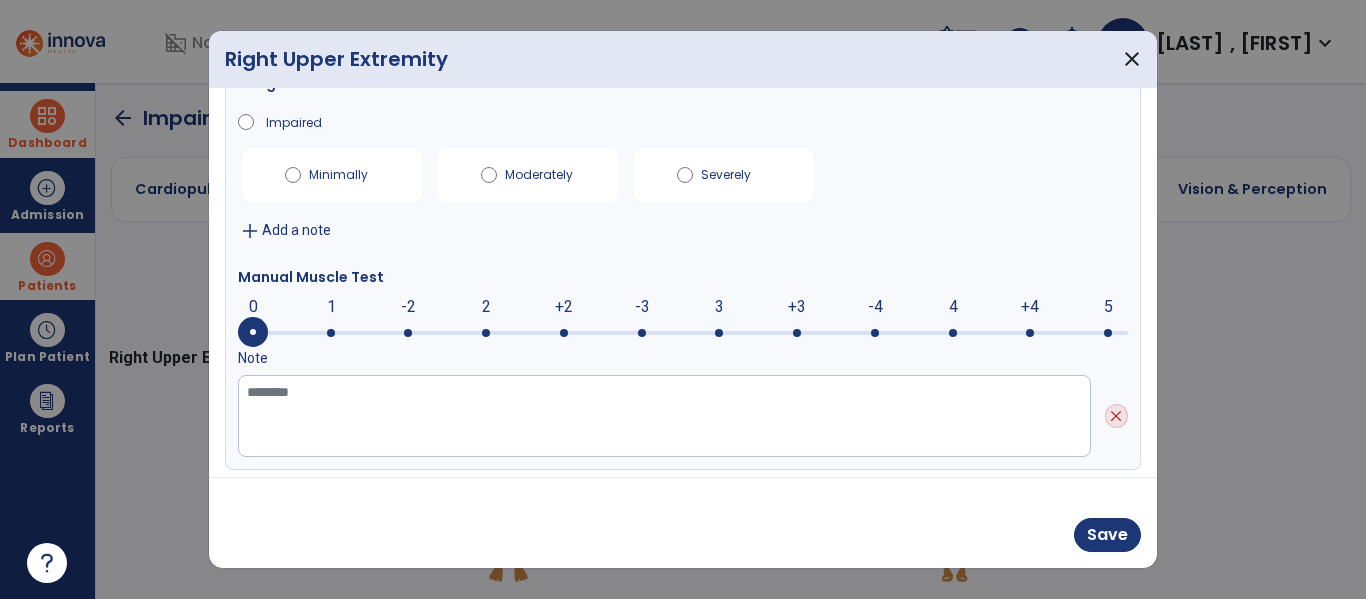scroll, scrollTop: 123, scrollLeft: 0, axis: vertical 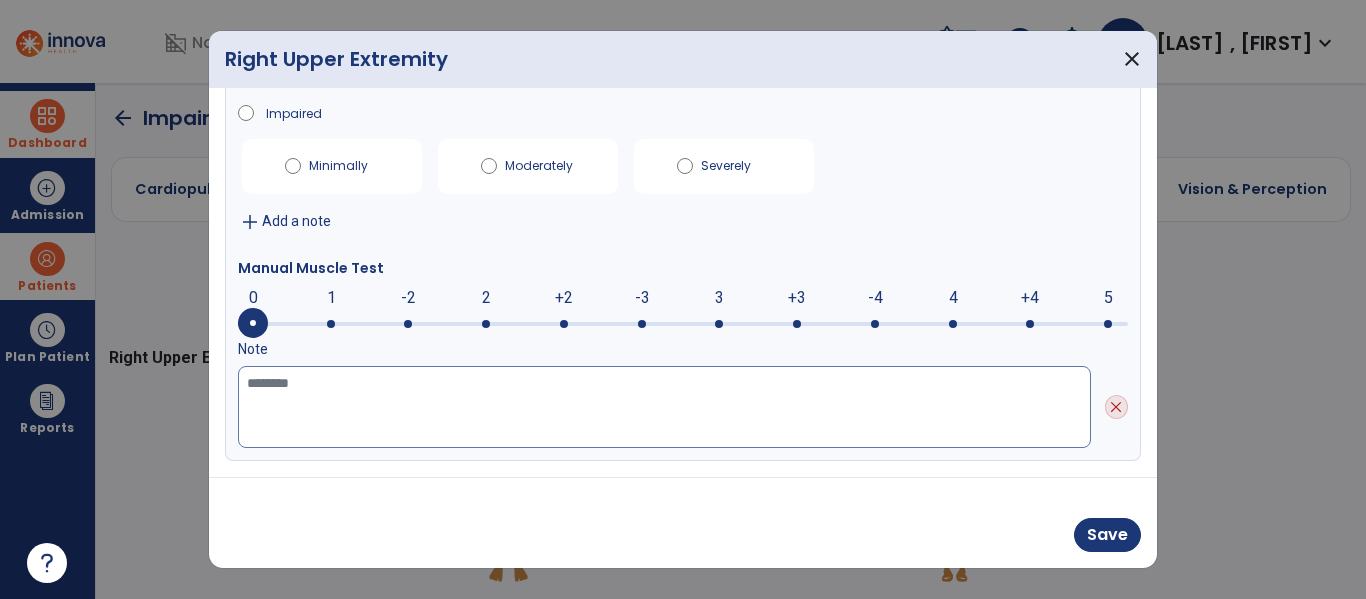 click at bounding box center [664, 407] 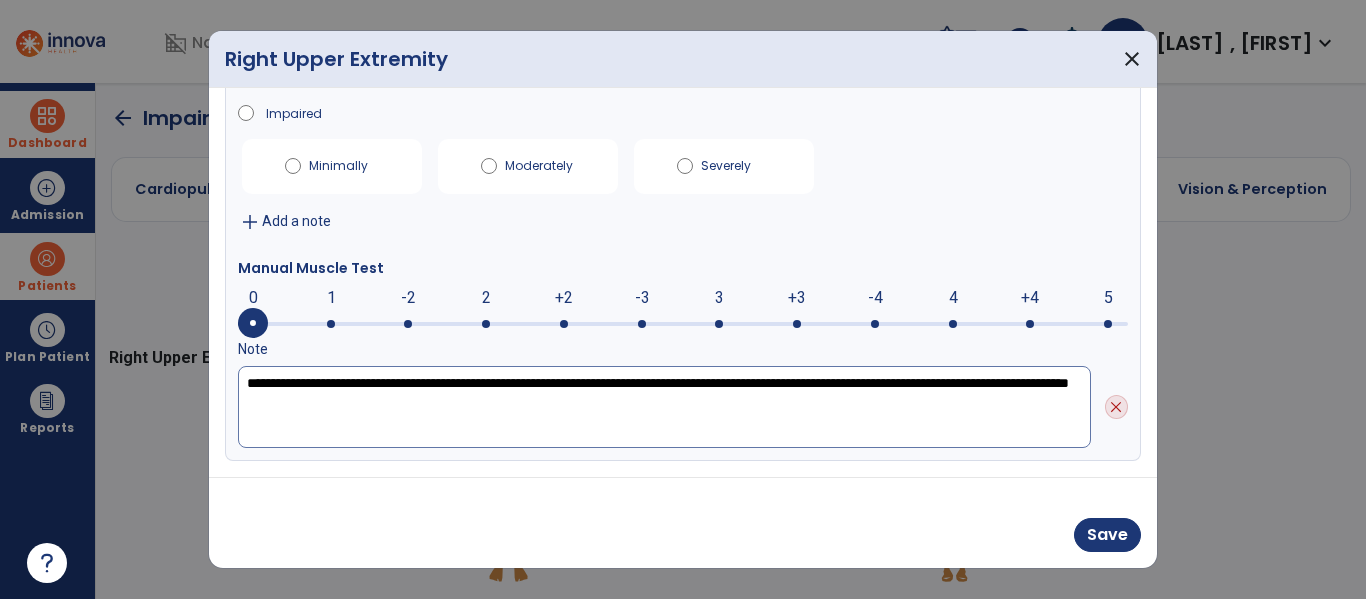 click on "**********" at bounding box center [664, 407] 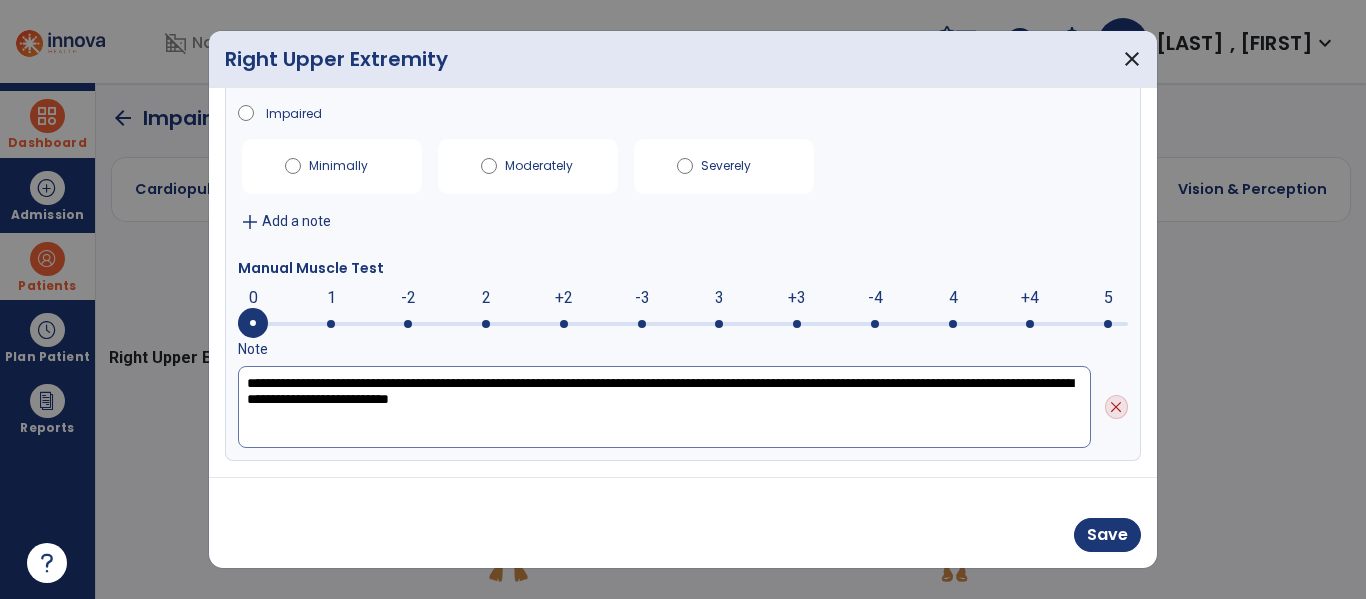 click on "**********" at bounding box center [664, 407] 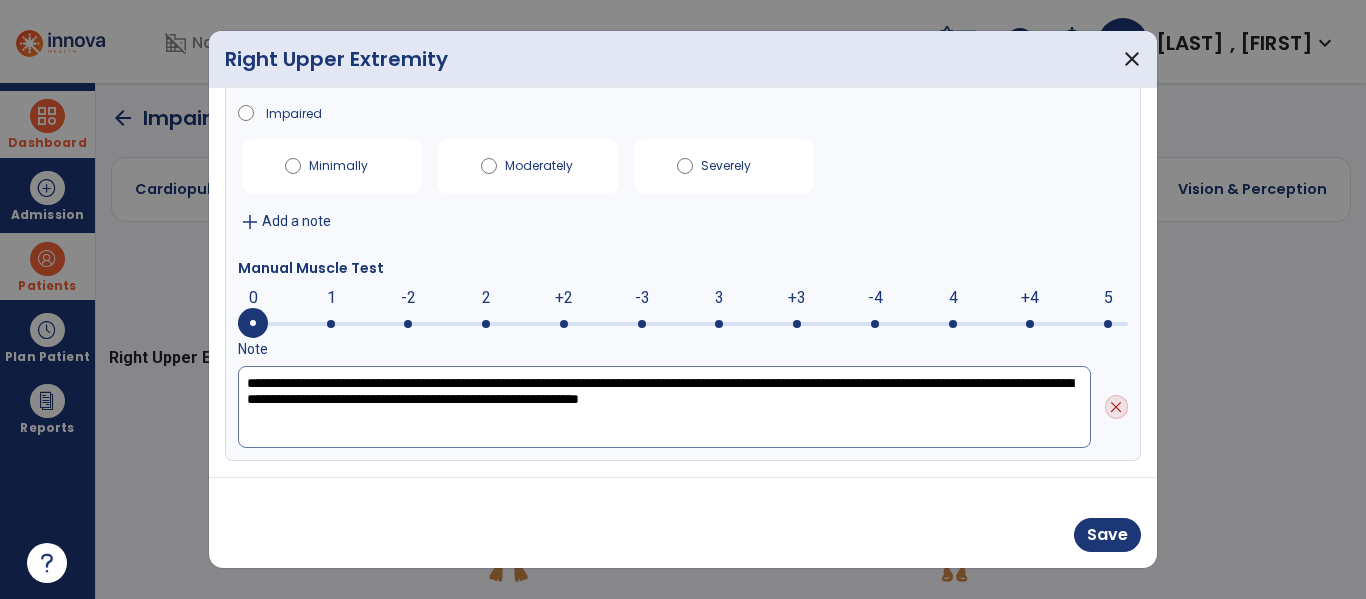 click on "**********" at bounding box center (664, 407) 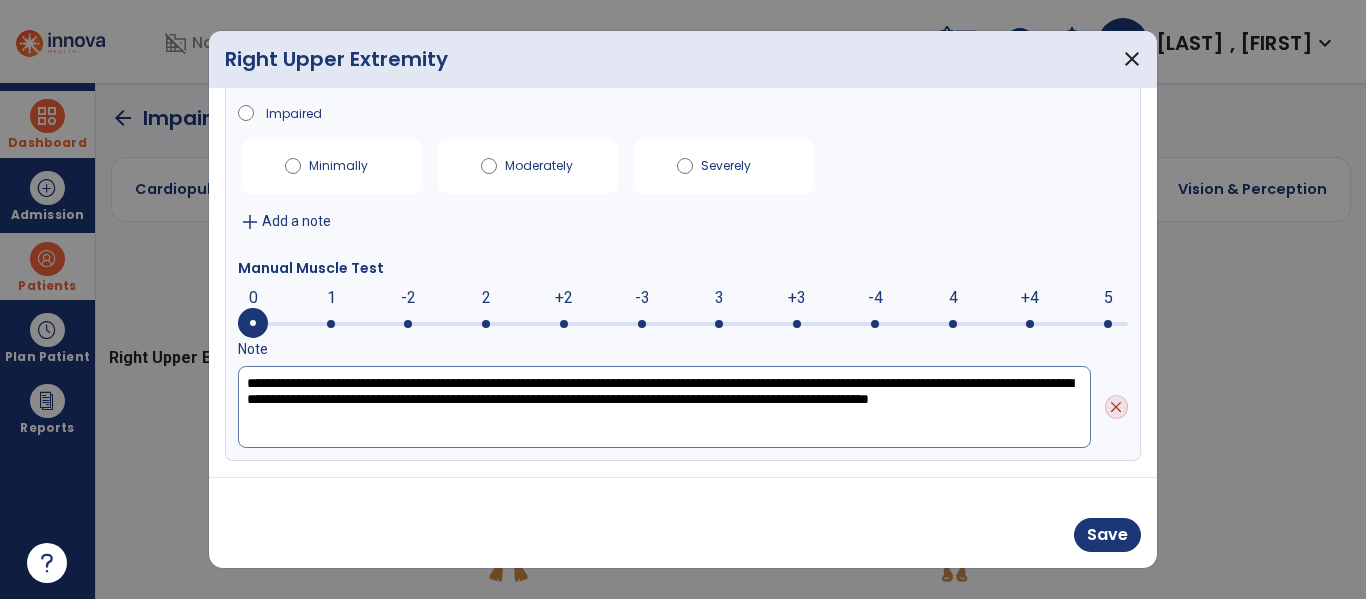 click on "**********" at bounding box center (664, 407) 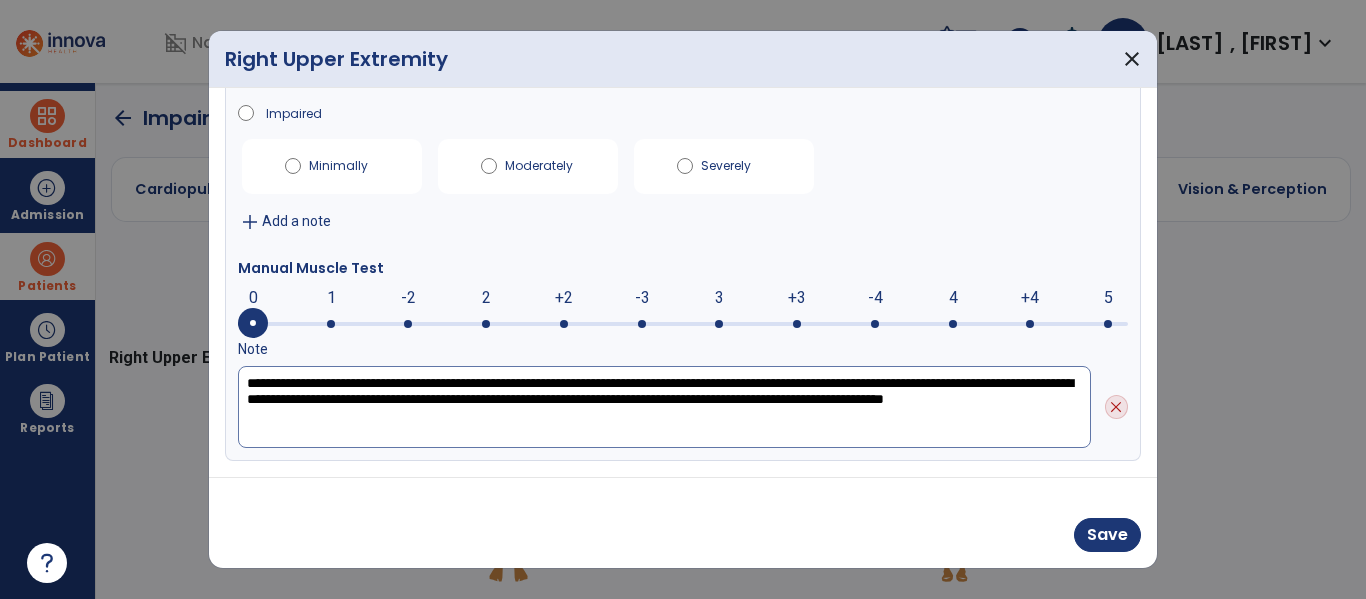 click on "**********" at bounding box center [664, 407] 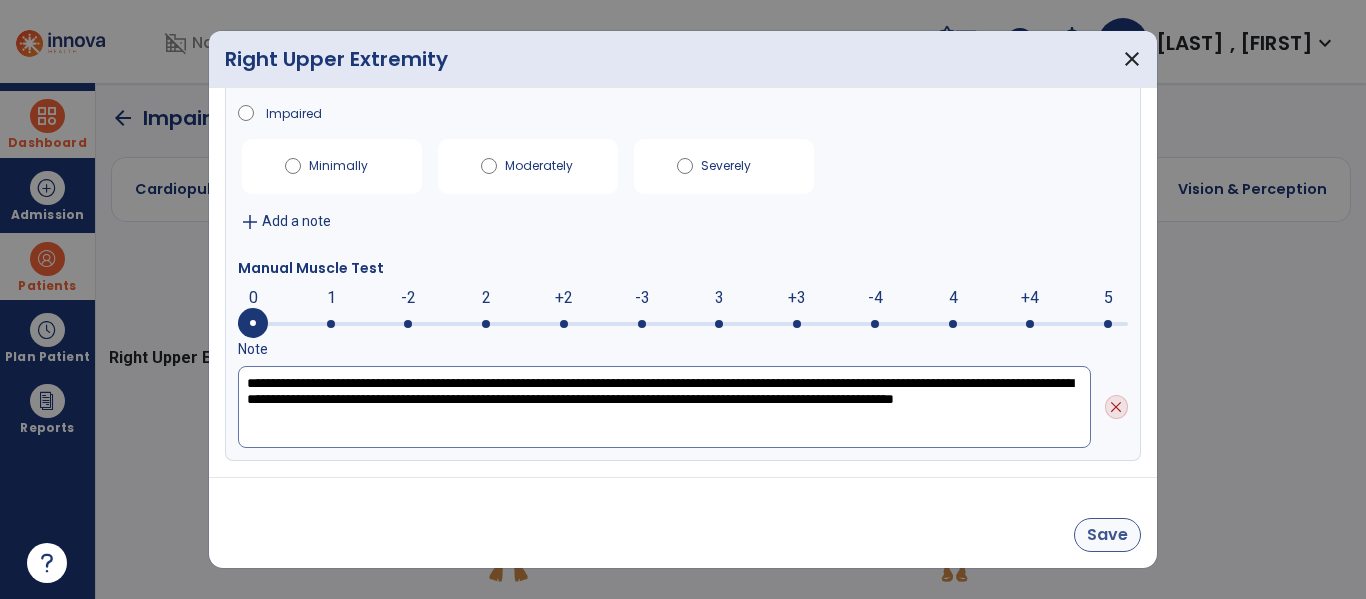type on "**********" 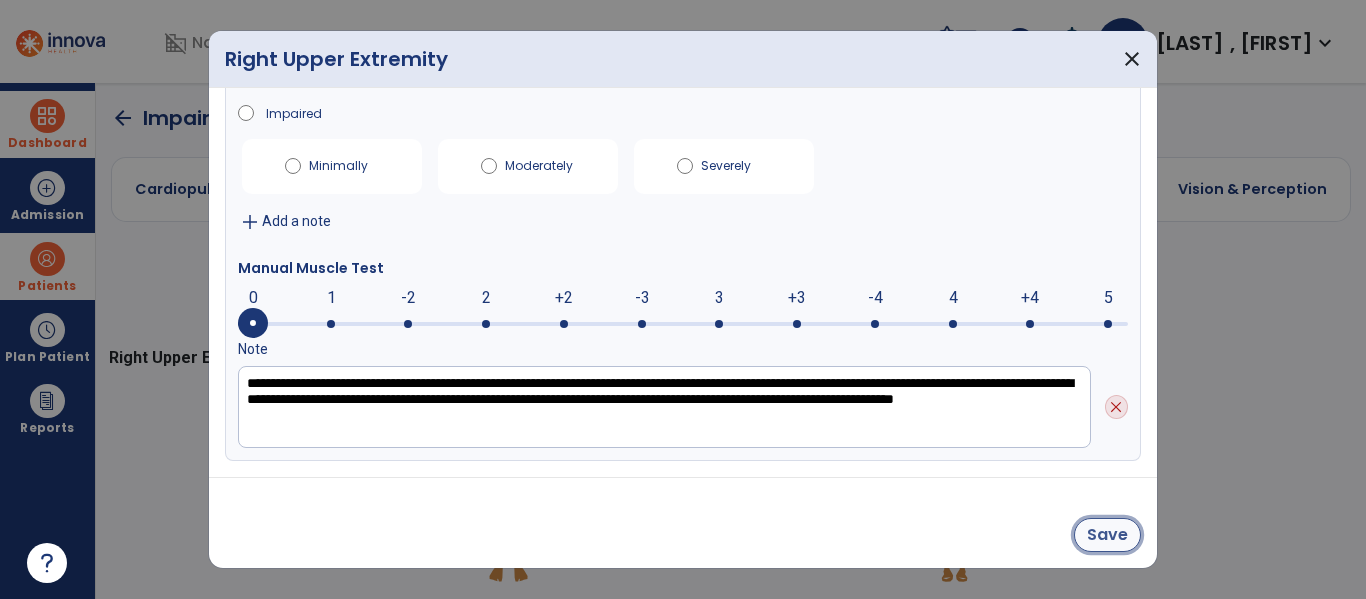 click on "Save" at bounding box center [1107, 535] 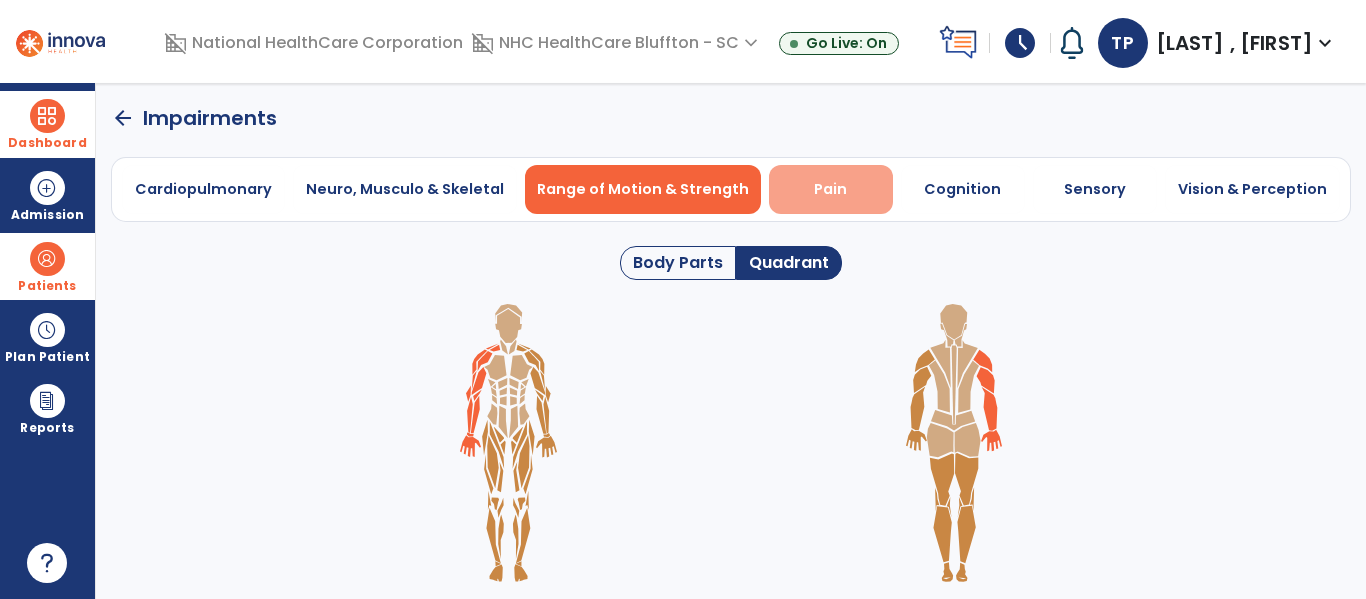 click on "Pain" at bounding box center (831, 189) 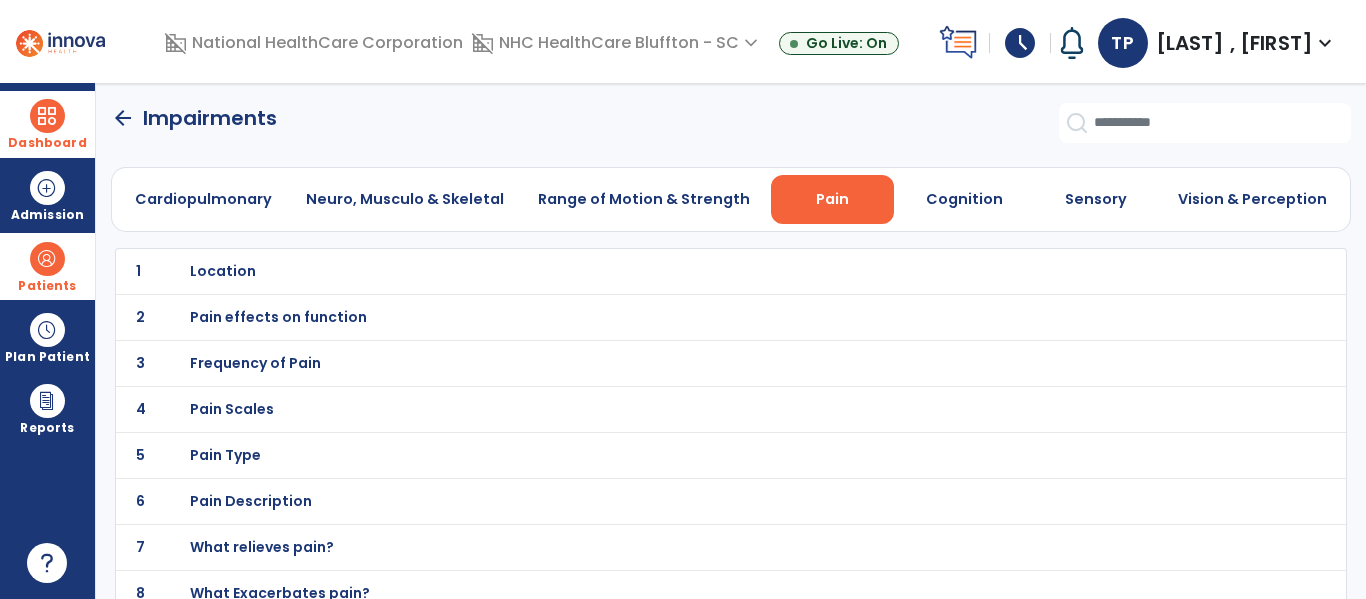 click on "Location" at bounding box center (223, 271) 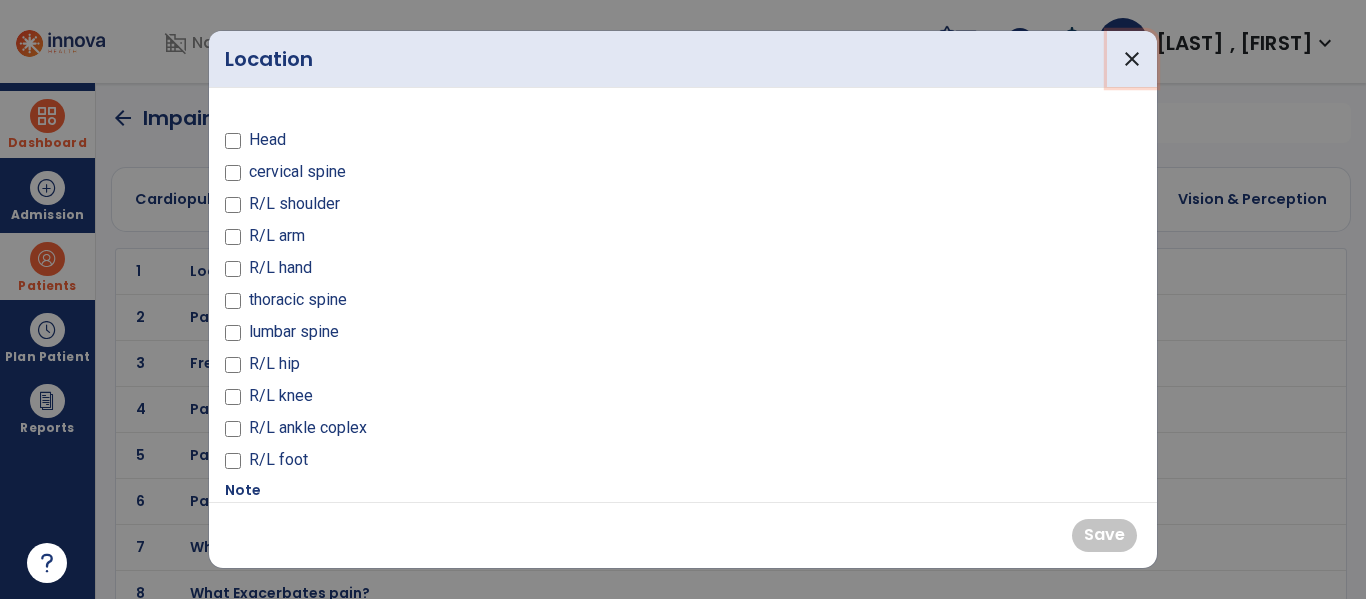 click on "close" at bounding box center [1132, 59] 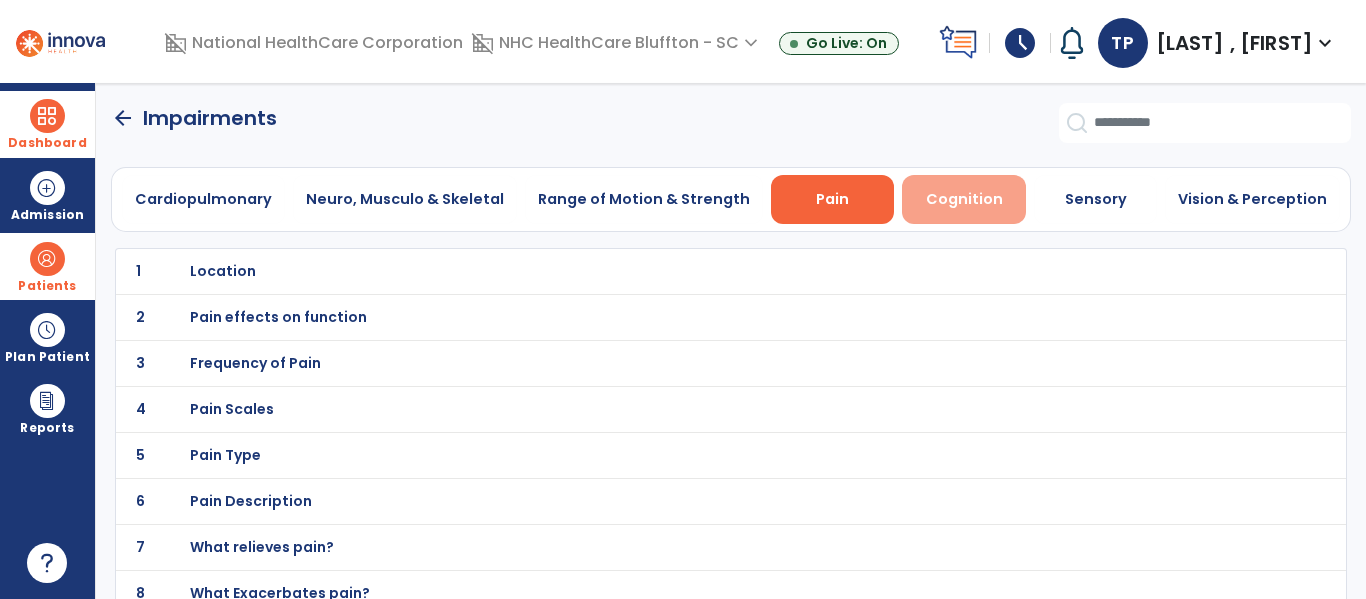 click on "Cognition" at bounding box center (964, 199) 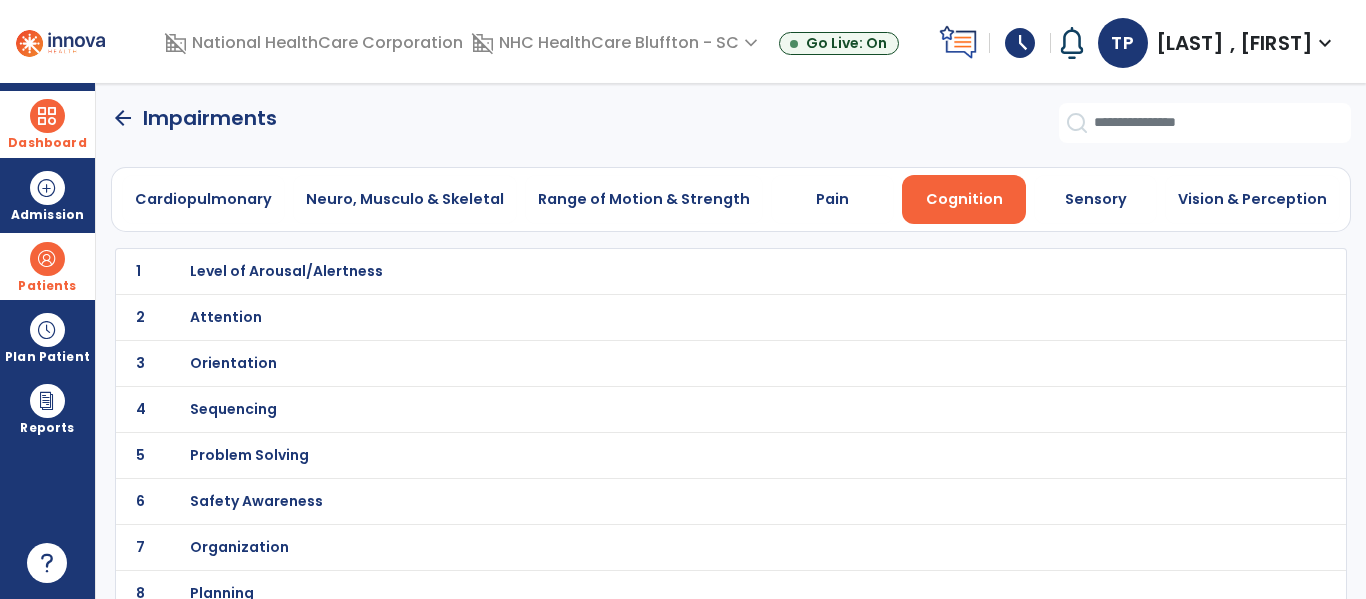 click on "Level of Arousal/Alertness" at bounding box center (286, 271) 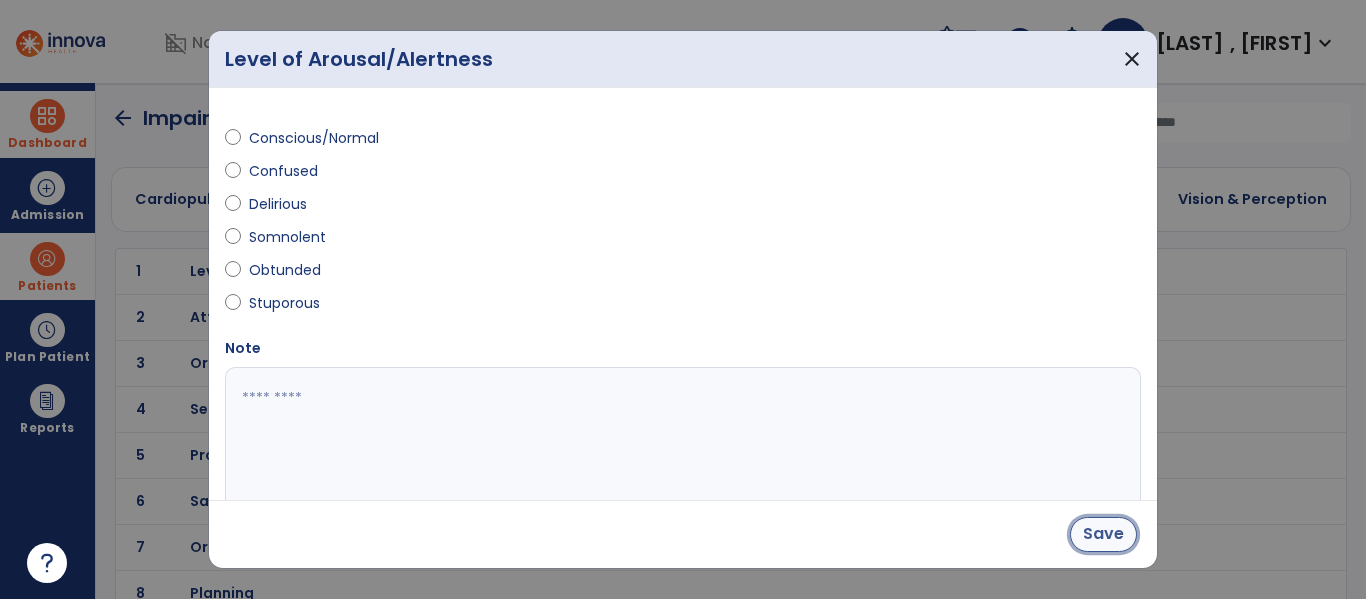 click on "Save" at bounding box center [1103, 534] 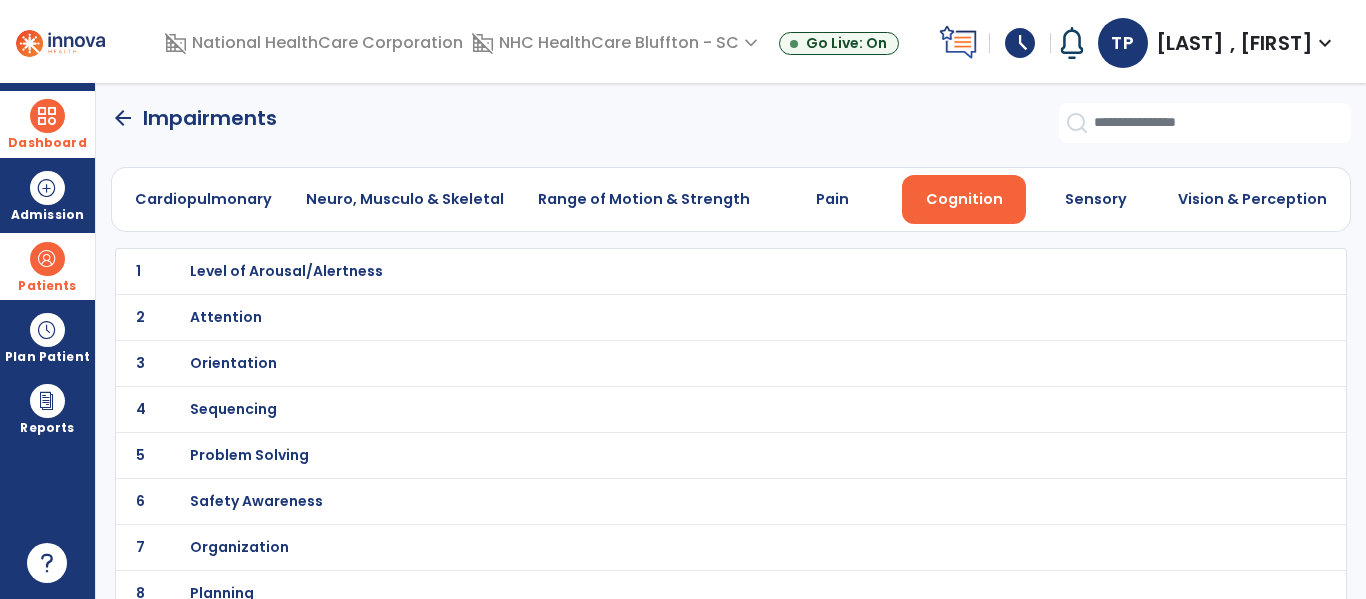 scroll, scrollTop: 100, scrollLeft: 0, axis: vertical 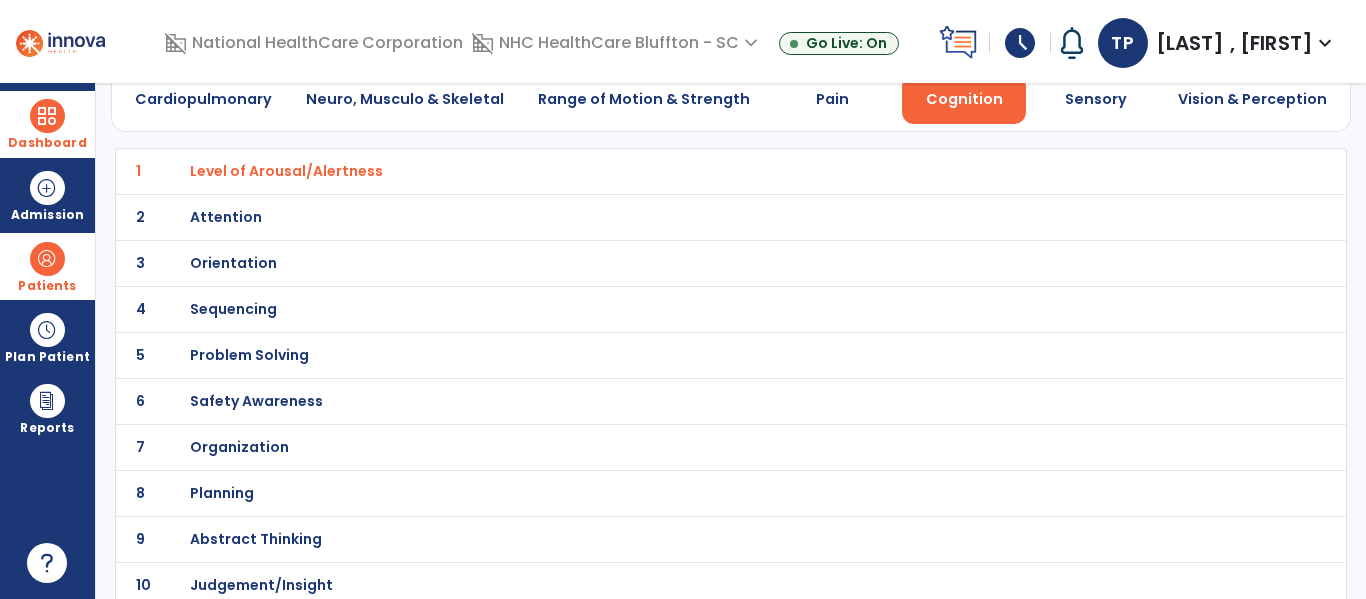 click on "3 Orientation" 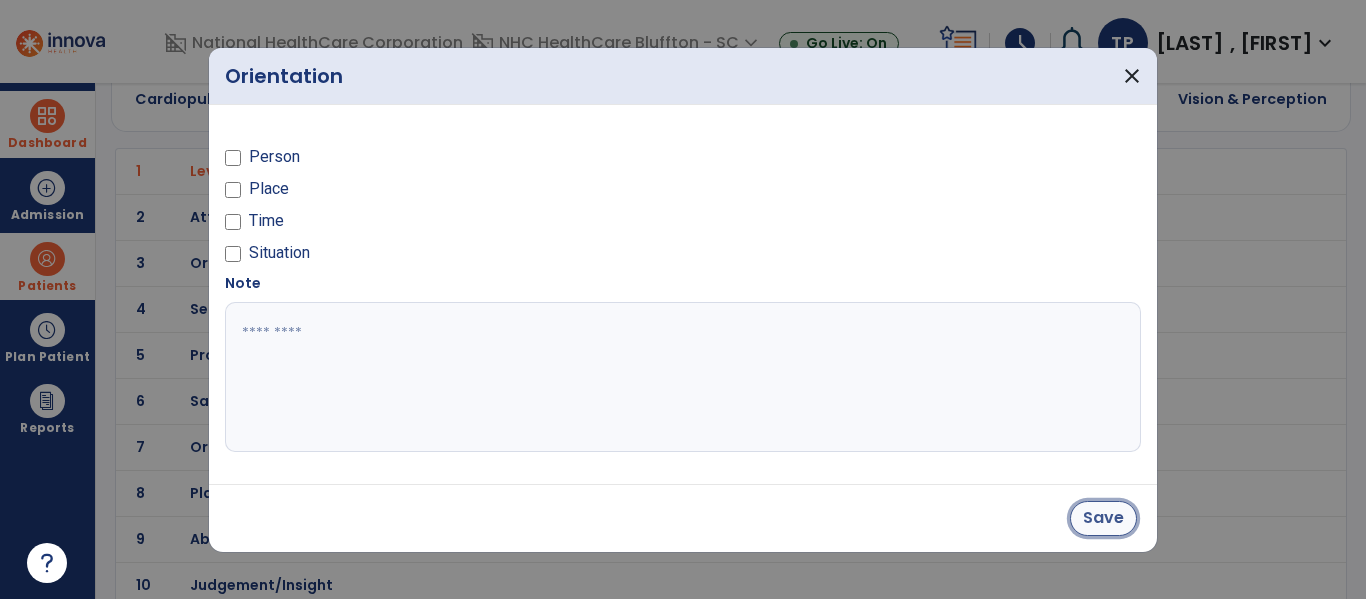 click on "Save" at bounding box center [1103, 518] 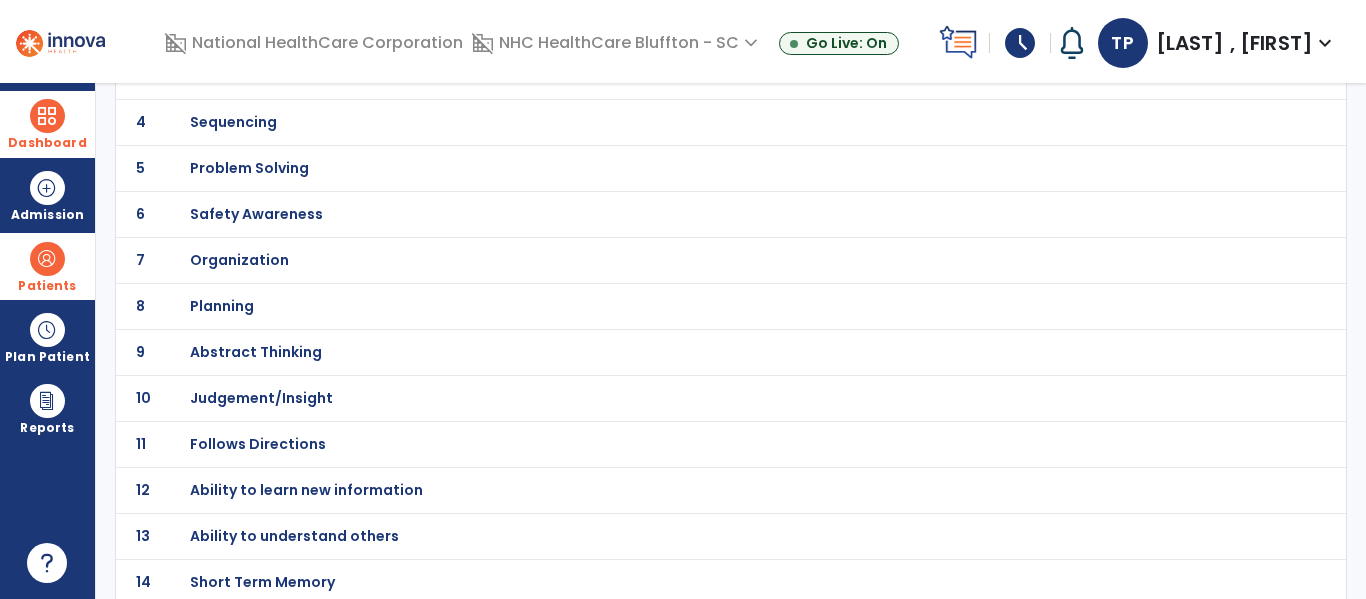 scroll, scrollTop: 300, scrollLeft: 0, axis: vertical 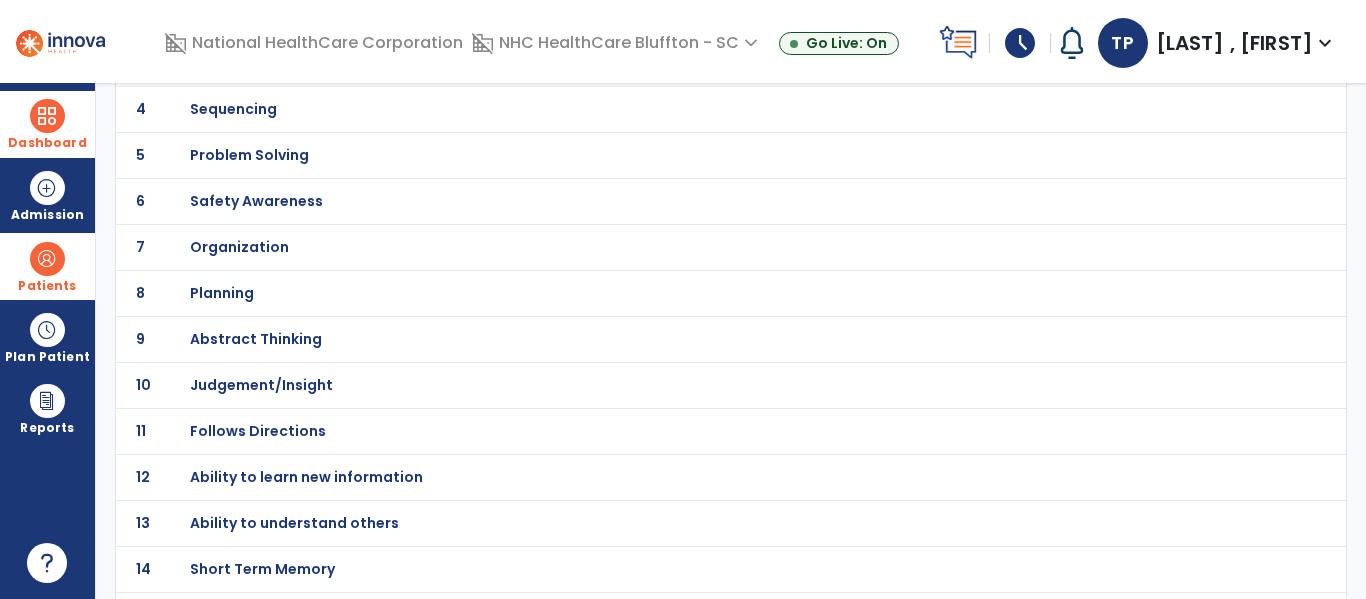 click on "Follows Directions" at bounding box center [286, -29] 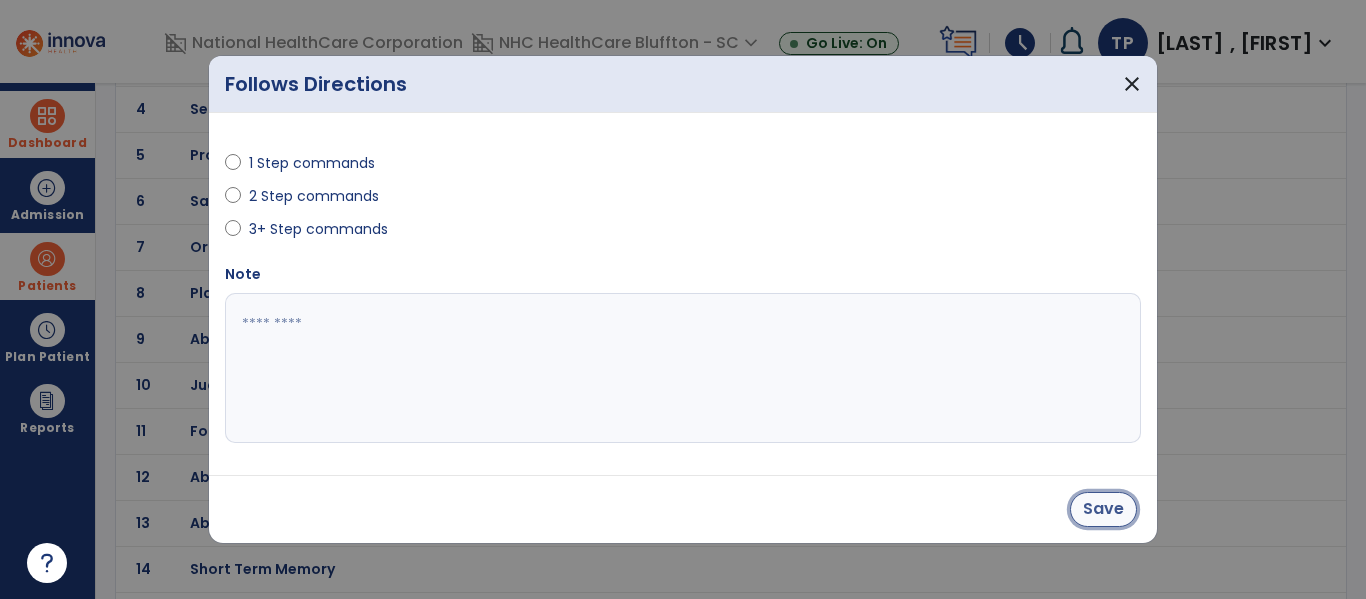 click on "Save" at bounding box center (1103, 509) 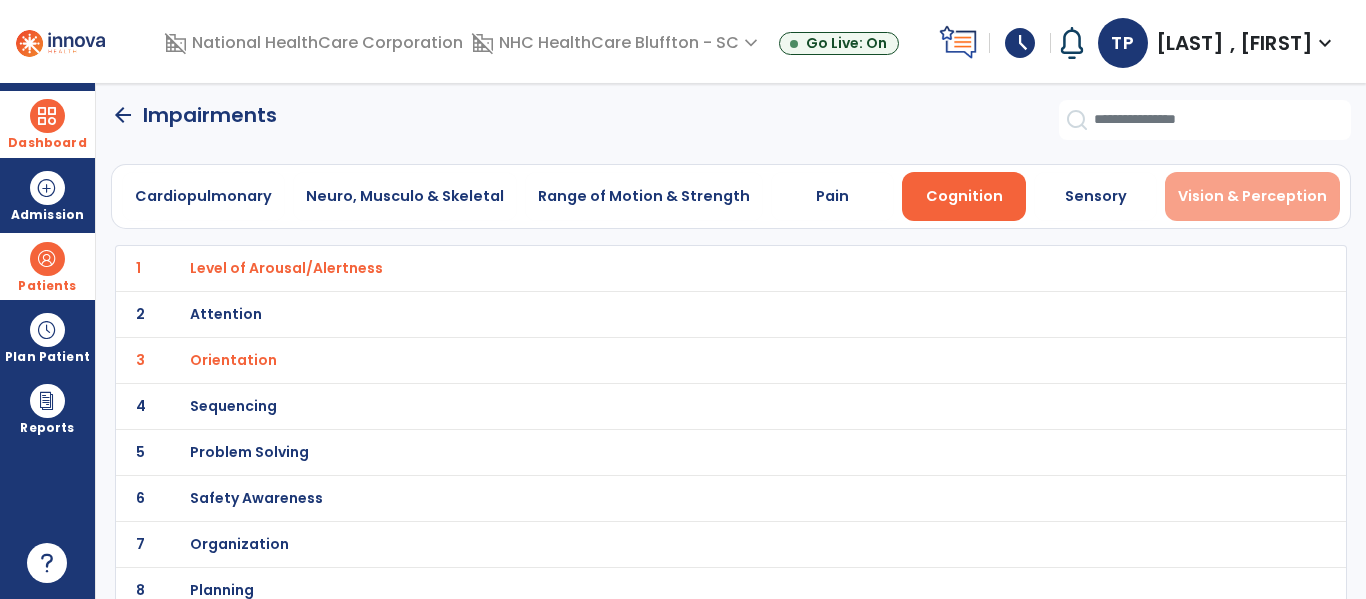 scroll, scrollTop: 0, scrollLeft: 0, axis: both 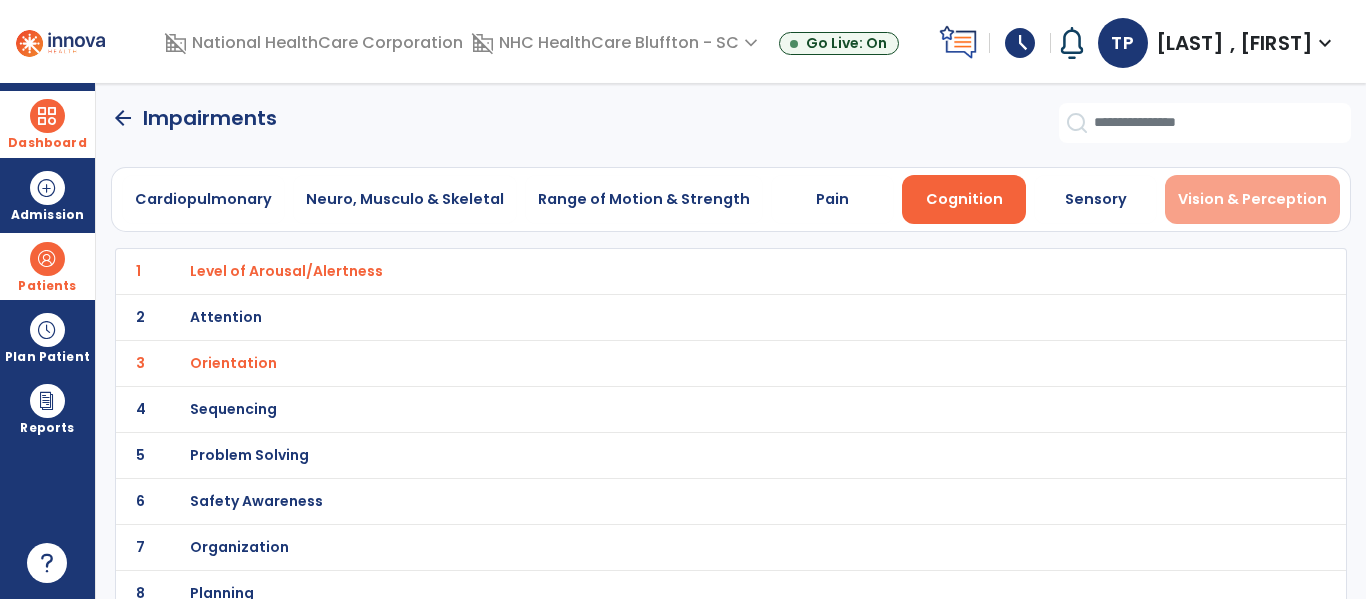 click on "Vision & Perception" at bounding box center [1252, 199] 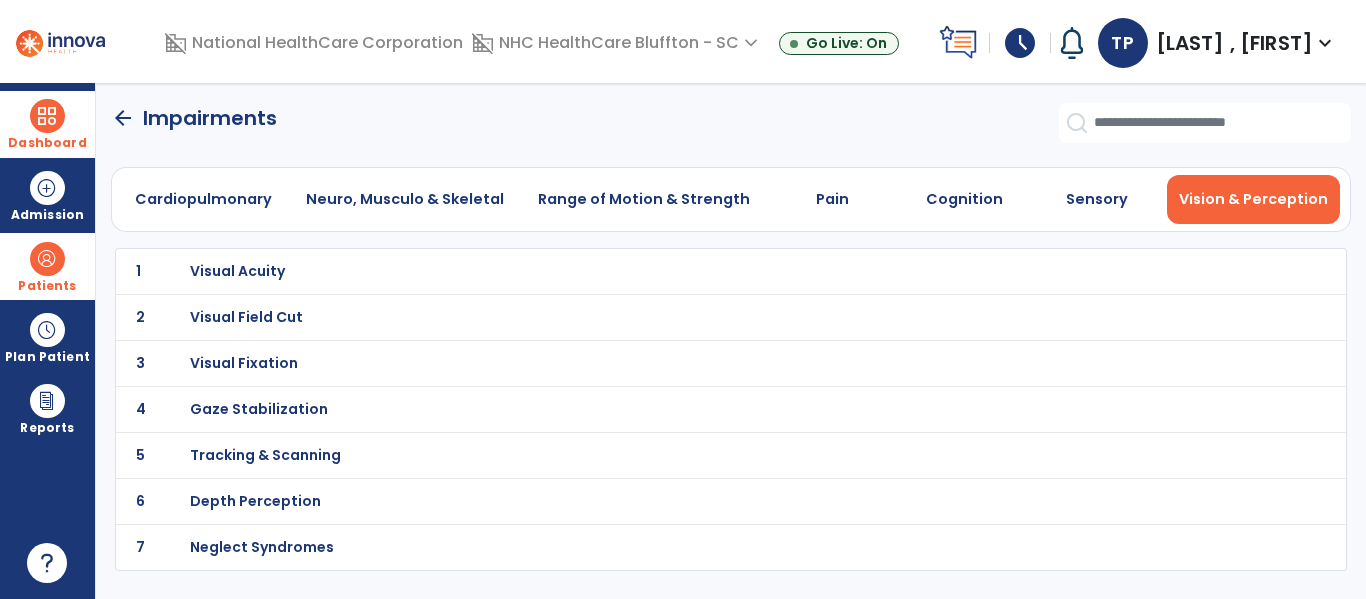 click on "Visual Acuity" at bounding box center (687, 271) 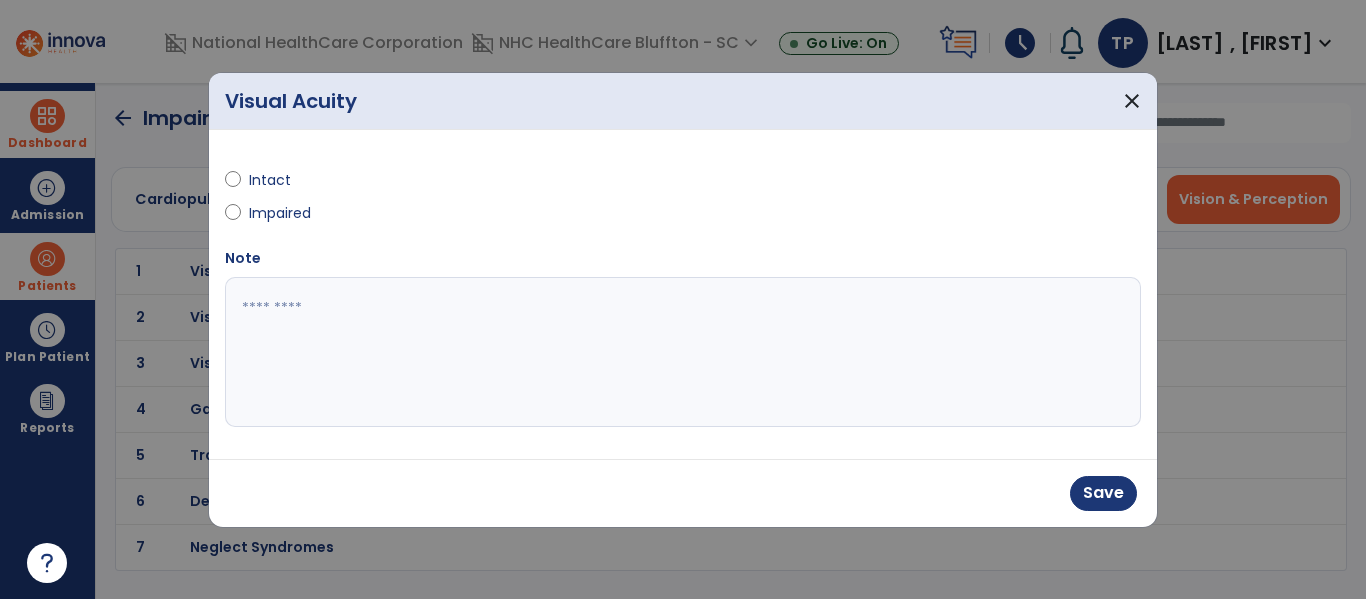 click at bounding box center (683, 352) 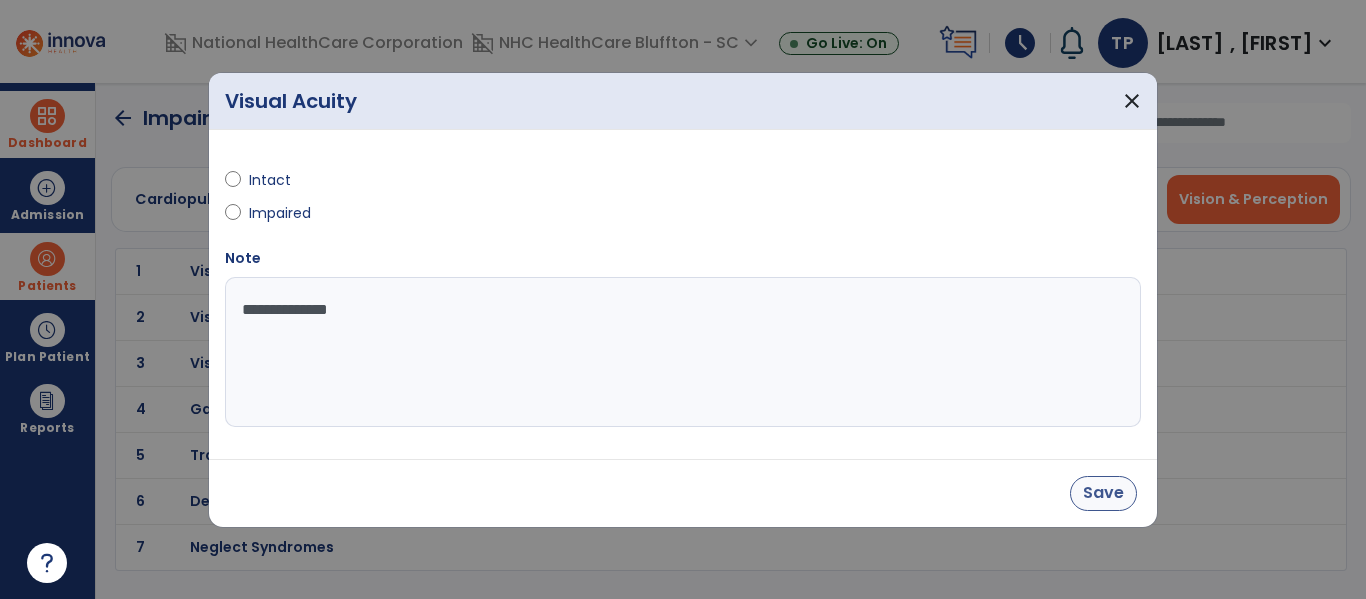 type on "**********" 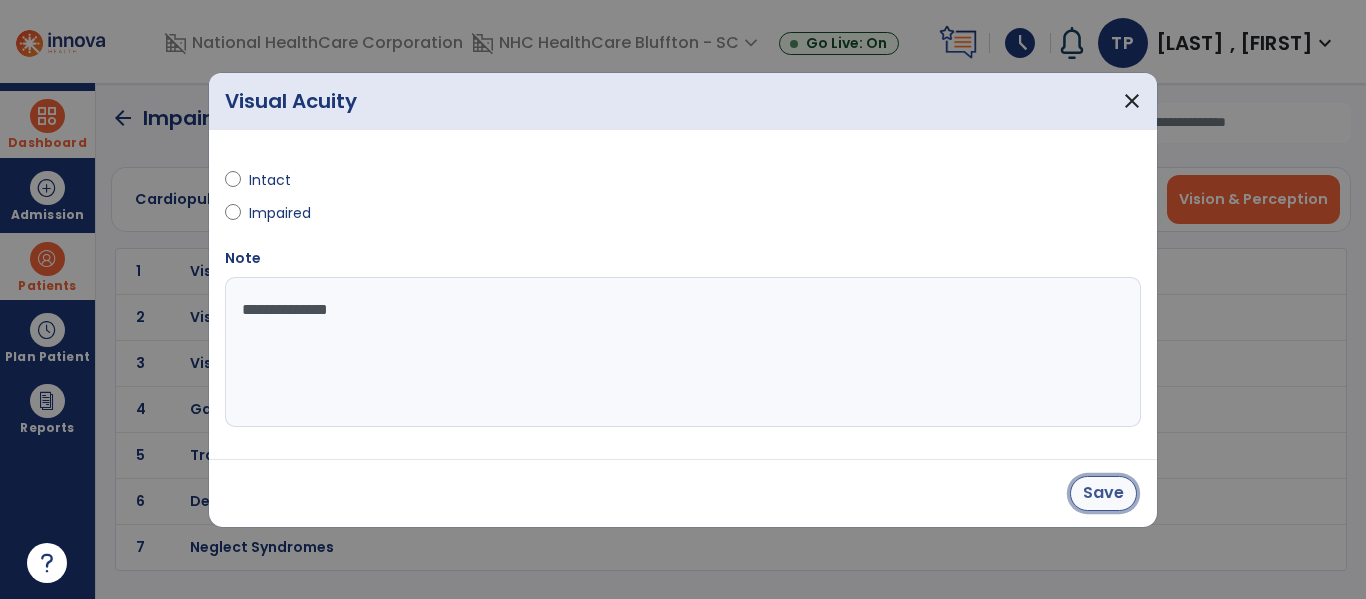 click on "Save" at bounding box center (1103, 493) 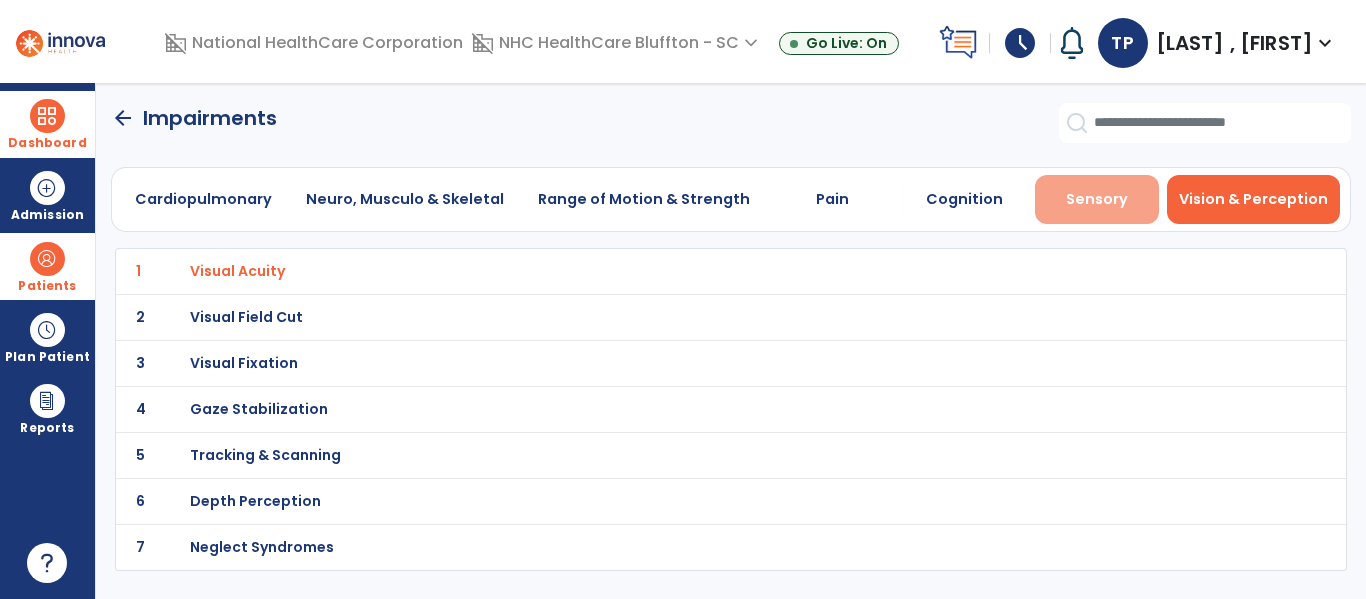 click on "Sensory" at bounding box center [1097, 199] 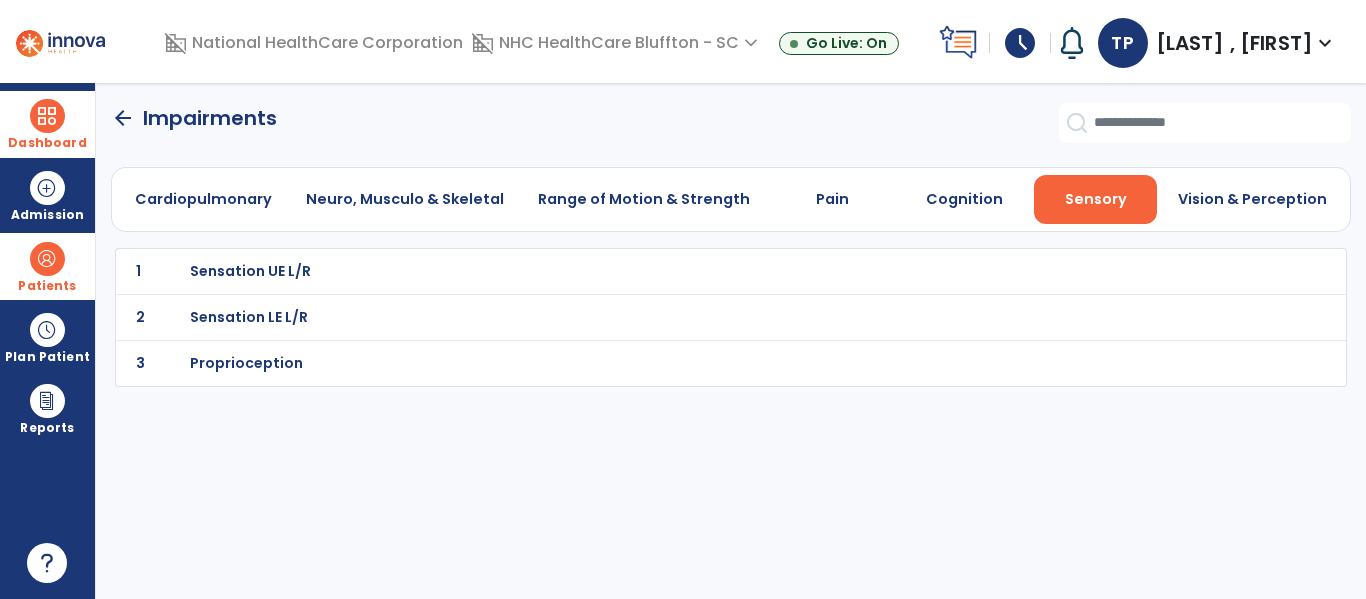 click on "Sensation UE L/R" at bounding box center (250, 271) 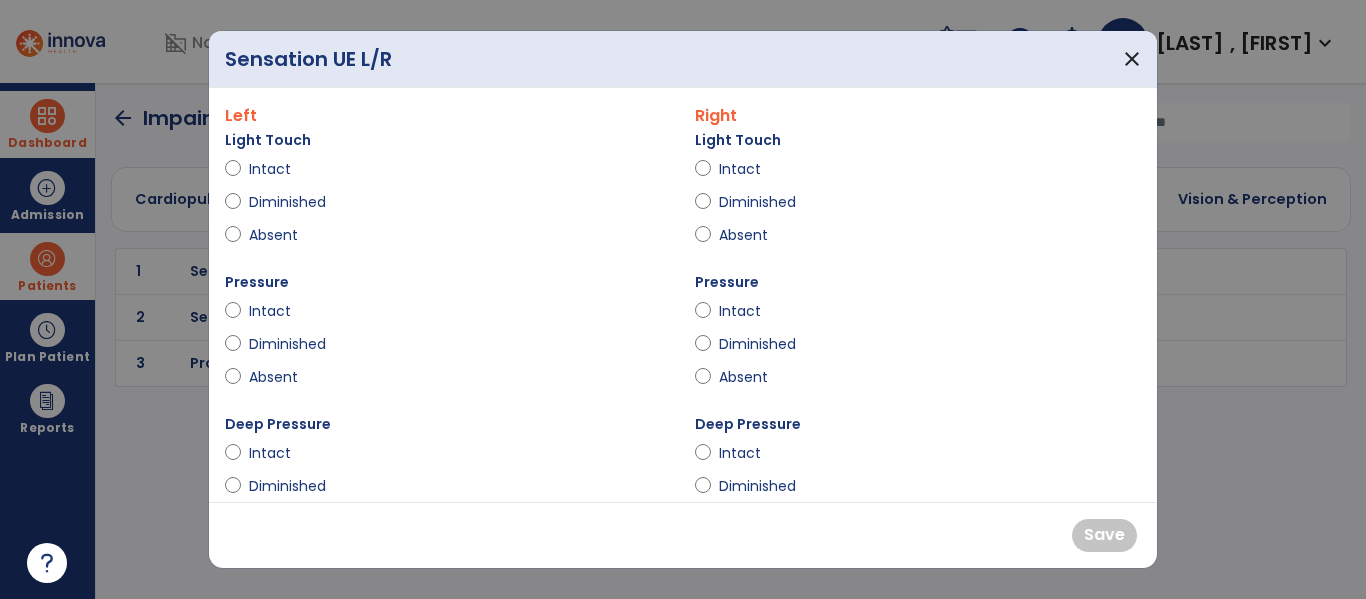 click on "Intact" at bounding box center [448, 173] 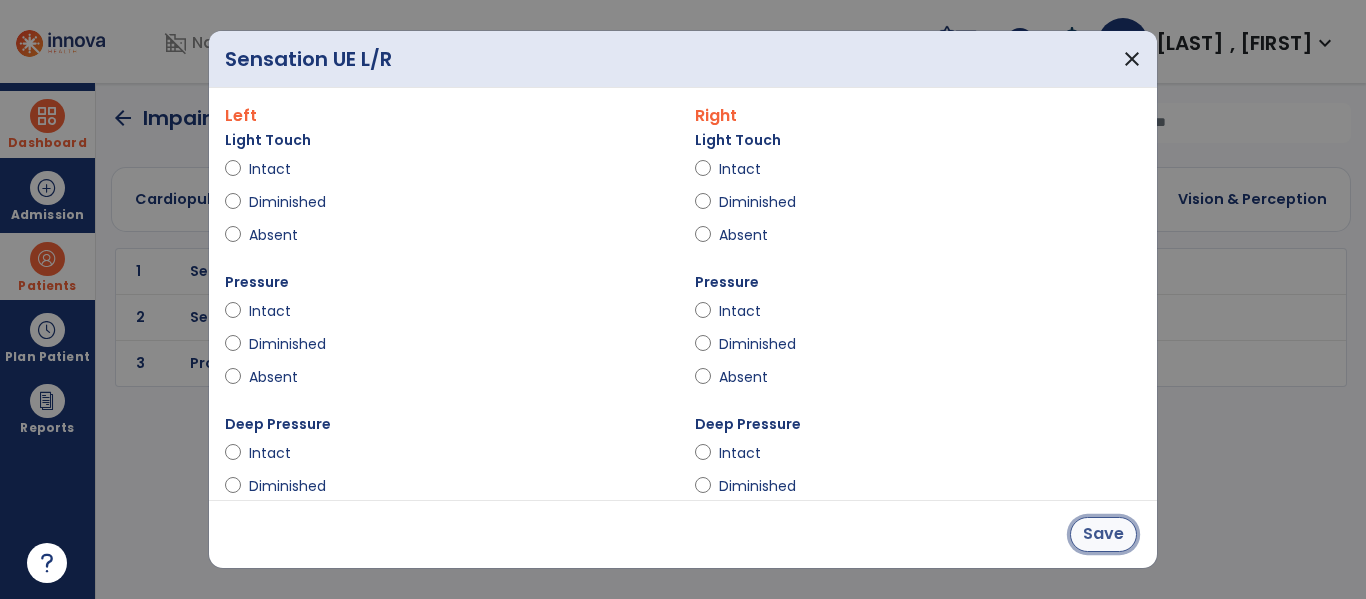 click on "Save" at bounding box center (1103, 534) 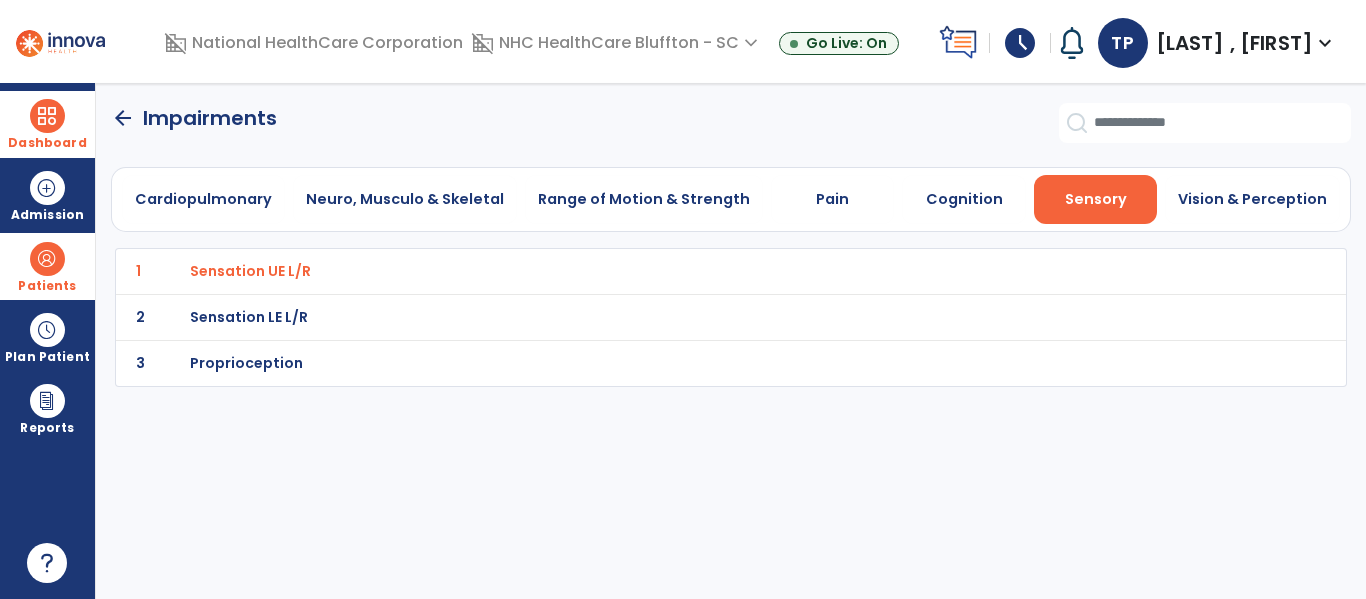 click on "arrow_back" 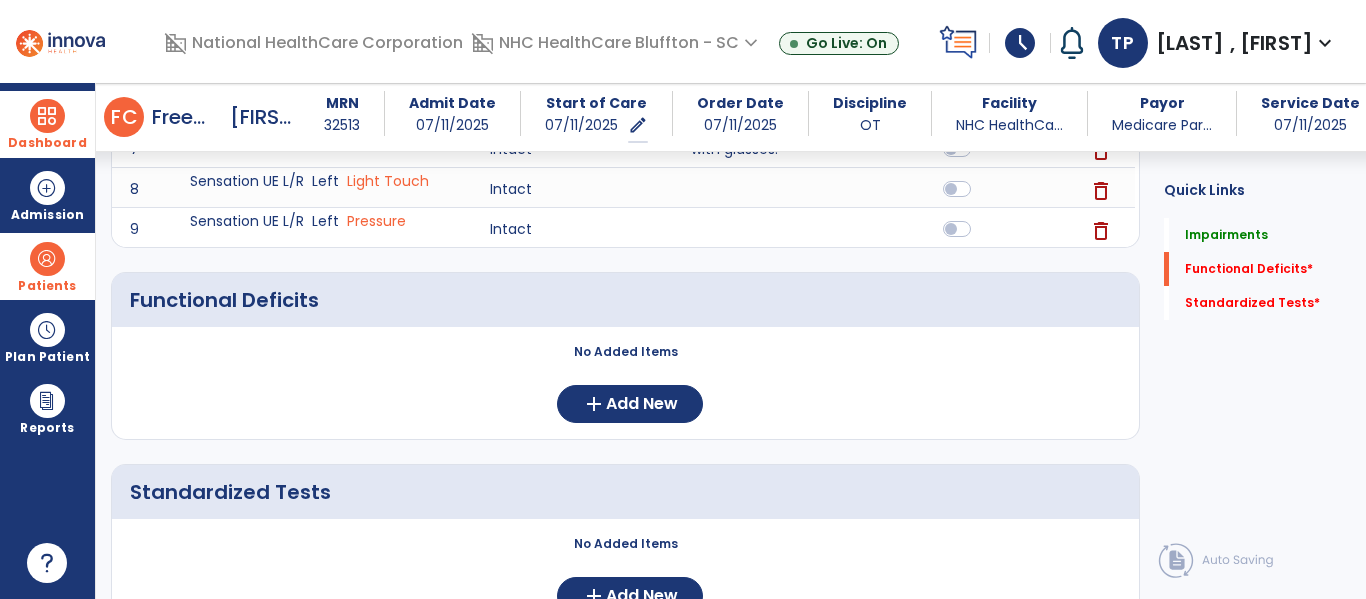 scroll, scrollTop: 1000, scrollLeft: 0, axis: vertical 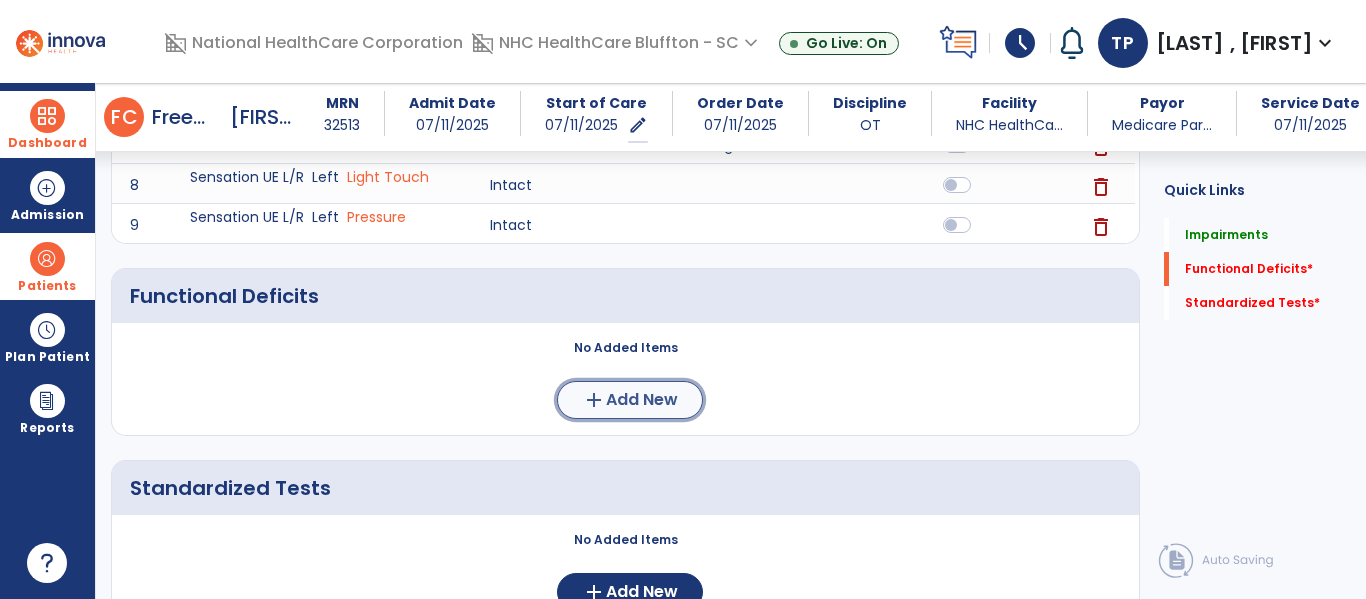 click on "Add New" 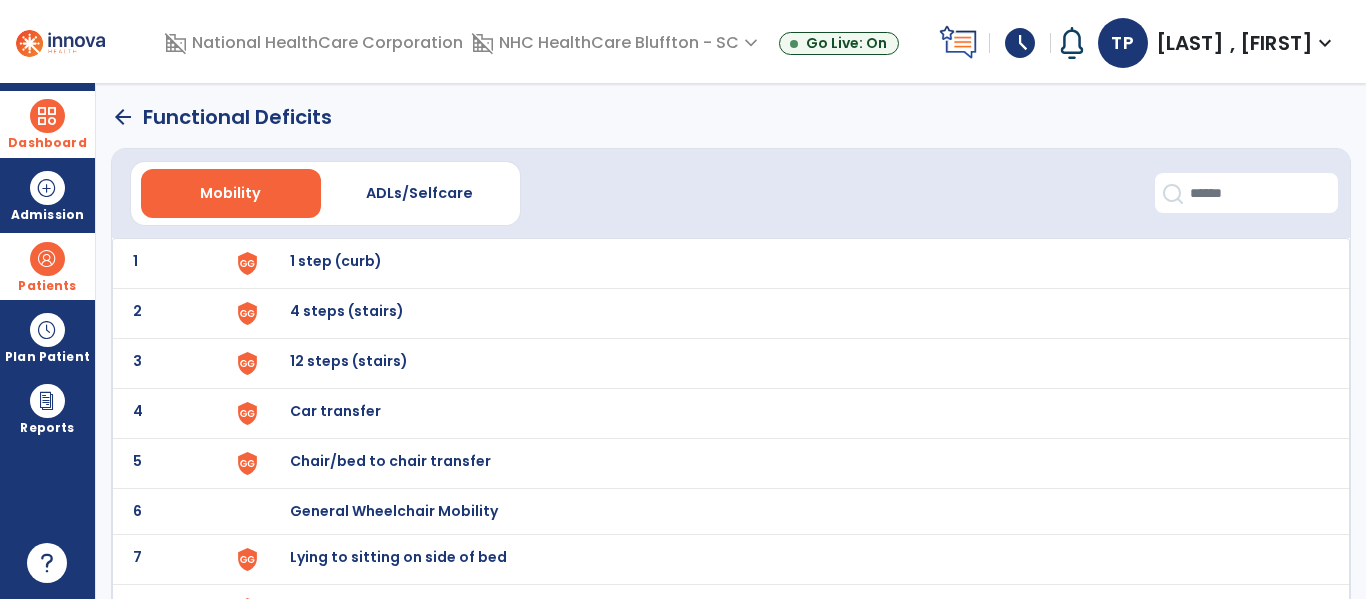 scroll, scrollTop: 0, scrollLeft: 0, axis: both 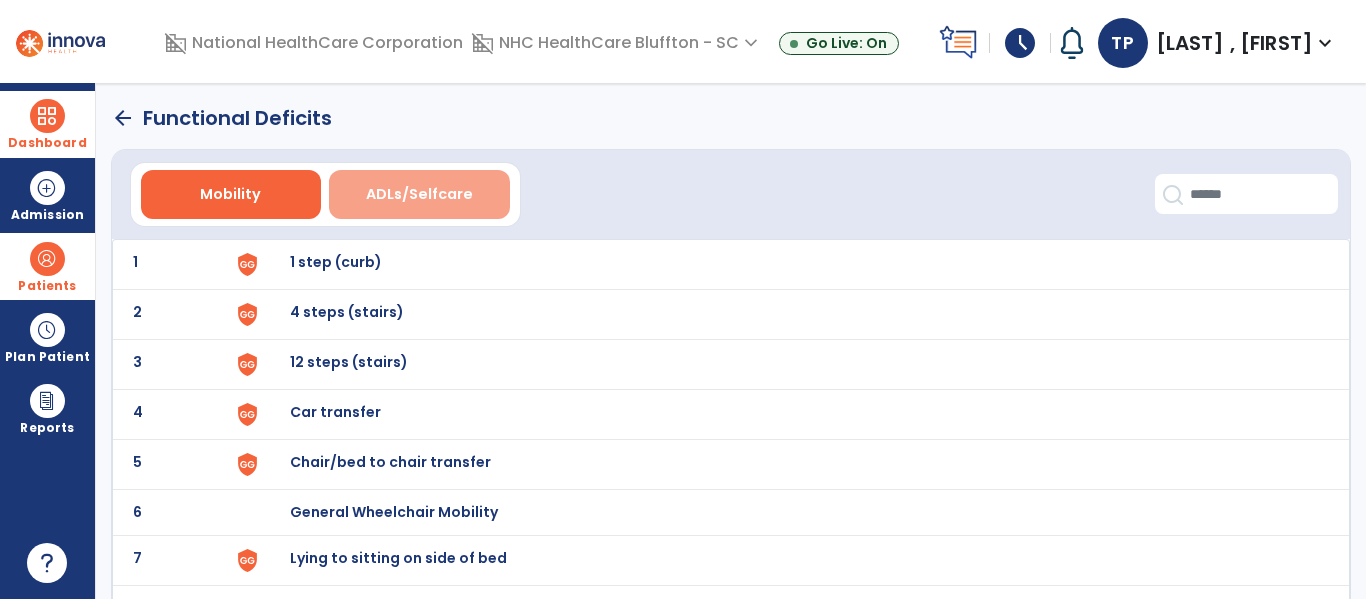 click on "ADLs/Selfcare" at bounding box center (419, 194) 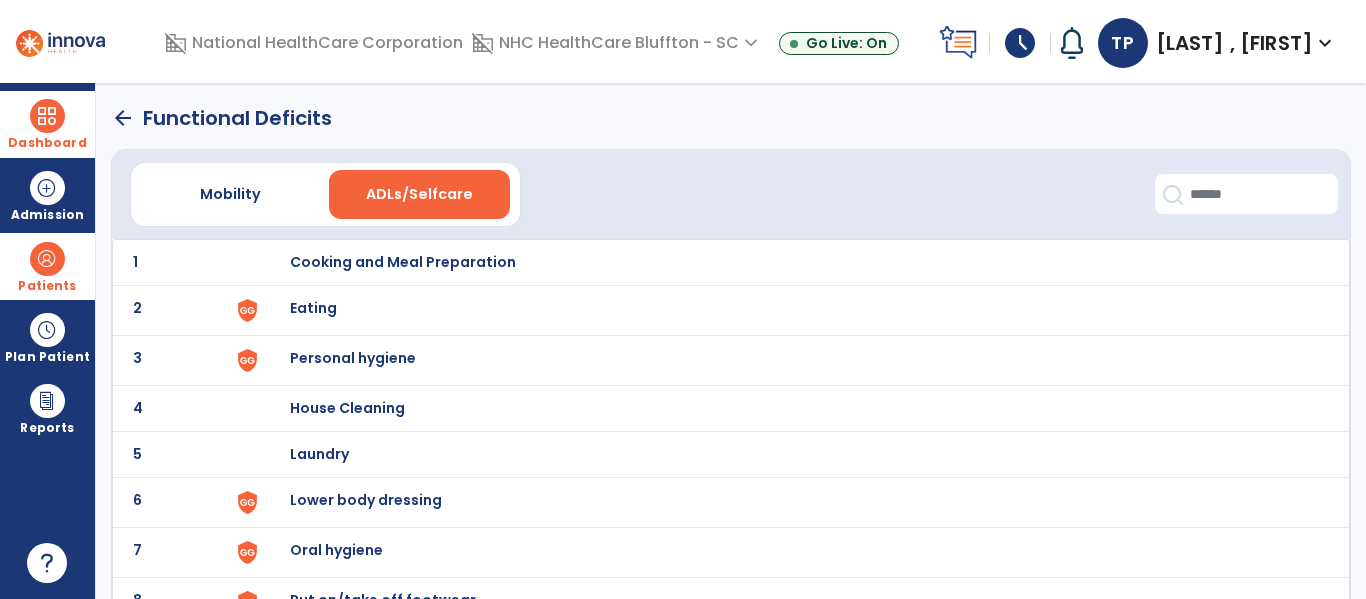 click on "Eating" at bounding box center [403, 262] 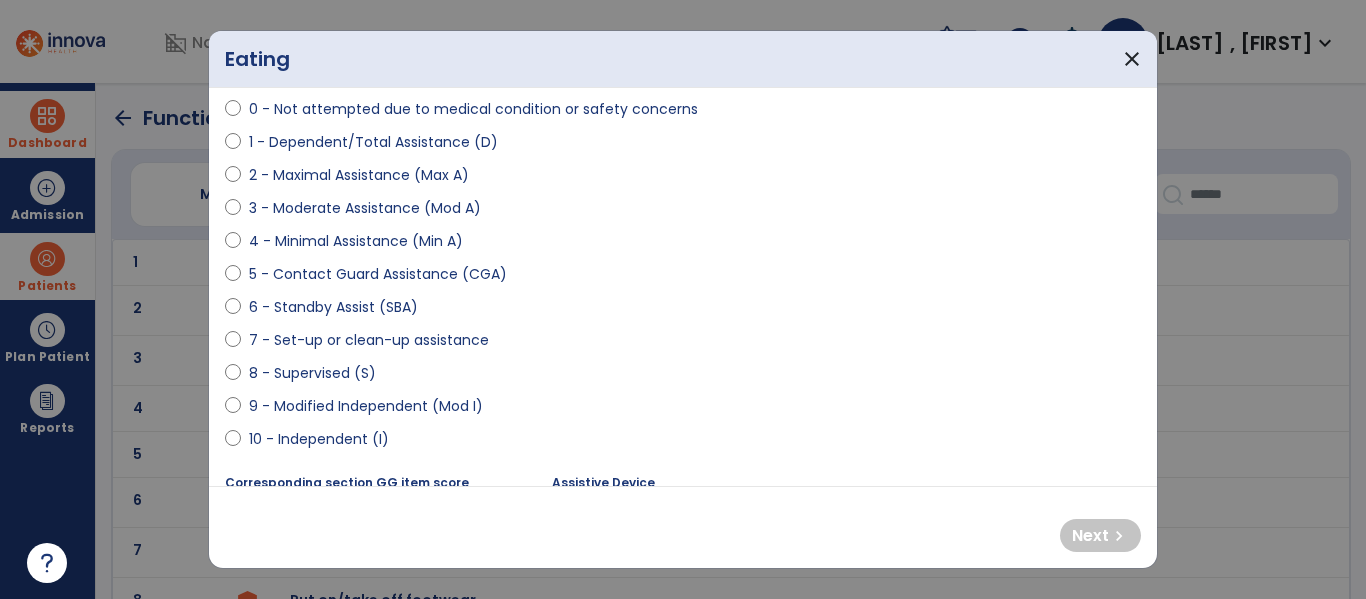 scroll, scrollTop: 200, scrollLeft: 0, axis: vertical 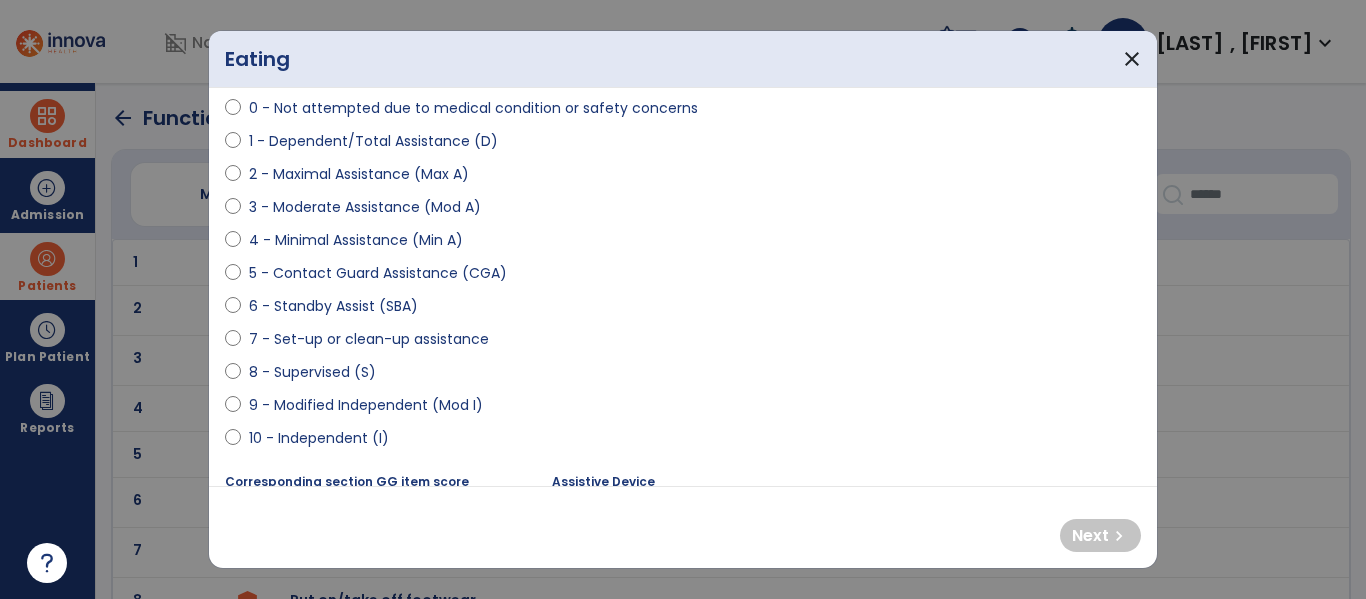 select on "**********" 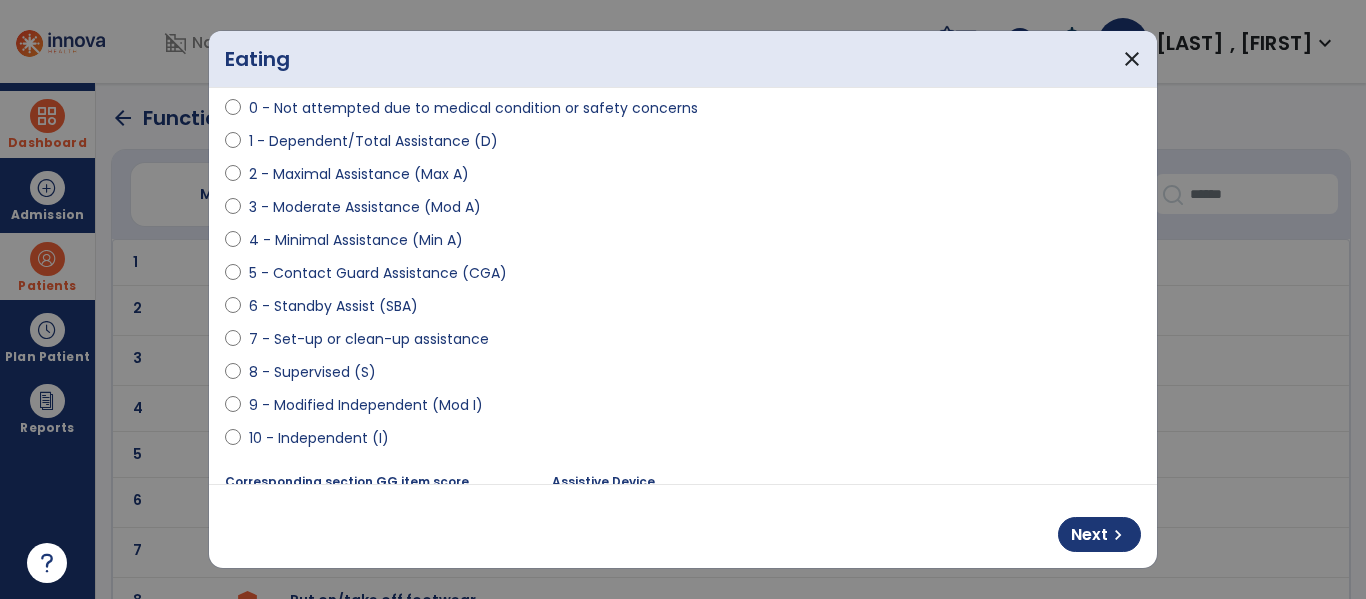 scroll, scrollTop: 496, scrollLeft: 0, axis: vertical 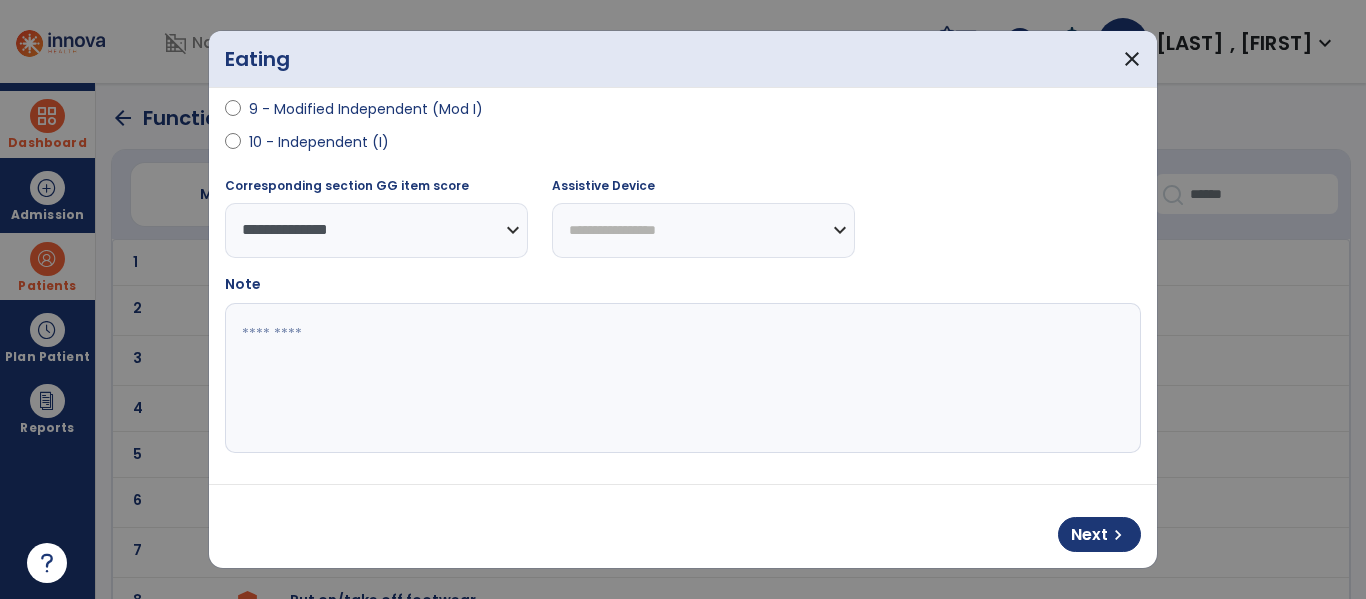 drag, startPoint x: 363, startPoint y: 359, endPoint x: 381, endPoint y: 341, distance: 25.455845 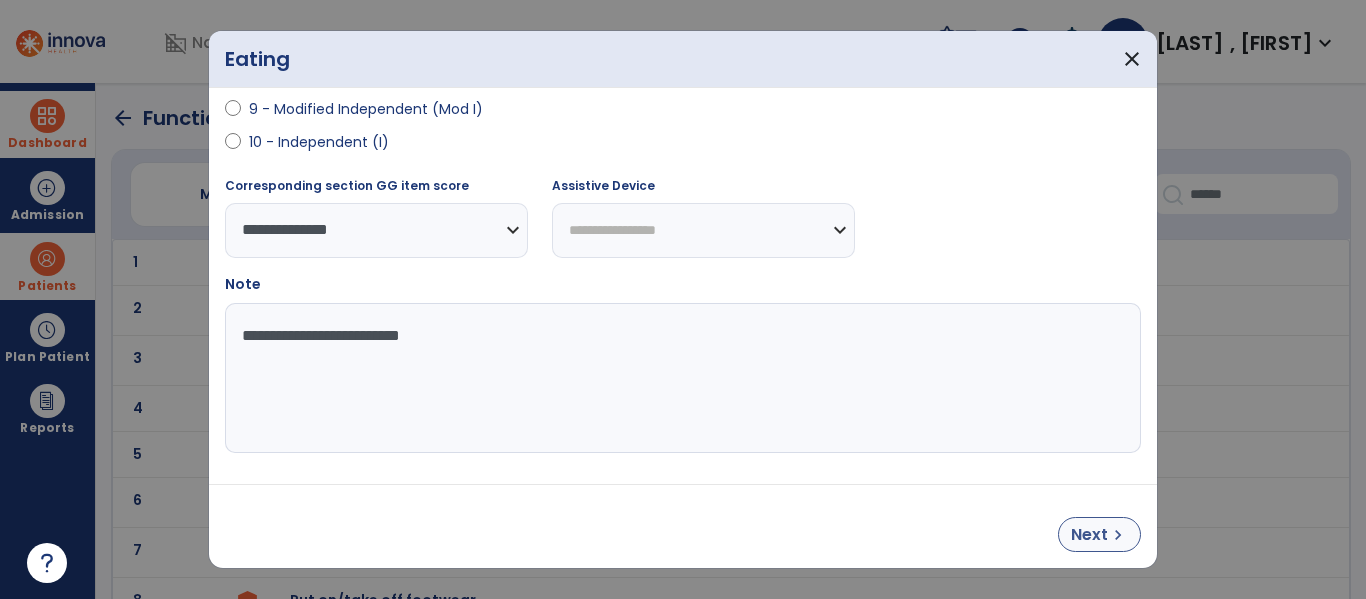 type on "**********" 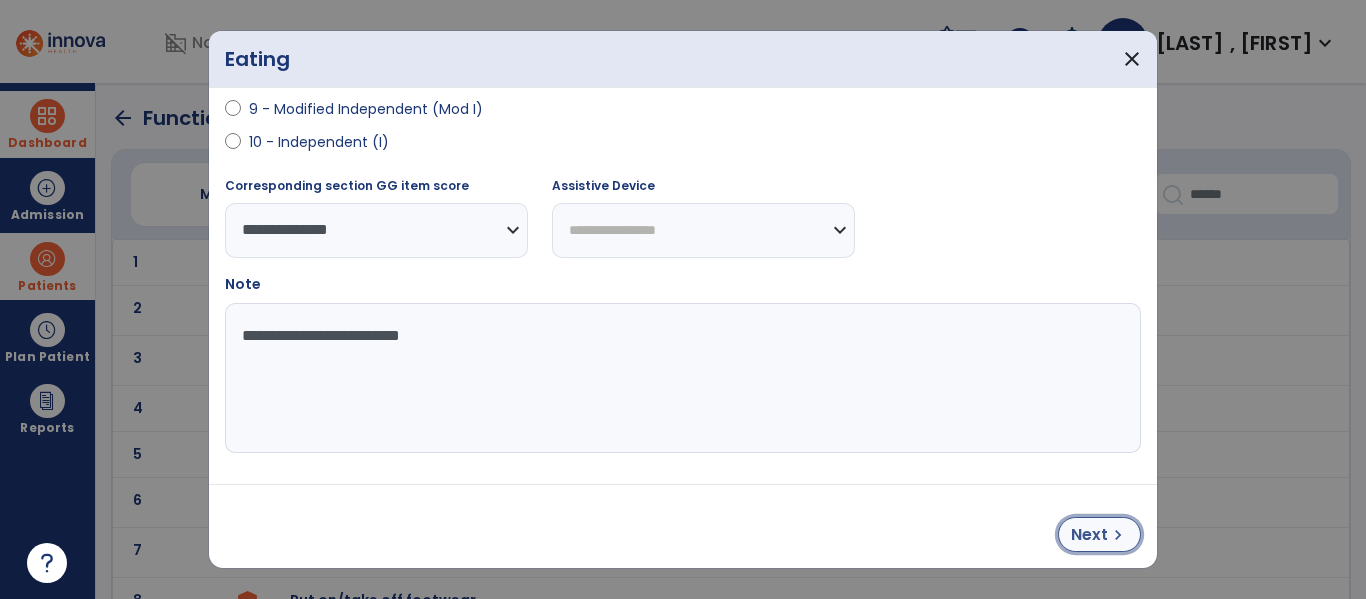 click on "Next" at bounding box center [1089, 535] 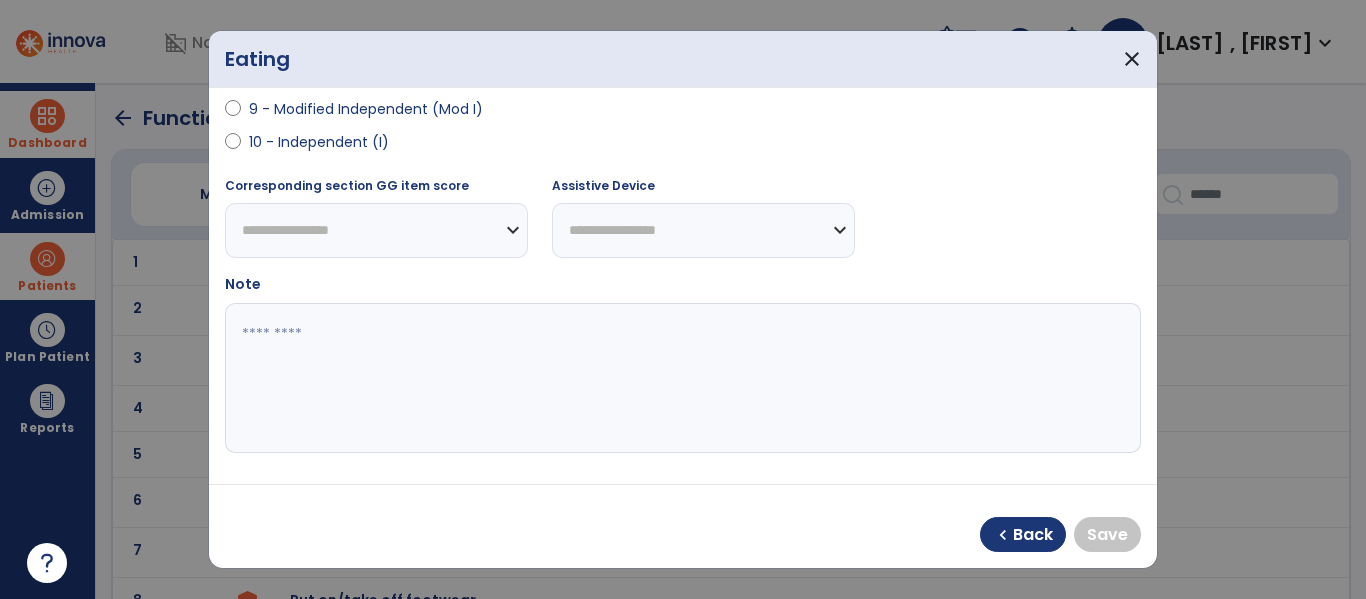 select on "**********" 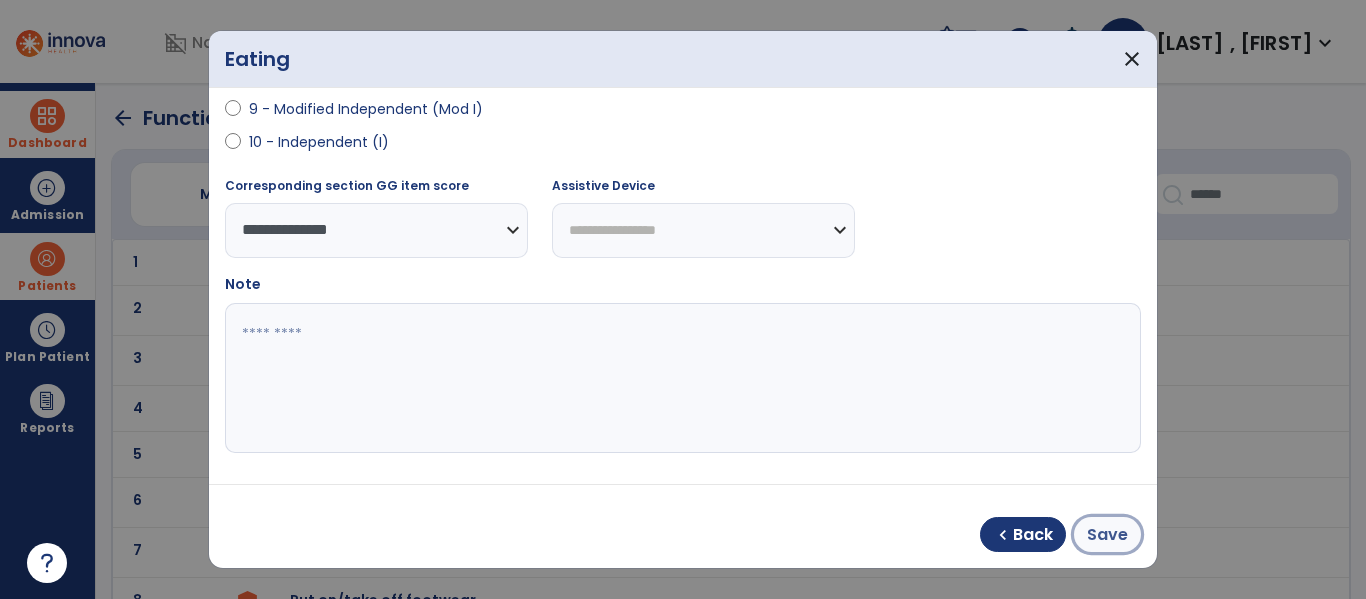 click on "Save" at bounding box center [1107, 535] 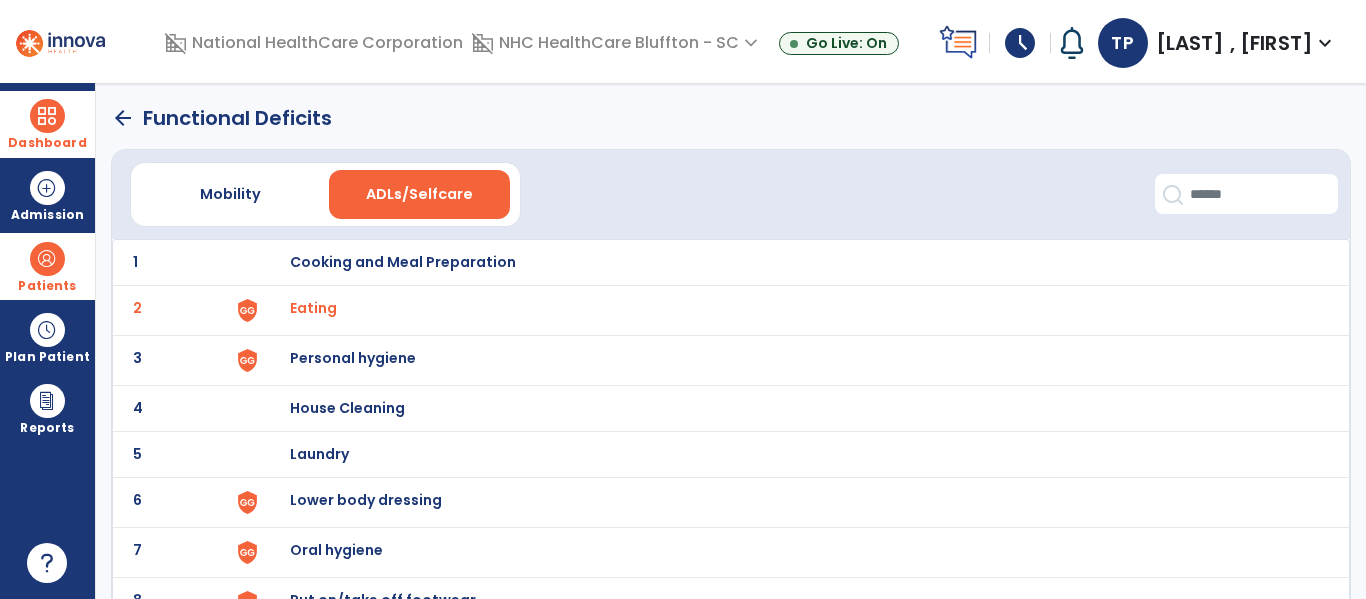 click on "Personal hygiene" at bounding box center [403, 262] 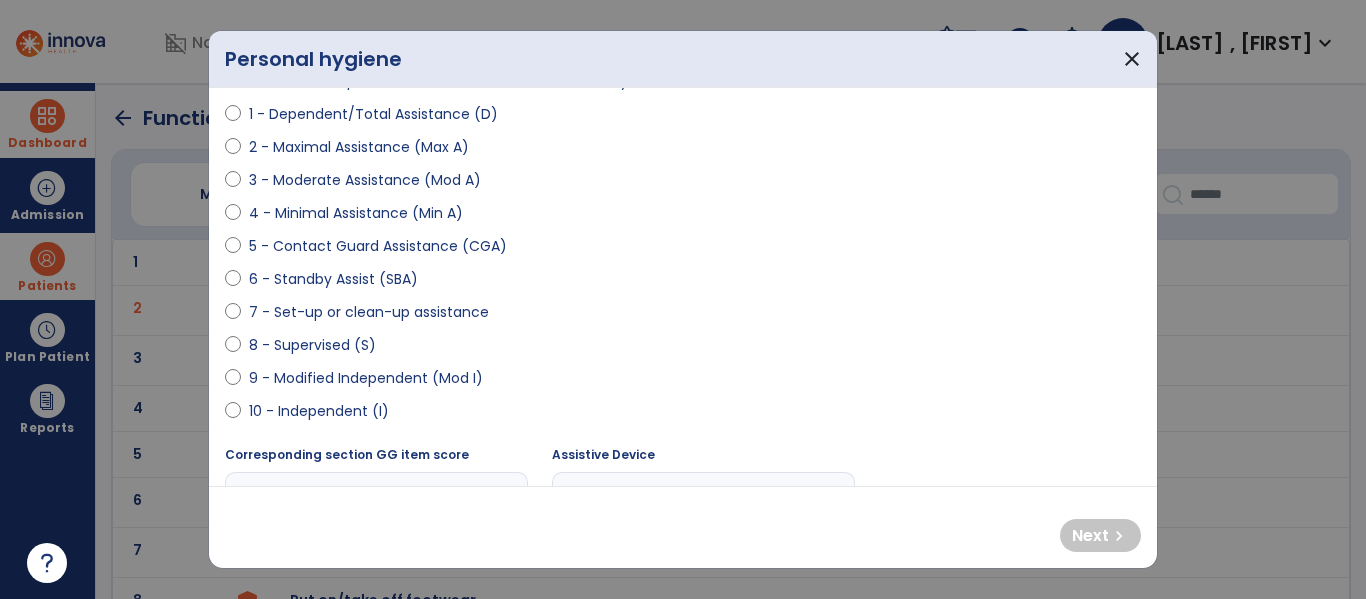scroll, scrollTop: 300, scrollLeft: 0, axis: vertical 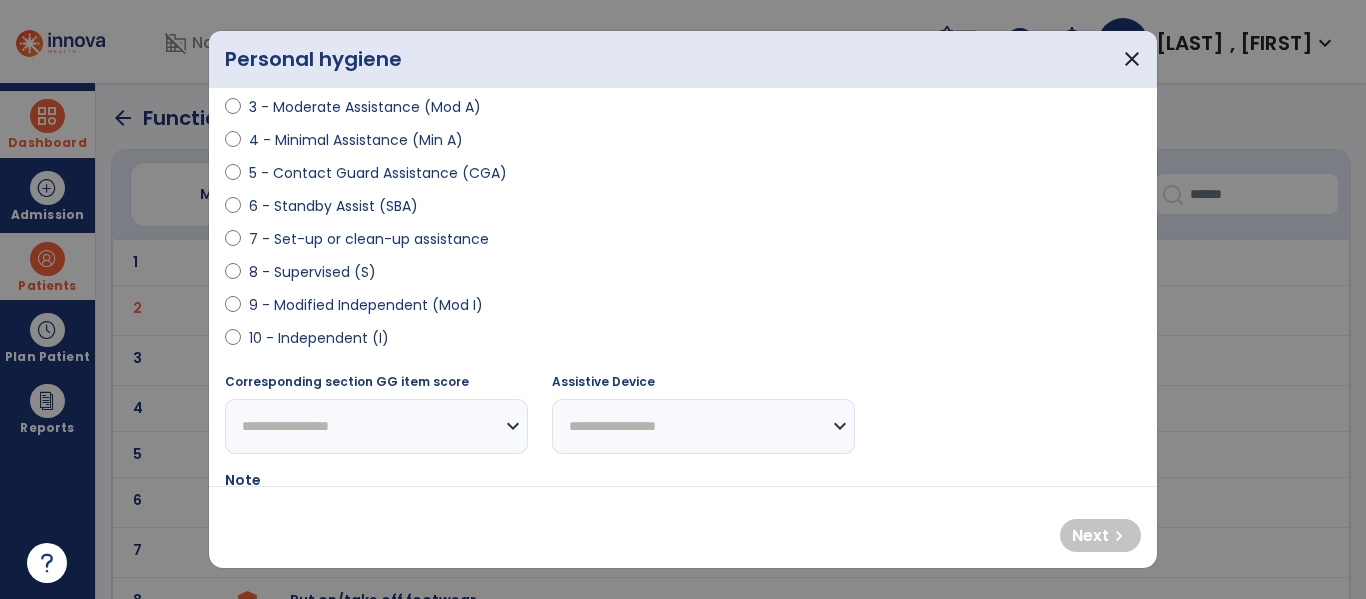 click on "0 - Unknown 0 - Patient Refused 0 - Not Applicable 0 - Not attempted due to environmental limitation 0 - Not attempted due to medical condition or safety concerns 1 - Dependent/Total Assistance (D) 2 - Maximal Assistance (Max A) 3 - Moderate Assistance (Mod A) 4 - Minimal Assistance (Min A) 5 - Contact Guard Assistance (CGA) 6 - Standby Assist (SBA) 7 - Set-up or clean-up assistance 8 - Supervised (S) 9 - Modified Independent (Mod I) 10 - Independent (I)" at bounding box center [683, 99] 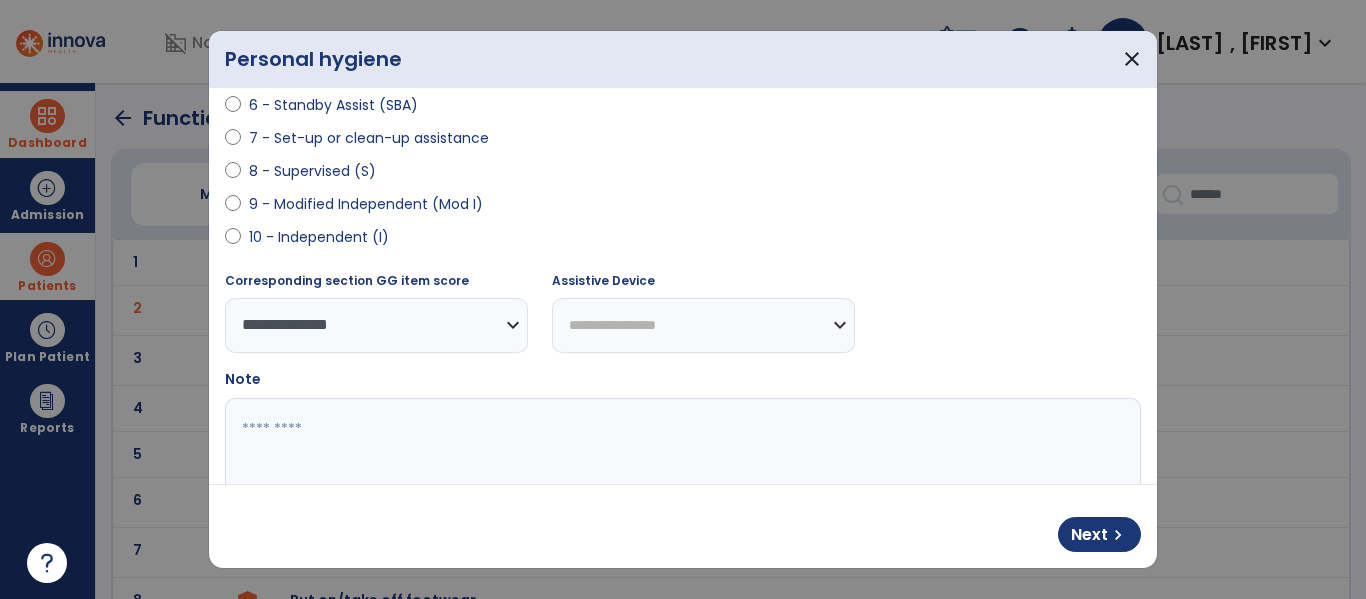 scroll, scrollTop: 496, scrollLeft: 0, axis: vertical 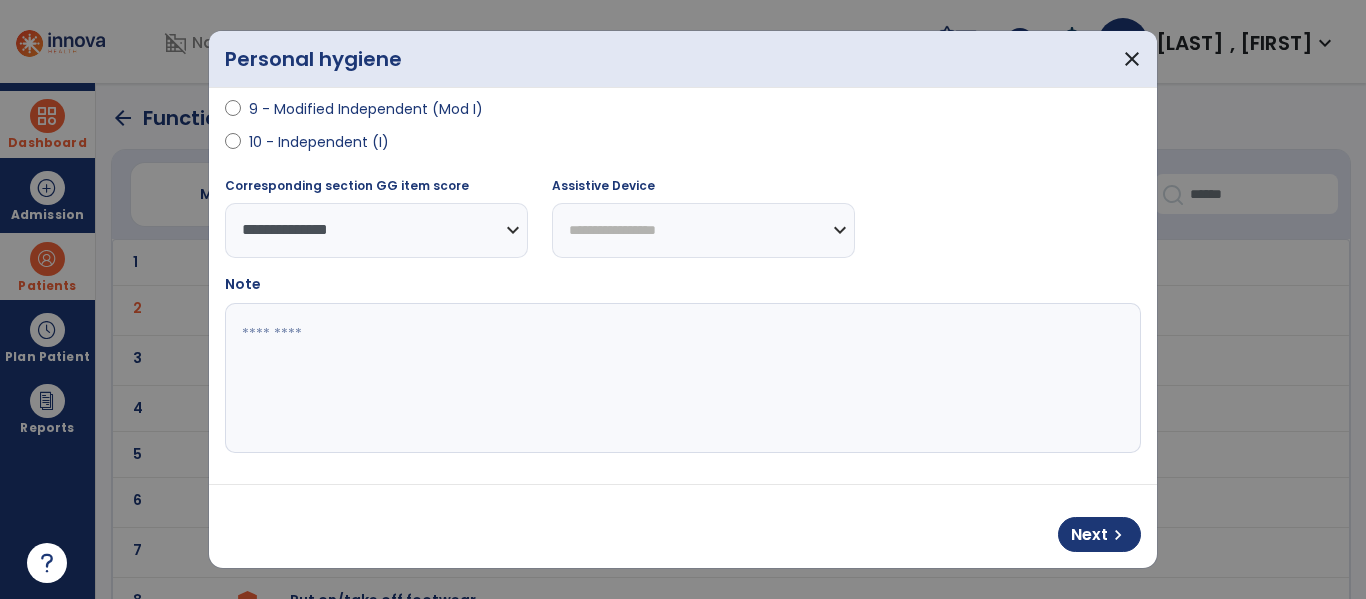 click at bounding box center (680, 378) 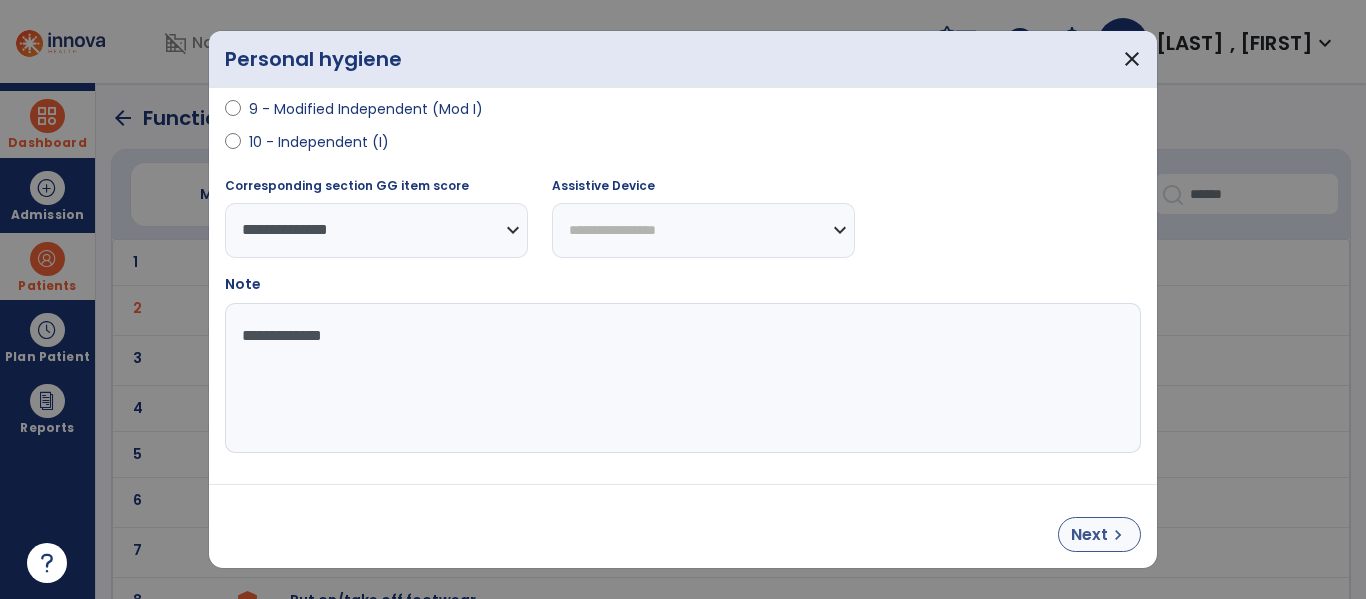type on "**********" 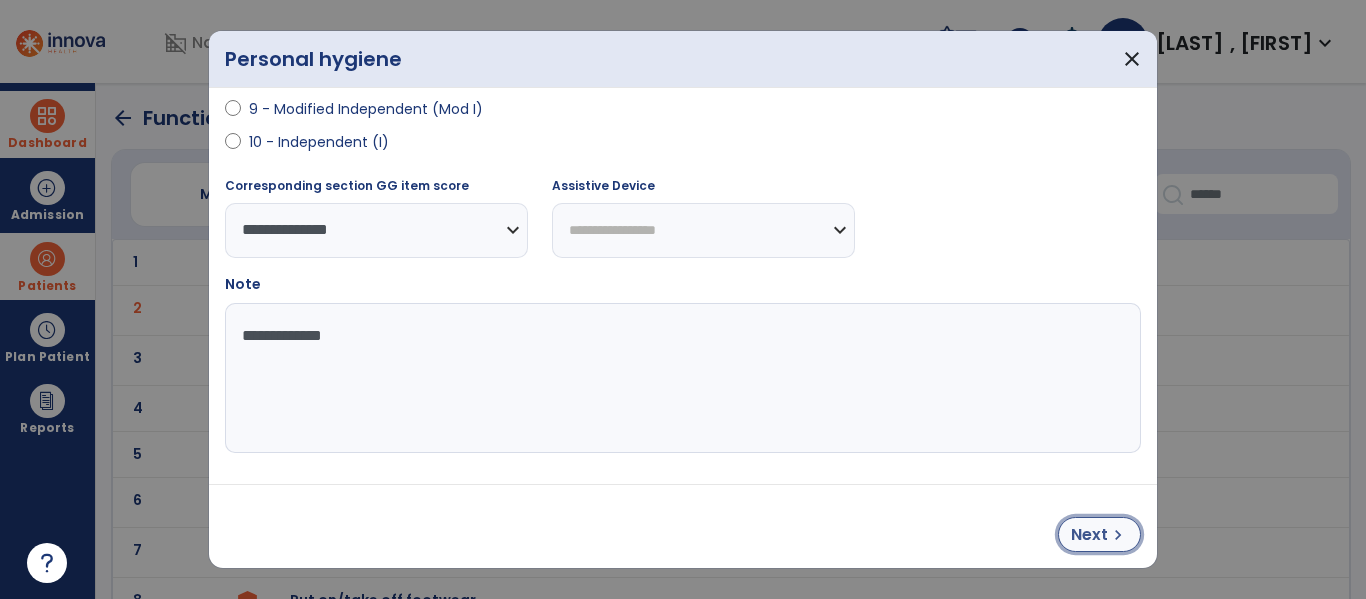click on "Next  chevron_right" at bounding box center (1099, 534) 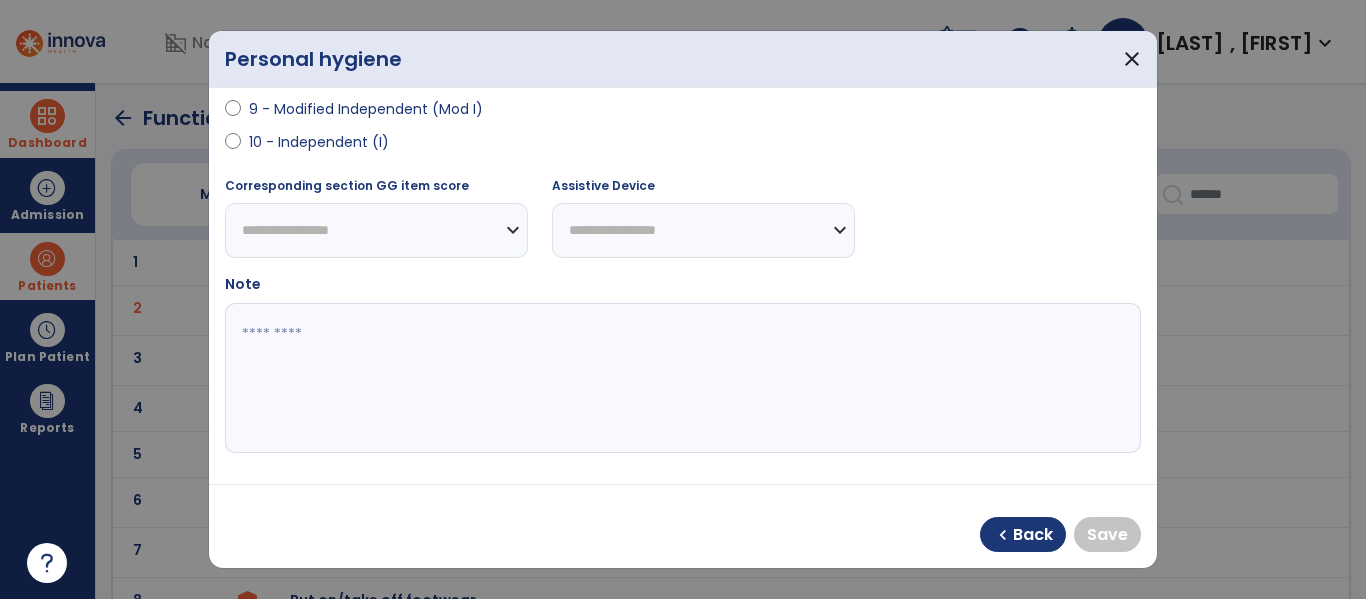 select on "**********" 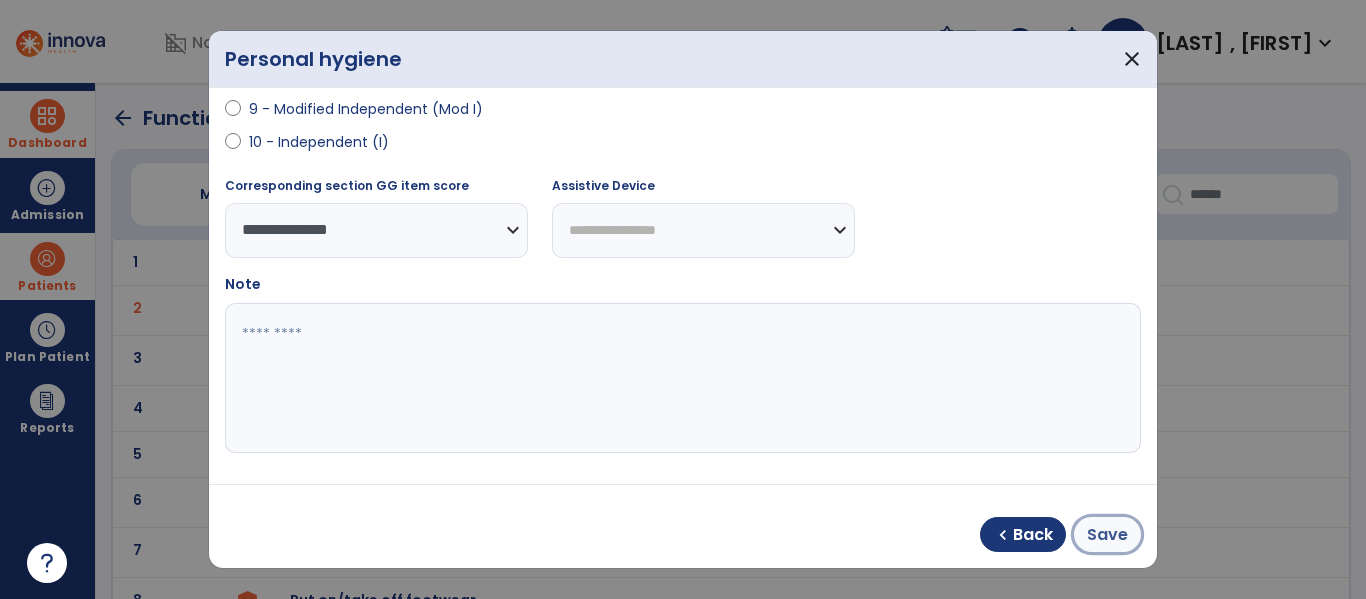 click on "Save" at bounding box center [1107, 535] 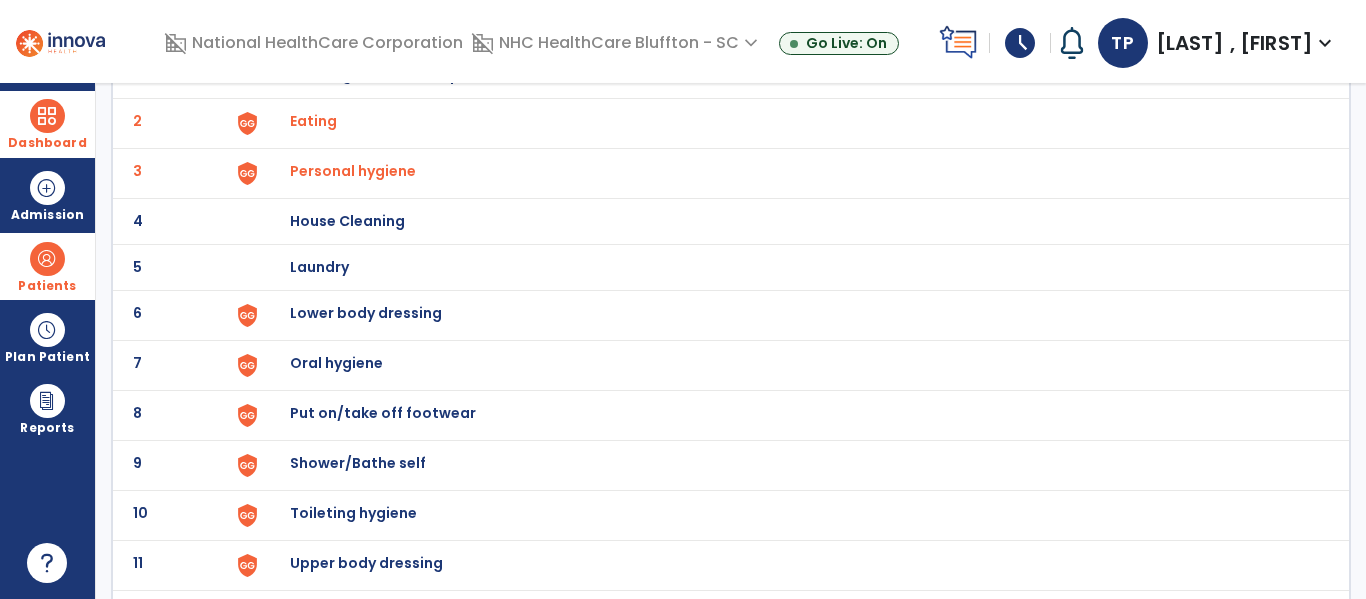 scroll, scrollTop: 200, scrollLeft: 0, axis: vertical 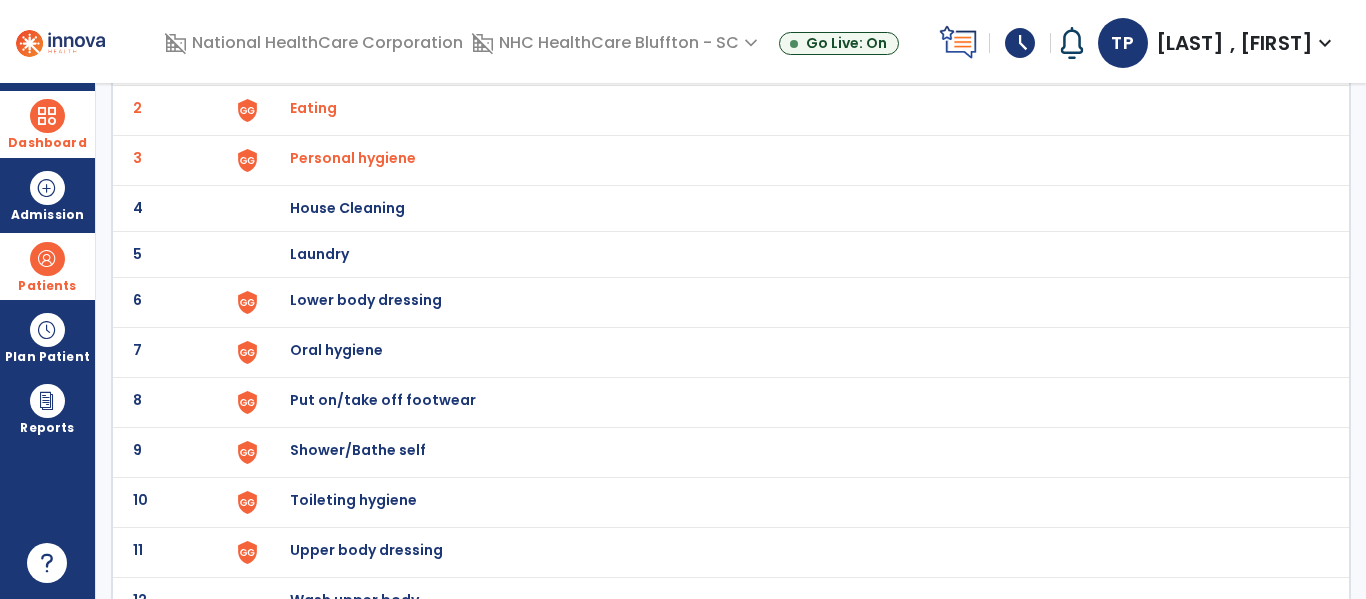 click on "Lower body dressing" at bounding box center [403, 62] 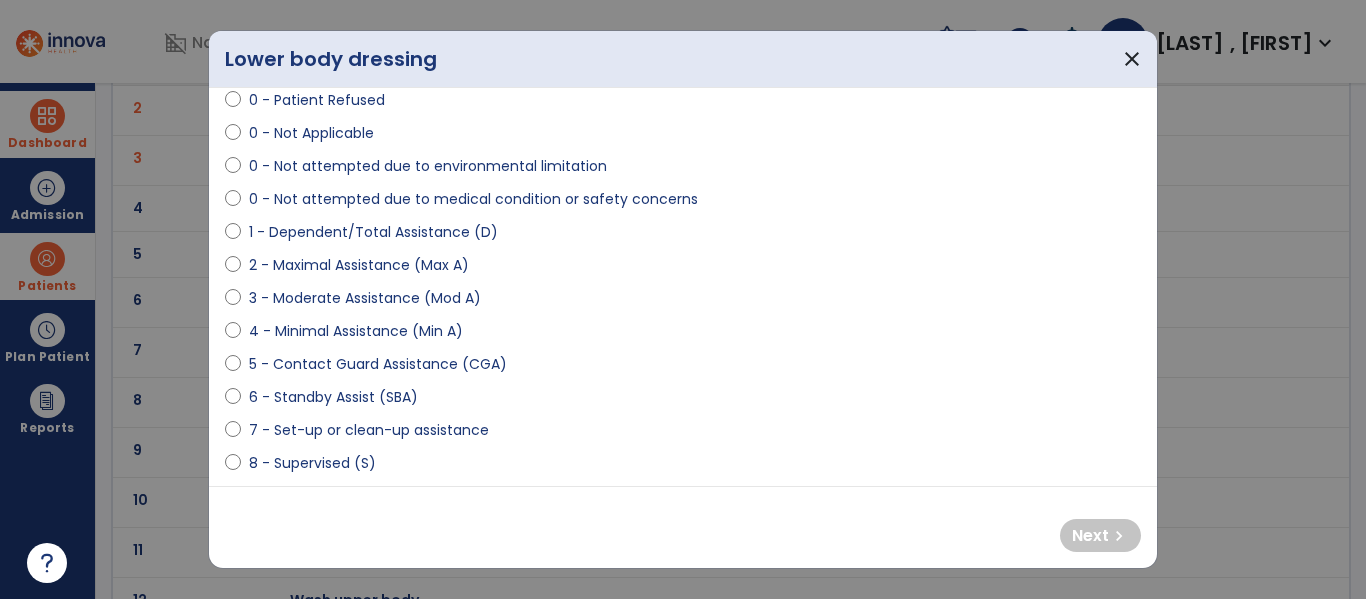 scroll, scrollTop: 200, scrollLeft: 0, axis: vertical 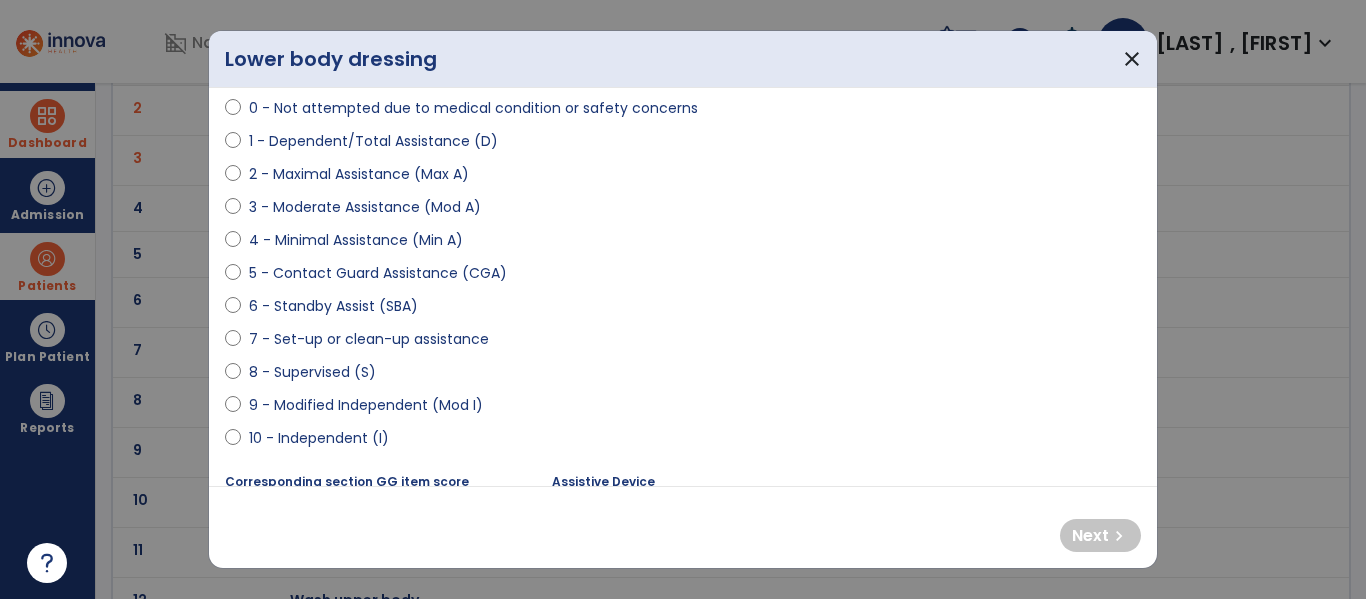 select on "**********" 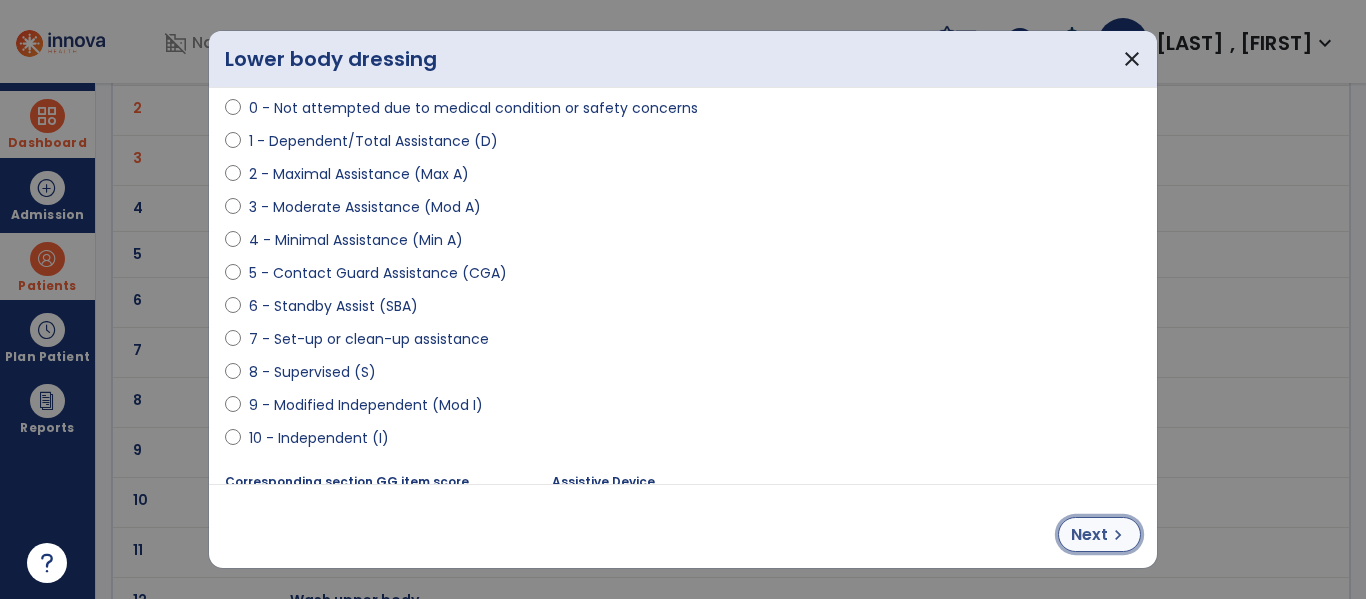 click on "chevron_right" at bounding box center (1118, 535) 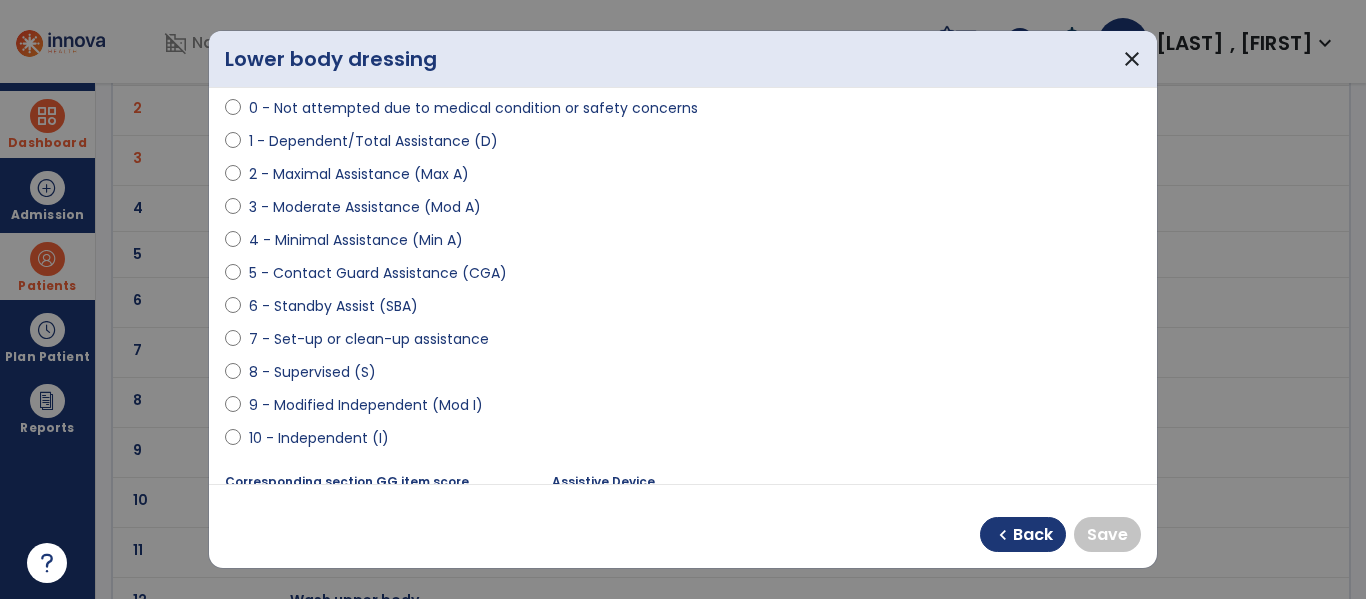 select on "**********" 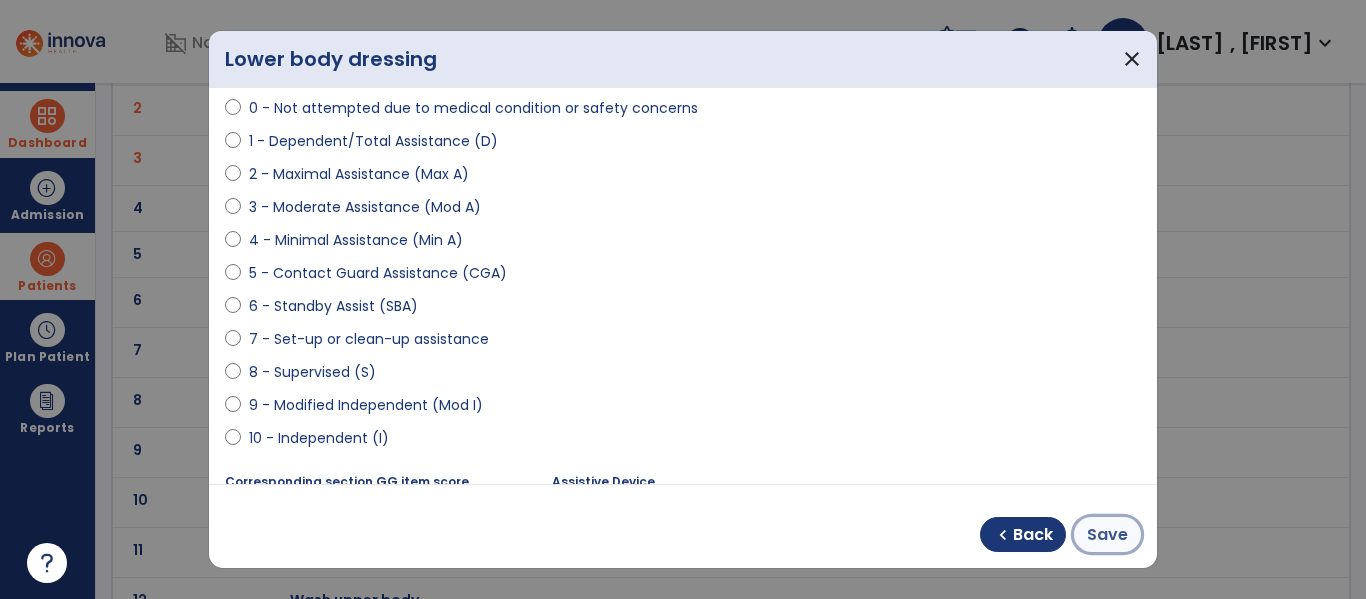 click on "Save" at bounding box center [1107, 535] 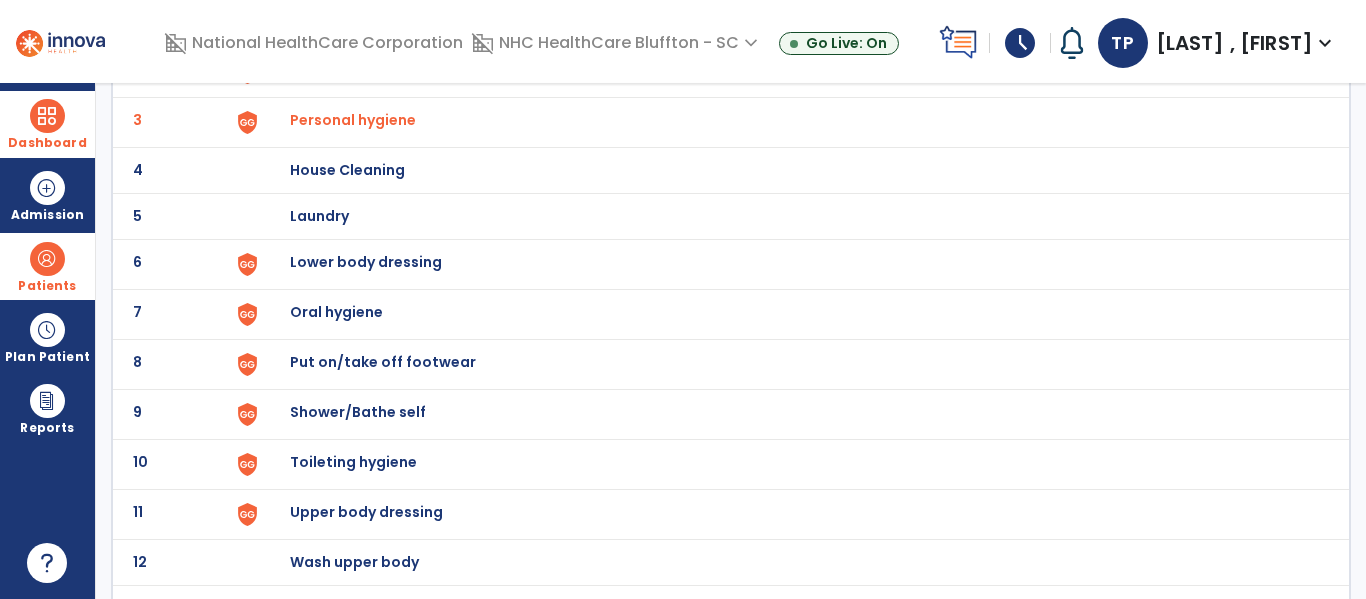 scroll, scrollTop: 272, scrollLeft: 0, axis: vertical 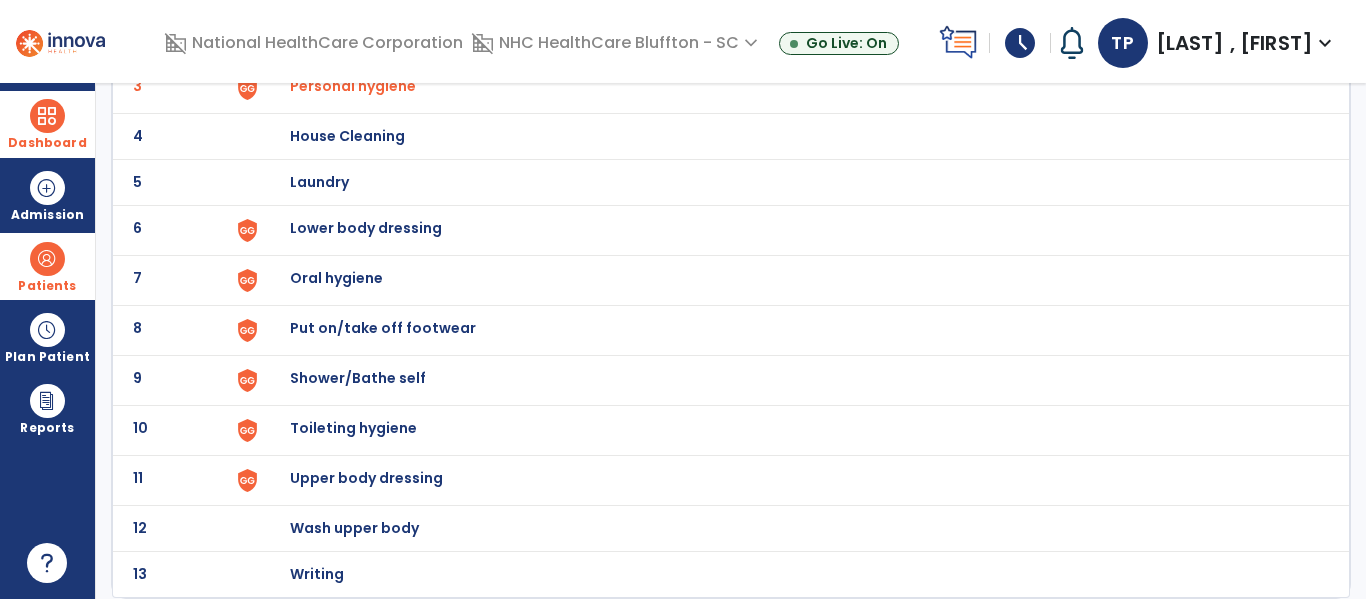 click on "Upper body dressing" at bounding box center [403, -10] 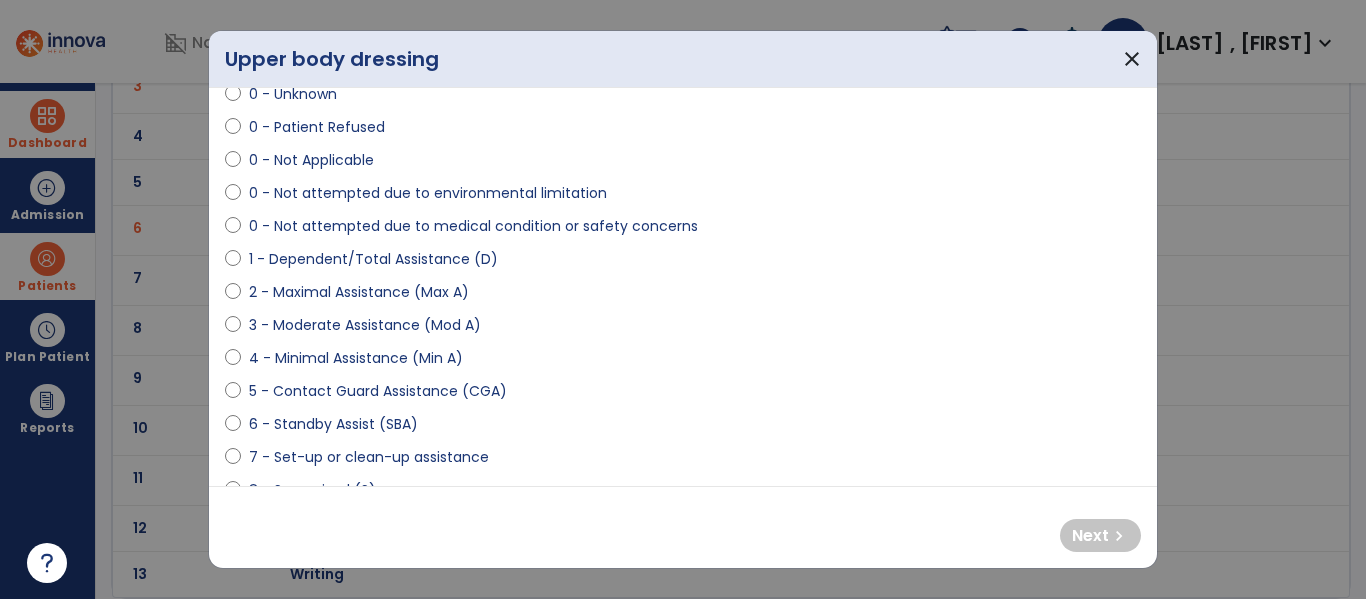 scroll, scrollTop: 200, scrollLeft: 0, axis: vertical 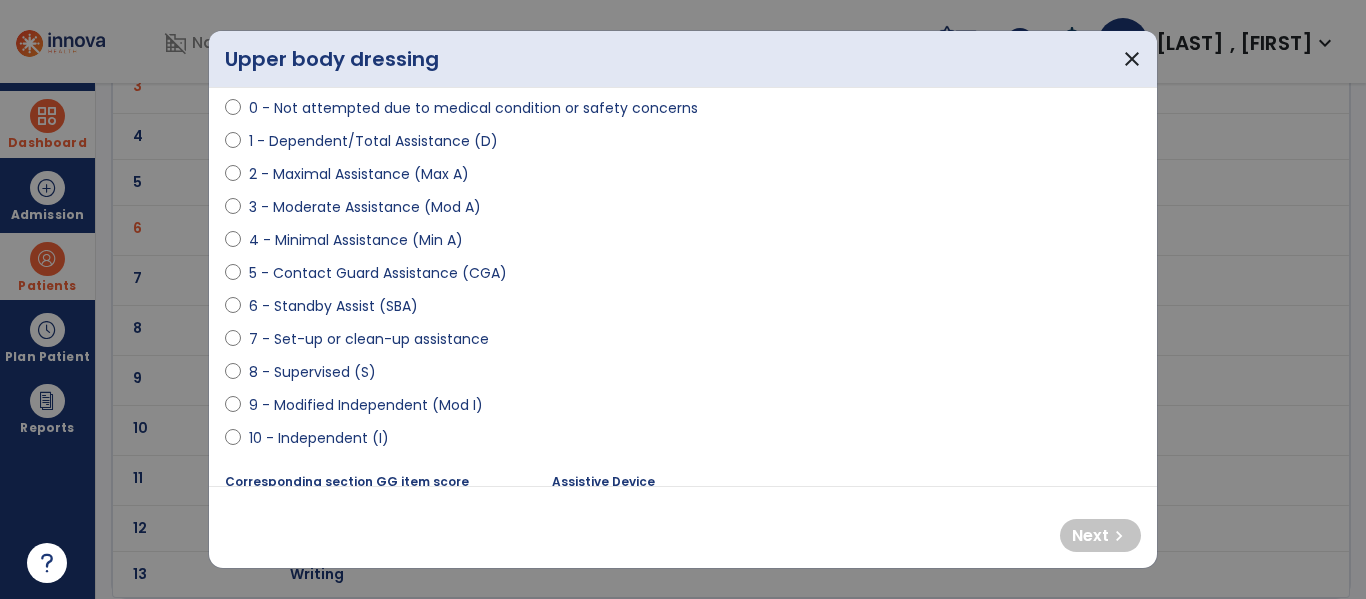 select on "**********" 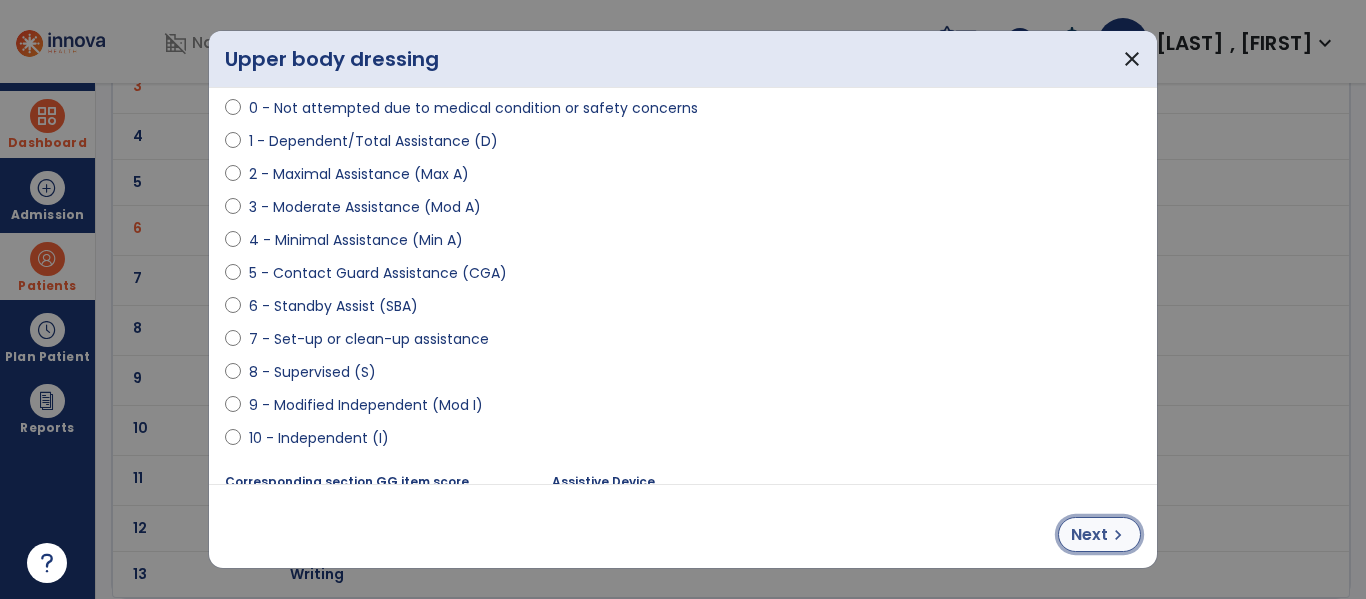 click on "chevron_right" at bounding box center (1118, 535) 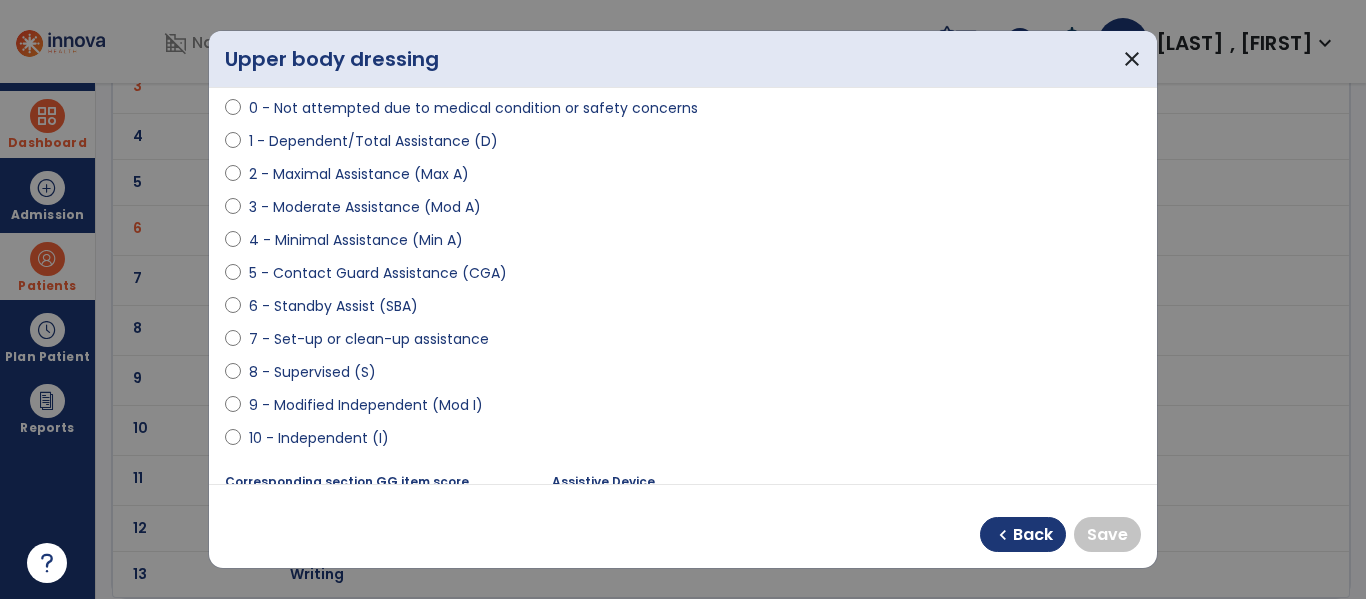 select on "**********" 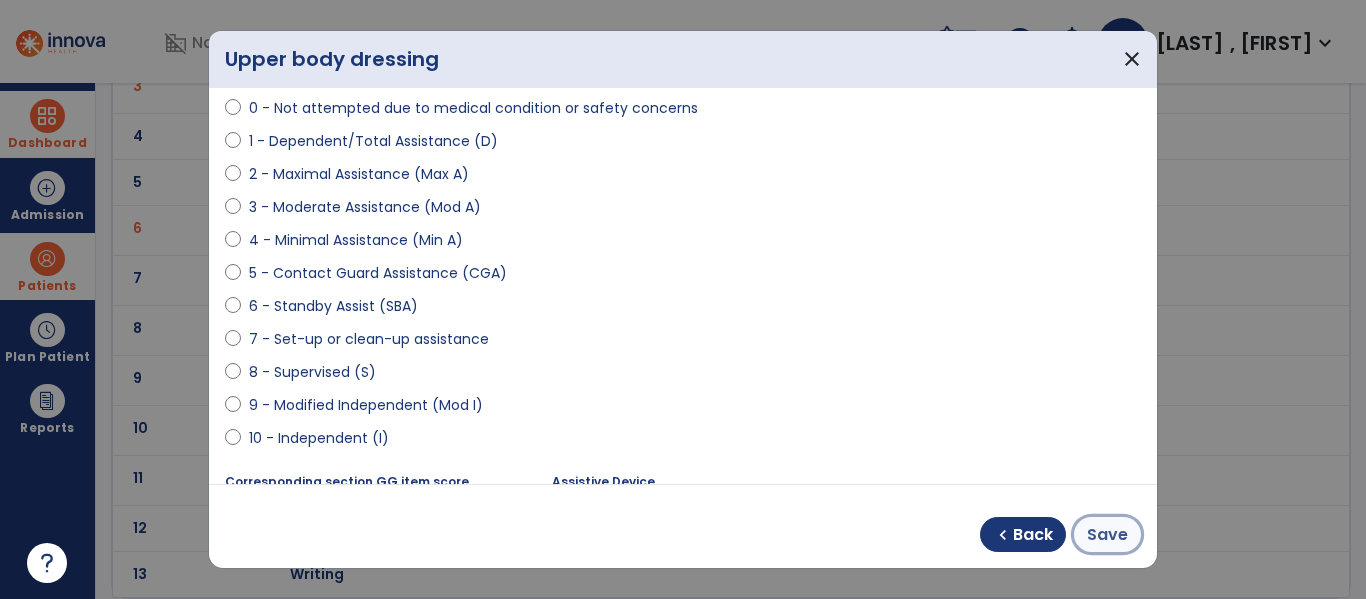 click on "Save" at bounding box center [1107, 535] 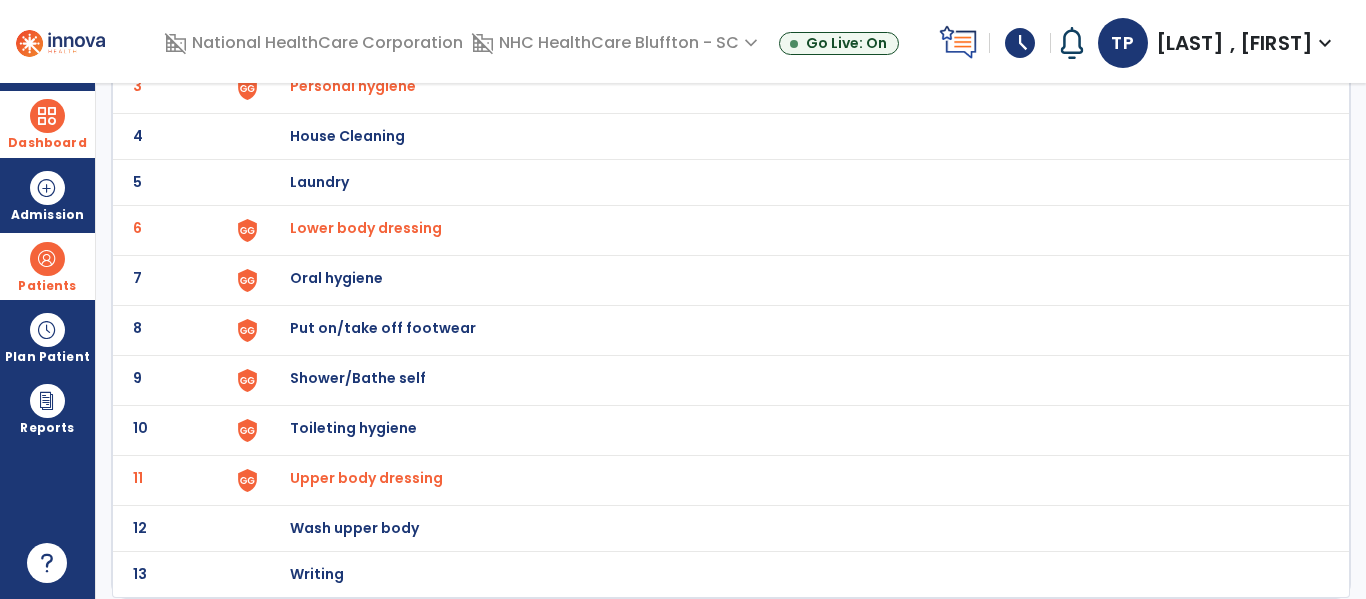click on "Writing" at bounding box center [403, -10] 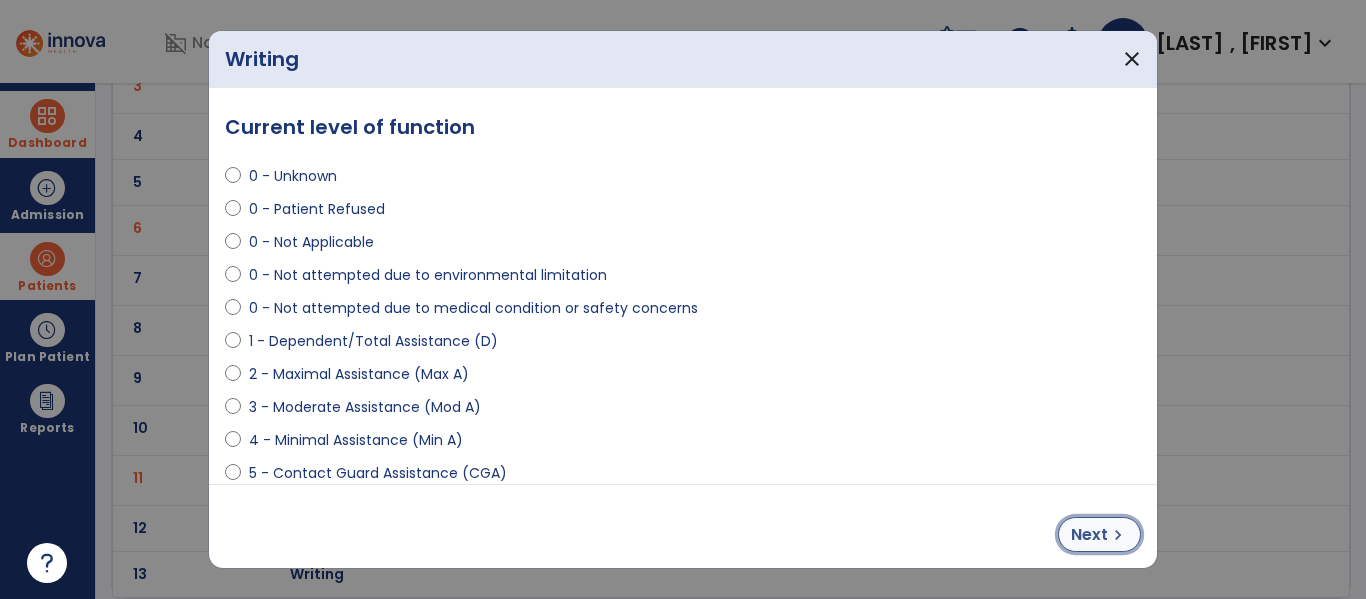 click on "Next" at bounding box center [1089, 535] 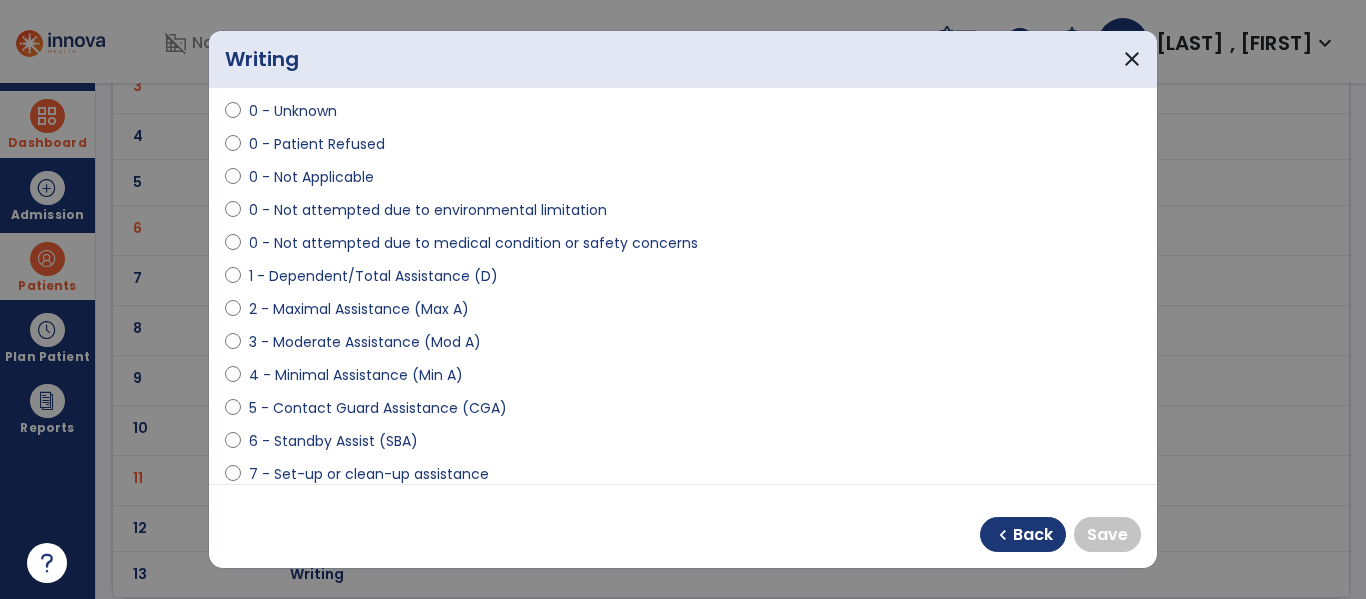scroll, scrollTop: 200, scrollLeft: 0, axis: vertical 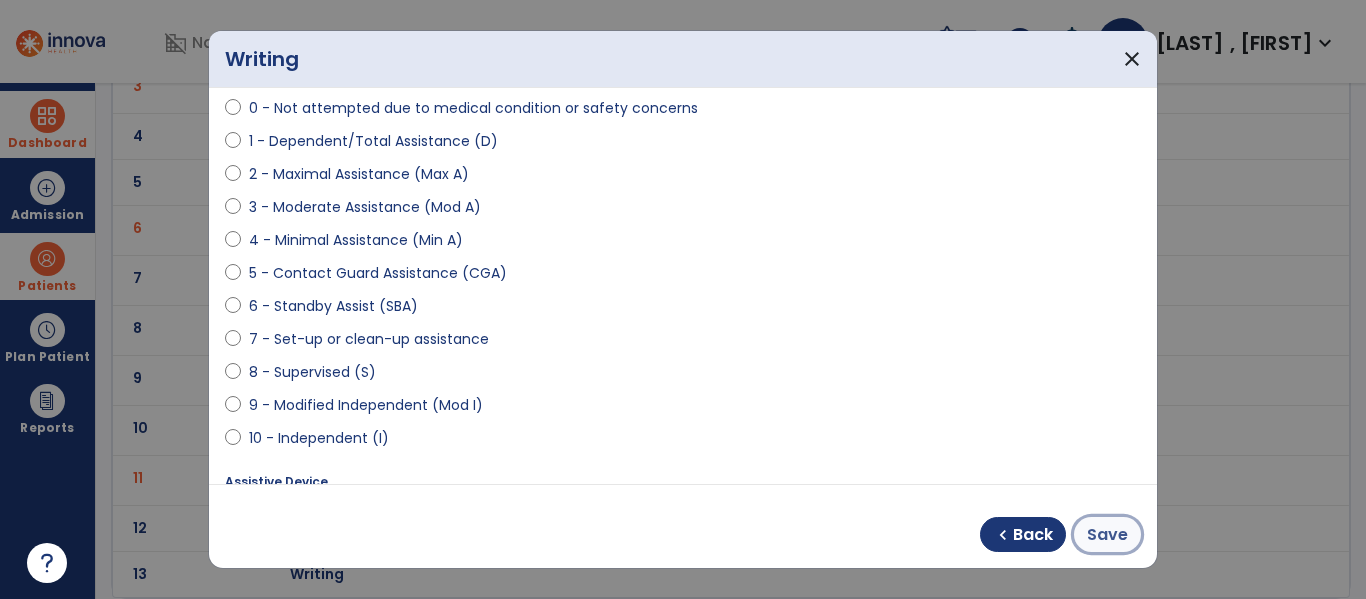 click on "Save" at bounding box center [1107, 535] 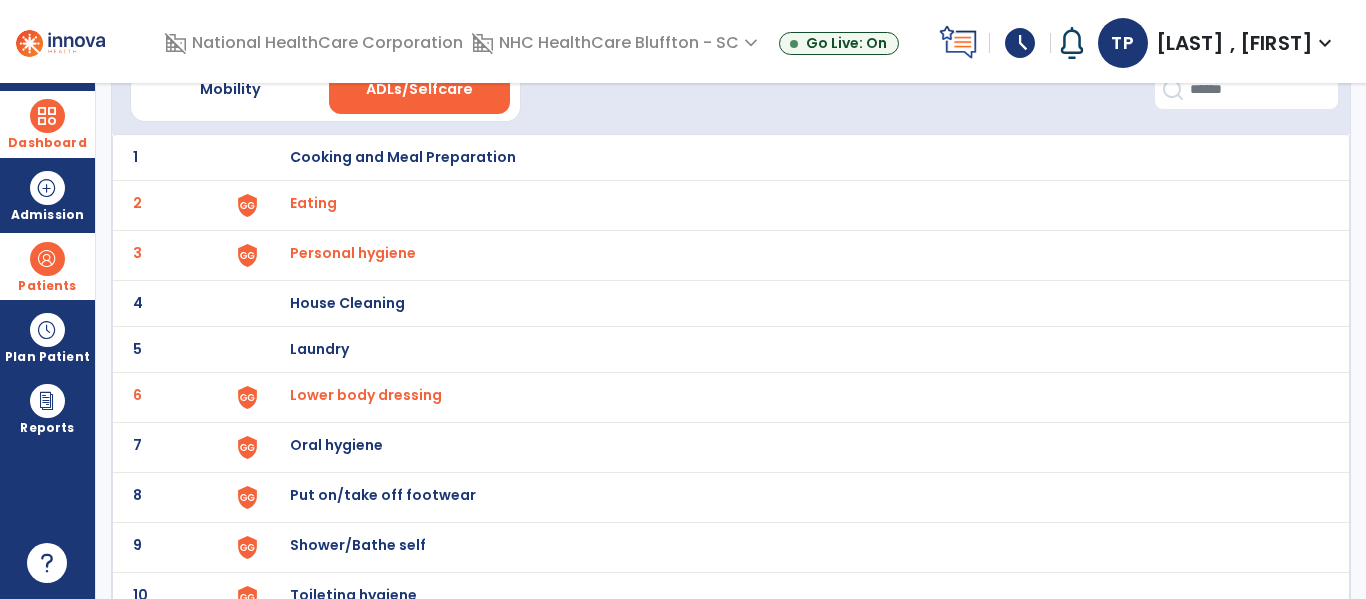 scroll, scrollTop: 0, scrollLeft: 0, axis: both 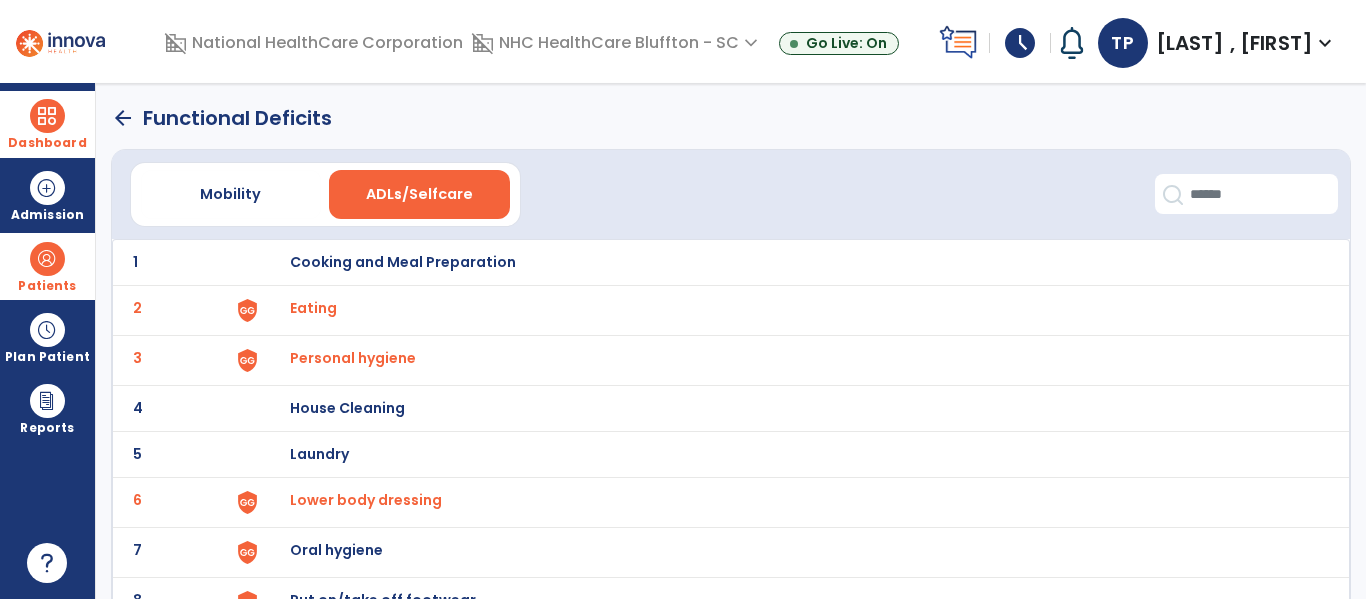 click on "arrow_back" 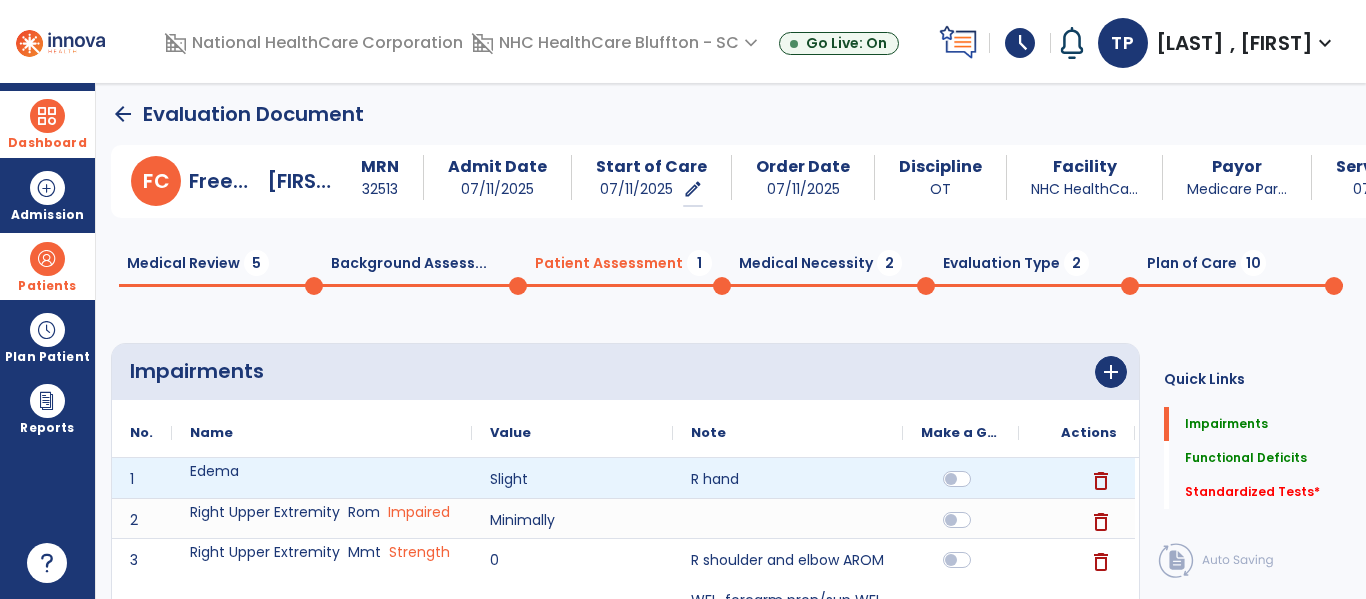 scroll, scrollTop: 0, scrollLeft: 0, axis: both 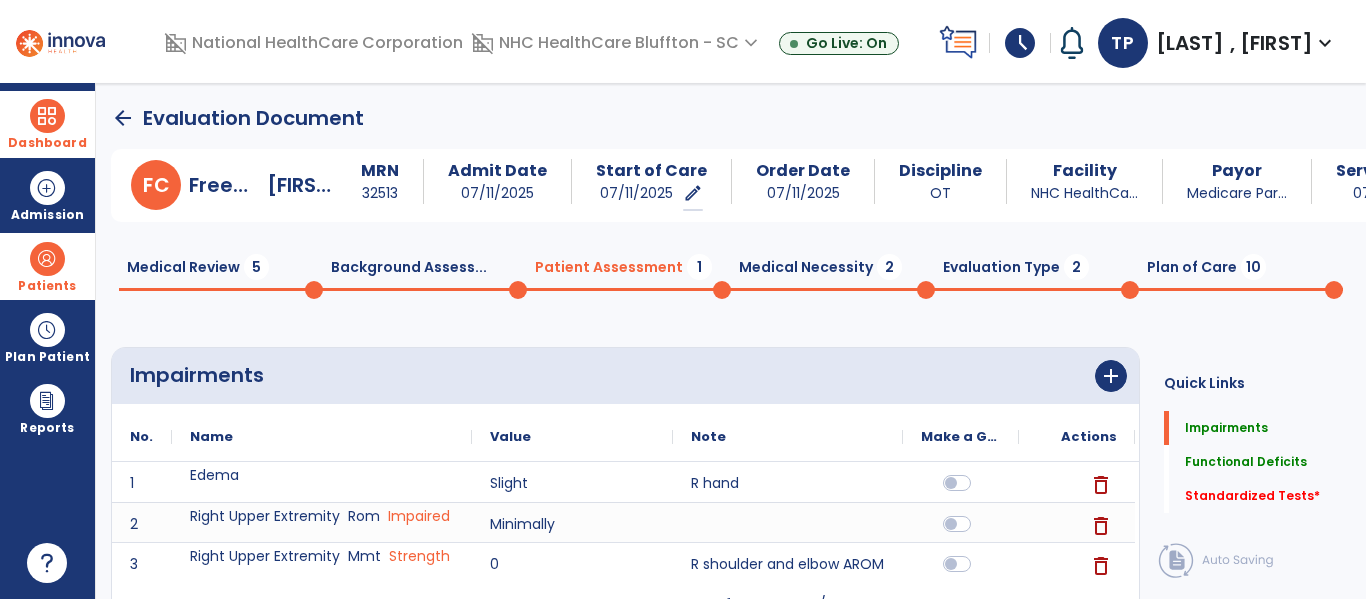 click on "Medical Necessity  2" 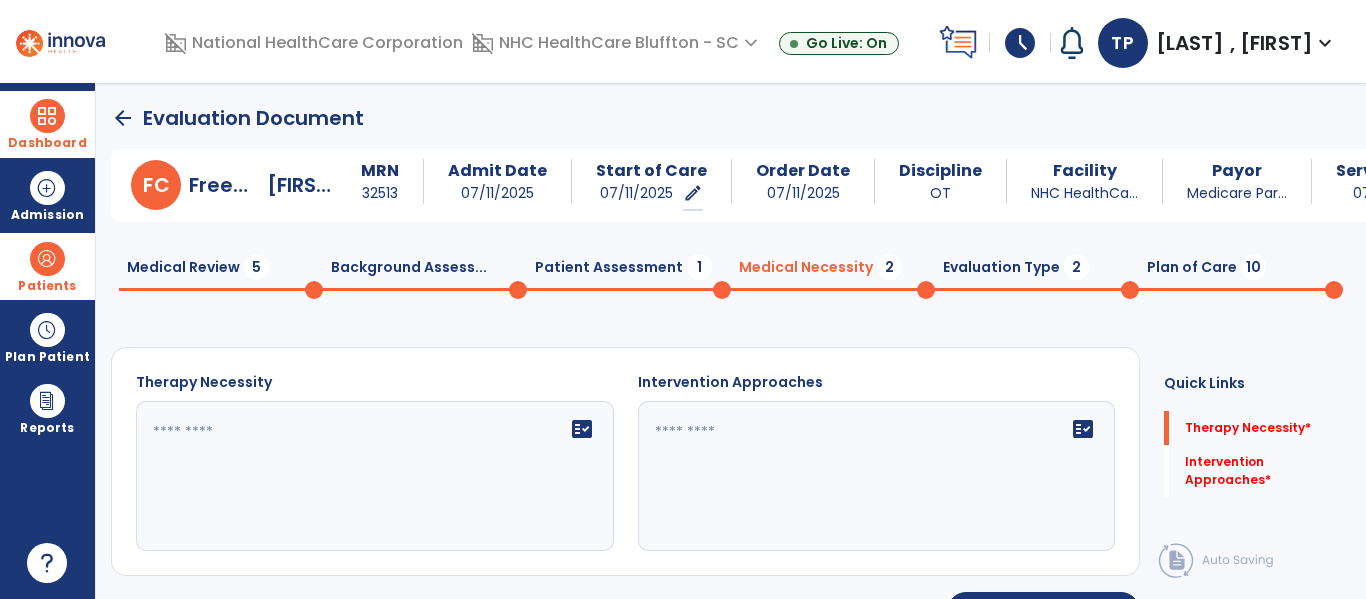click on "Patient Assessment  1" 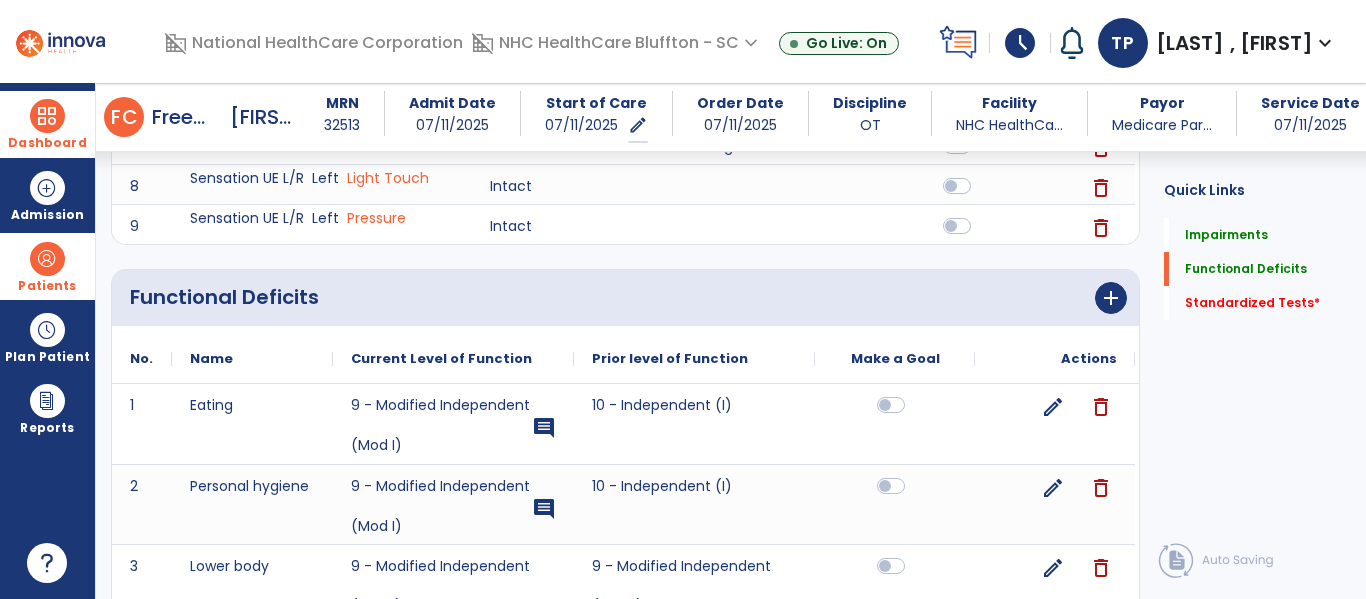 scroll, scrollTop: 1000, scrollLeft: 0, axis: vertical 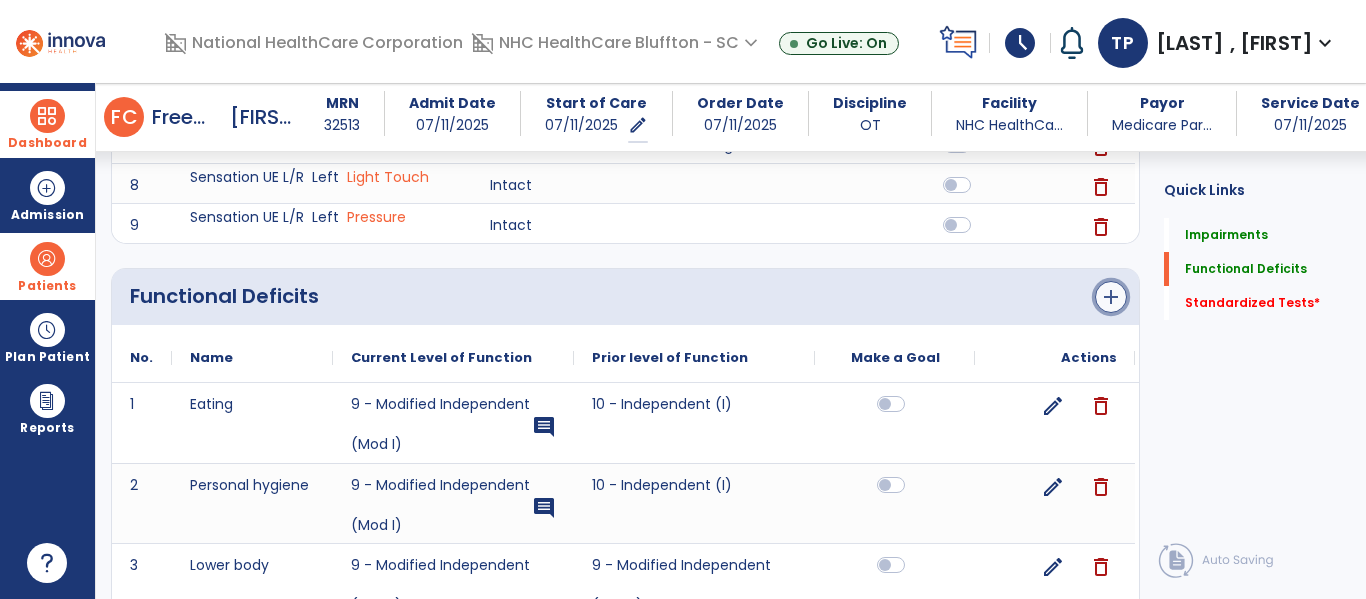 click on "add" 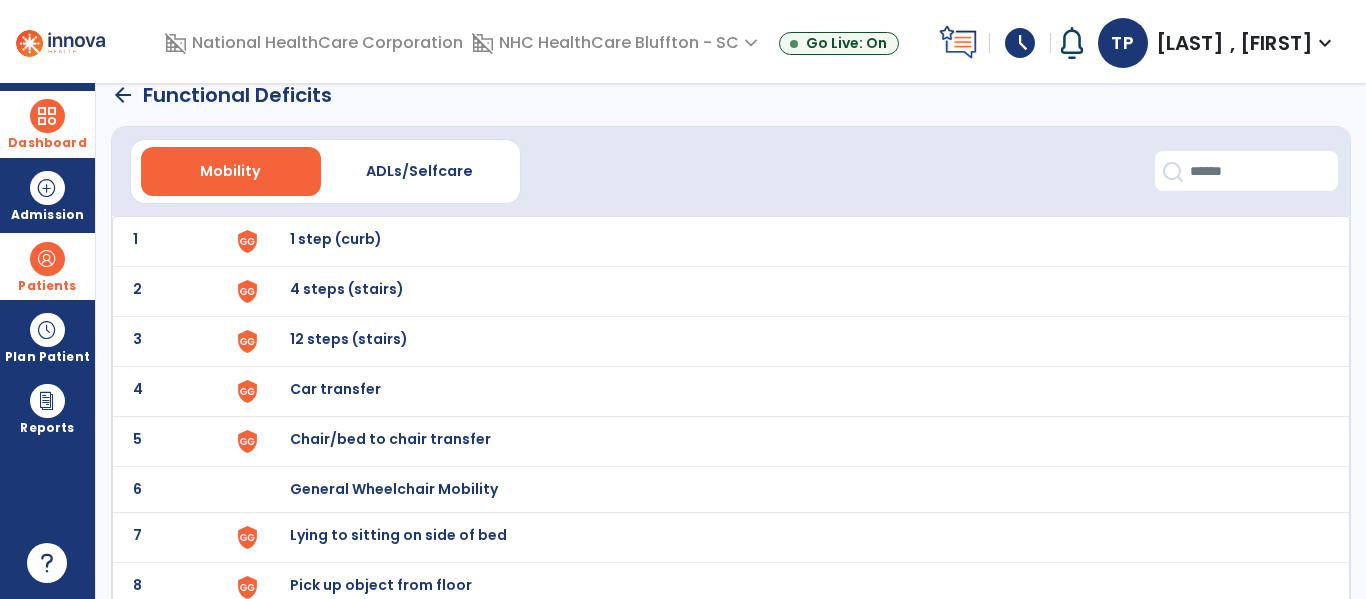 scroll, scrollTop: 0, scrollLeft: 0, axis: both 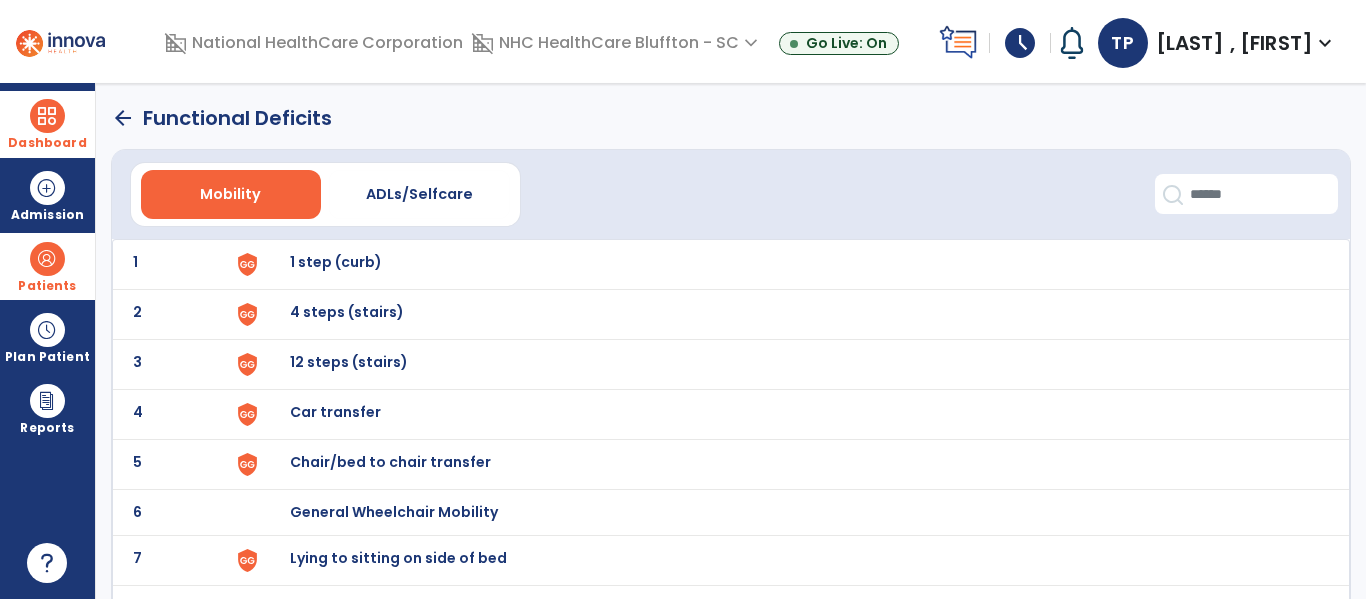 click on "arrow_back" 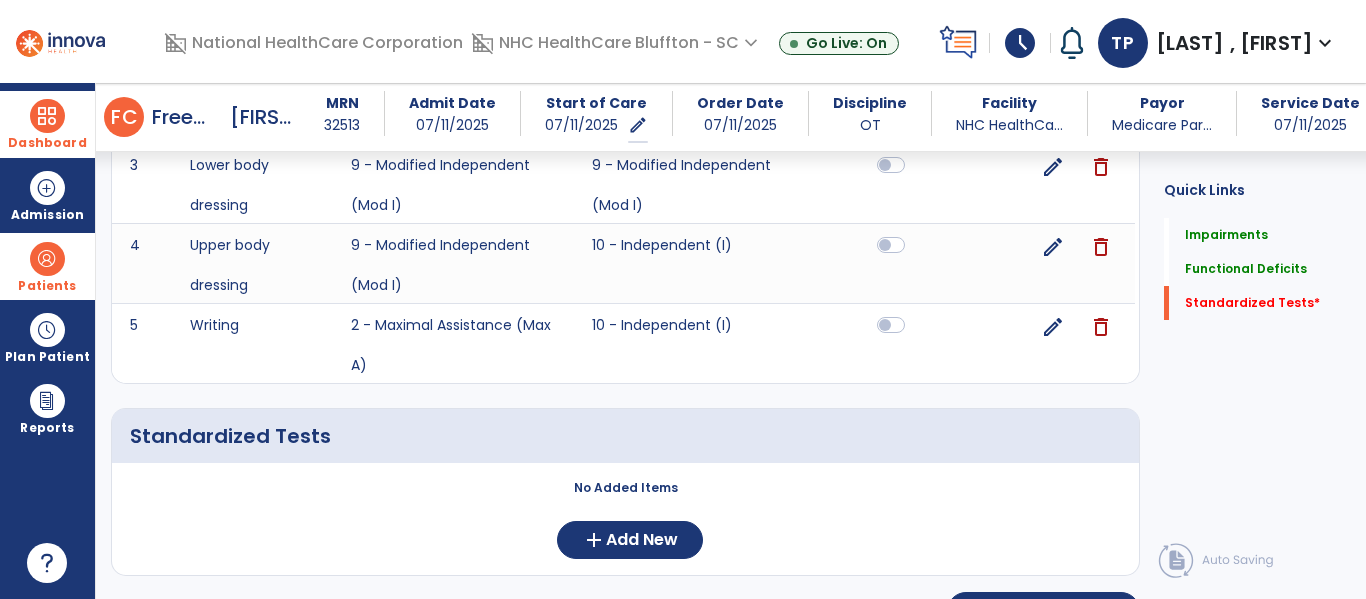 scroll, scrollTop: 1447, scrollLeft: 0, axis: vertical 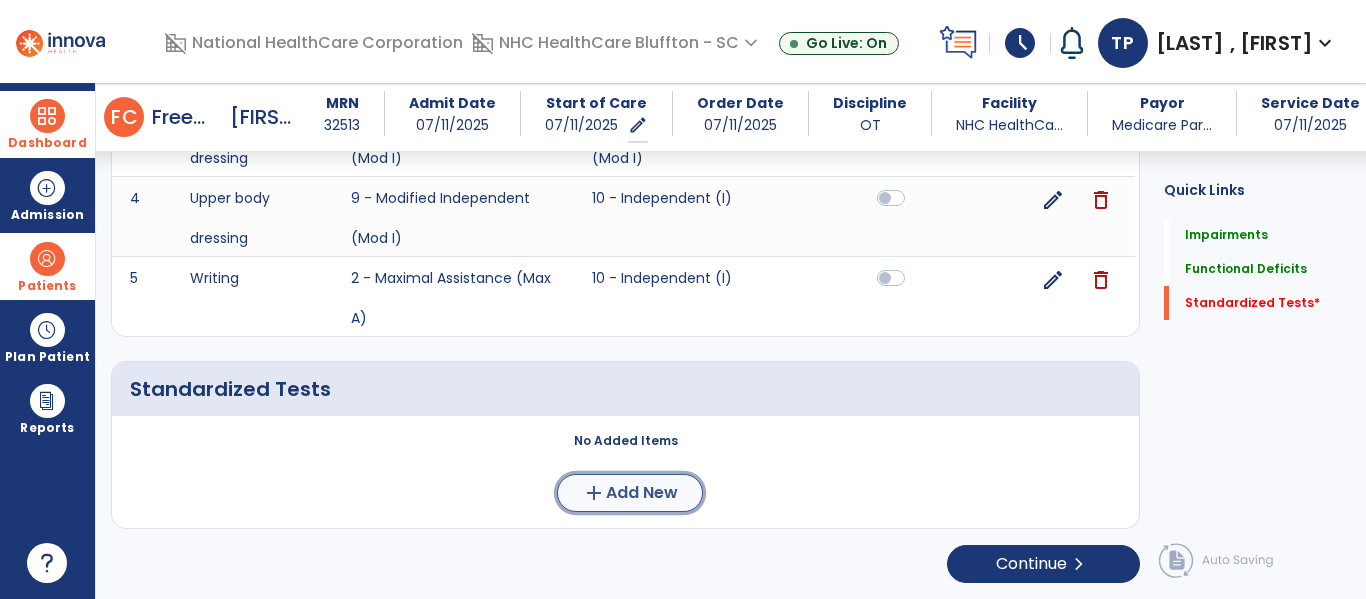 click on "Add New" 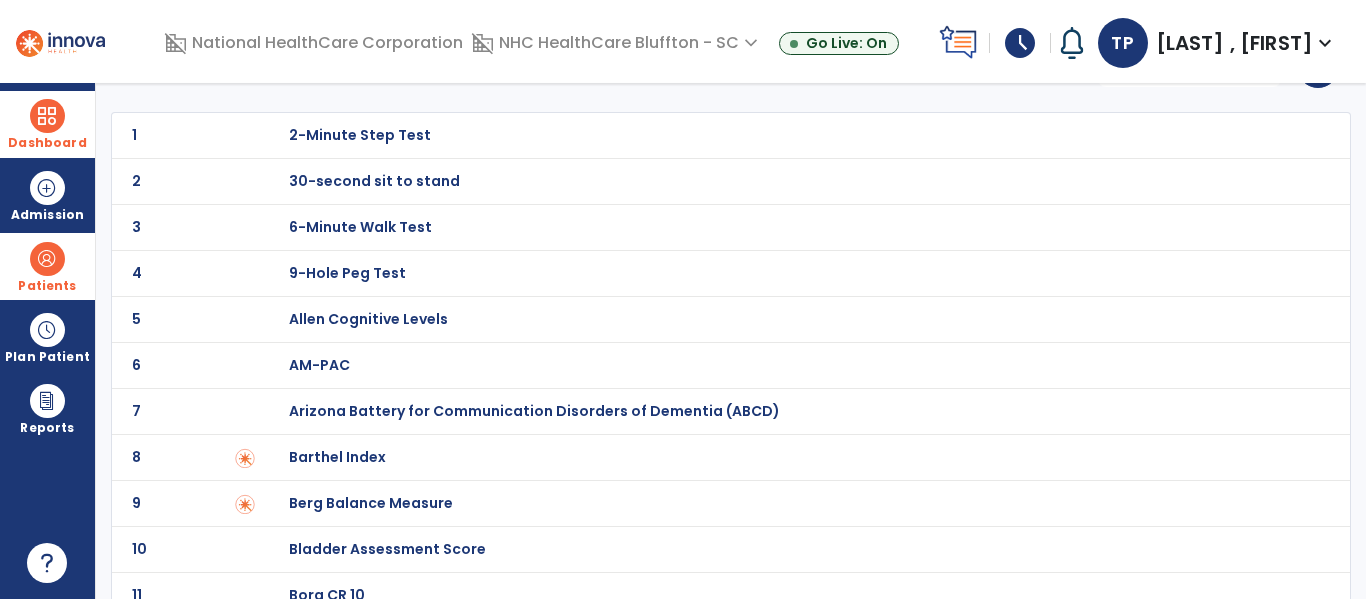 scroll, scrollTop: 100, scrollLeft: 0, axis: vertical 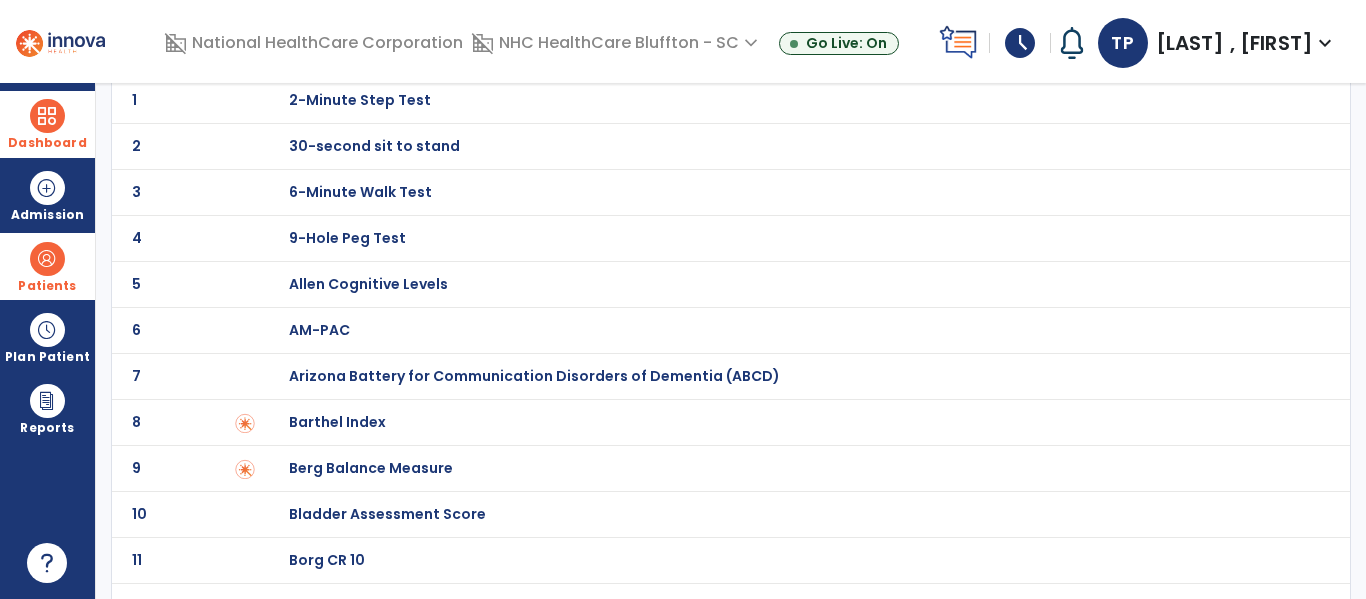 click on "9-Hole Peg Test" at bounding box center [360, 100] 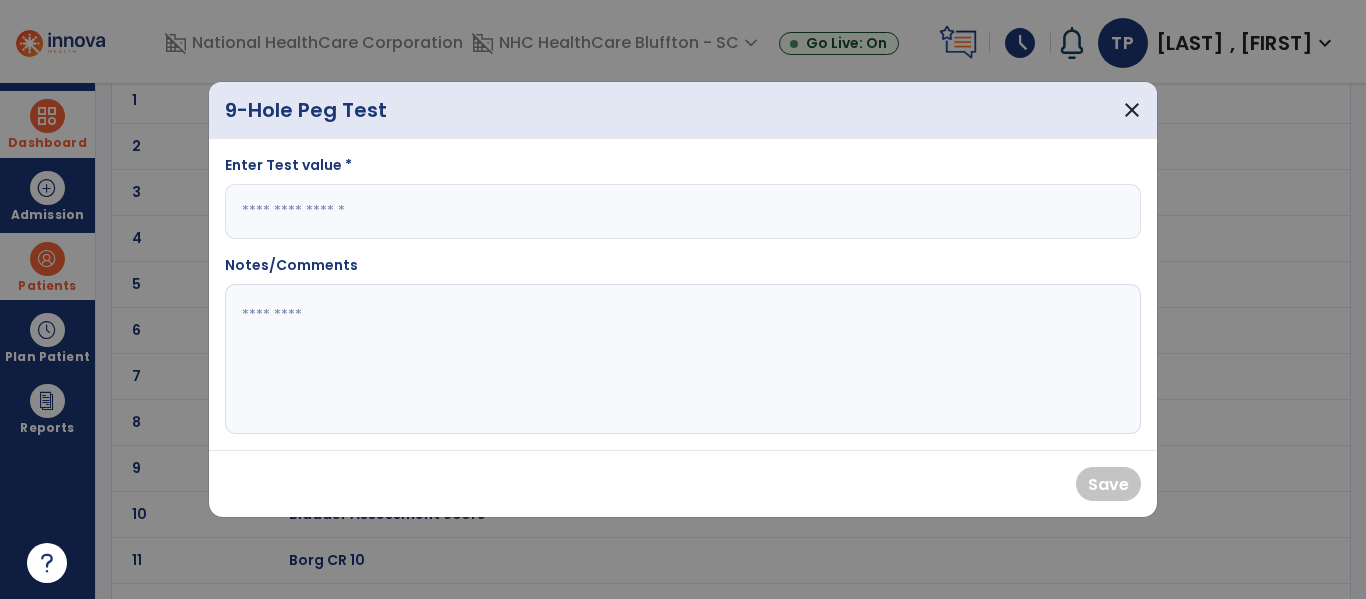 click at bounding box center [683, 211] 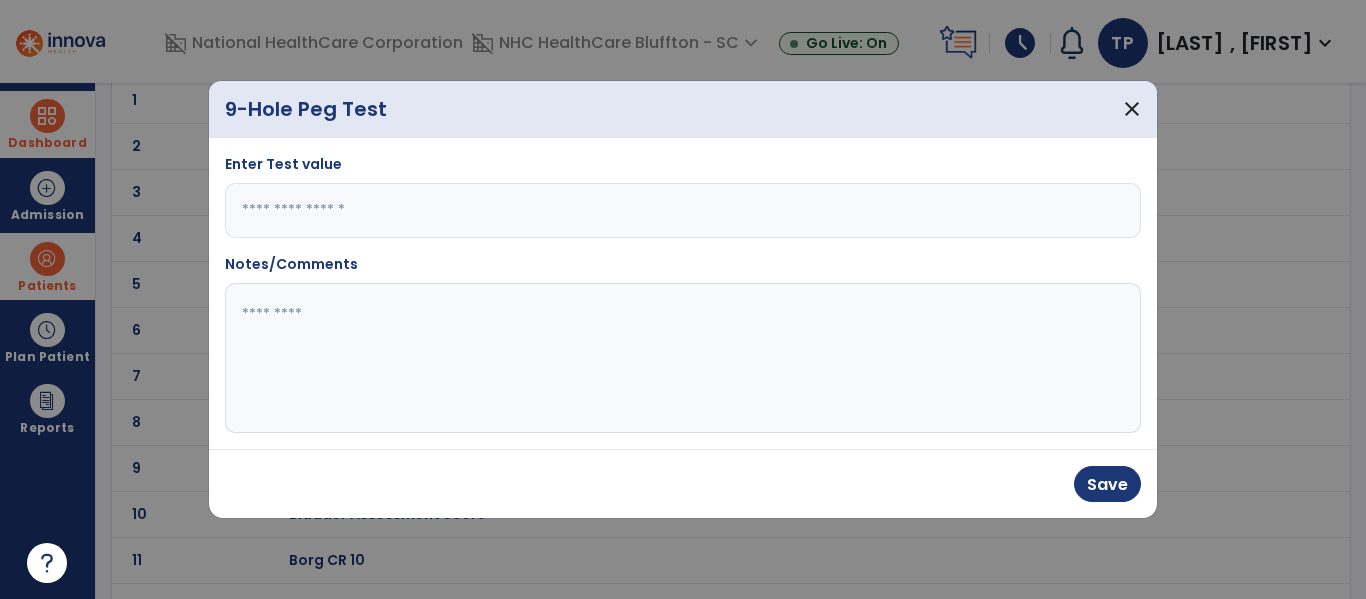 type on "**" 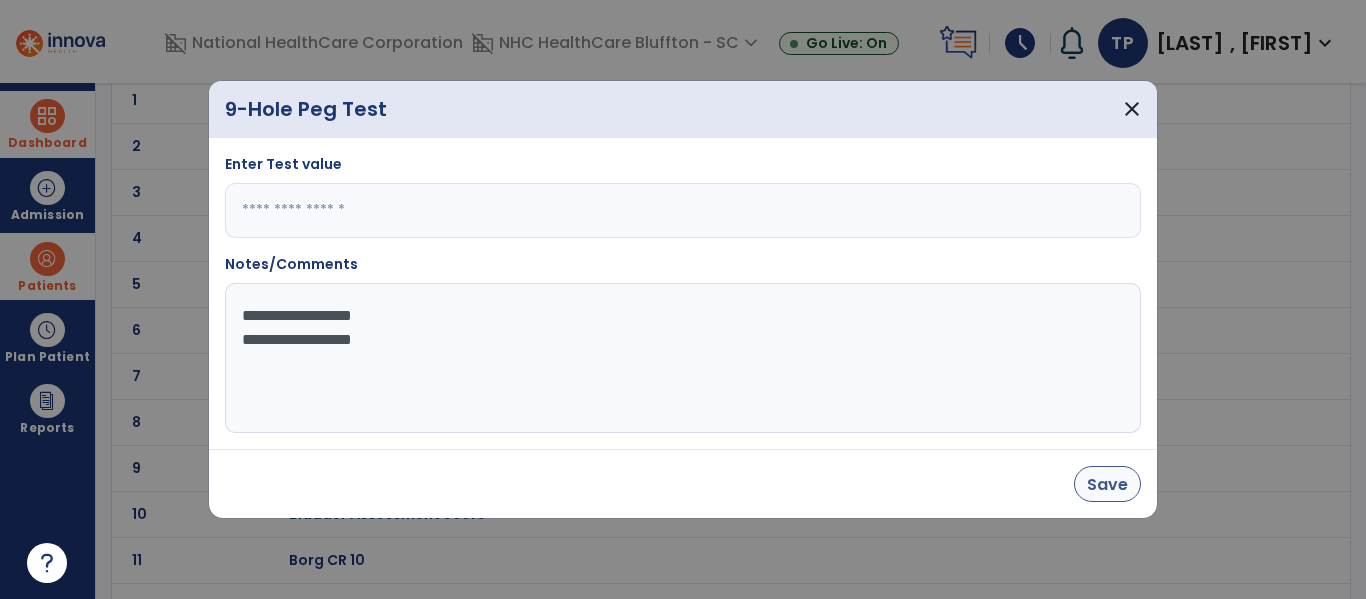 type on "**********" 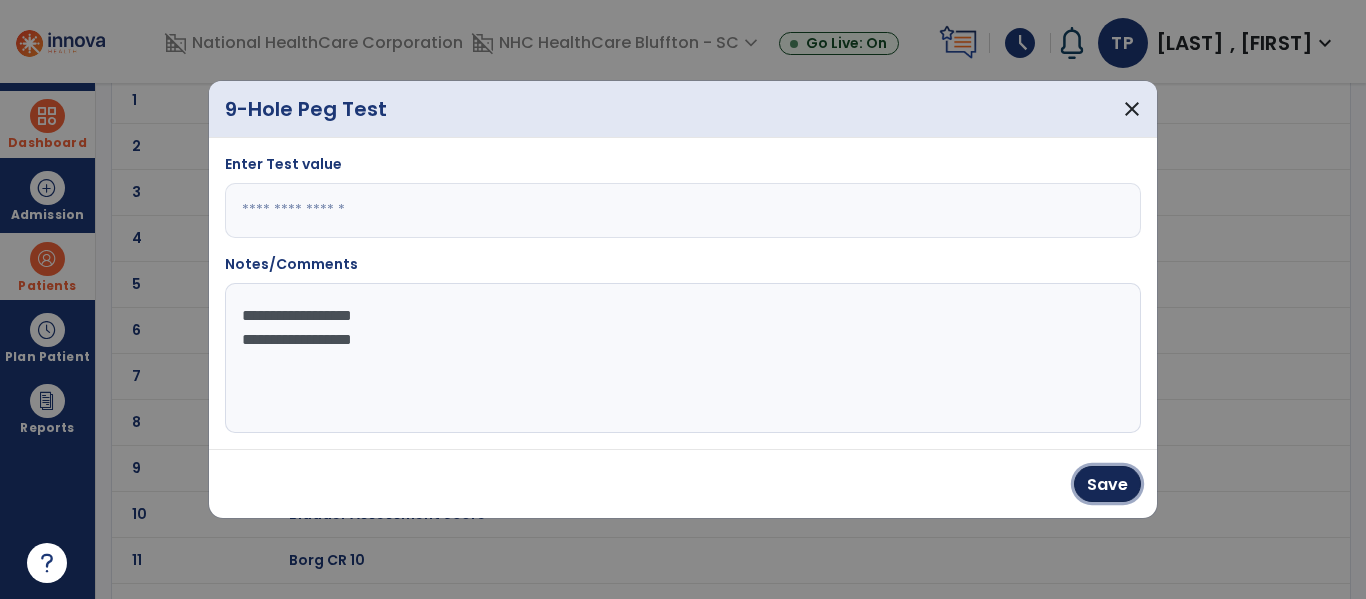 click on "Save" at bounding box center [1107, 484] 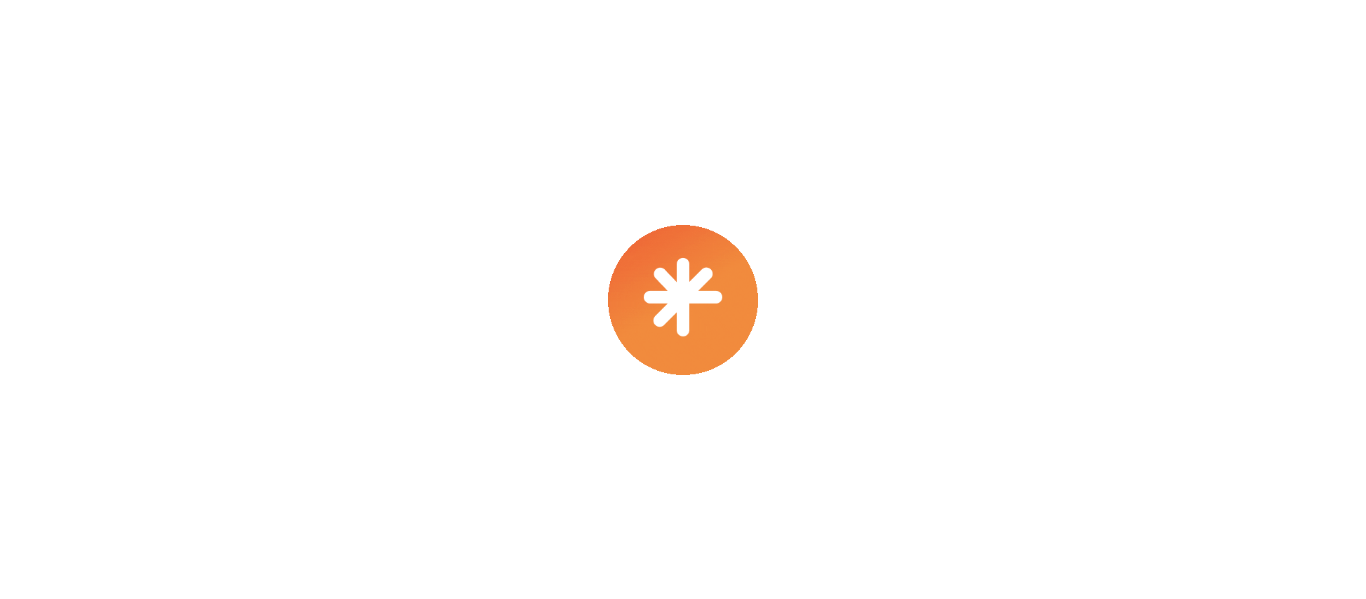 scroll, scrollTop: 0, scrollLeft: 0, axis: both 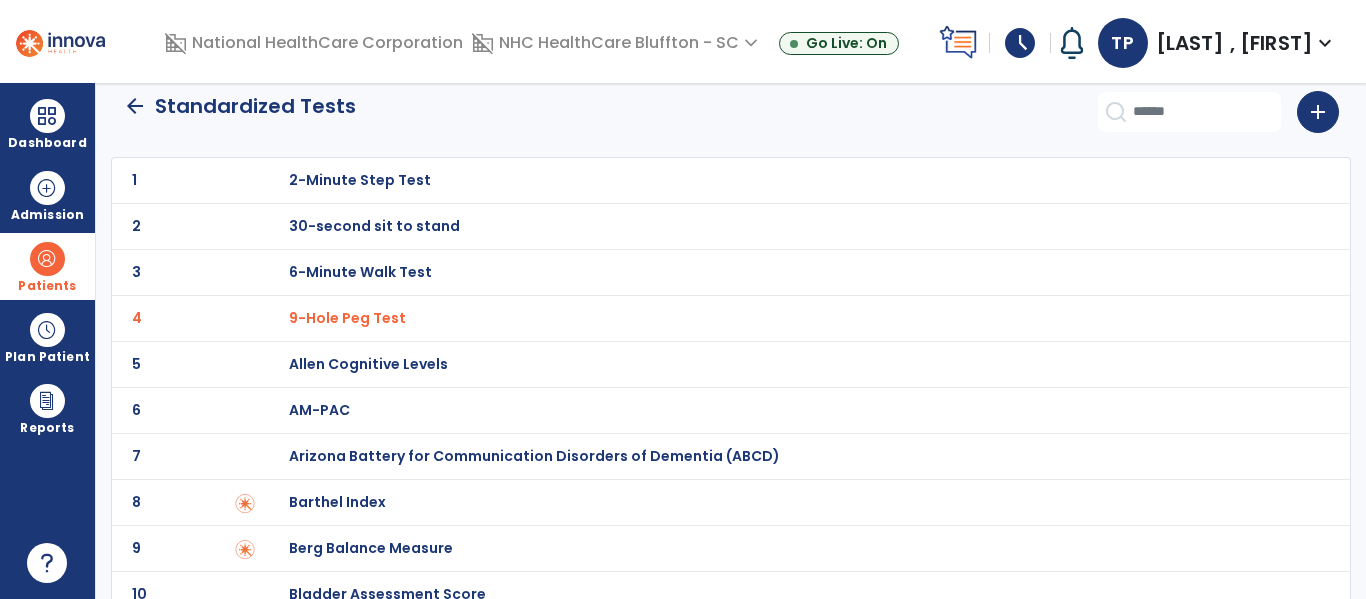 click at bounding box center [47, 259] 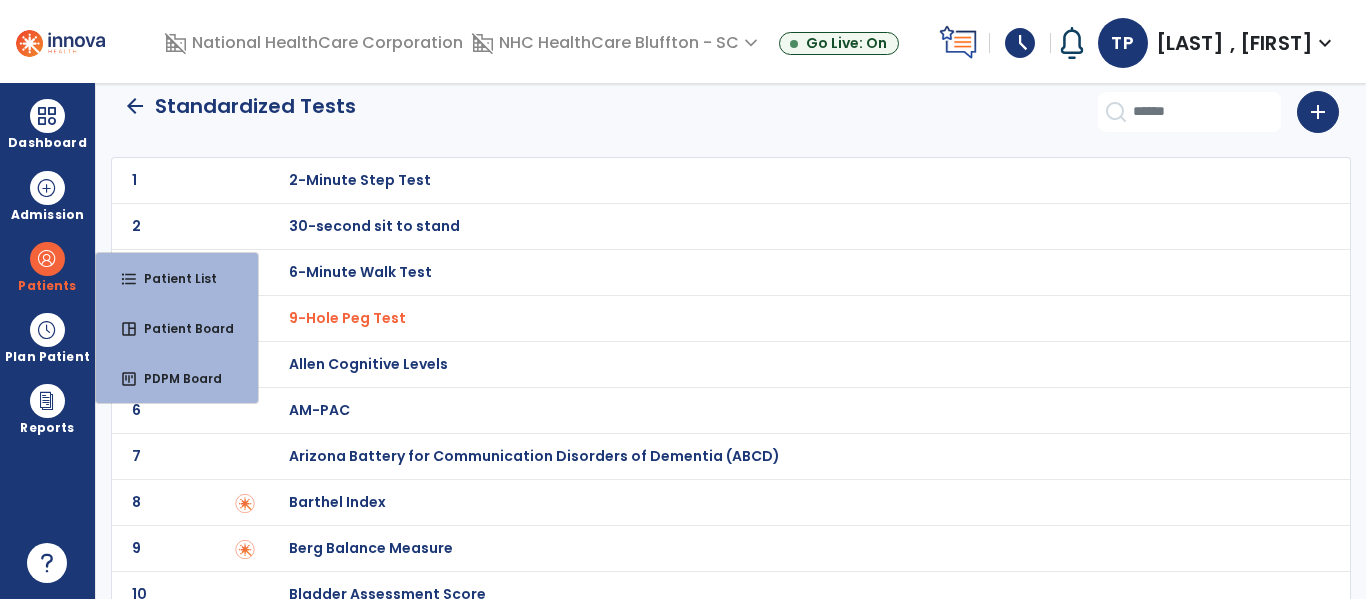 click on "4 9-Hole Peg Test" 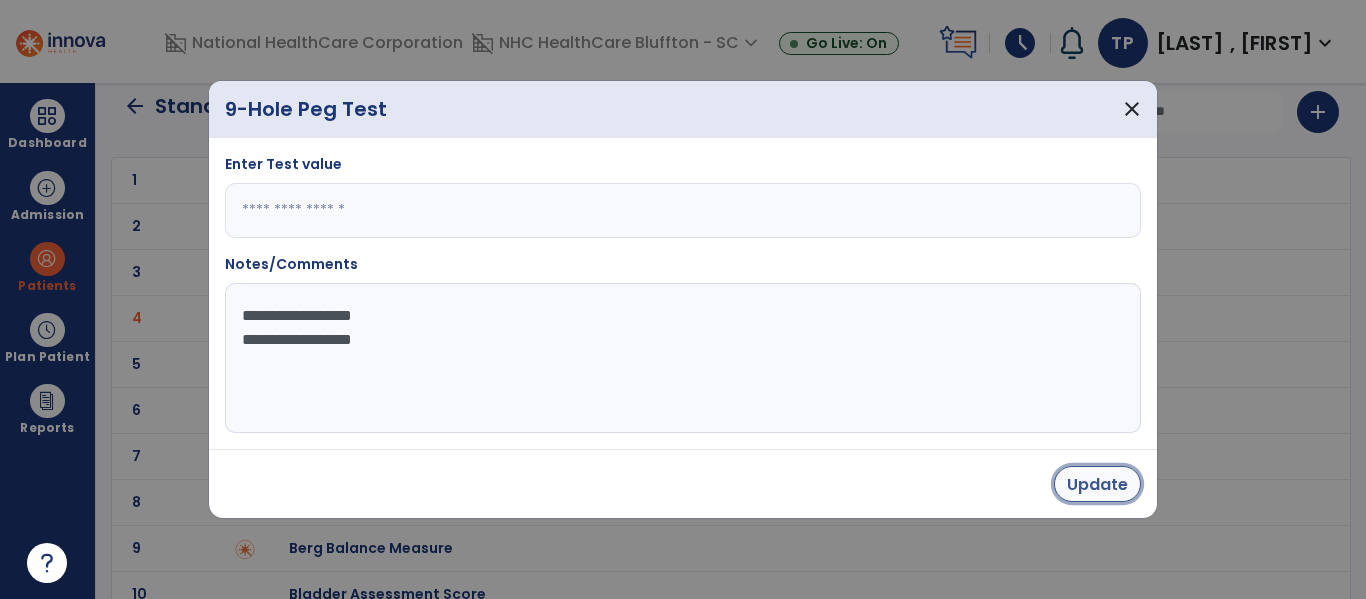 click on "Update" at bounding box center (1097, 484) 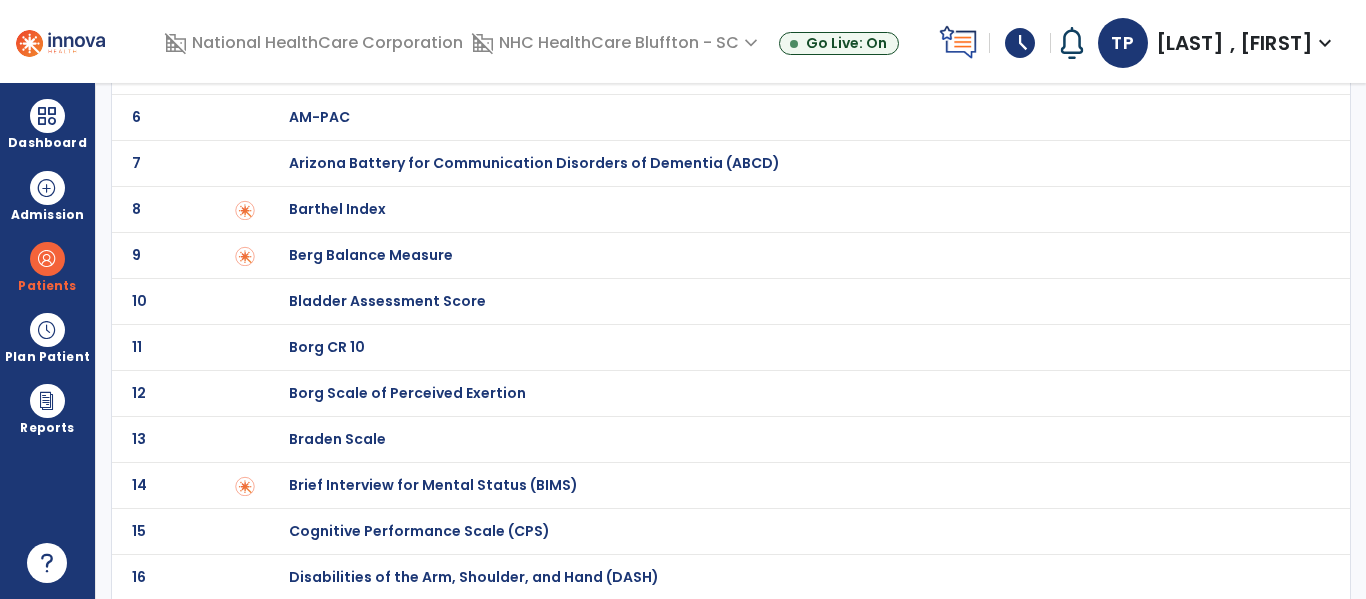 scroll, scrollTop: 0, scrollLeft: 0, axis: both 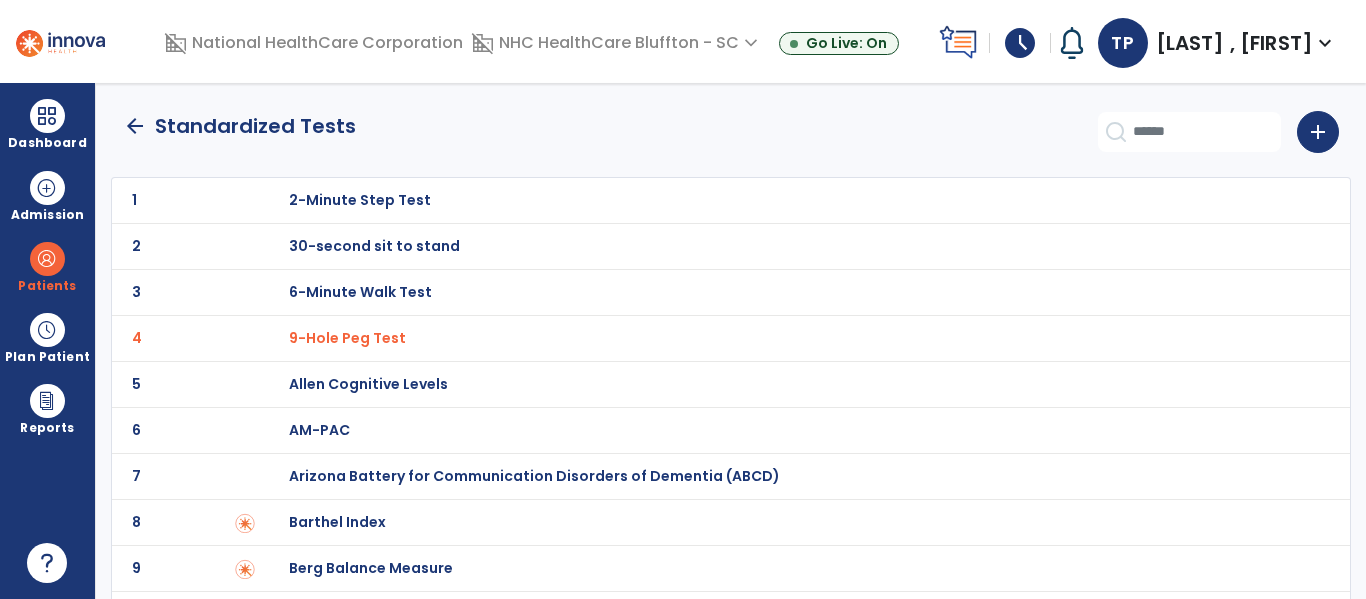 click on "arrow_back" 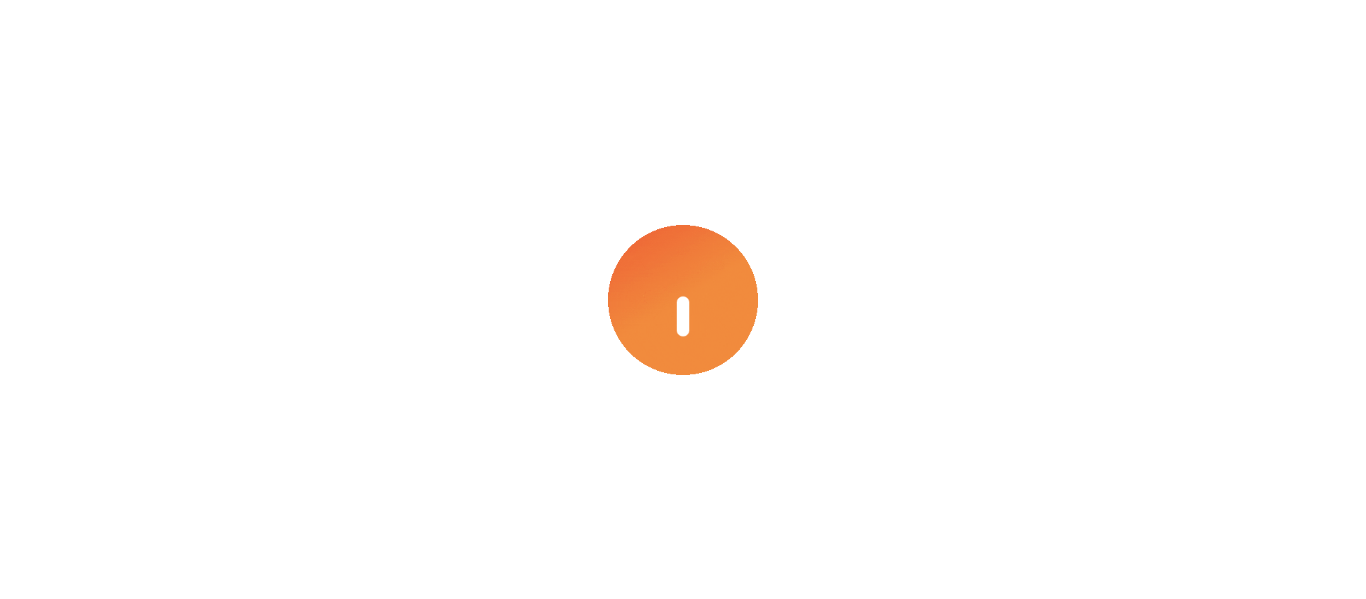 scroll, scrollTop: 0, scrollLeft: 0, axis: both 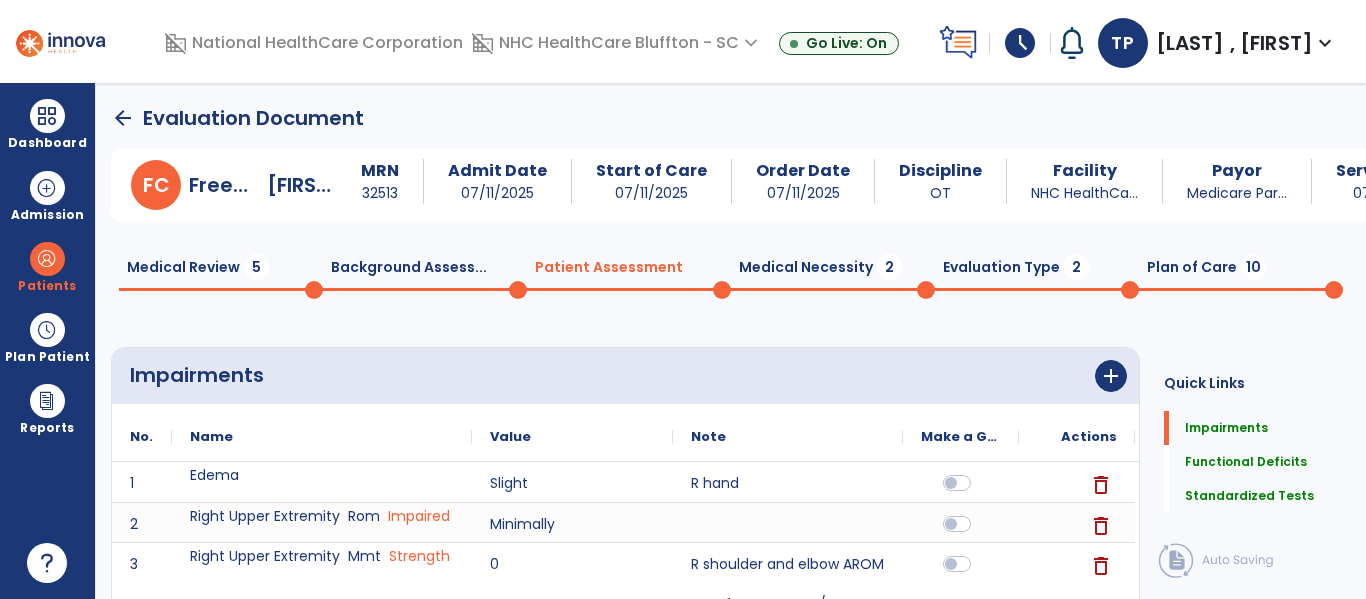 click on "Medical Review  5" 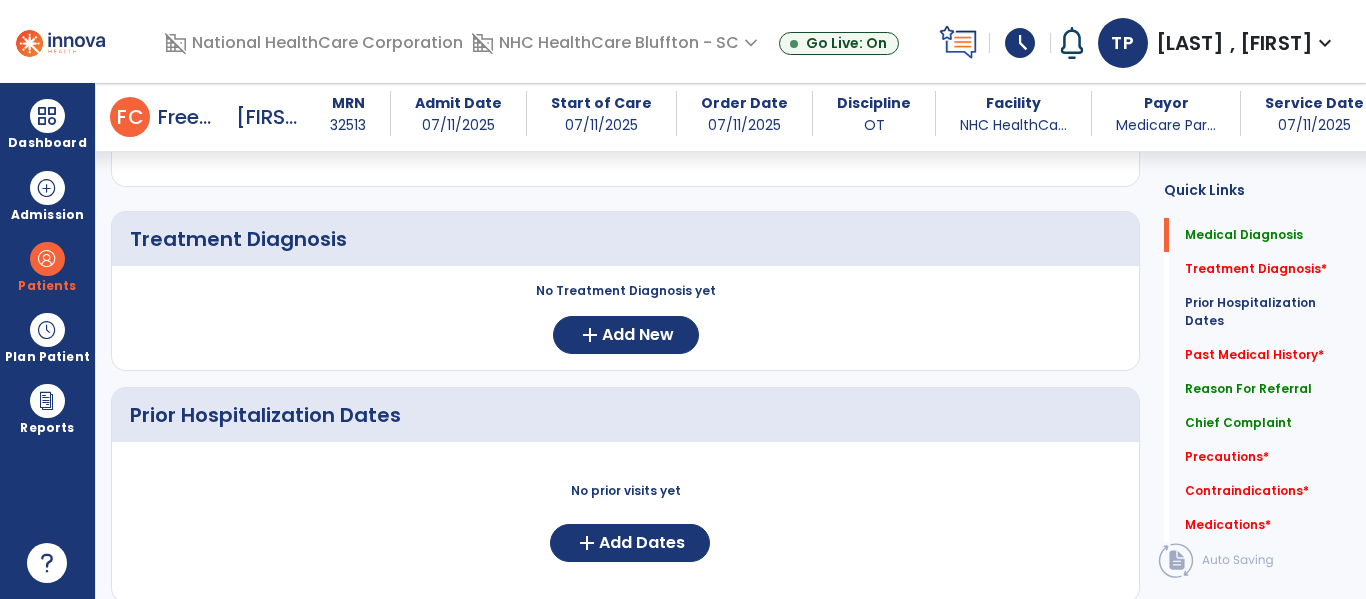 scroll, scrollTop: 400, scrollLeft: 0, axis: vertical 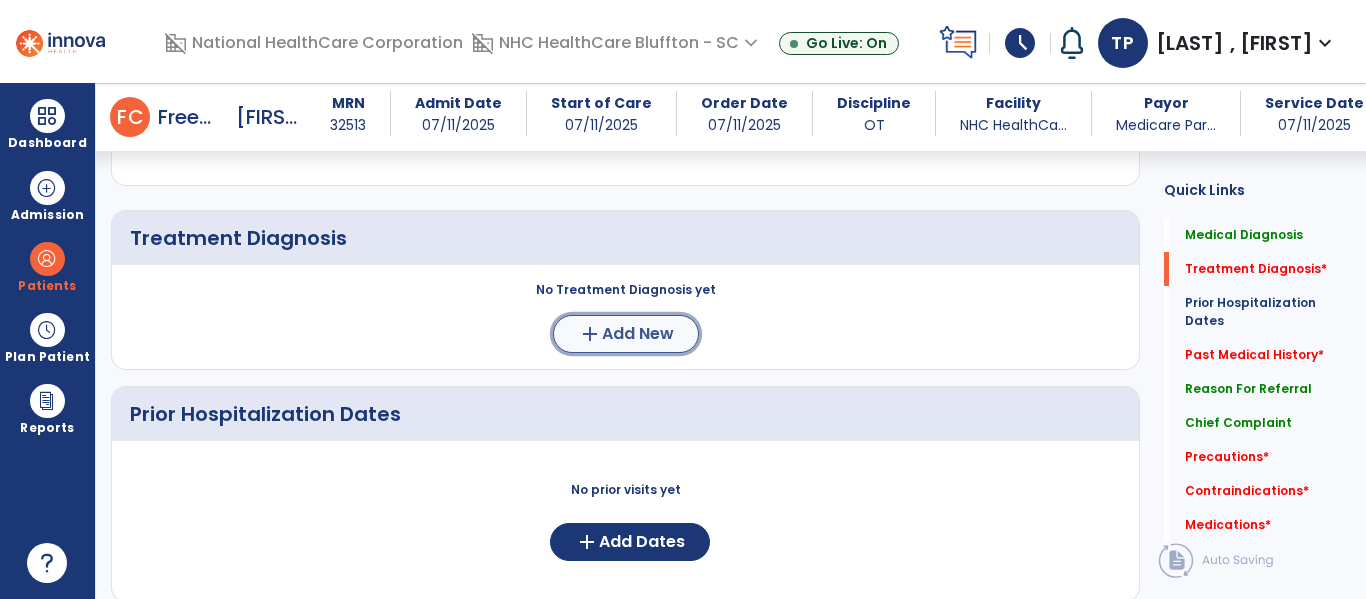 click on "add  Add New" 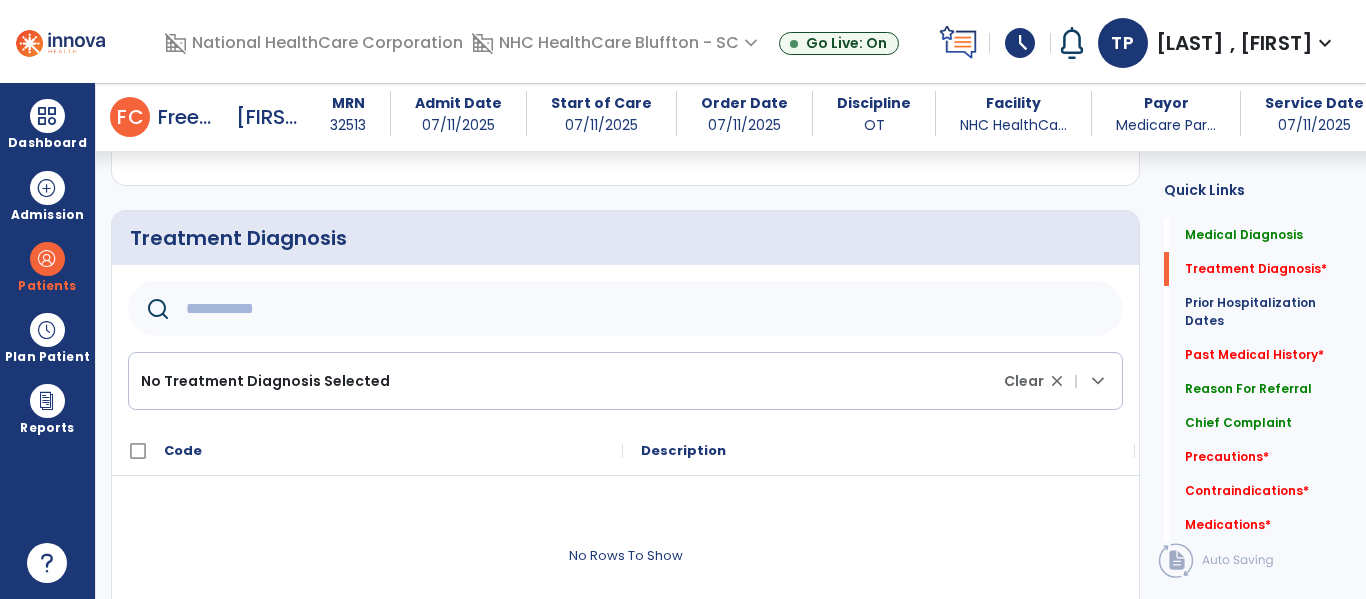 click 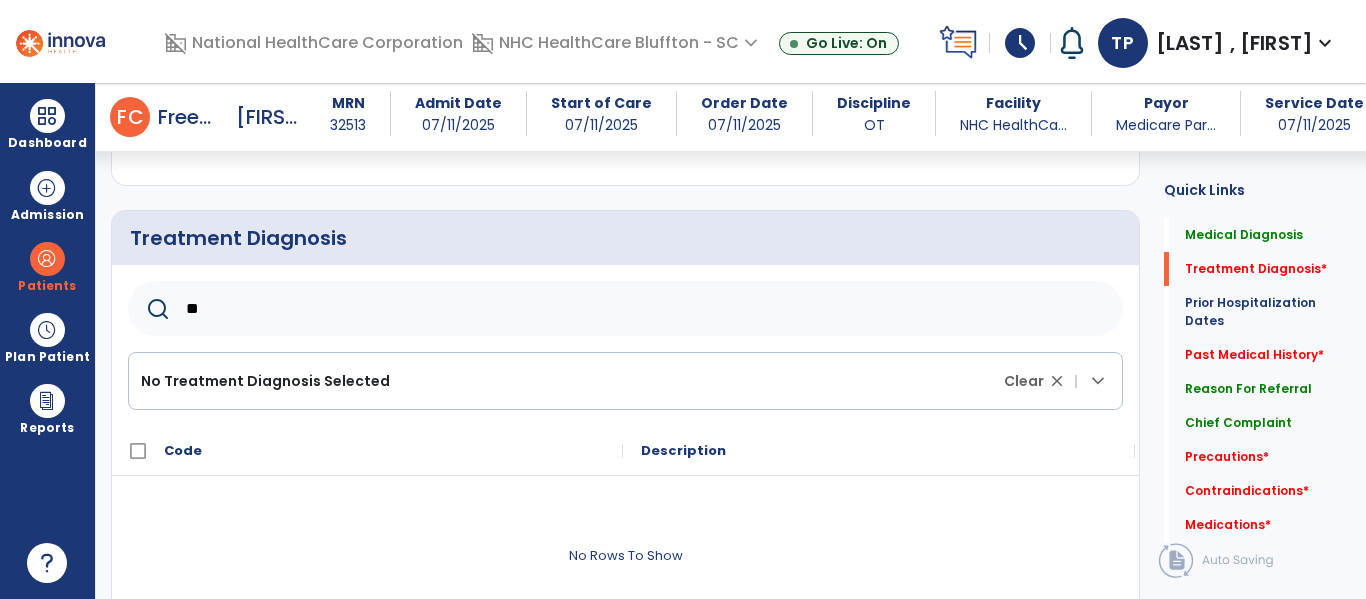 type on "*" 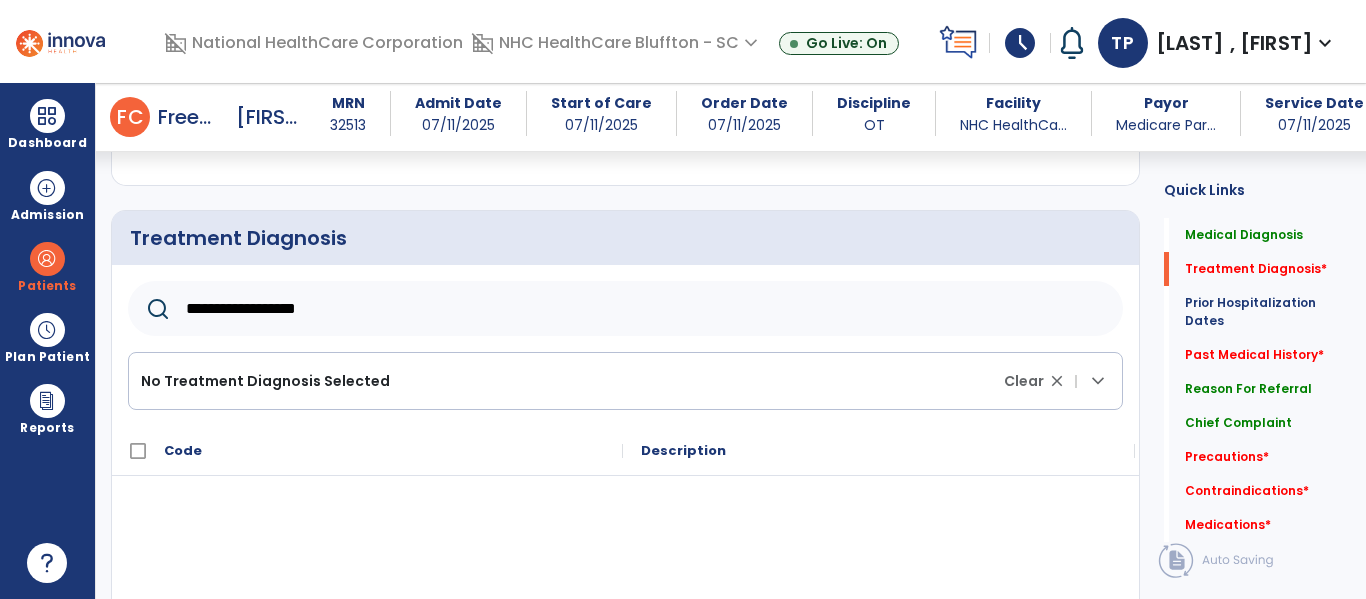 type on "**********" 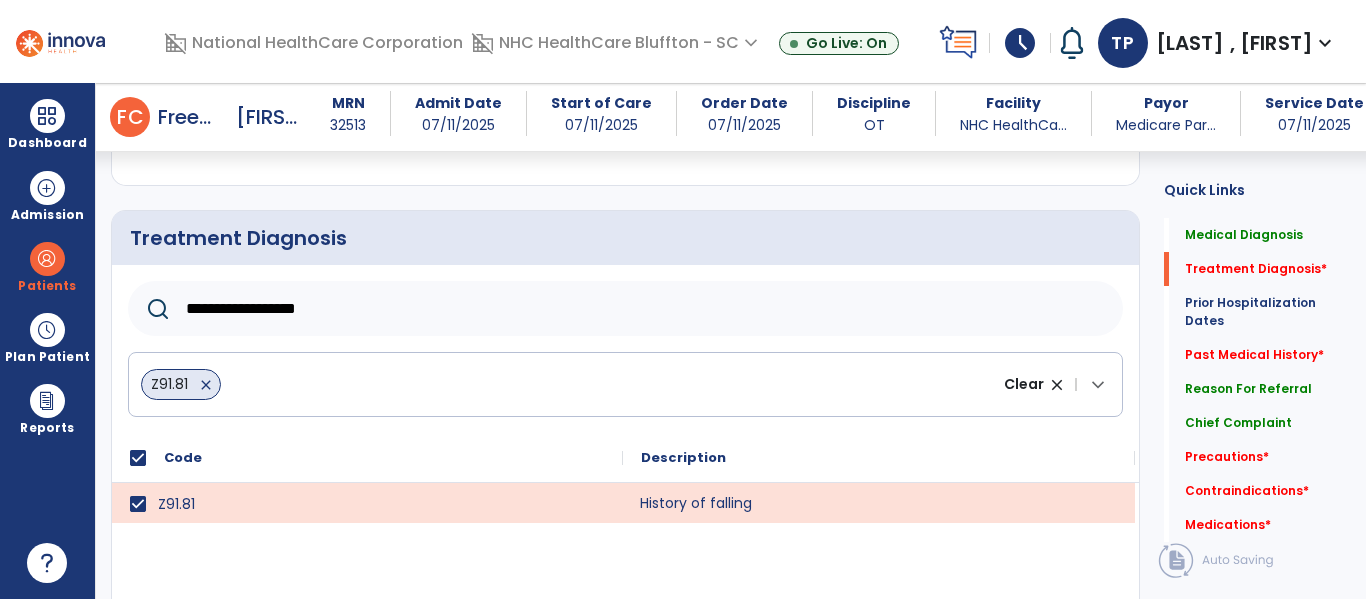 click on "History of falling" 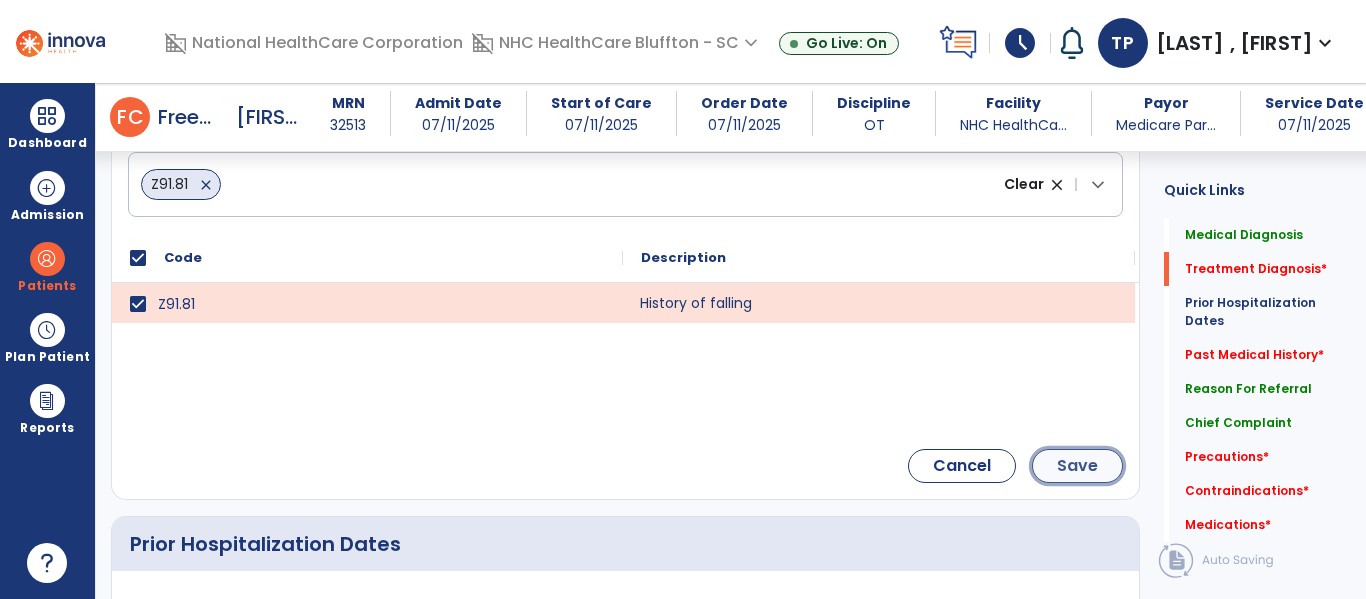 click on "Save" 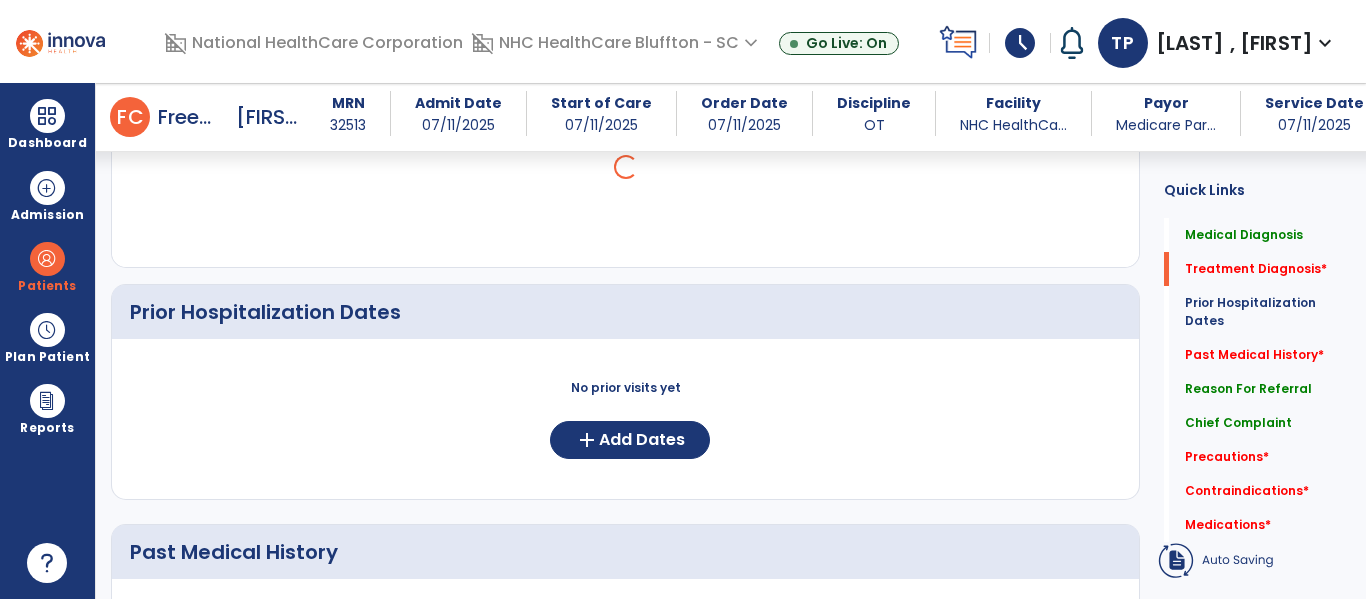 scroll, scrollTop: 434, scrollLeft: 0, axis: vertical 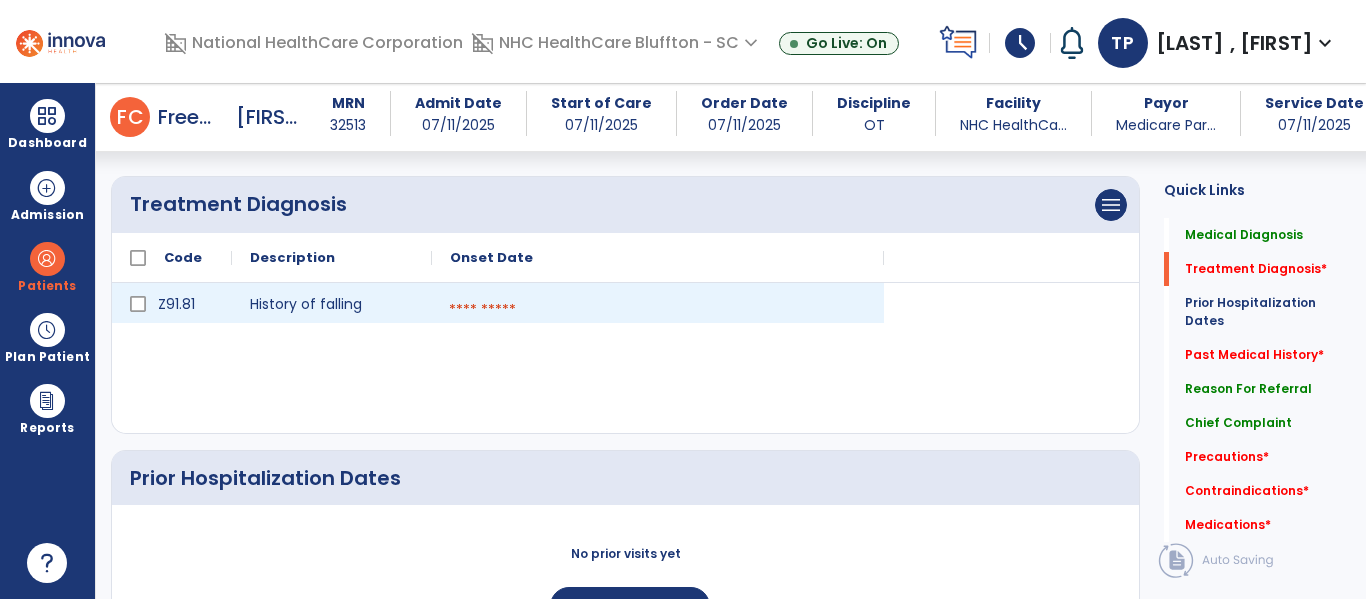 click at bounding box center (658, 310) 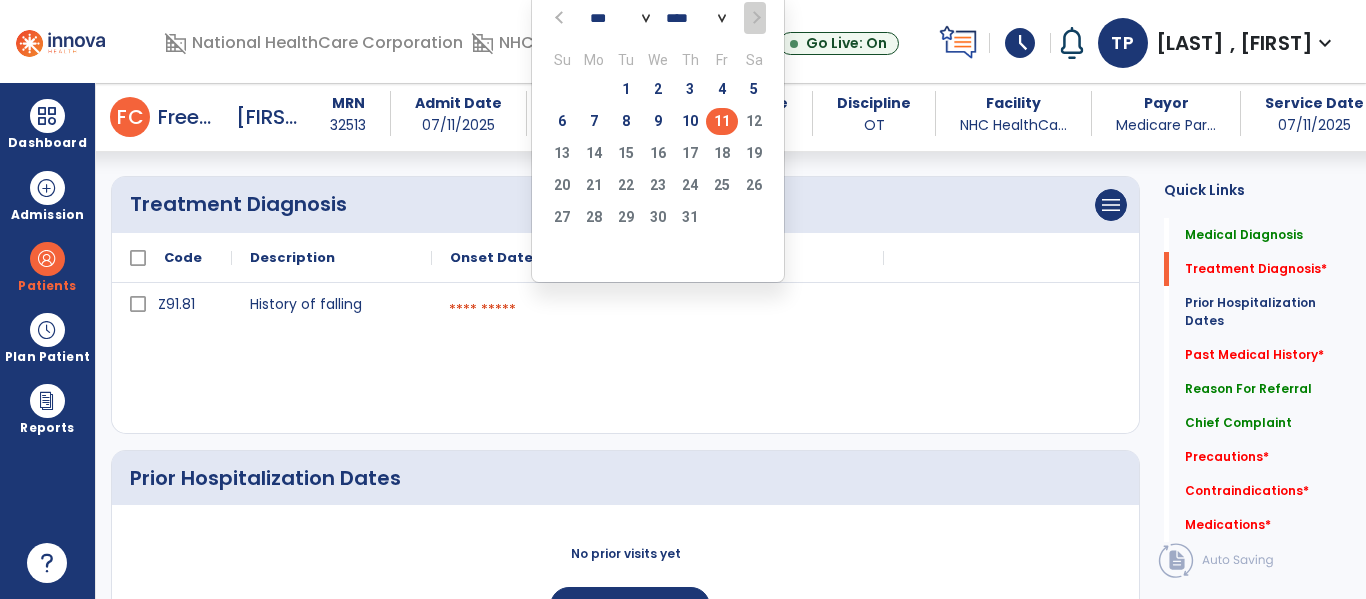 click on "11" 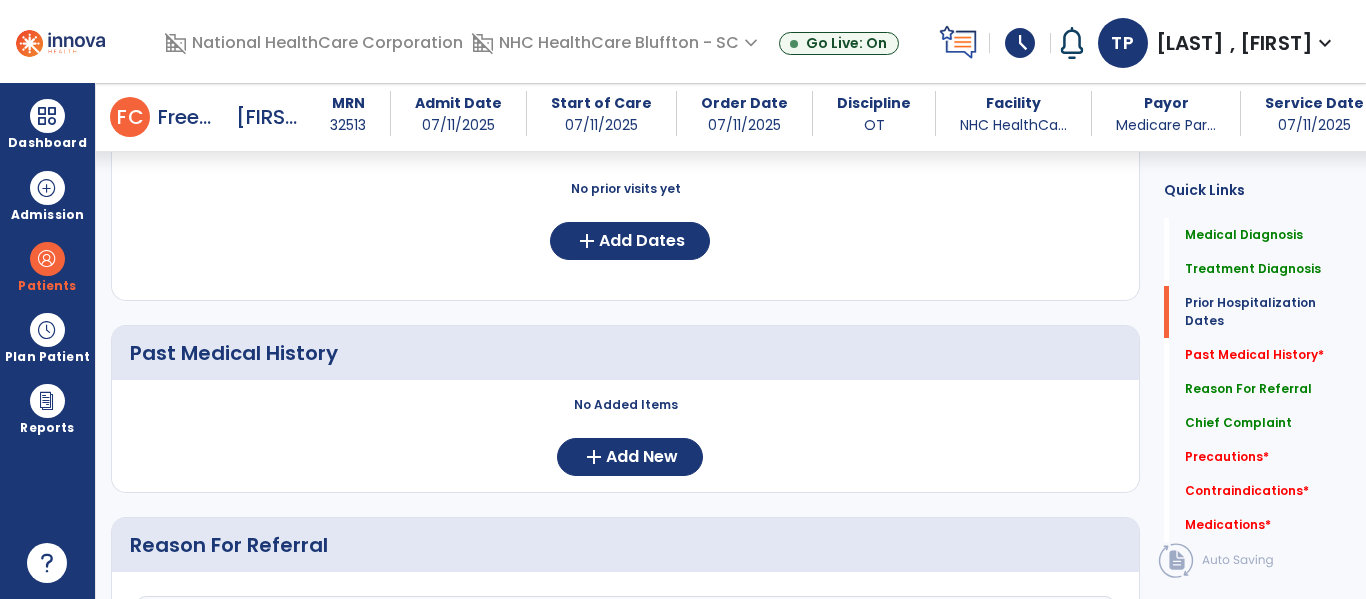 scroll, scrollTop: 834, scrollLeft: 0, axis: vertical 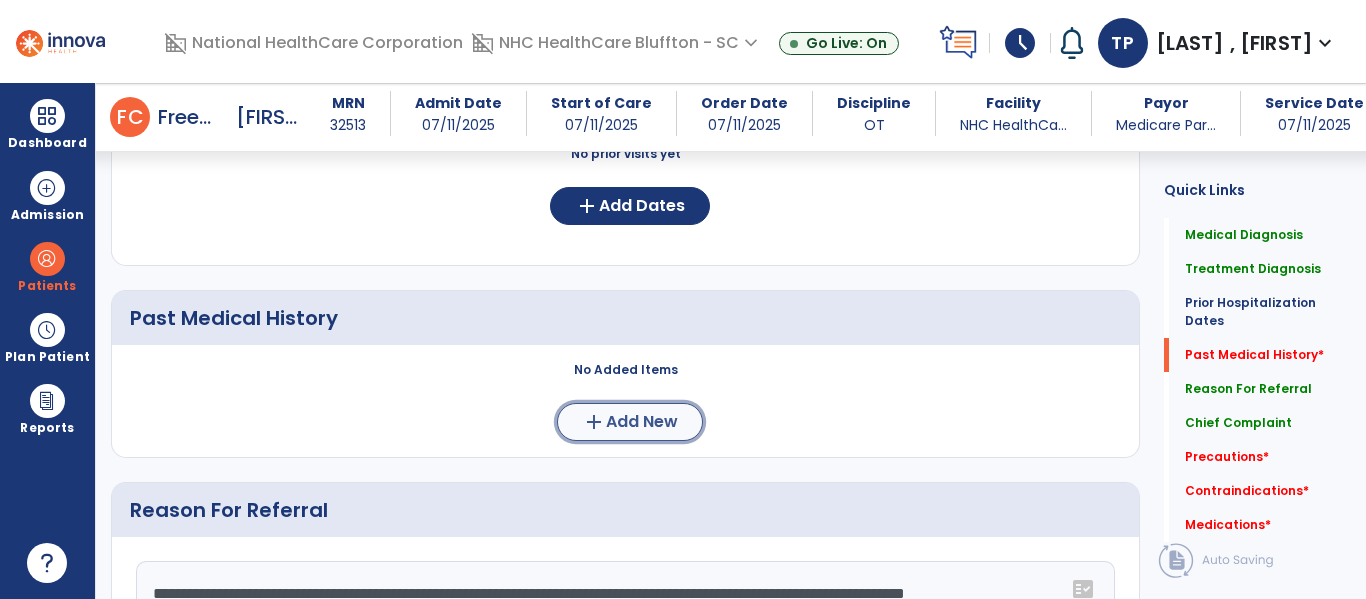 click on "Add New" 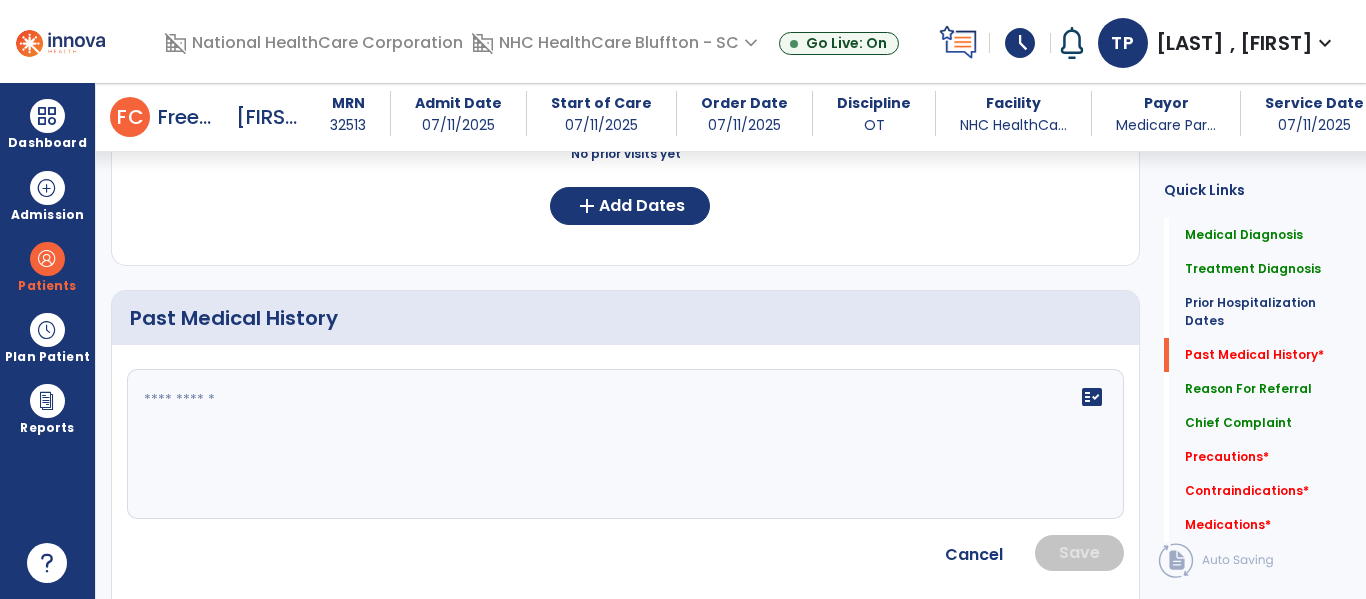 click on "fact_check" 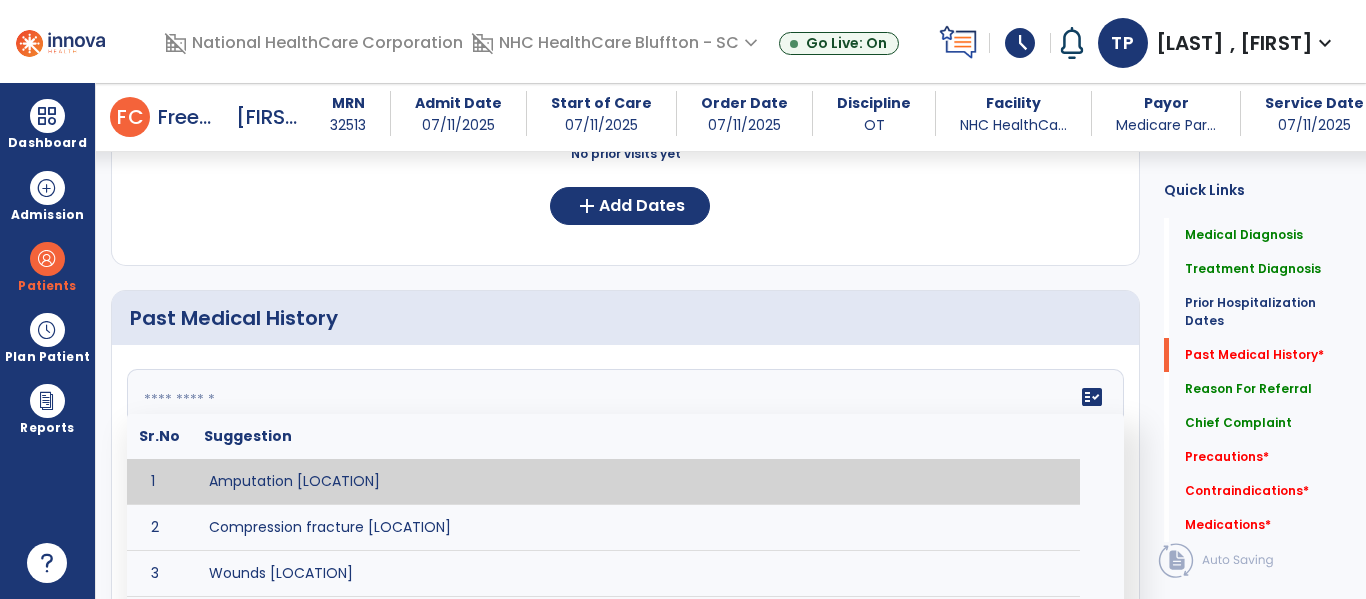 type on "*" 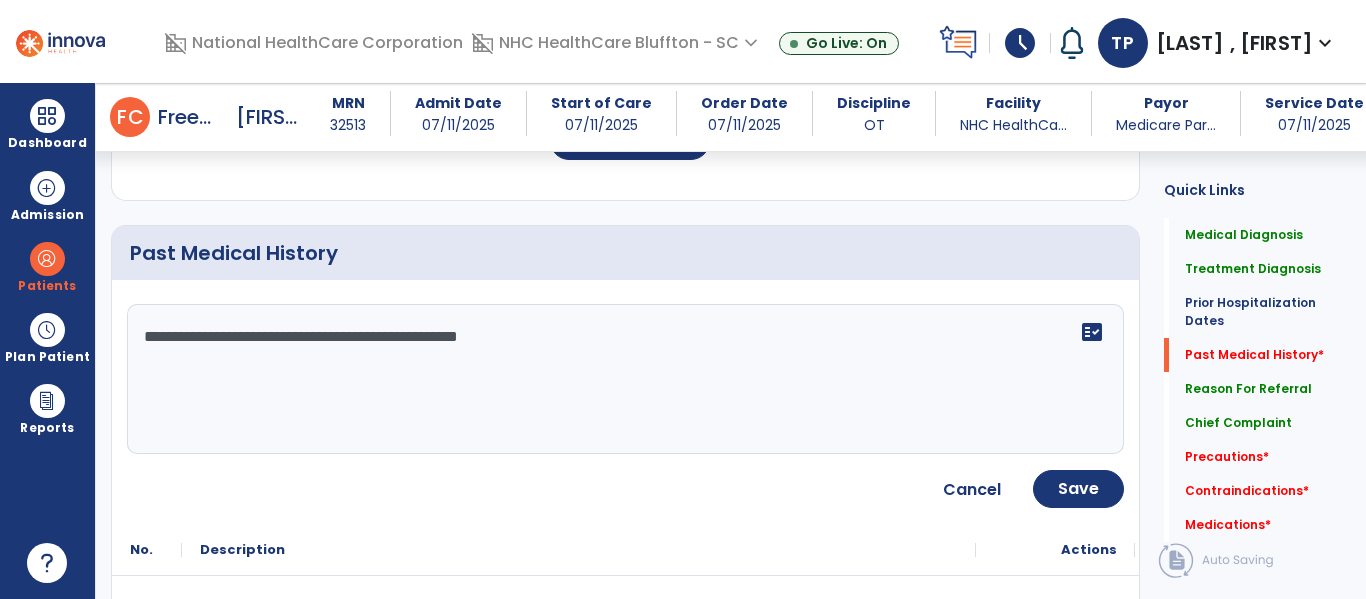scroll, scrollTop: 934, scrollLeft: 0, axis: vertical 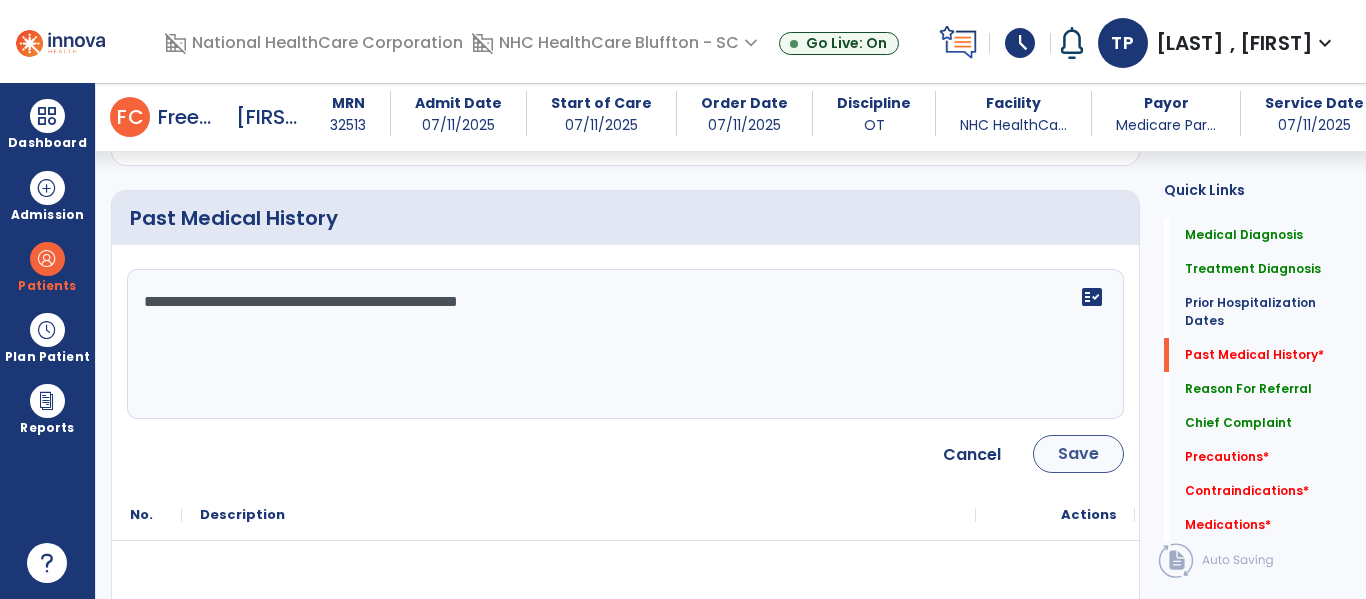 type on "**********" 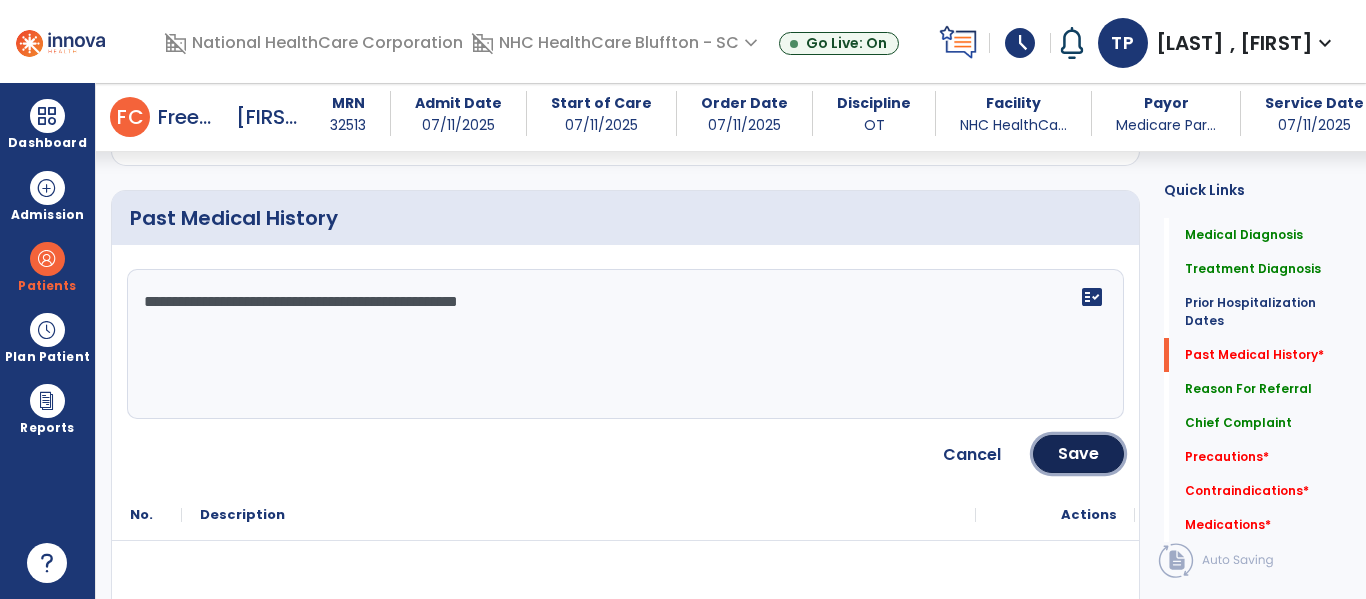click on "Save" 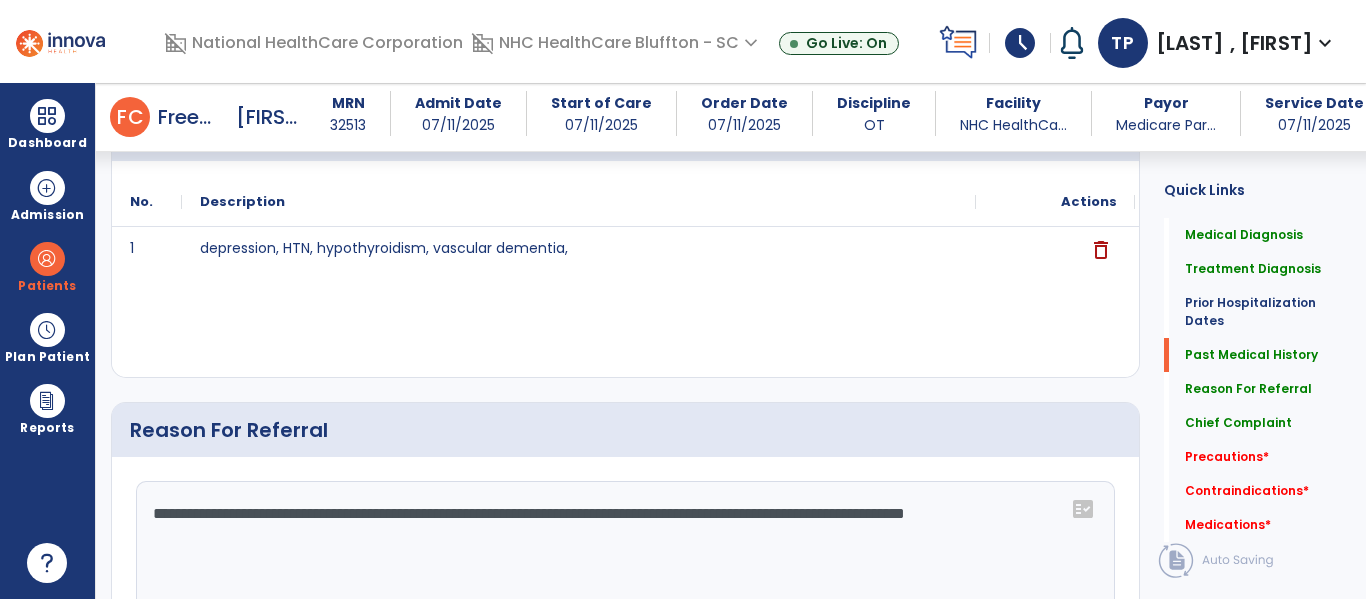 scroll, scrollTop: 1134, scrollLeft: 0, axis: vertical 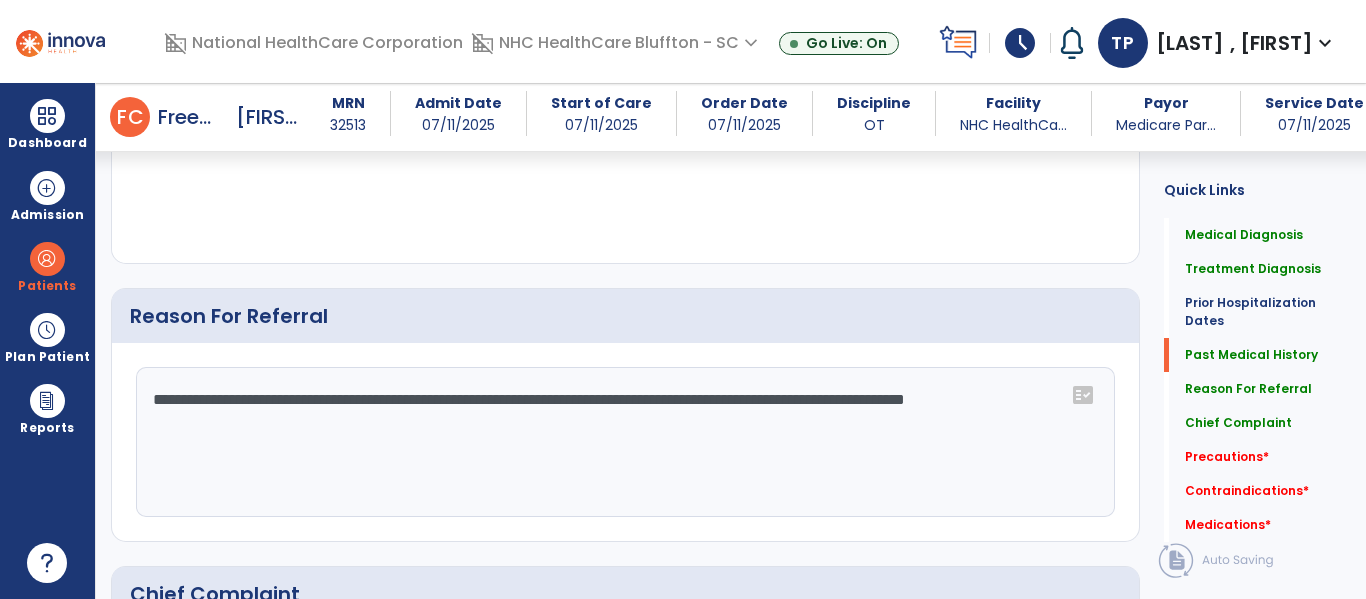 click on "**********" 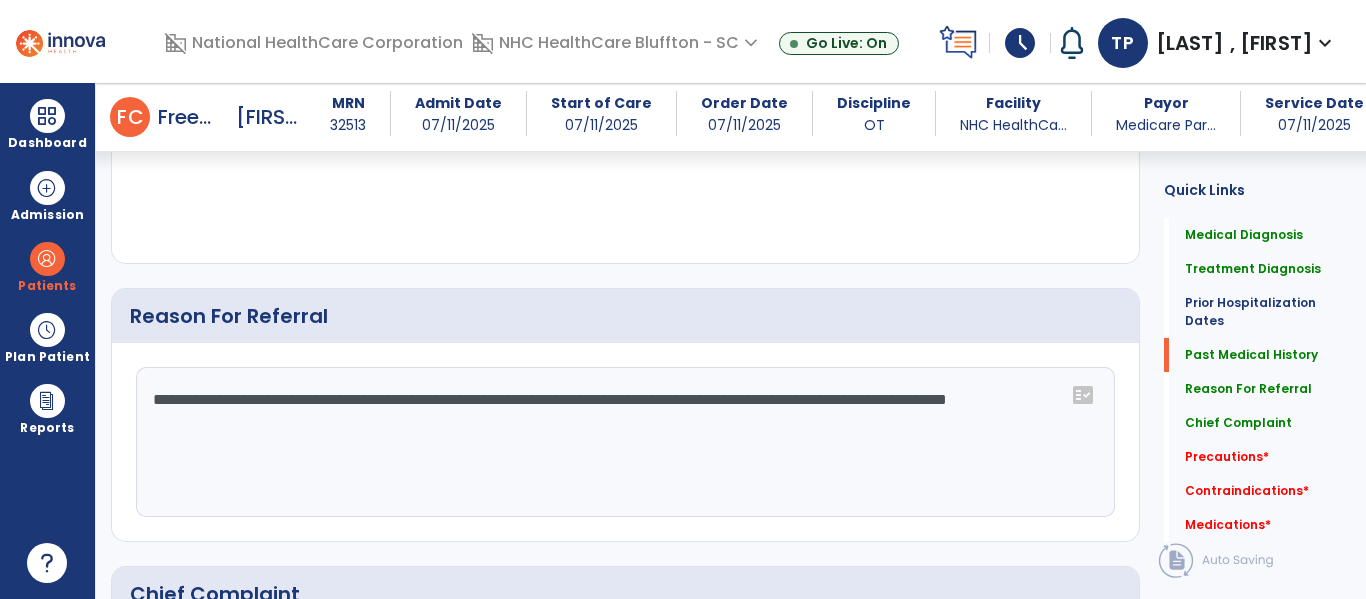 click on "**********" 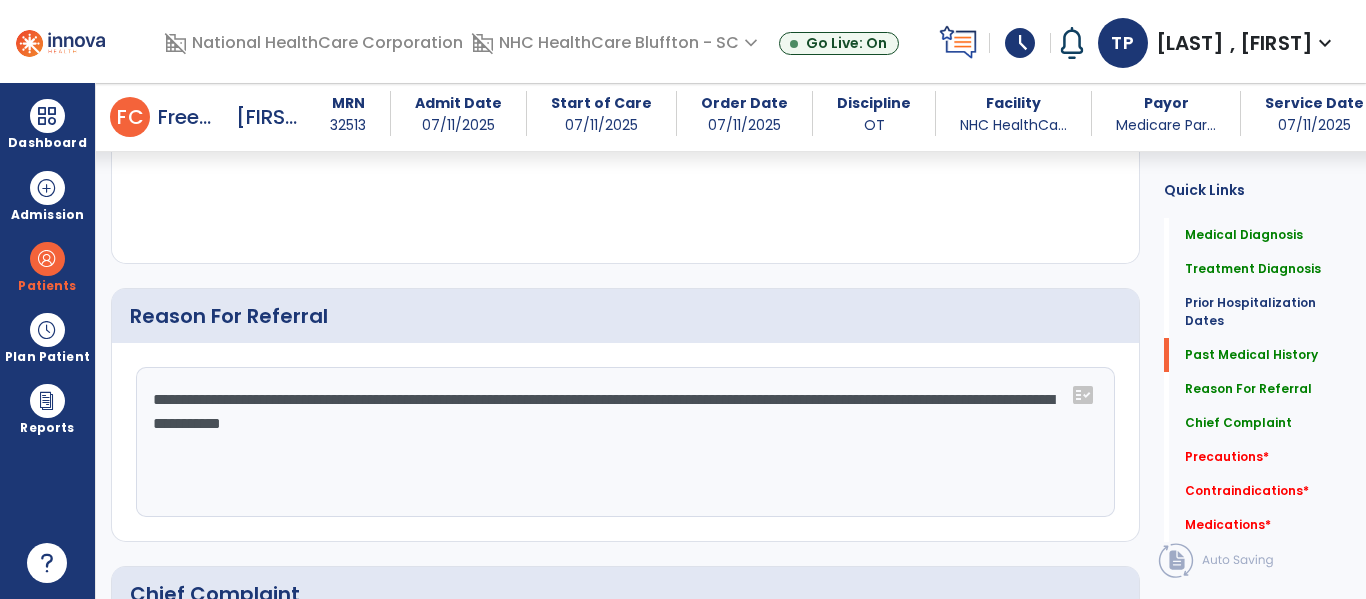 click on "**********" 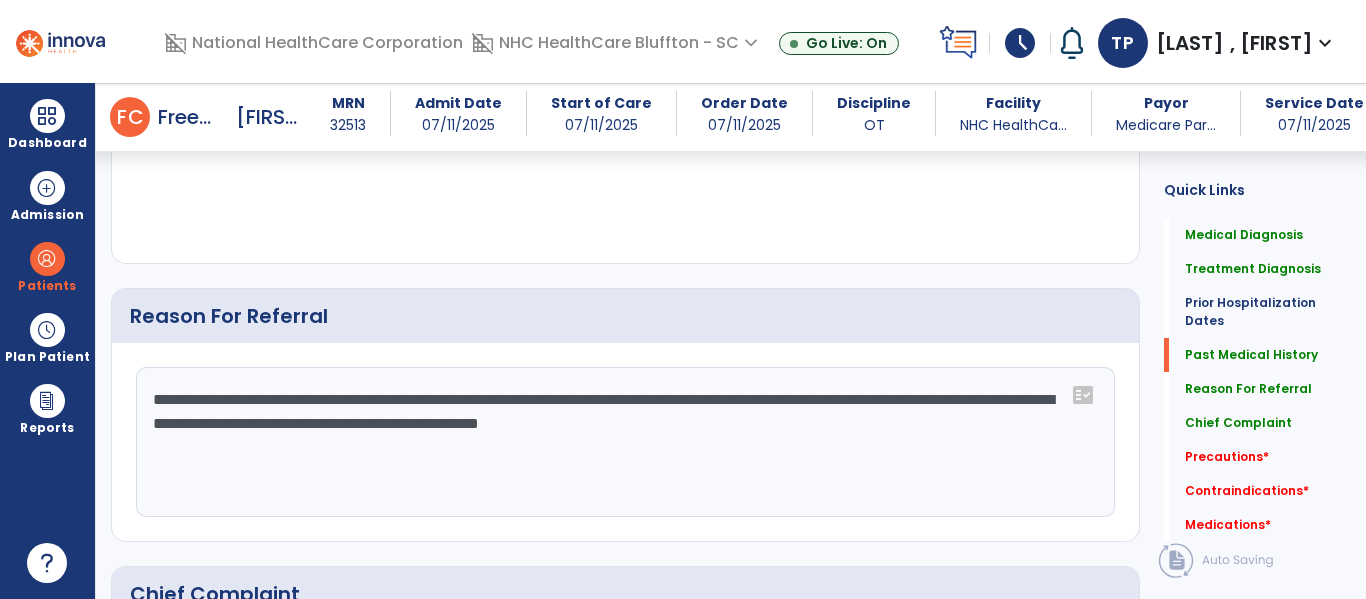 drag, startPoint x: 978, startPoint y: 439, endPoint x: 996, endPoint y: 449, distance: 20.59126 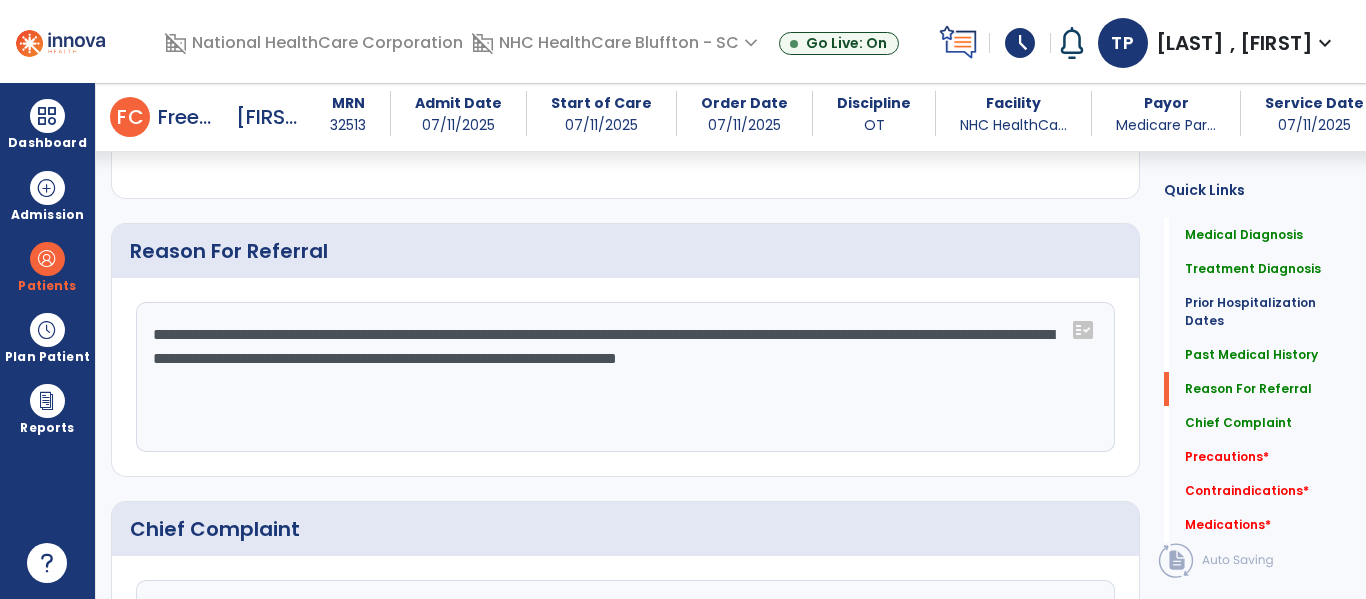 scroll, scrollTop: 1234, scrollLeft: 0, axis: vertical 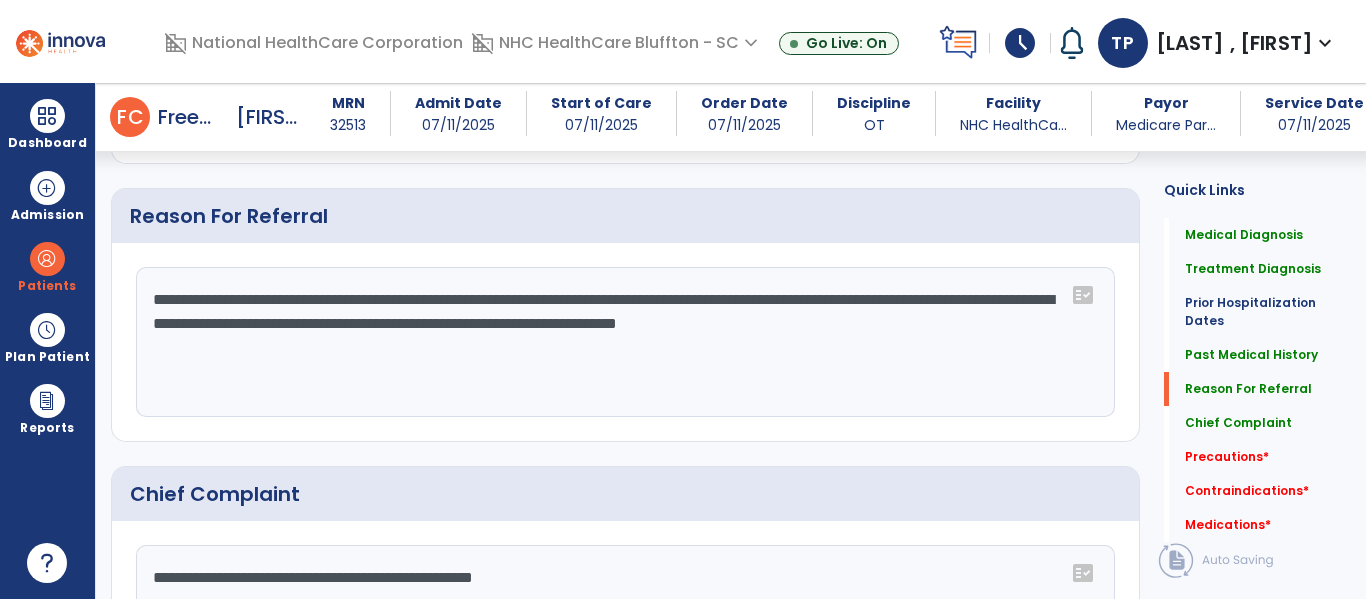 click on "**********" 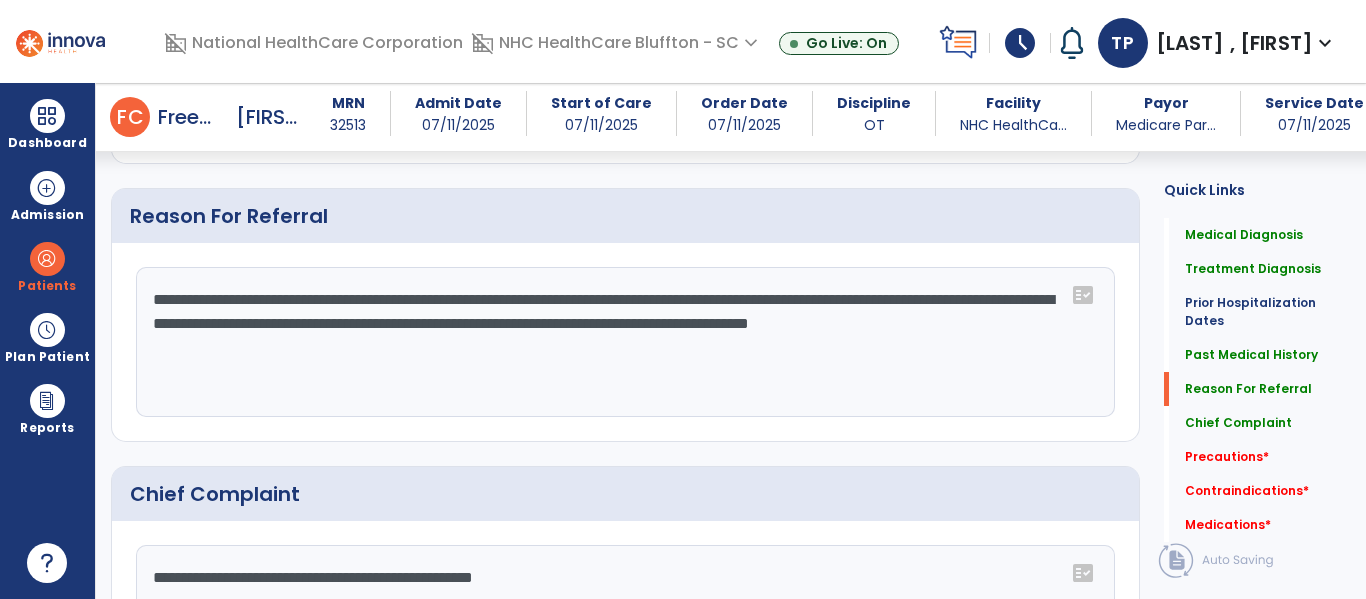 click on "**********" 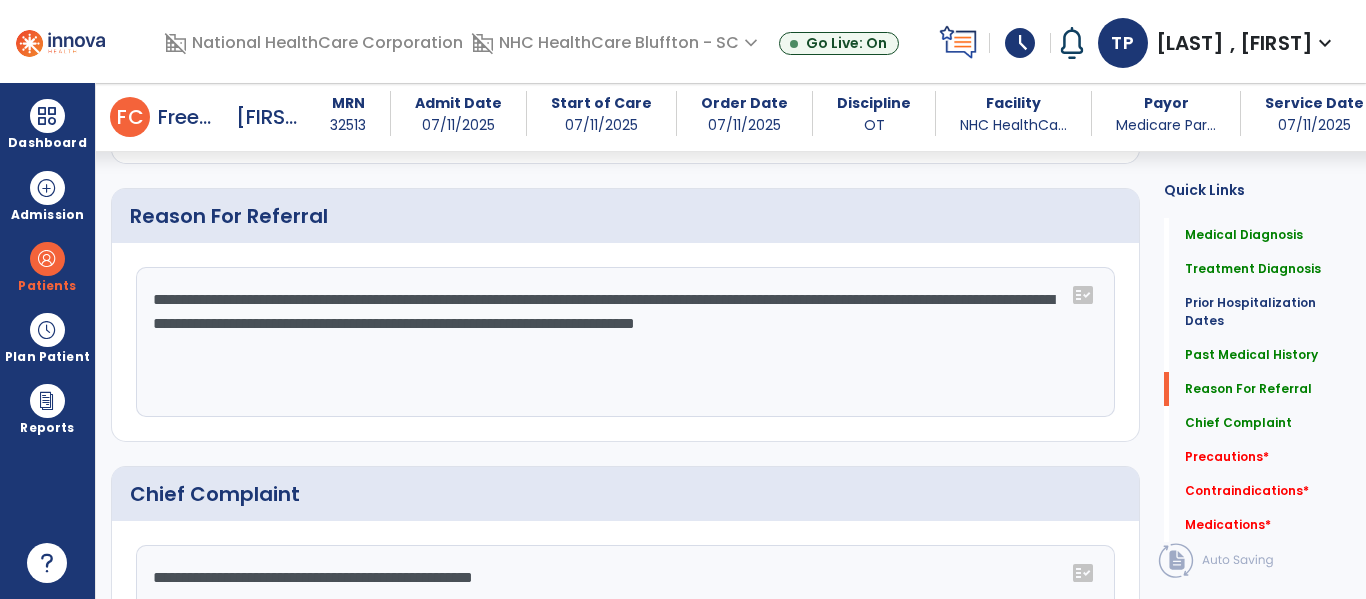 click on "**********" 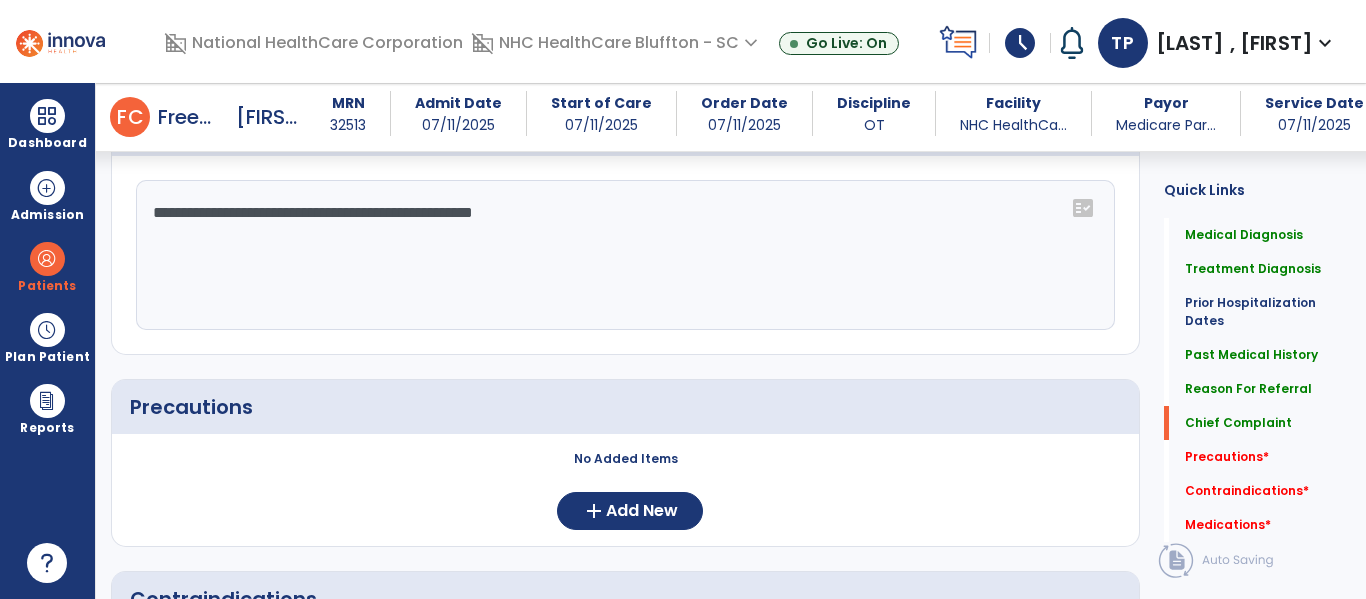 scroll, scrollTop: 1634, scrollLeft: 0, axis: vertical 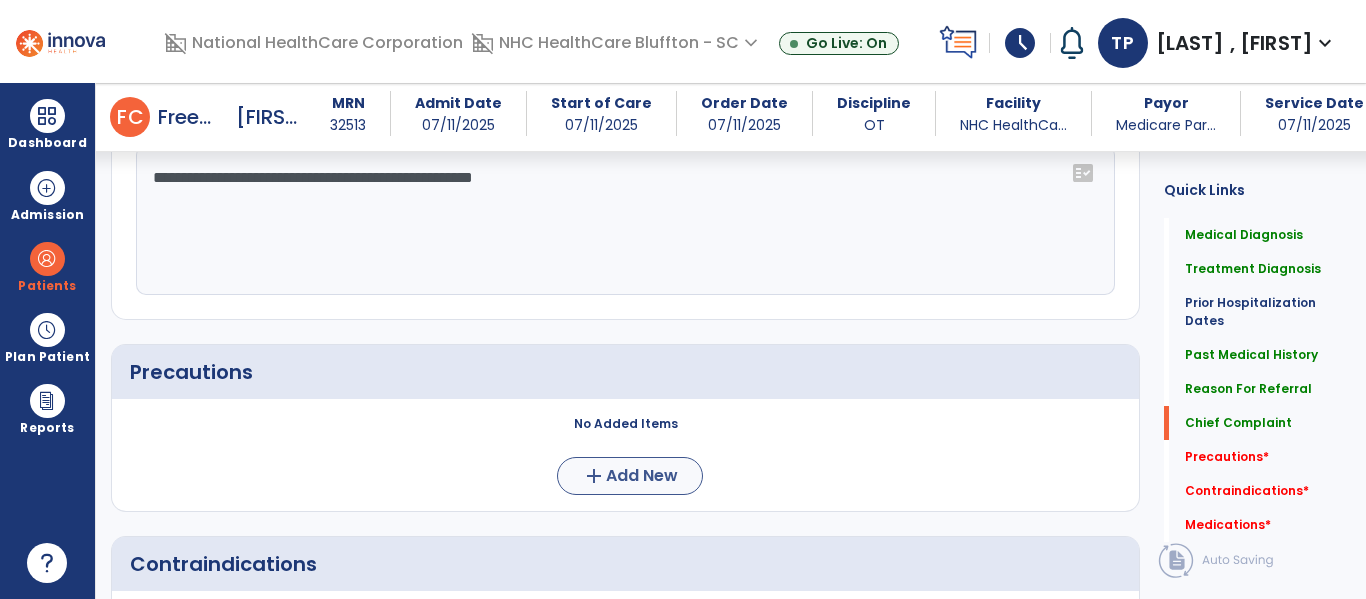type on "**********" 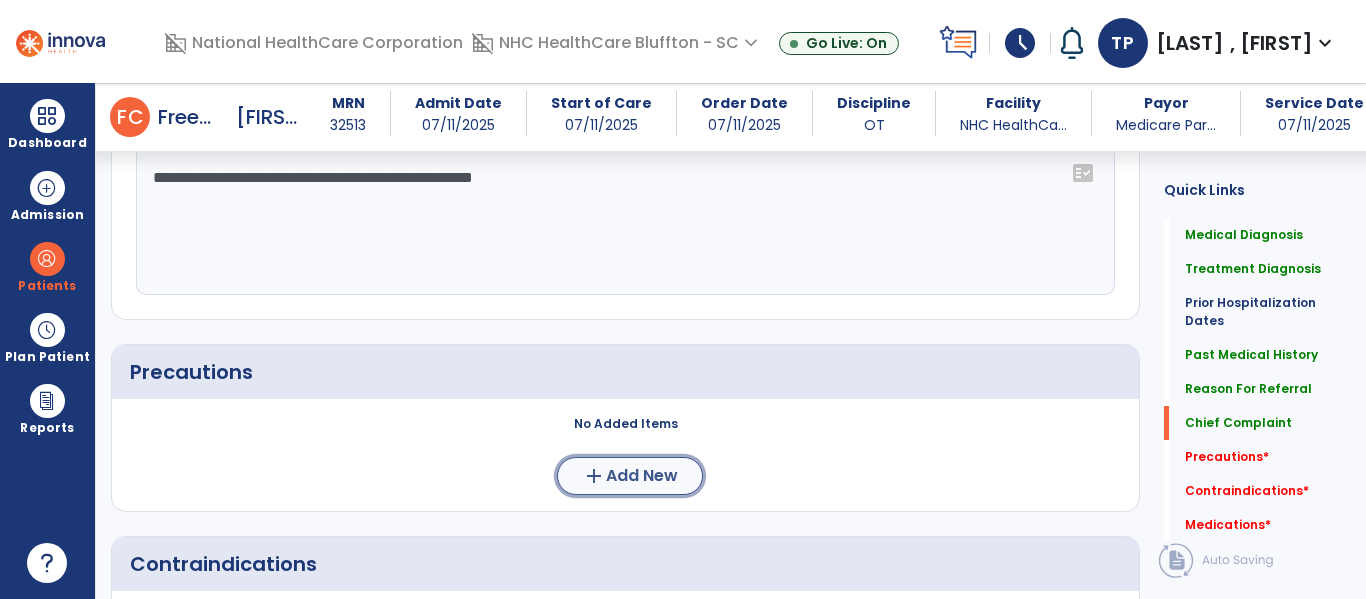 click on "Add New" 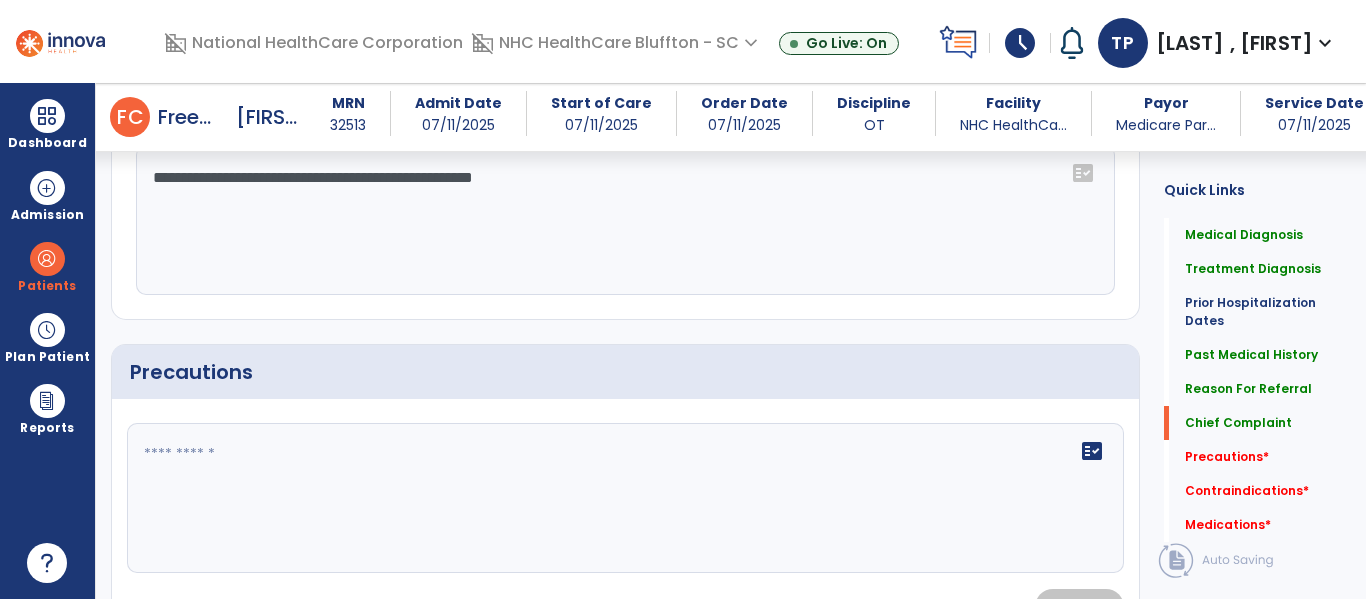 click on "fact_check" 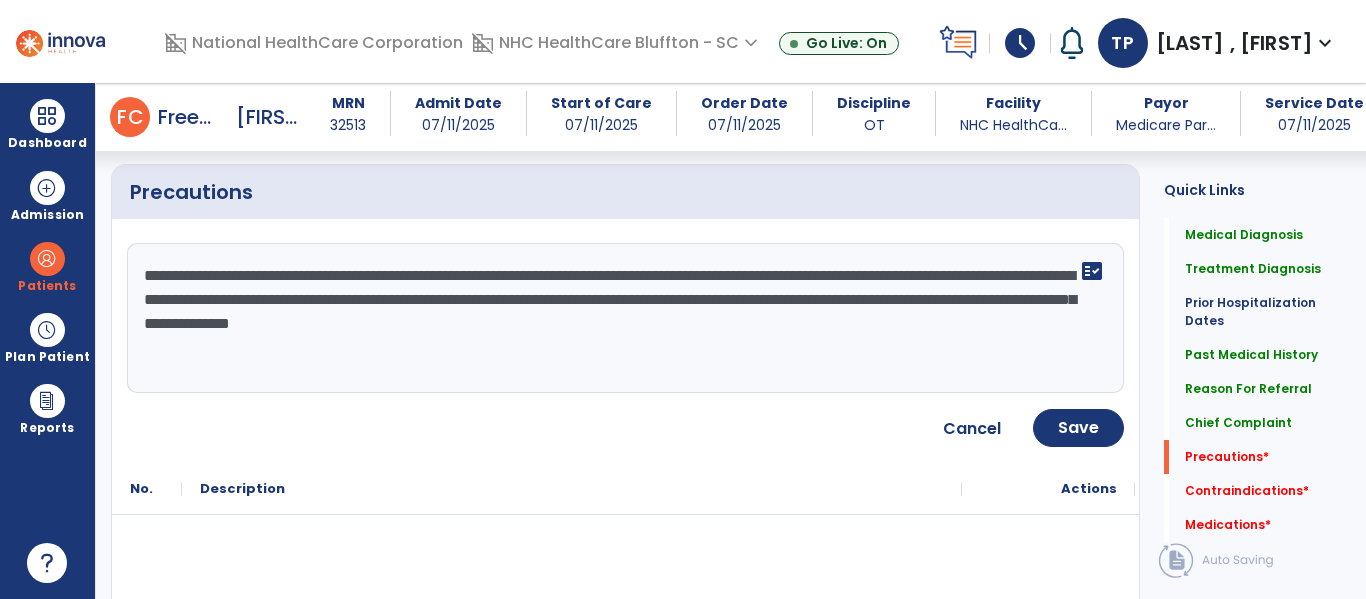 scroll, scrollTop: 1834, scrollLeft: 0, axis: vertical 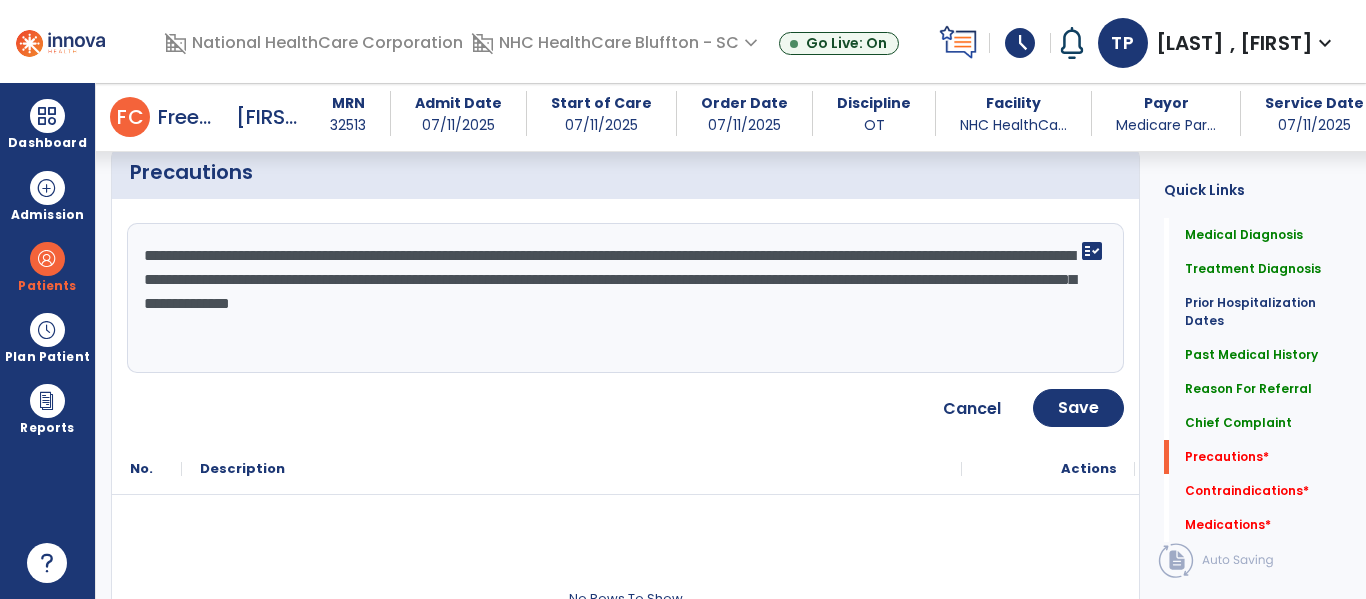 click on "**********" 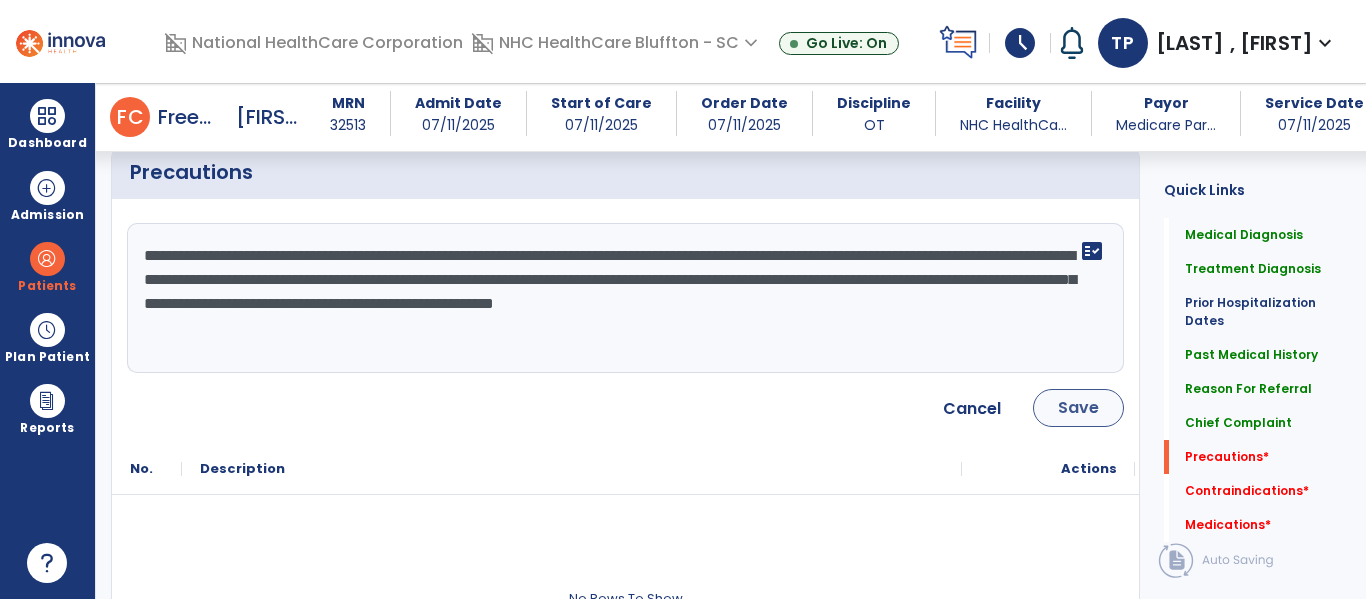 type on "**********" 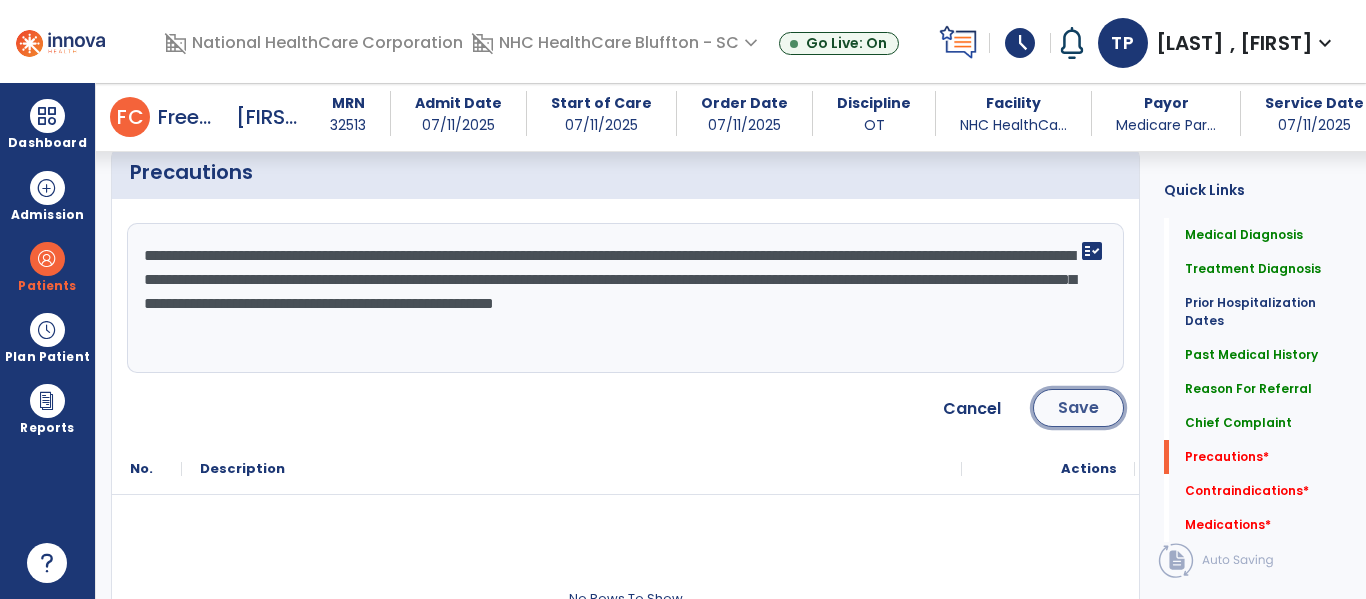 click on "Save" 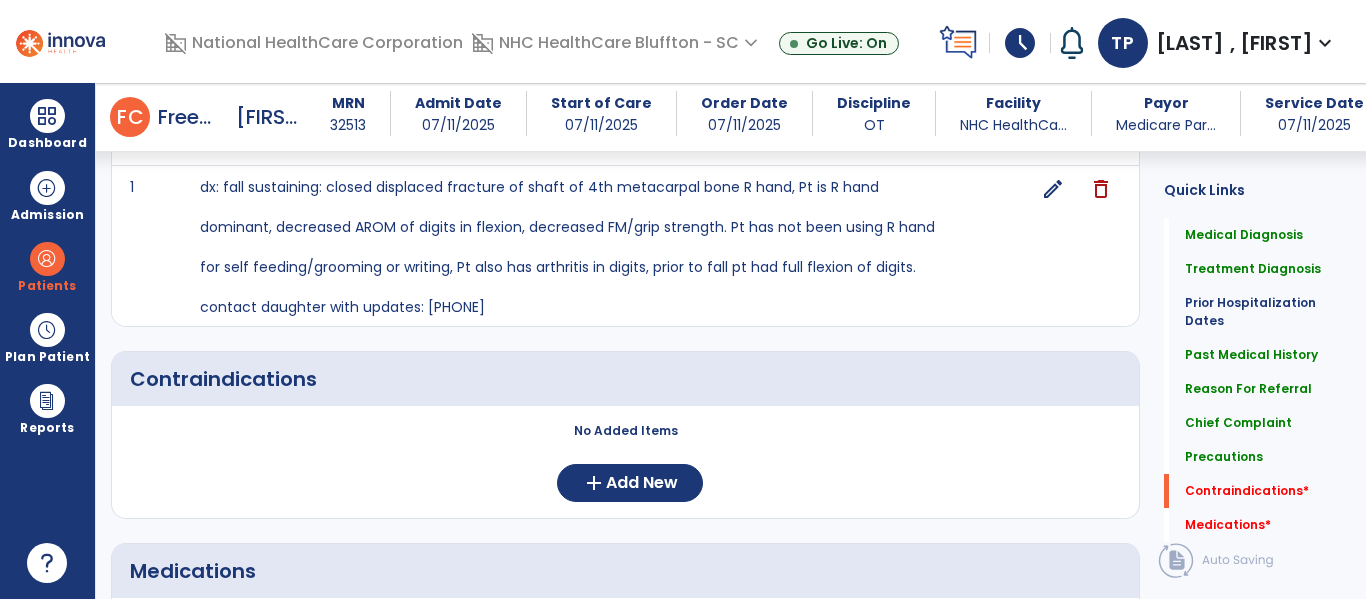 scroll, scrollTop: 2034, scrollLeft: 0, axis: vertical 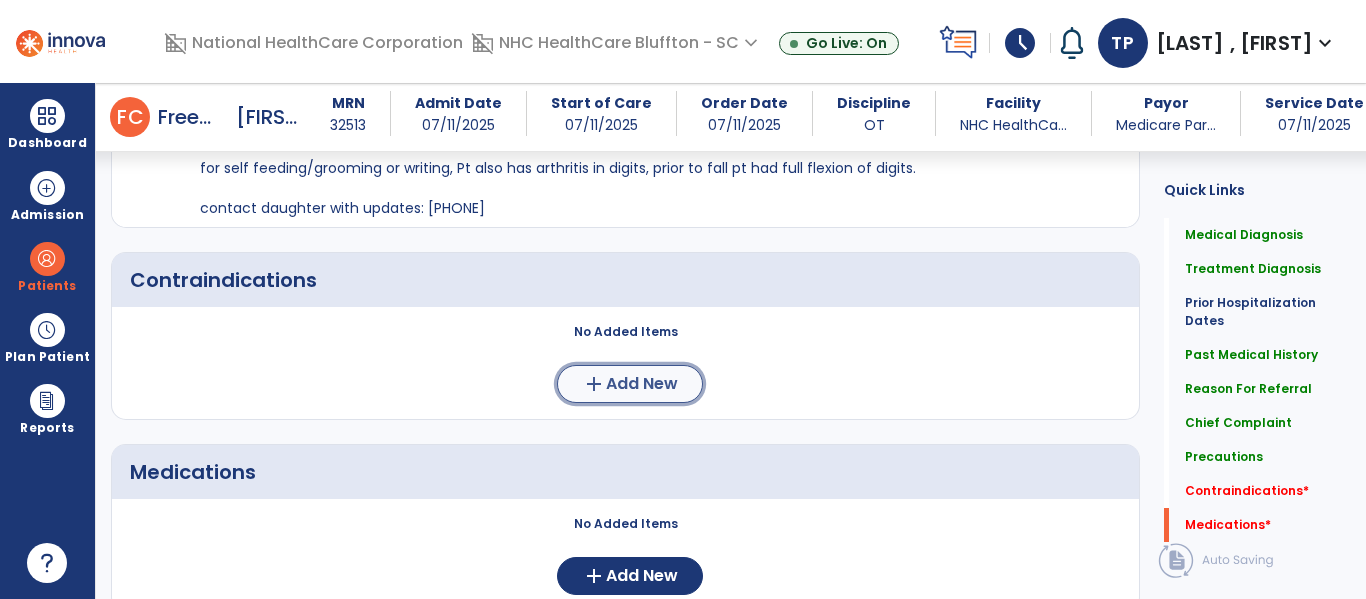 click on "Add New" 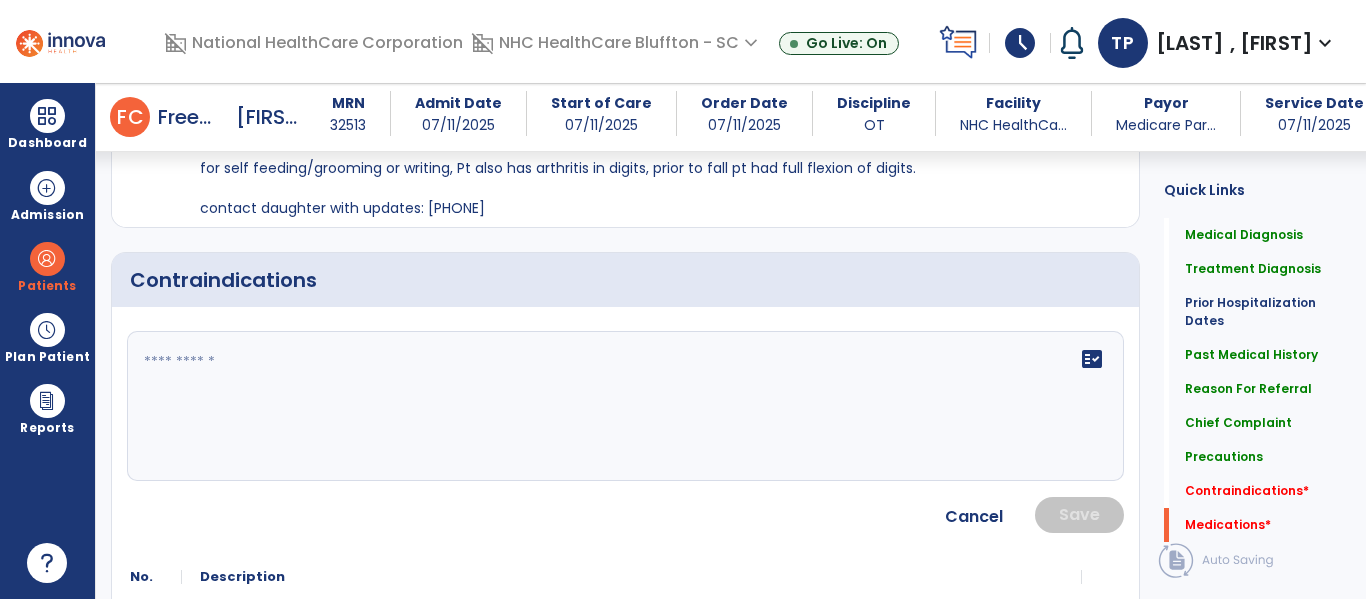 click on "fact_check" 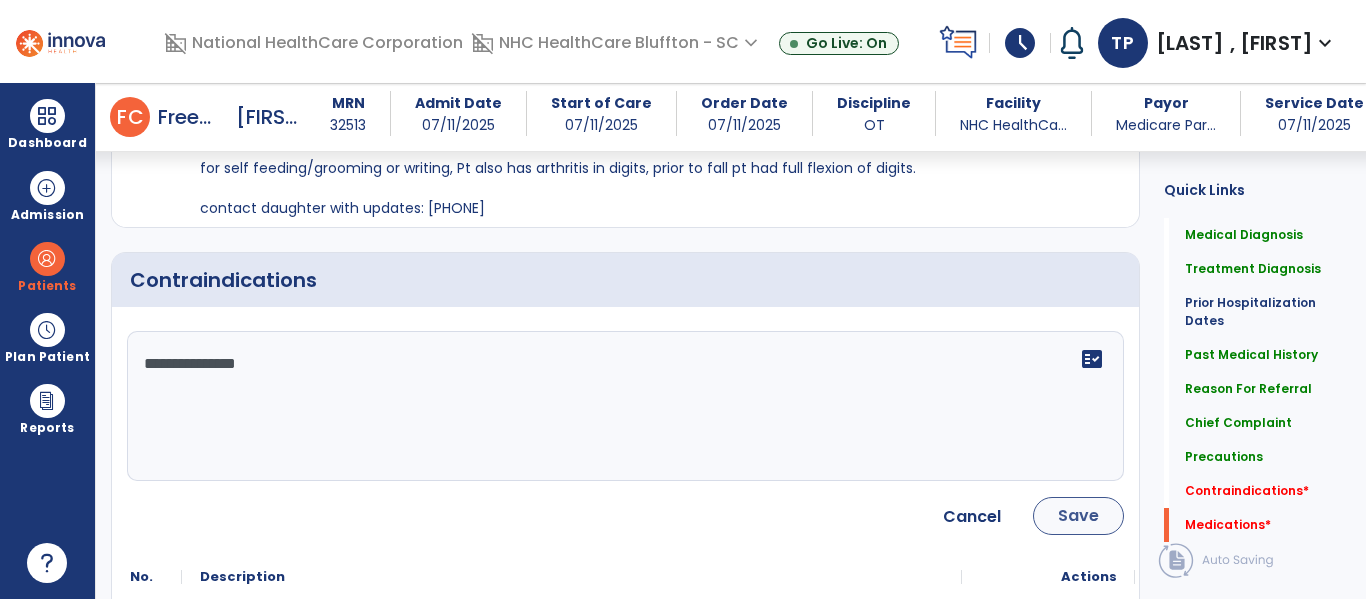 type on "**********" 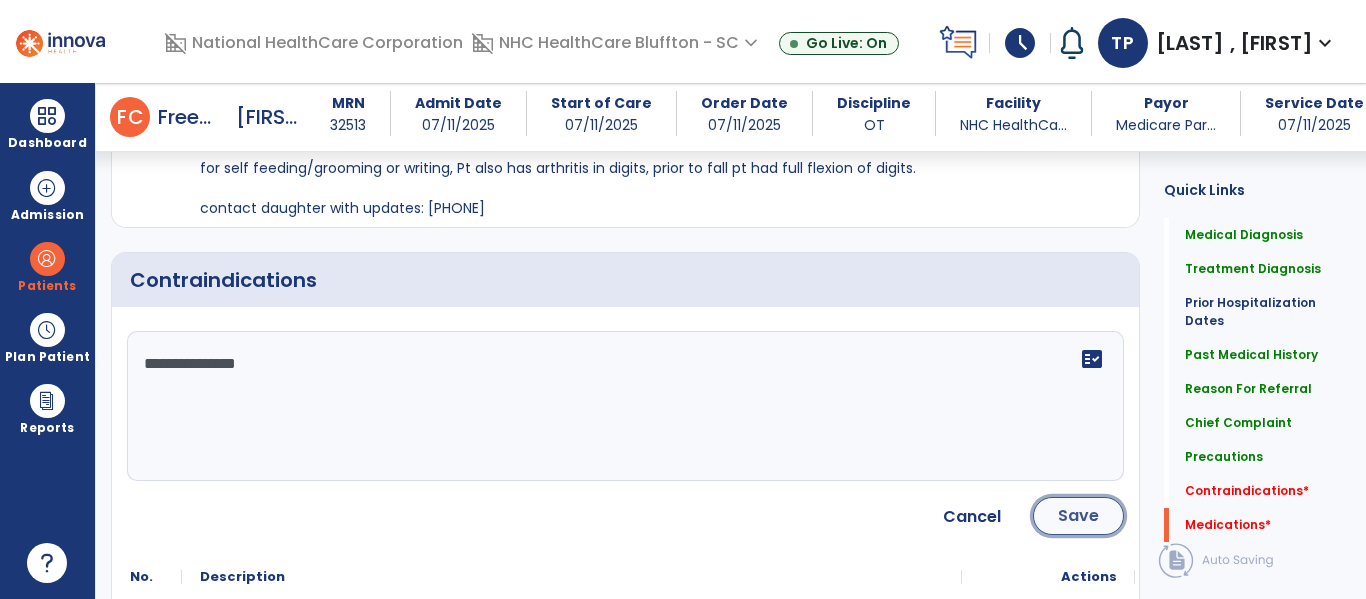 click on "Save" 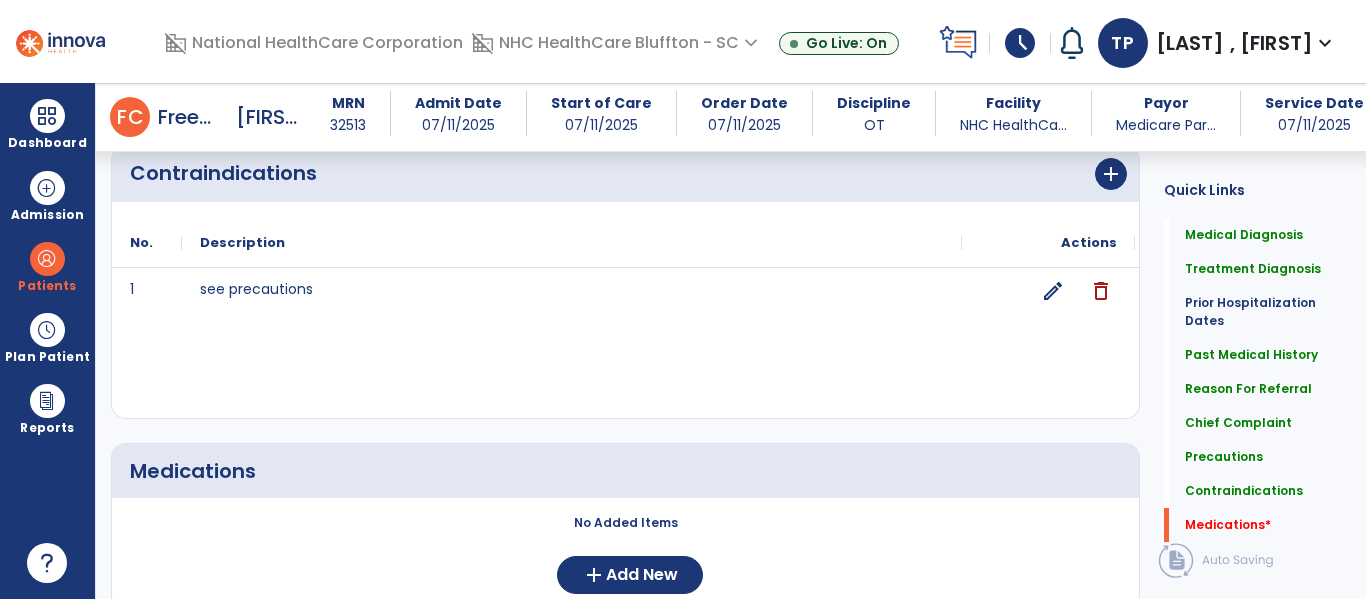 scroll, scrollTop: 2223, scrollLeft: 0, axis: vertical 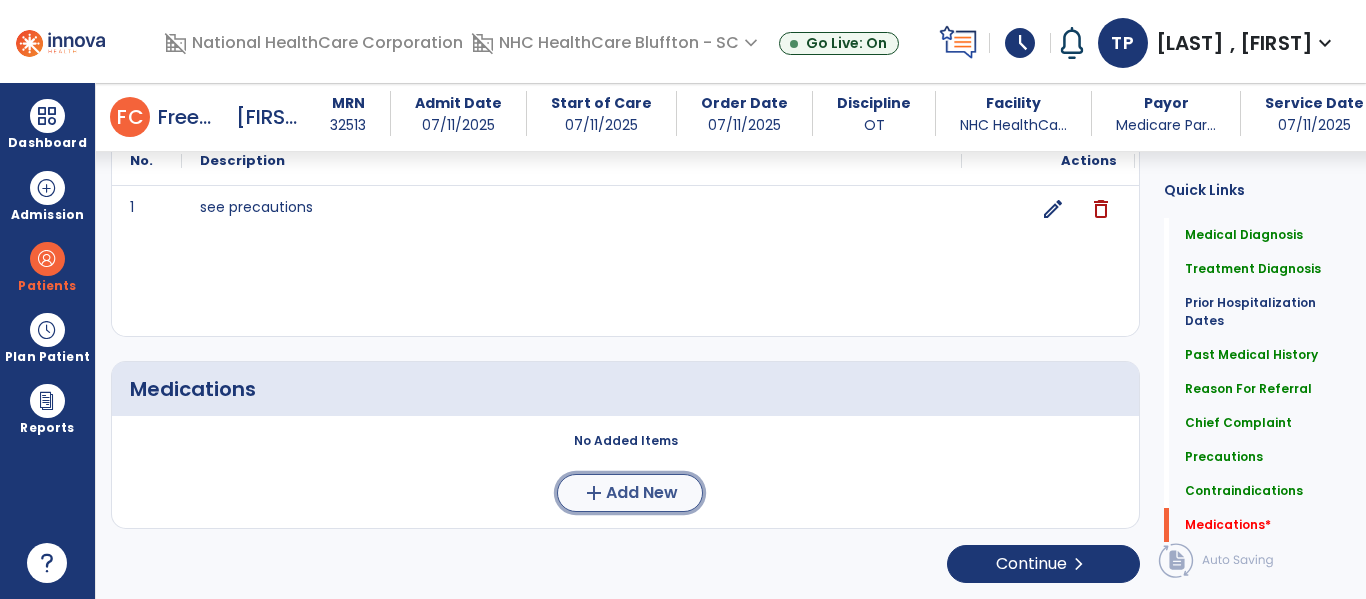click on "Add New" 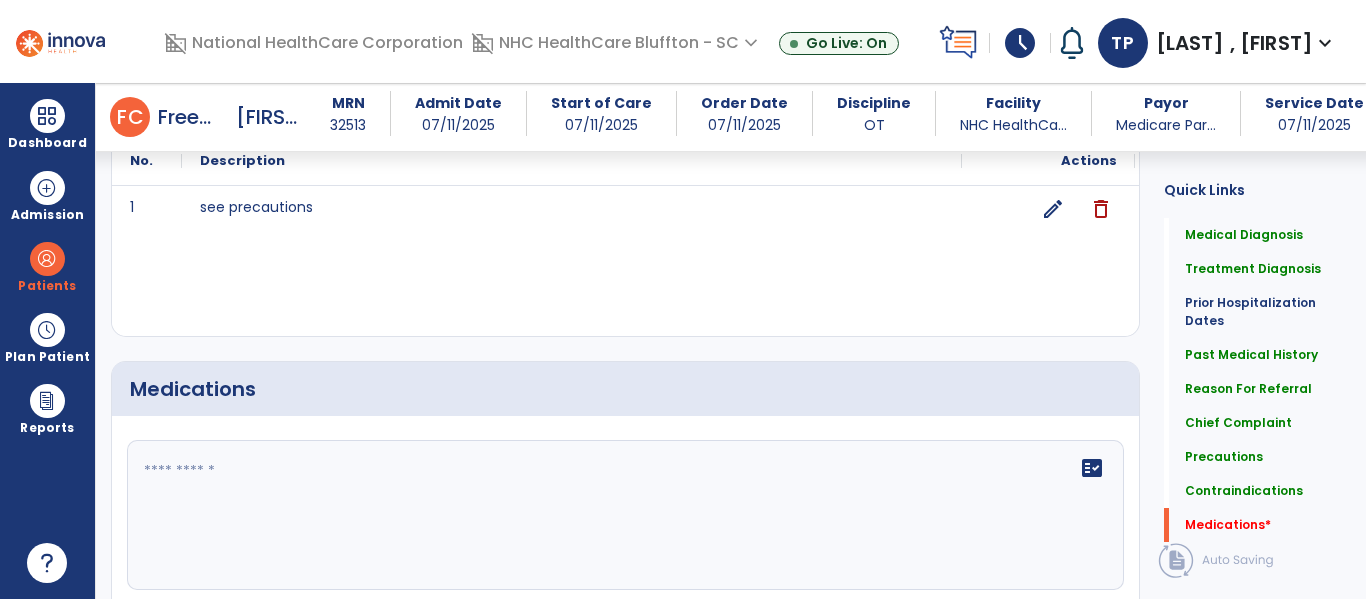 click 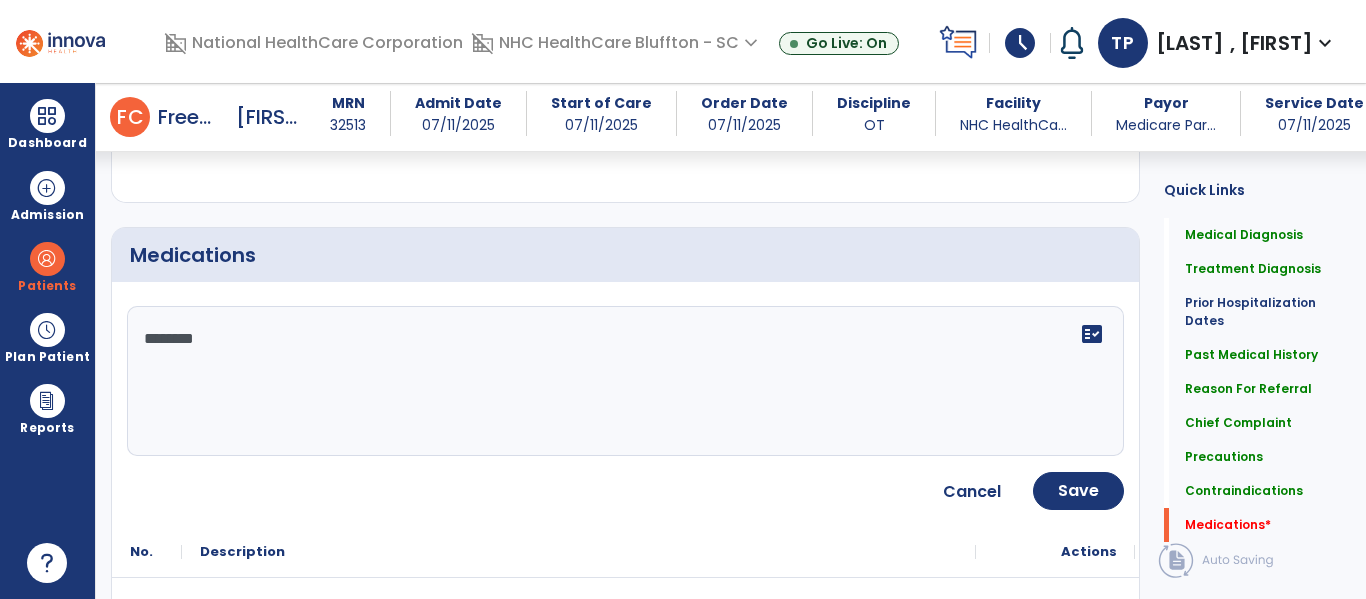 scroll, scrollTop: 2557, scrollLeft: 0, axis: vertical 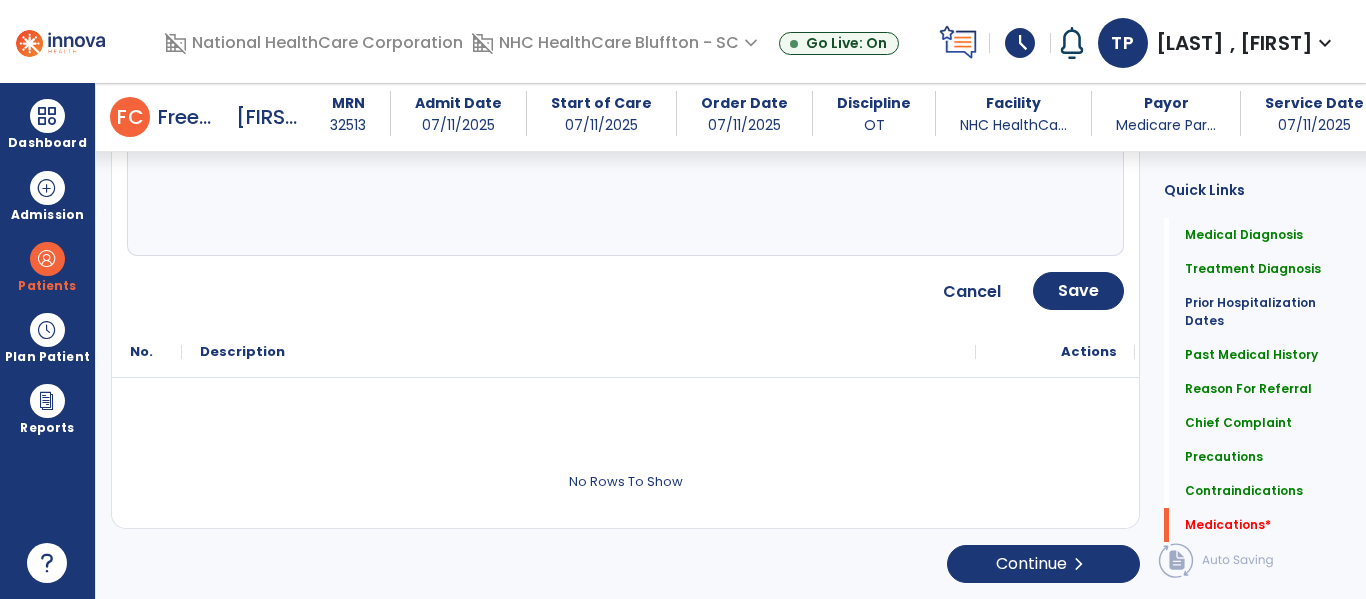 type on "********" 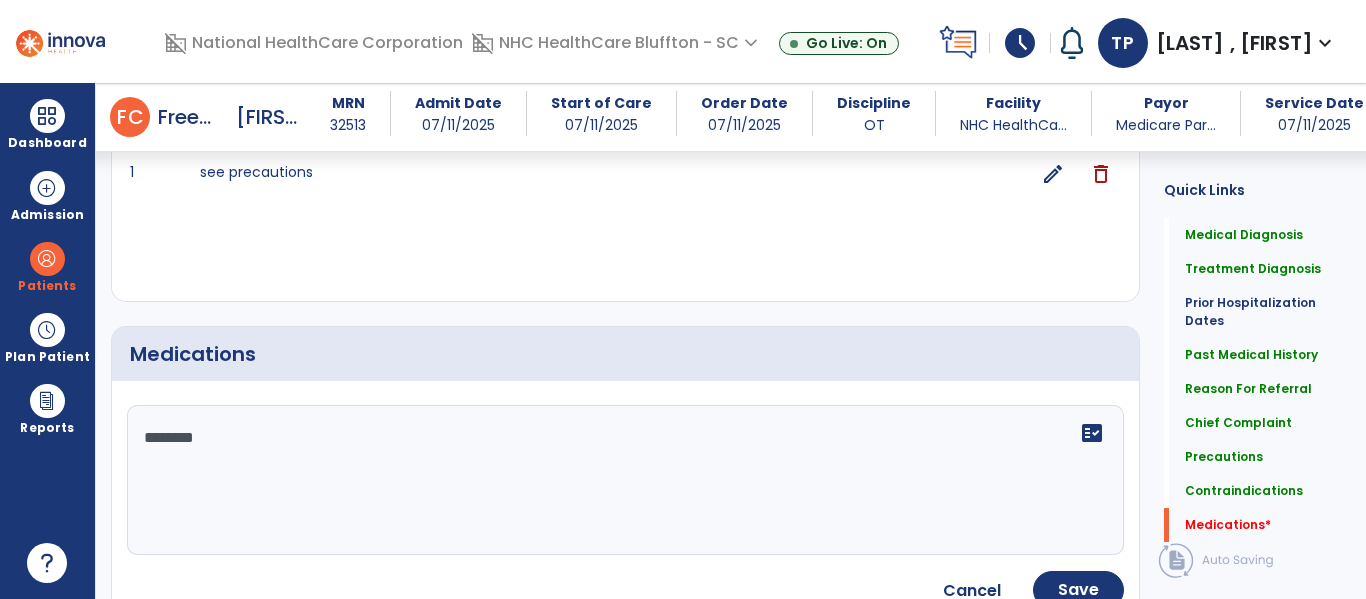 scroll, scrollTop: 2257, scrollLeft: 0, axis: vertical 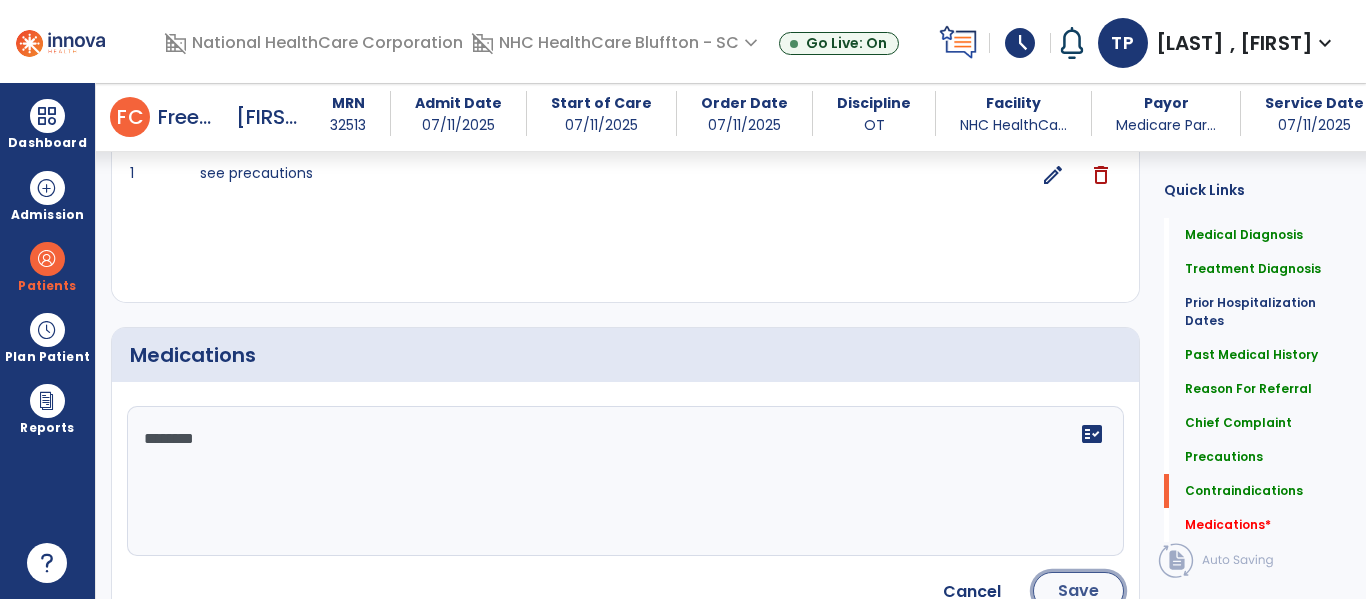 click on "Save" 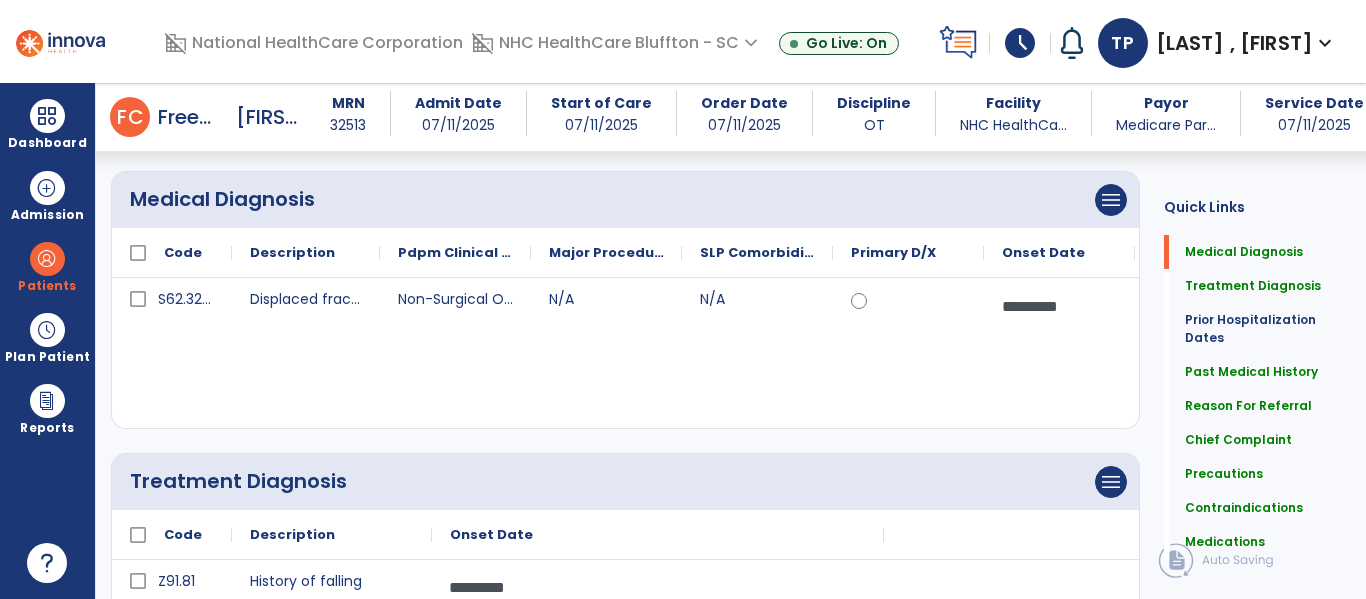 scroll, scrollTop: 0, scrollLeft: 0, axis: both 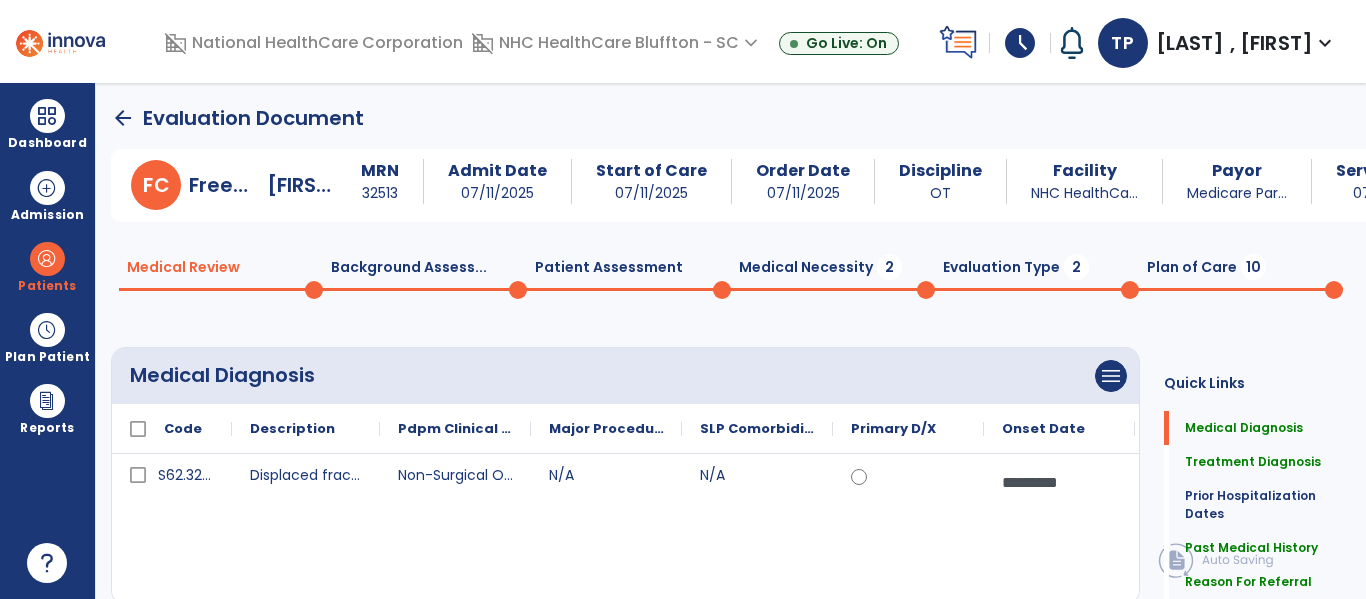 click on "Background Assess...  0" 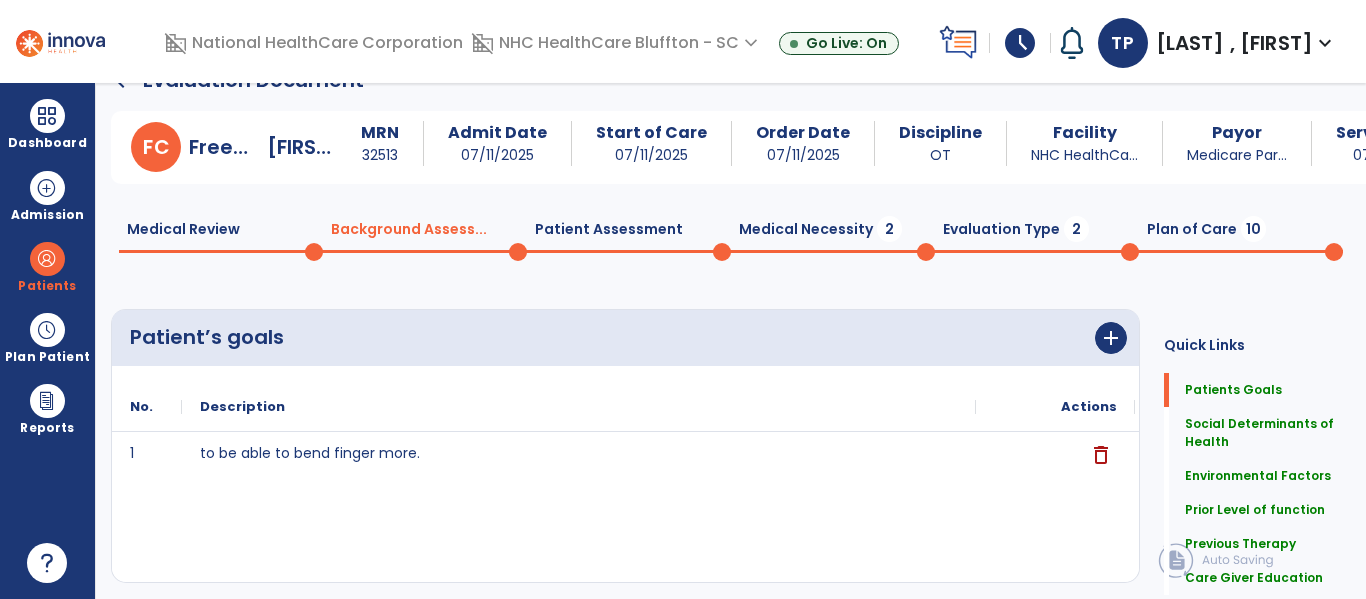 scroll, scrollTop: 0, scrollLeft: 0, axis: both 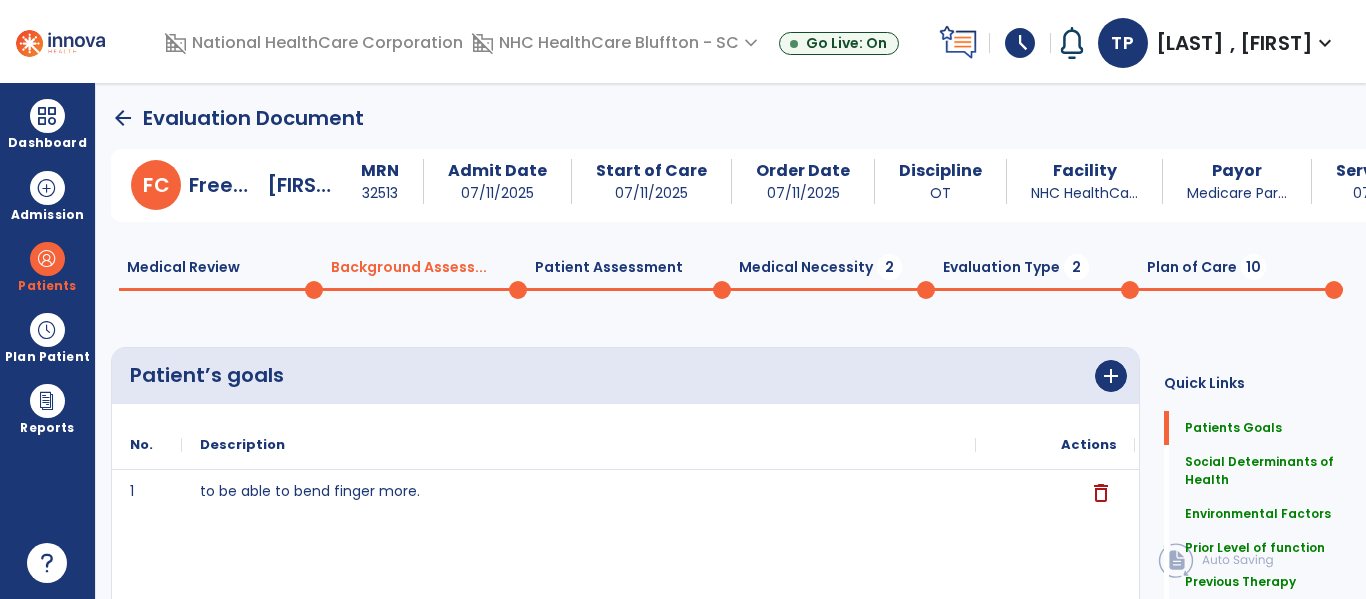 click on "Patient Assessment  0" 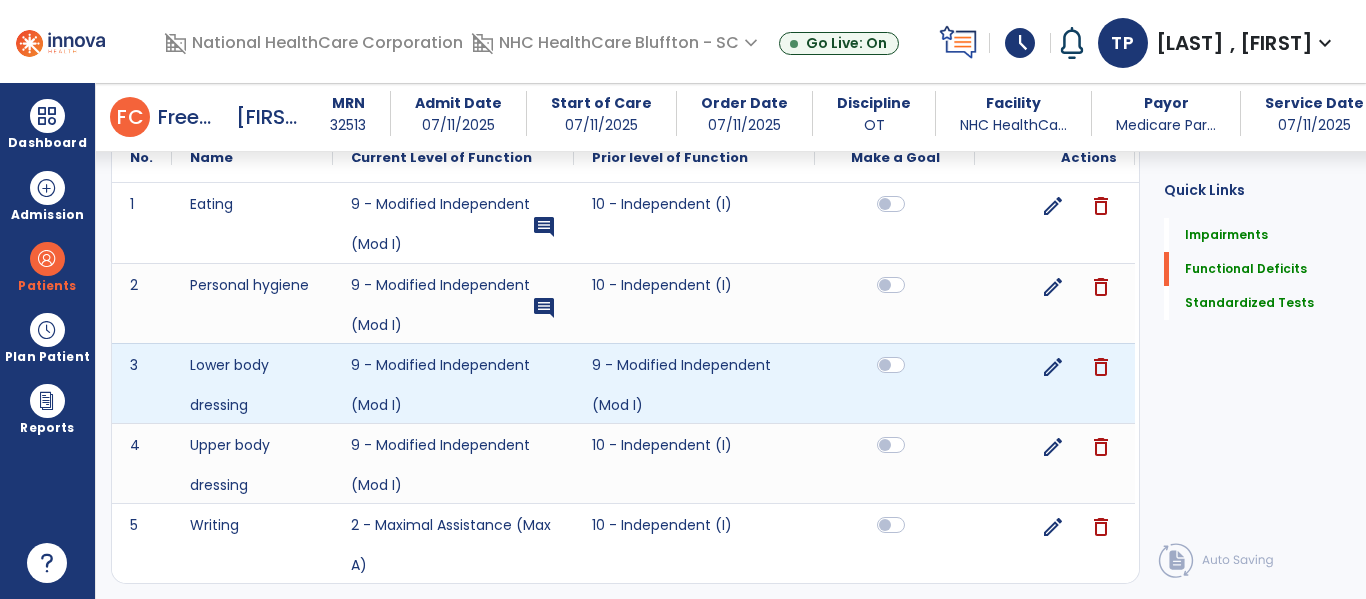 scroll, scrollTop: 1100, scrollLeft: 0, axis: vertical 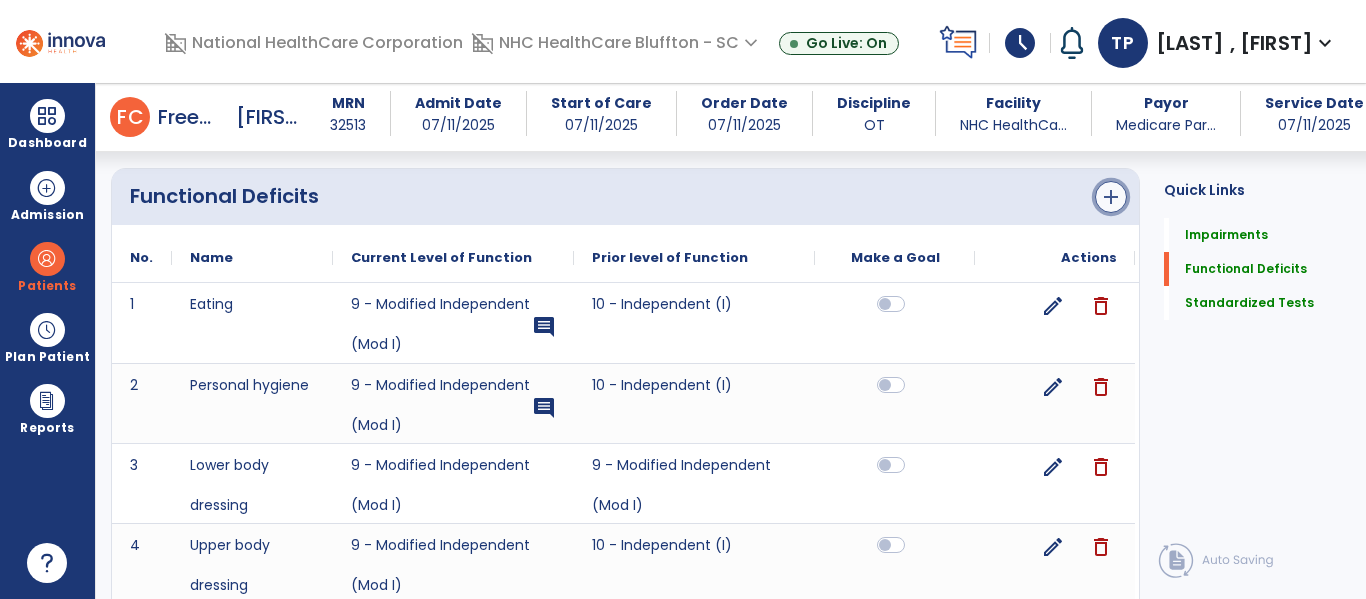 click on "add" 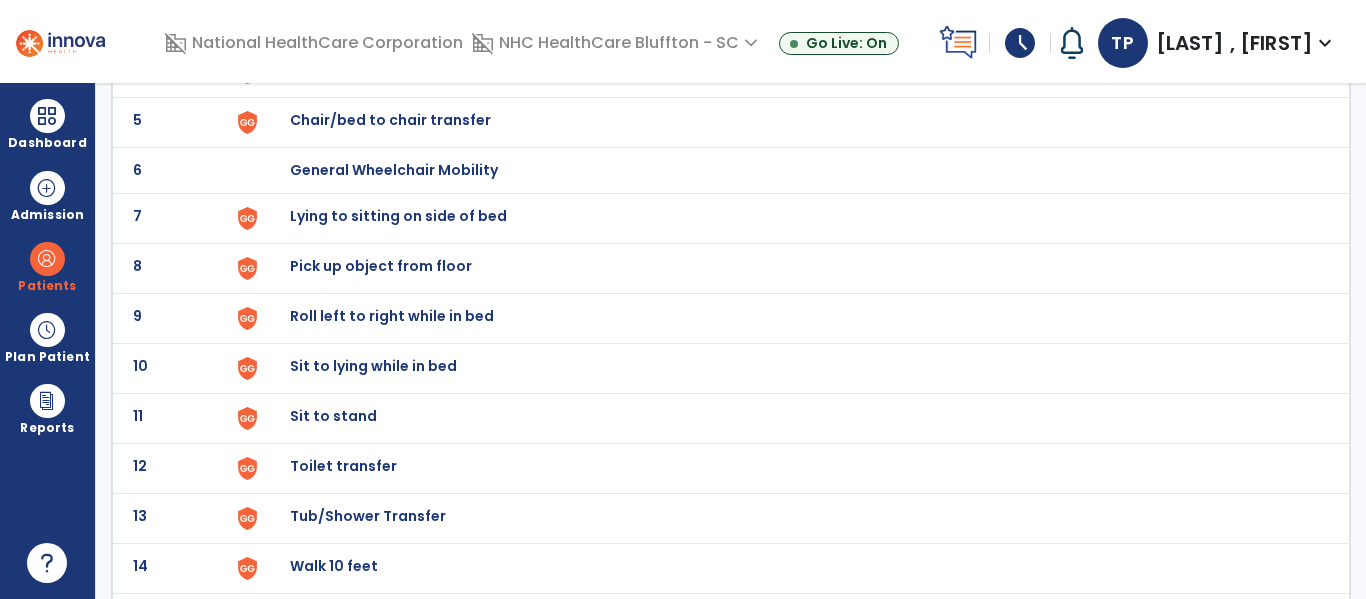 scroll, scrollTop: 72, scrollLeft: 0, axis: vertical 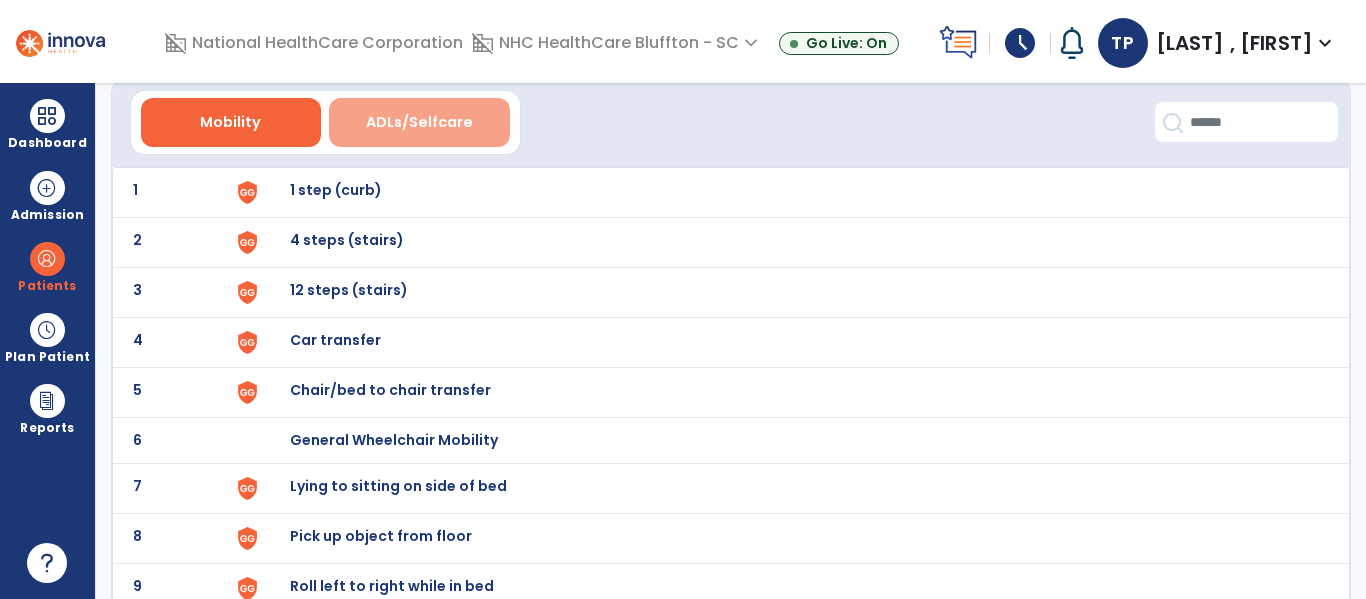 click on "ADLs/Selfcare" at bounding box center [419, 122] 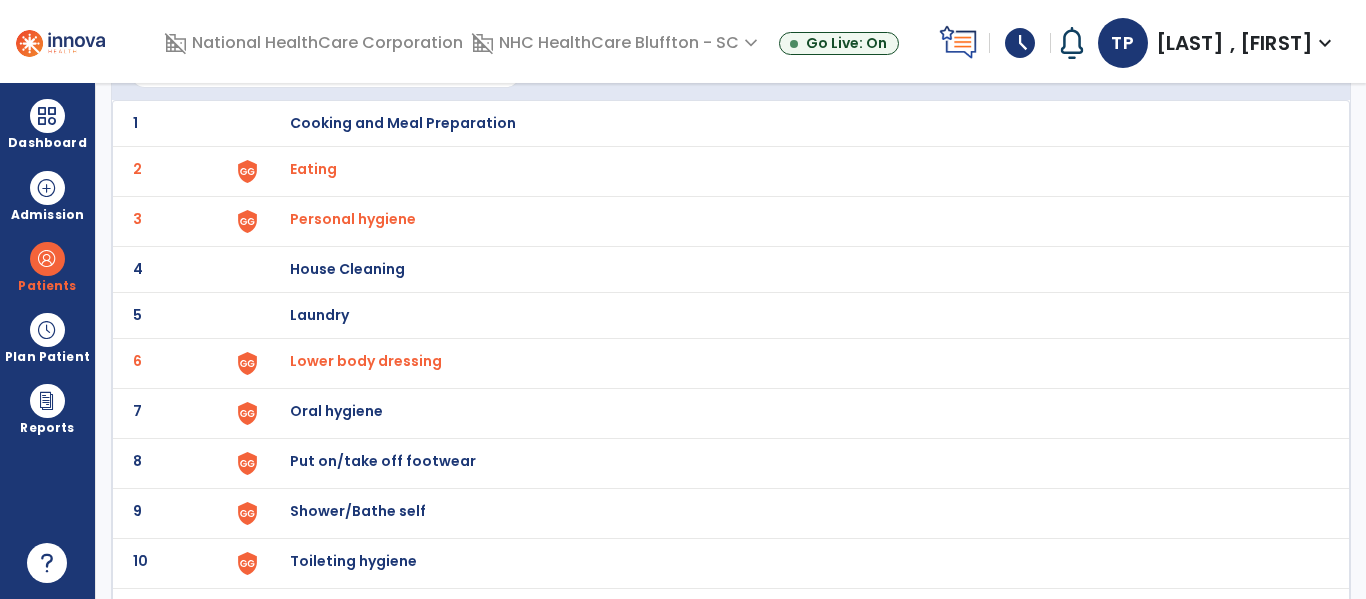 scroll, scrollTop: 272, scrollLeft: 0, axis: vertical 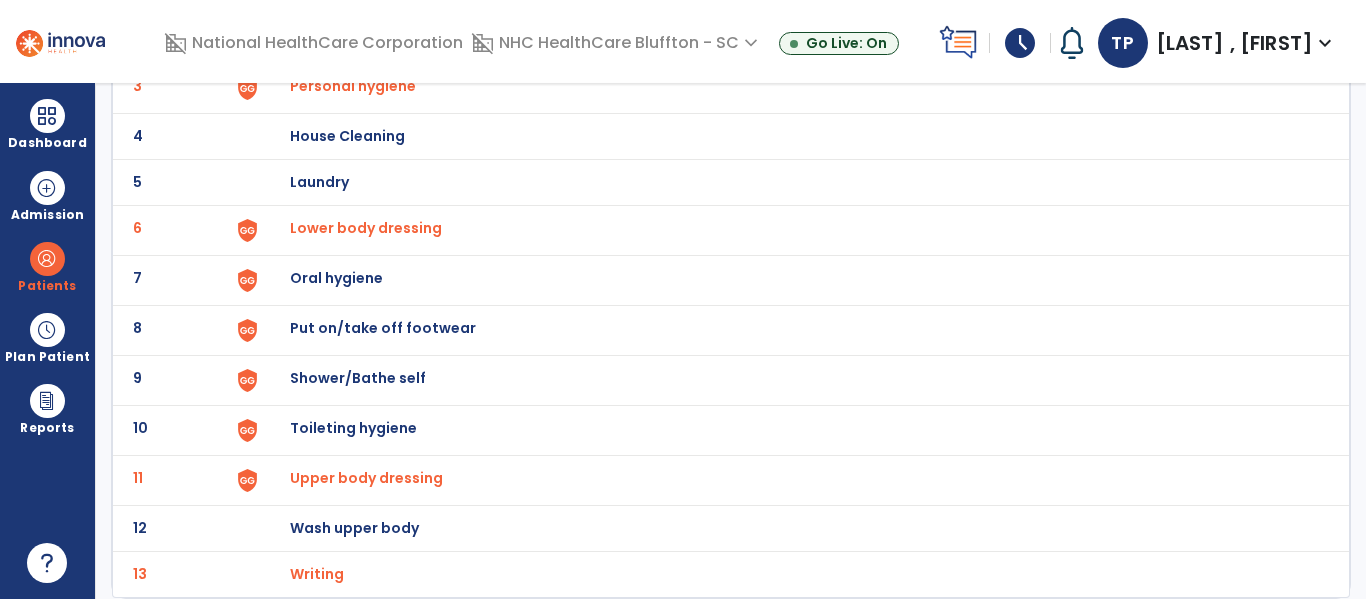 click on "Writing" at bounding box center (313, 36) 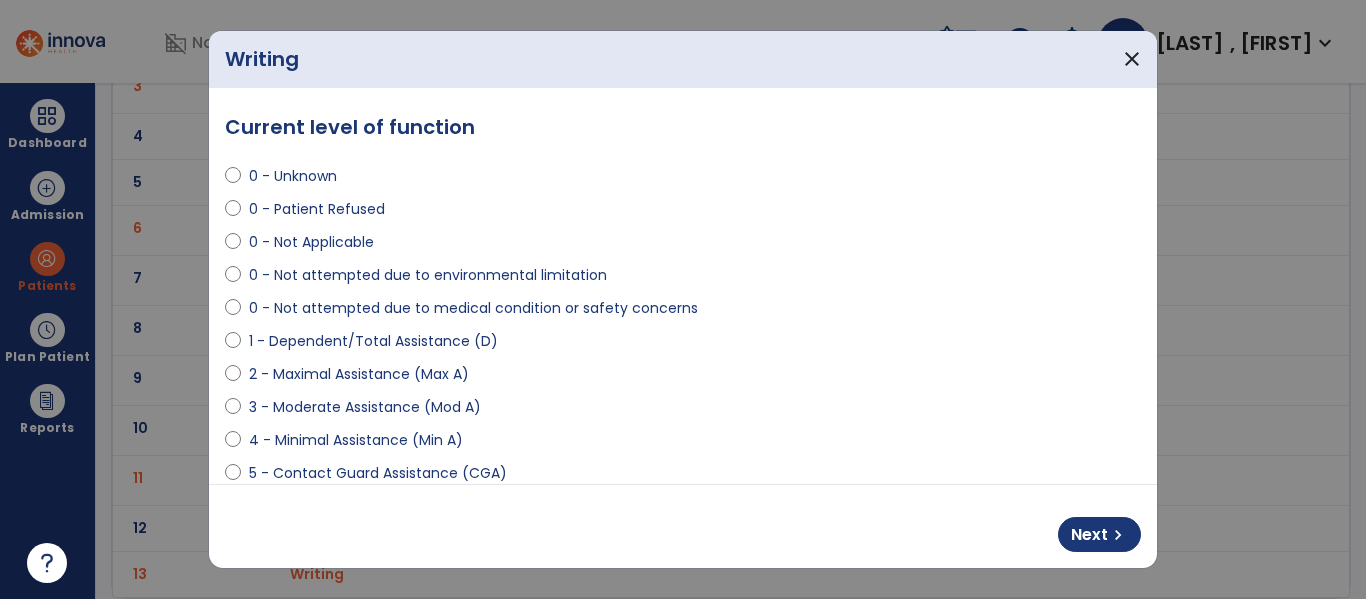 click on "4 - Minimal Assistance (Min A)" at bounding box center [683, 444] 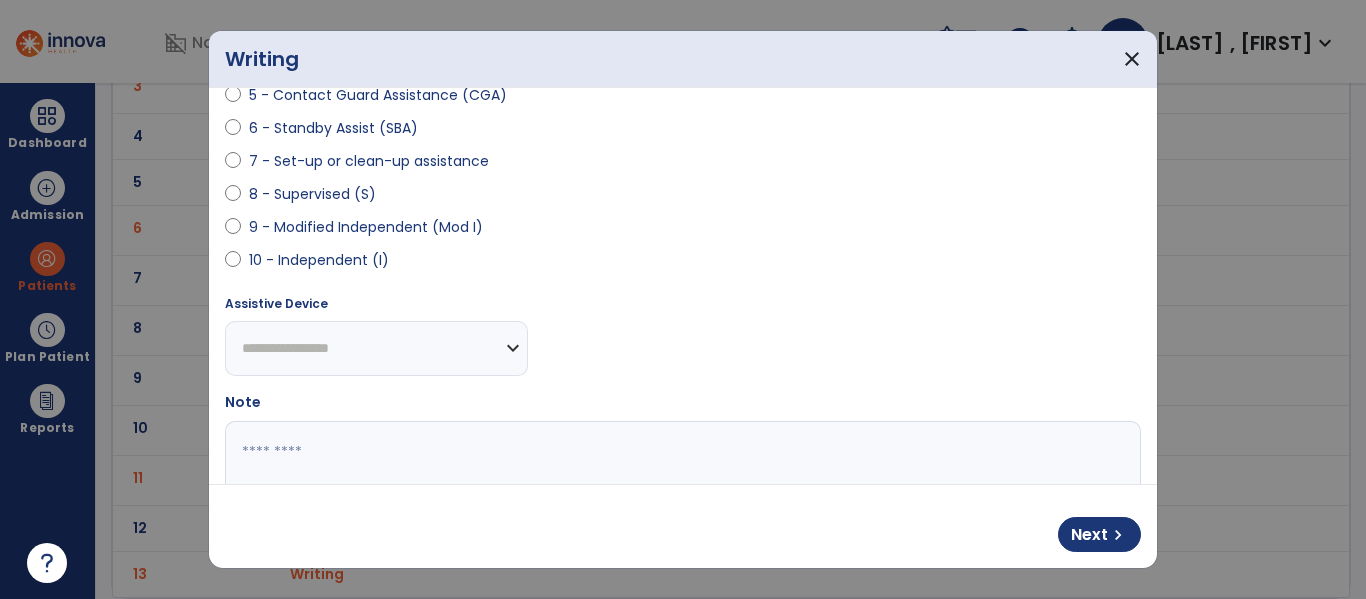 scroll, scrollTop: 400, scrollLeft: 0, axis: vertical 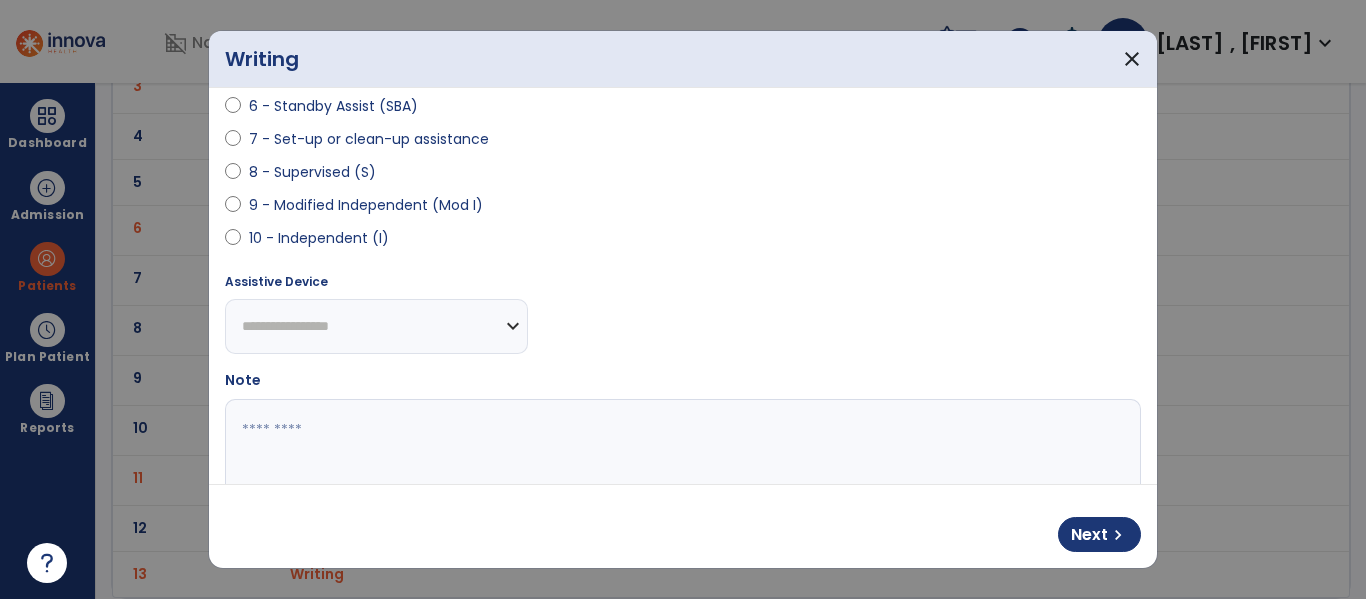 click at bounding box center (680, 474) 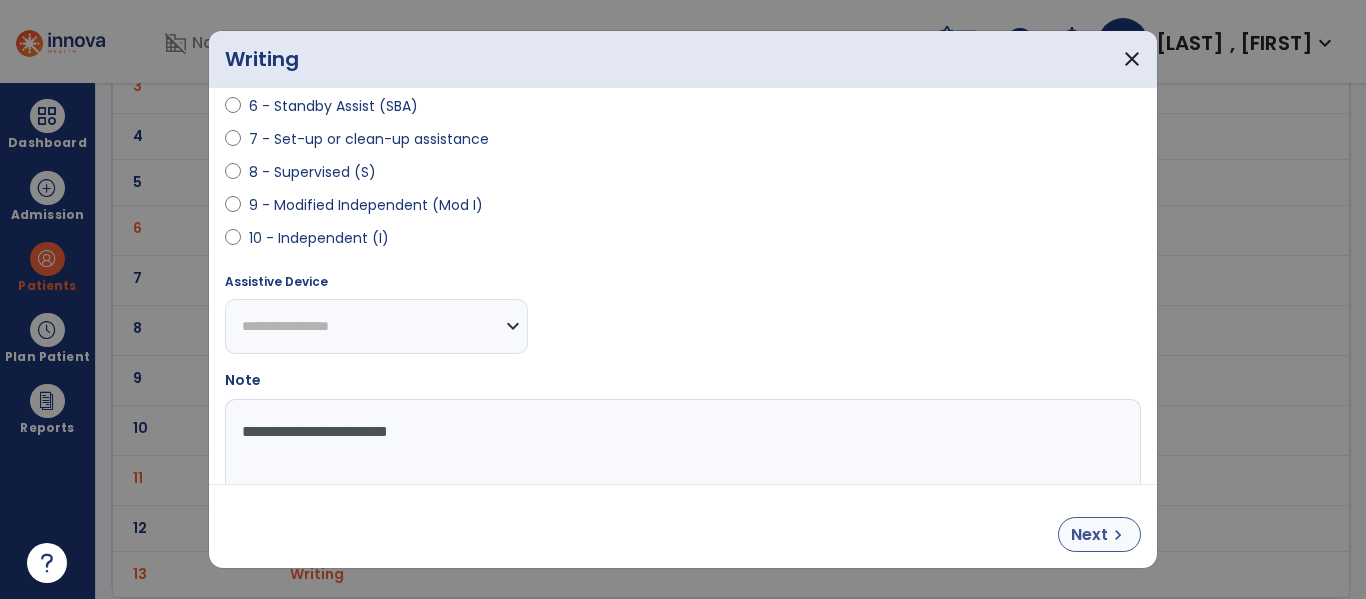 type on "**********" 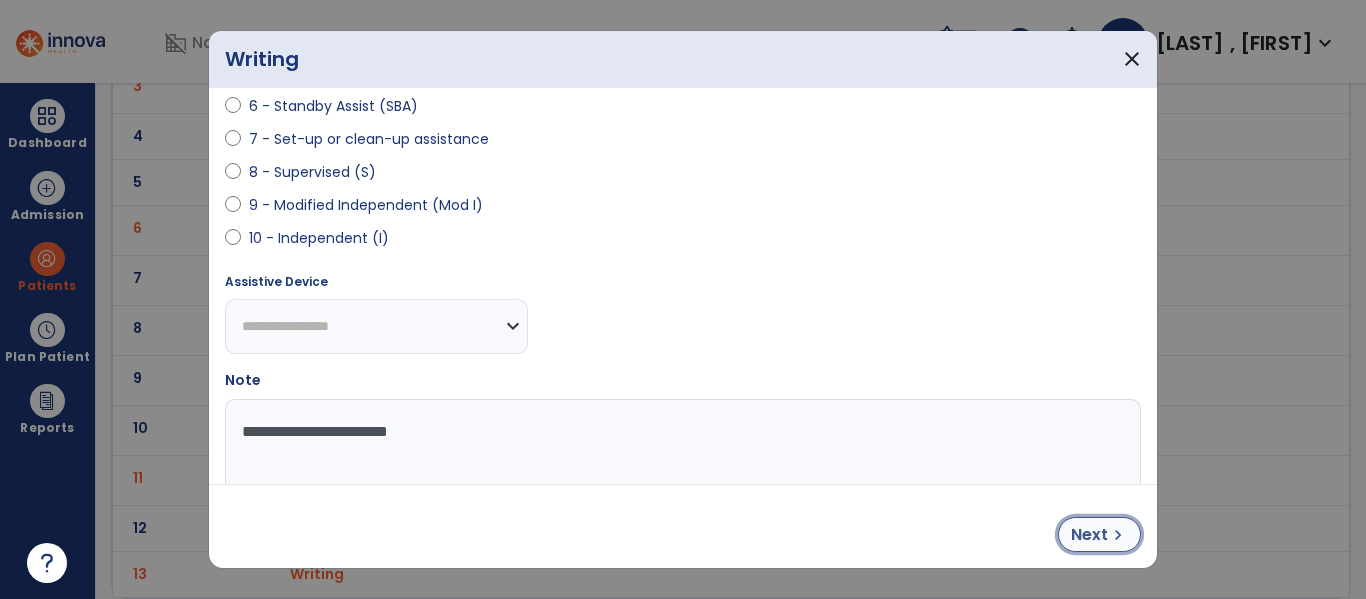 click on "chevron_right" at bounding box center (1118, 535) 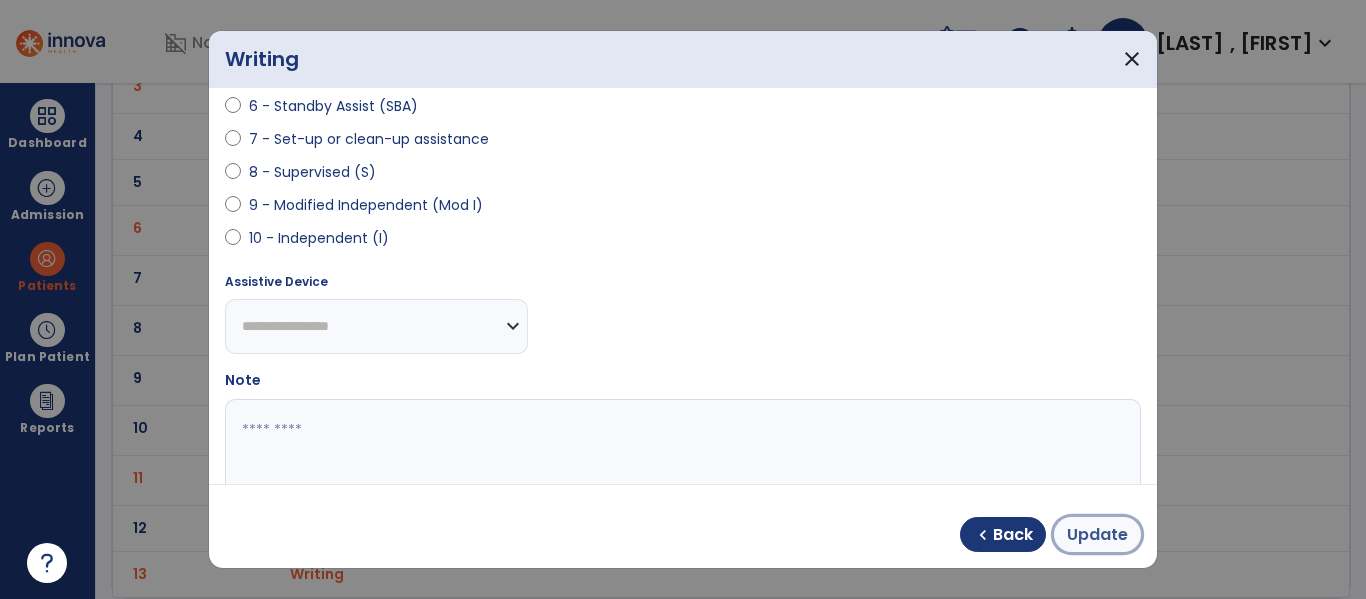 click on "Update" at bounding box center (1097, 535) 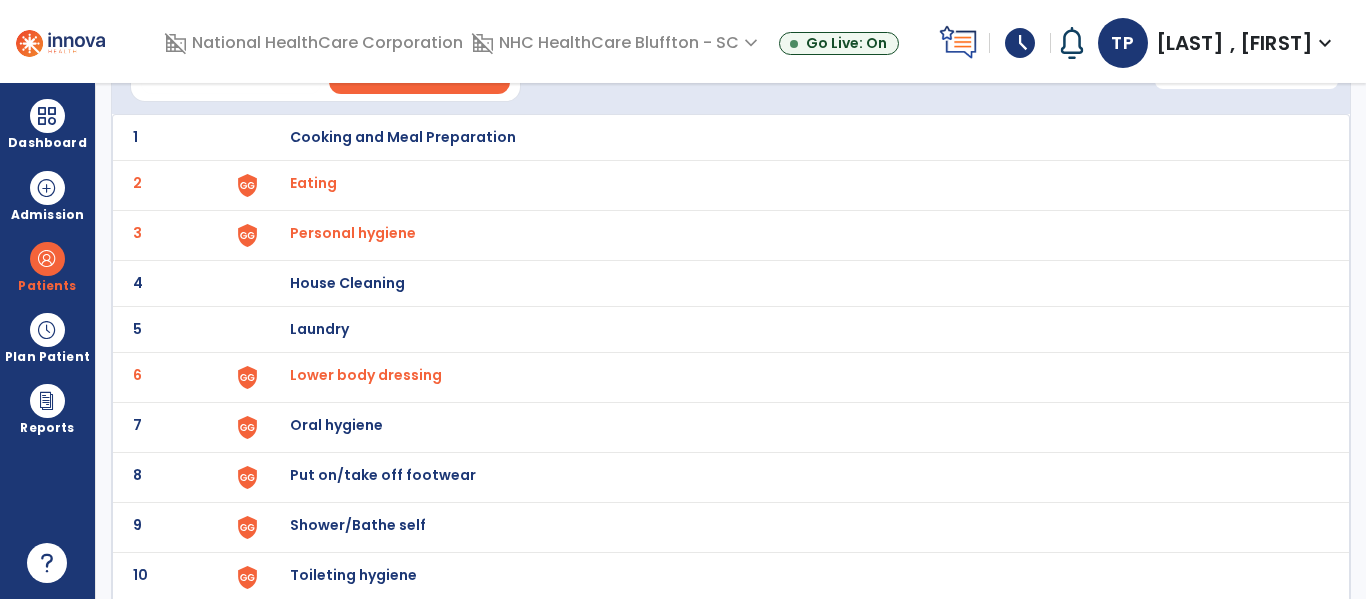 scroll, scrollTop: 0, scrollLeft: 0, axis: both 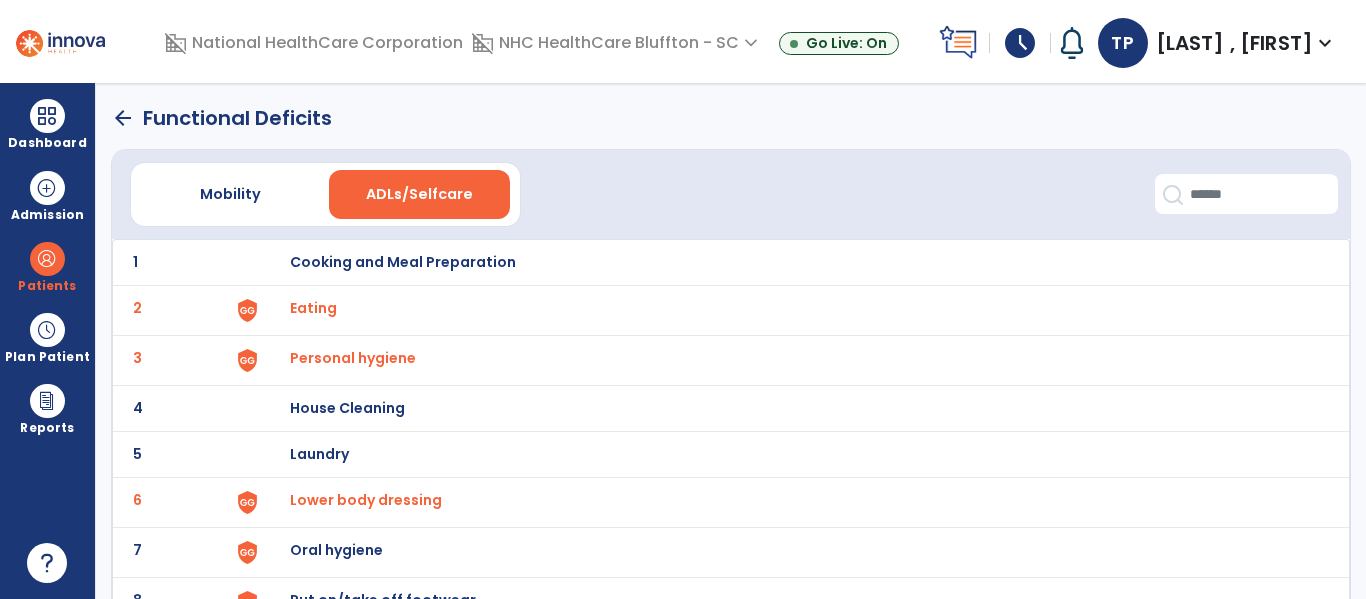 click on "arrow_back" 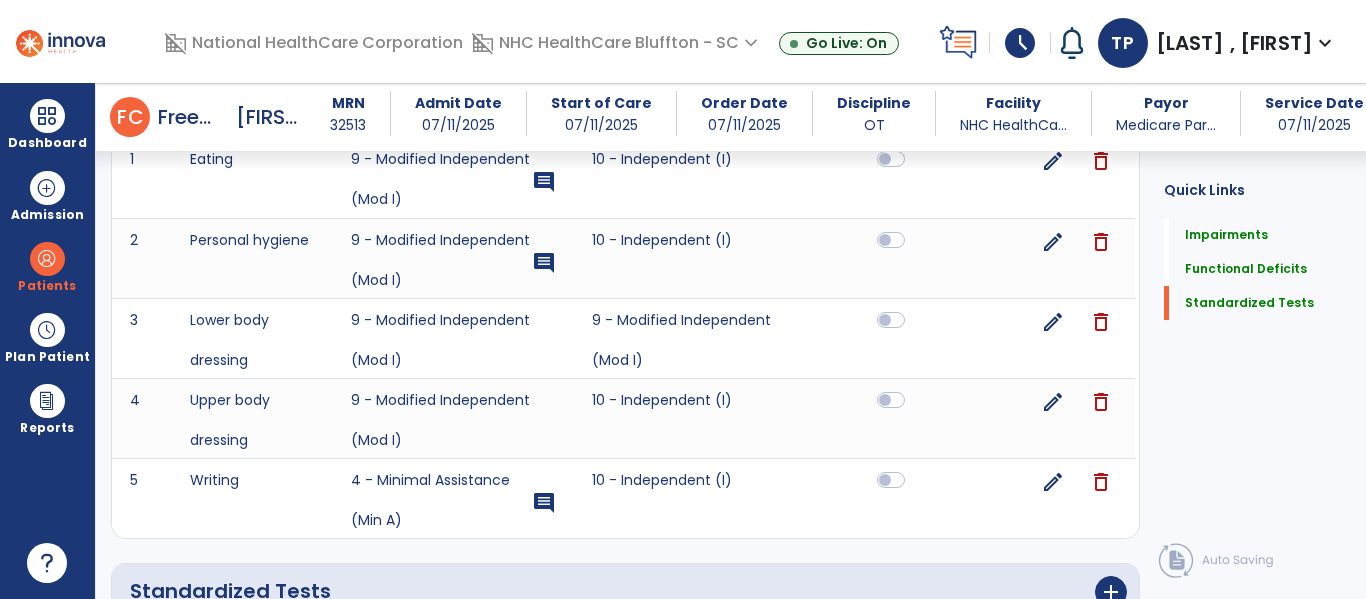 scroll, scrollTop: 1545, scrollLeft: 0, axis: vertical 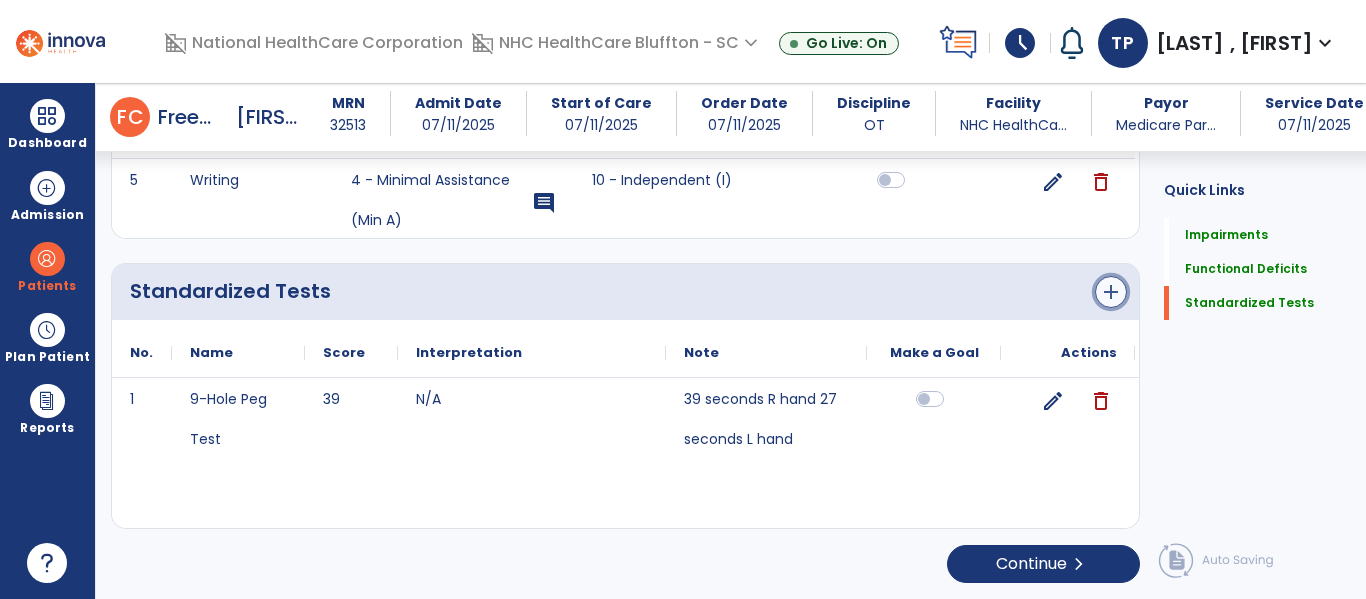 click on "add" 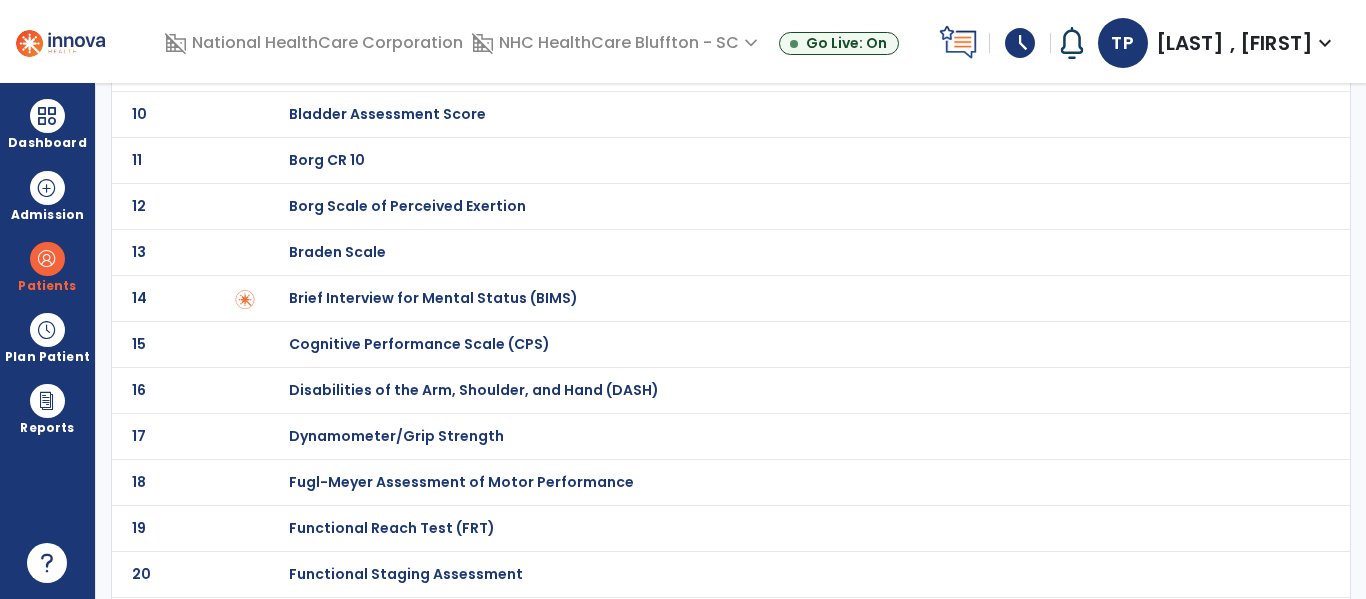 scroll, scrollTop: 600, scrollLeft: 0, axis: vertical 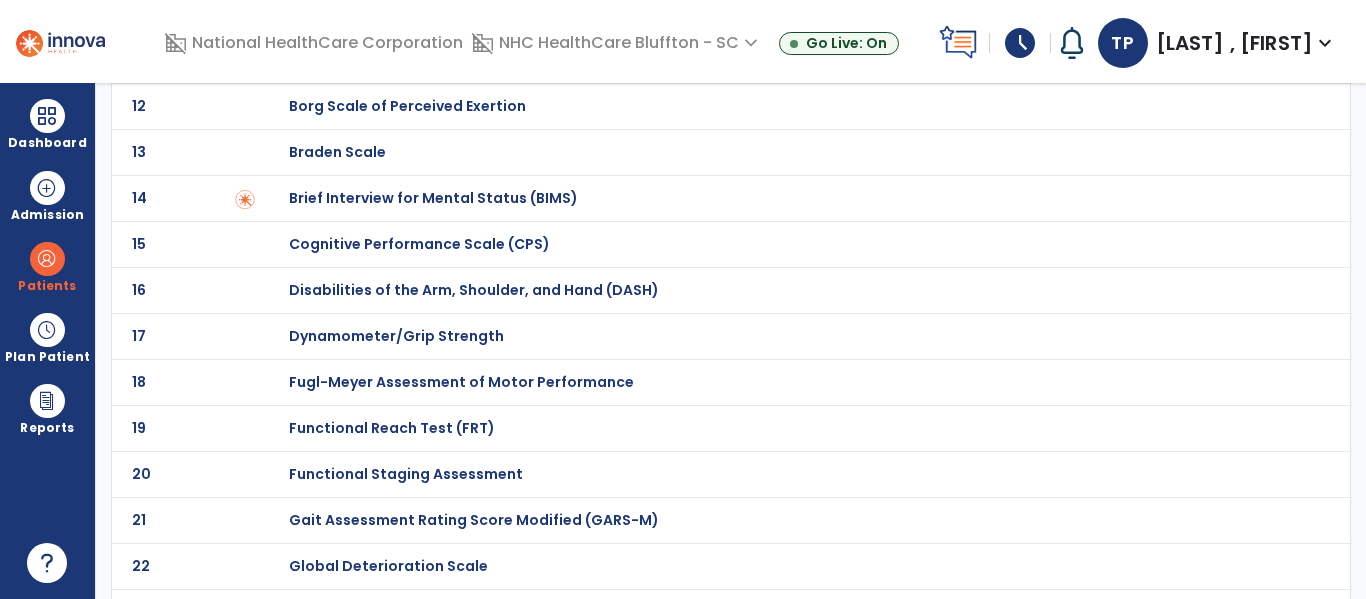 click on "Dynamometer/Grip Strength" at bounding box center [360, -400] 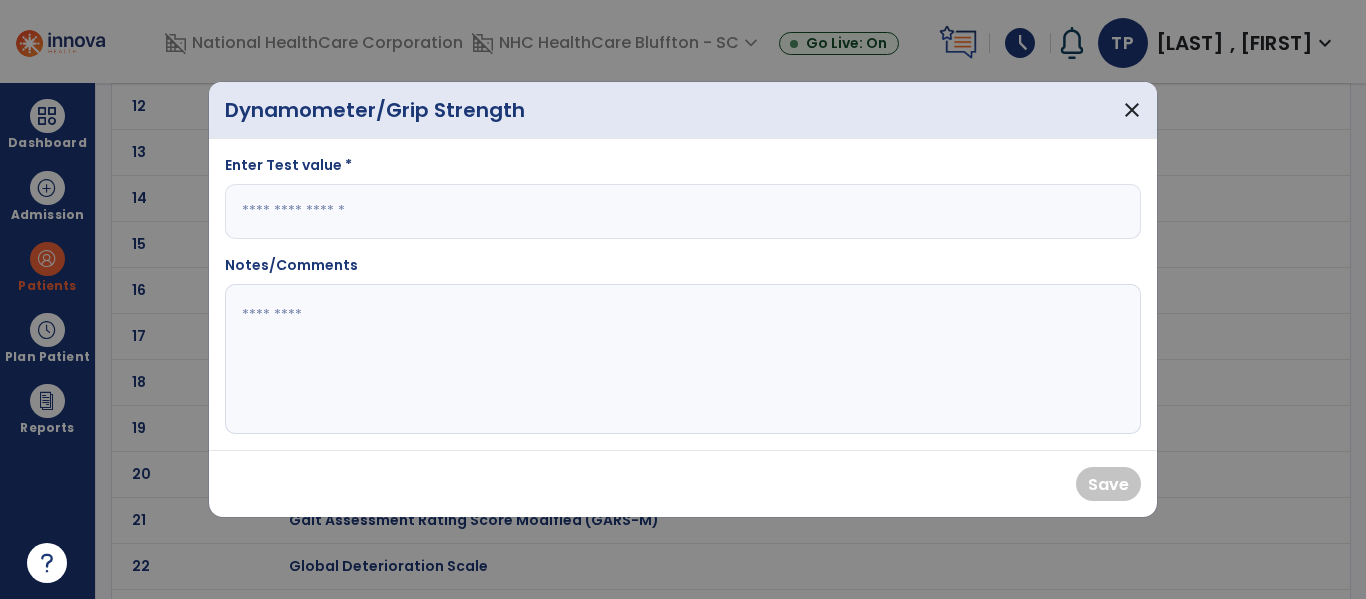 click at bounding box center (683, 211) 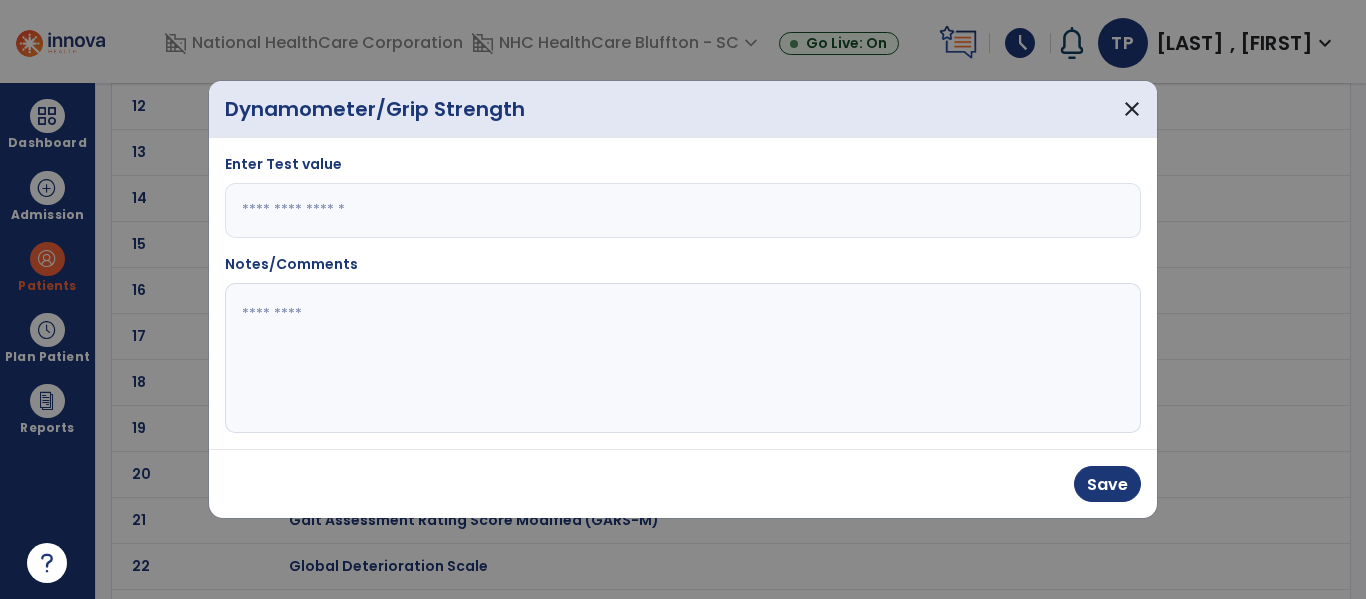 type on "*" 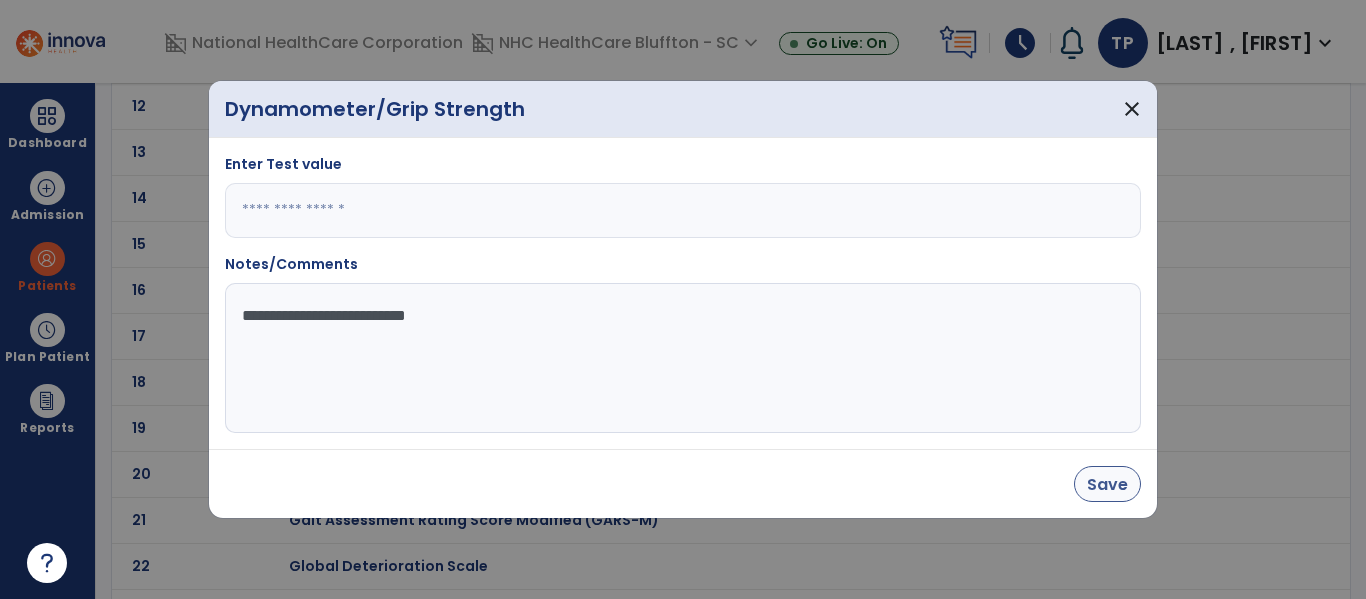 type on "**********" 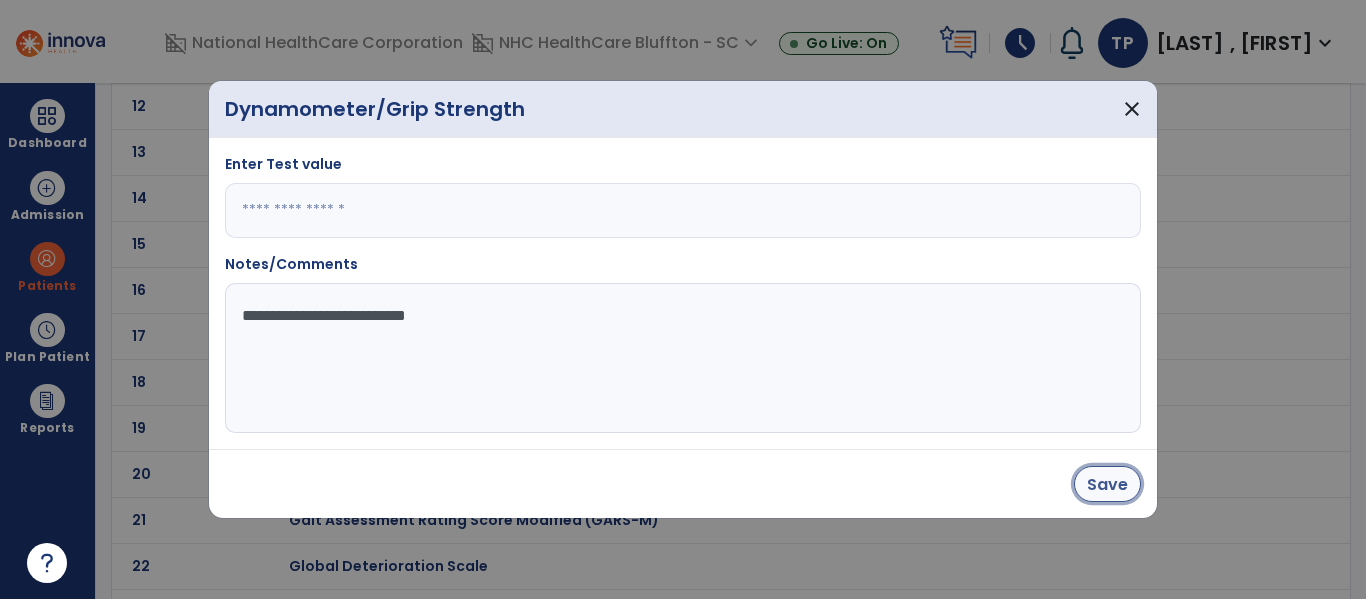 click on "Save" at bounding box center [1107, 484] 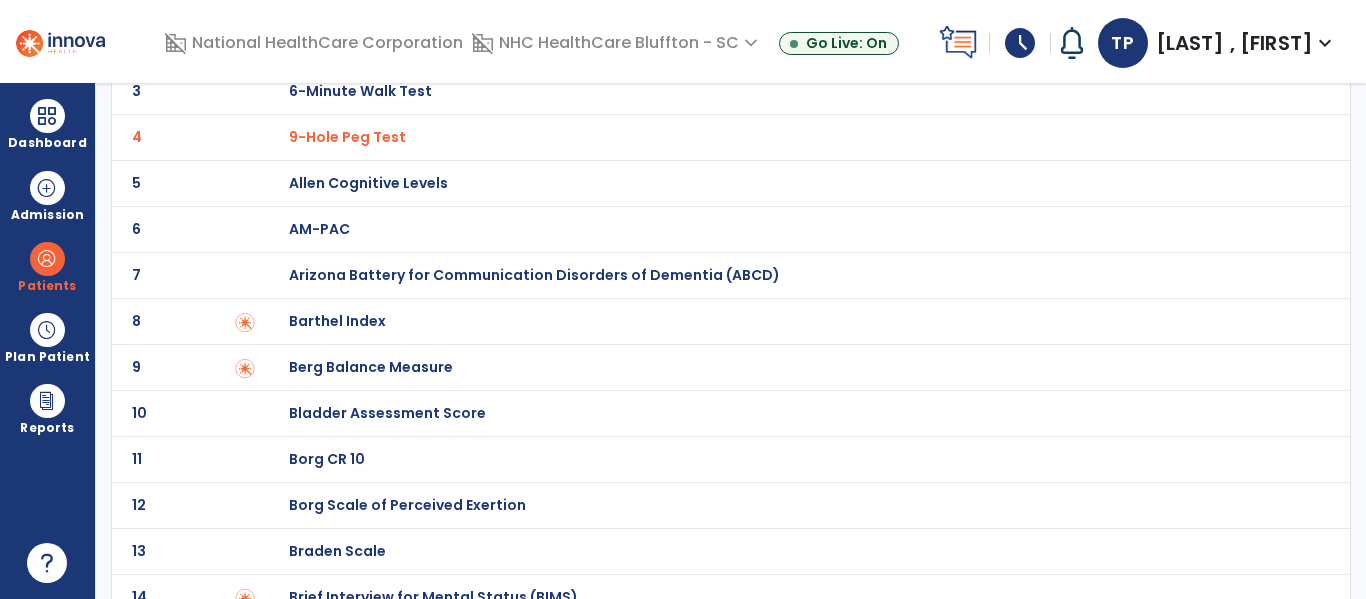 scroll, scrollTop: 0, scrollLeft: 0, axis: both 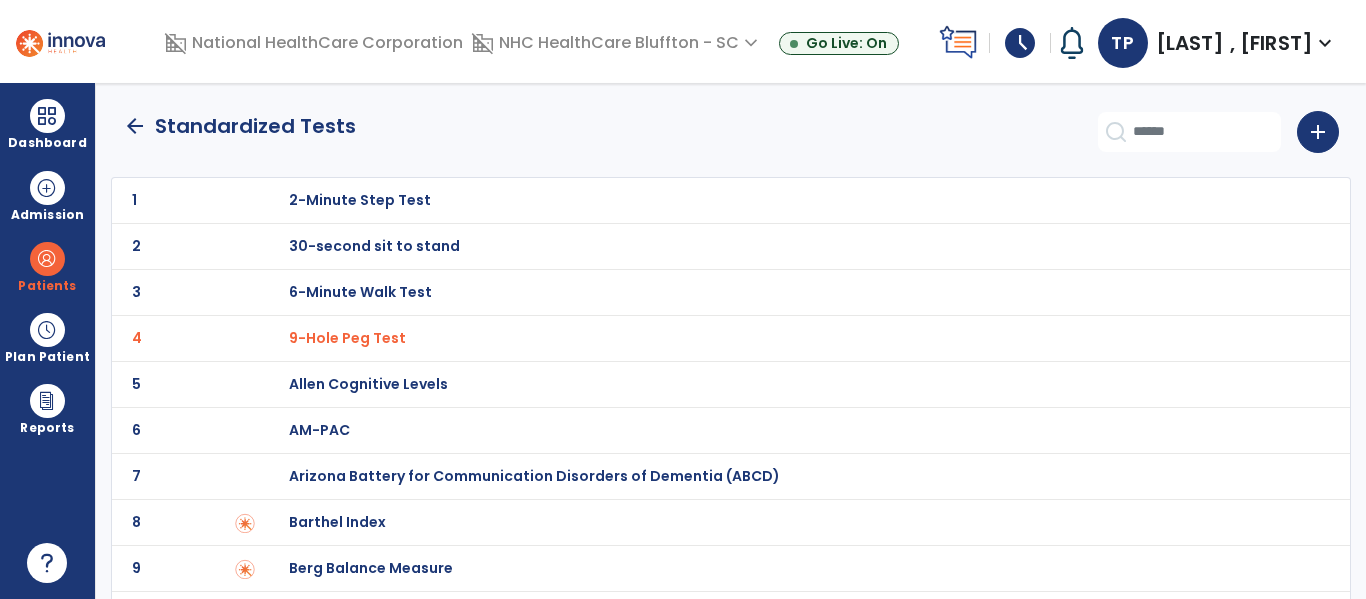click on "arrow_back" 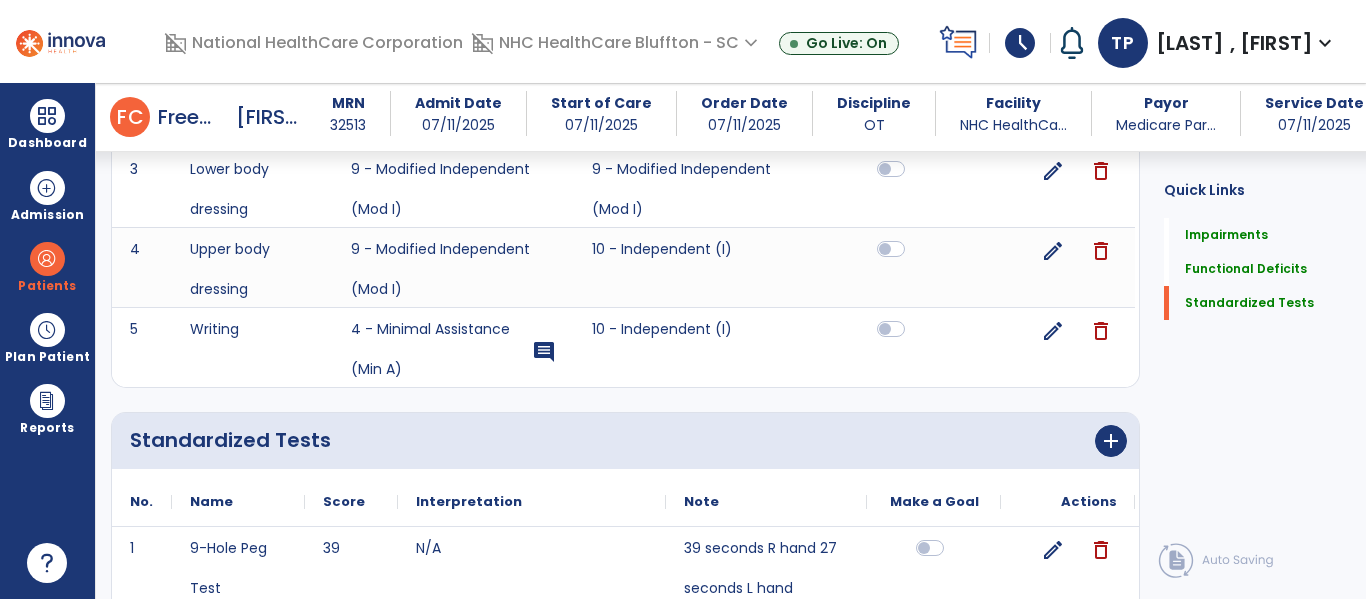scroll, scrollTop: 1555, scrollLeft: 0, axis: vertical 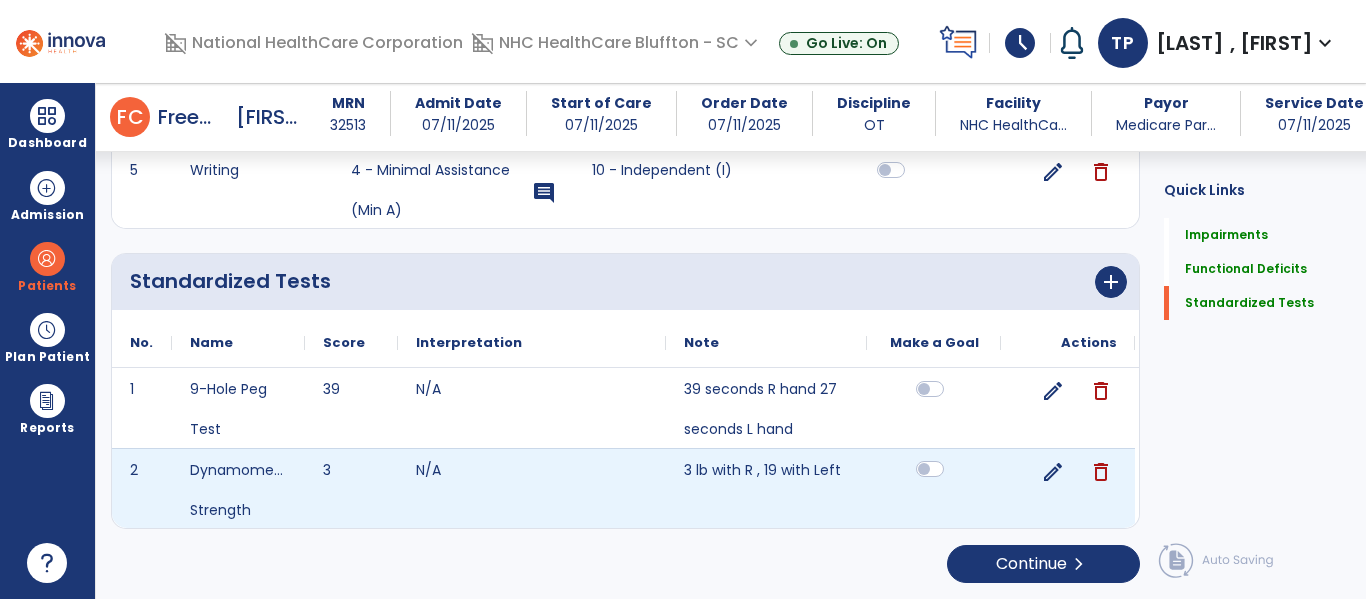 drag, startPoint x: 922, startPoint y: 471, endPoint x: 954, endPoint y: 468, distance: 32.140316 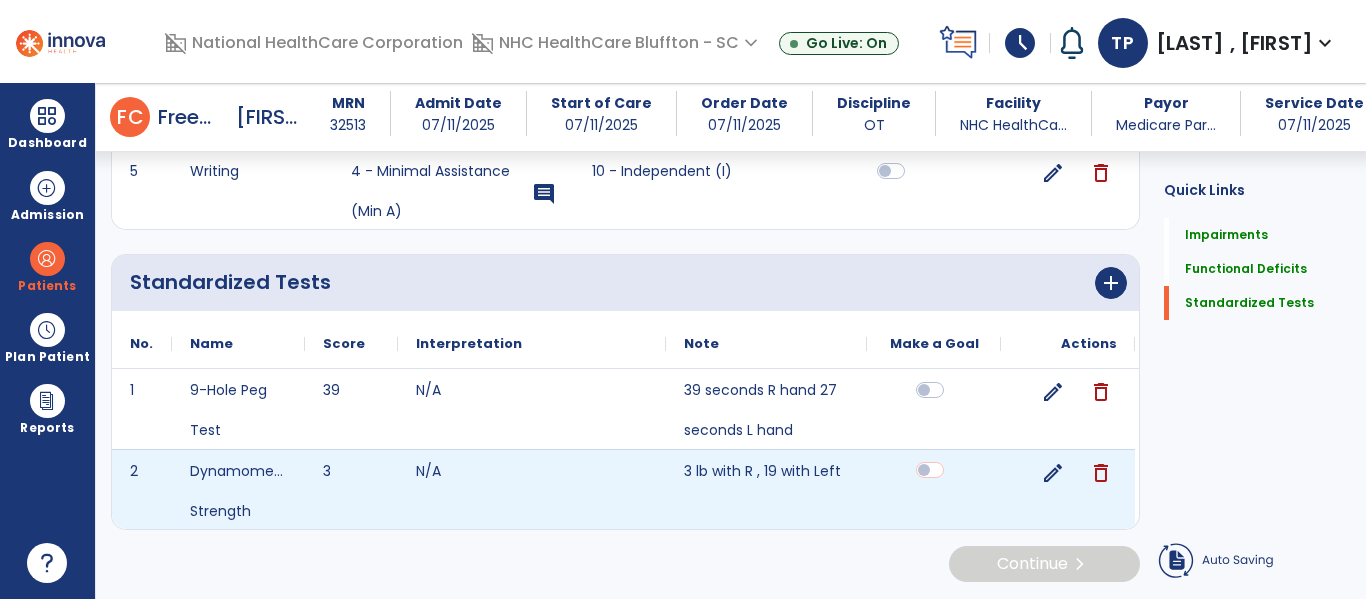 scroll, scrollTop: 1554, scrollLeft: 0, axis: vertical 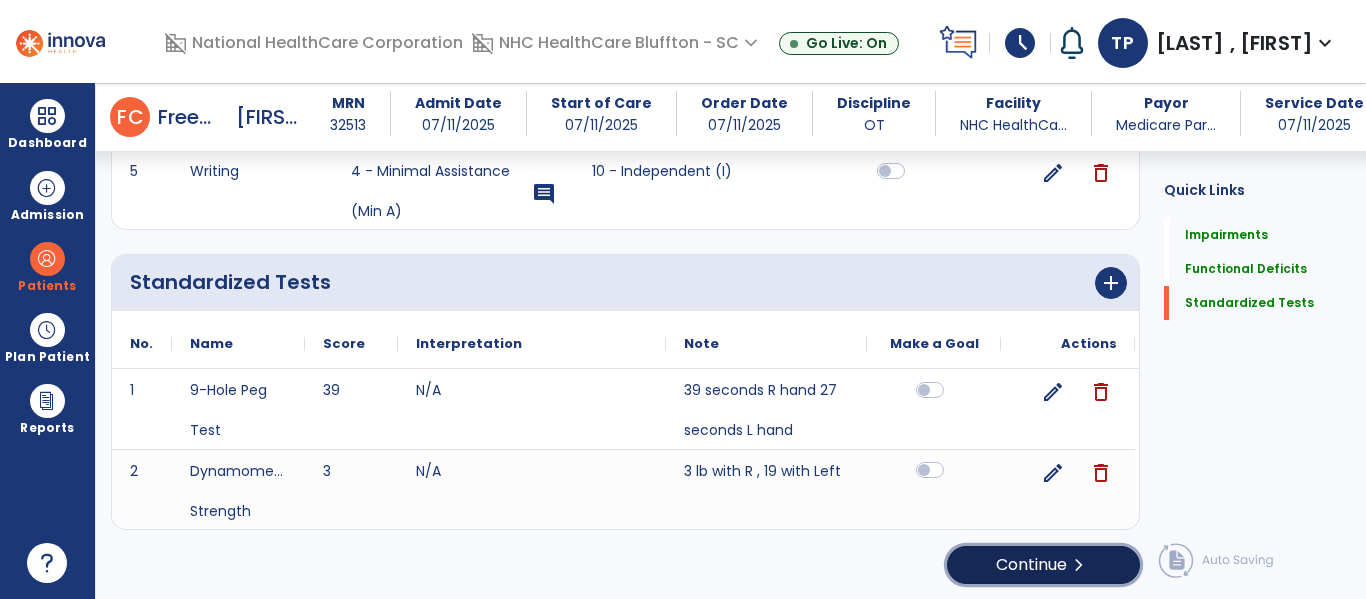 click on "Continue  chevron_right" 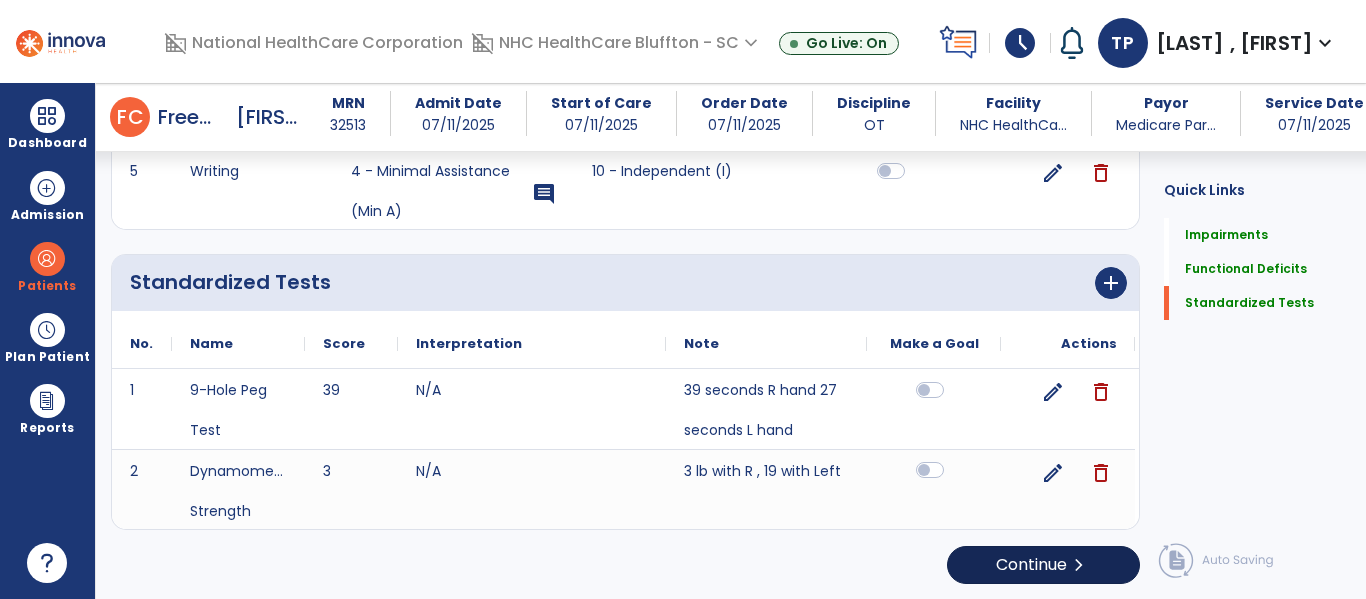 scroll, scrollTop: 29, scrollLeft: 0, axis: vertical 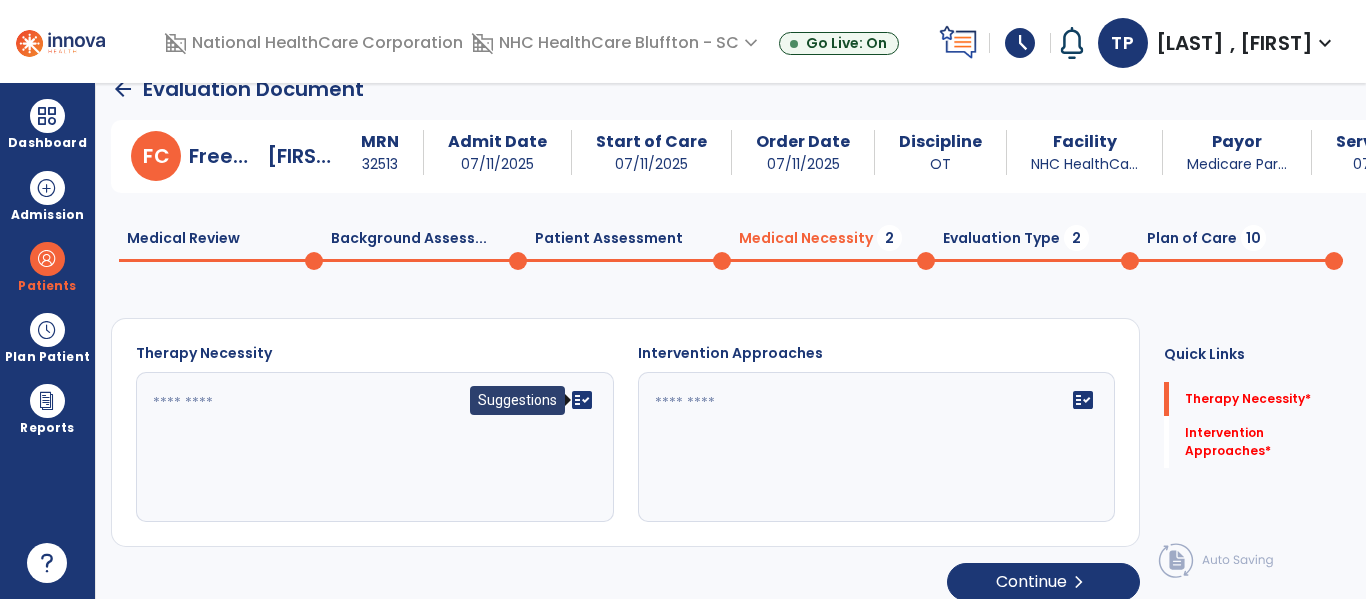 click on "fact_check" 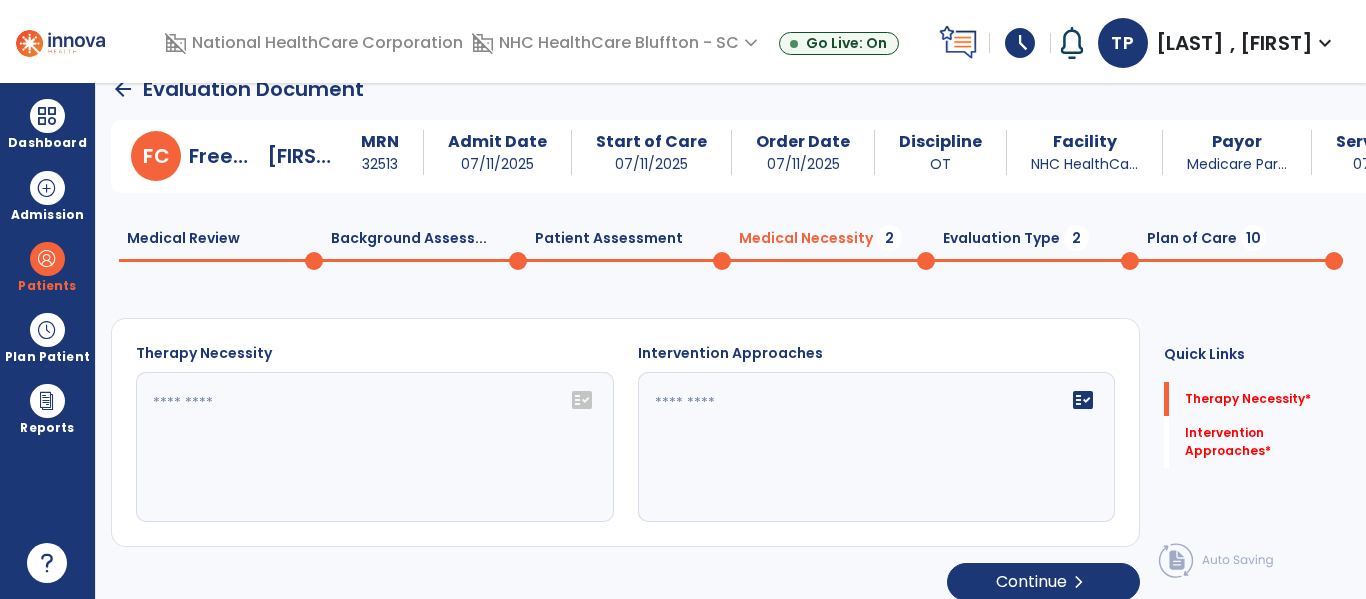 click on "fact_check" 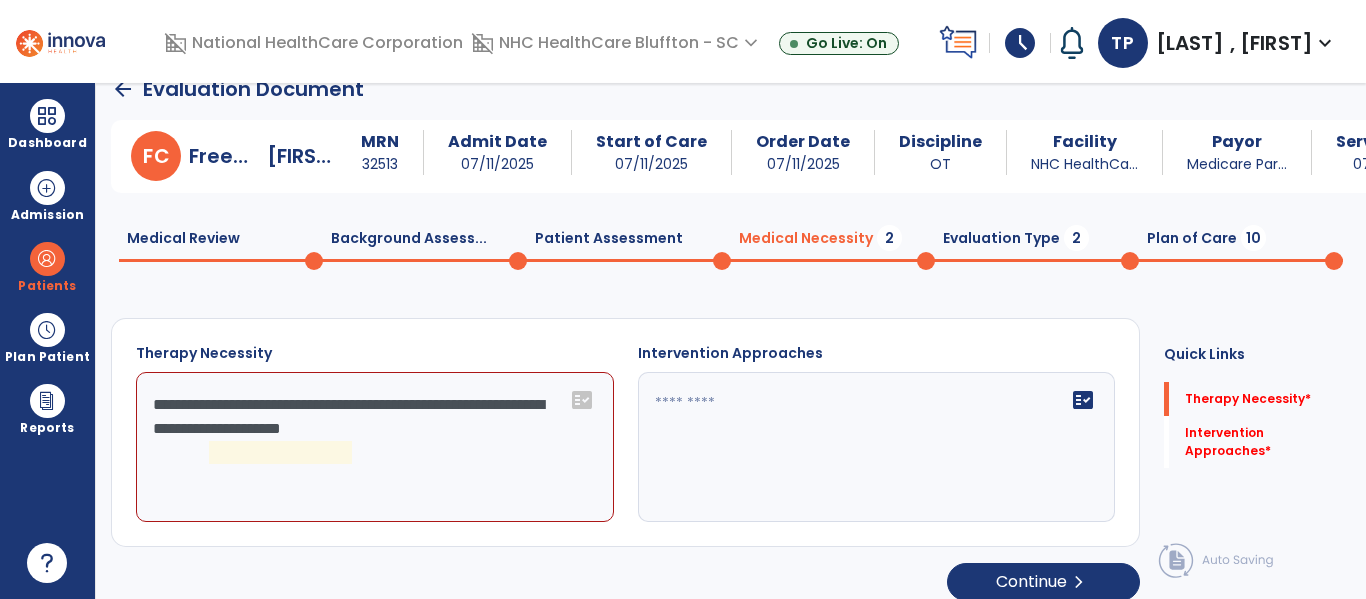 click on "**********" 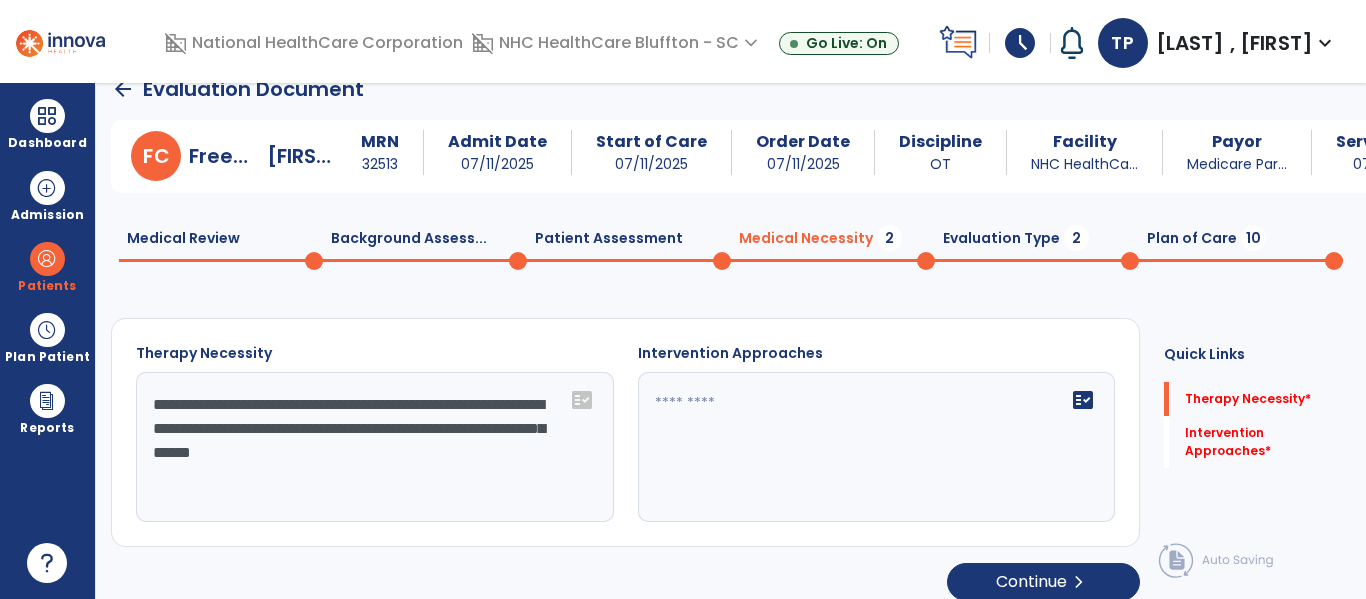 type on "**********" 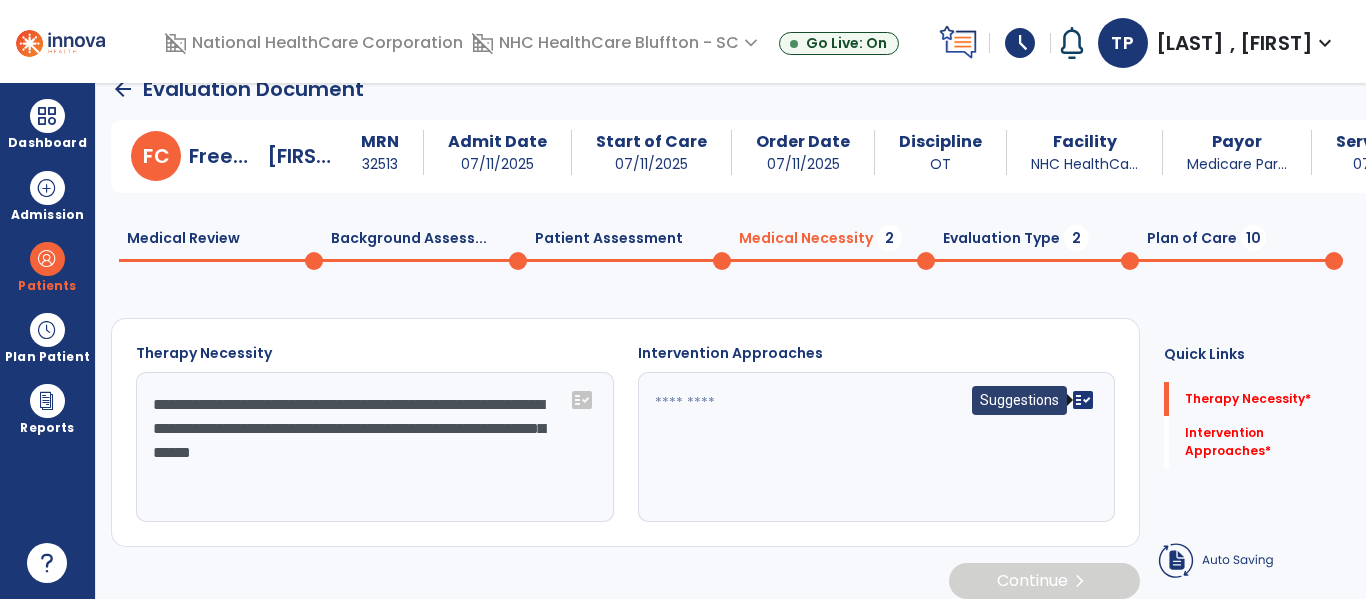 click on "fact_check" 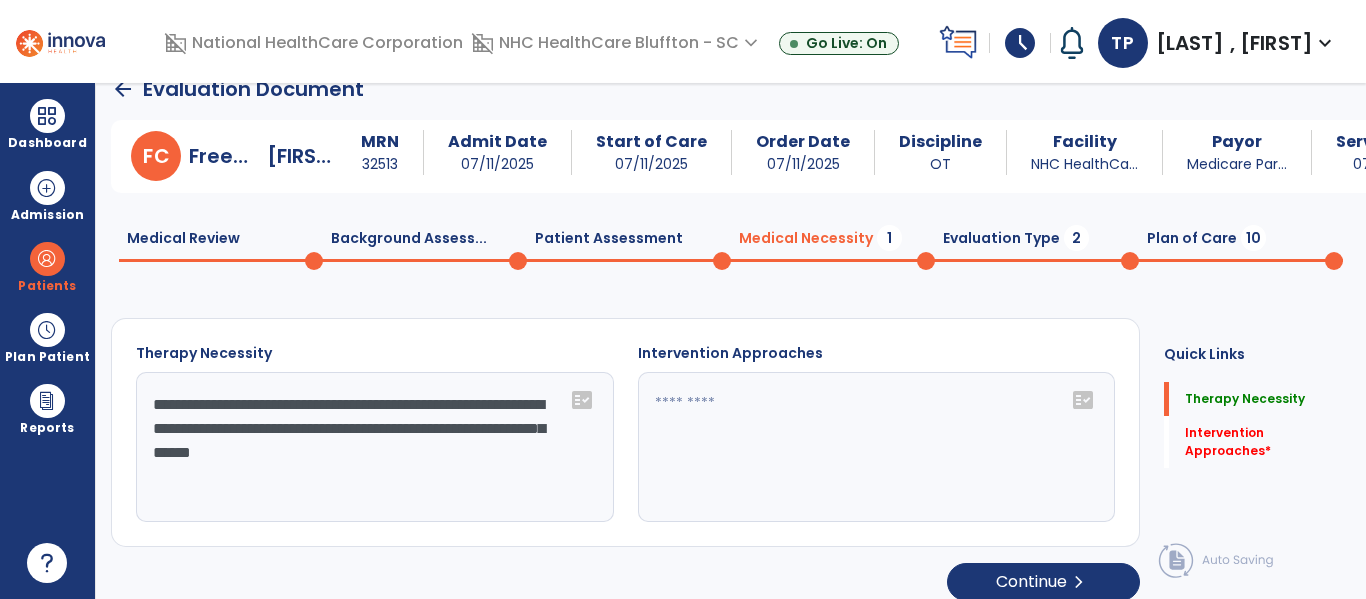 click on "fact_check" 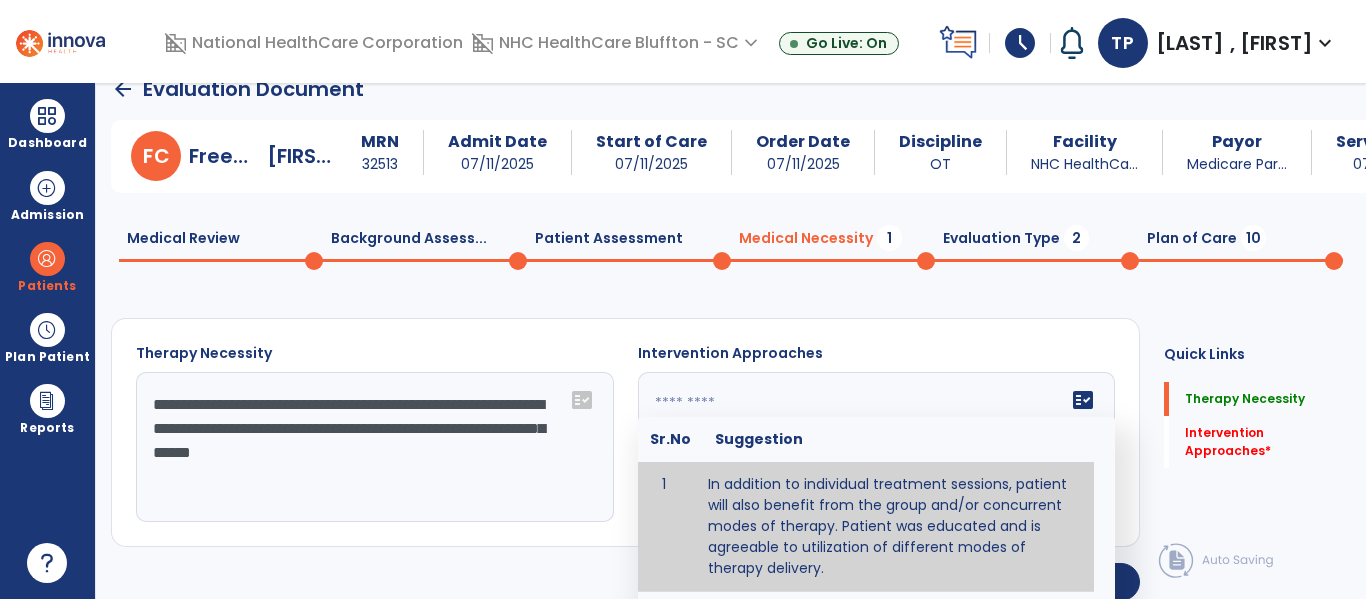 type on "**********" 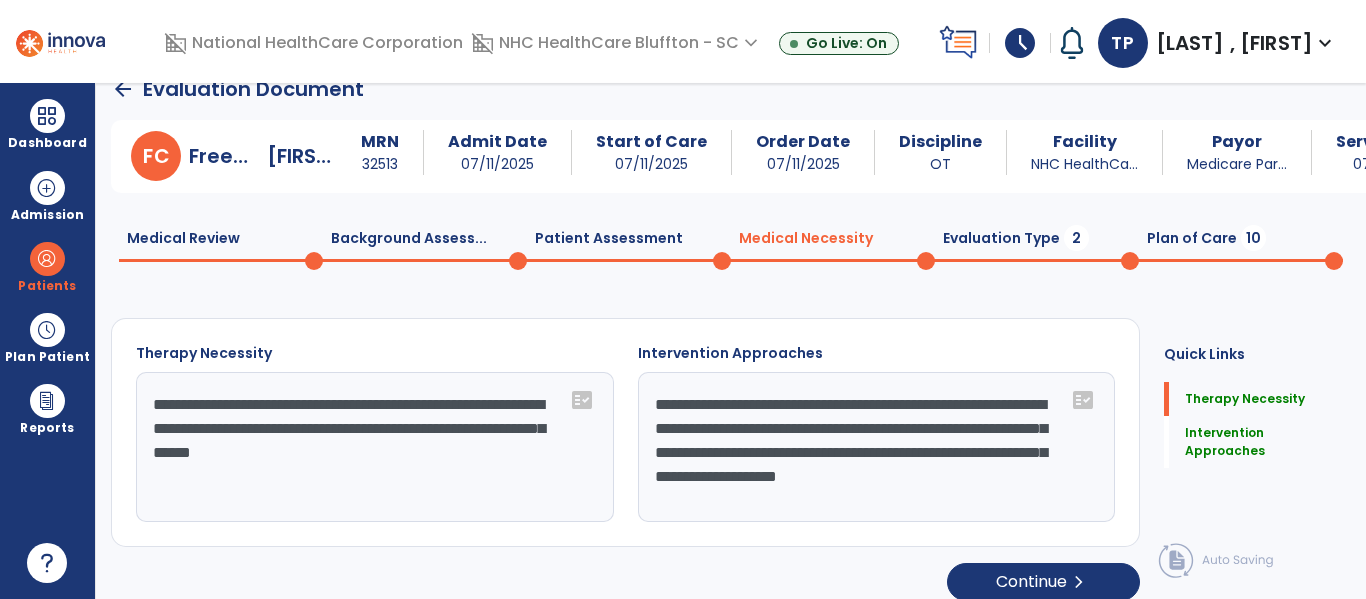 click on "Evaluation Type  2" 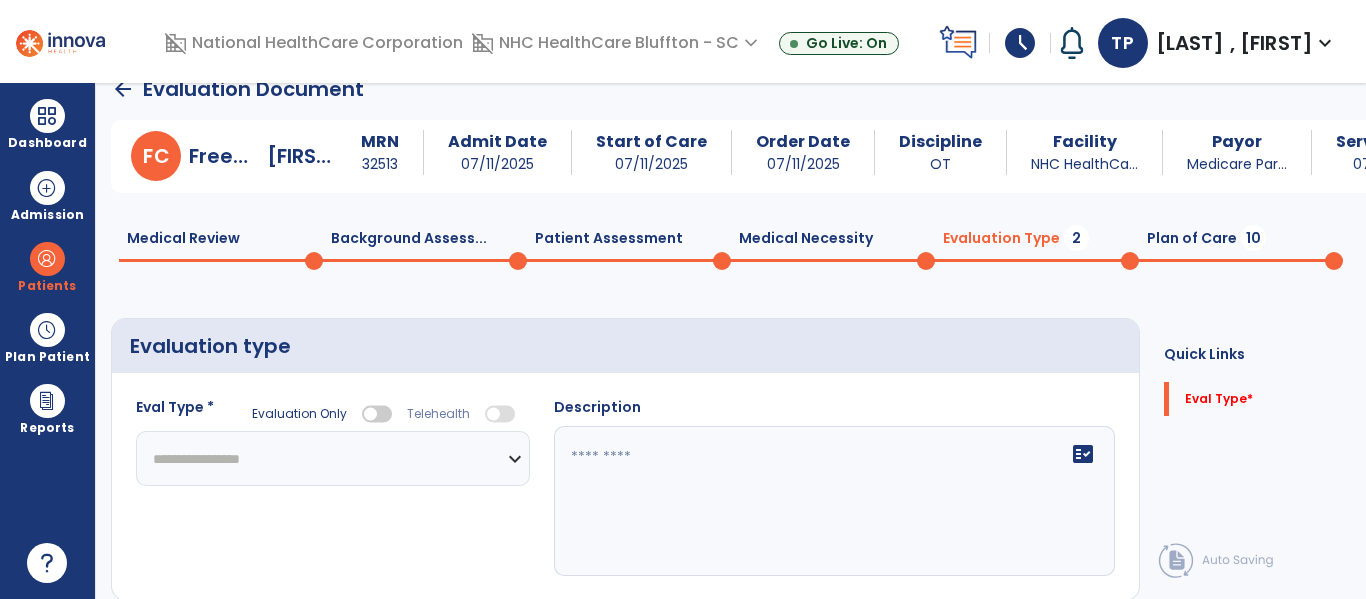 click on "**********" 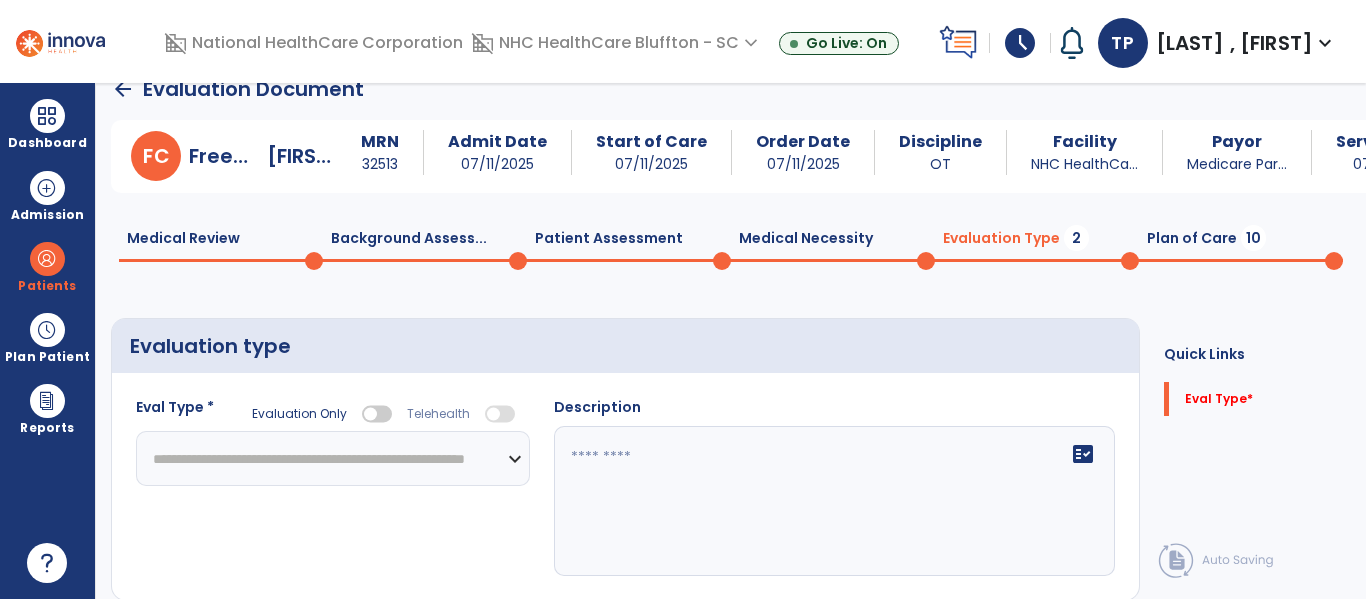 click on "**********" 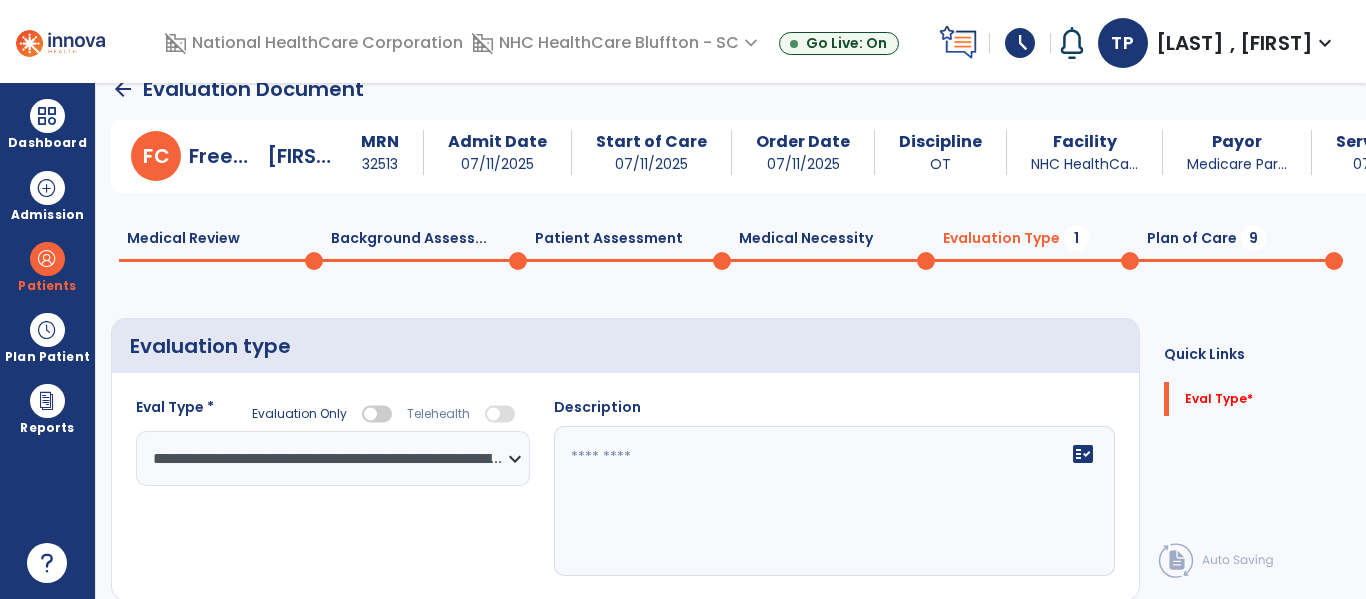 click 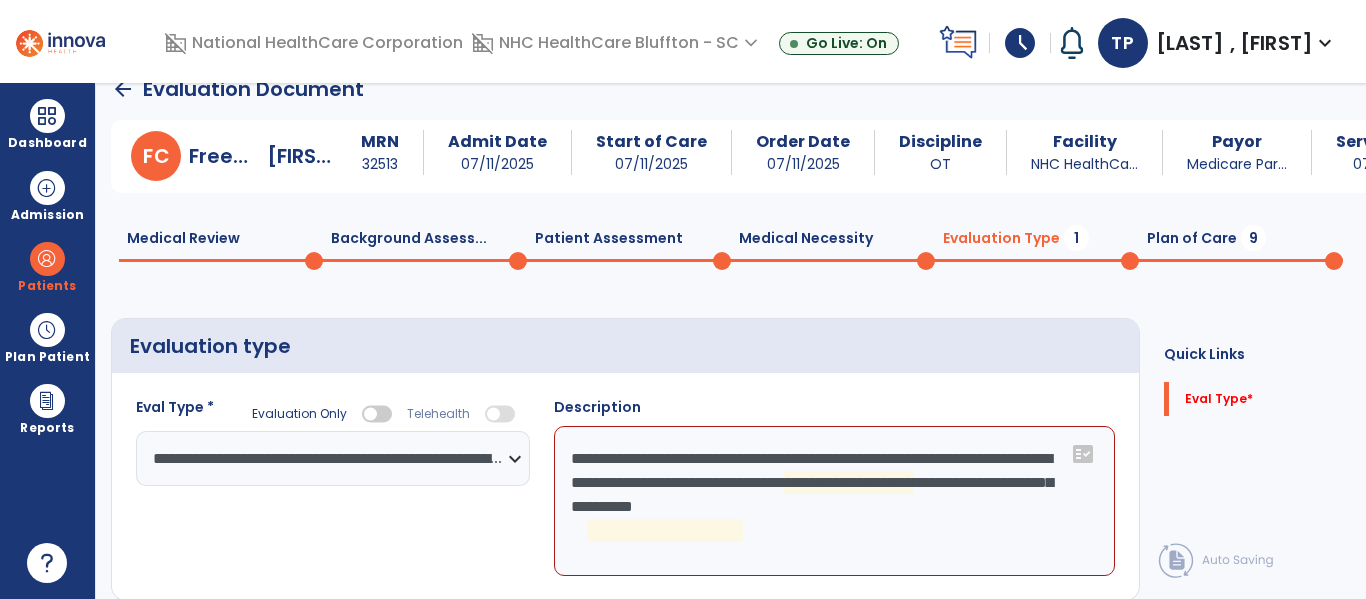 click on "**********" 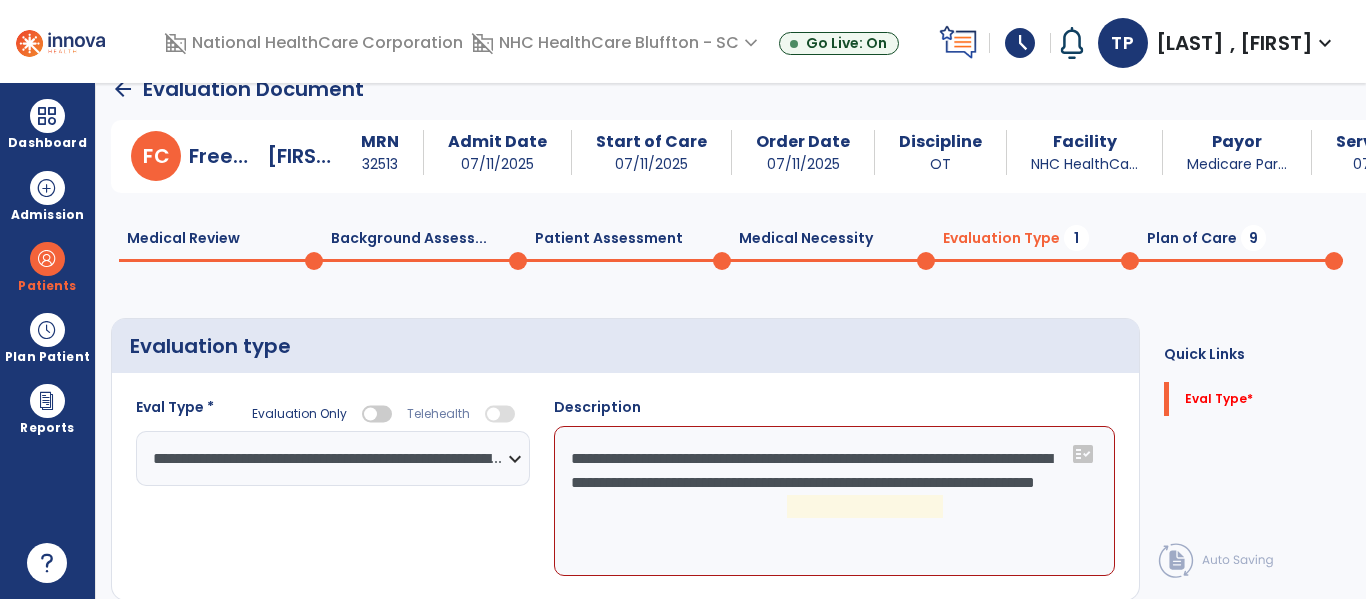 click on "**********" 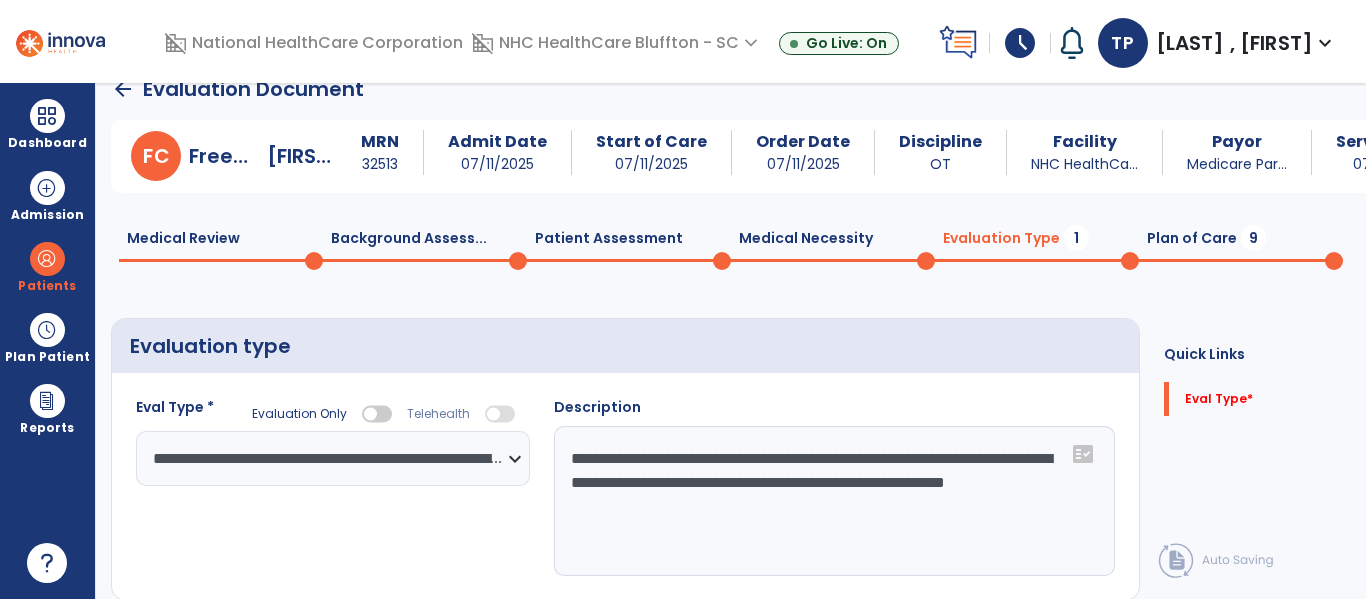 scroll, scrollTop: 82, scrollLeft: 0, axis: vertical 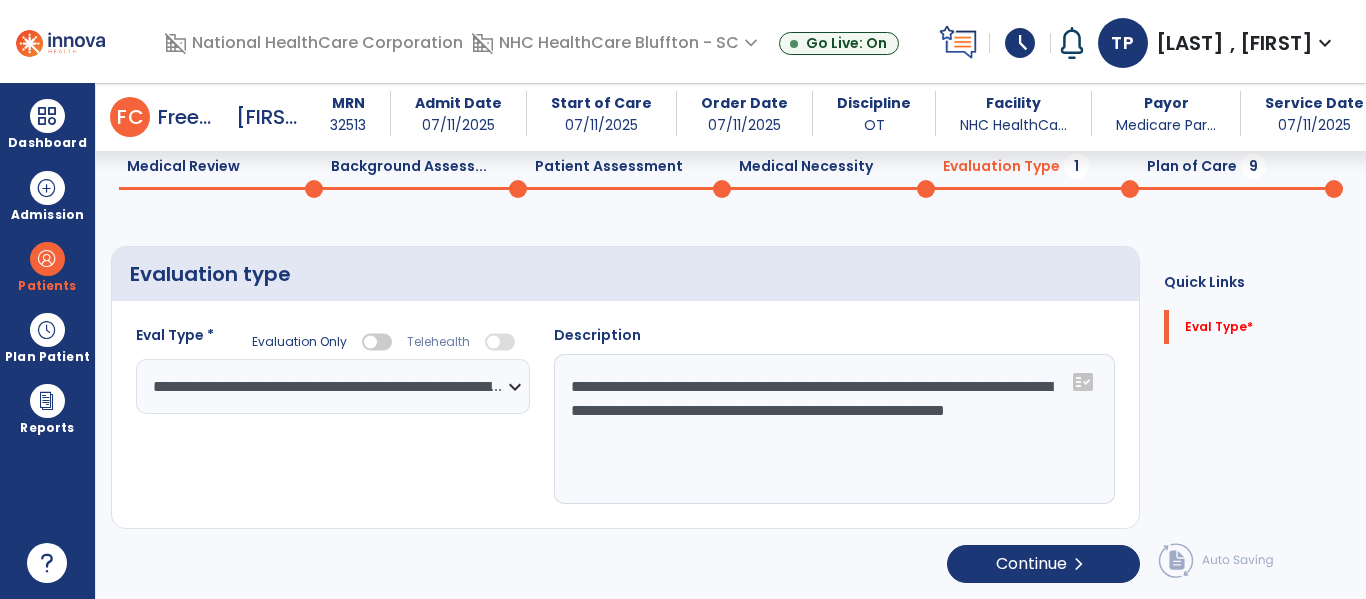 type on "**********" 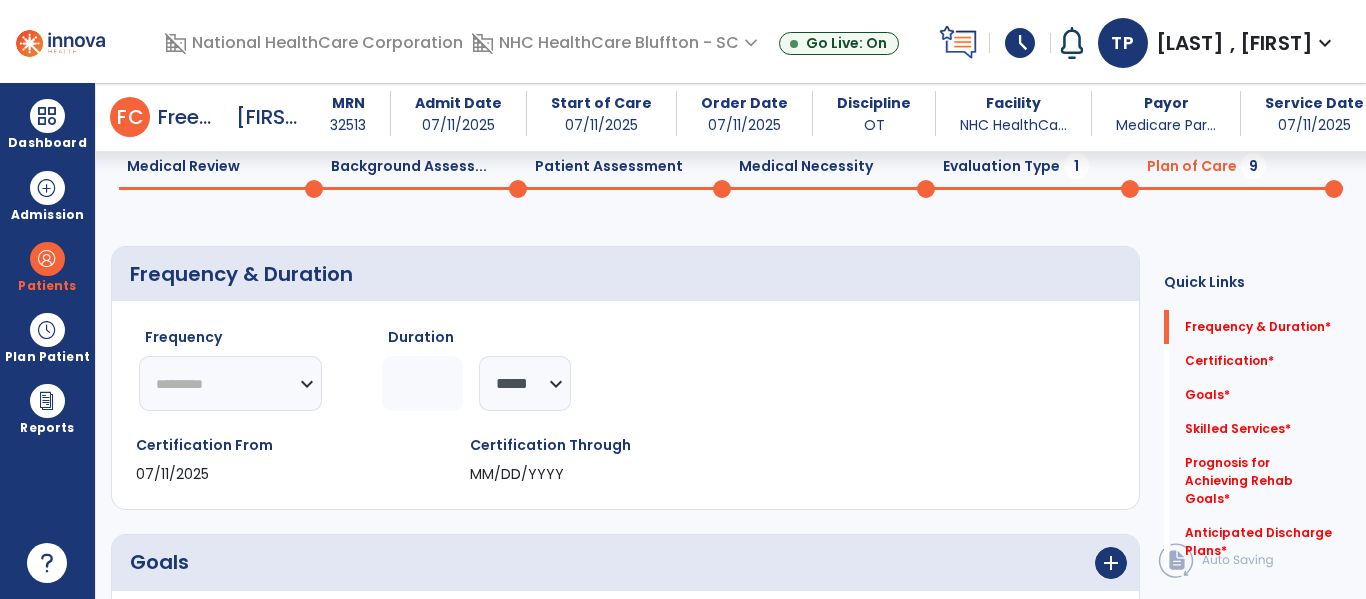 click on "********* ** ** ** ** ** ** **" 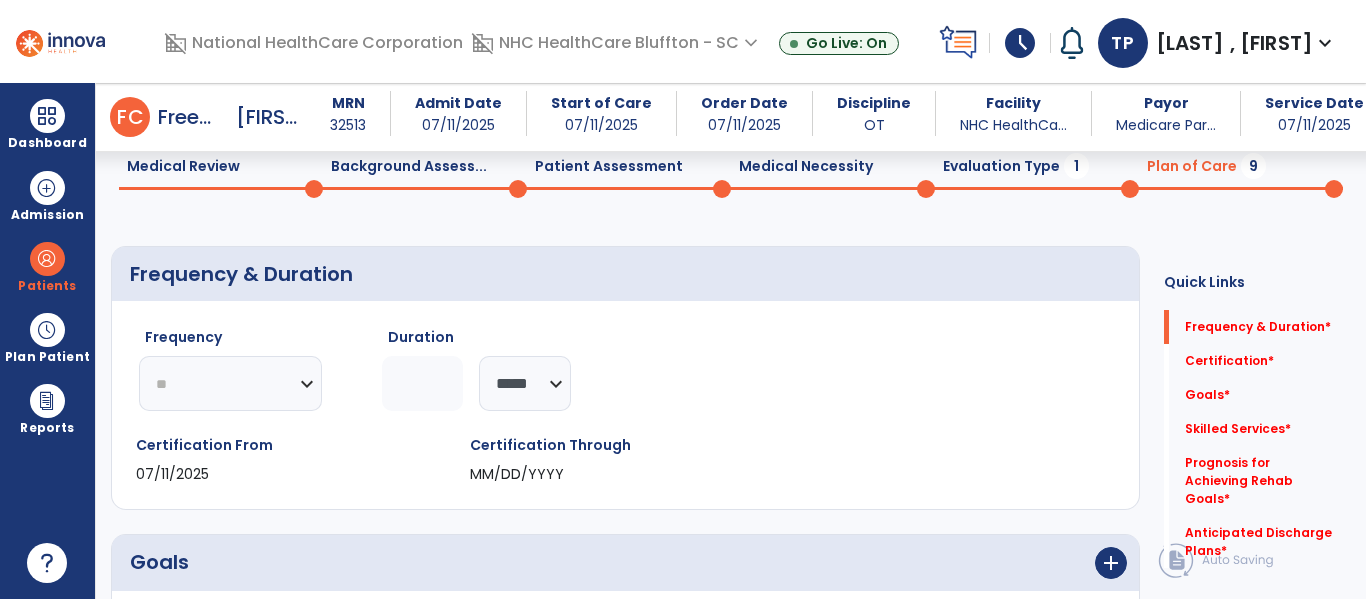 click on "********* ** ** ** ** ** ** **" 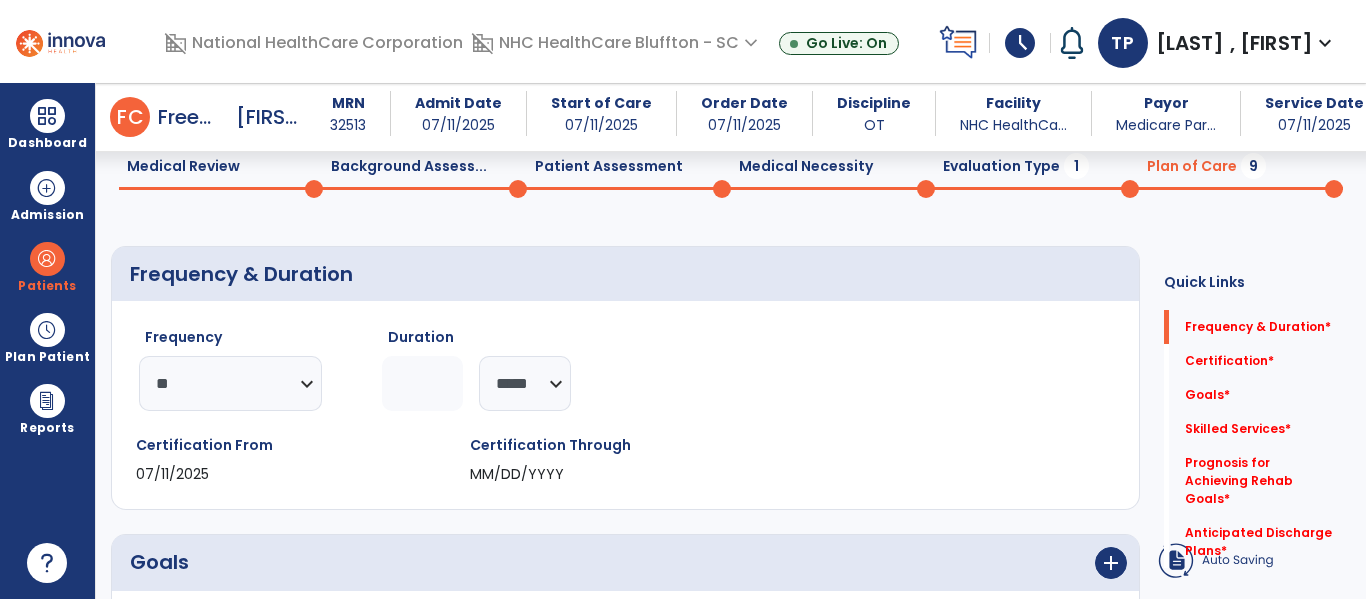 click 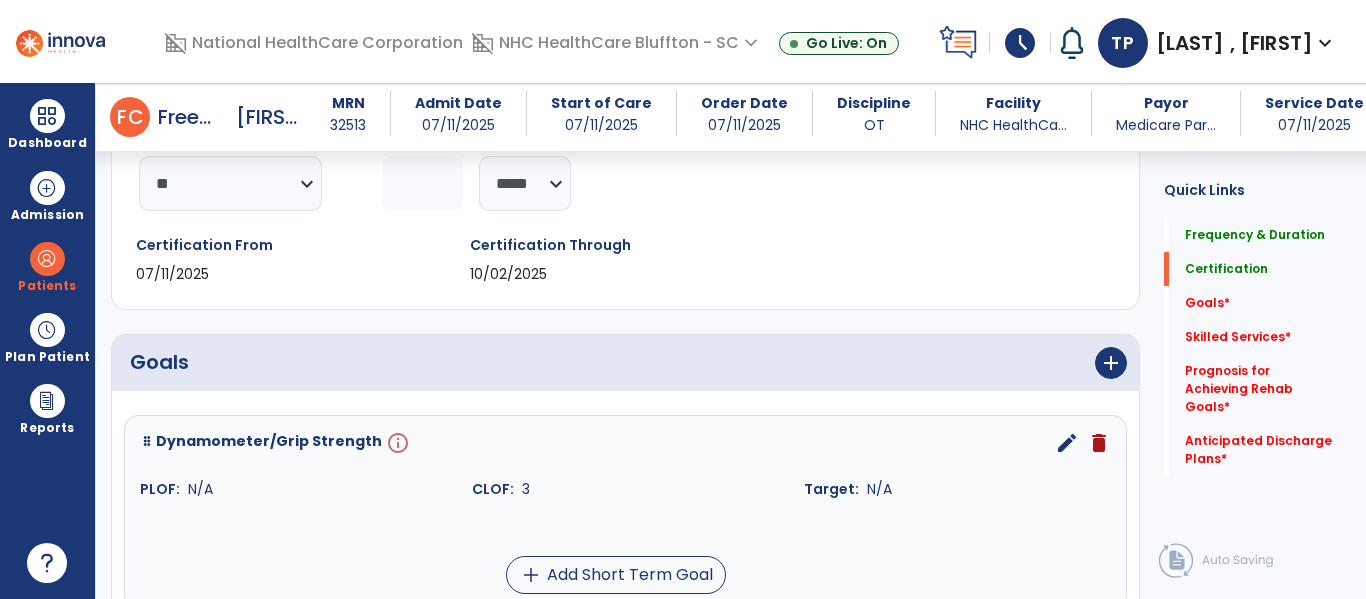 scroll, scrollTop: 382, scrollLeft: 0, axis: vertical 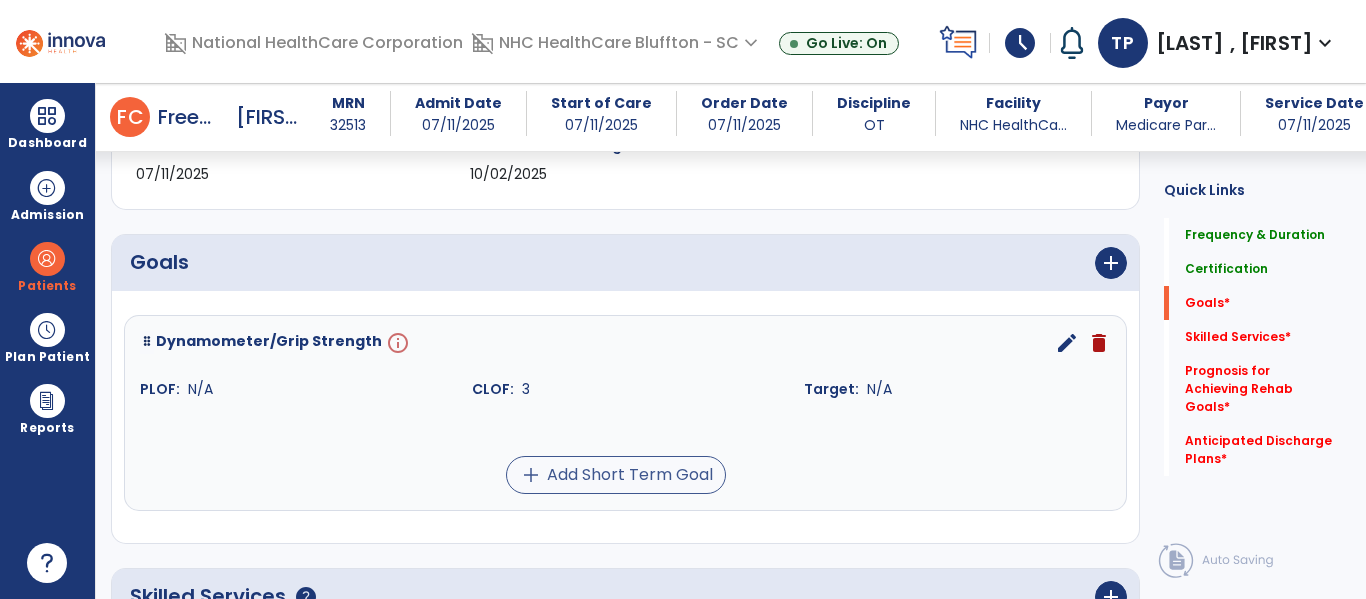 type on "**" 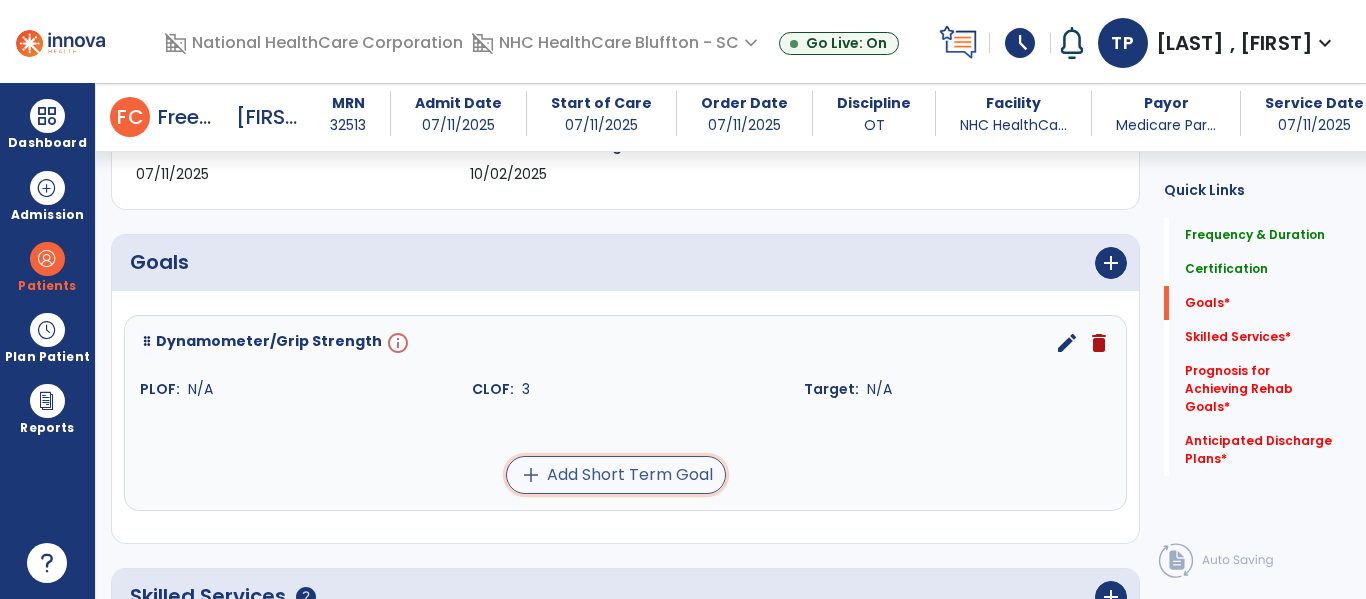 click on "add  Add Short Term Goal" at bounding box center (616, 475) 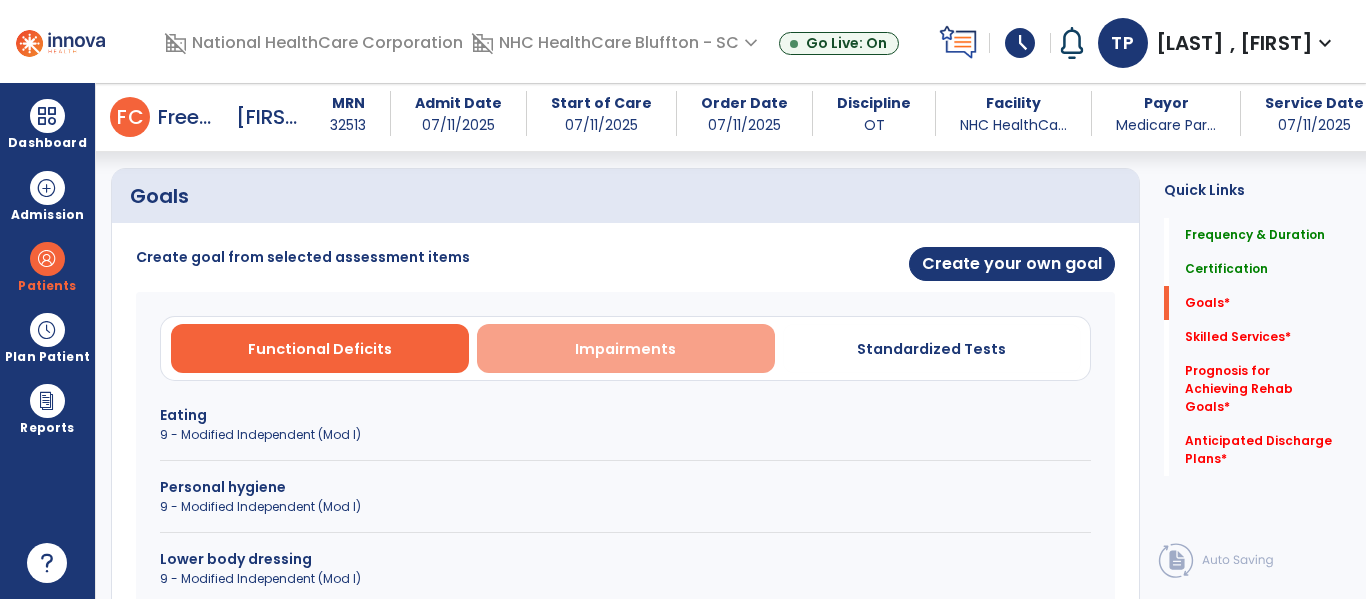 scroll, scrollTop: 482, scrollLeft: 0, axis: vertical 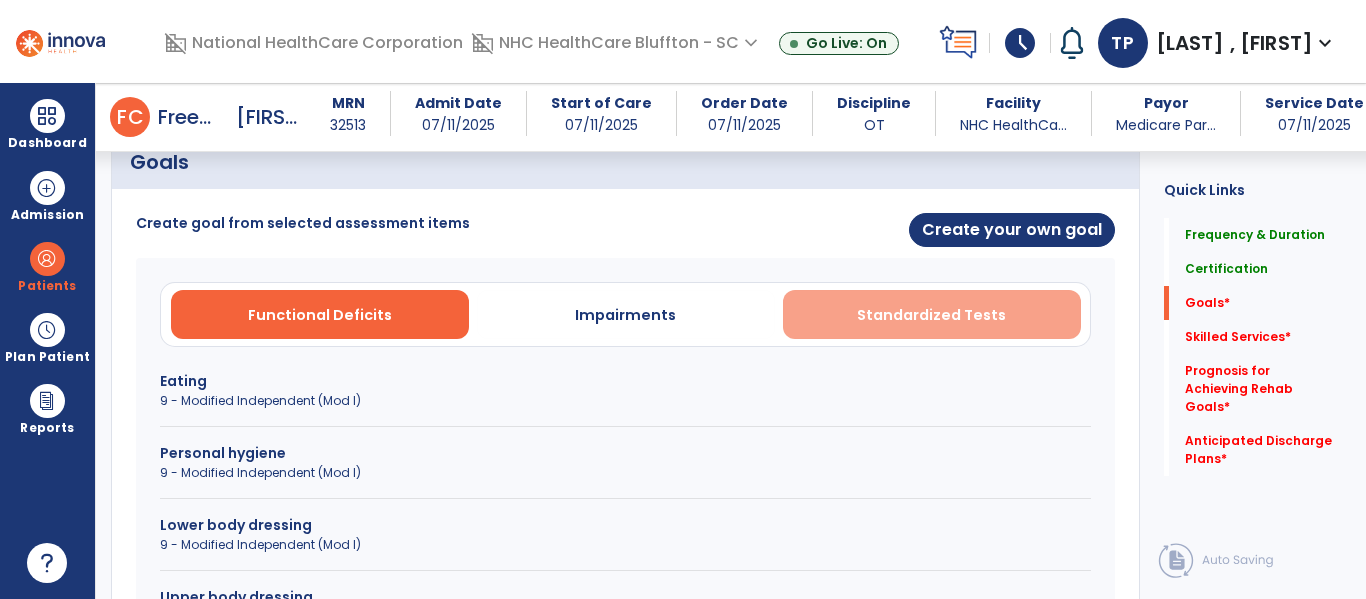 click on "Standardized Tests" at bounding box center (932, 314) 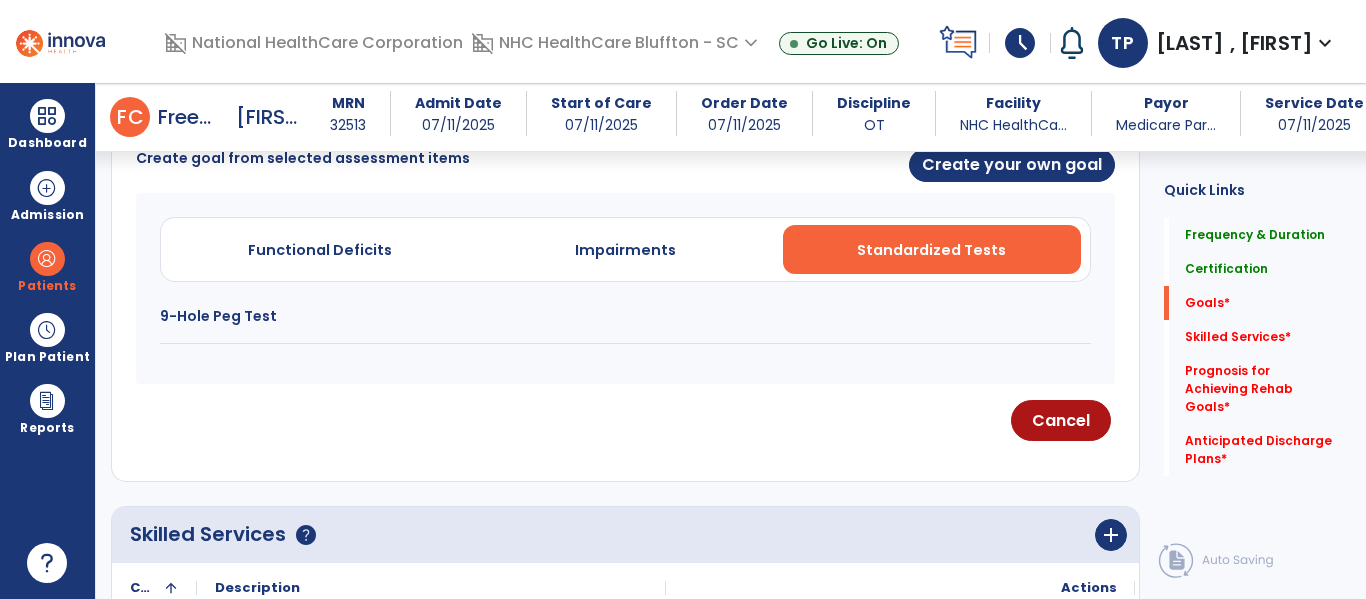 scroll, scrollTop: 582, scrollLeft: 0, axis: vertical 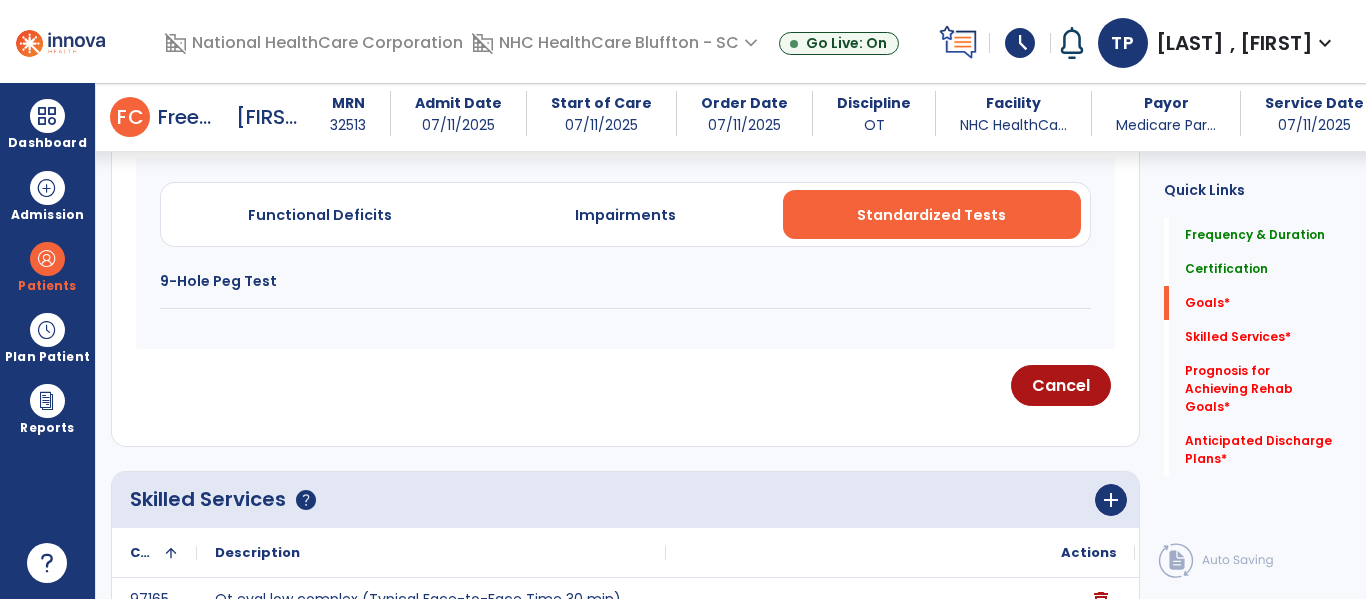 click on "9-Hole Peg Test" at bounding box center (625, 281) 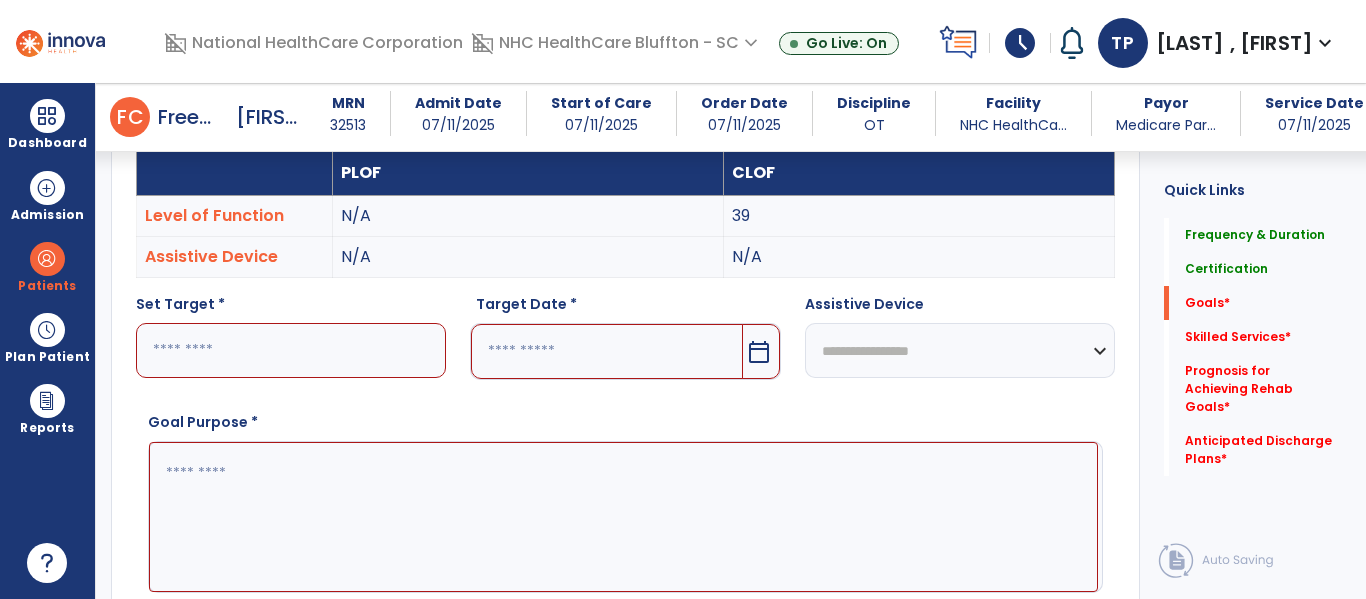 click at bounding box center [291, 350] 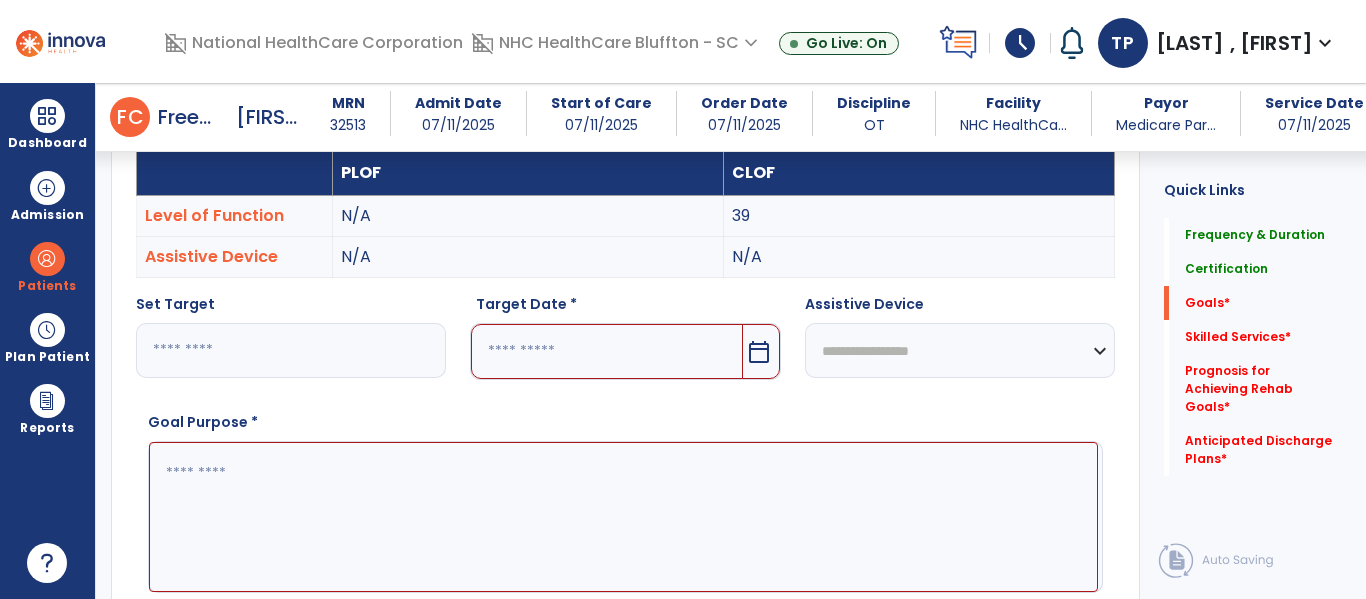 type on "**" 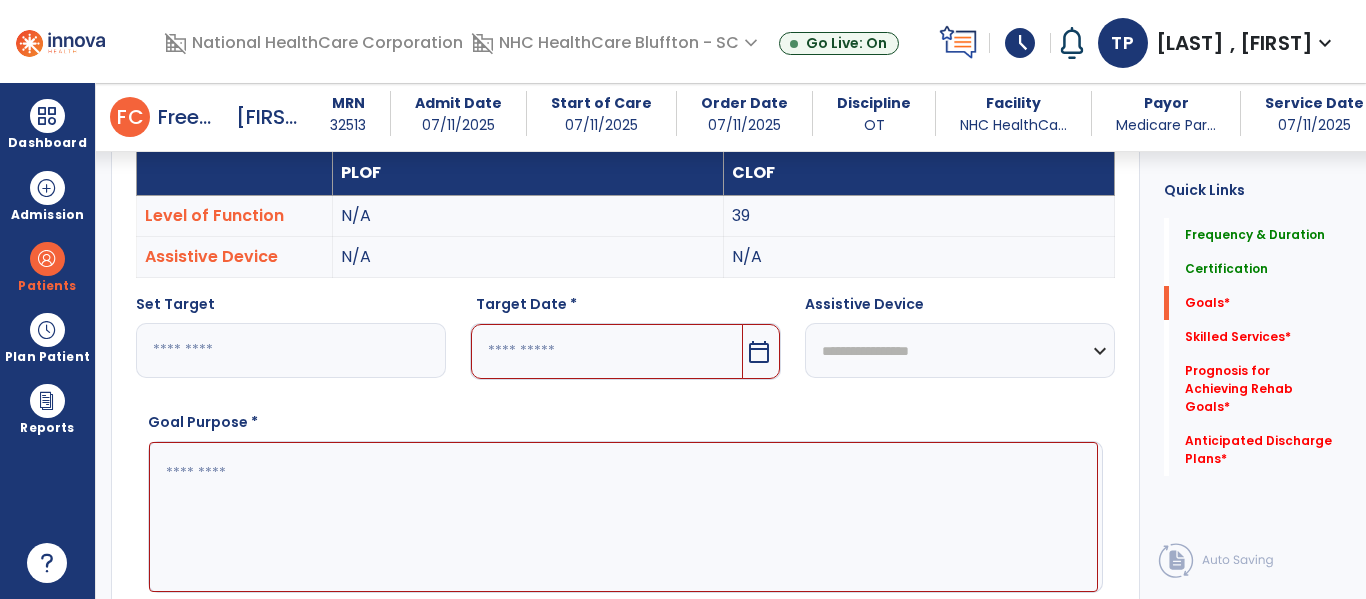 click at bounding box center (606, 351) 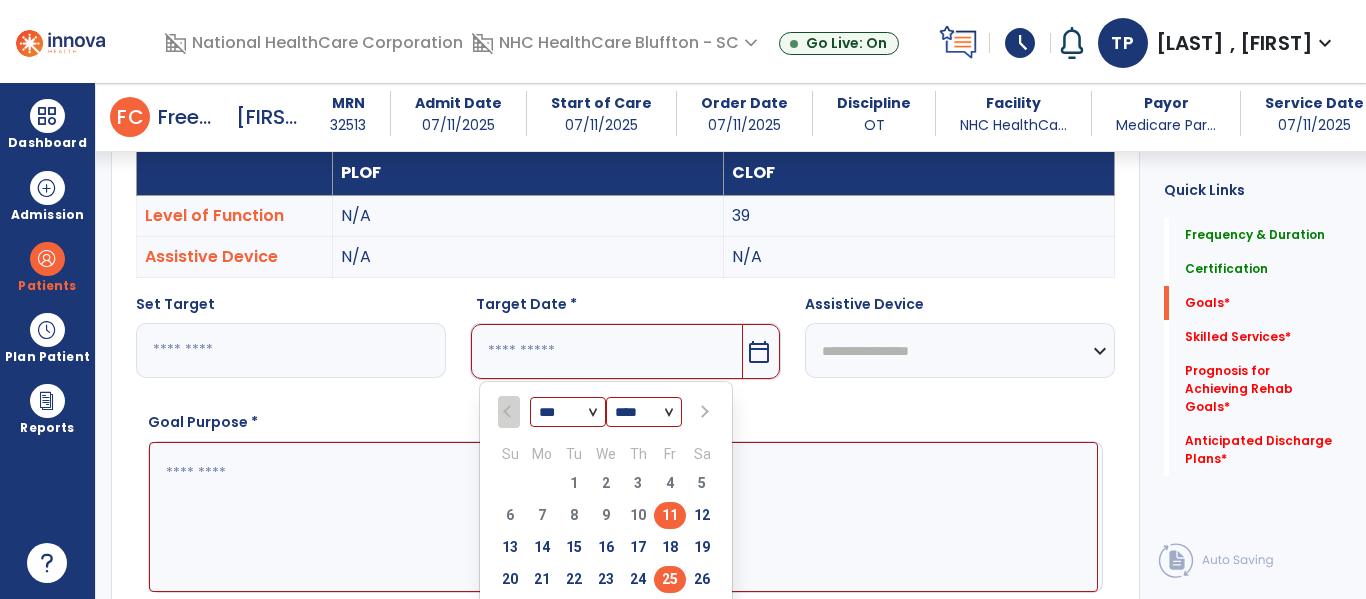 click on "25" at bounding box center (670, 579) 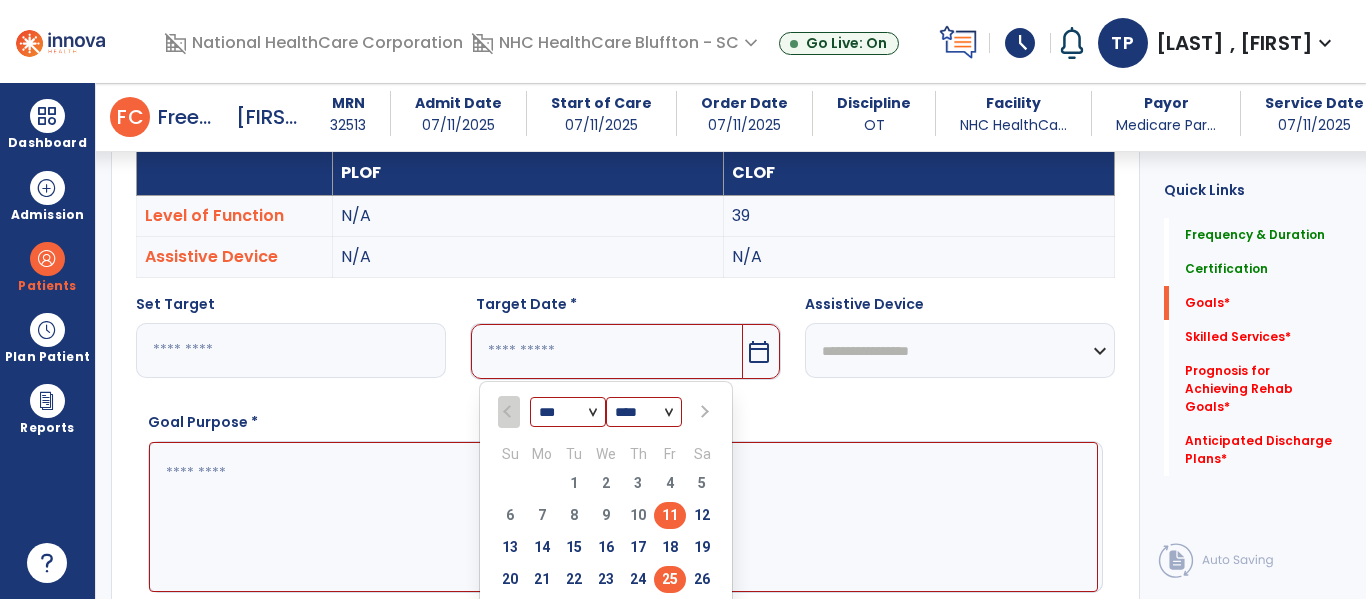 type on "*********" 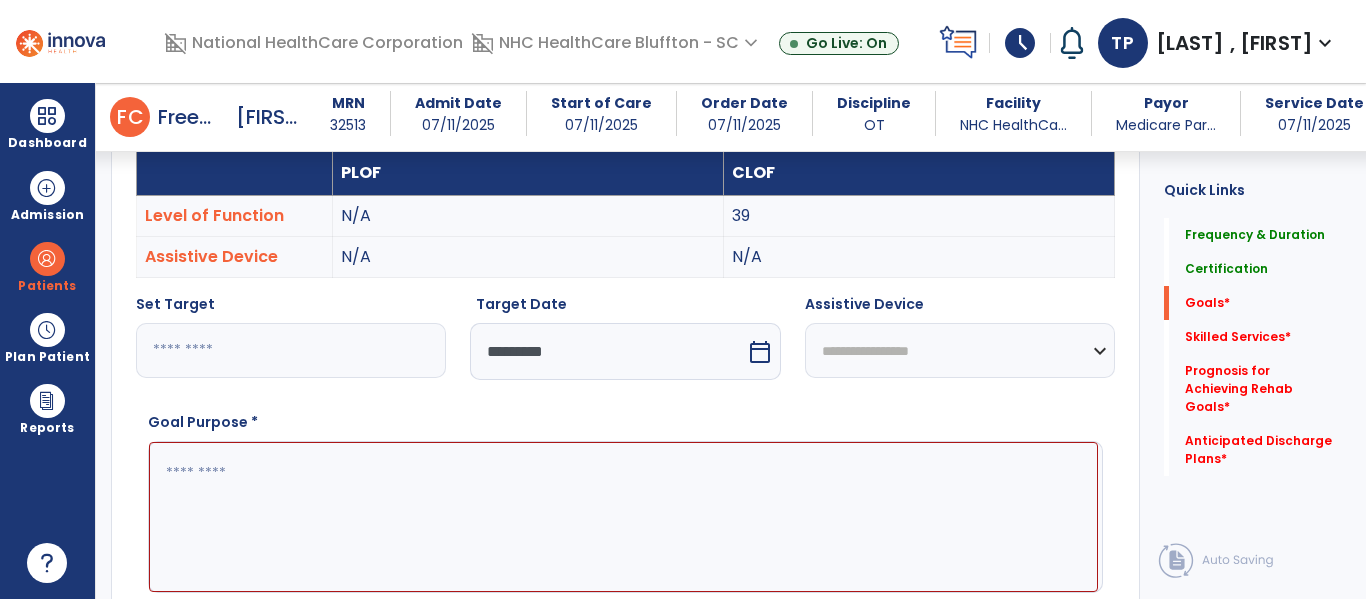 click on "**********" at bounding box center [960, 350] 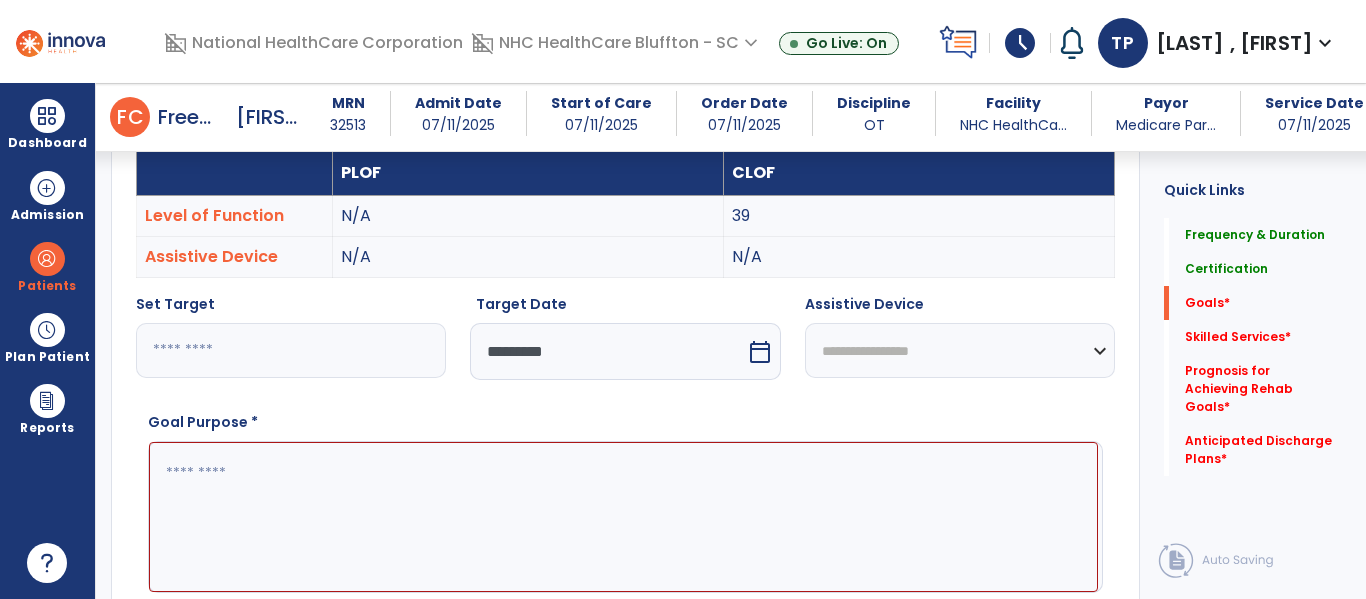 select on "****" 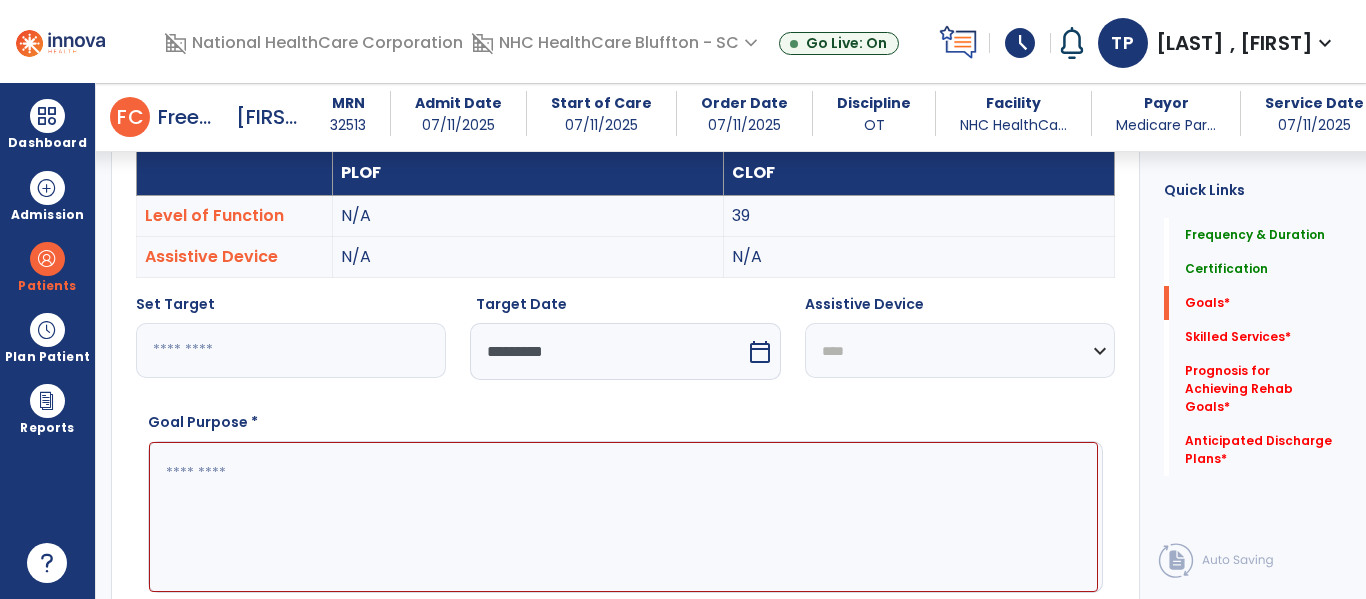 click on "**********" at bounding box center (960, 350) 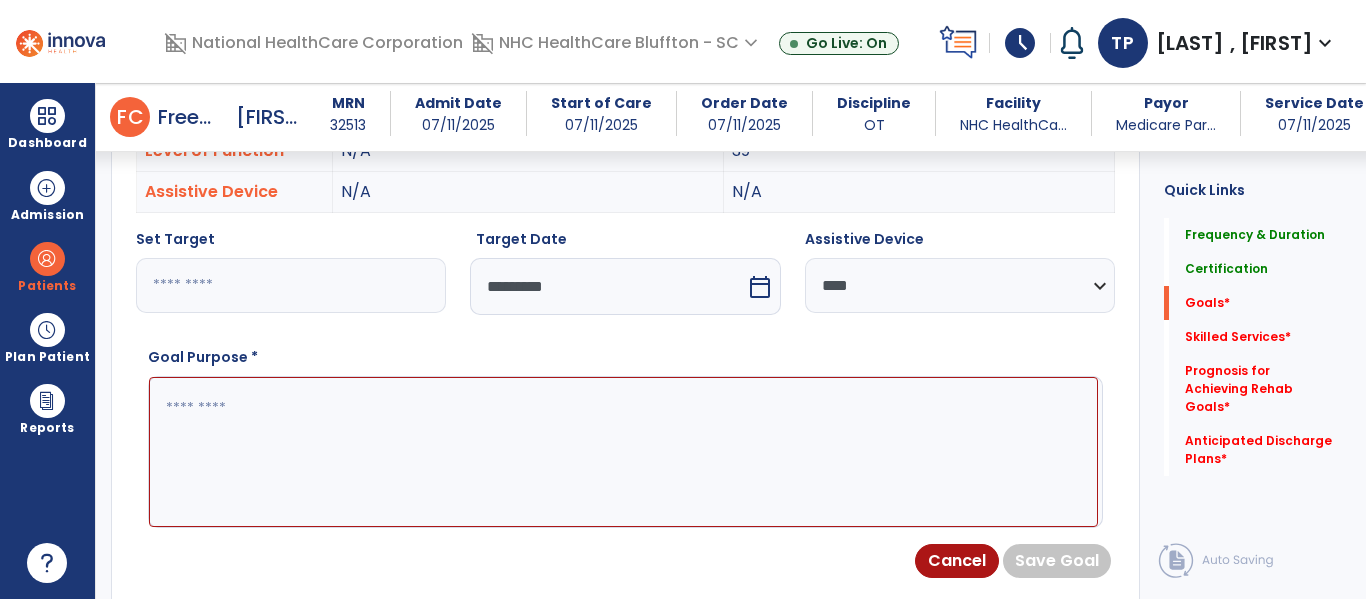 scroll, scrollTop: 682, scrollLeft: 0, axis: vertical 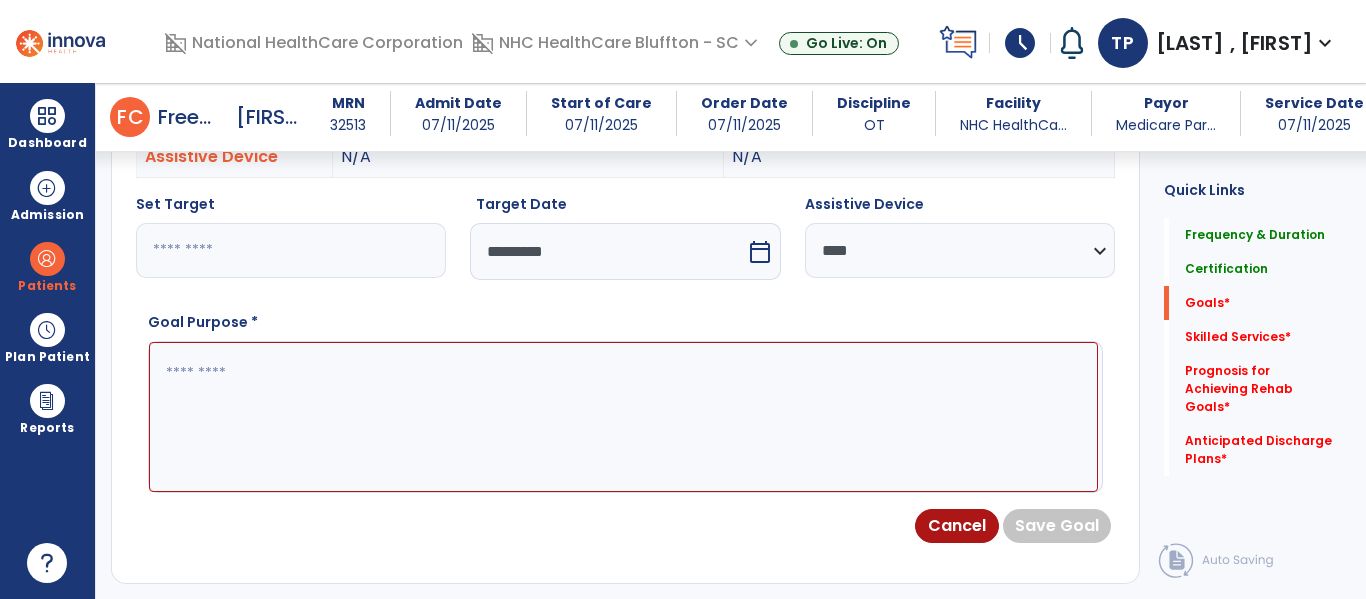 click at bounding box center (623, 417) 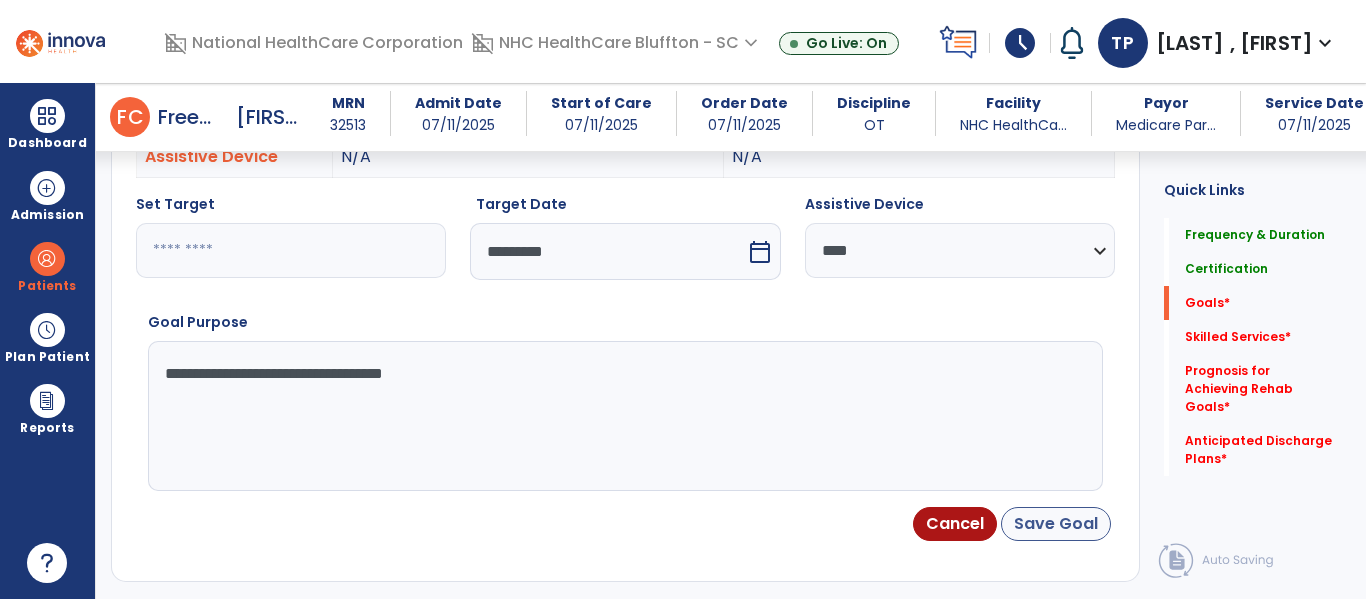 type on "**********" 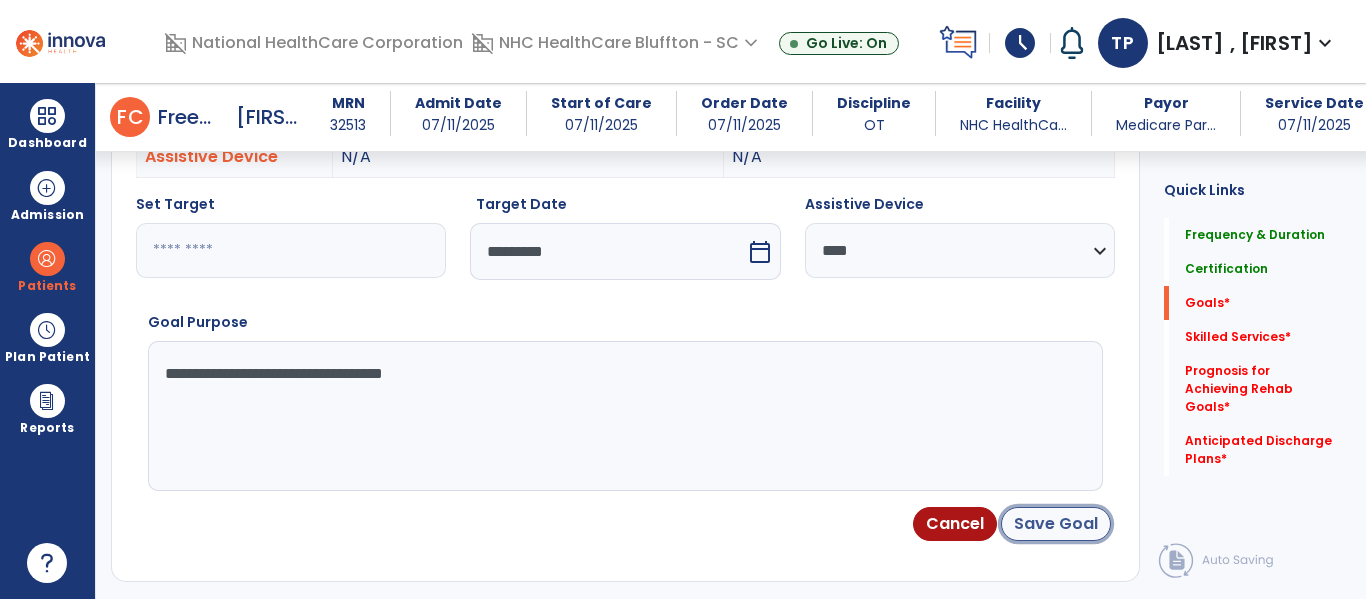 click on "Save Goal" at bounding box center [1056, 524] 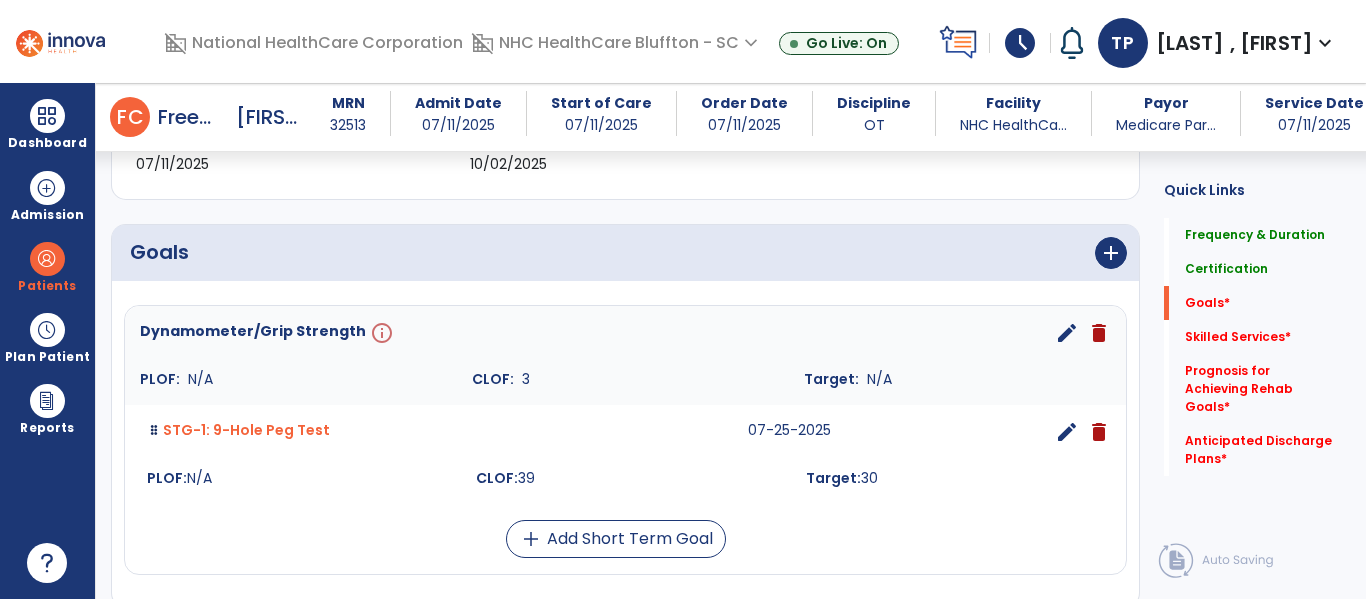 scroll, scrollTop: 492, scrollLeft: 0, axis: vertical 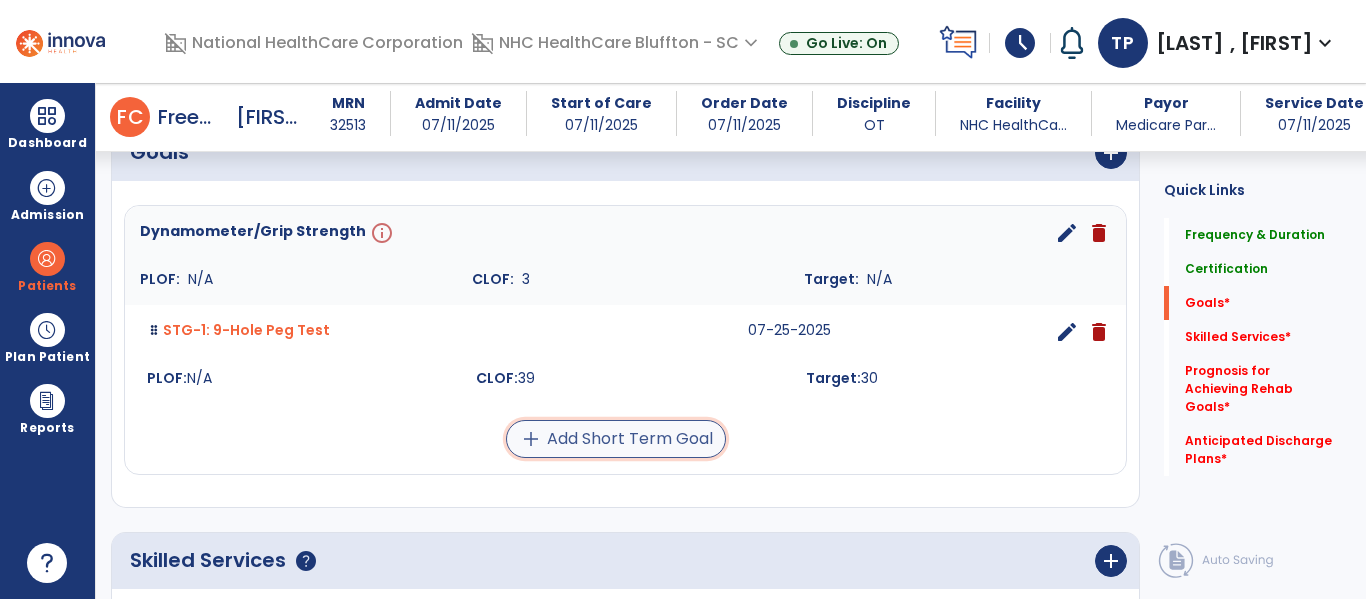 click on "add  Add Short Term Goal" at bounding box center (616, 439) 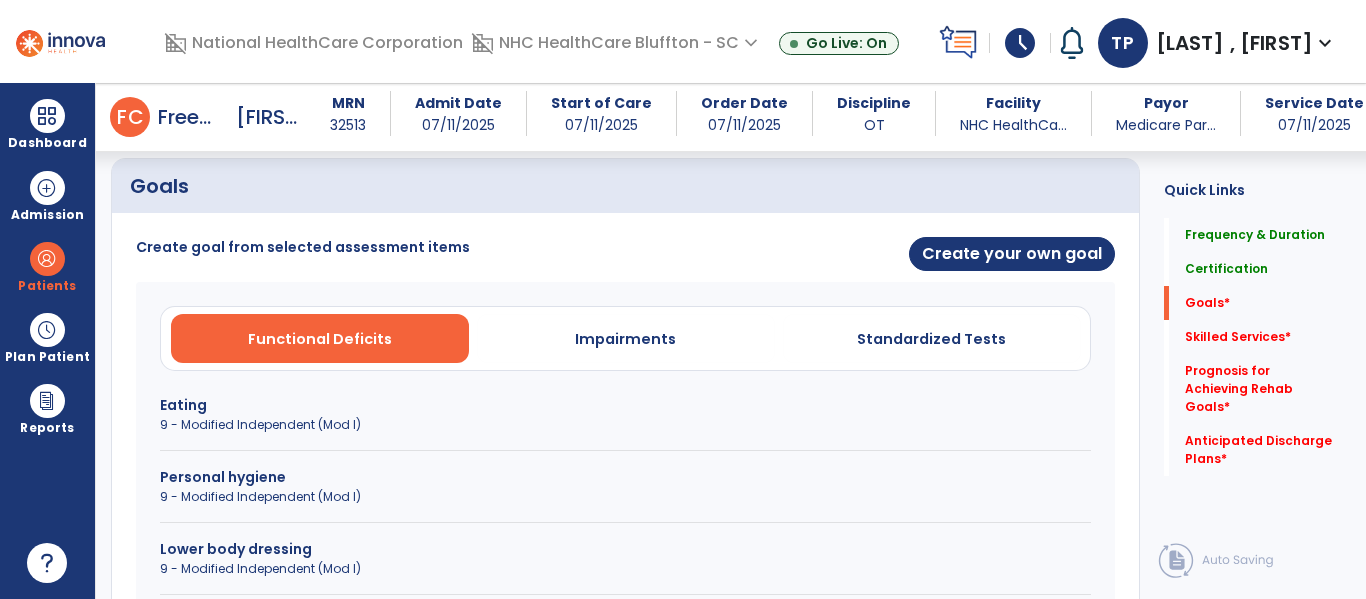 scroll, scrollTop: 592, scrollLeft: 0, axis: vertical 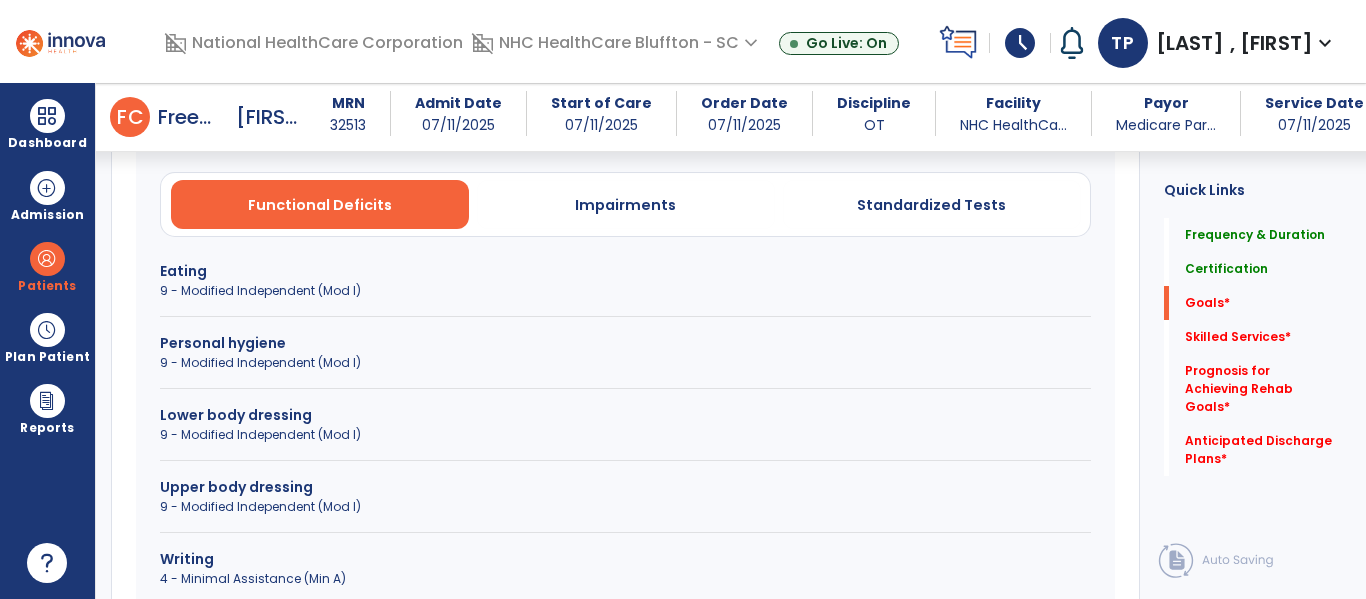 click on "Writing" at bounding box center (625, 559) 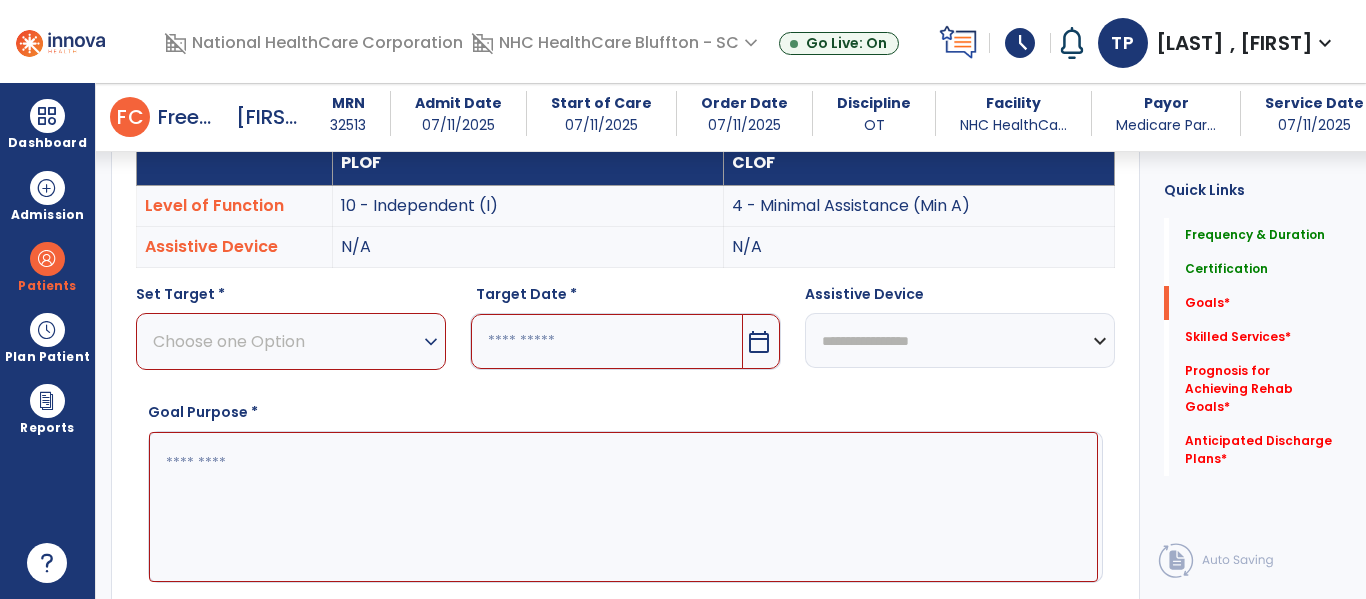 click on "Choose one Option" at bounding box center (286, 341) 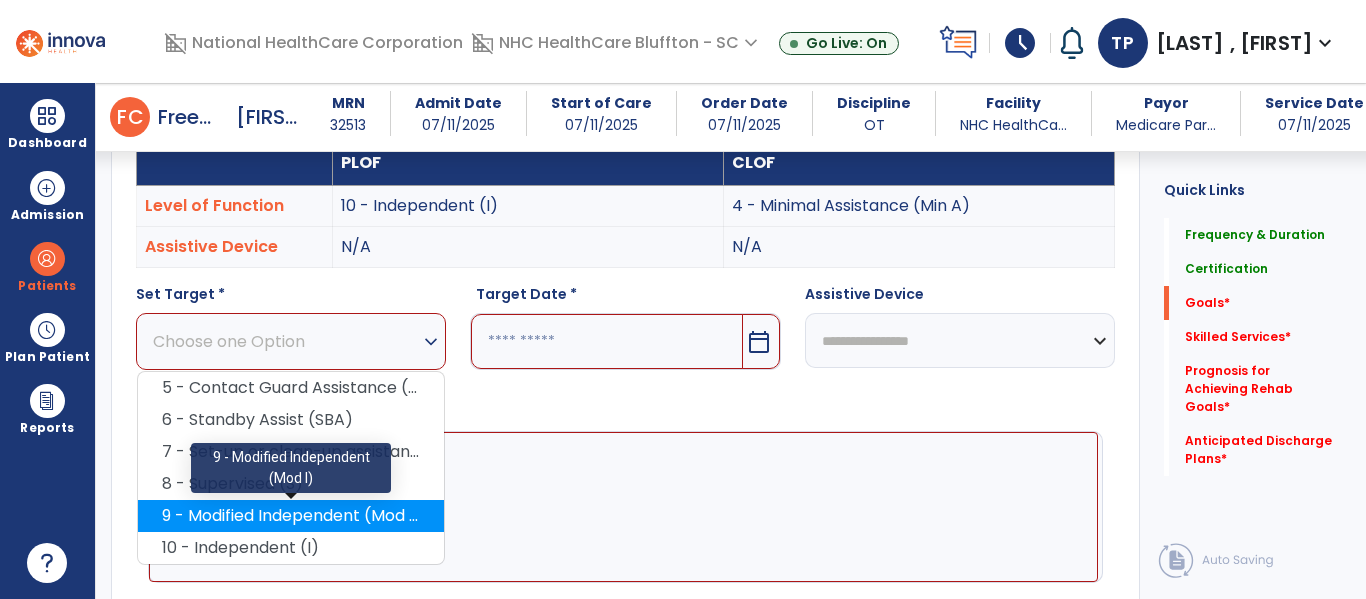 click on "9 - Modified Independent (Mod I)" at bounding box center (291, 516) 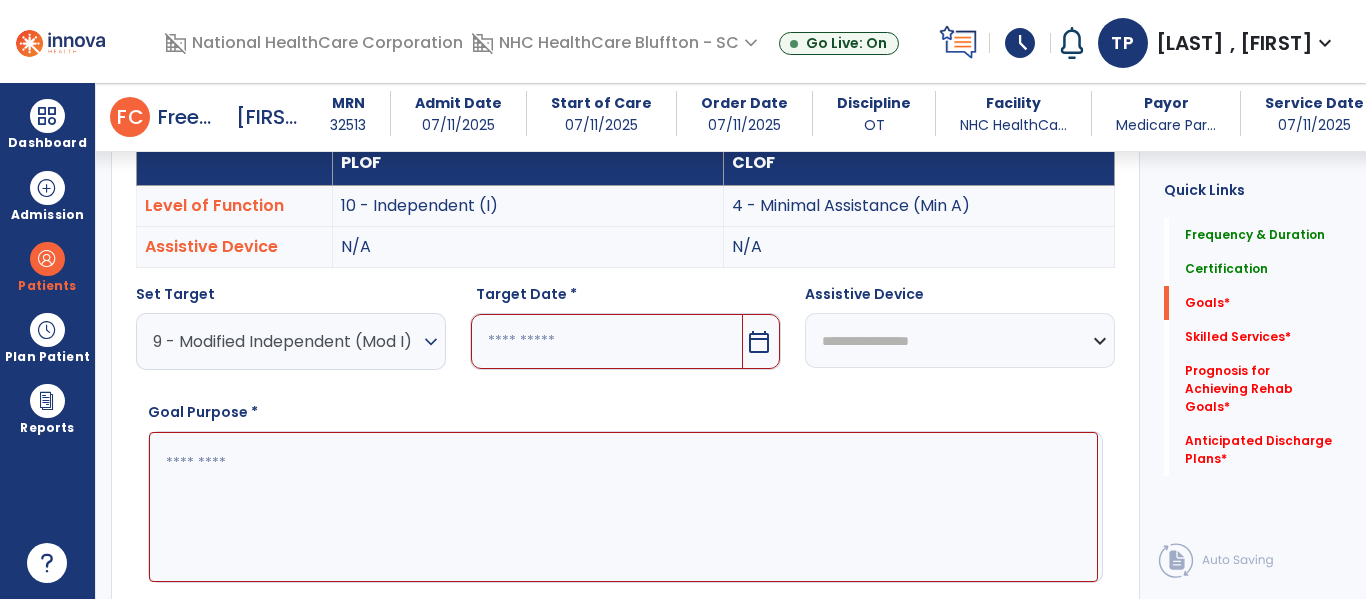 click on "calendar_today" at bounding box center [759, 342] 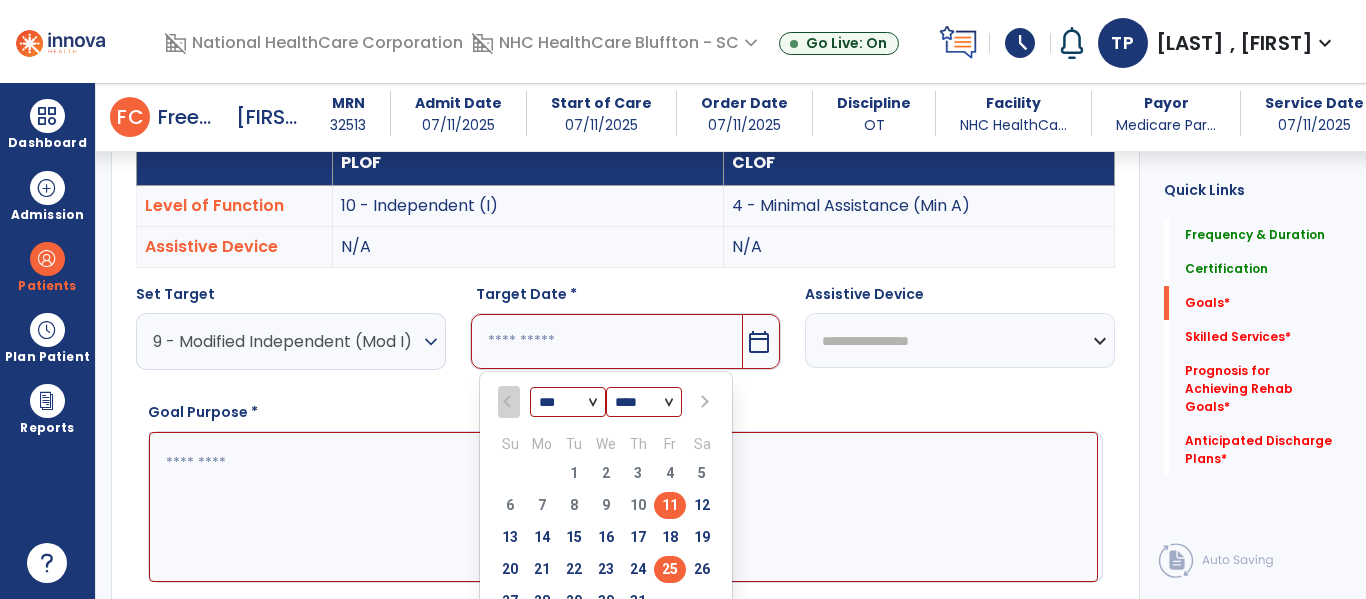click on "25" at bounding box center (670, 569) 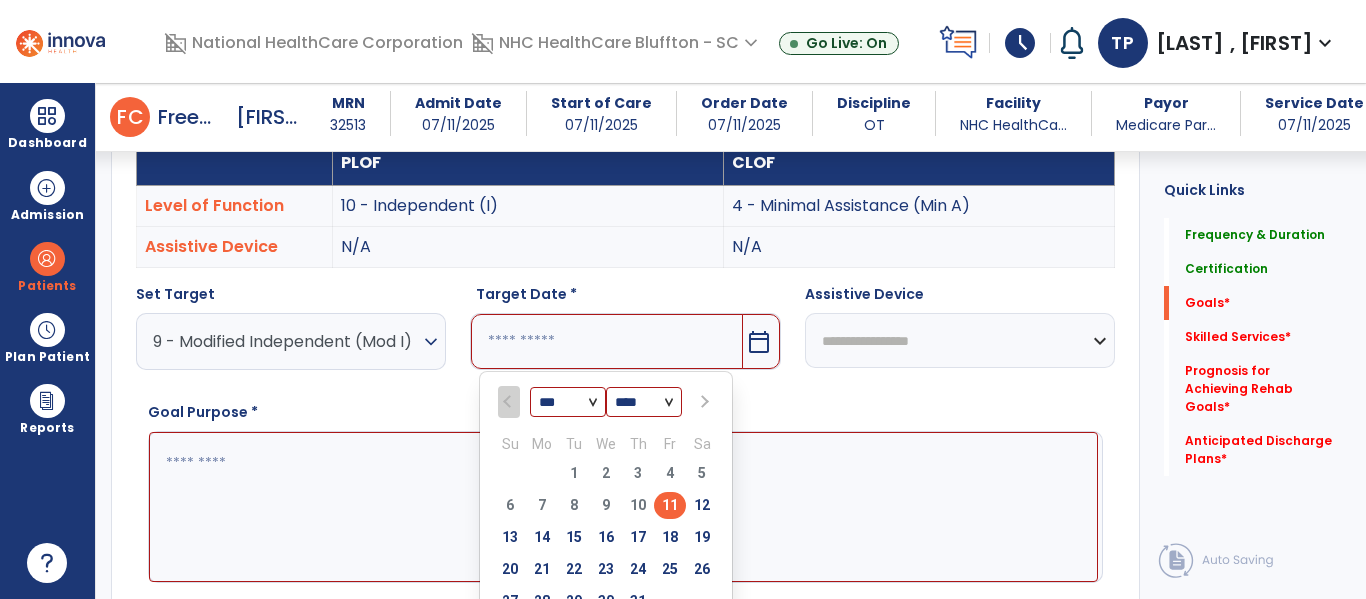 type on "*********" 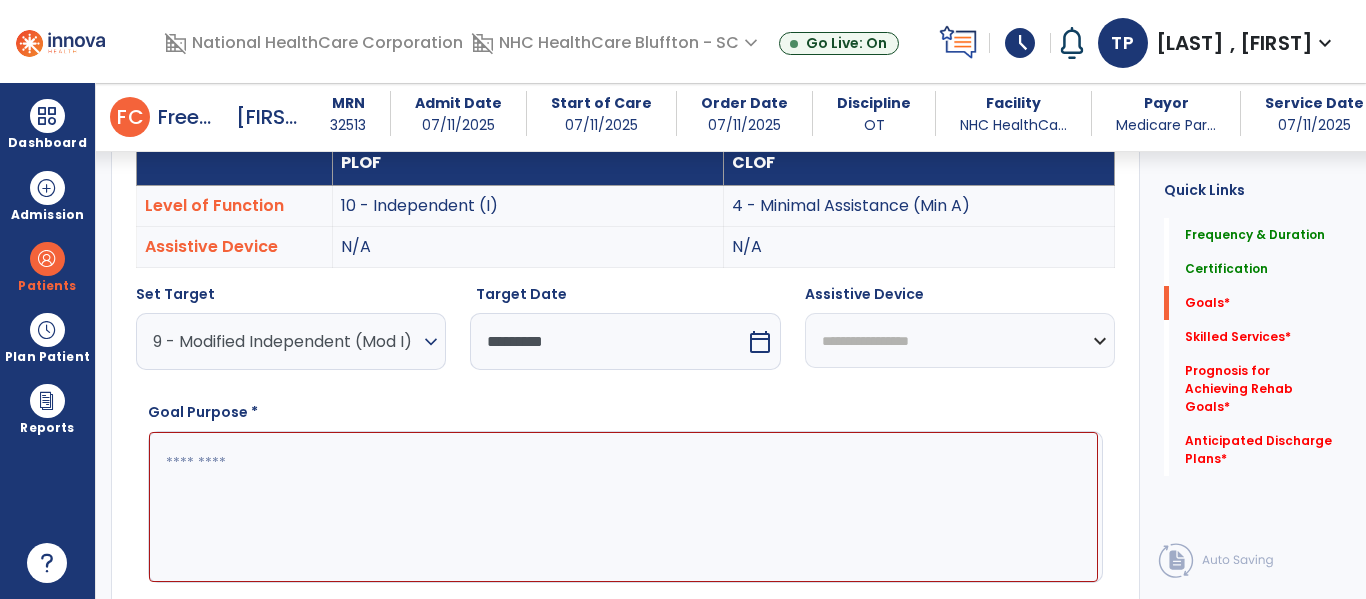 click on "**********" at bounding box center [960, 340] 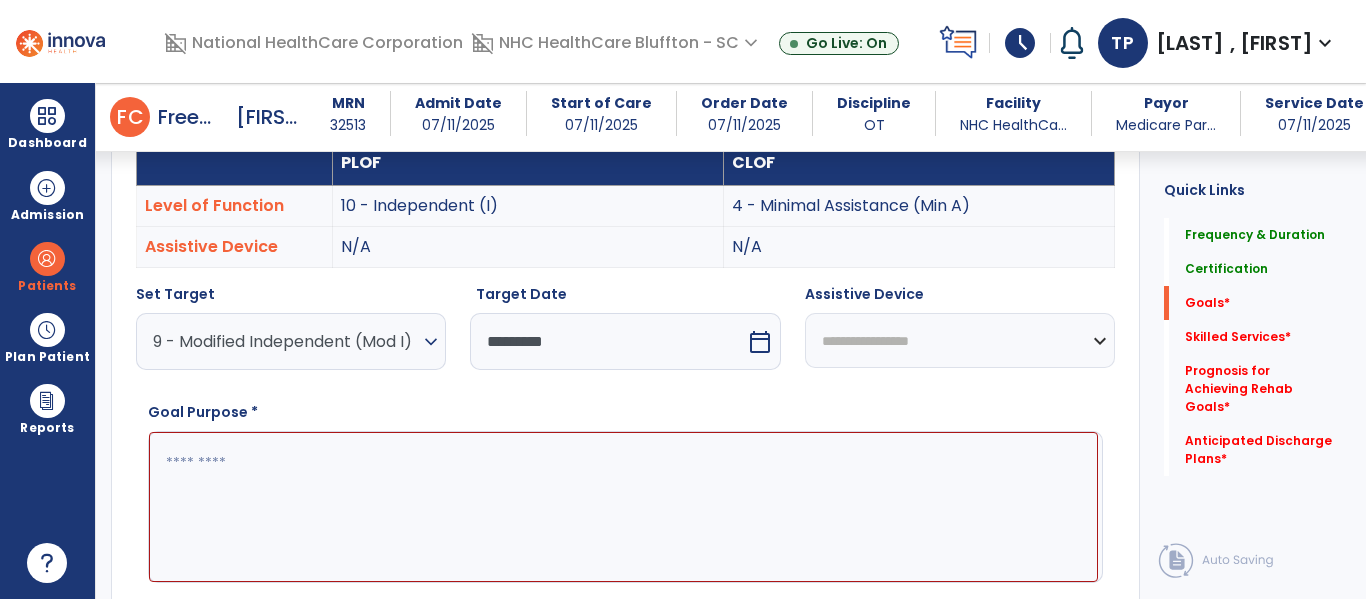 select on "*****" 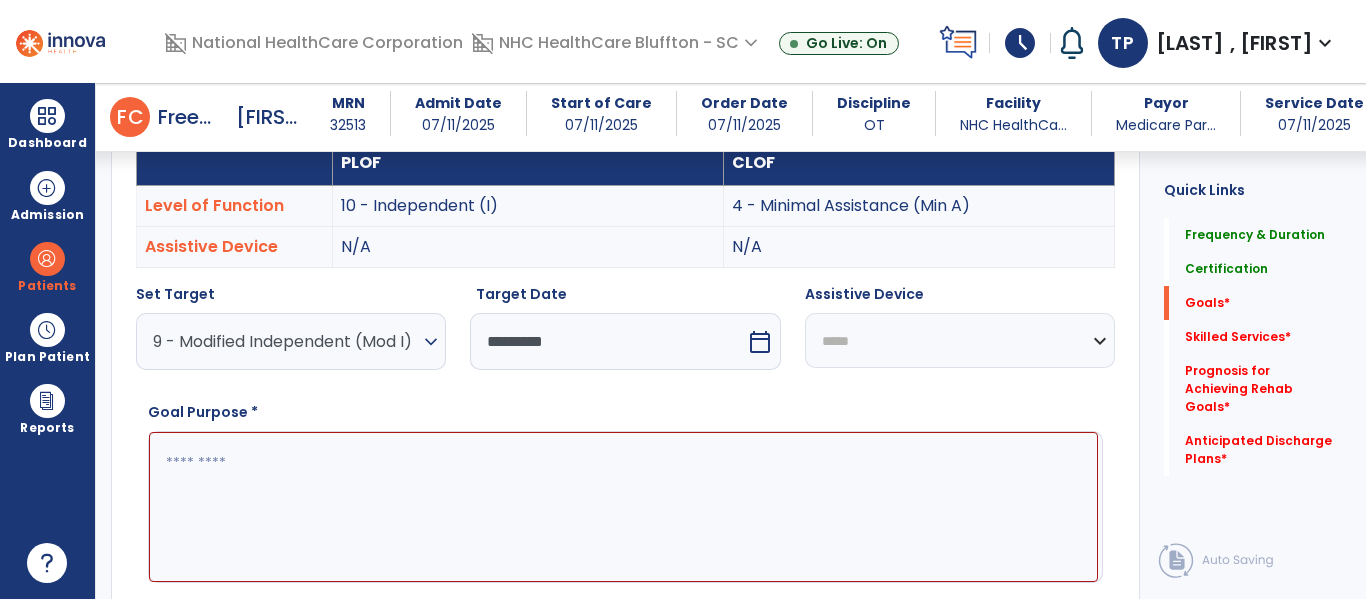 click on "**********" at bounding box center [960, 340] 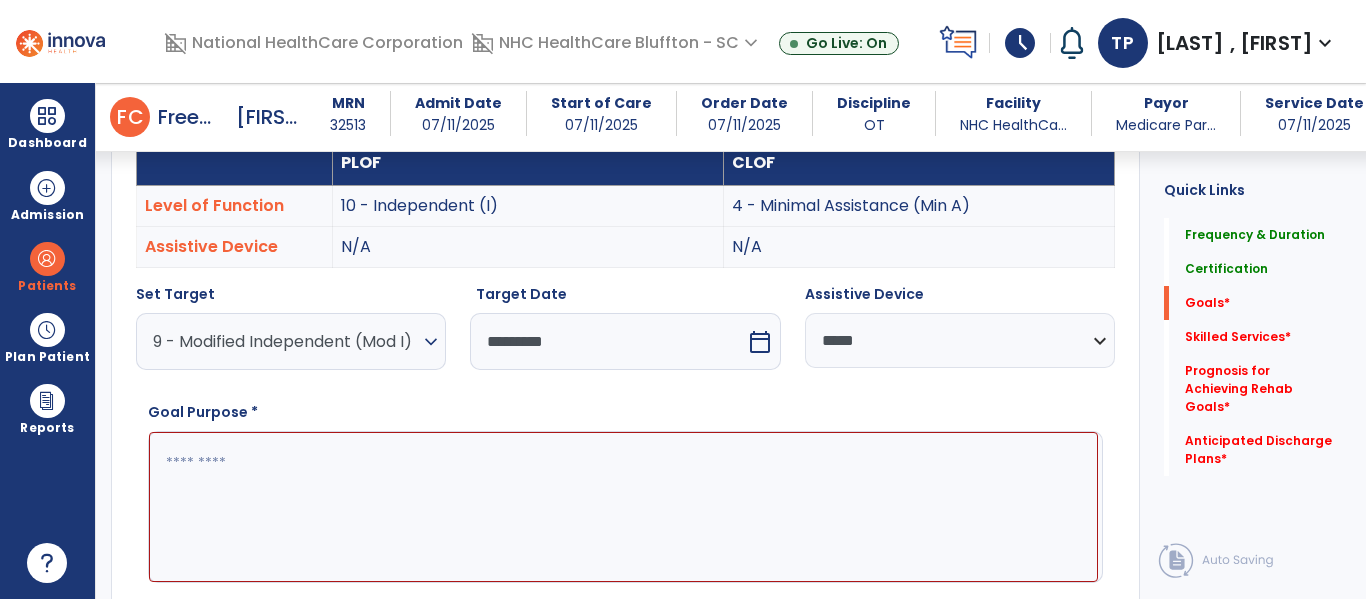 click at bounding box center (623, 507) 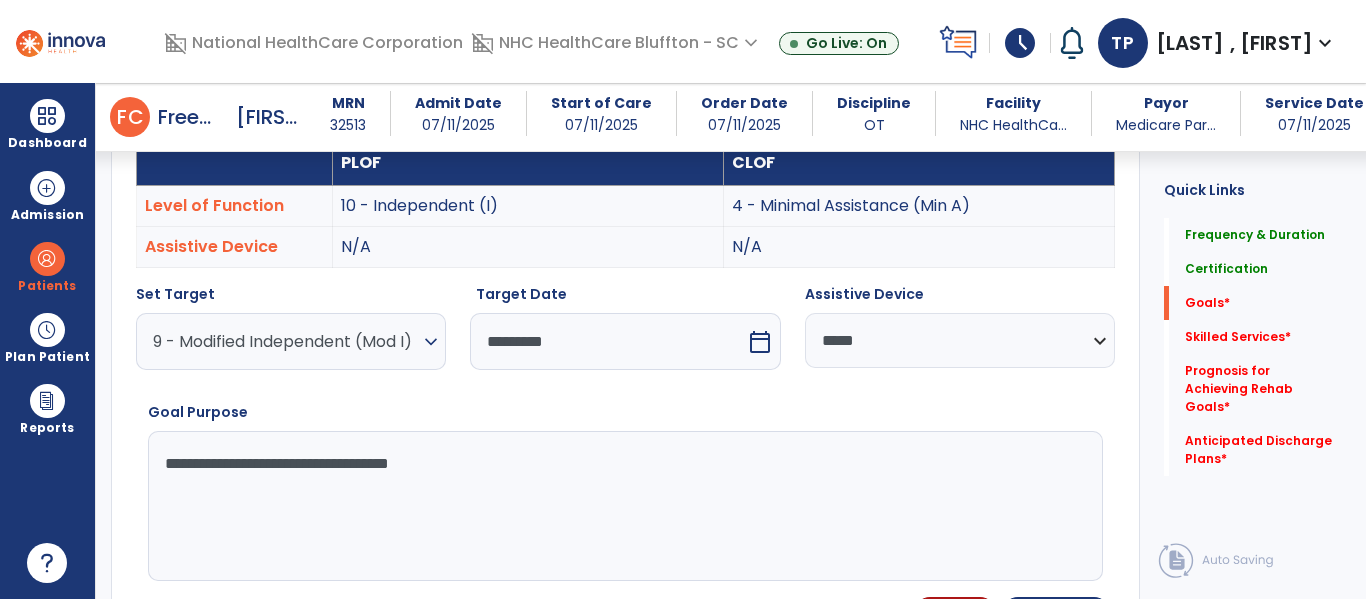 scroll, scrollTop: 992, scrollLeft: 0, axis: vertical 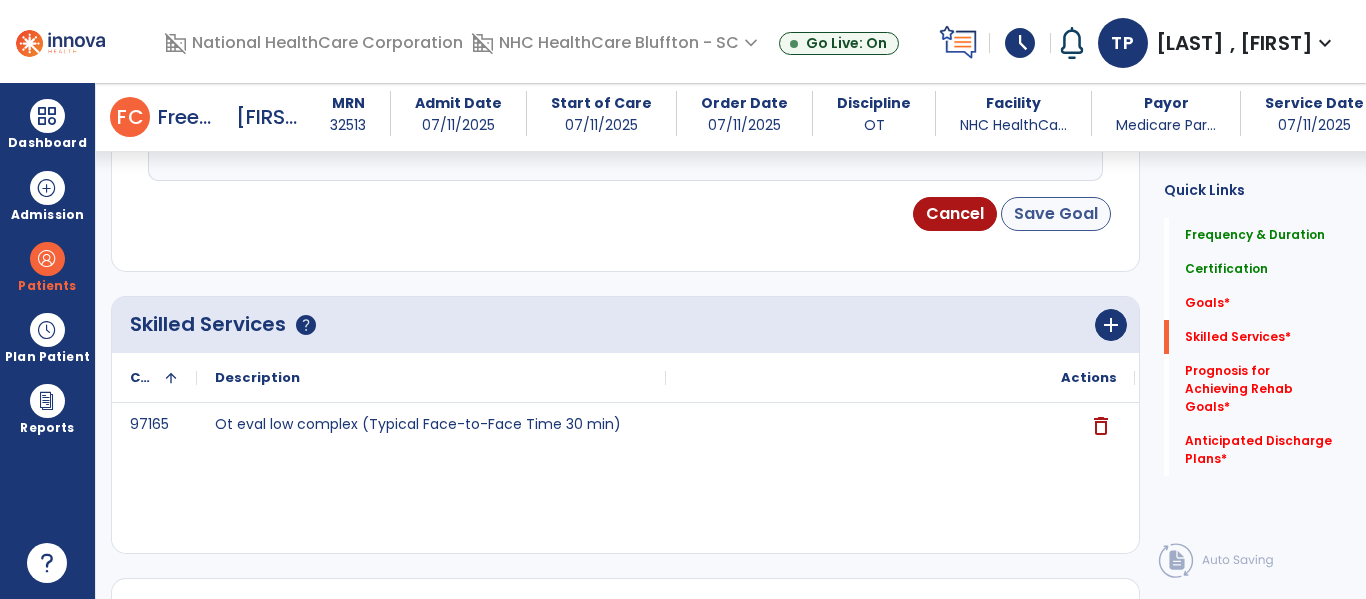 type on "**********" 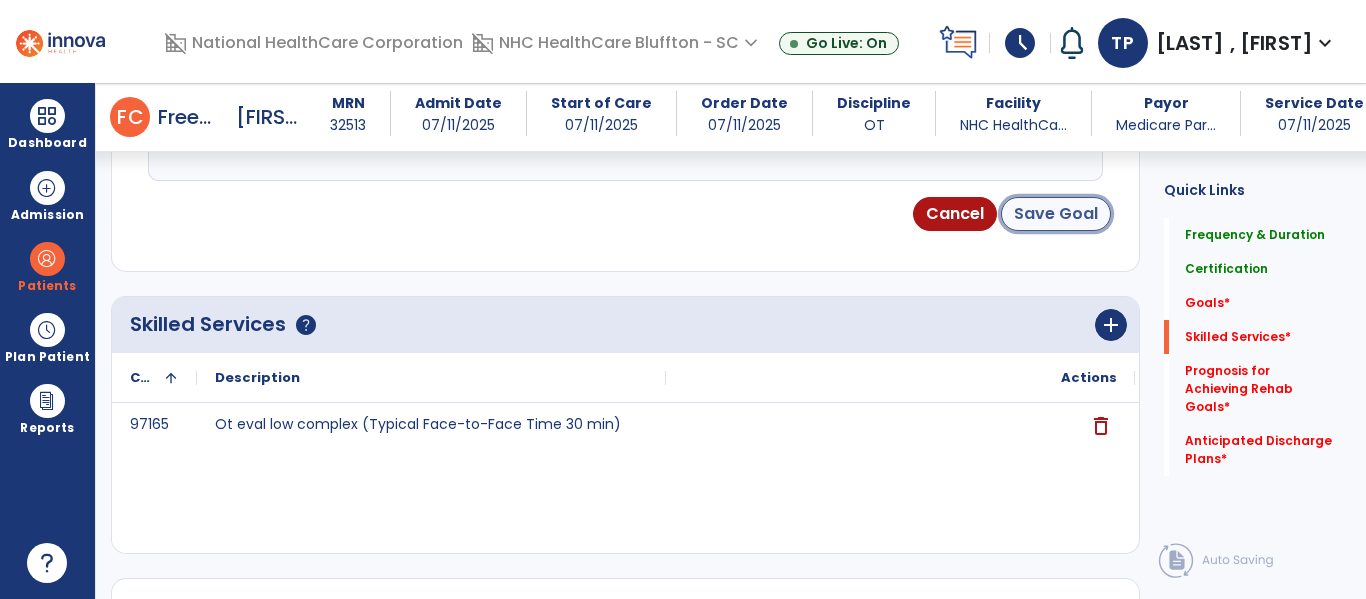 click on "Save Goal" at bounding box center (1056, 214) 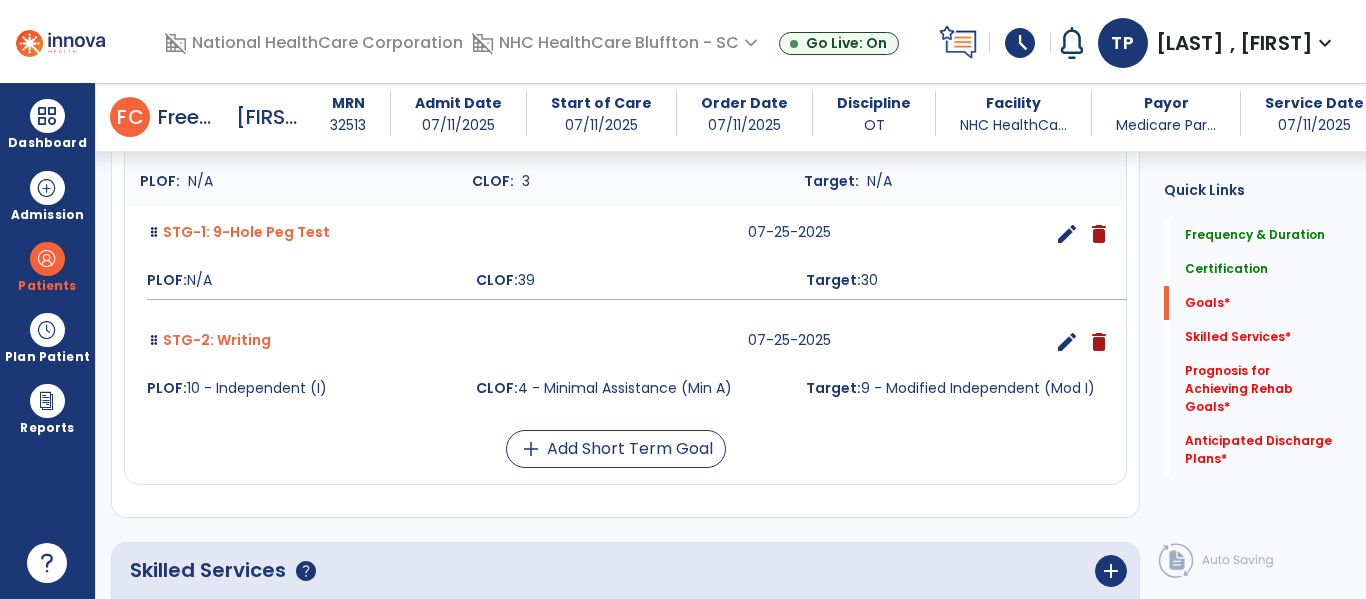 scroll, scrollTop: 602, scrollLeft: 0, axis: vertical 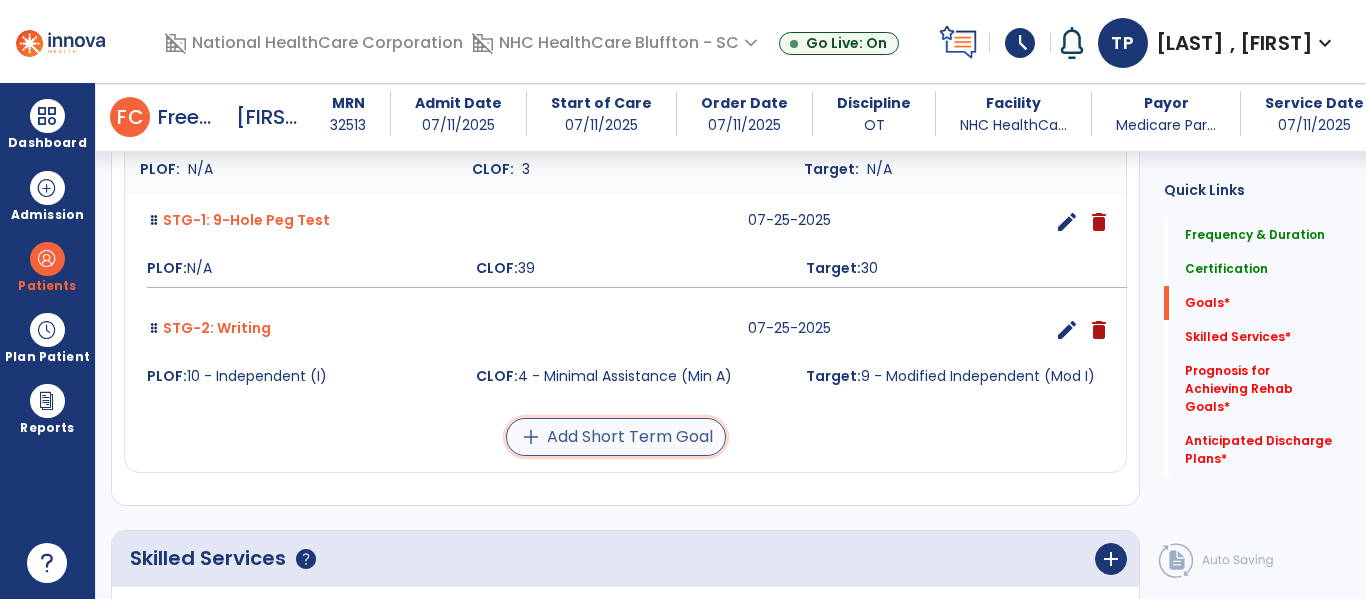 click on "add  Add Short Term Goal" at bounding box center (616, 437) 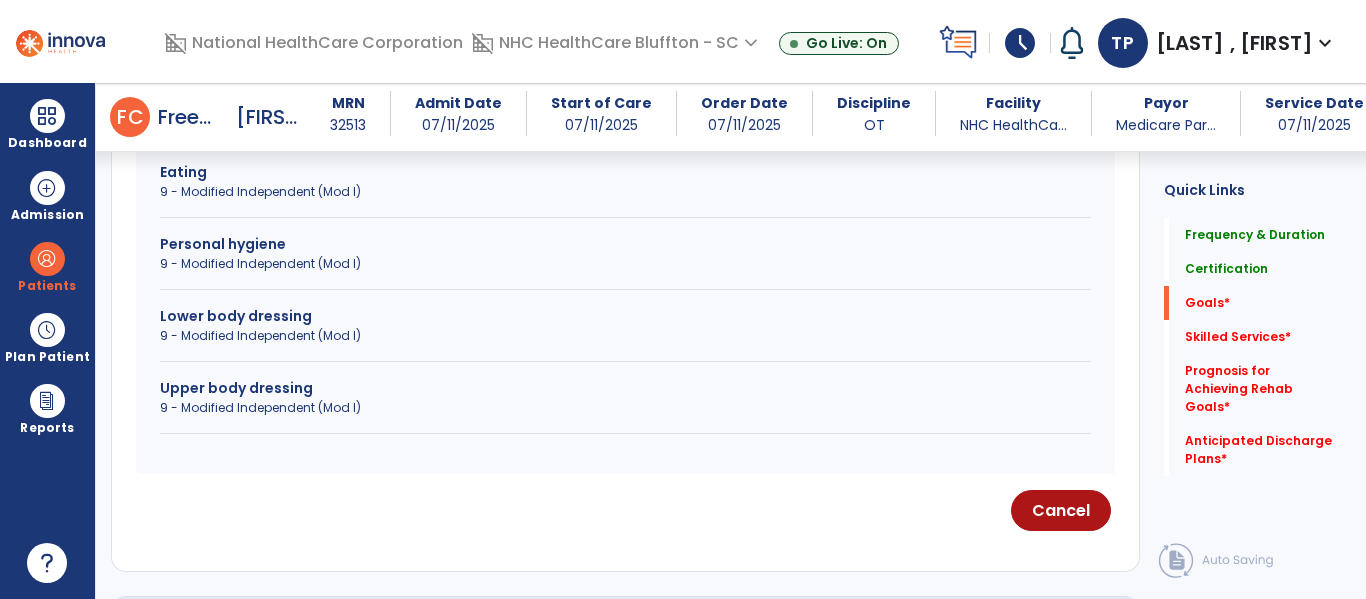 scroll, scrollTop: 391, scrollLeft: 0, axis: vertical 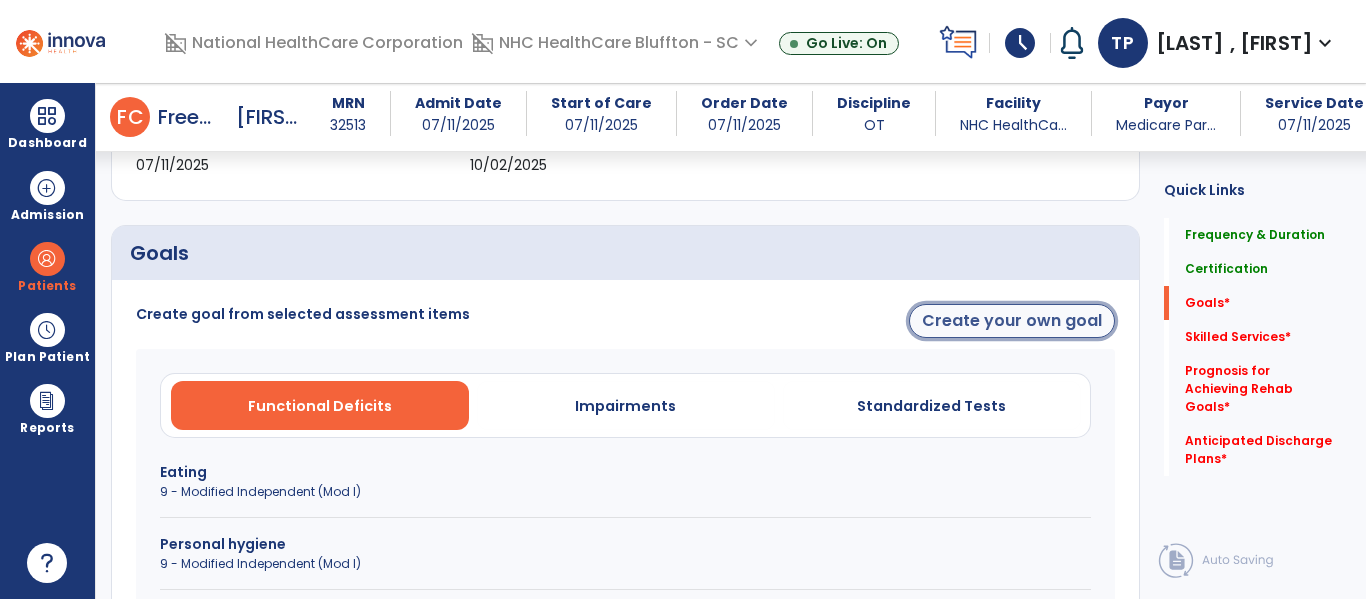 click on "Create your own goal" at bounding box center [1012, 321] 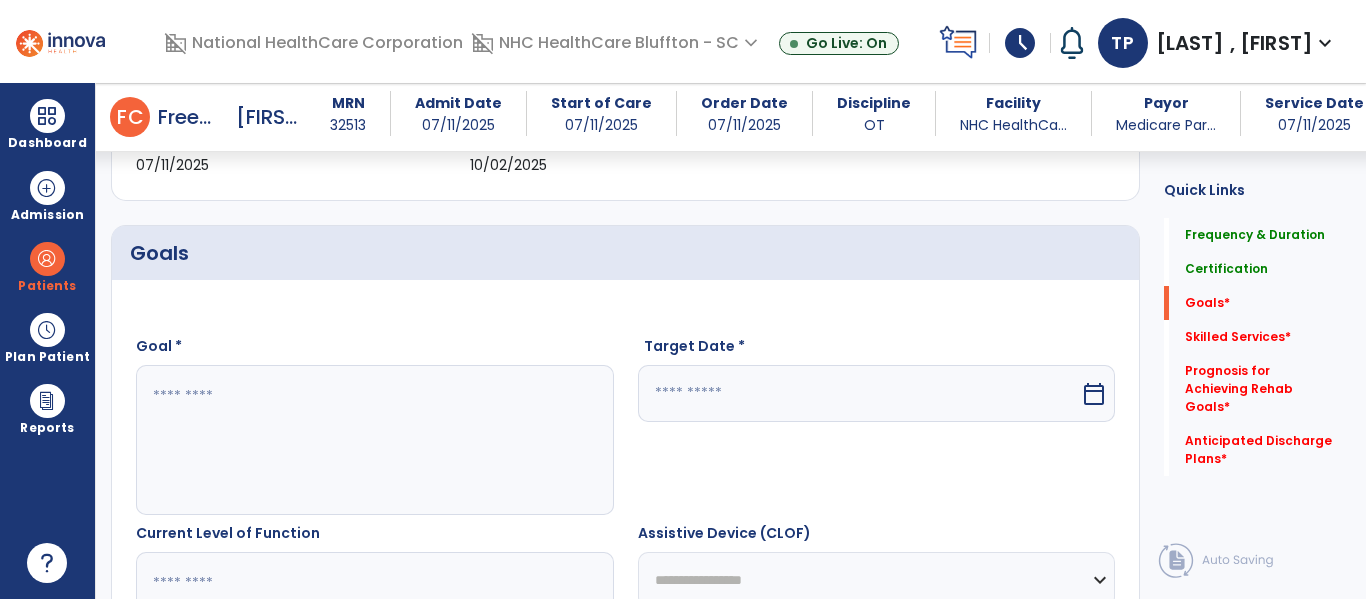 click at bounding box center (374, 440) 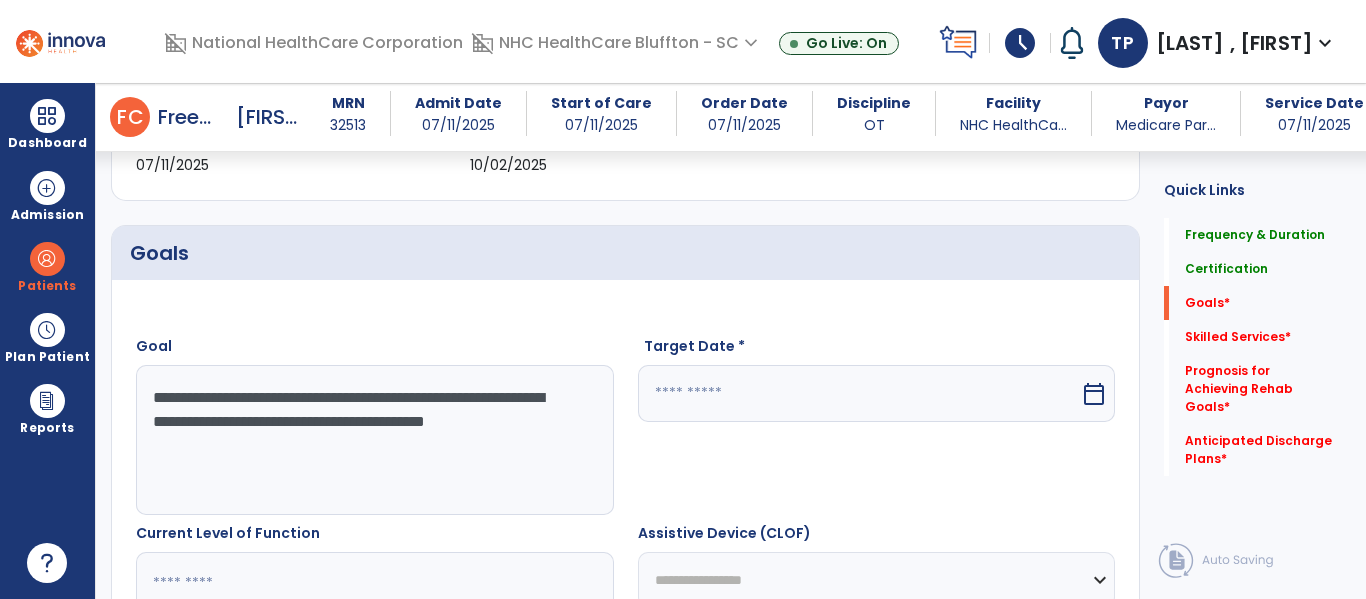 type on "**********" 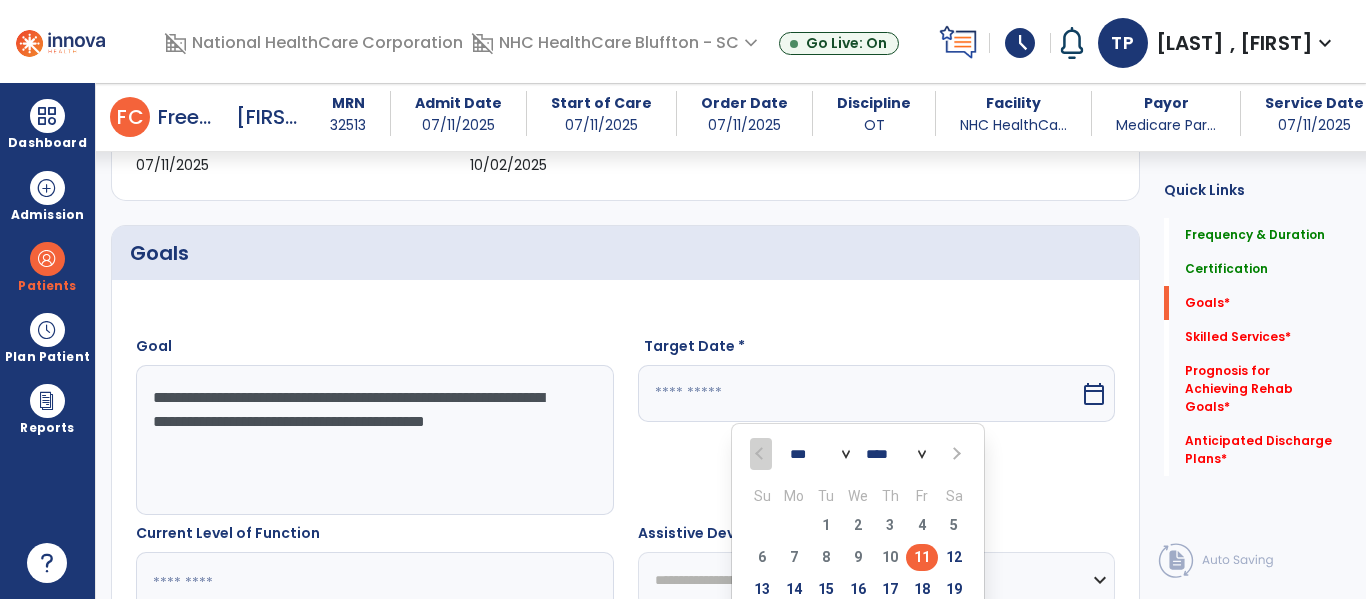 scroll, scrollTop: 591, scrollLeft: 0, axis: vertical 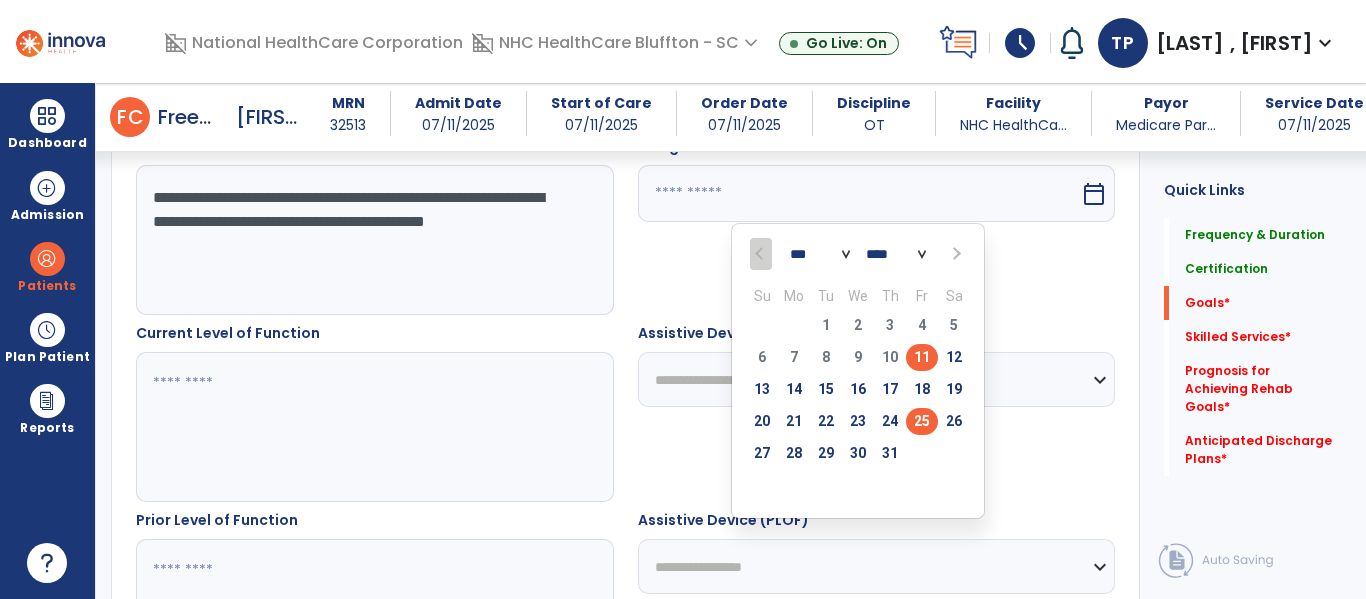 click on "25" at bounding box center (922, 421) 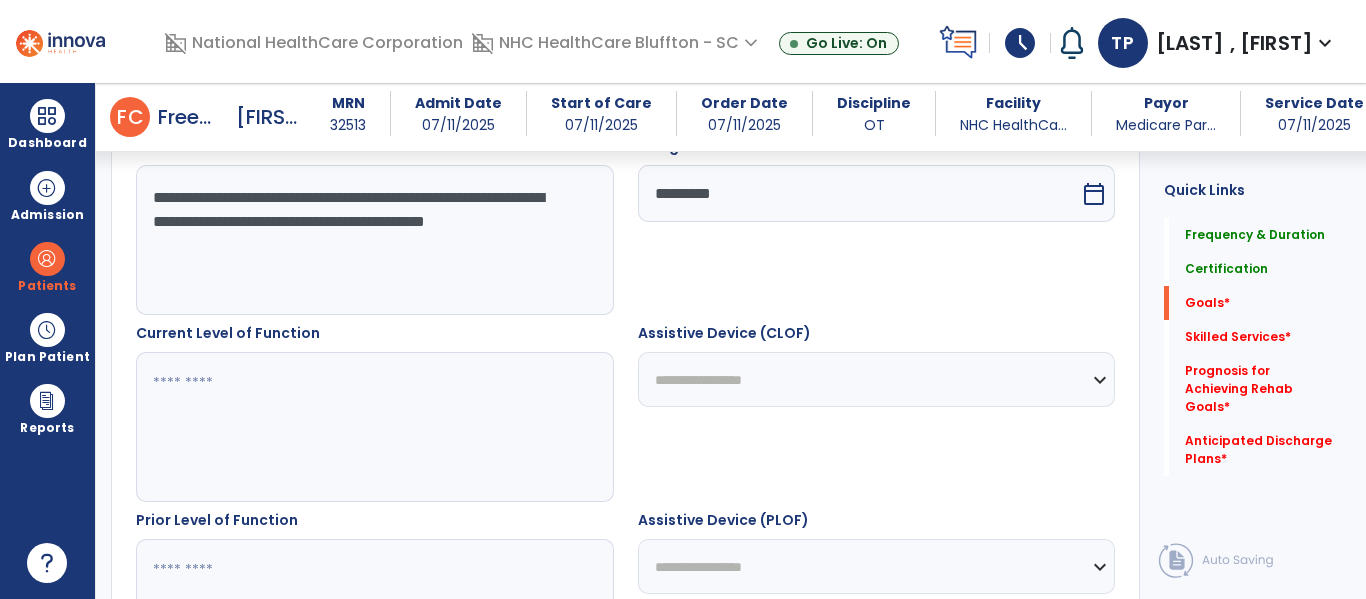 click at bounding box center [374, 427] 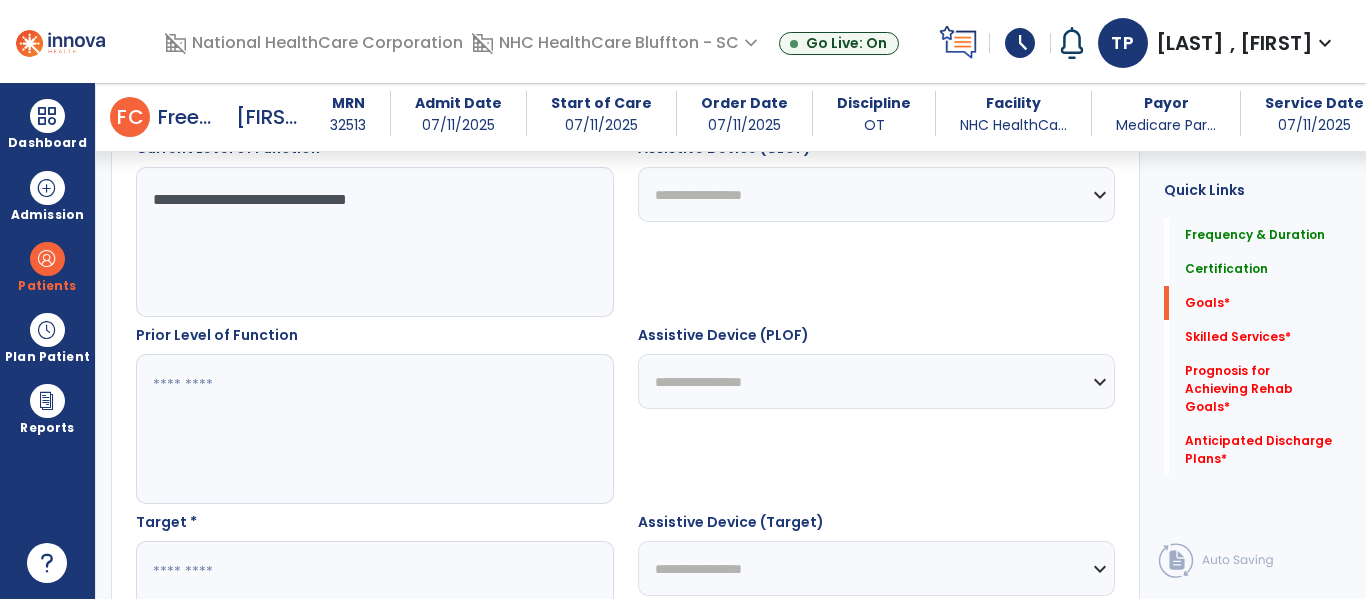scroll, scrollTop: 791, scrollLeft: 0, axis: vertical 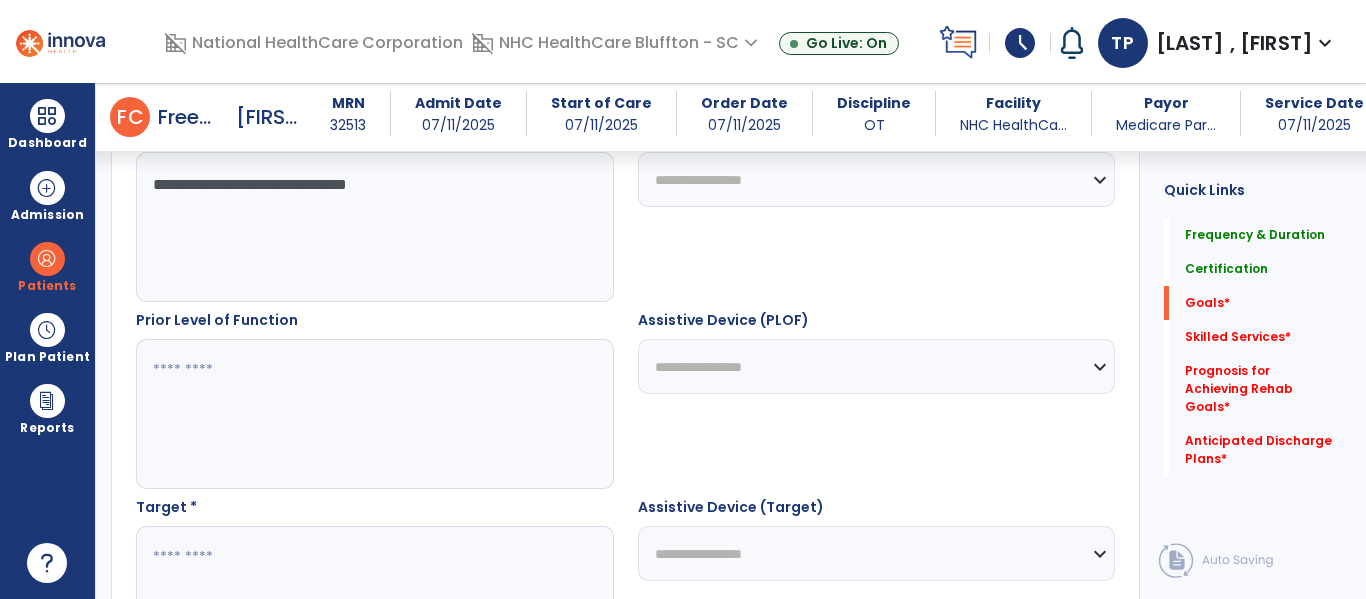 type on "**********" 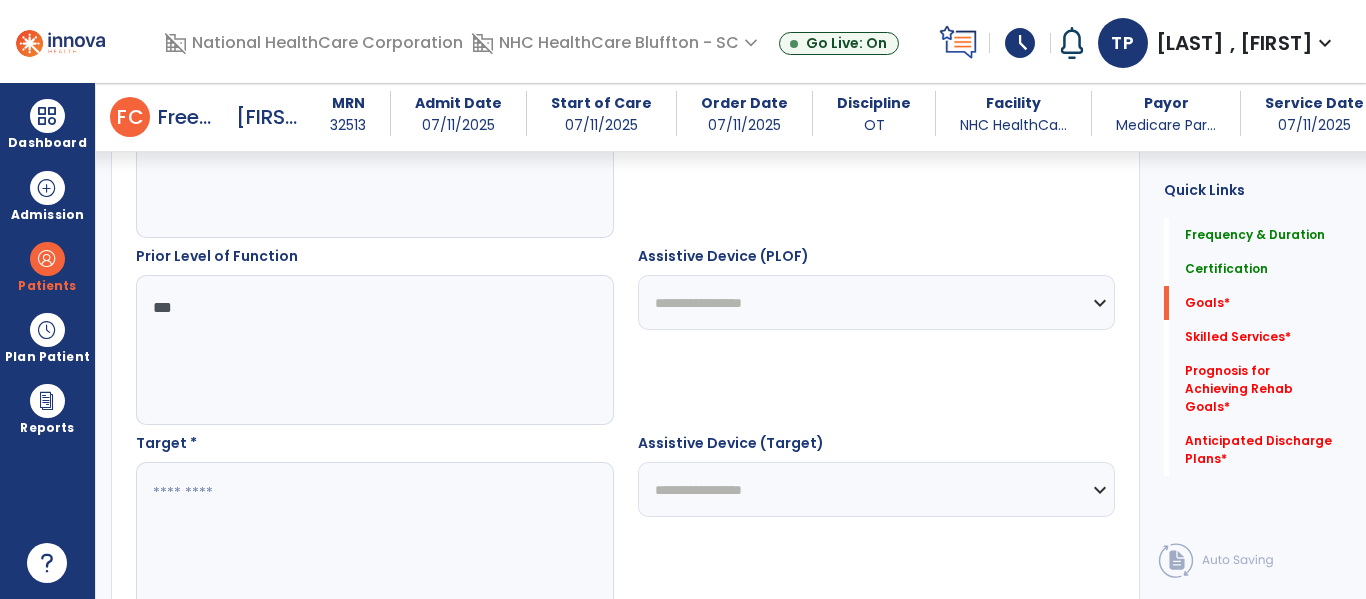 scroll, scrollTop: 891, scrollLeft: 0, axis: vertical 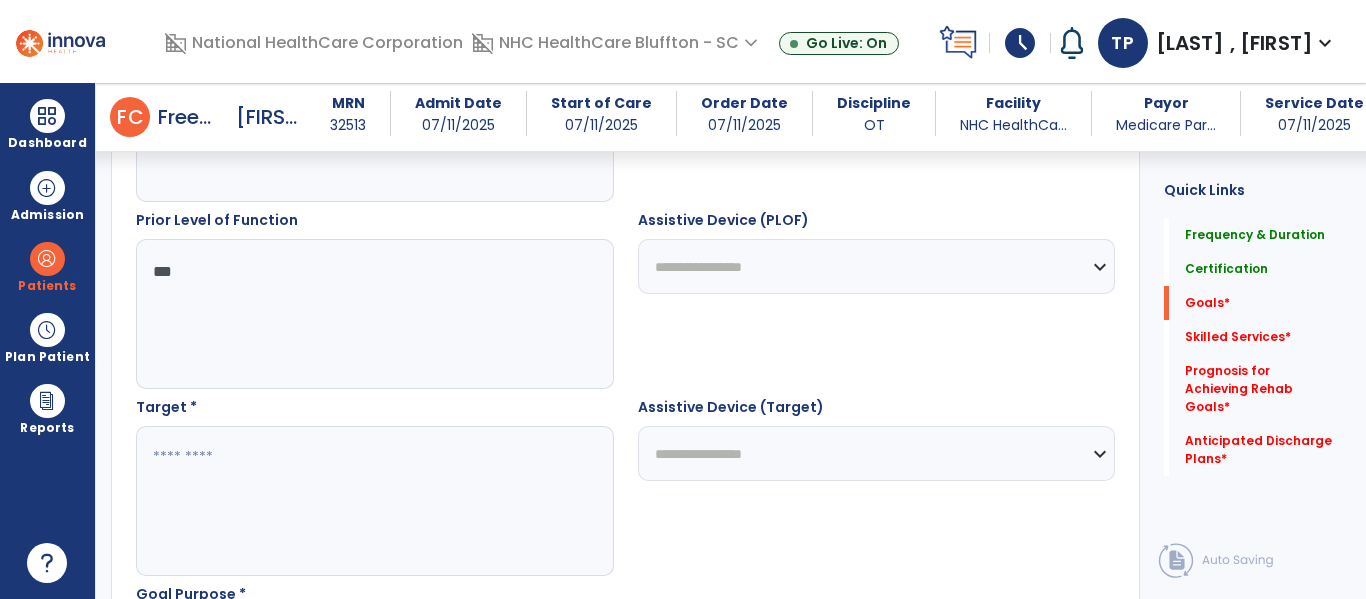 type on "***" 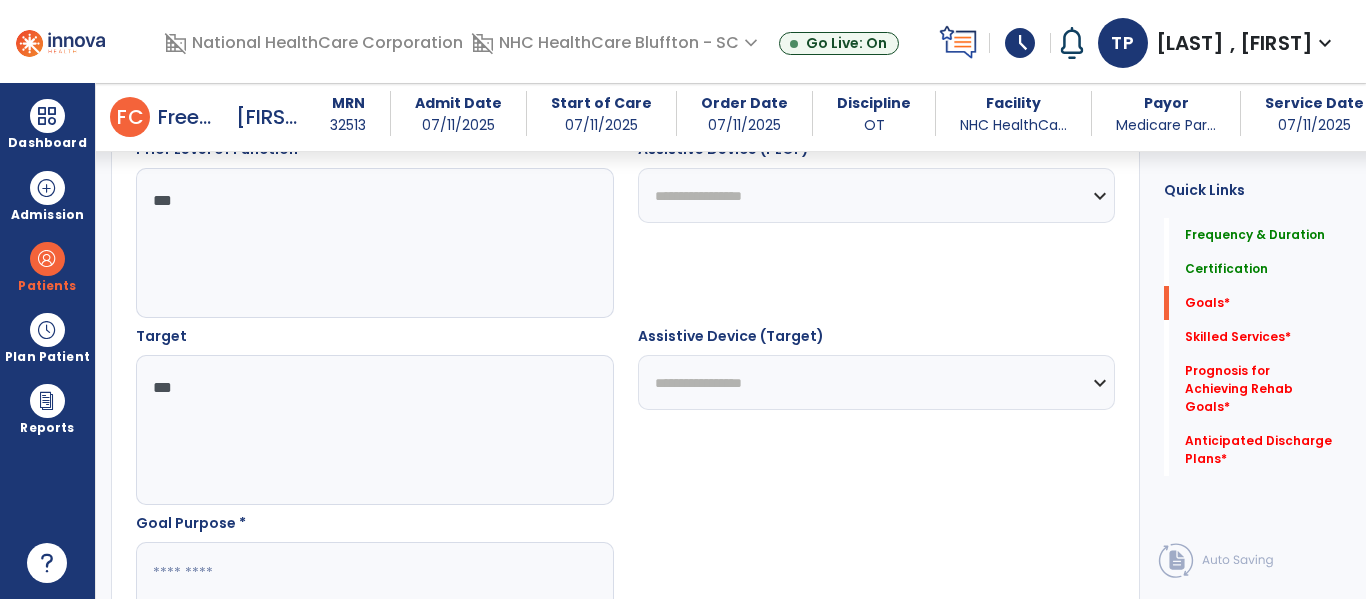 scroll, scrollTop: 991, scrollLeft: 0, axis: vertical 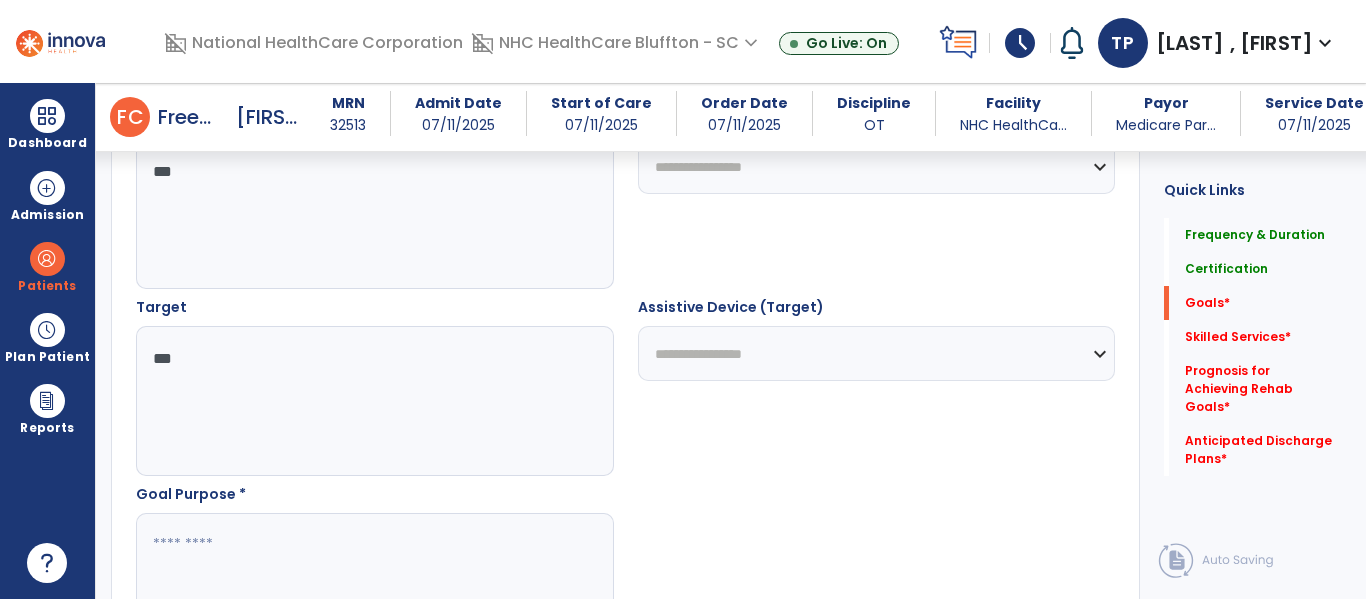type on "***" 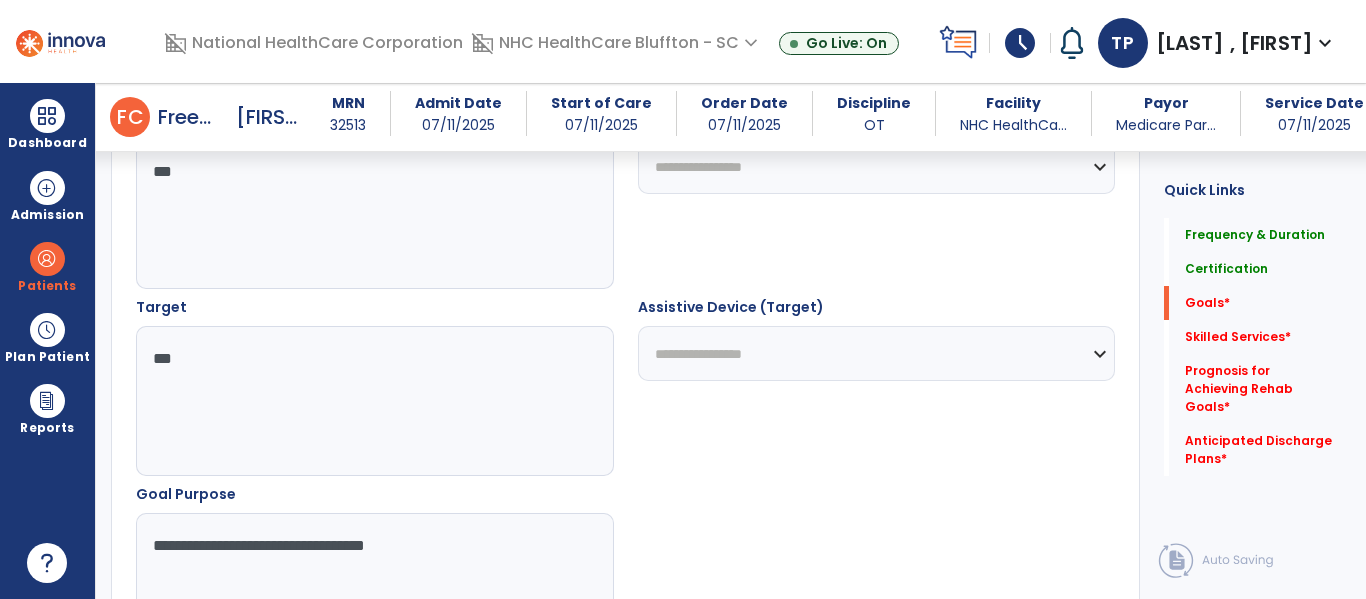 type on "**********" 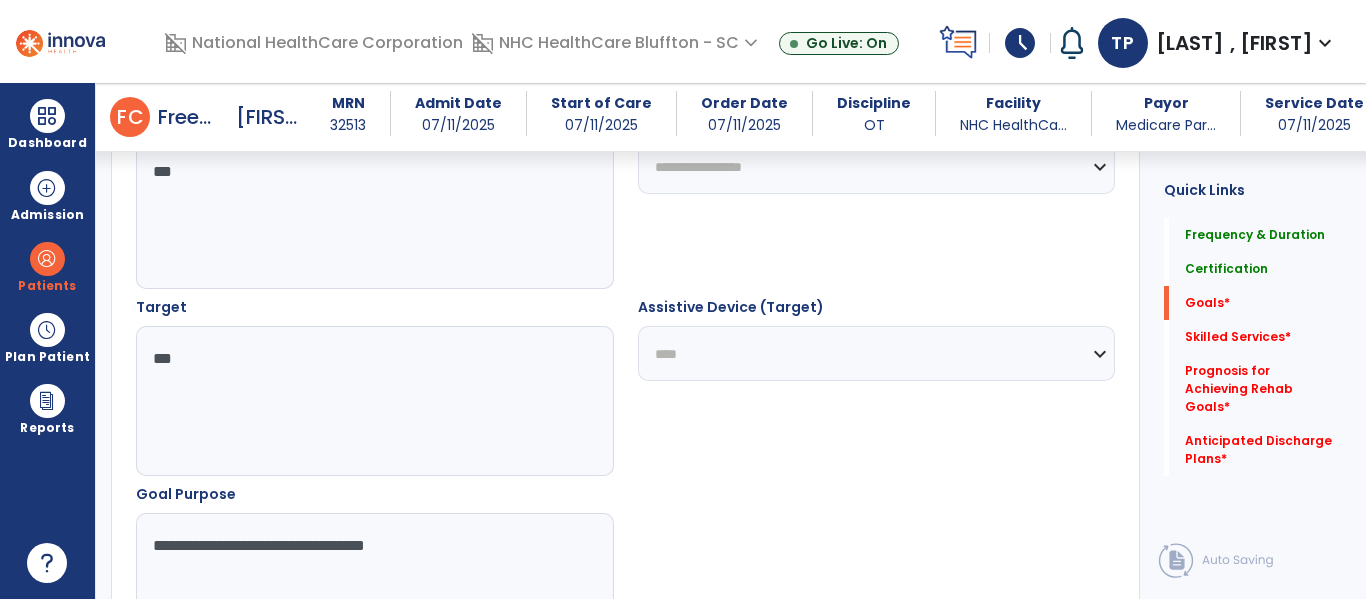 click on "**********" at bounding box center (877, 353) 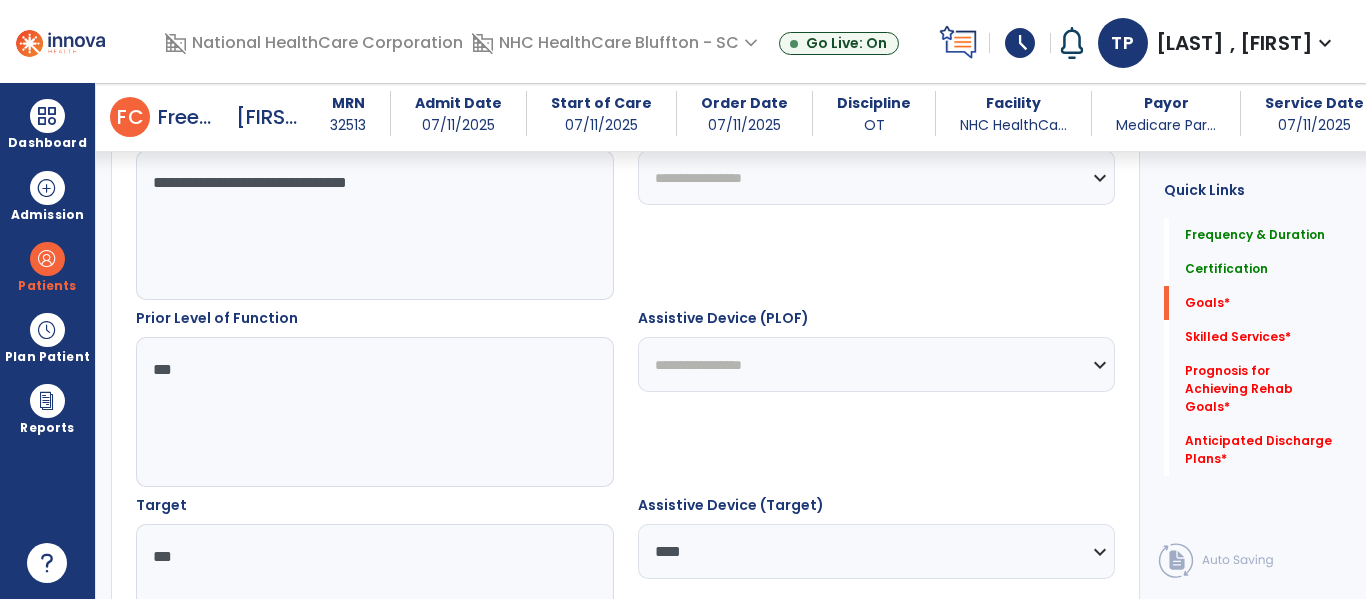 scroll, scrollTop: 791, scrollLeft: 0, axis: vertical 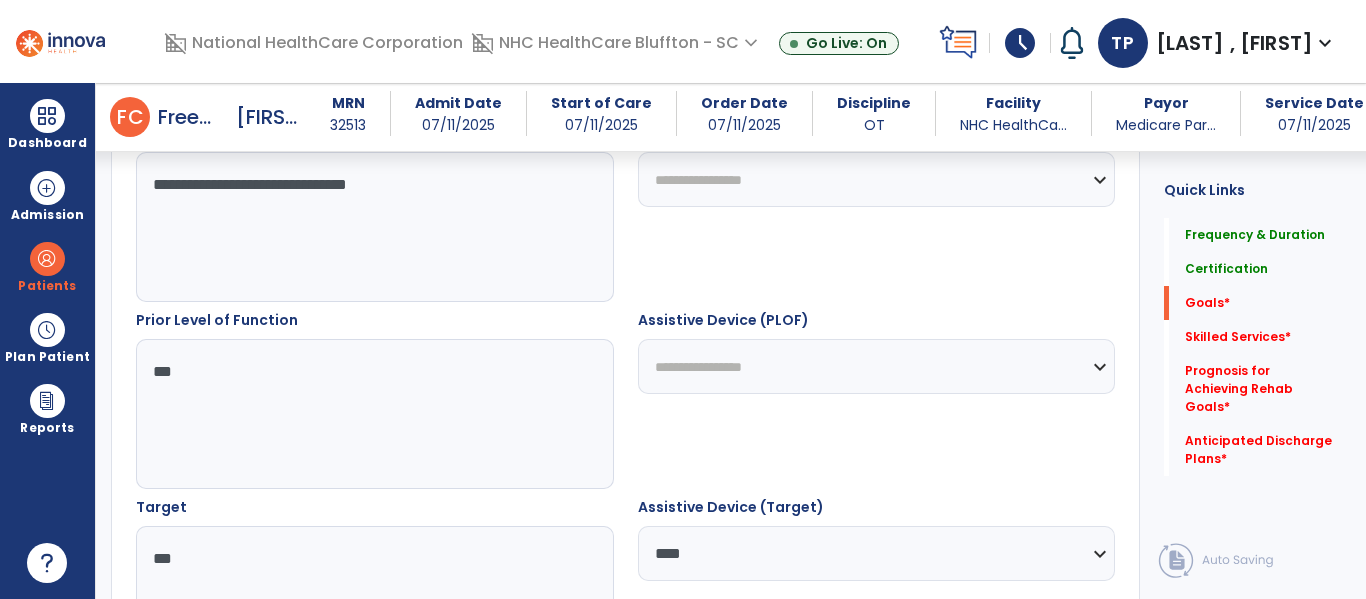 click on "**********" at bounding box center [877, 366] 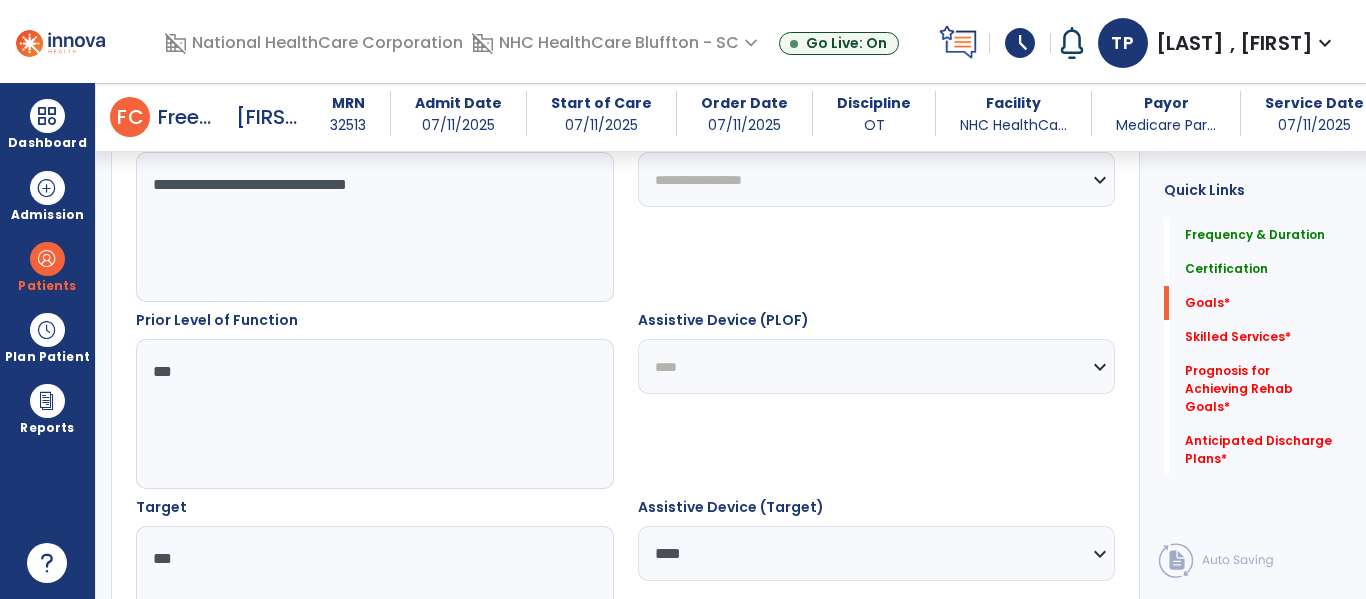 click on "**********" at bounding box center [877, 366] 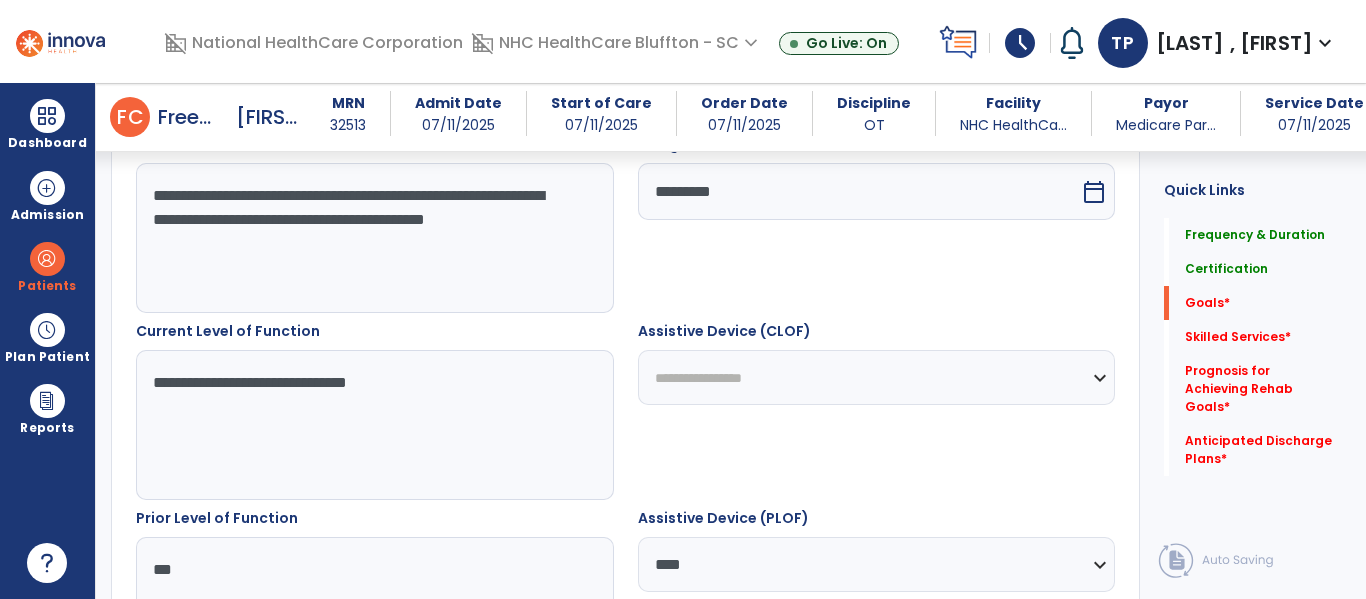 scroll, scrollTop: 591, scrollLeft: 0, axis: vertical 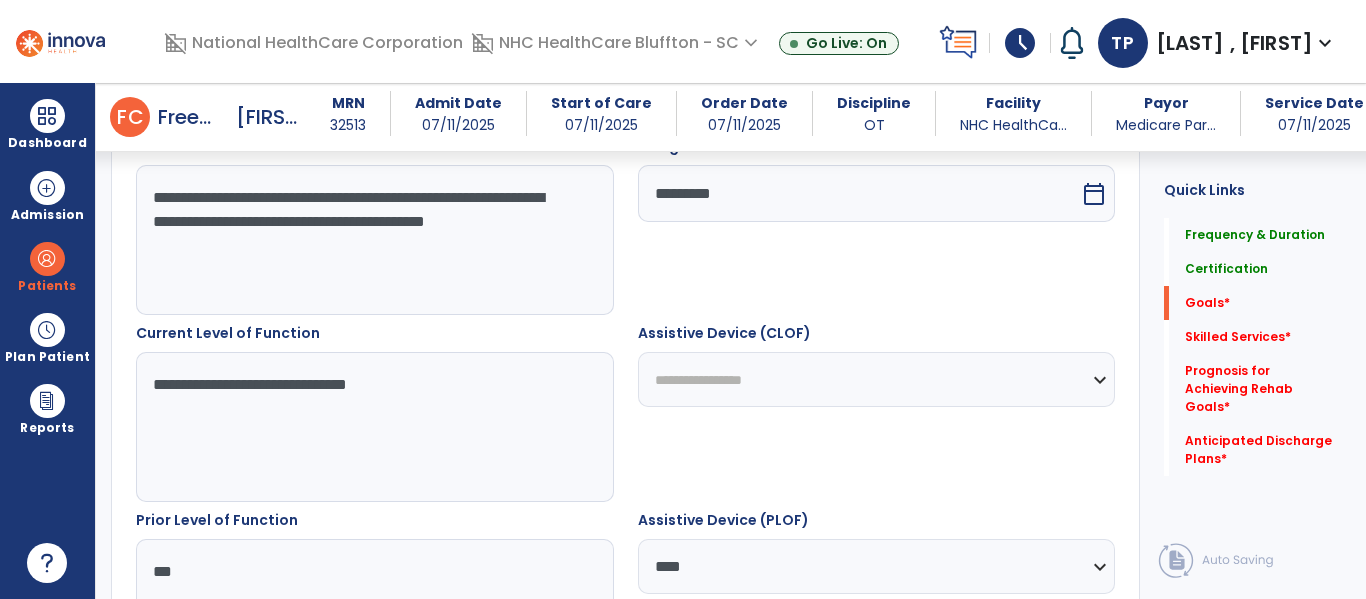 click on "**********" at bounding box center [877, 379] 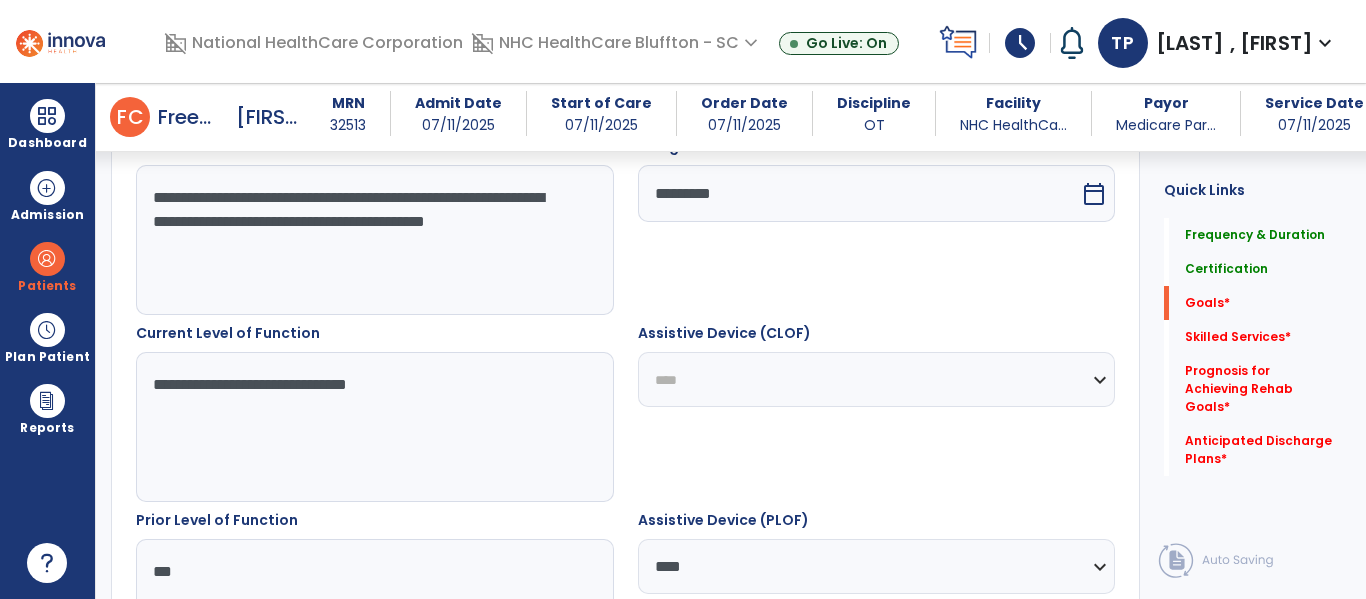 click on "**********" at bounding box center [877, 379] 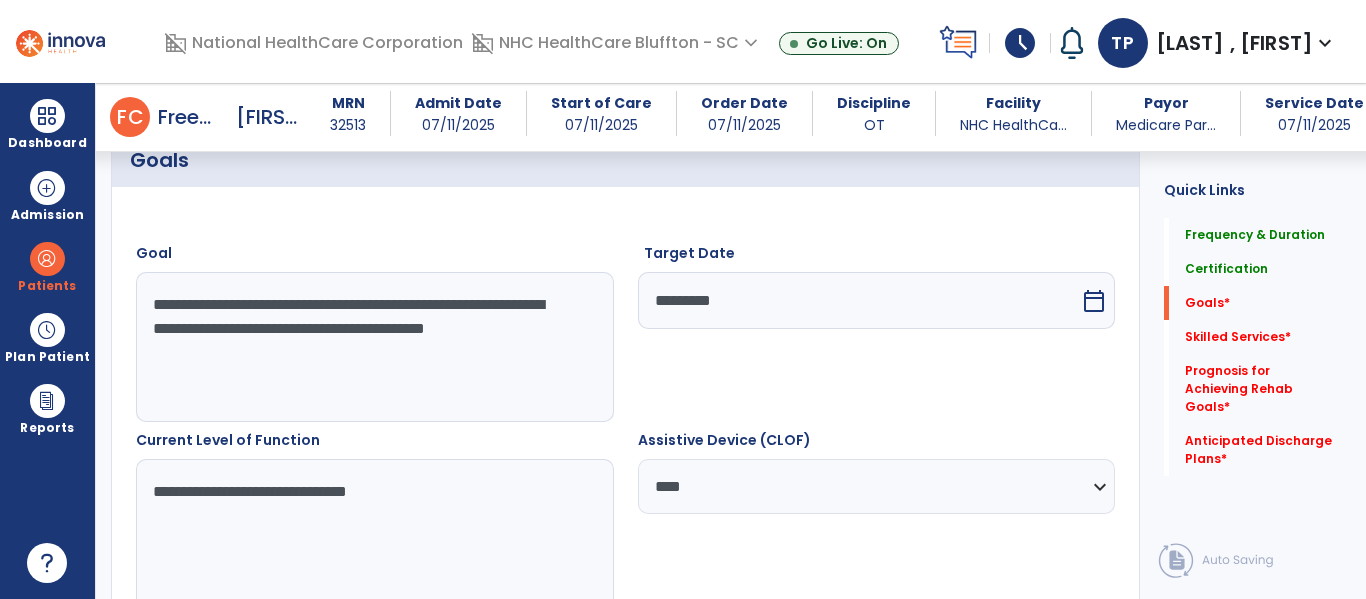 scroll, scrollTop: 291, scrollLeft: 0, axis: vertical 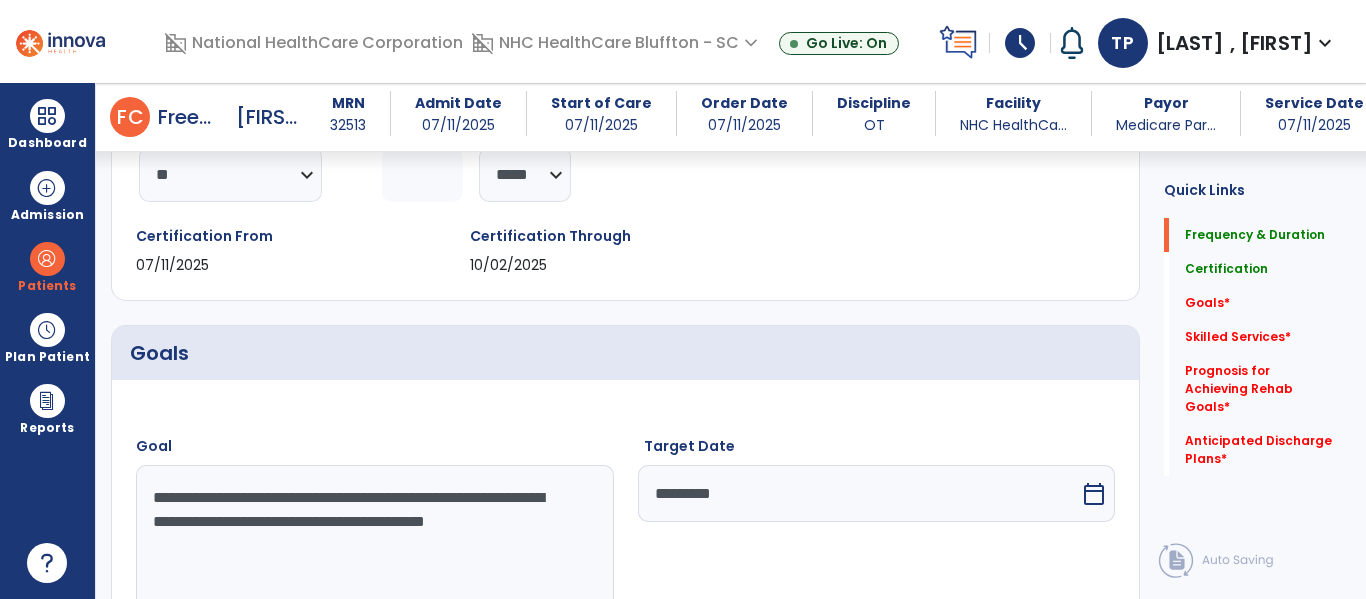 click on "**********" at bounding box center [374, 540] 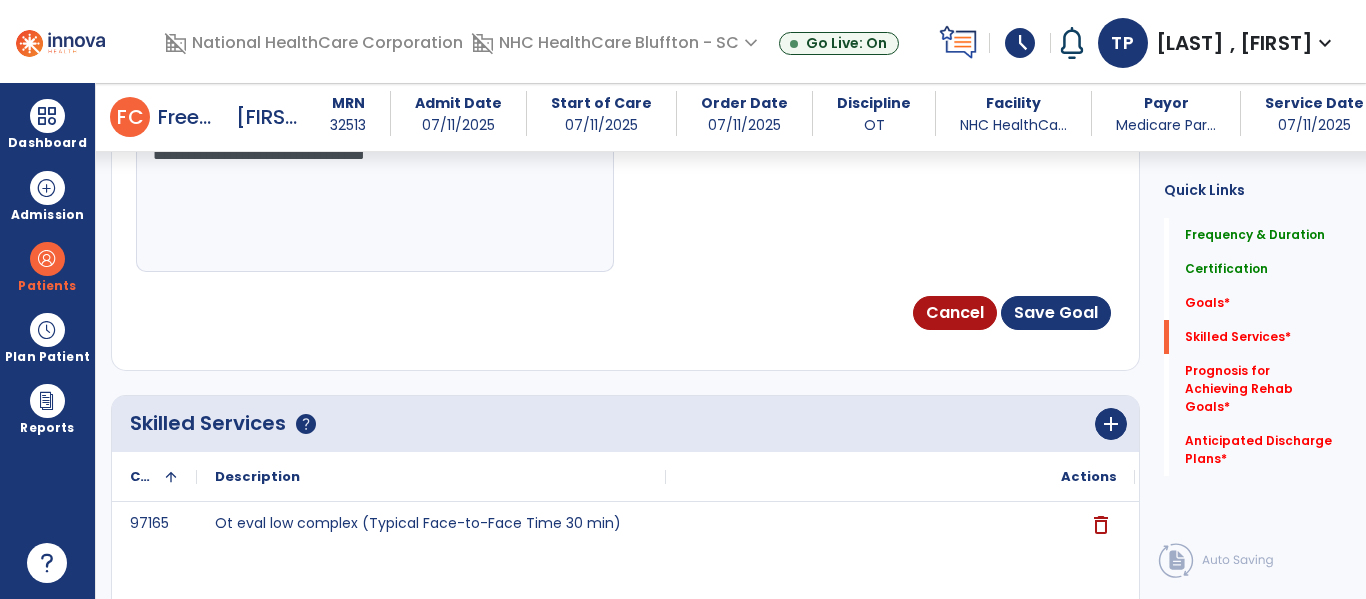 scroll, scrollTop: 1491, scrollLeft: 0, axis: vertical 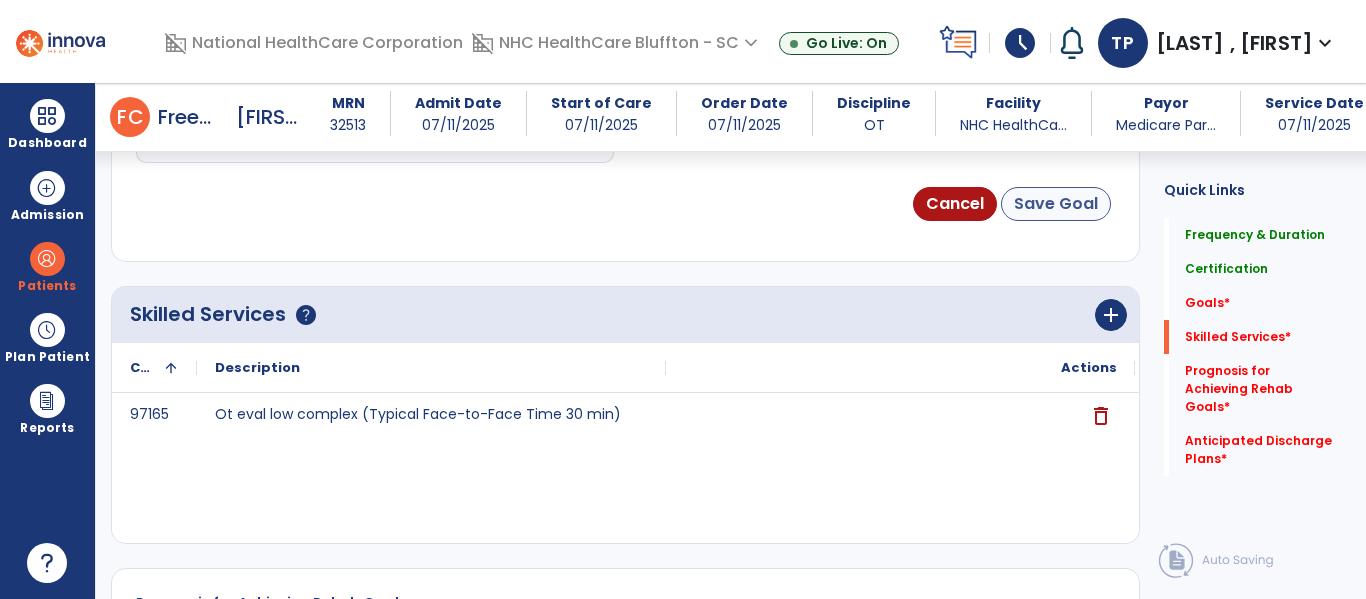 type on "**********" 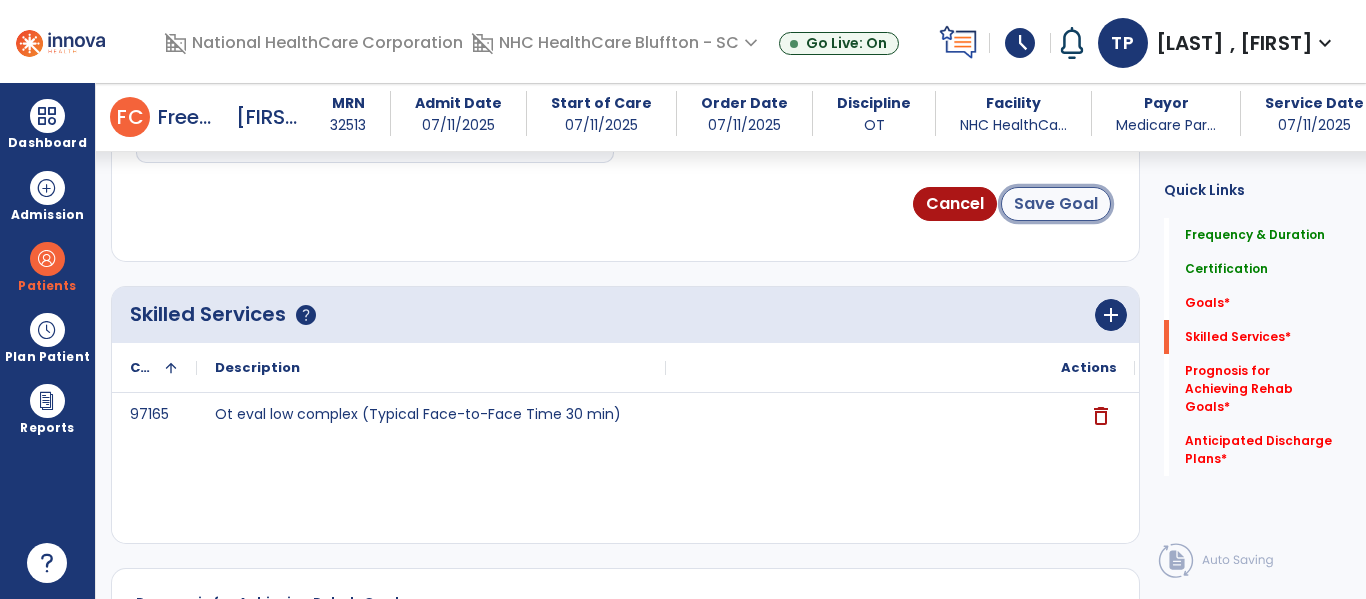 click on "Save Goal" at bounding box center (1056, 204) 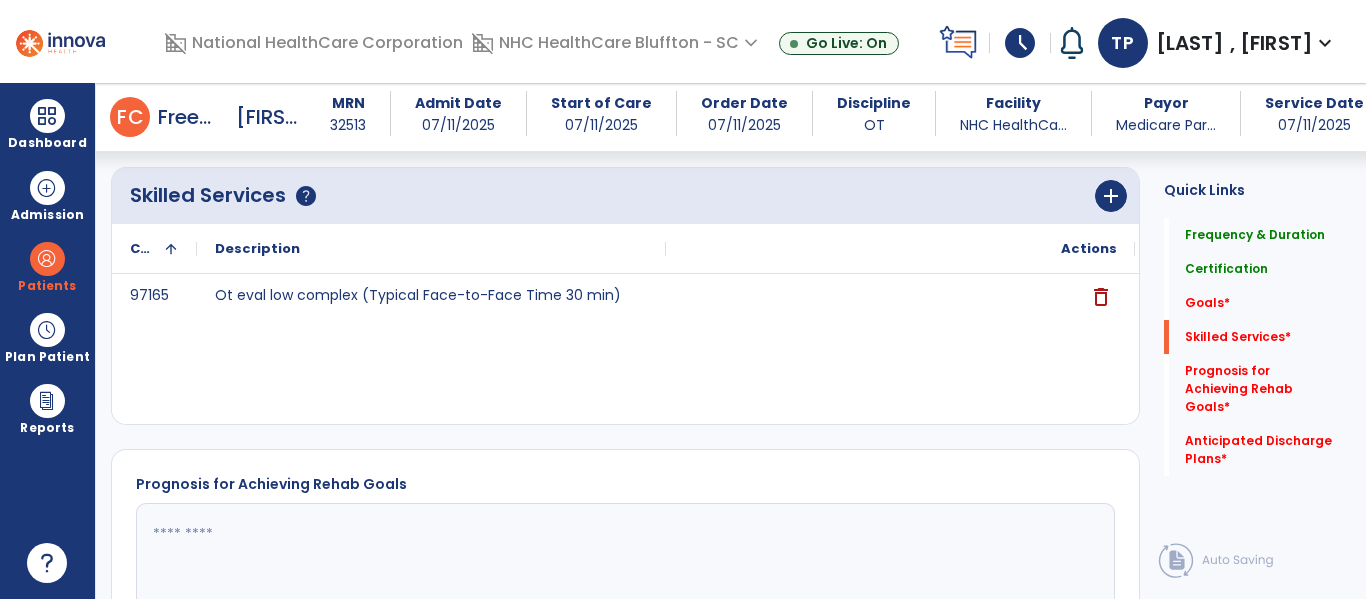 scroll, scrollTop: 1112, scrollLeft: 0, axis: vertical 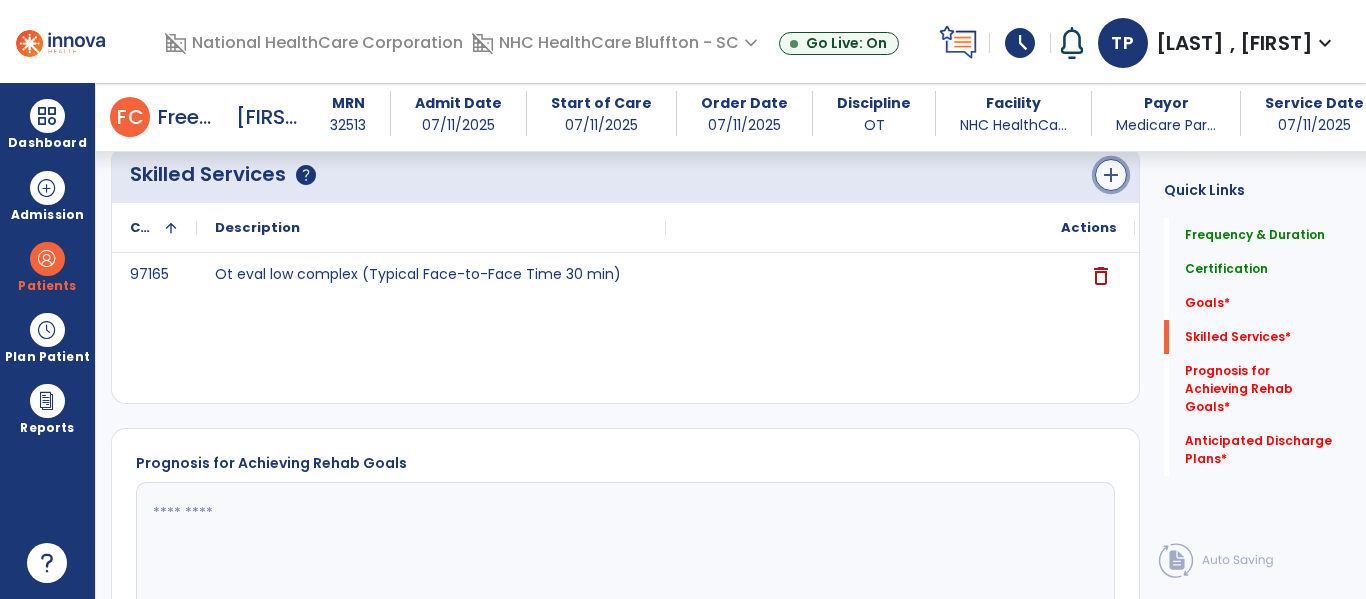 click on "add" 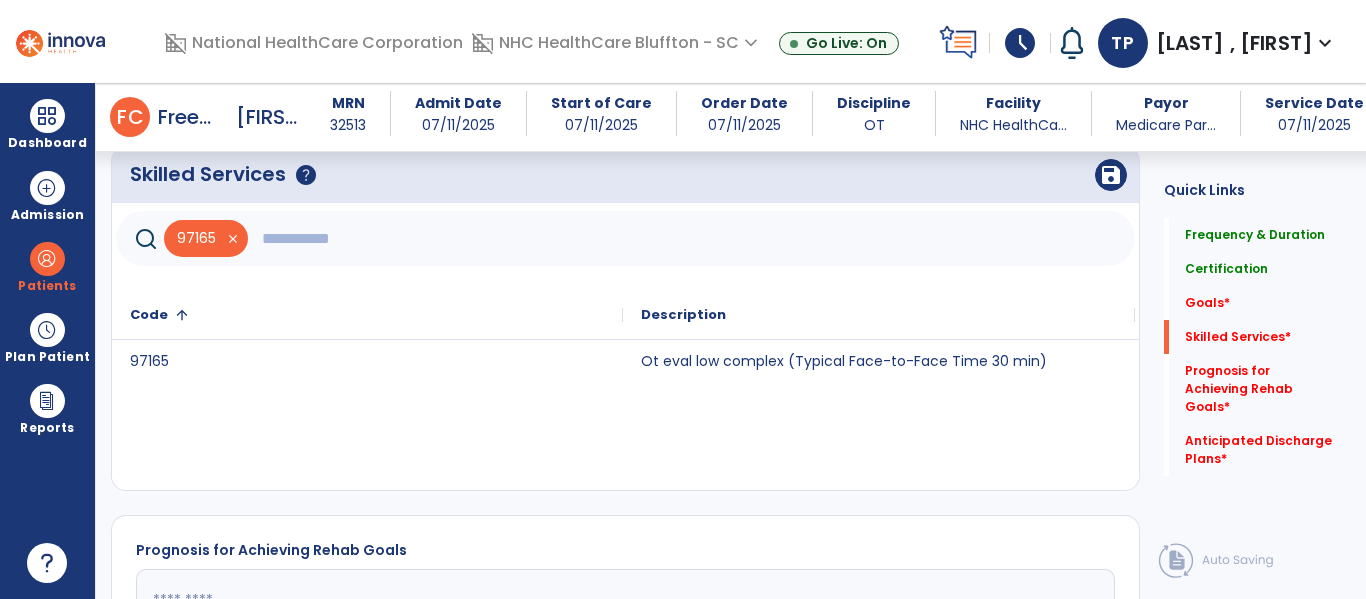 click 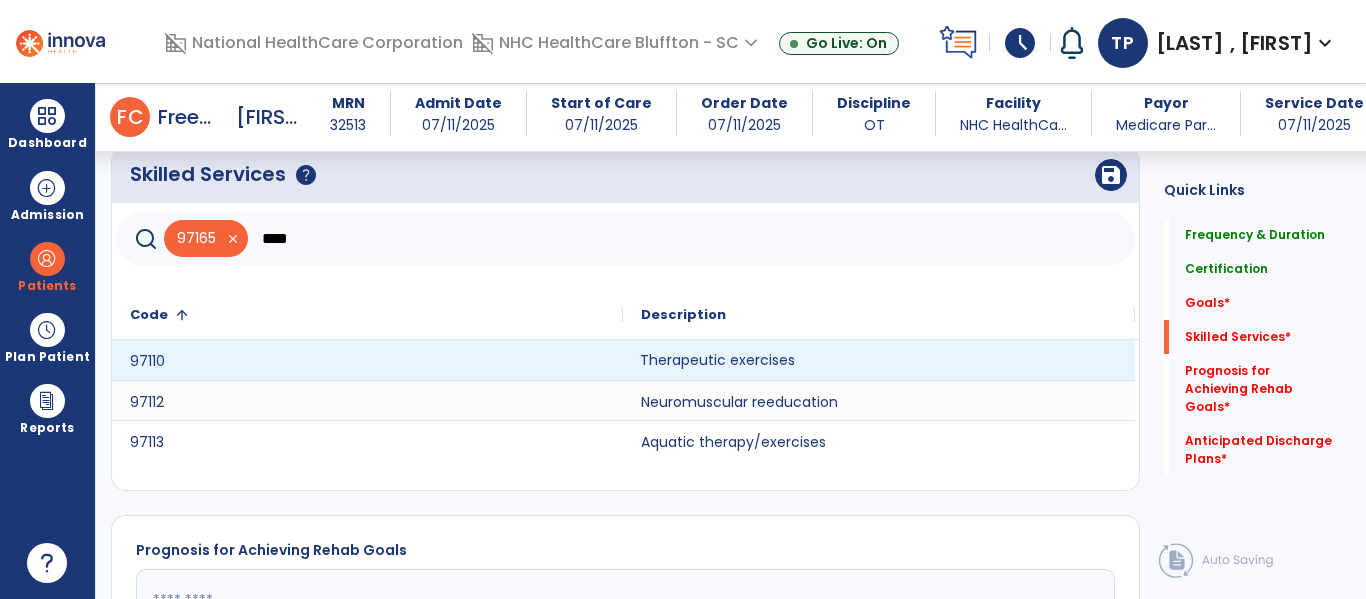 click on "Therapeutic exercises" 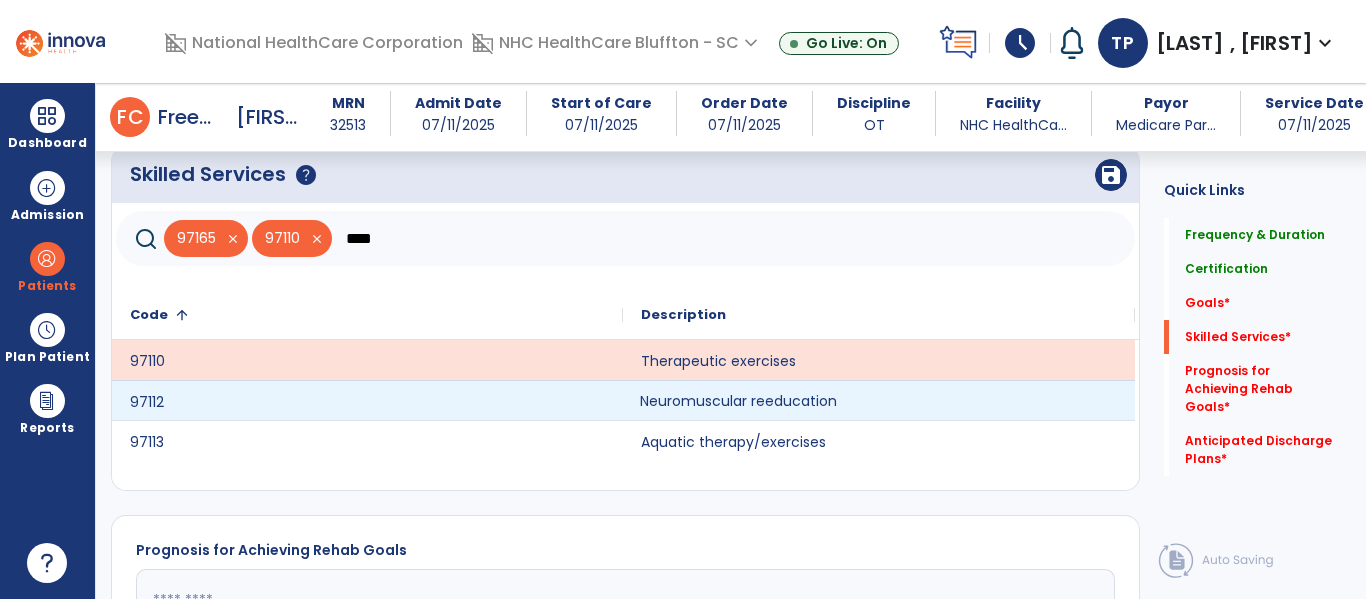 click on "Neuromuscular reeducation" 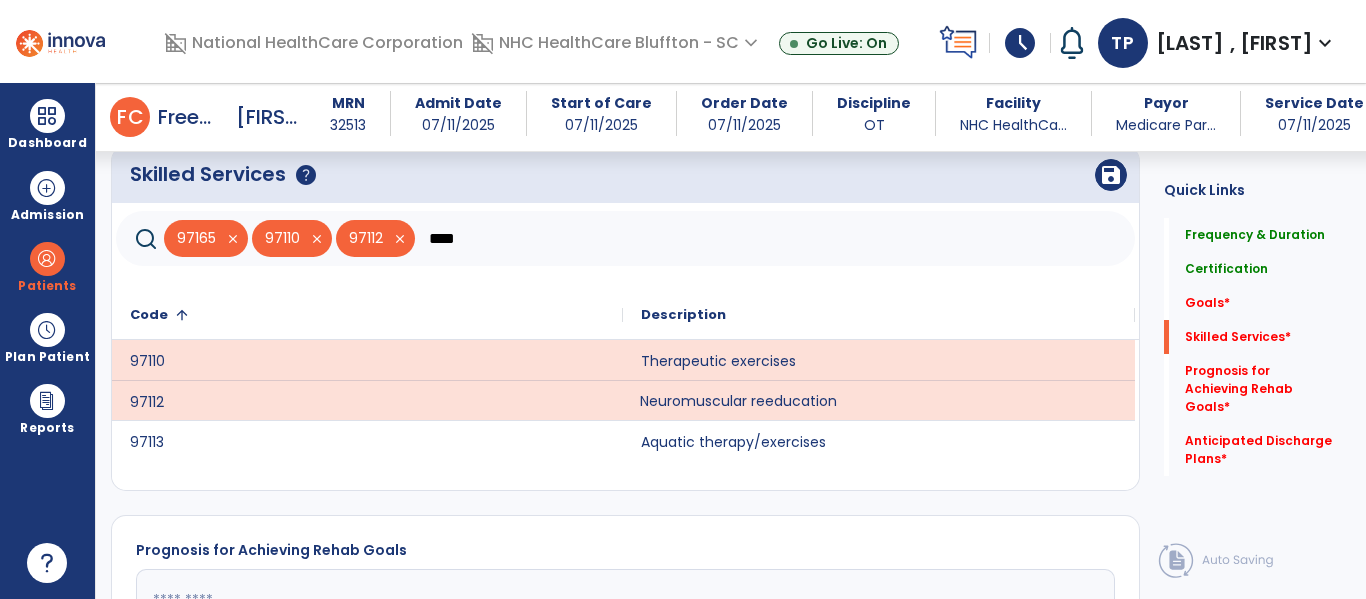 click on "****" 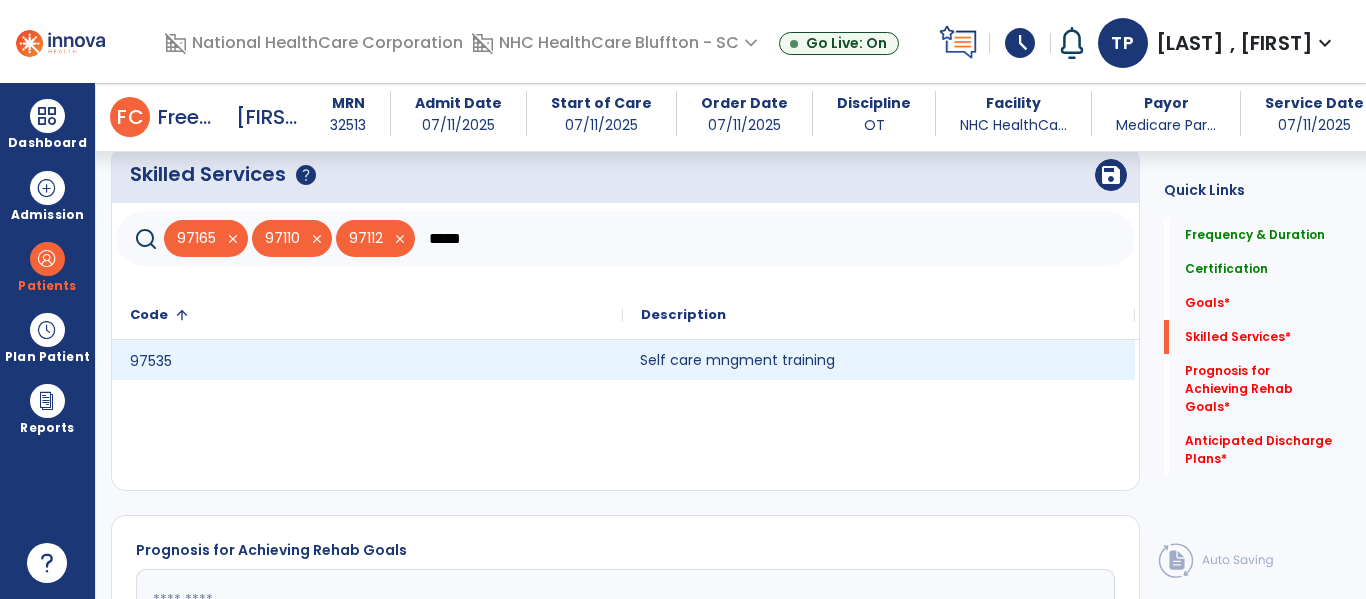 click on "Self care mngment training" 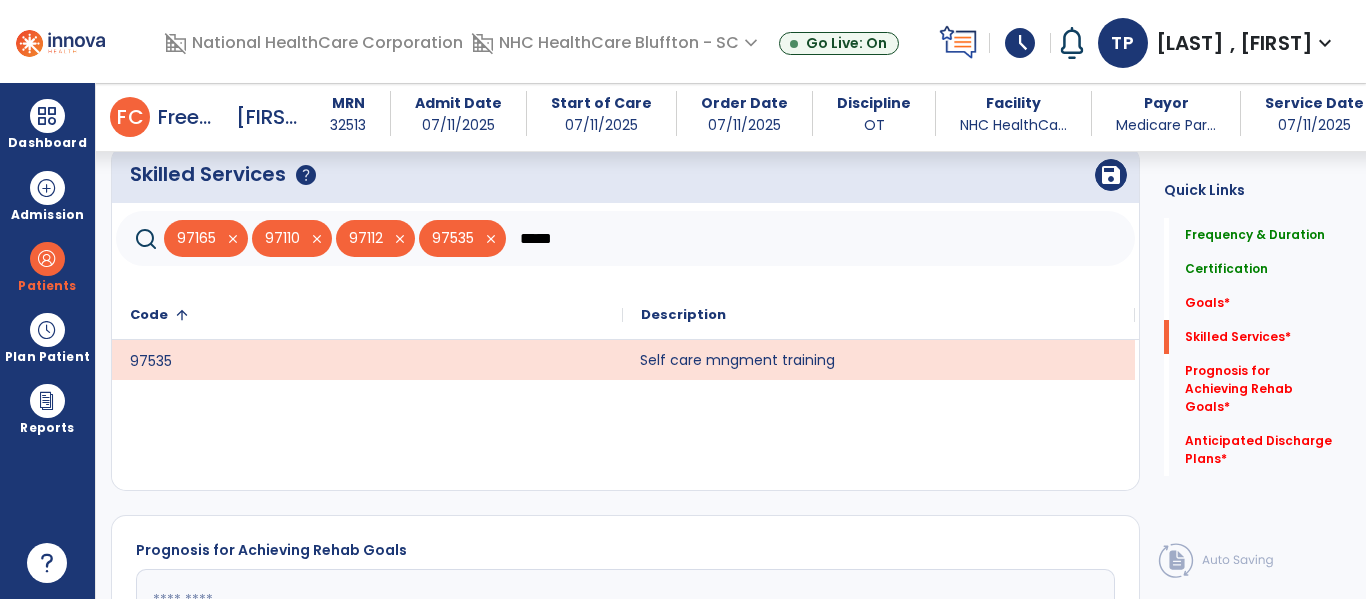 click on "*****" 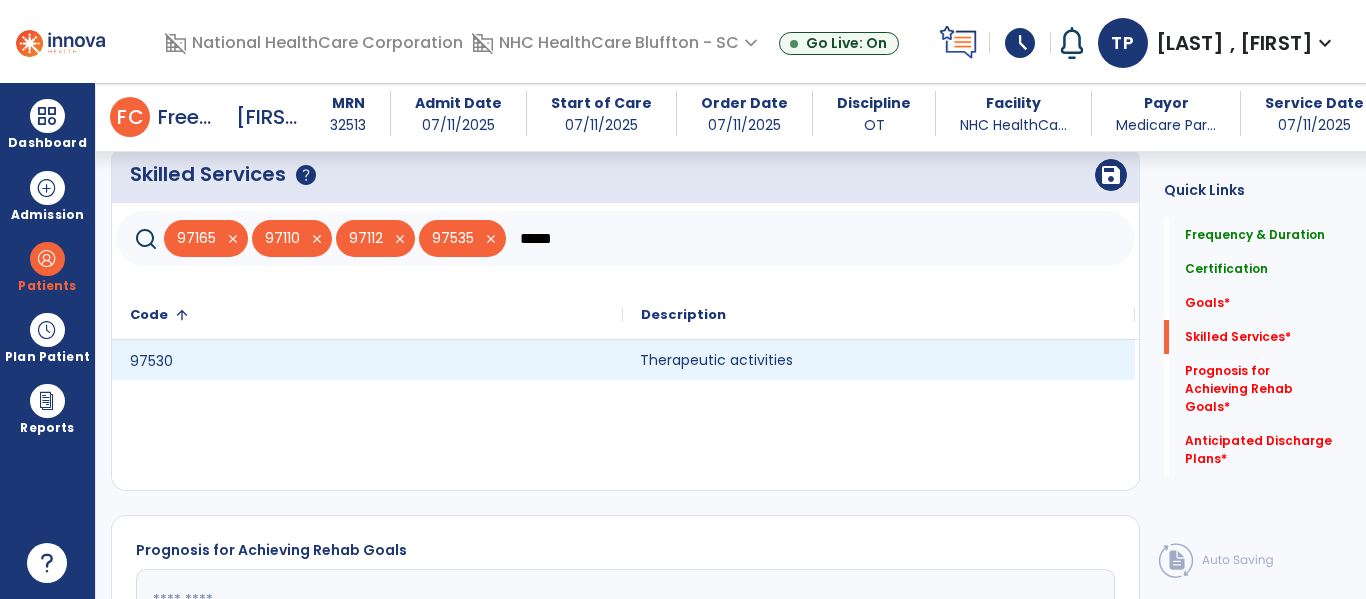 click on "Therapeutic activities" 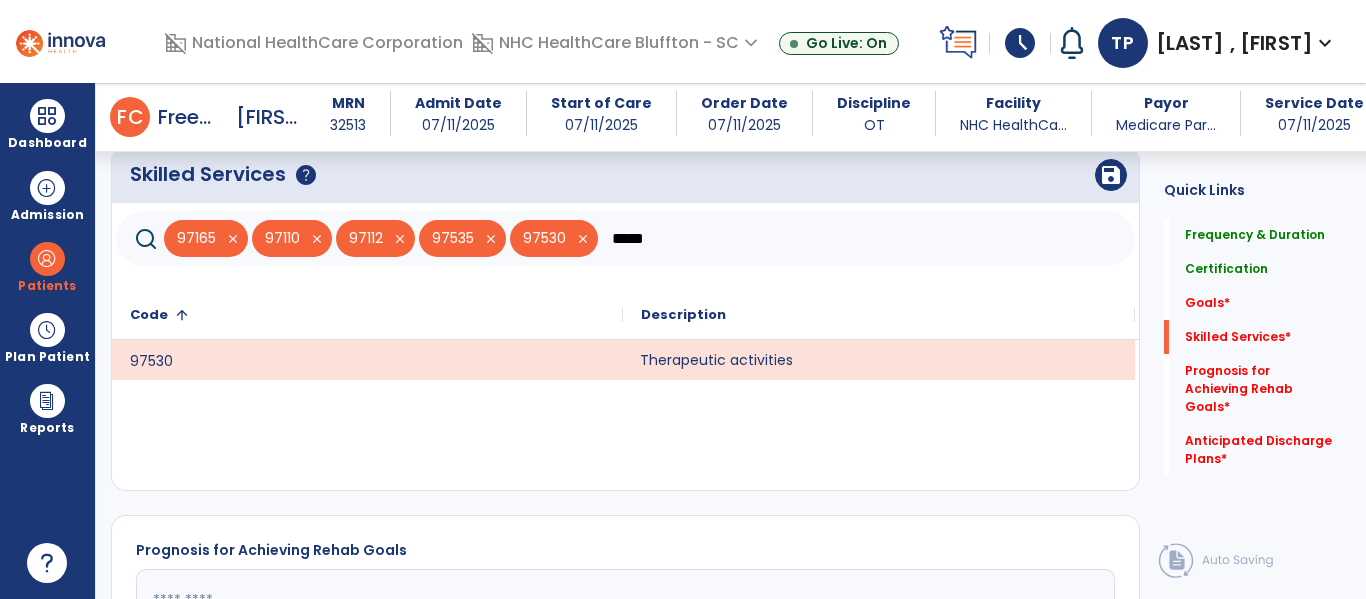 click on "*****" 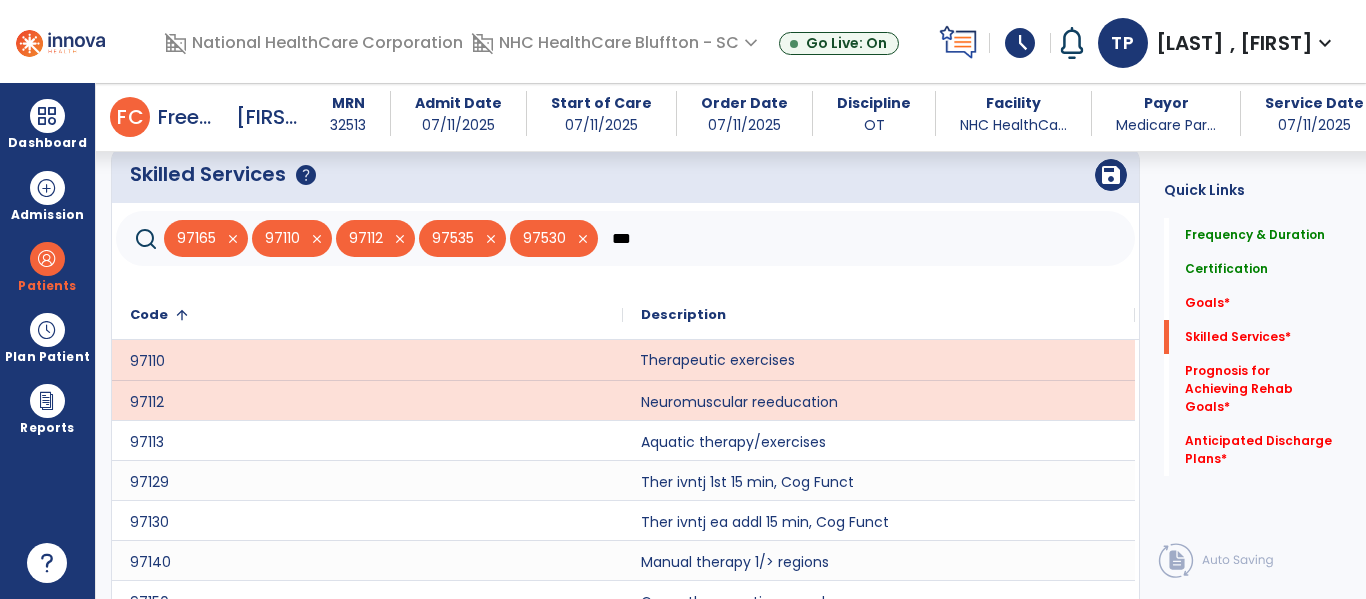 scroll, scrollTop: 1300, scrollLeft: 0, axis: vertical 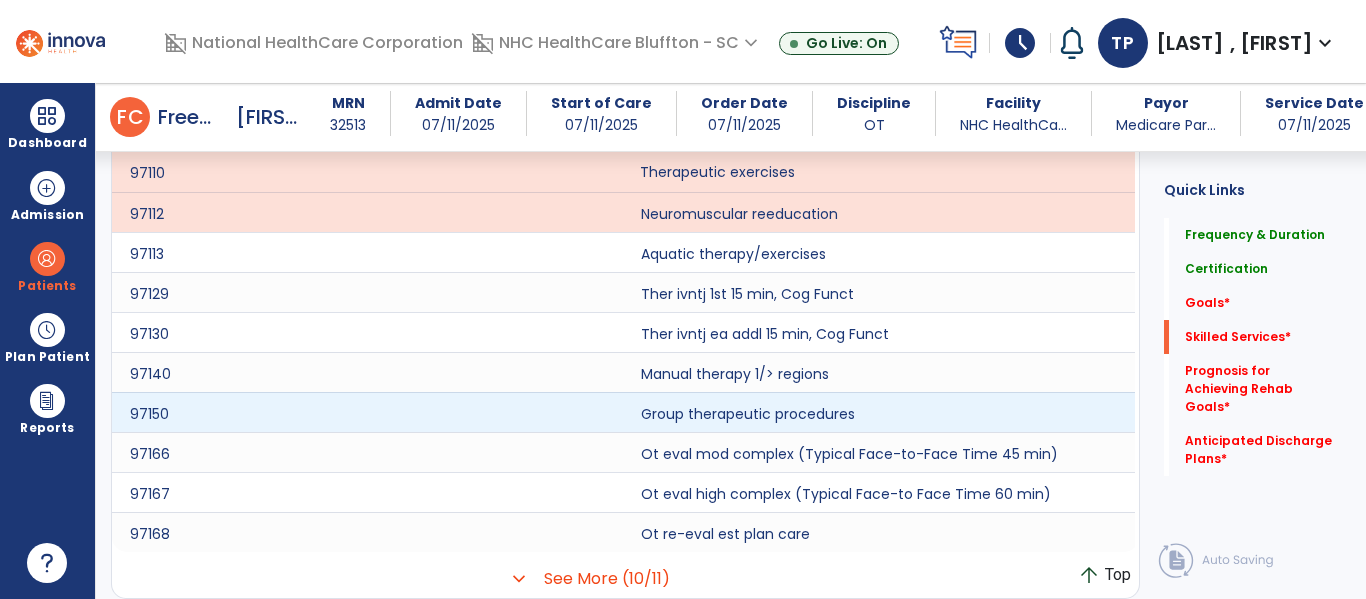 type on "***" 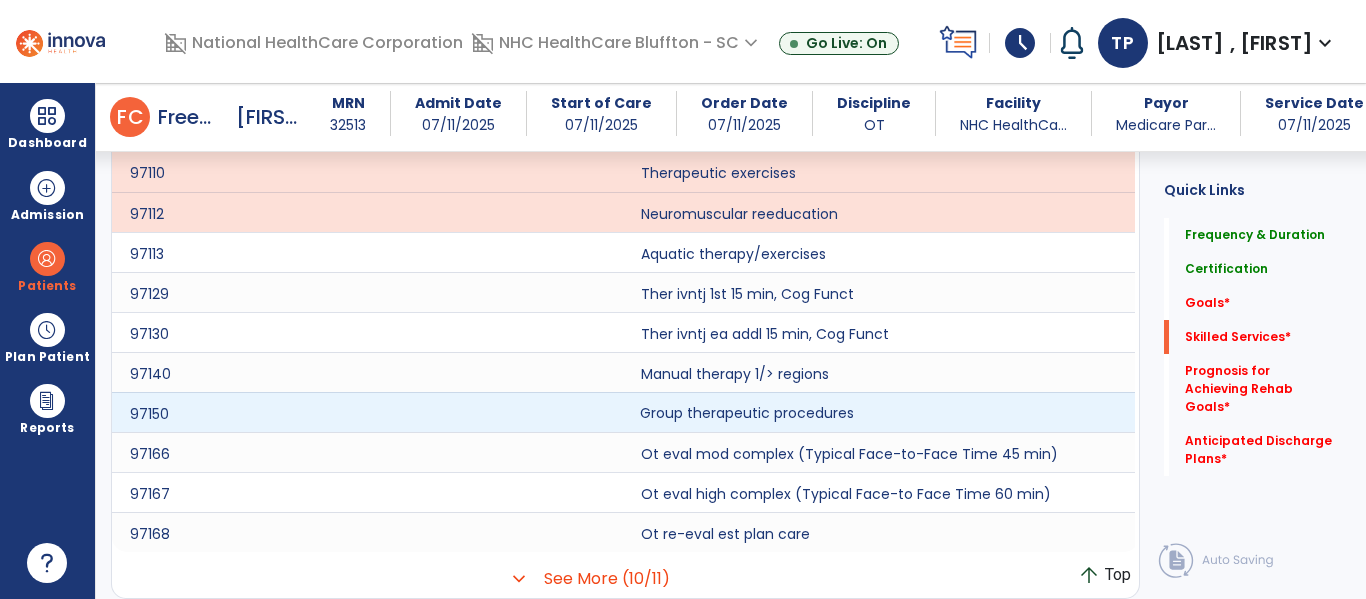 click on "Group therapeutic procedures" 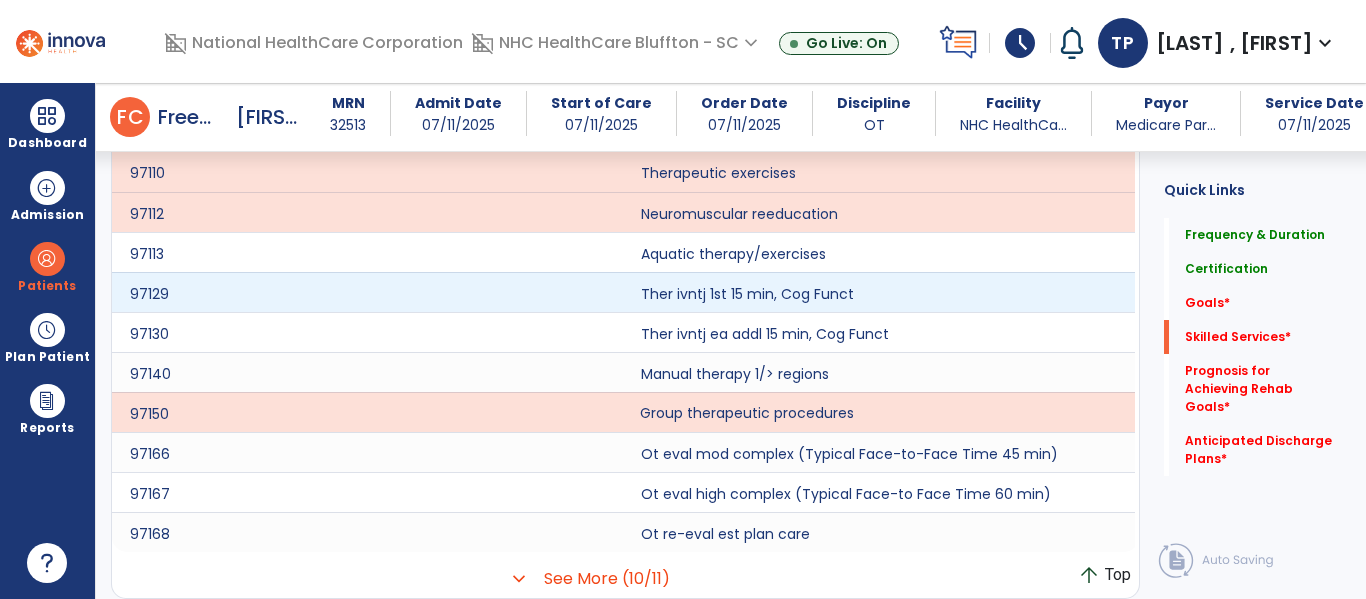 scroll, scrollTop: 1100, scrollLeft: 0, axis: vertical 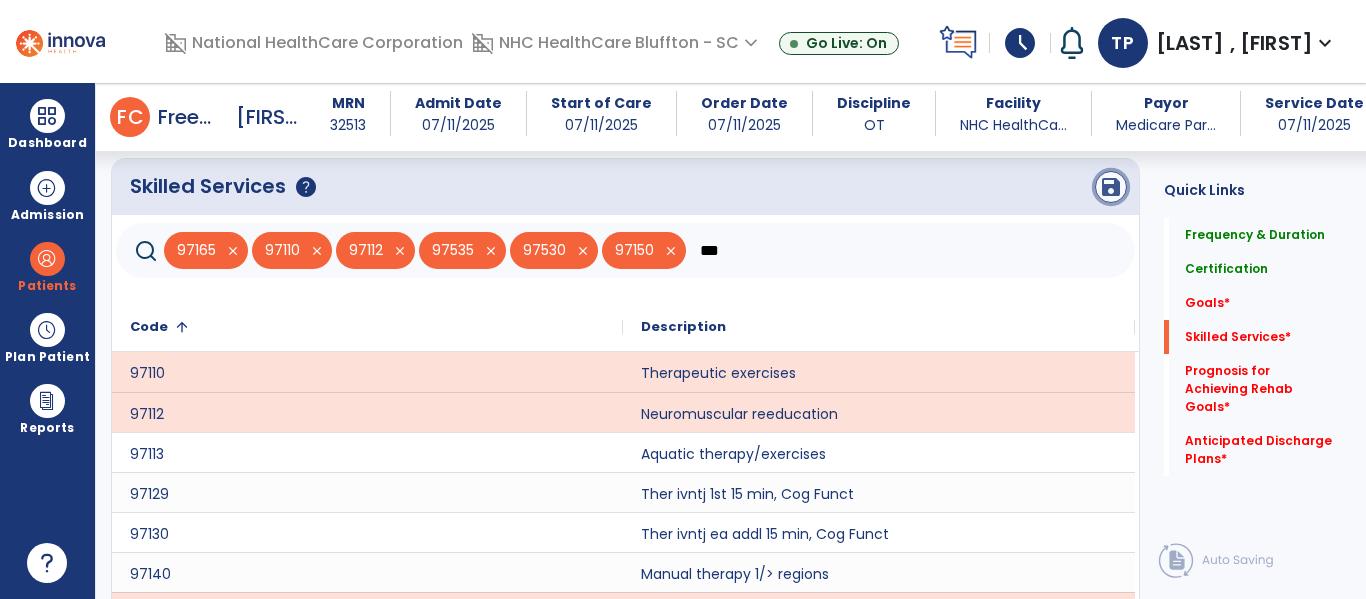 click on "save" 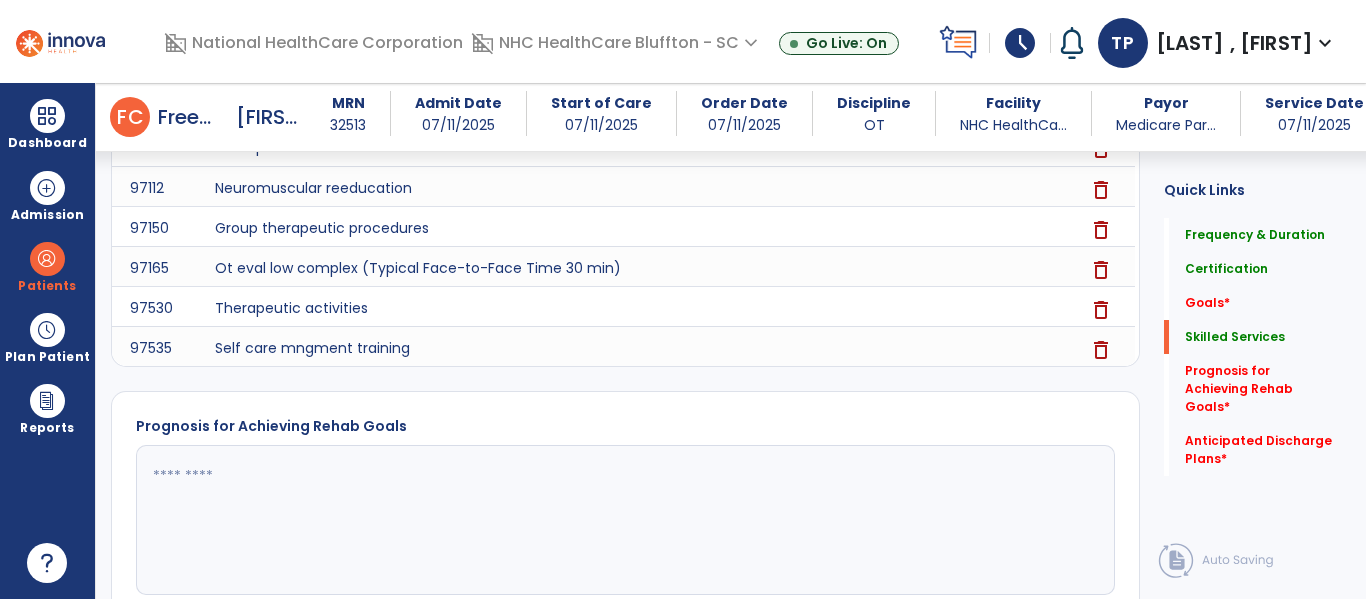 scroll, scrollTop: 1388, scrollLeft: 0, axis: vertical 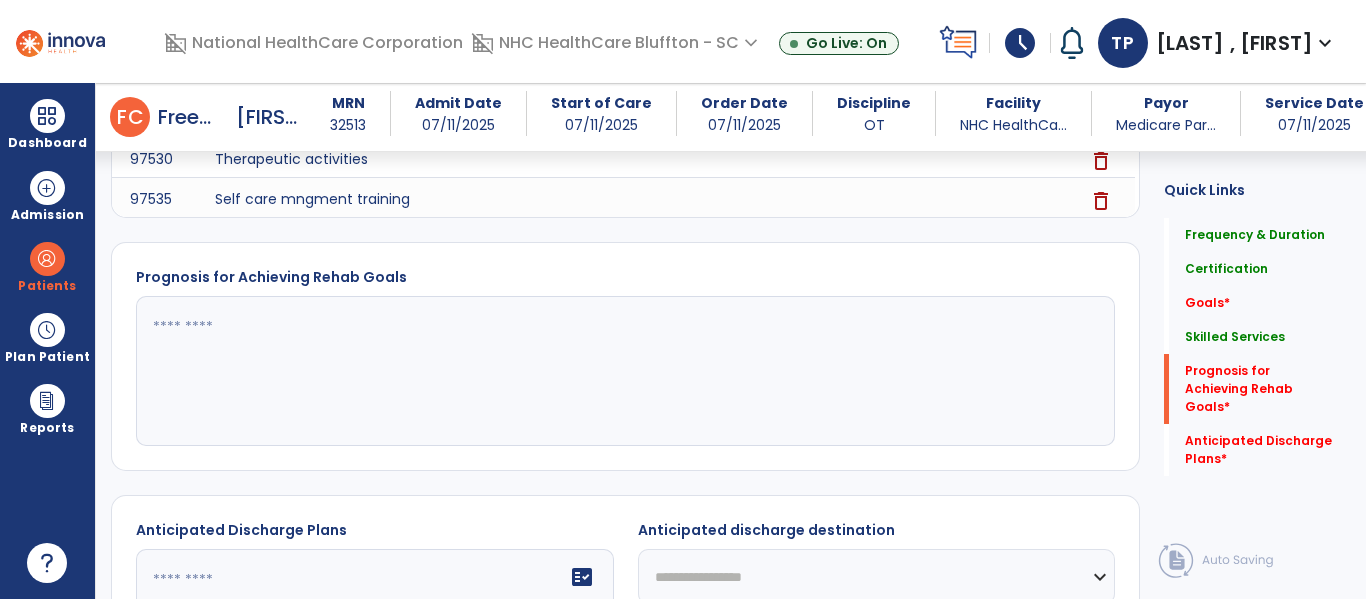 click 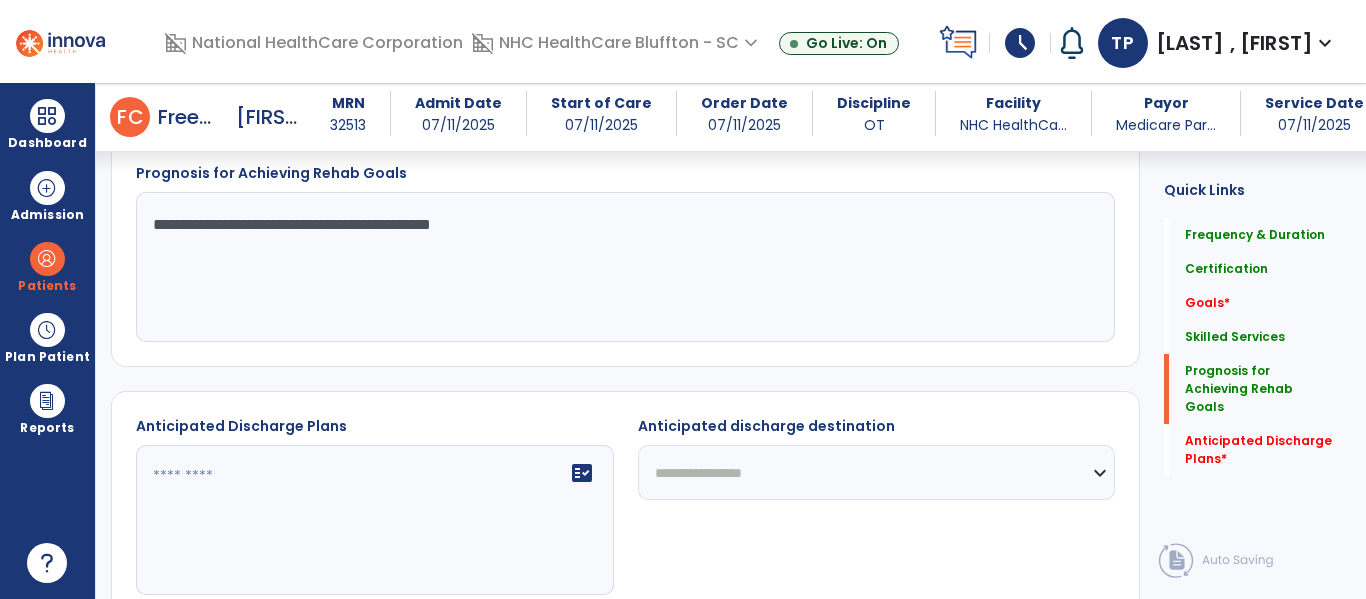 scroll, scrollTop: 1588, scrollLeft: 0, axis: vertical 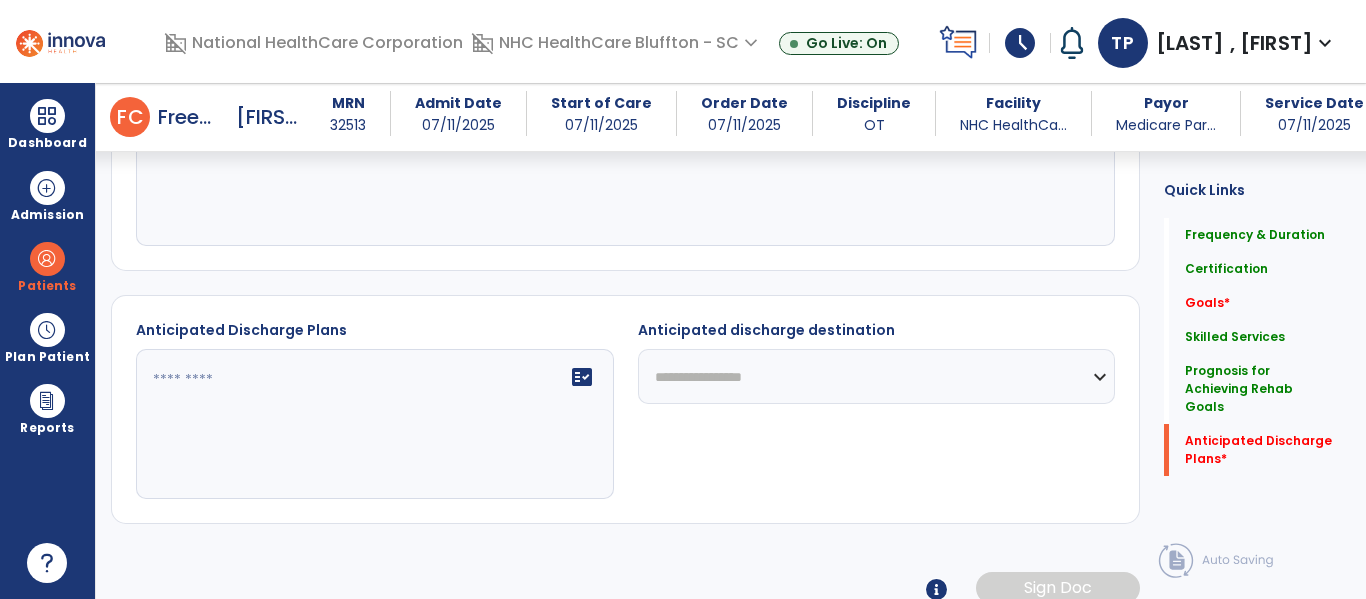 type on "**********" 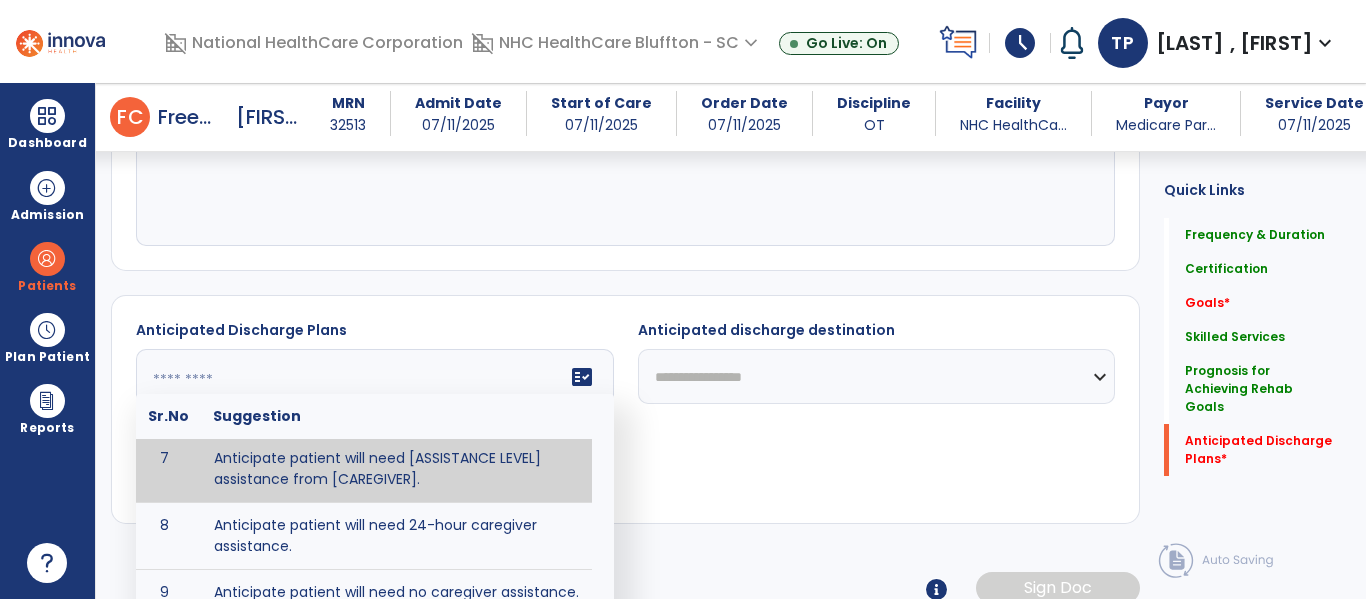 scroll, scrollTop: 297, scrollLeft: 0, axis: vertical 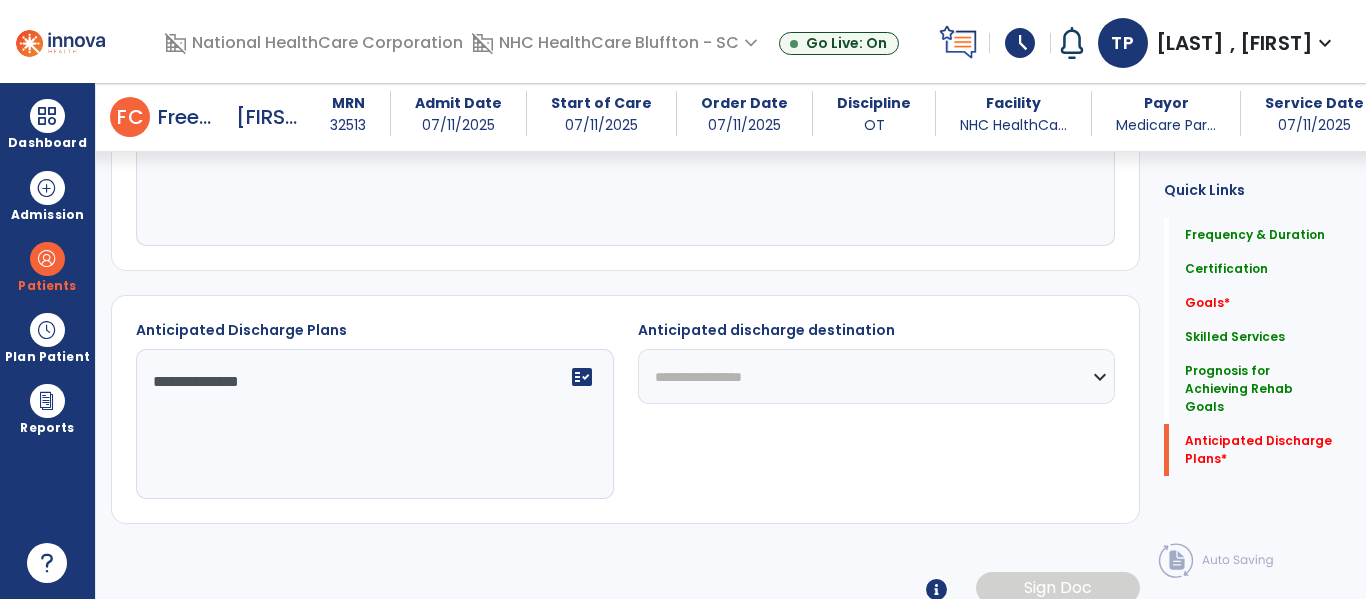type on "**********" 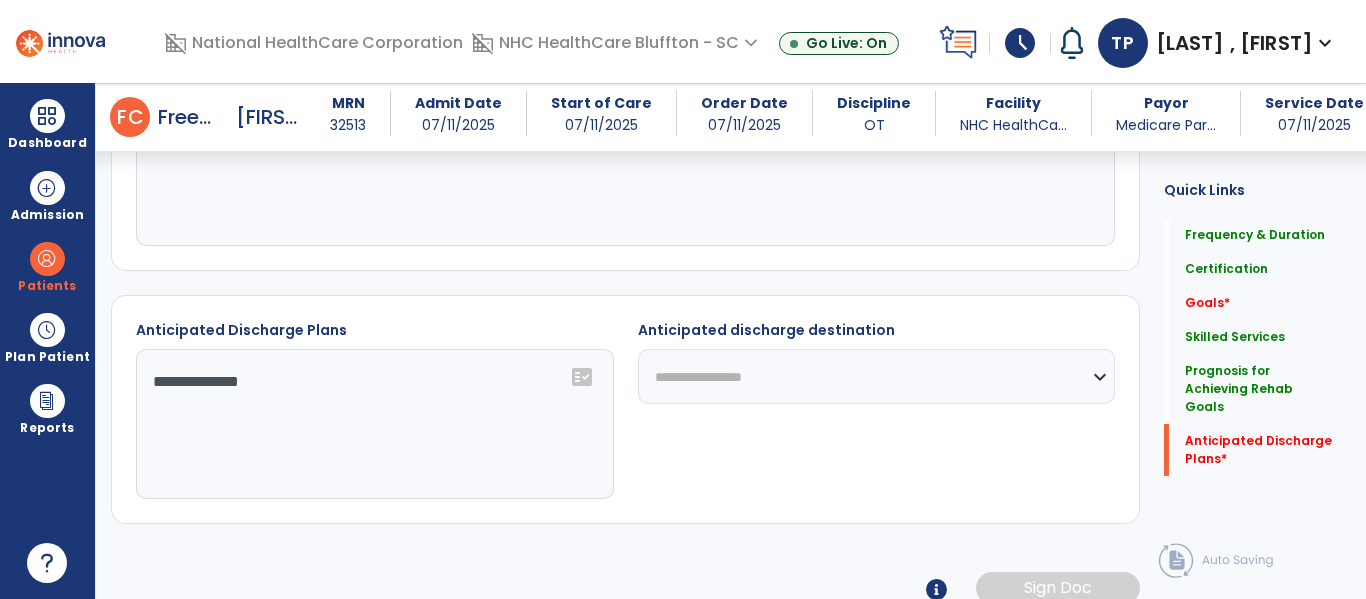 select on "**********" 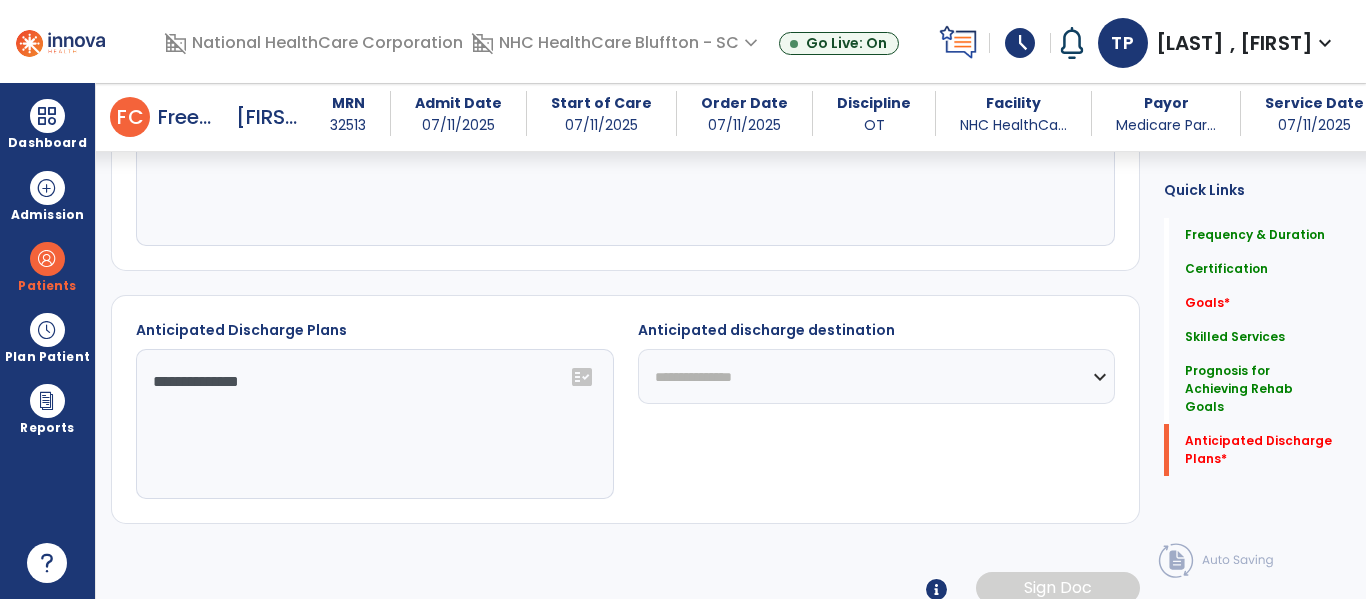 click on "**********" 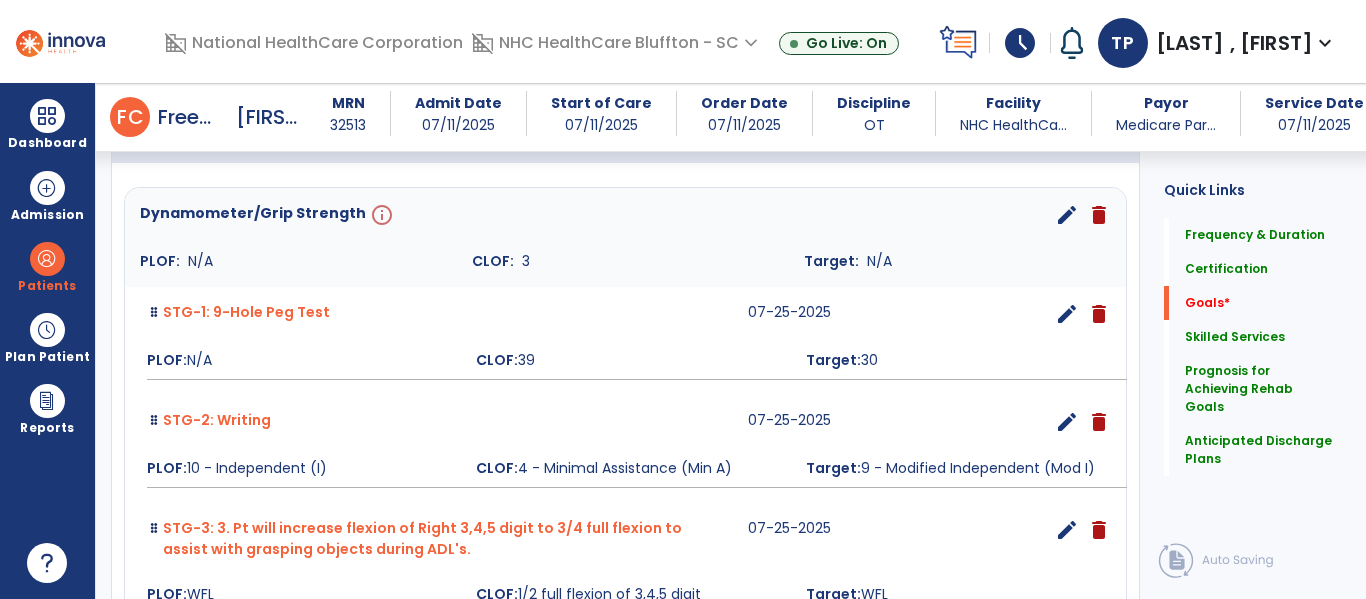 scroll, scrollTop: 410, scrollLeft: 0, axis: vertical 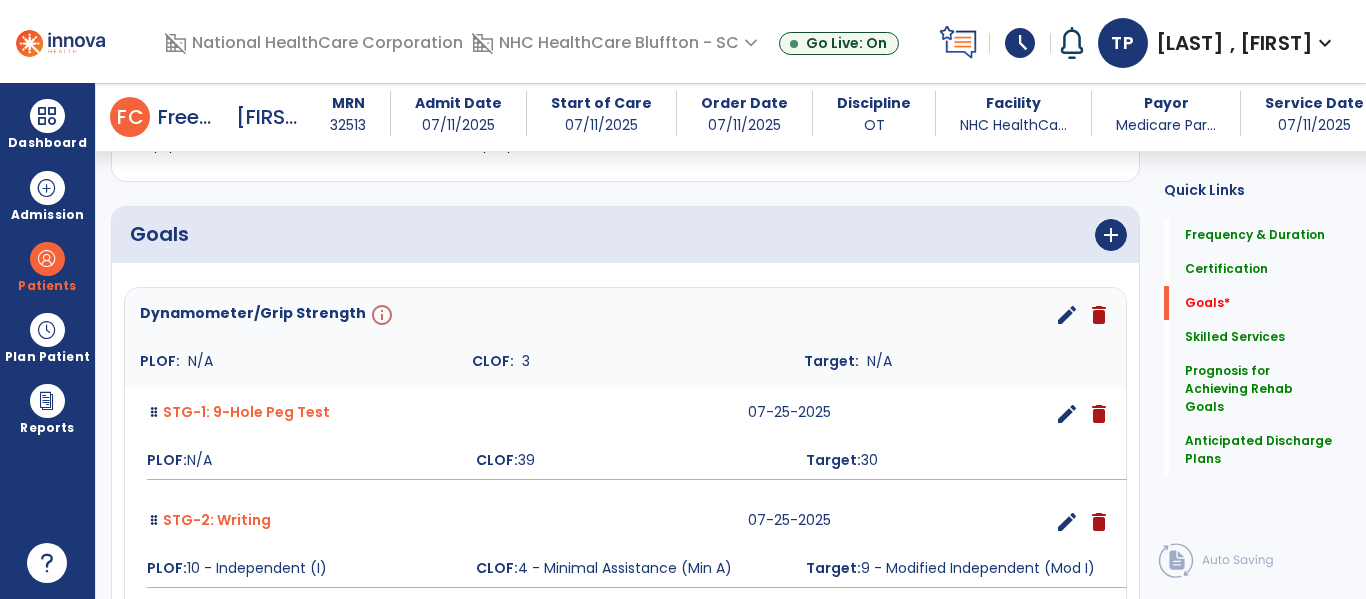 click on "edit" at bounding box center [1067, 315] 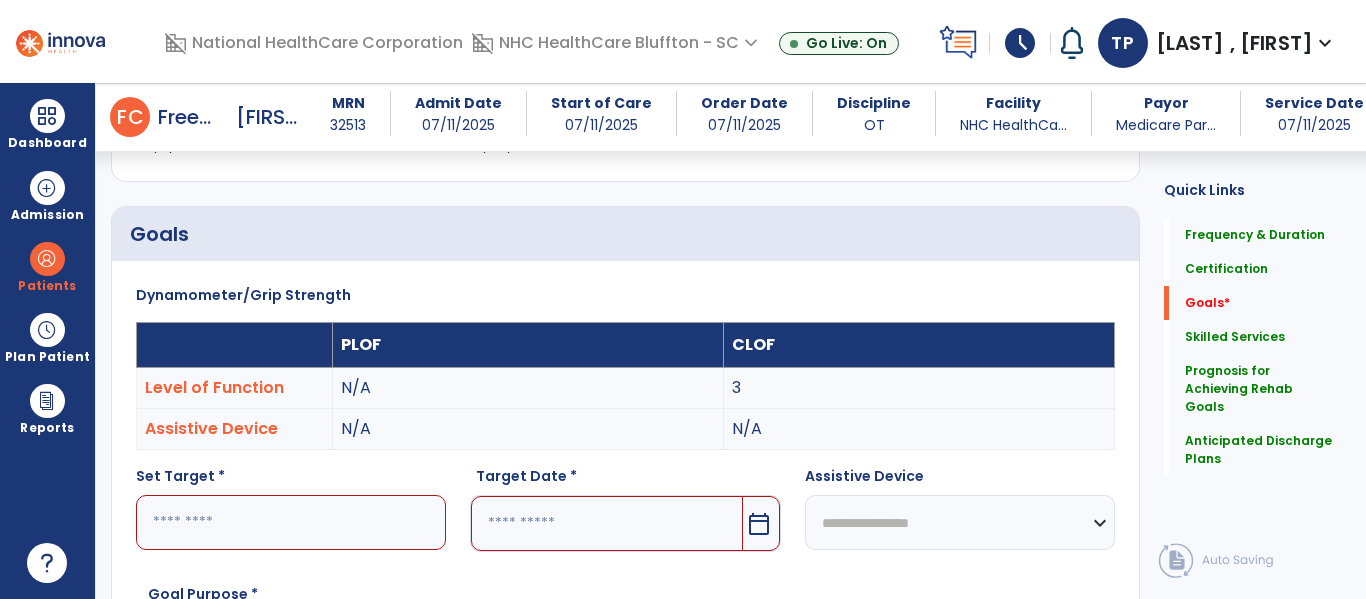 scroll, scrollTop: 83, scrollLeft: 0, axis: vertical 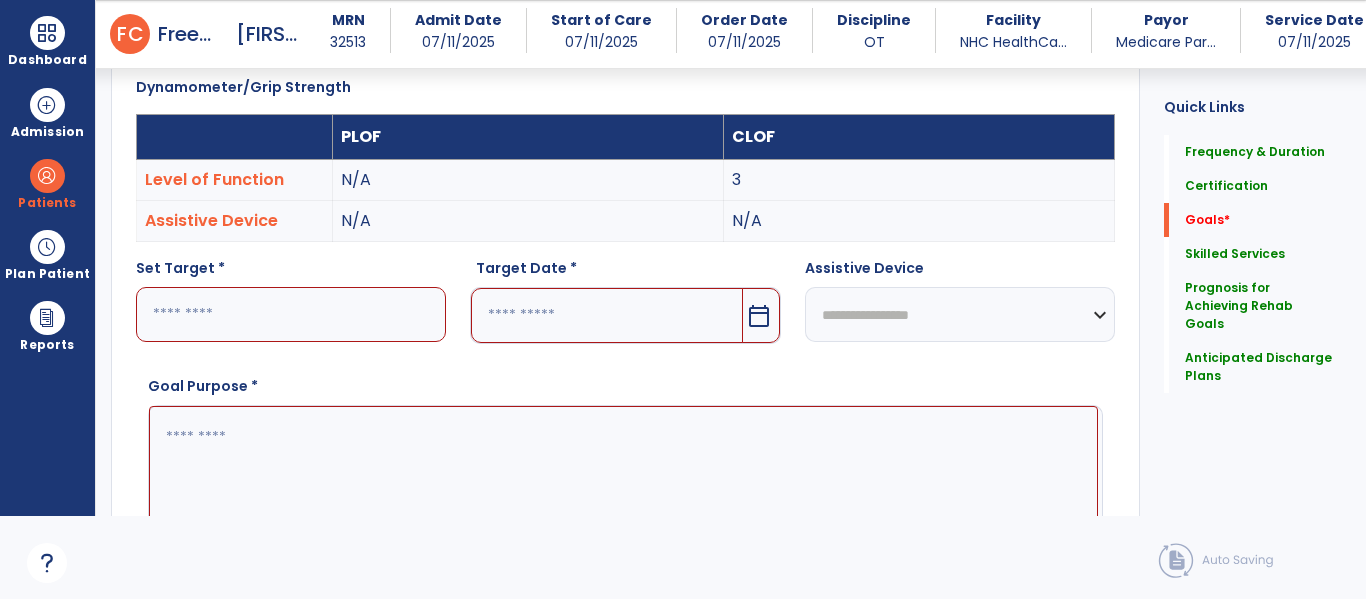 click on "calendar_today" at bounding box center [759, 316] 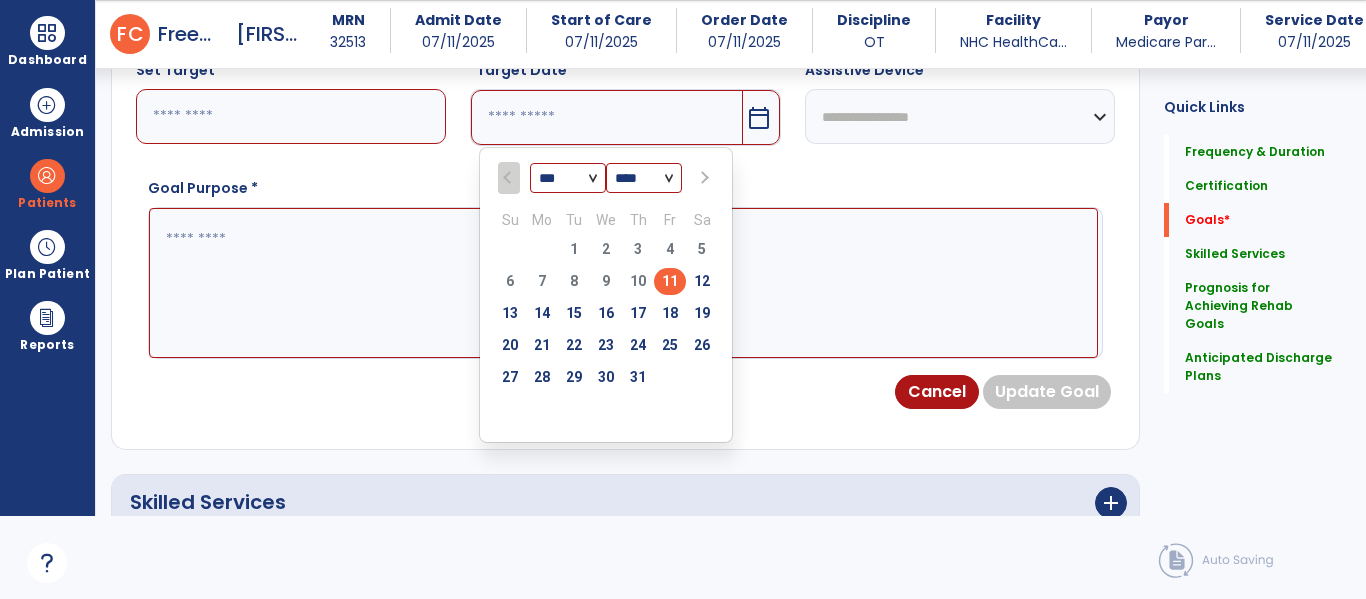 scroll, scrollTop: 735, scrollLeft: 0, axis: vertical 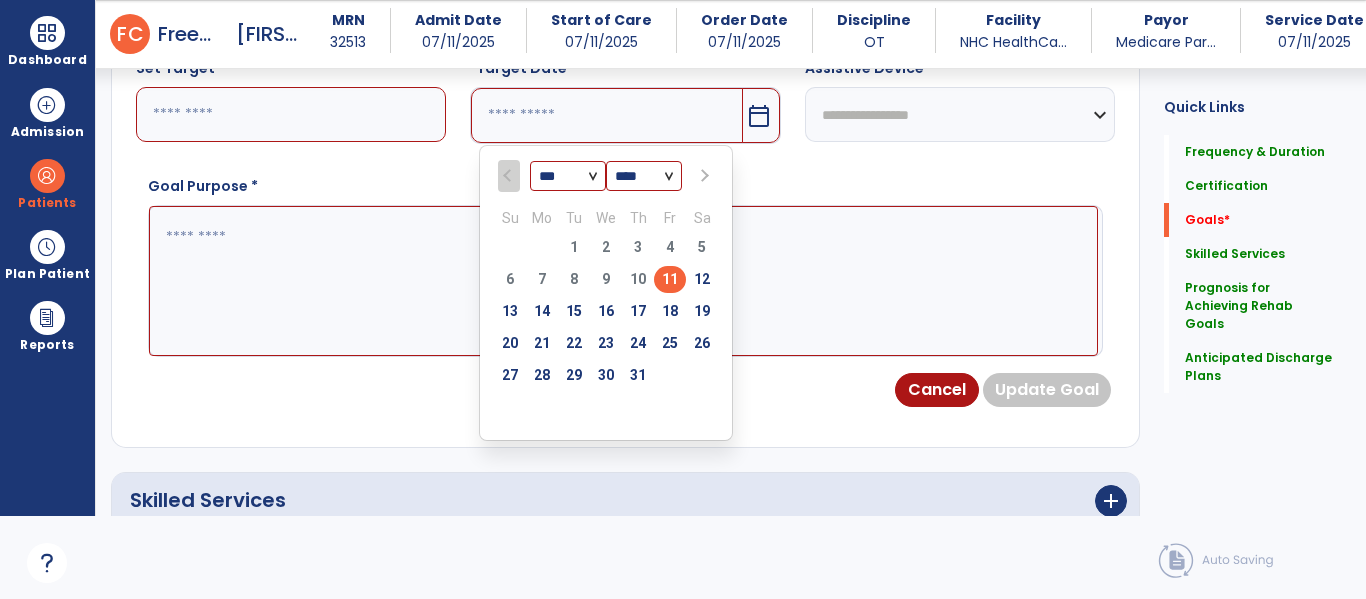 click at bounding box center (703, 176) 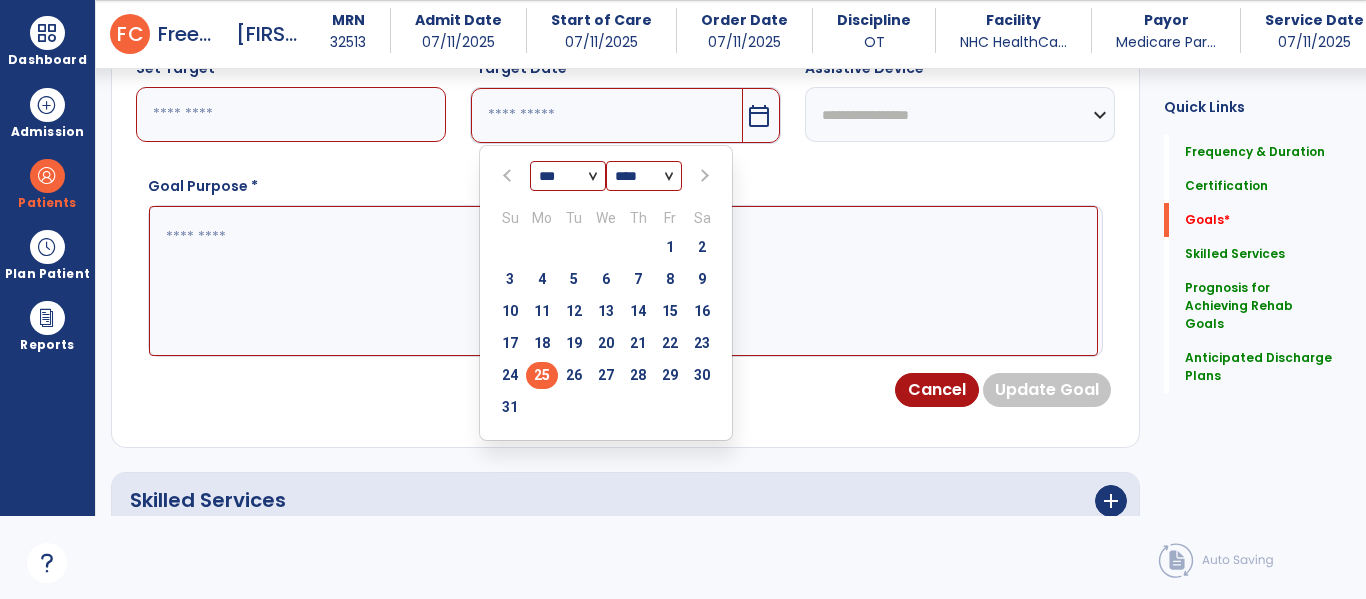 click on "25" at bounding box center (542, 375) 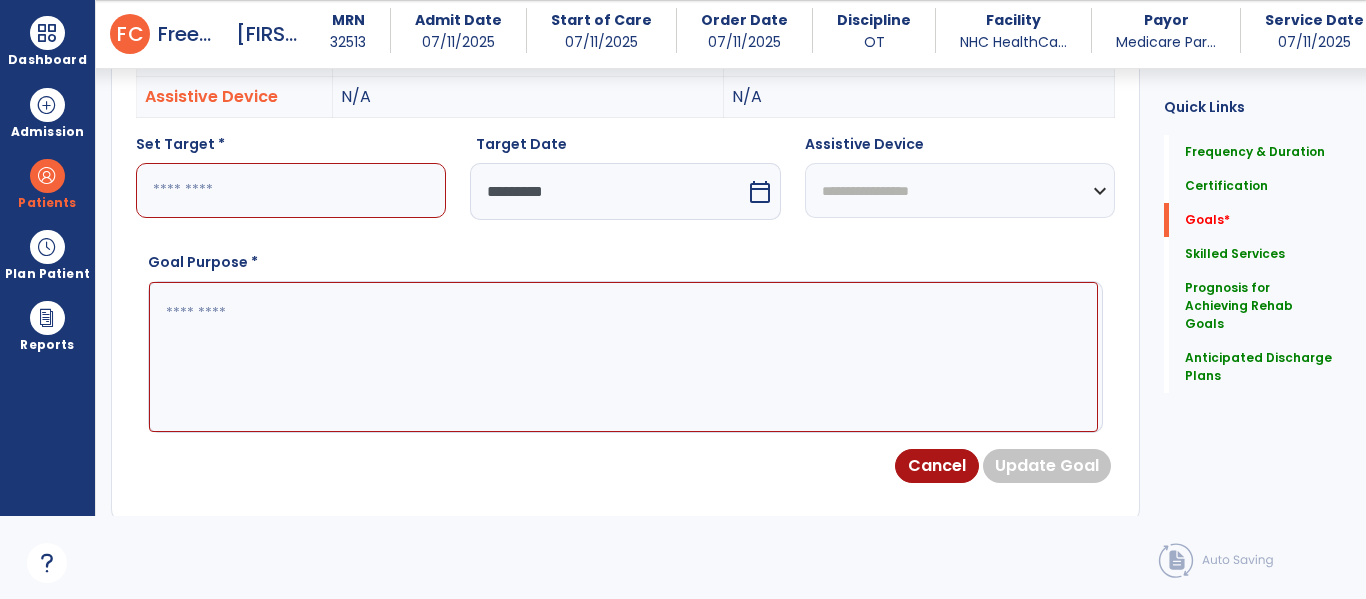 scroll, scrollTop: 535, scrollLeft: 0, axis: vertical 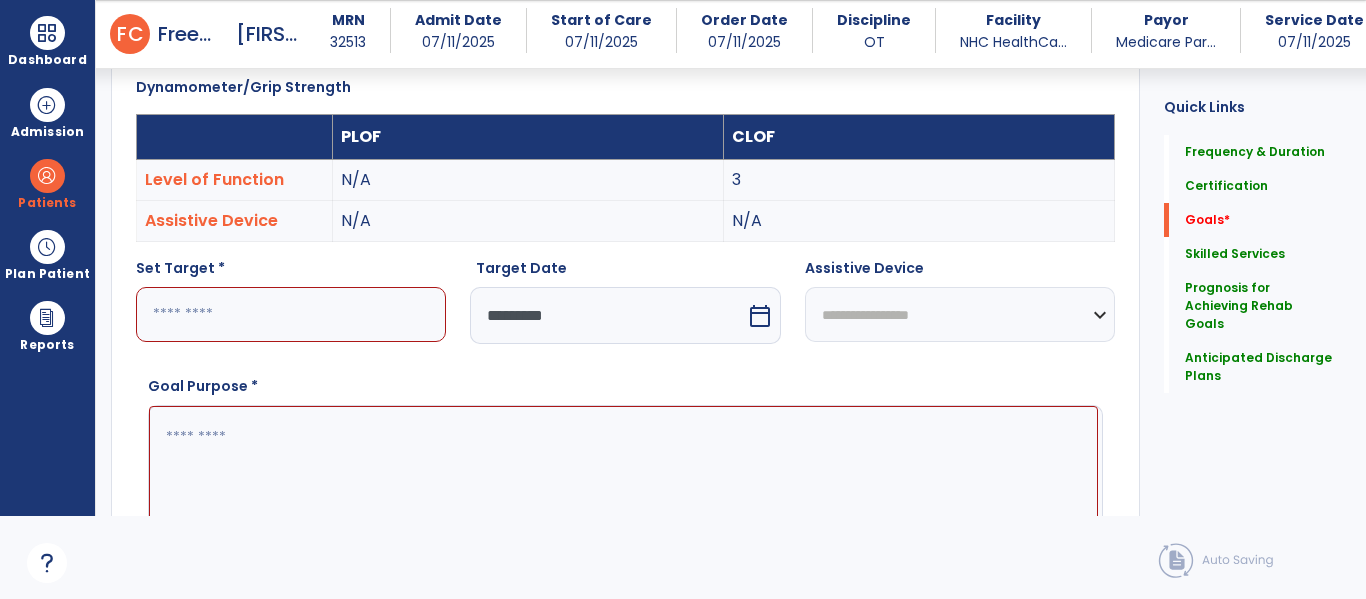 click at bounding box center [291, 314] 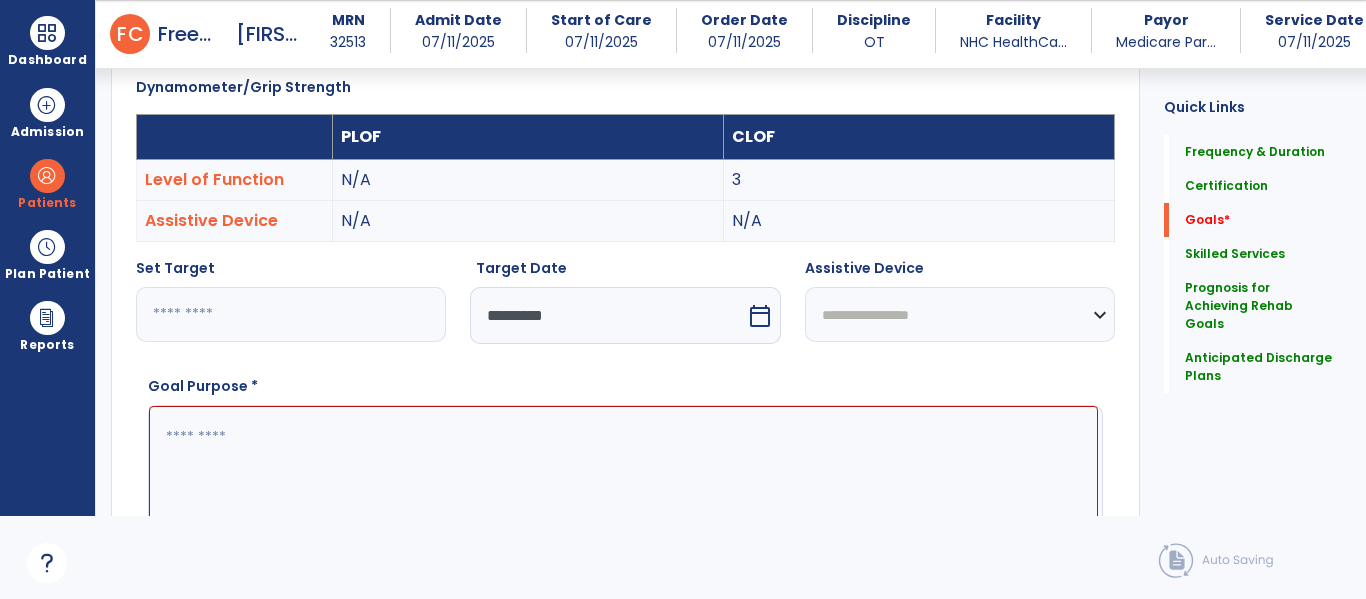 type on "**" 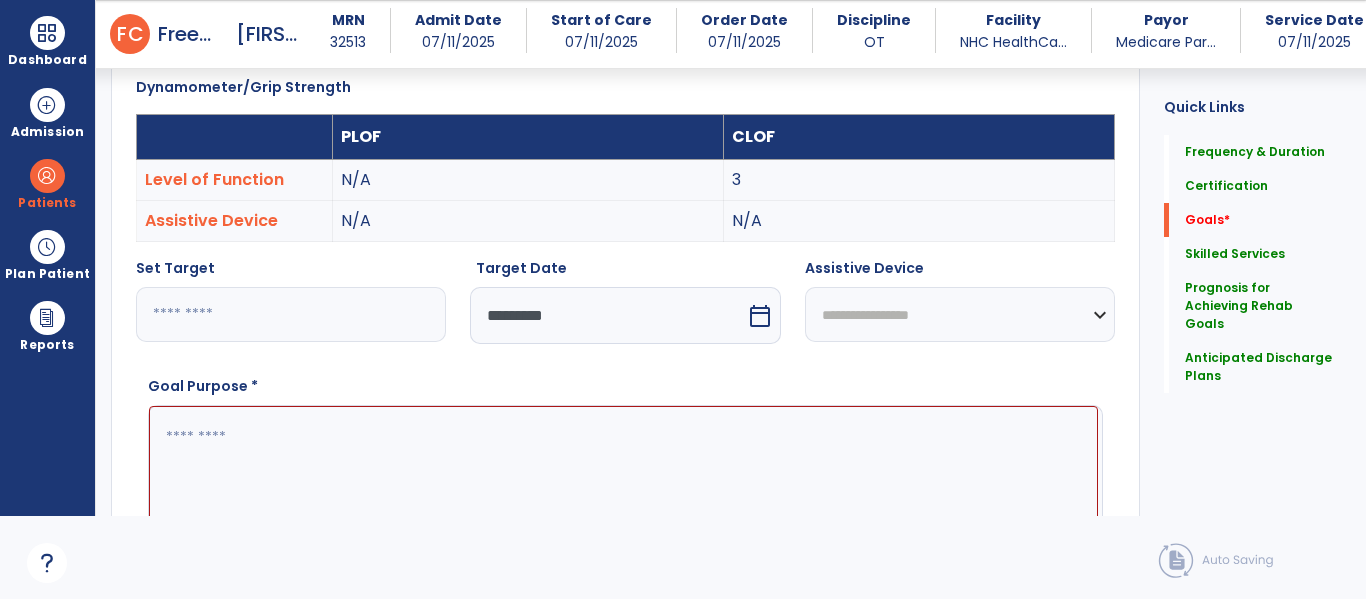 click on "**********" at bounding box center [960, 314] 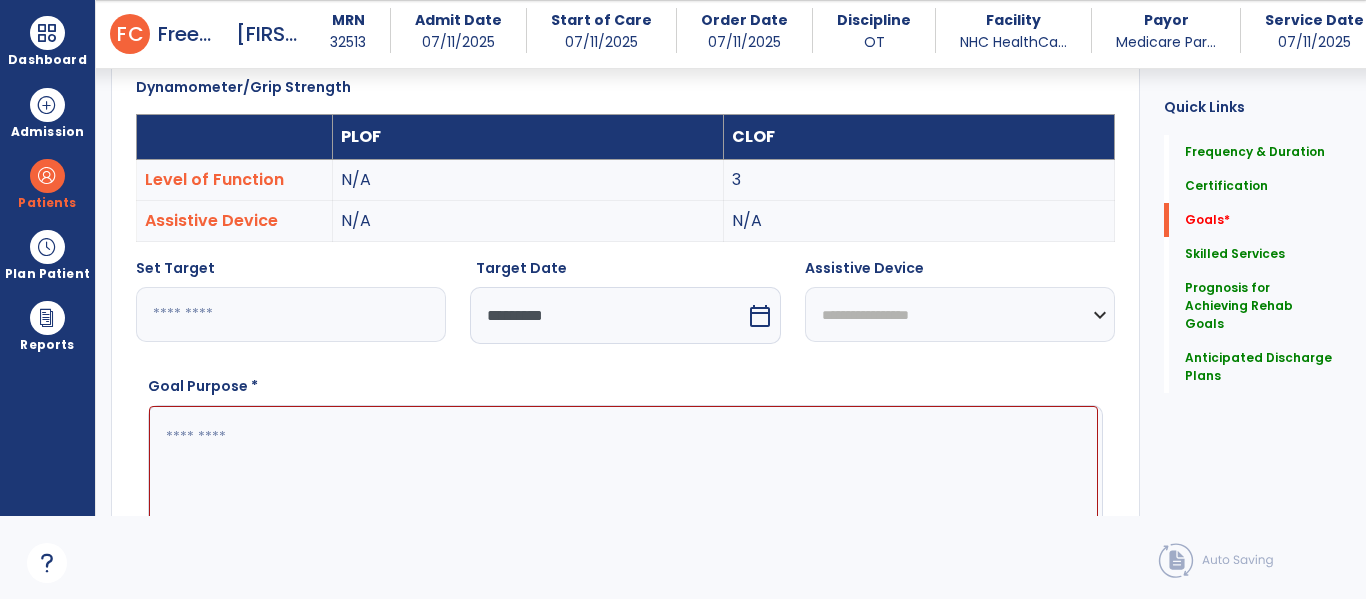select on "****" 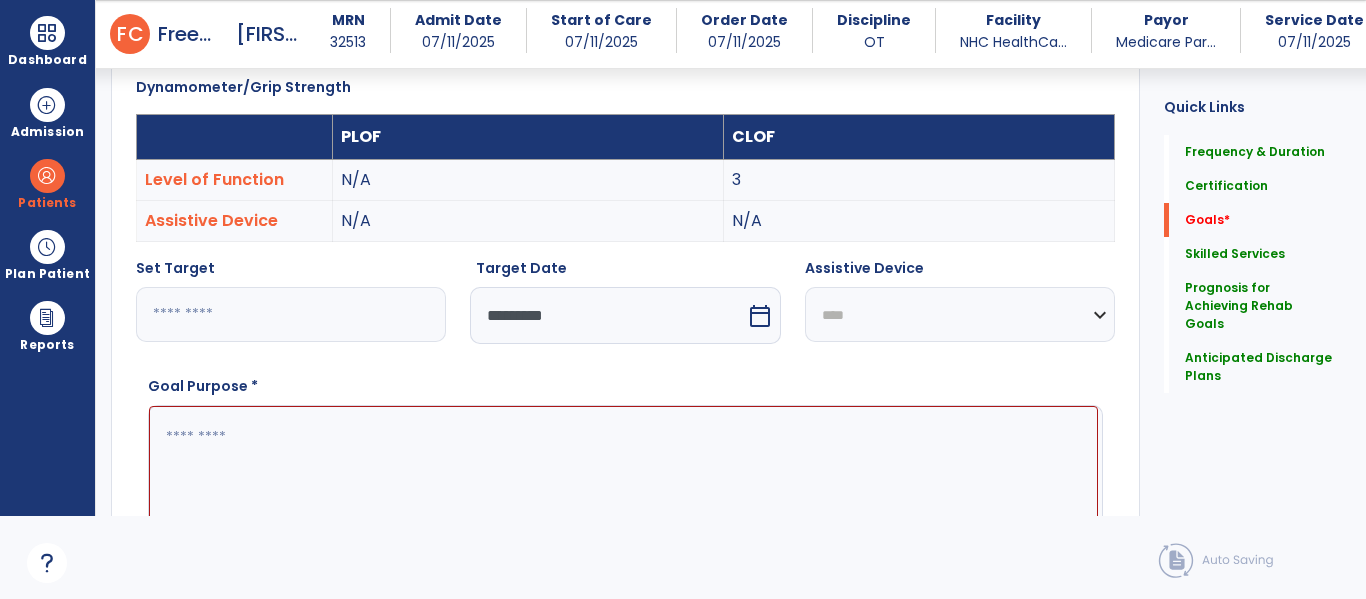 click on "**********" at bounding box center (960, 314) 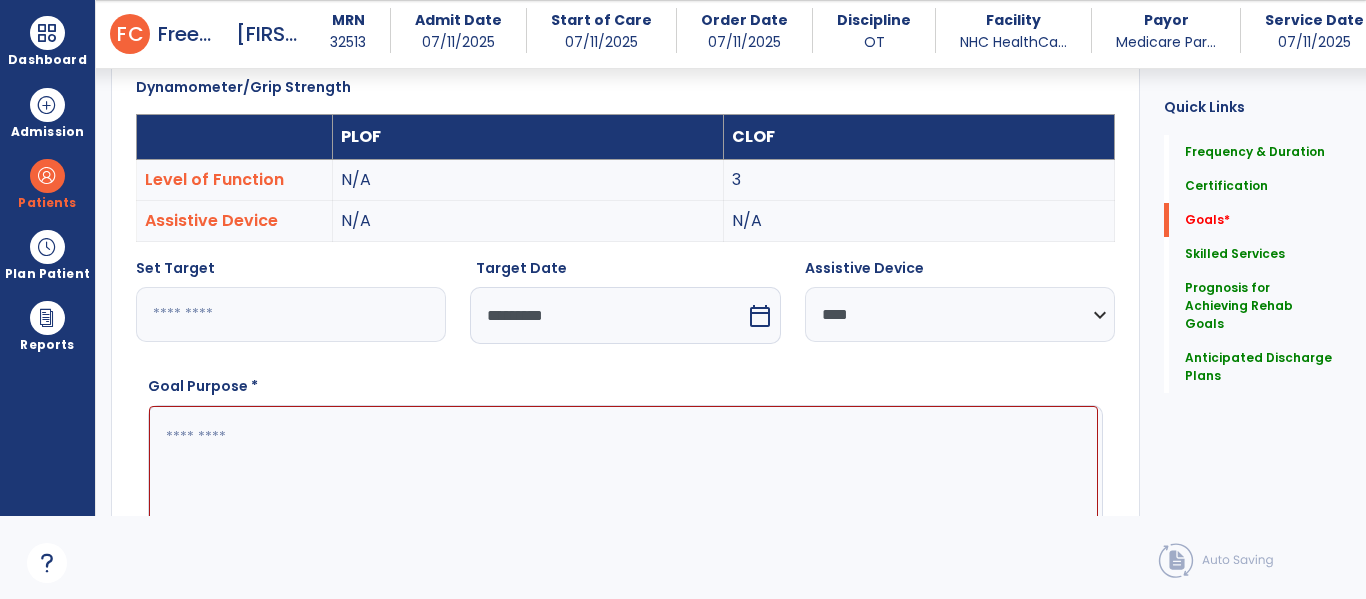 drag, startPoint x: 389, startPoint y: 480, endPoint x: 435, endPoint y: 351, distance: 136.95619 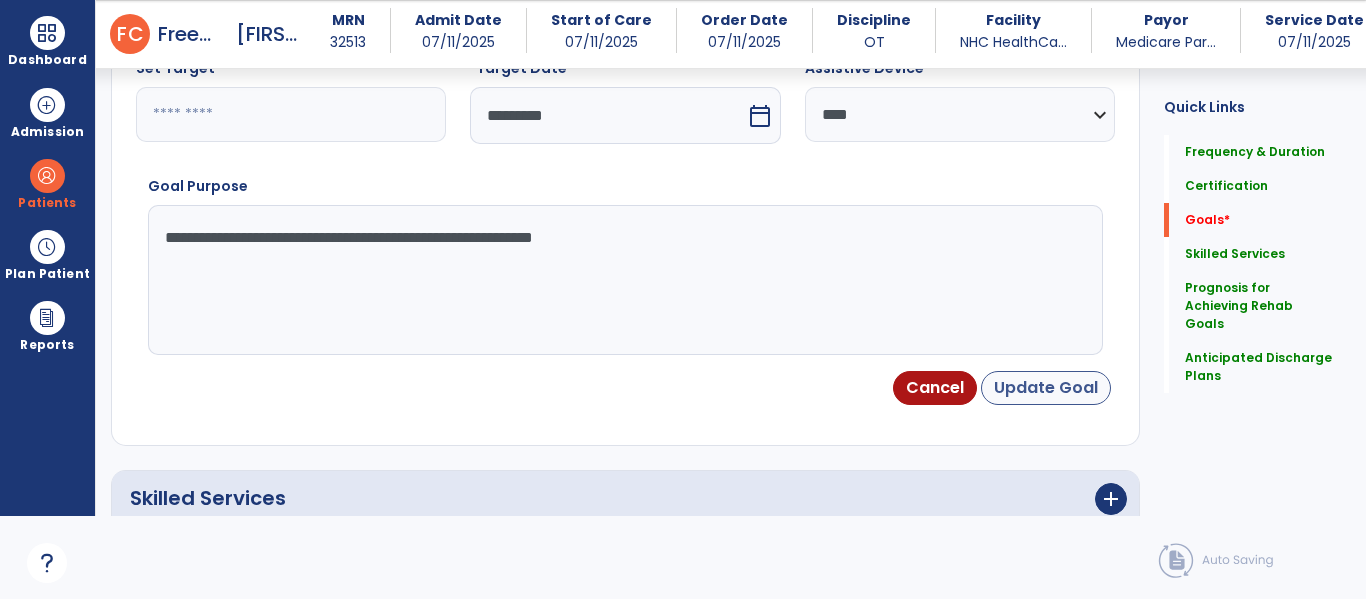 type on "**********" 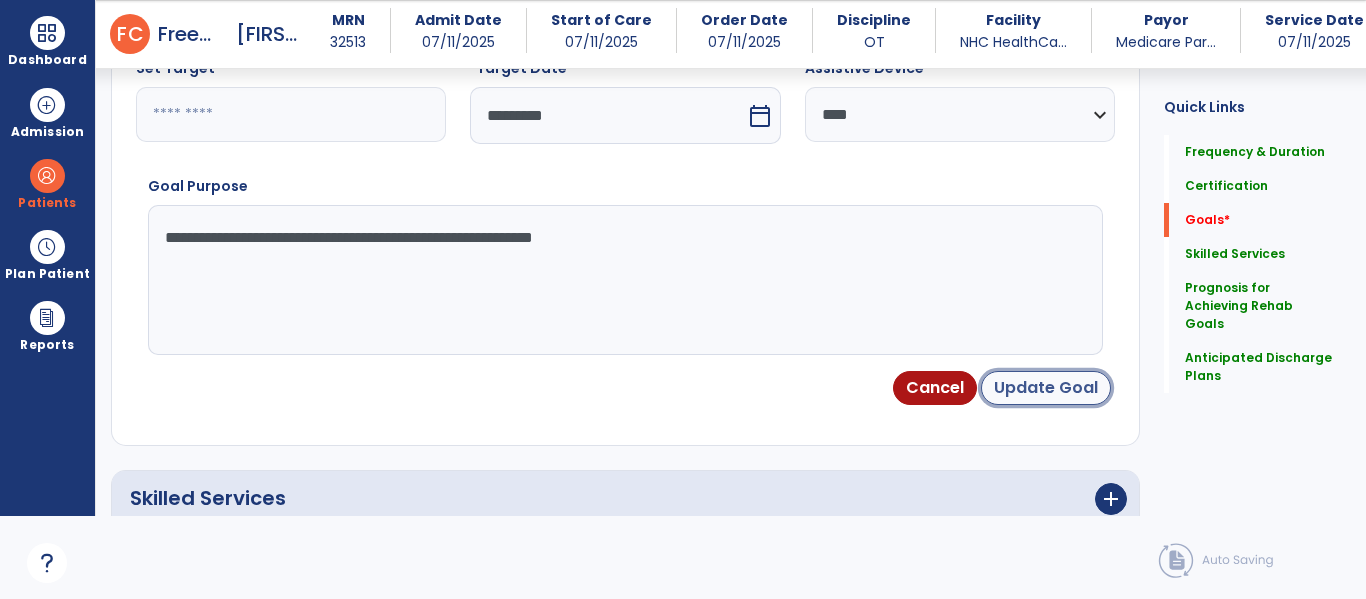 click on "Update Goal" at bounding box center (1046, 388) 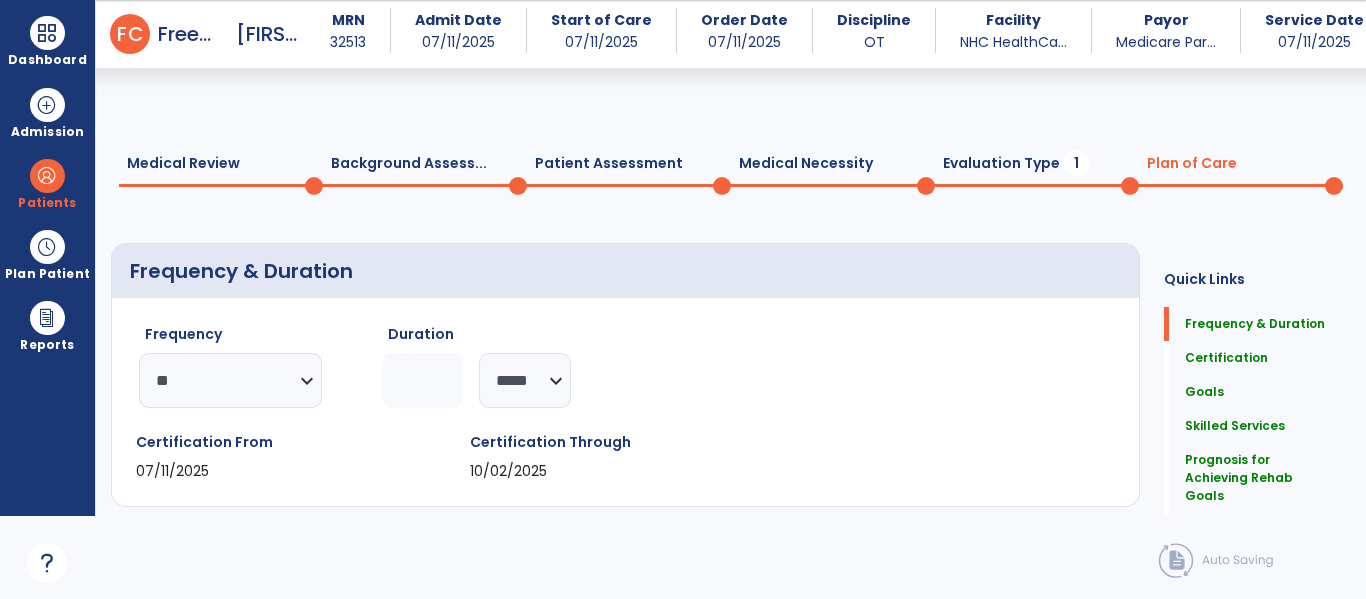scroll, scrollTop: 0, scrollLeft: 0, axis: both 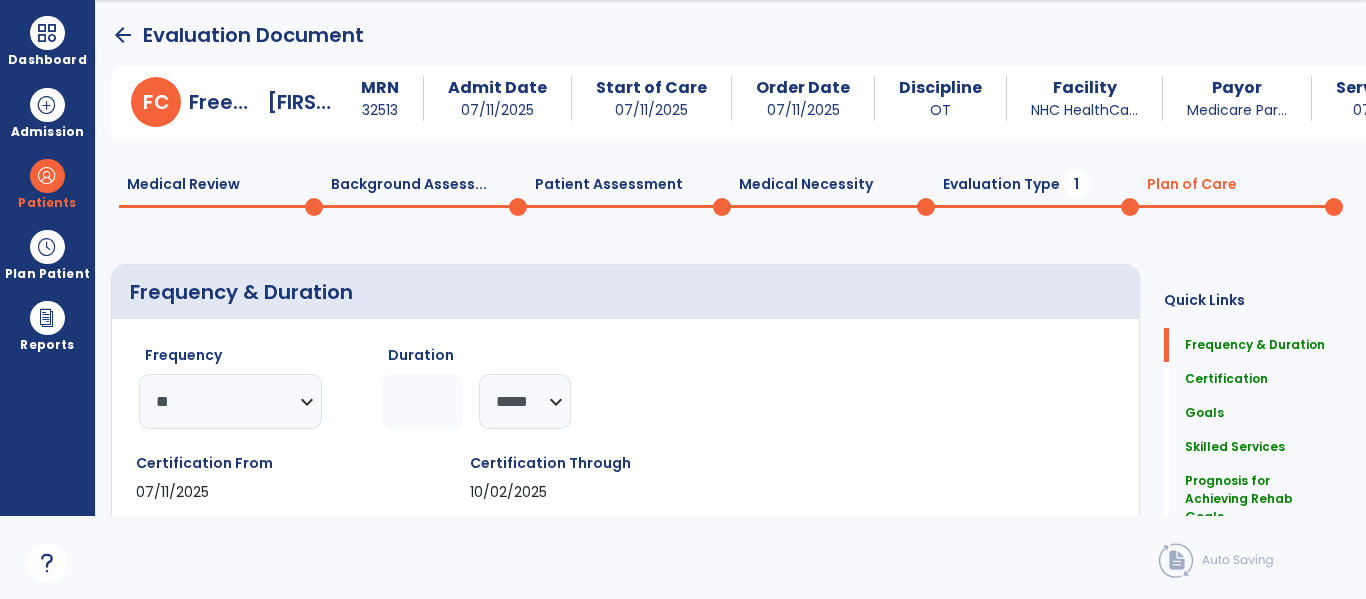 click on "Evaluation Type  1" 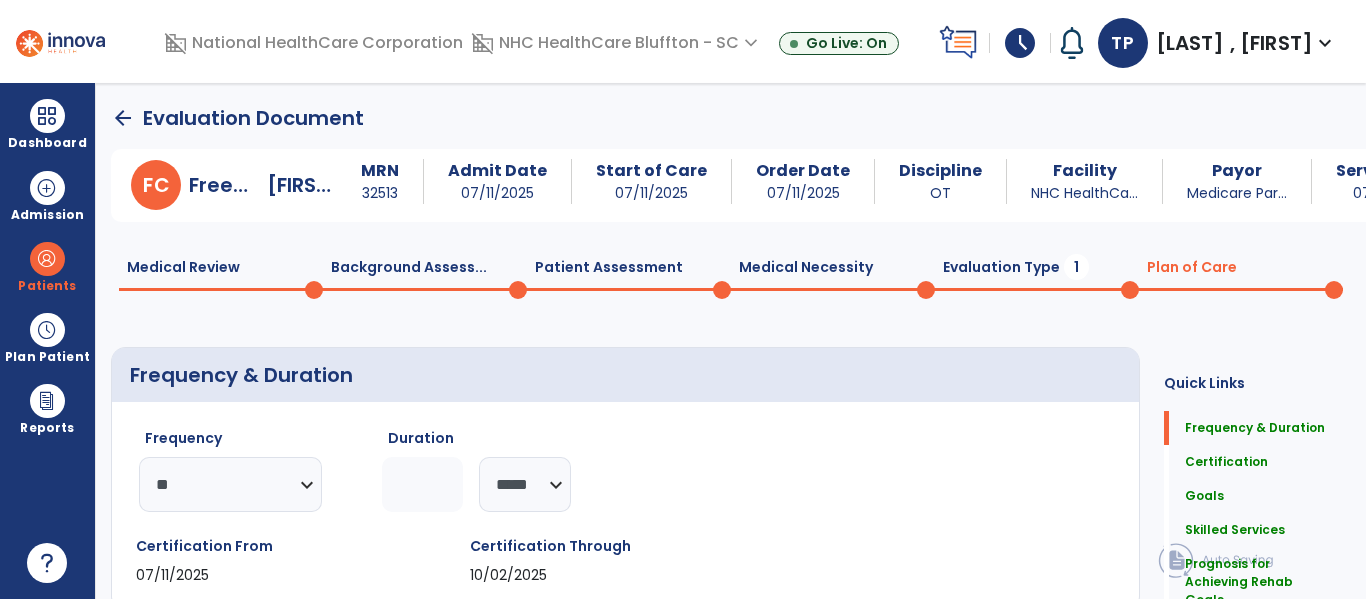 select on "**********" 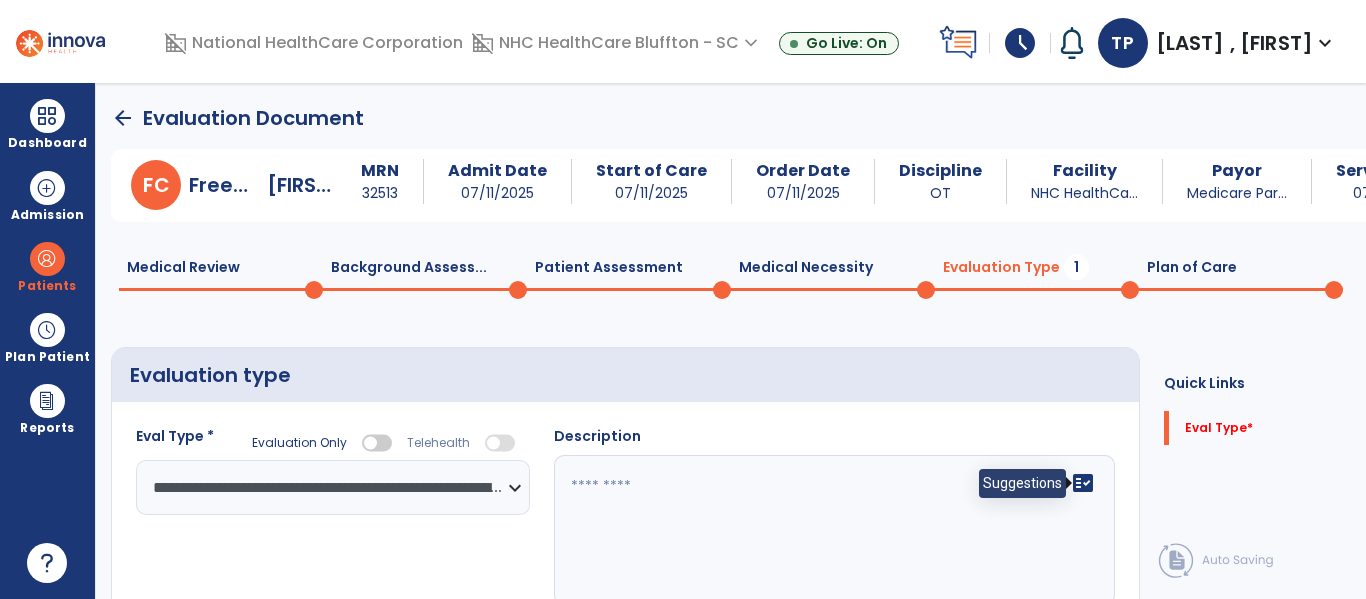 click on "fact_check" 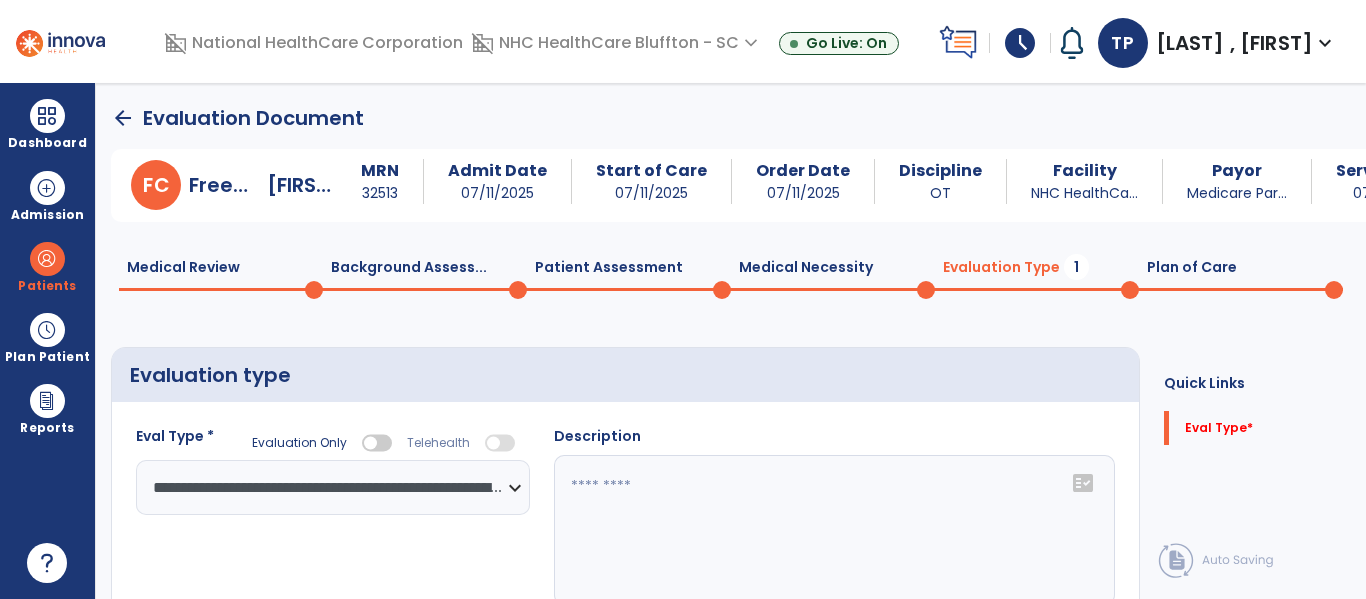 click on "fact_check" 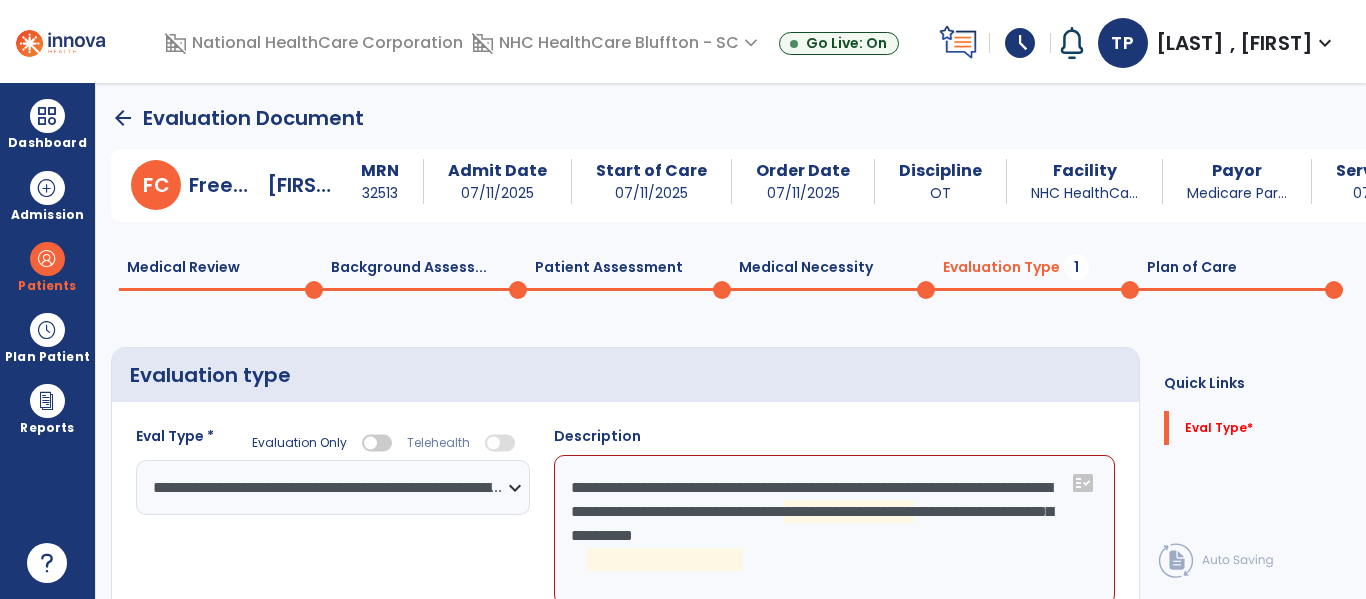 click on "**********" 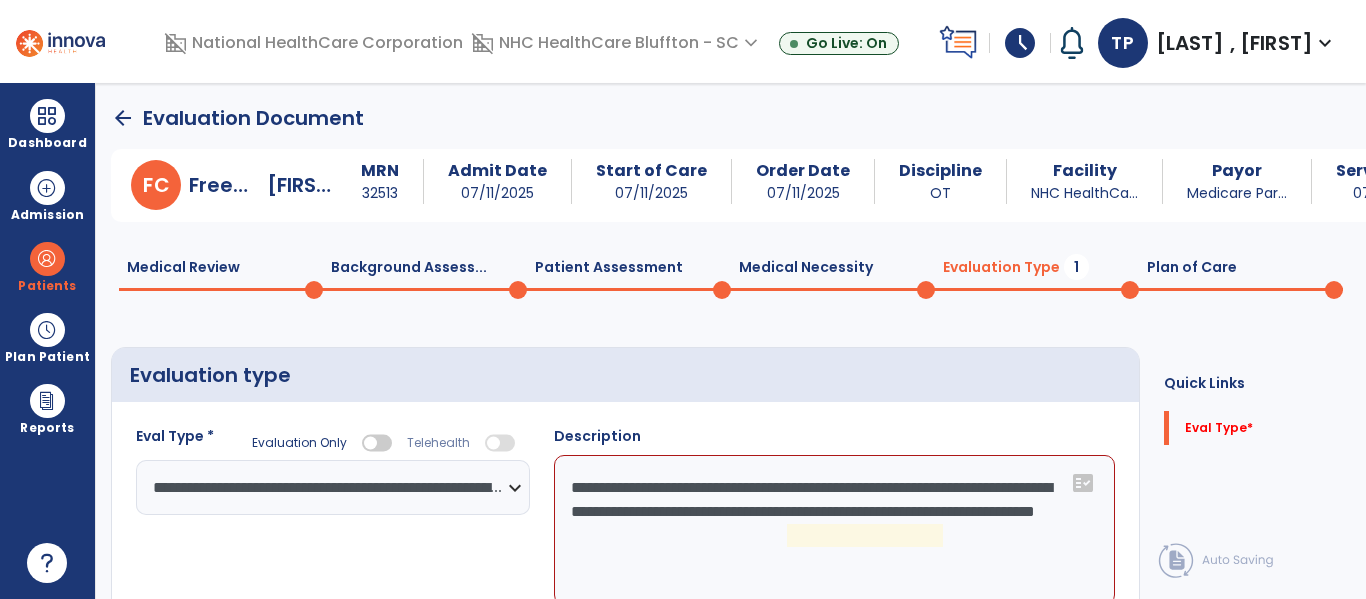 click on "**********" 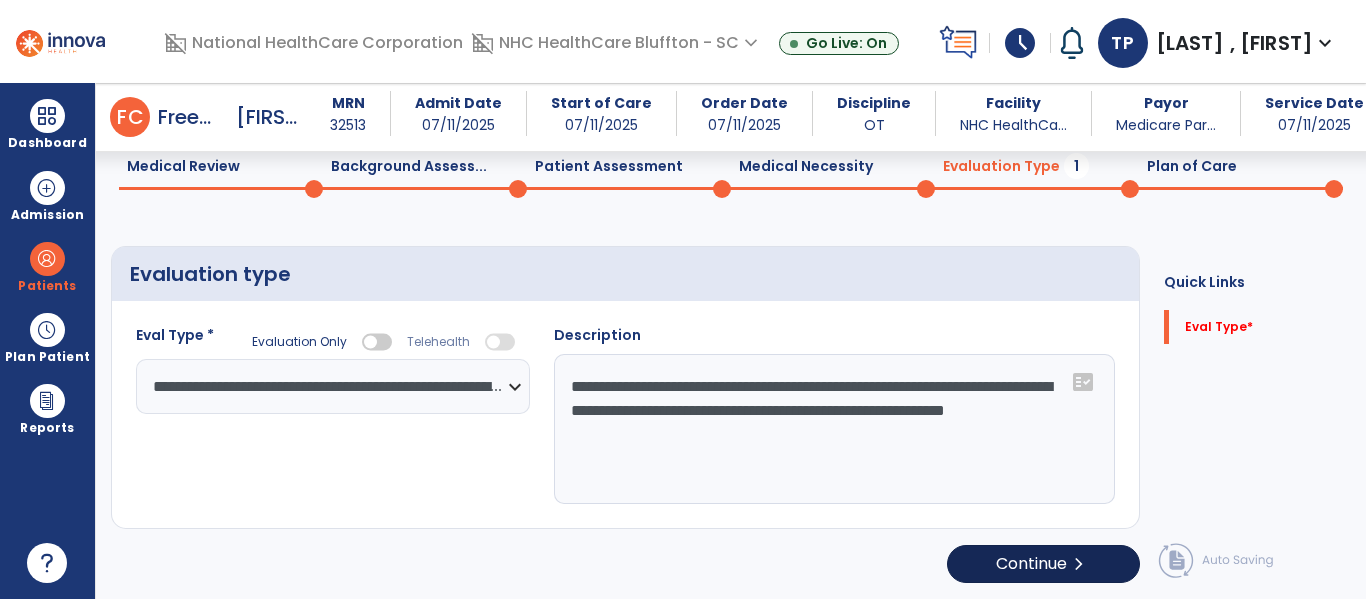 type on "**********" 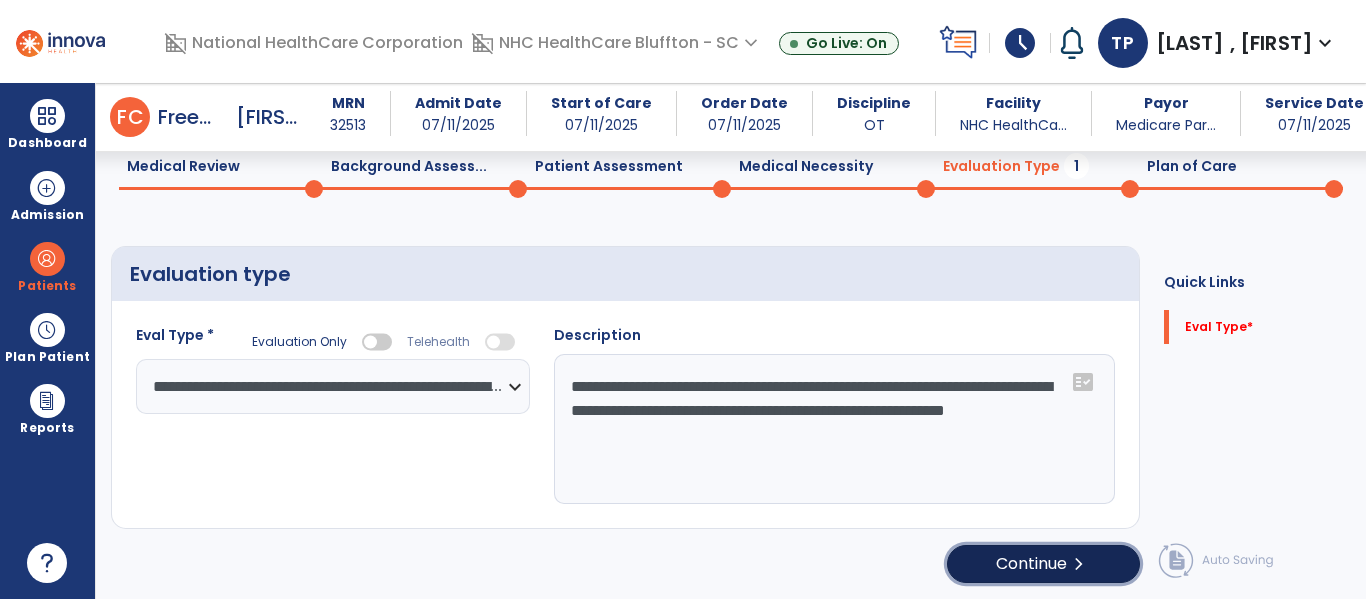 click on "Continue  chevron_right" 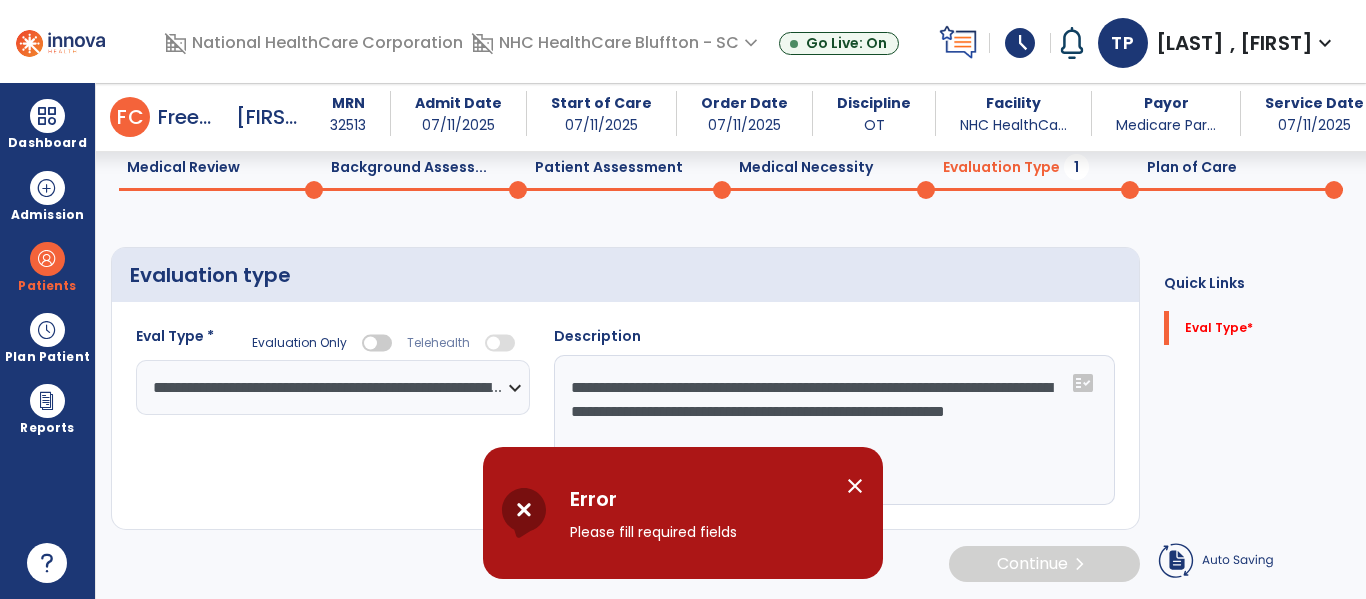 scroll, scrollTop: 82, scrollLeft: 0, axis: vertical 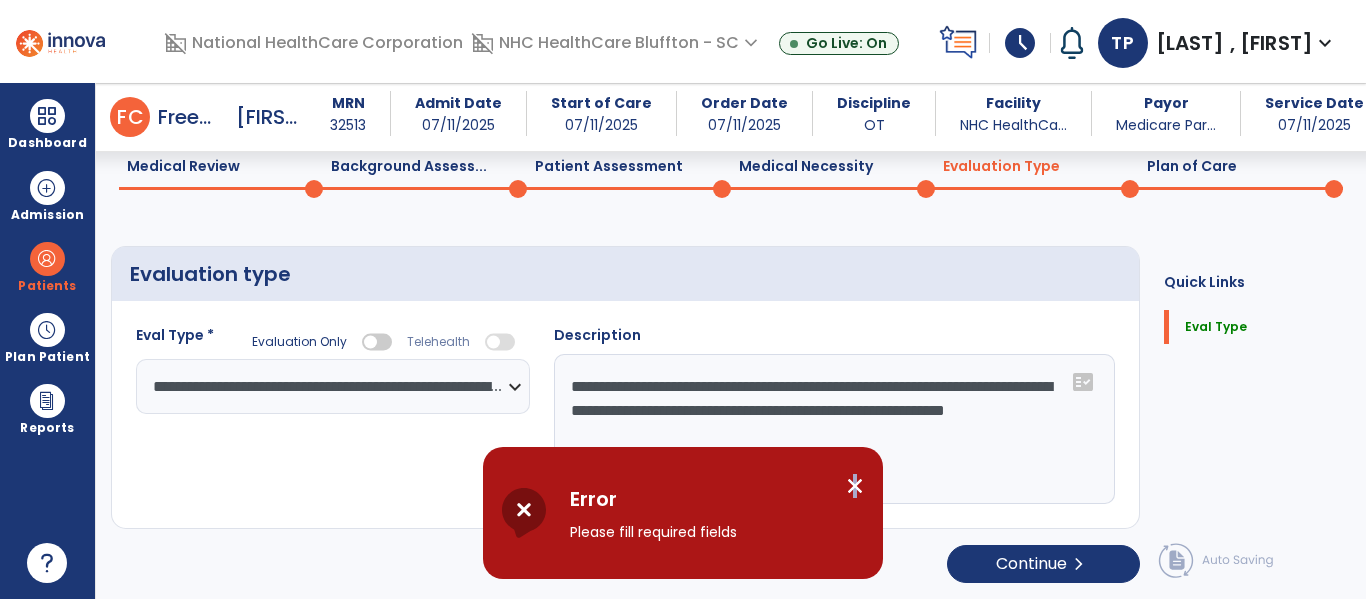 click on "close" at bounding box center [855, 486] 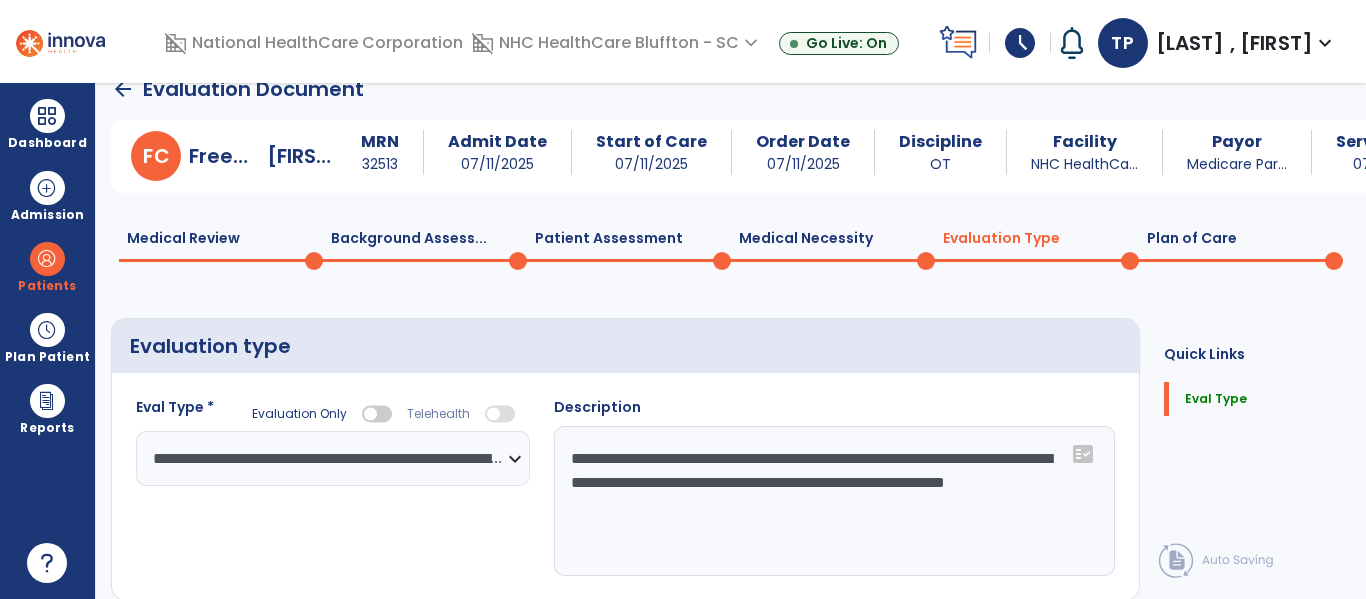 scroll, scrollTop: 0, scrollLeft: 0, axis: both 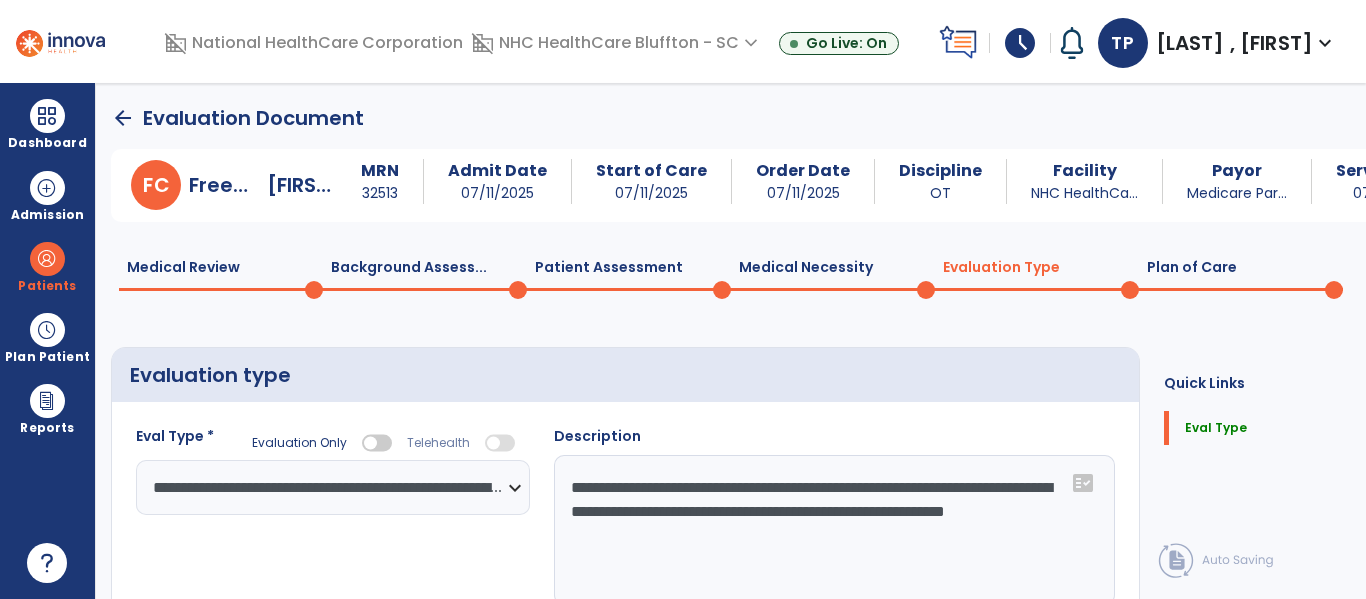 click on "Medical Review  0" 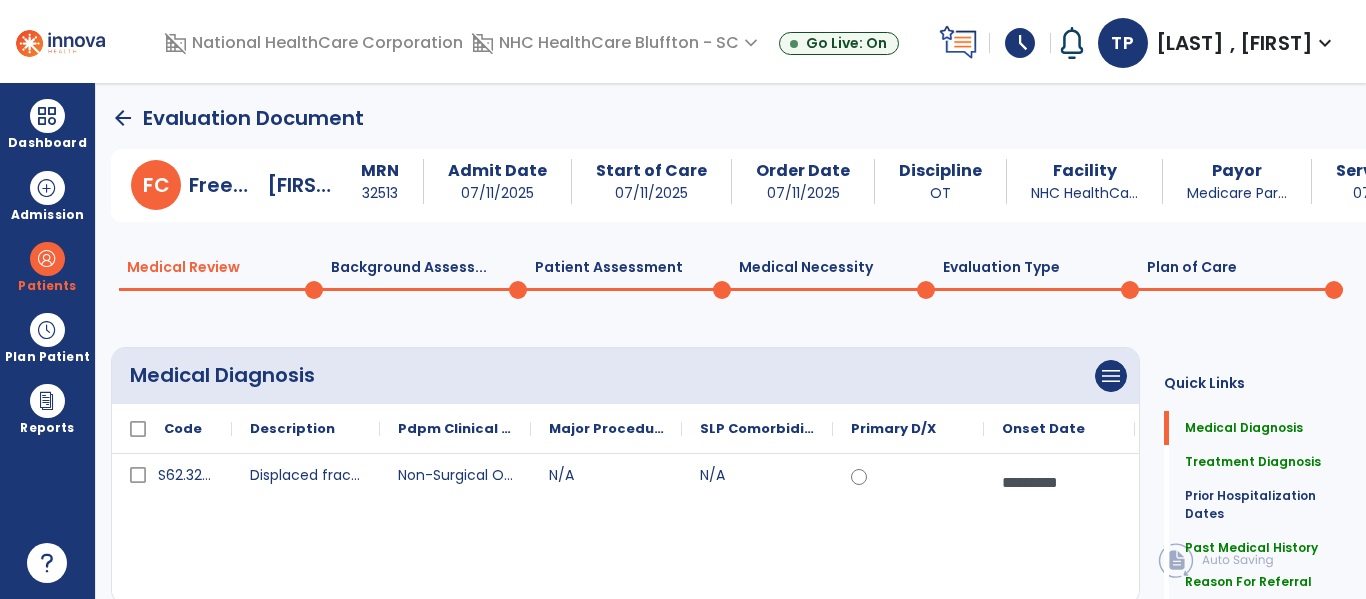 click on "Background Assess...  0" 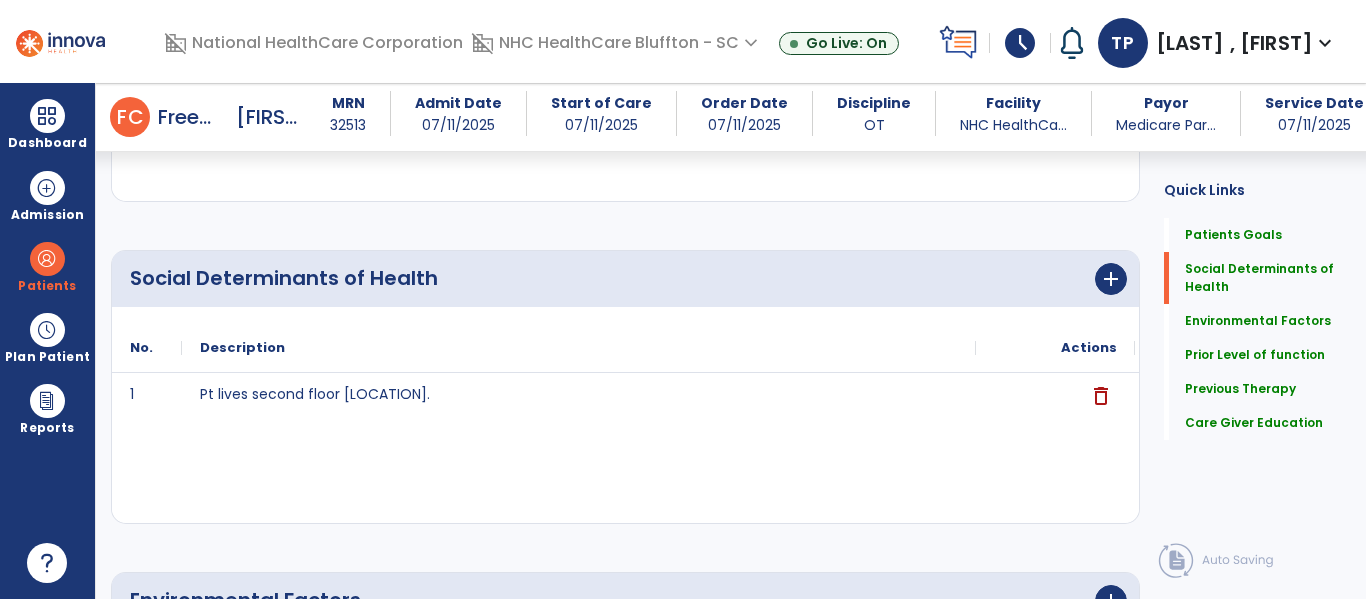 scroll, scrollTop: 0, scrollLeft: 0, axis: both 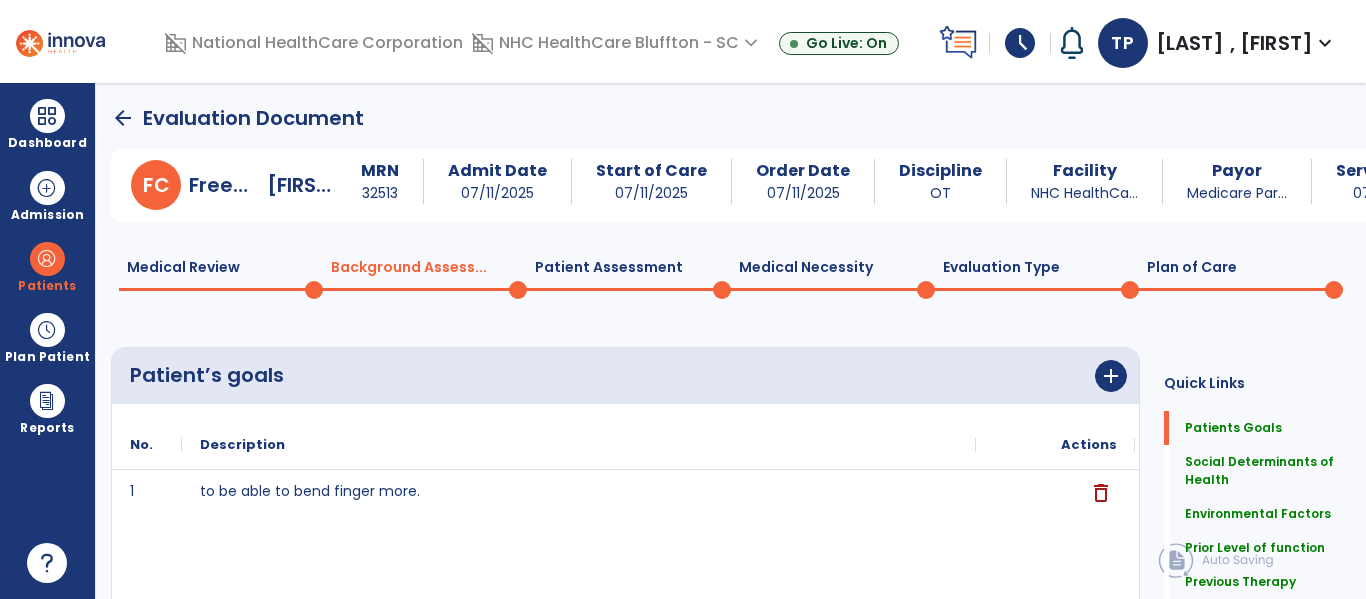click on "Patient Assessment  0" 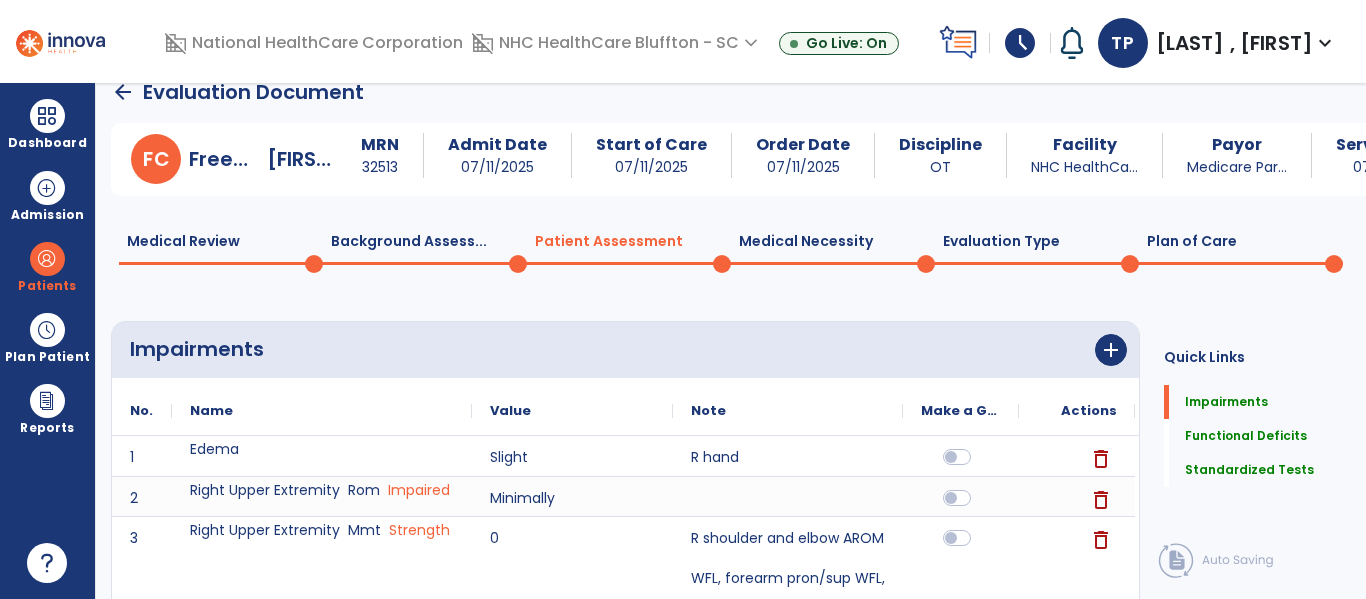 scroll, scrollTop: 0, scrollLeft: 0, axis: both 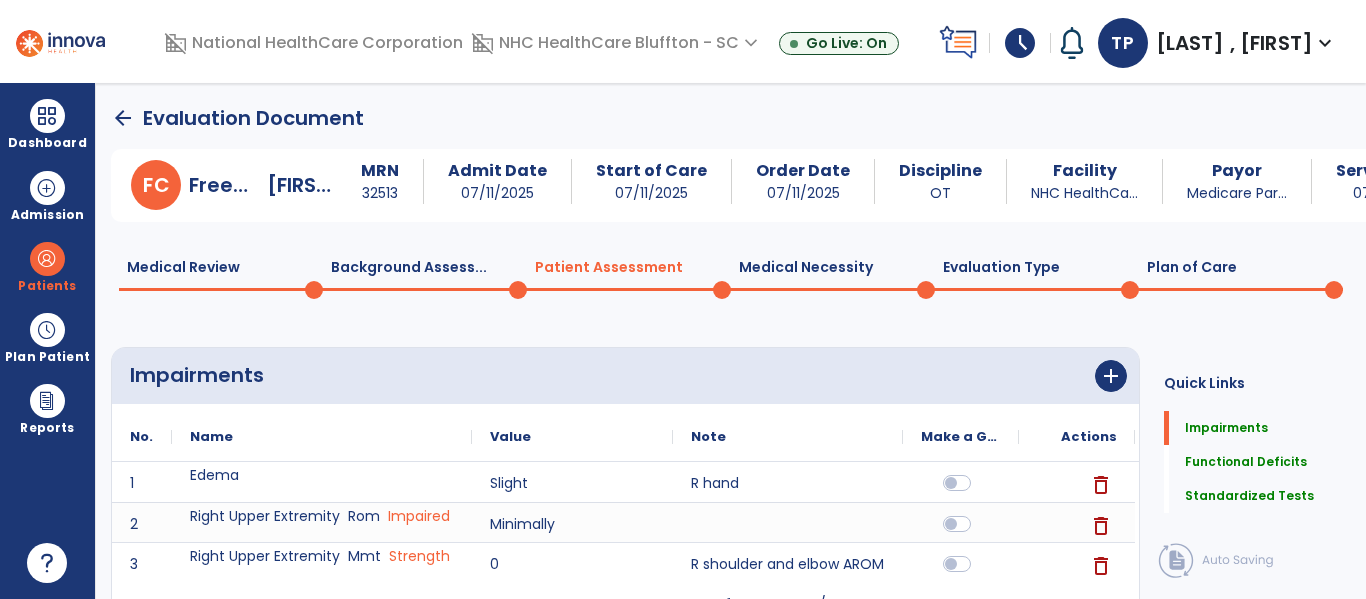 click on "Medical Necessity  0" 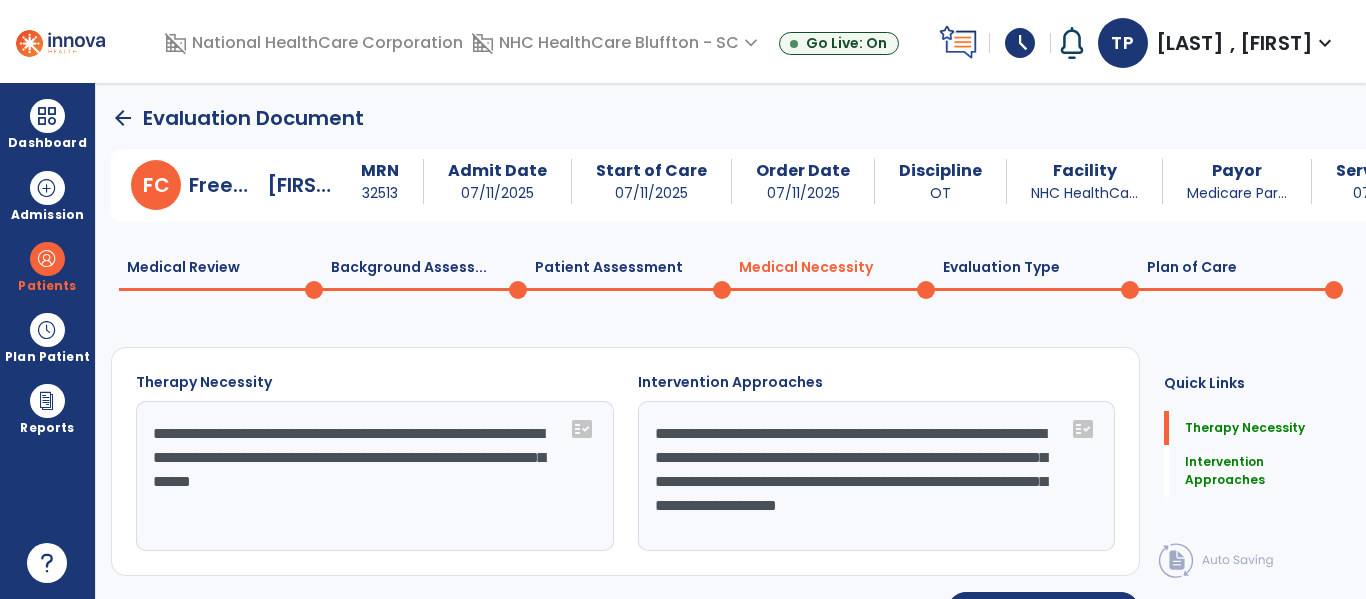 click on "Evaluation Type  0" 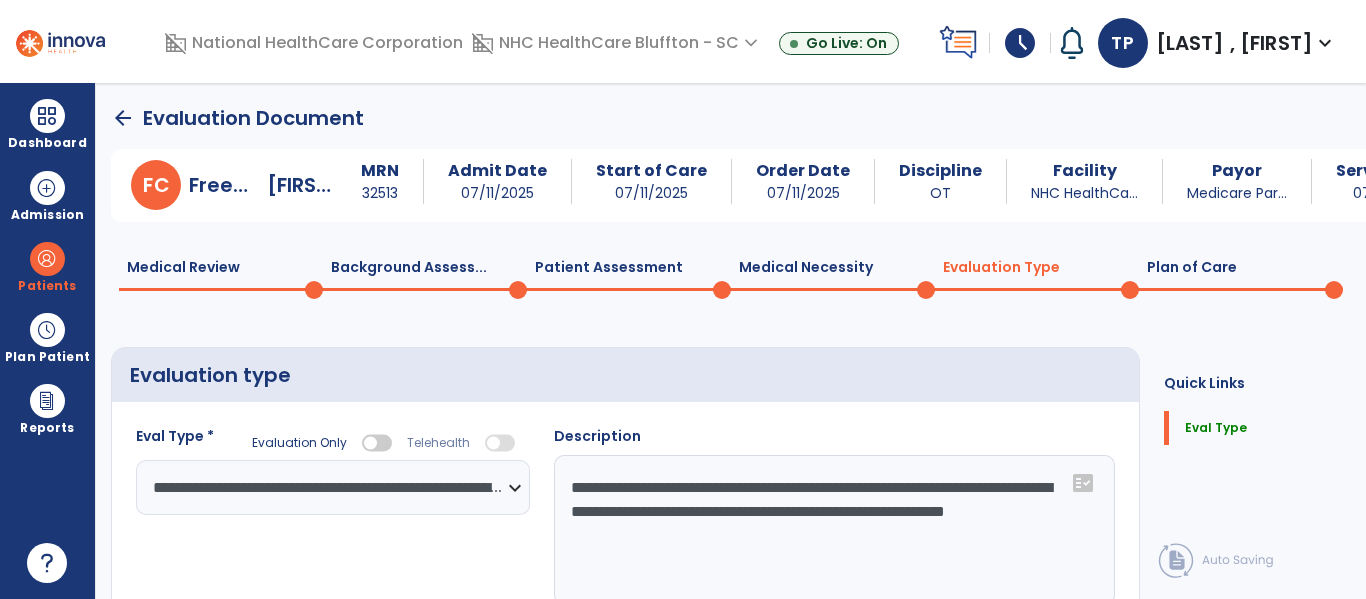 click on "Plan of Care  0" 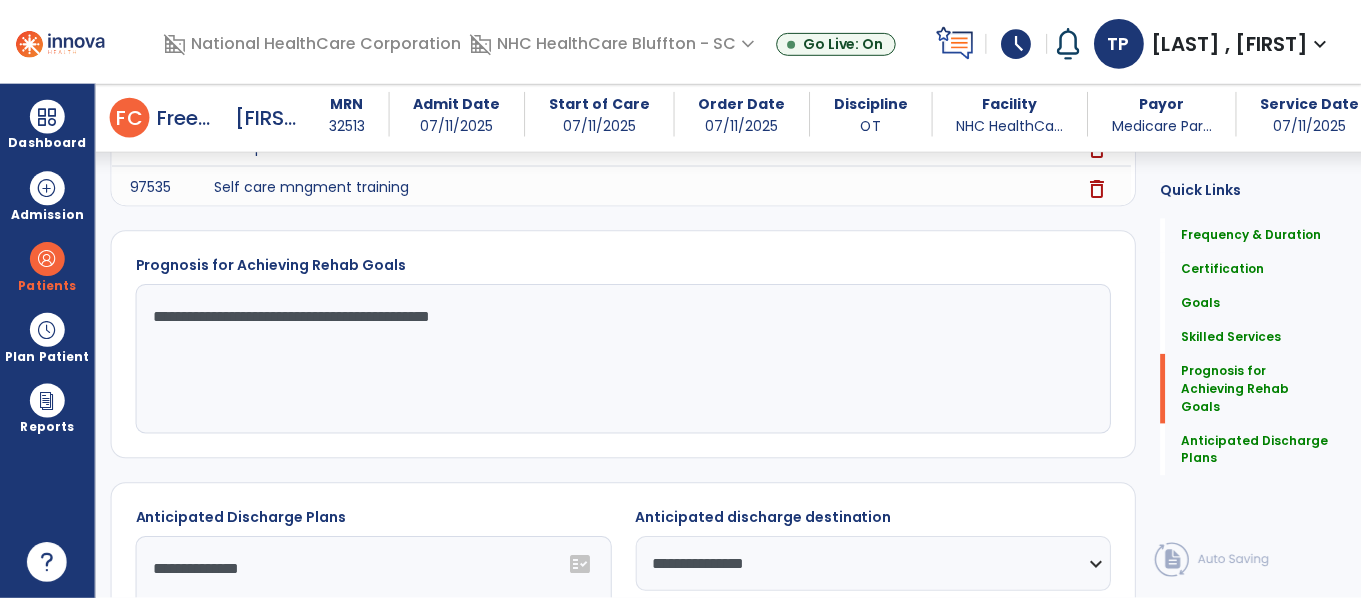 scroll, scrollTop: 1612, scrollLeft: 0, axis: vertical 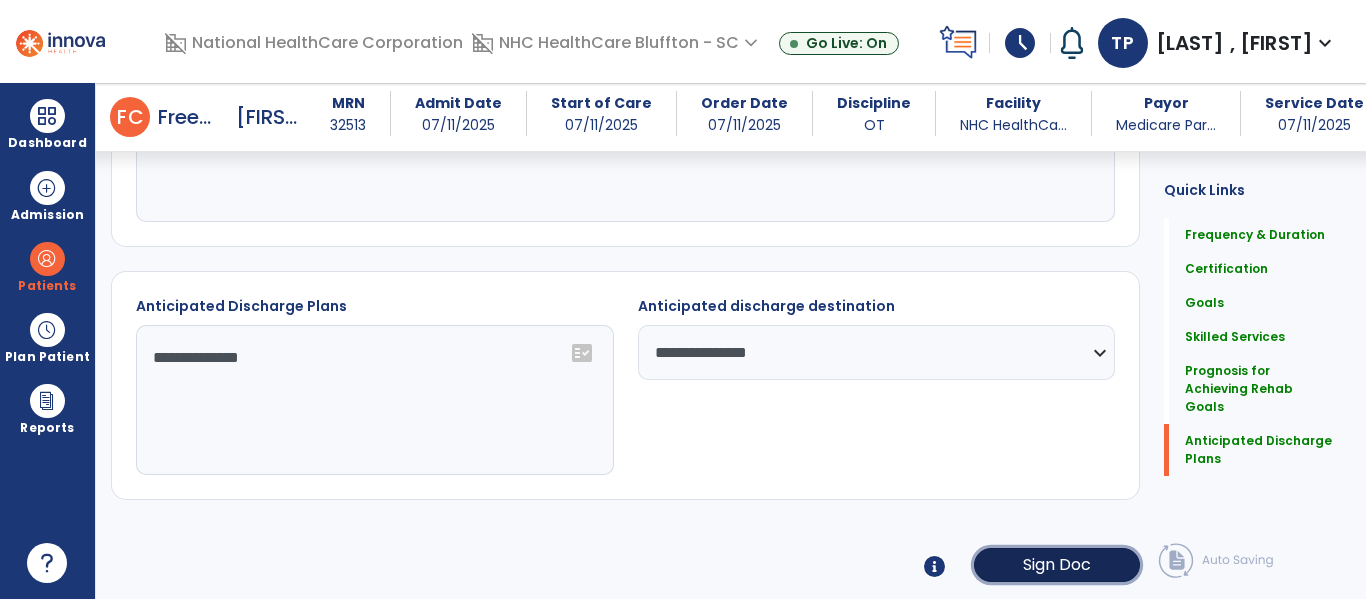click on "Sign Doc" 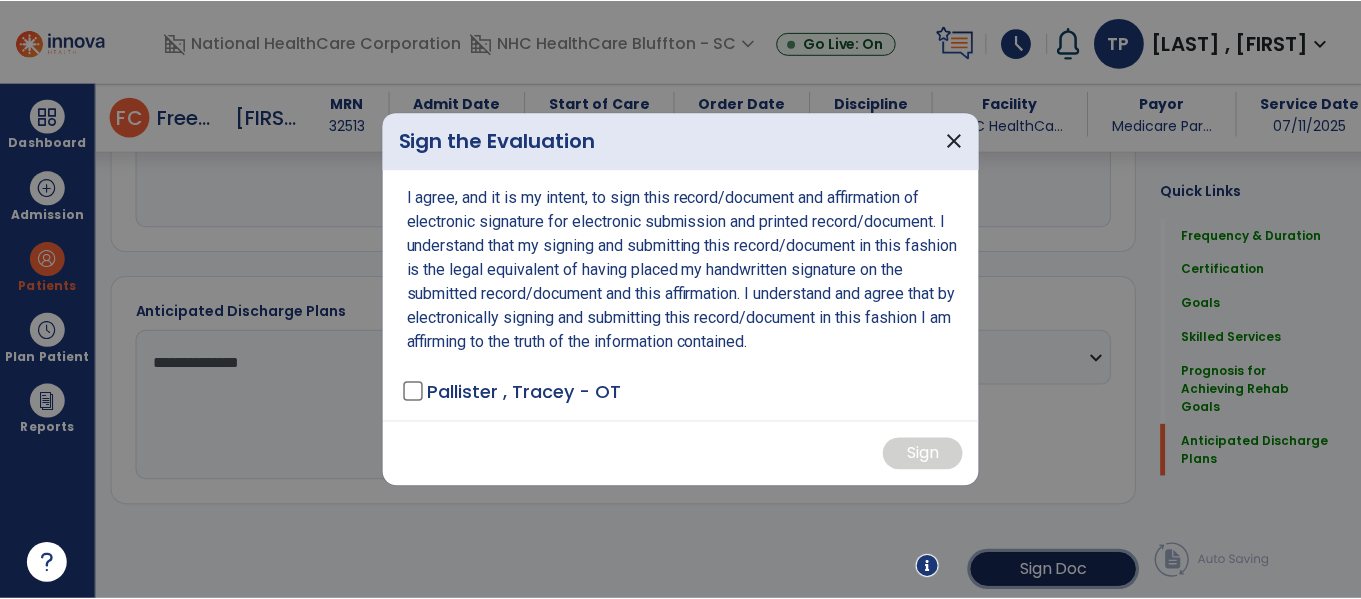 scroll, scrollTop: 1612, scrollLeft: 0, axis: vertical 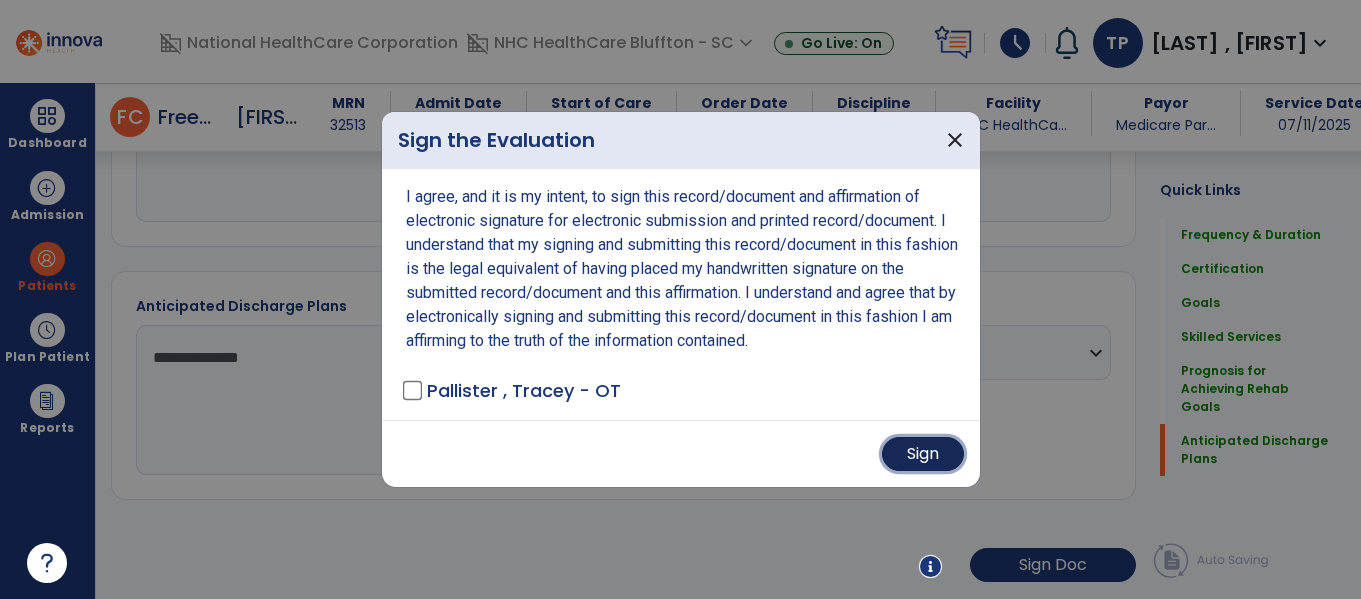 click on "Sign" at bounding box center [923, 454] 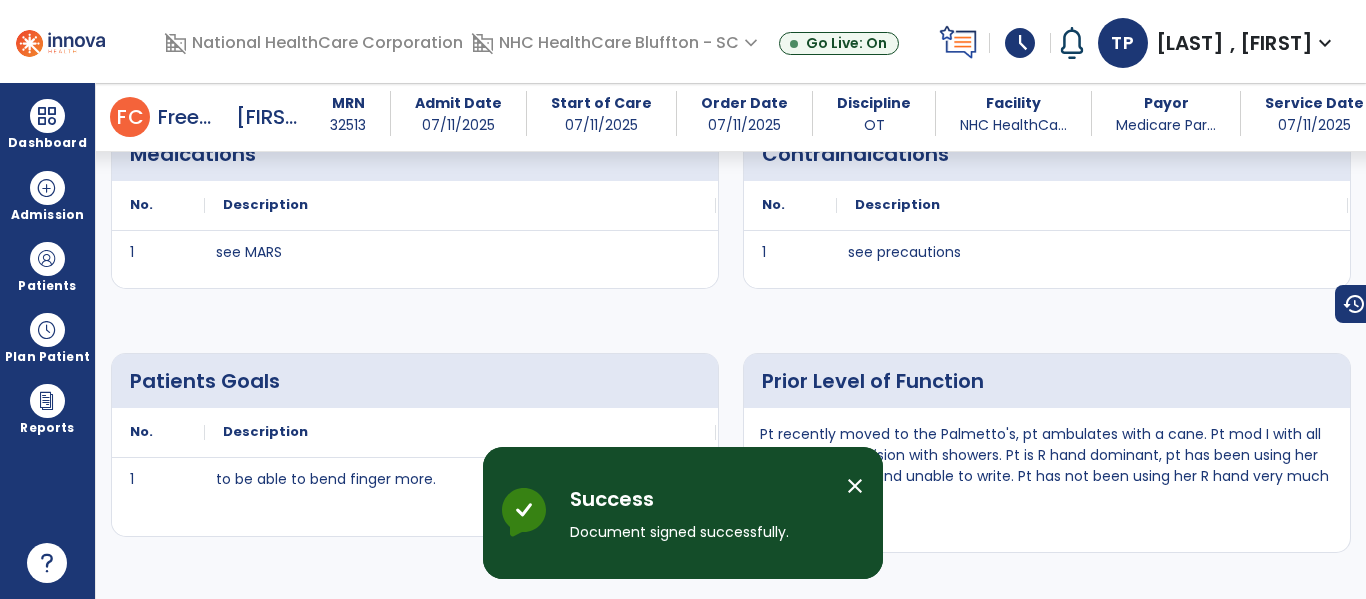 click on "close" at bounding box center (855, 486) 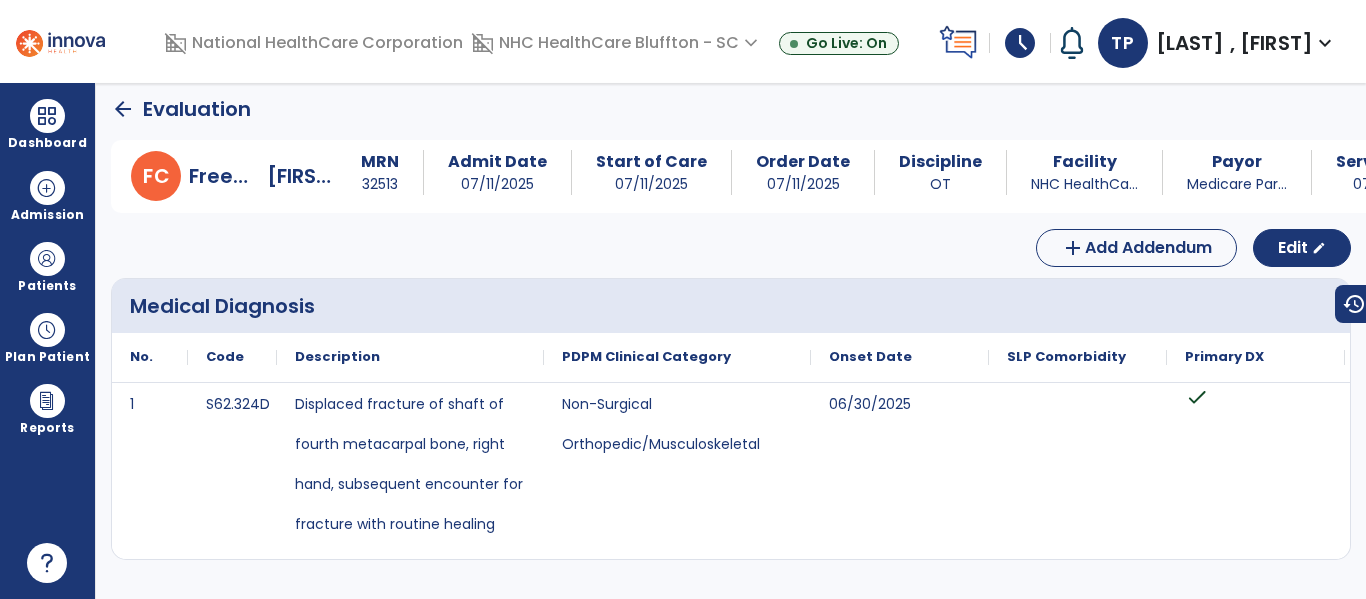 scroll, scrollTop: 0, scrollLeft: 0, axis: both 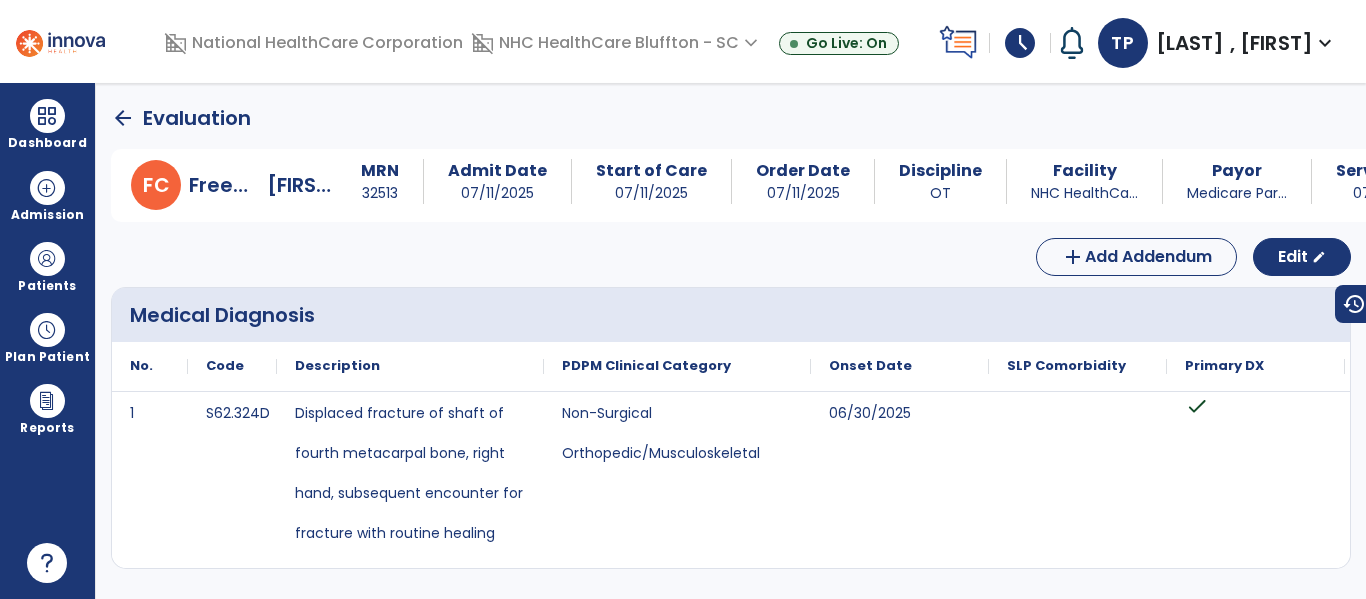 click on "arrow_back" 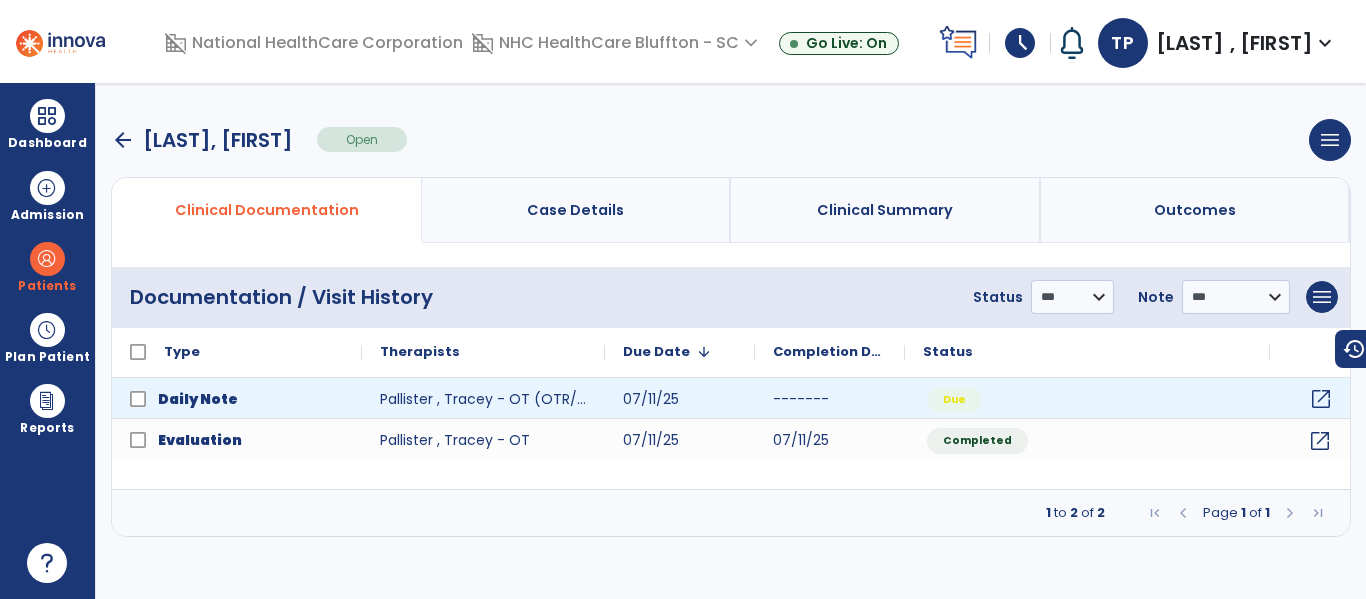 click on "open_in_new" 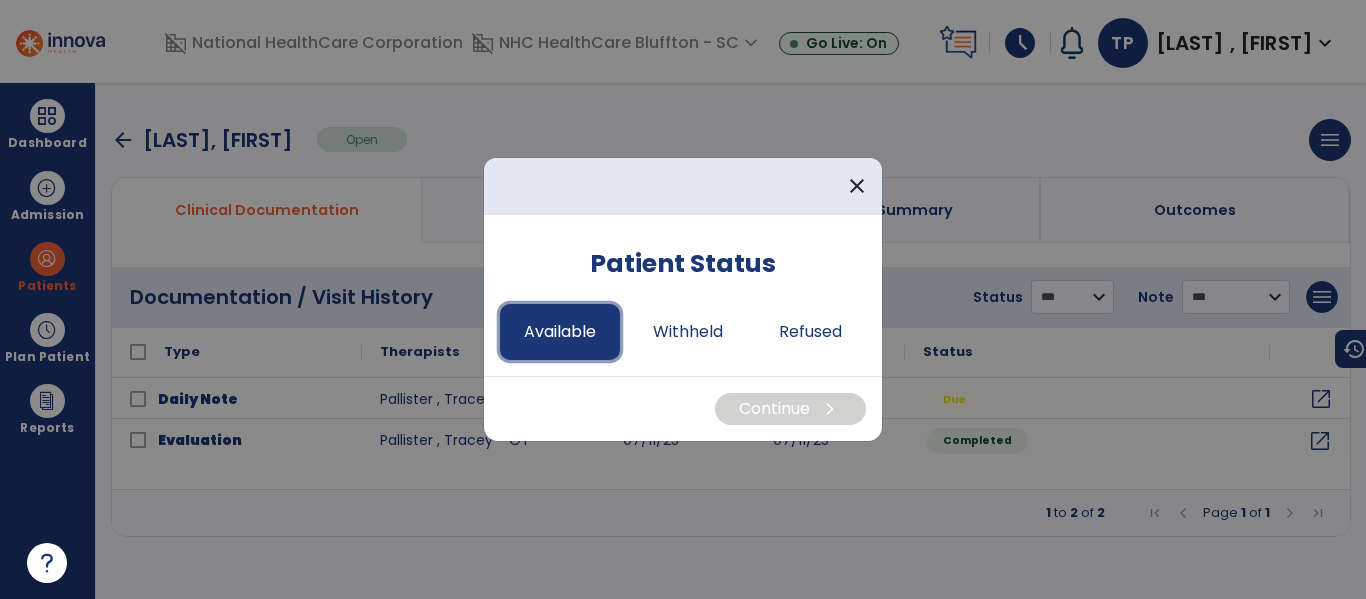click on "Available" at bounding box center [560, 332] 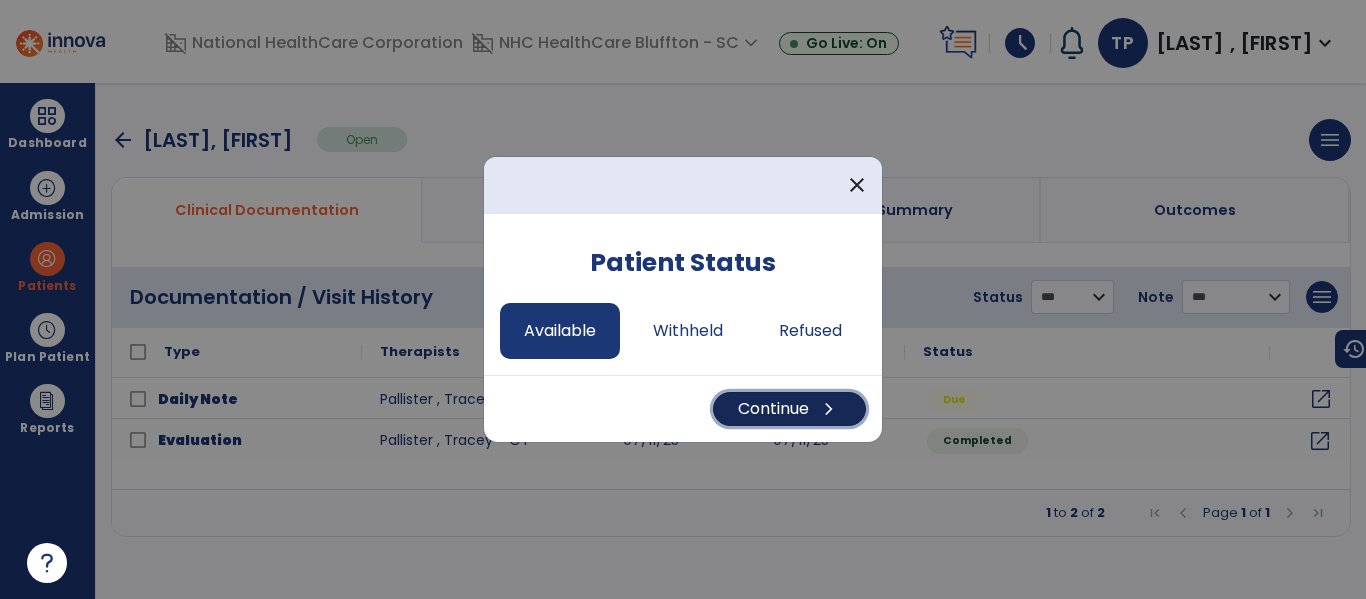 click on "Continue   chevron_right" at bounding box center [789, 409] 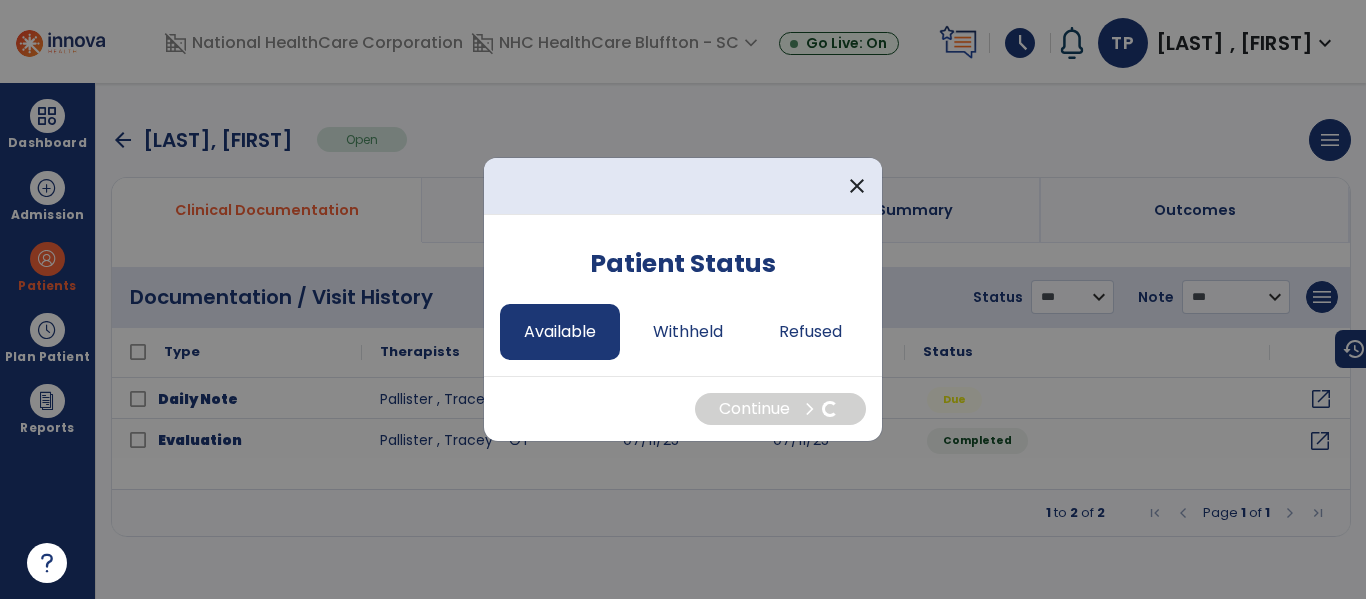 select on "*" 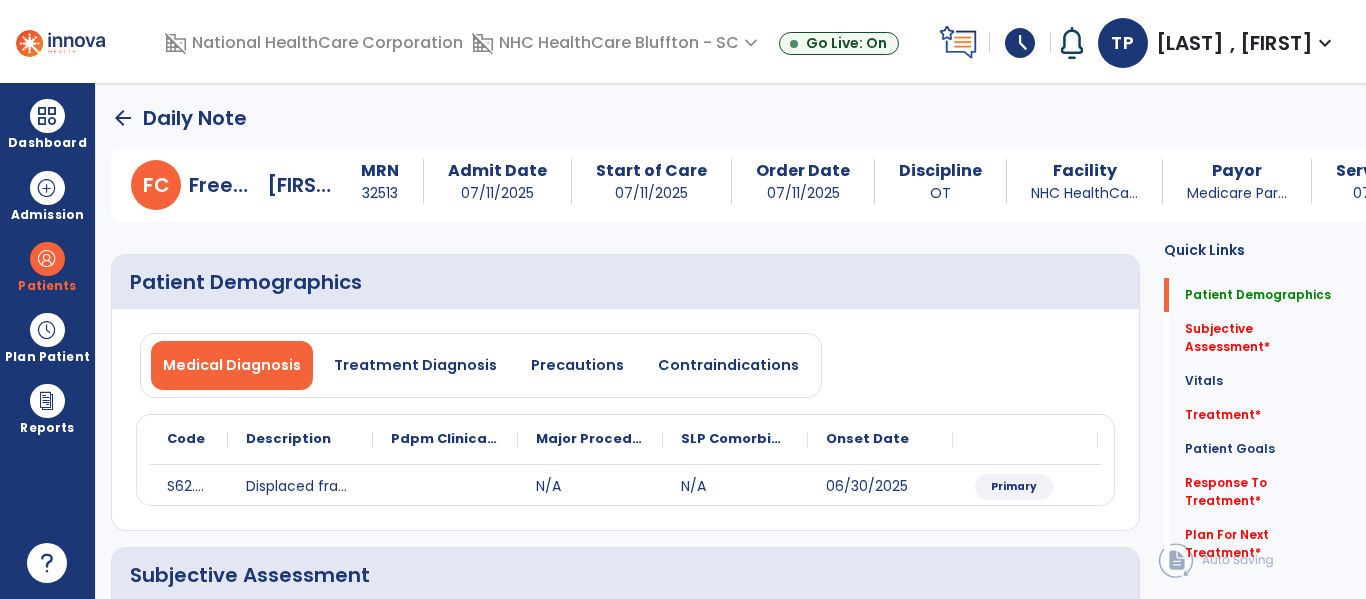 scroll, scrollTop: 200, scrollLeft: 0, axis: vertical 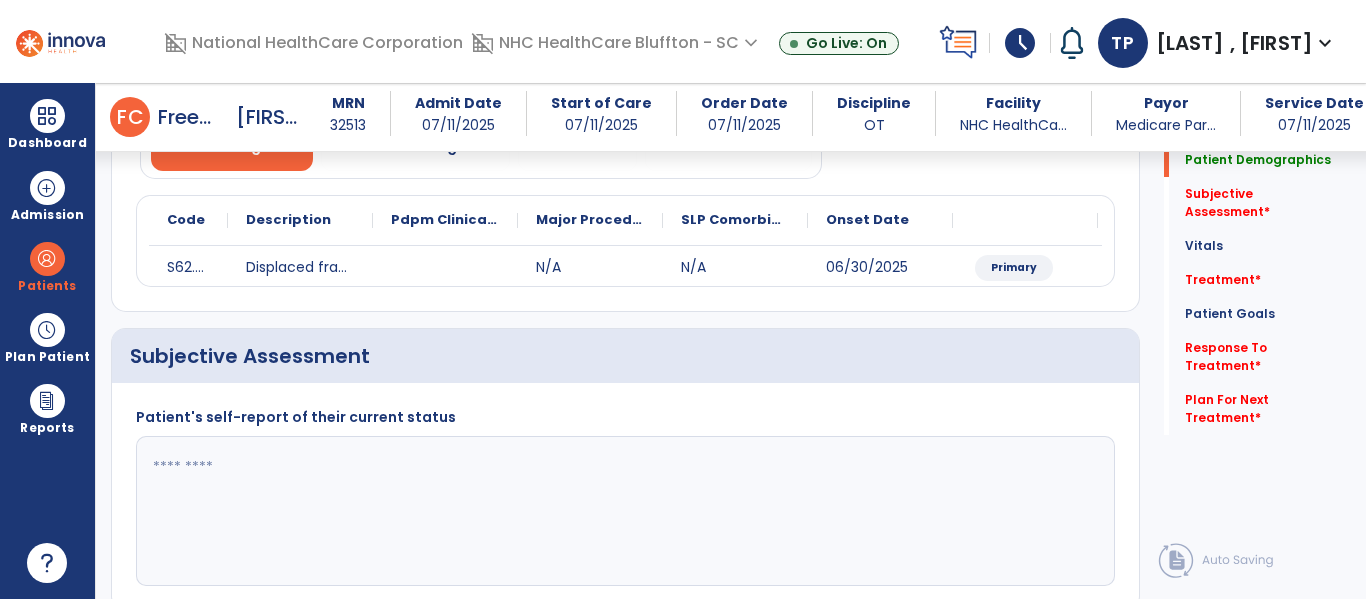 click 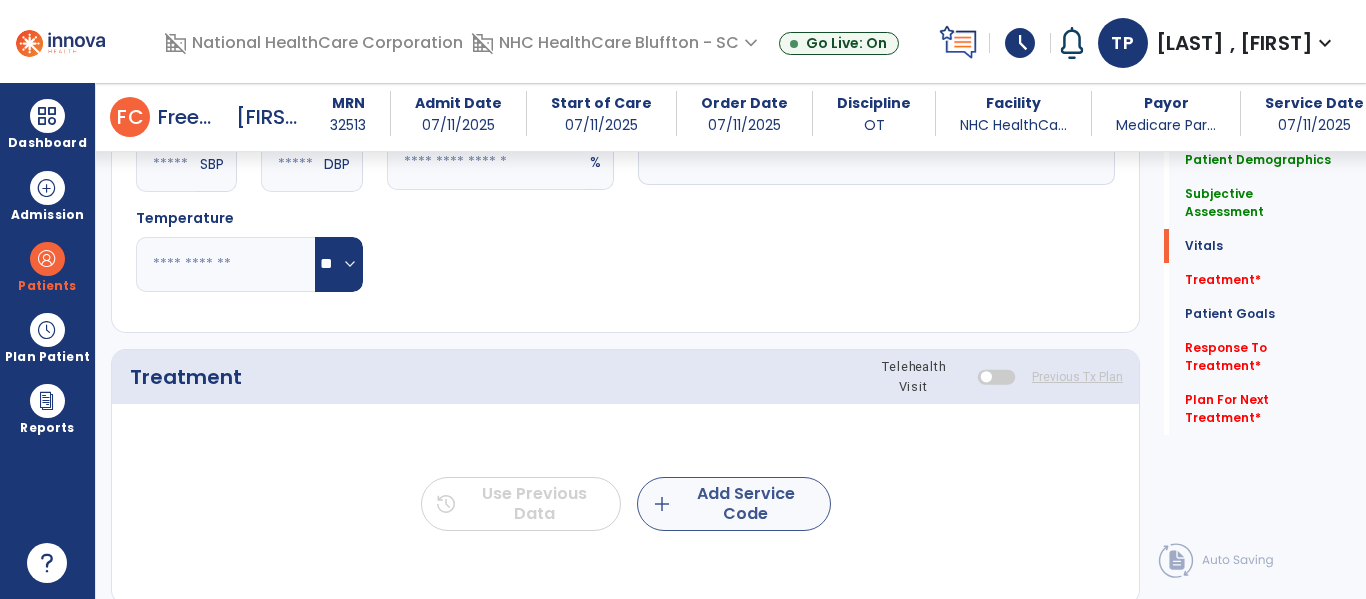 type on "**********" 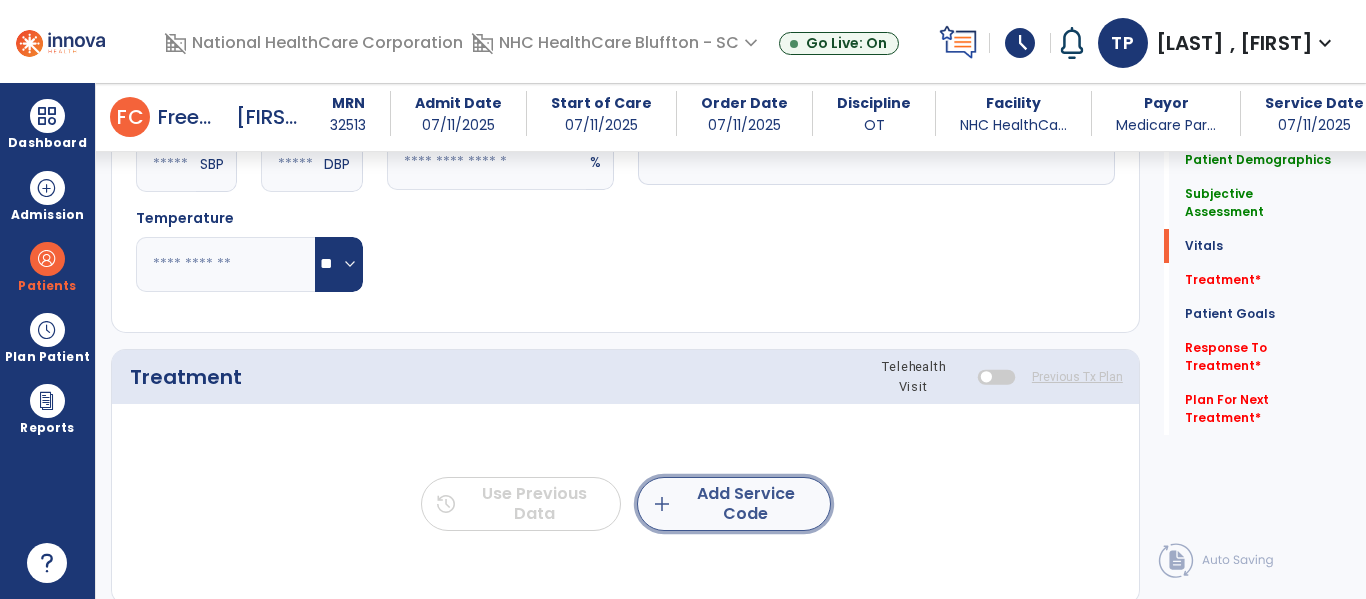click on "add  Add Service Code" 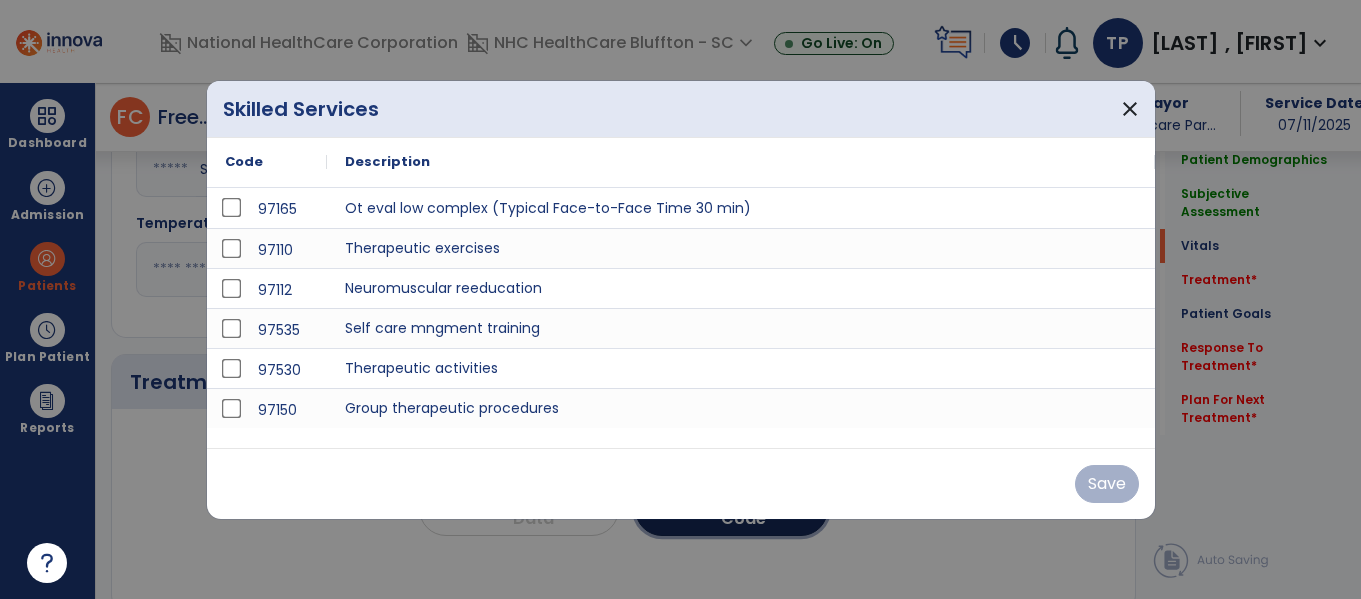 scroll, scrollTop: 900, scrollLeft: 0, axis: vertical 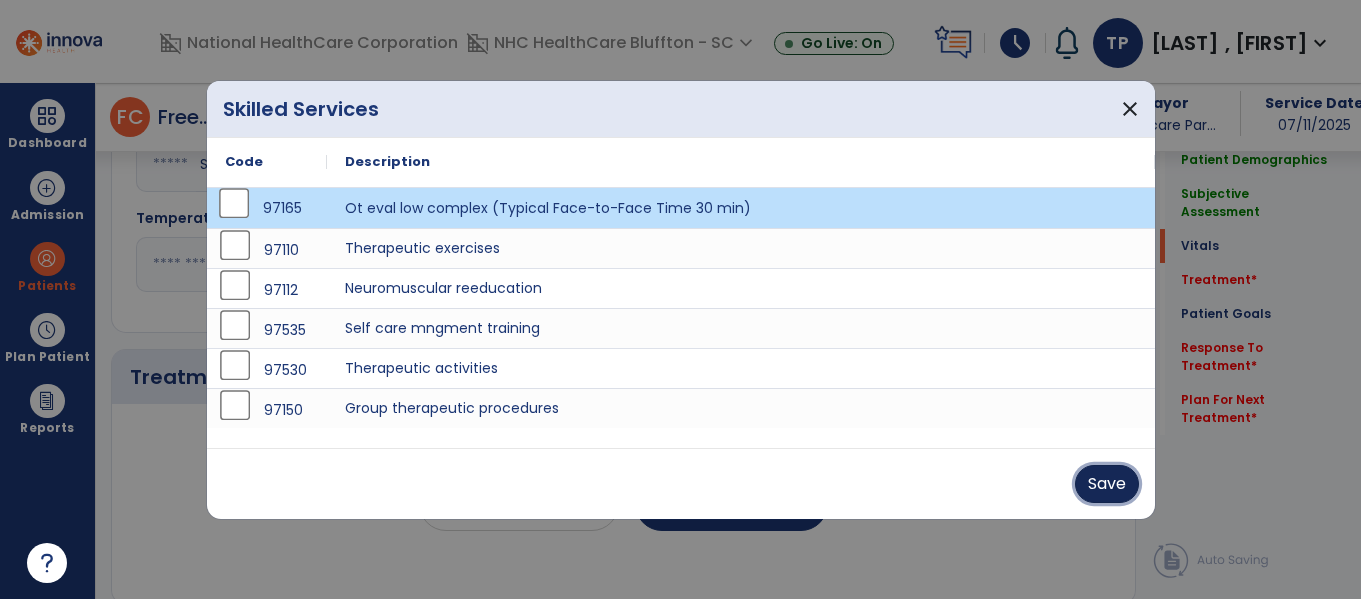 click on "Save" at bounding box center (1107, 484) 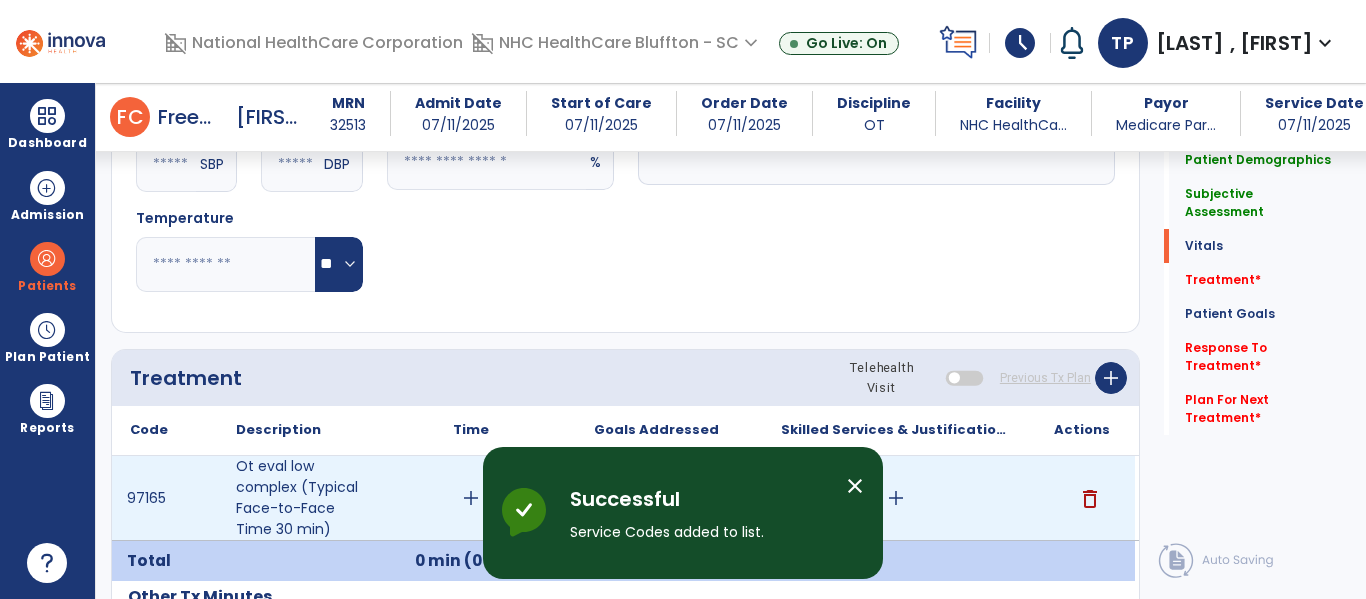 click on "add" at bounding box center [471, 498] 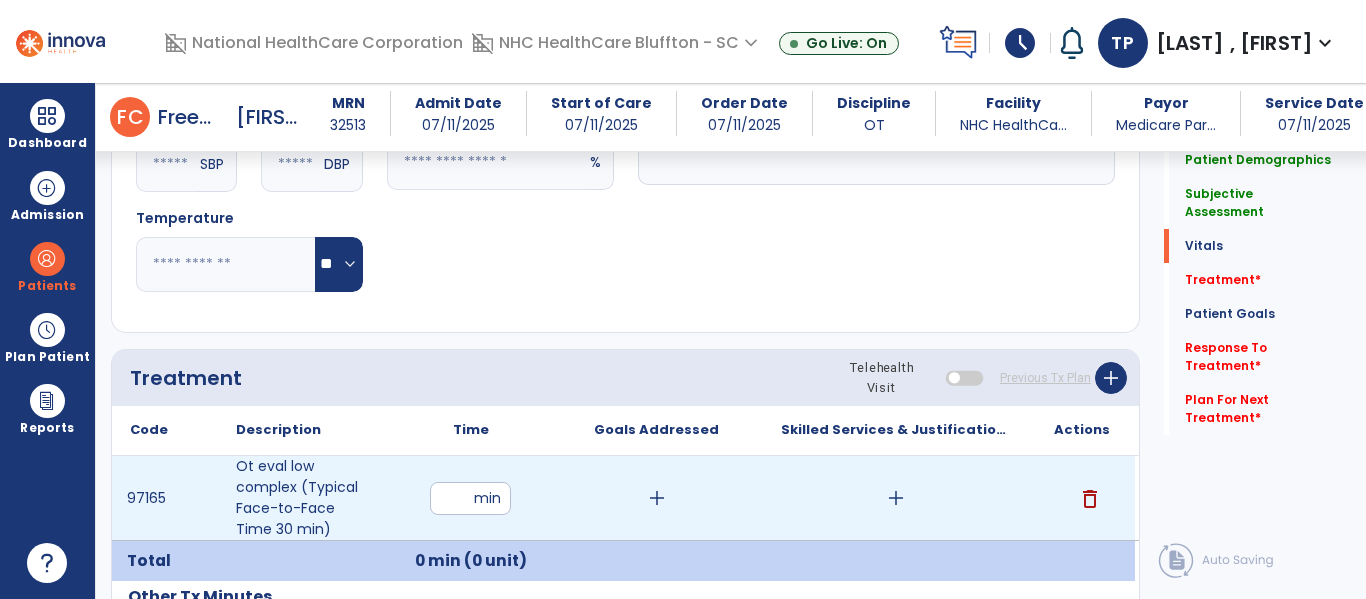 type on "**" 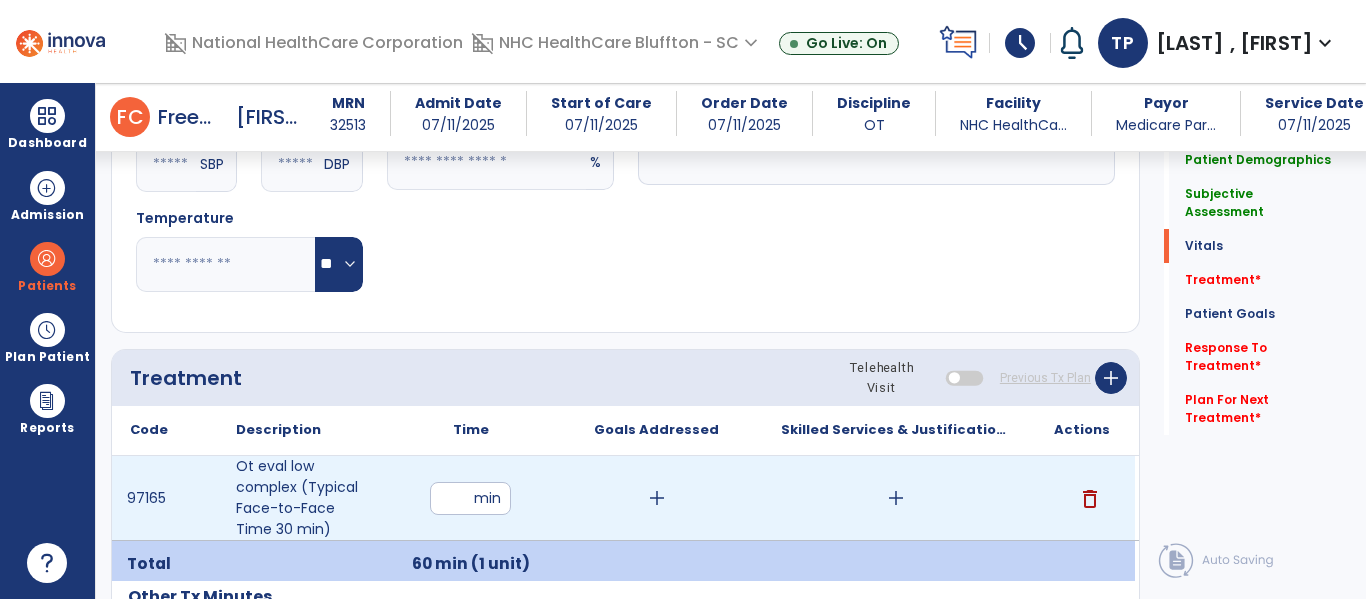 click on "add" at bounding box center [896, 498] 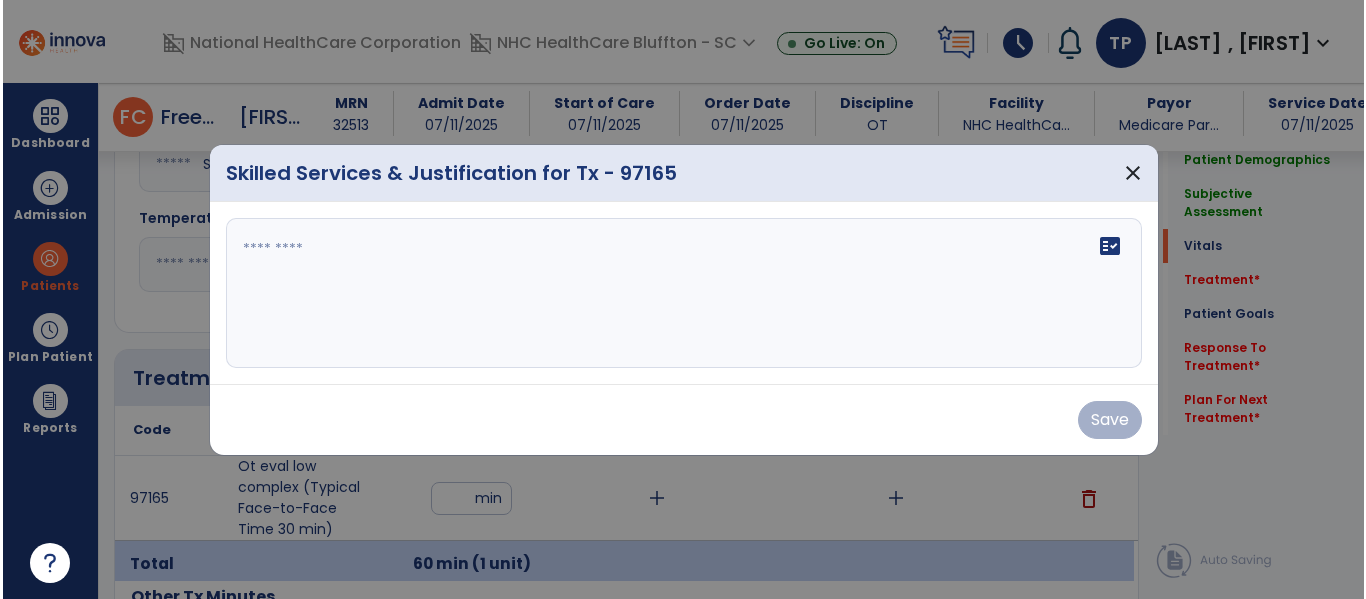 scroll, scrollTop: 900, scrollLeft: 0, axis: vertical 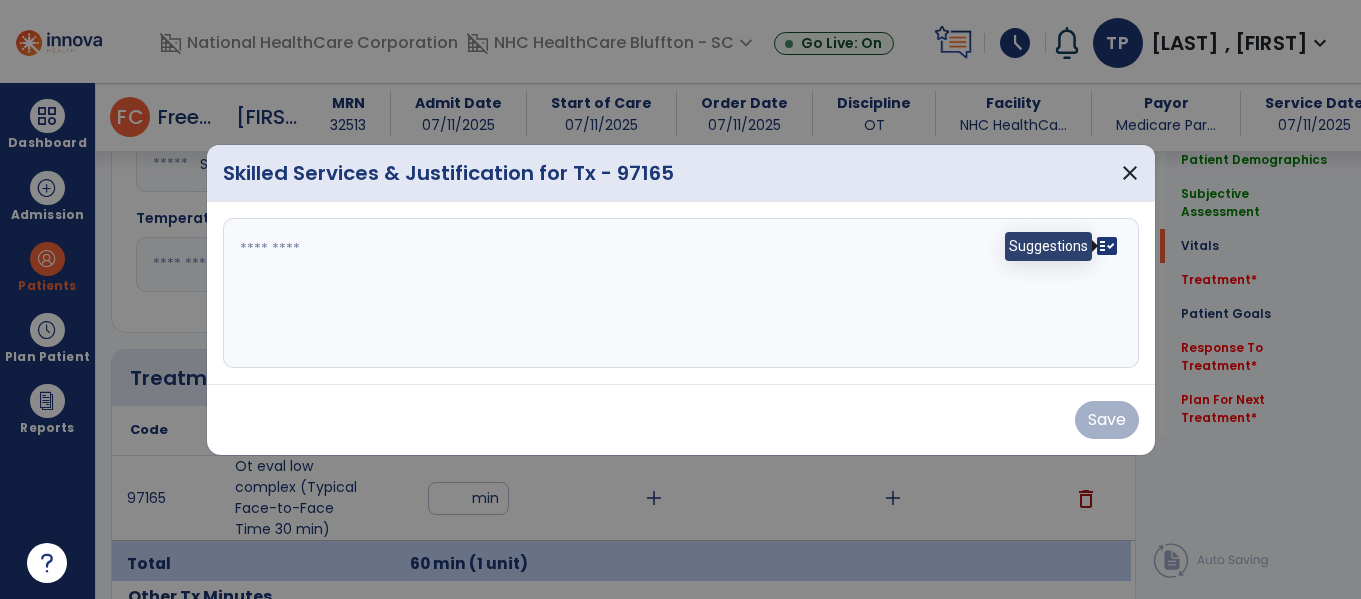 click on "fact_check" at bounding box center (1107, 246) 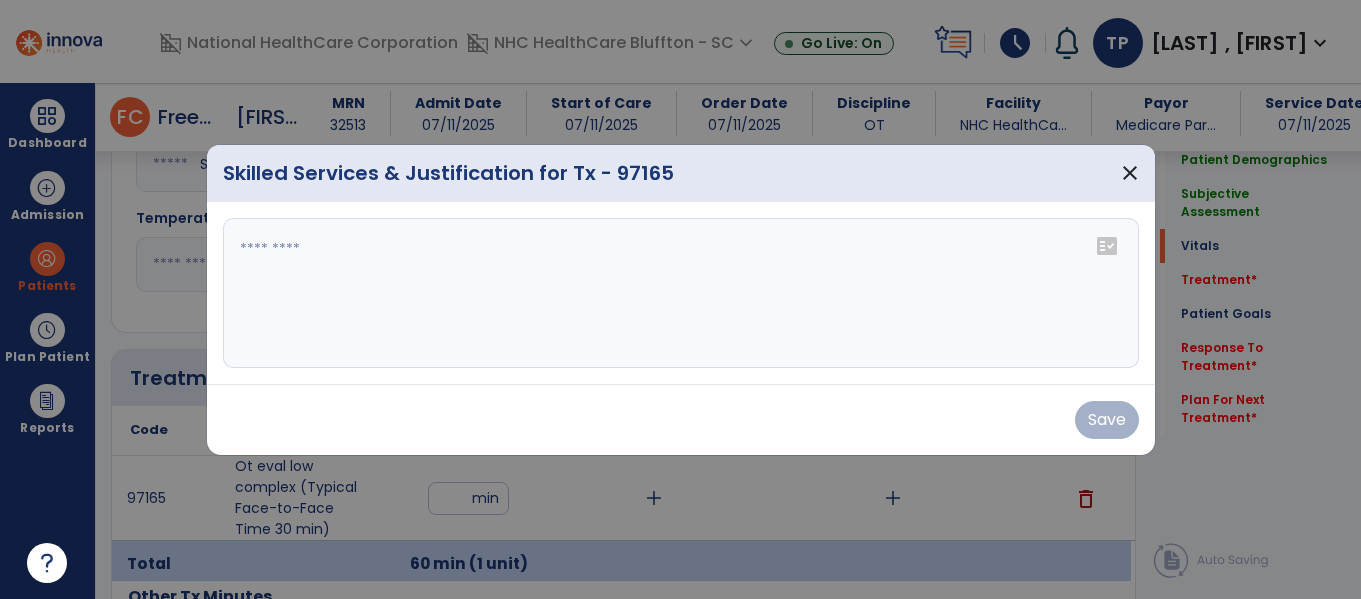 click on "fact_check" at bounding box center [1107, 246] 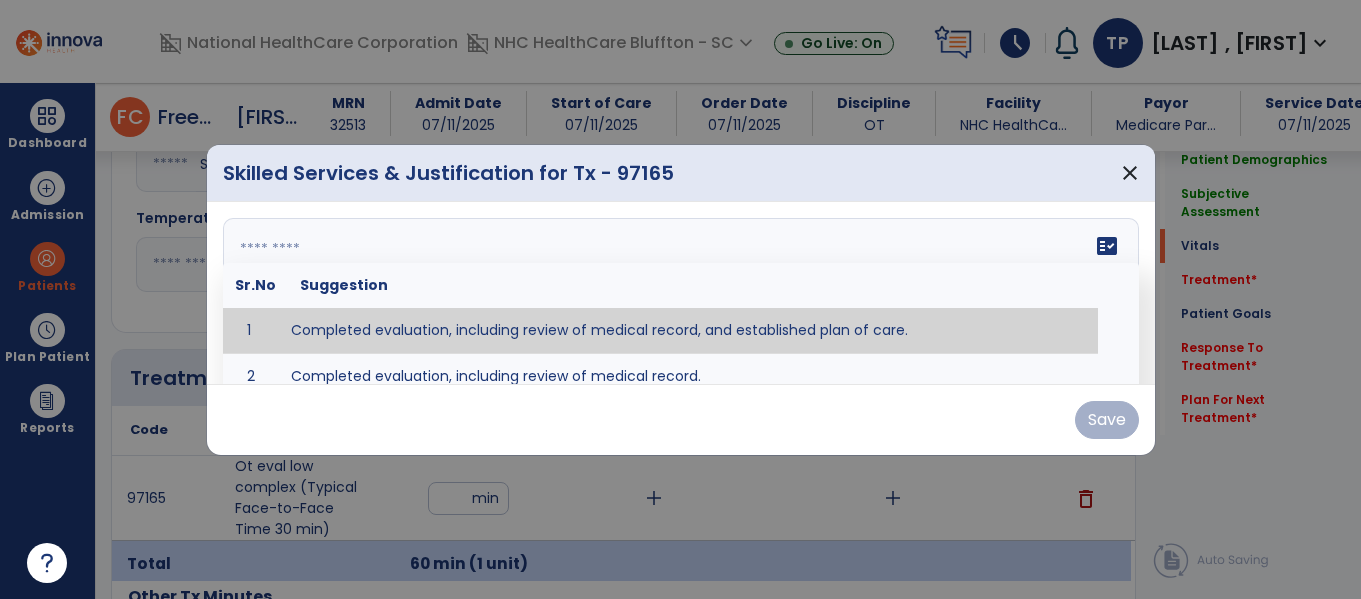 type on "**********" 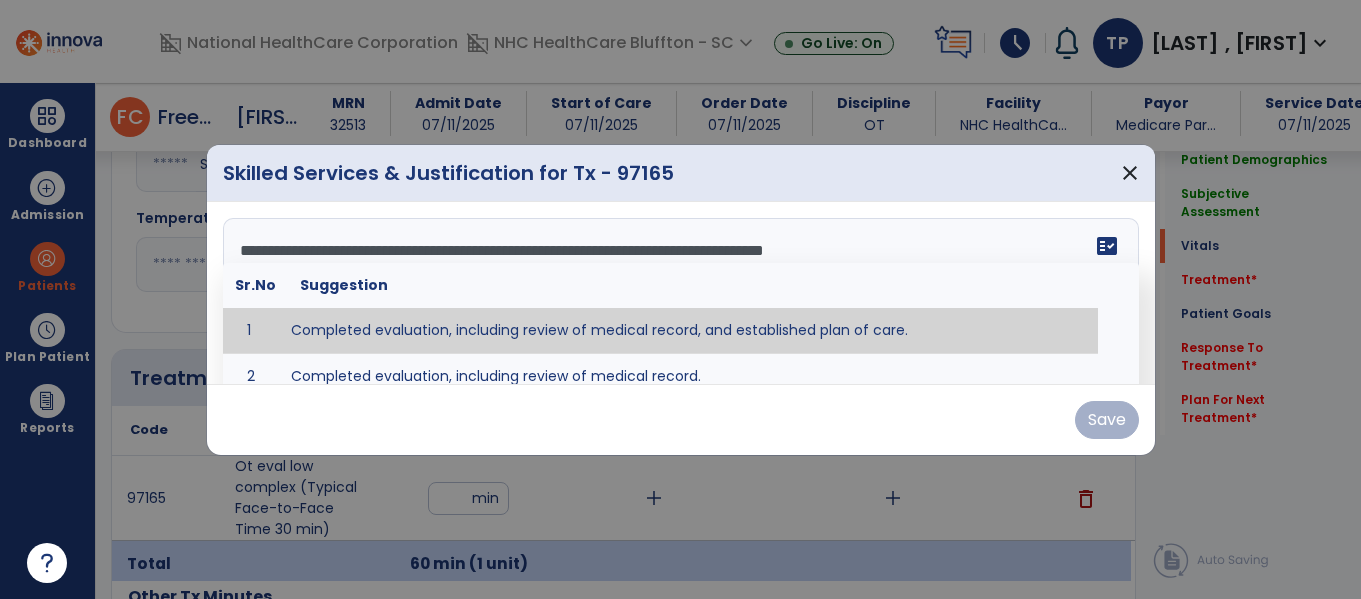 drag, startPoint x: 1023, startPoint y: 320, endPoint x: 1043, endPoint y: 342, distance: 29.732138 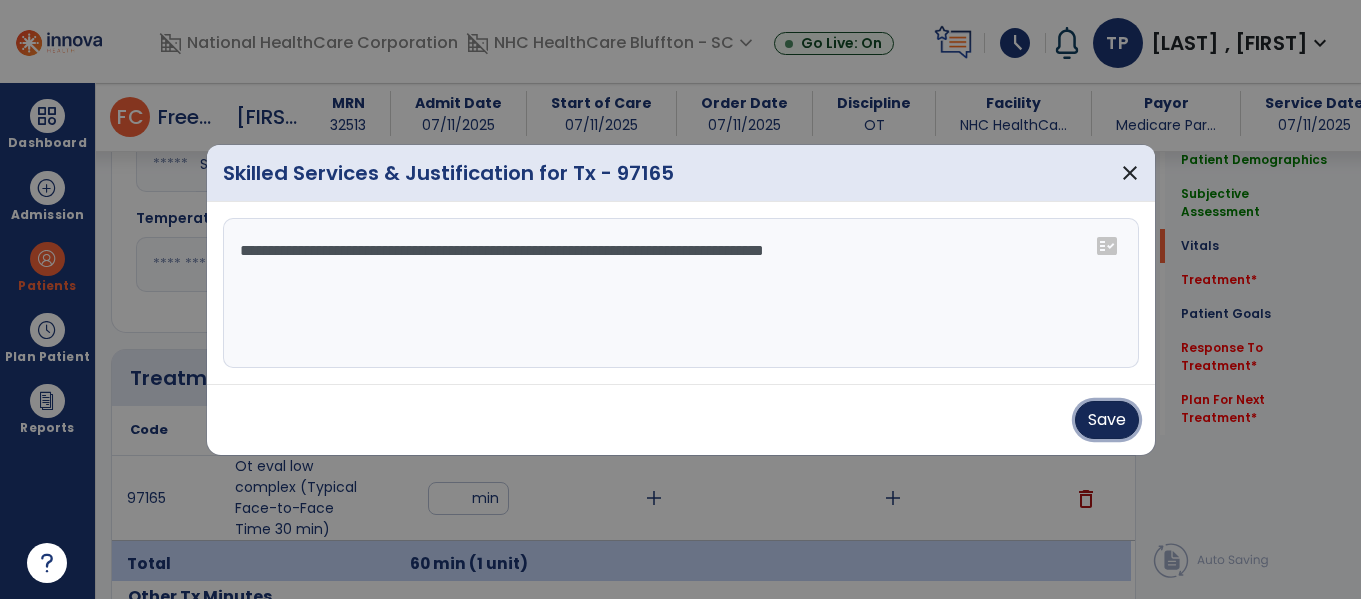 click on "Save" at bounding box center (1107, 420) 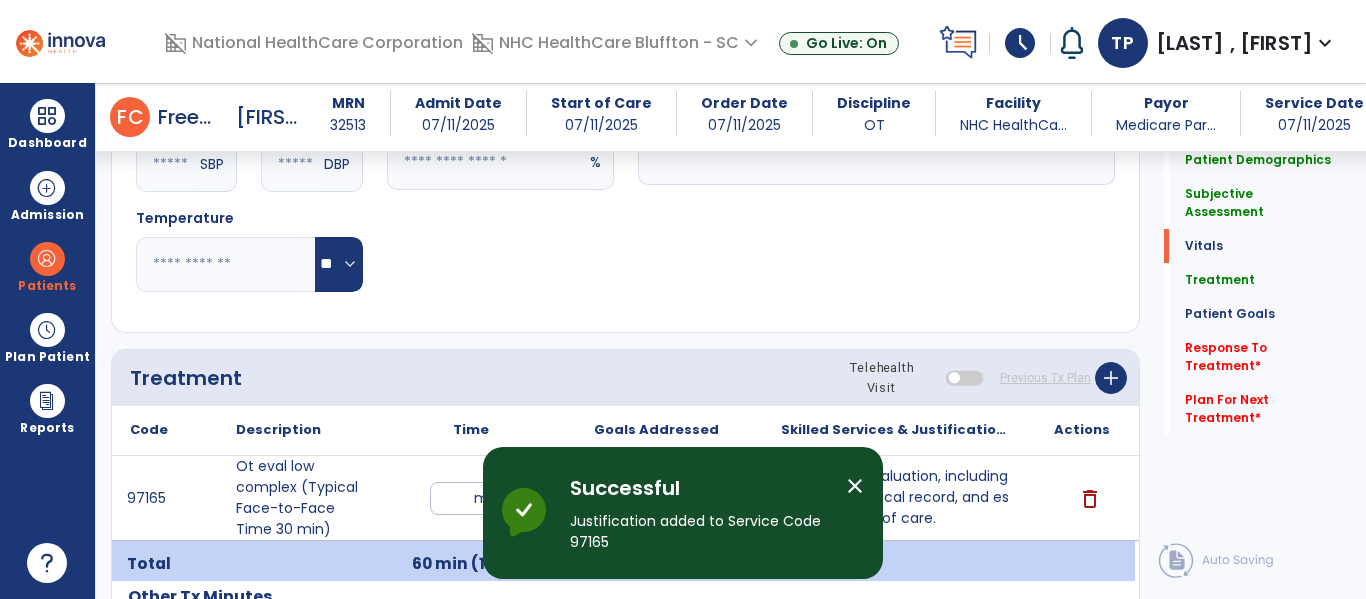 click on "close" at bounding box center [855, 486] 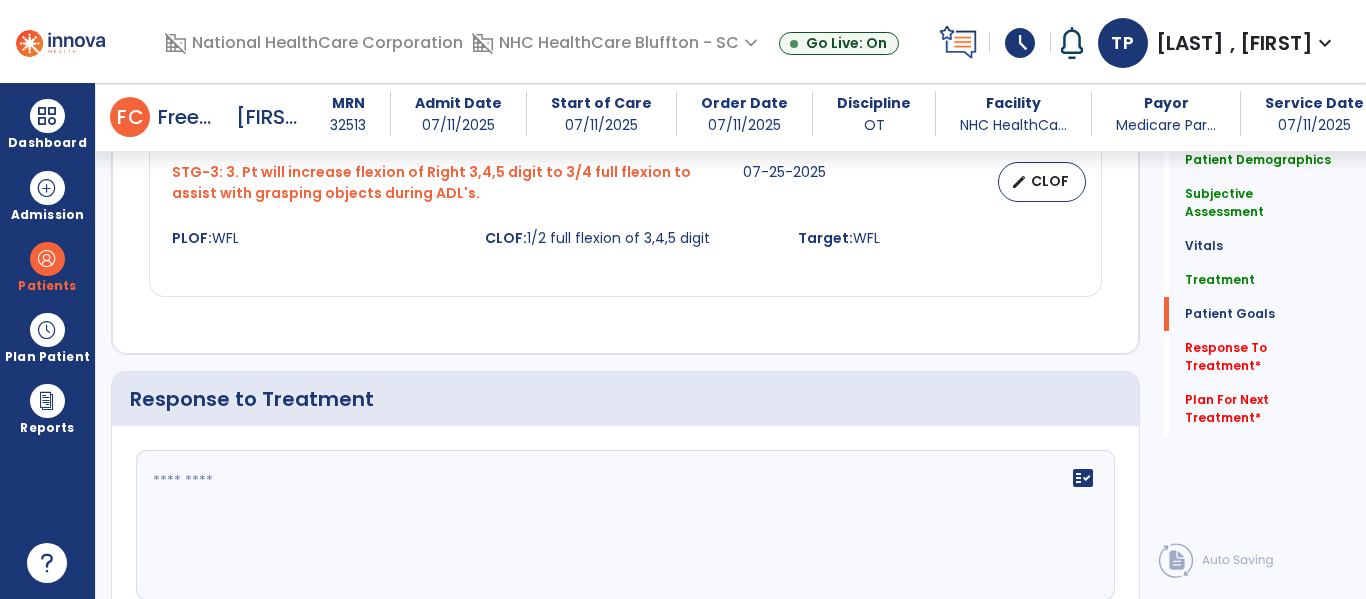 scroll, scrollTop: 2000, scrollLeft: 0, axis: vertical 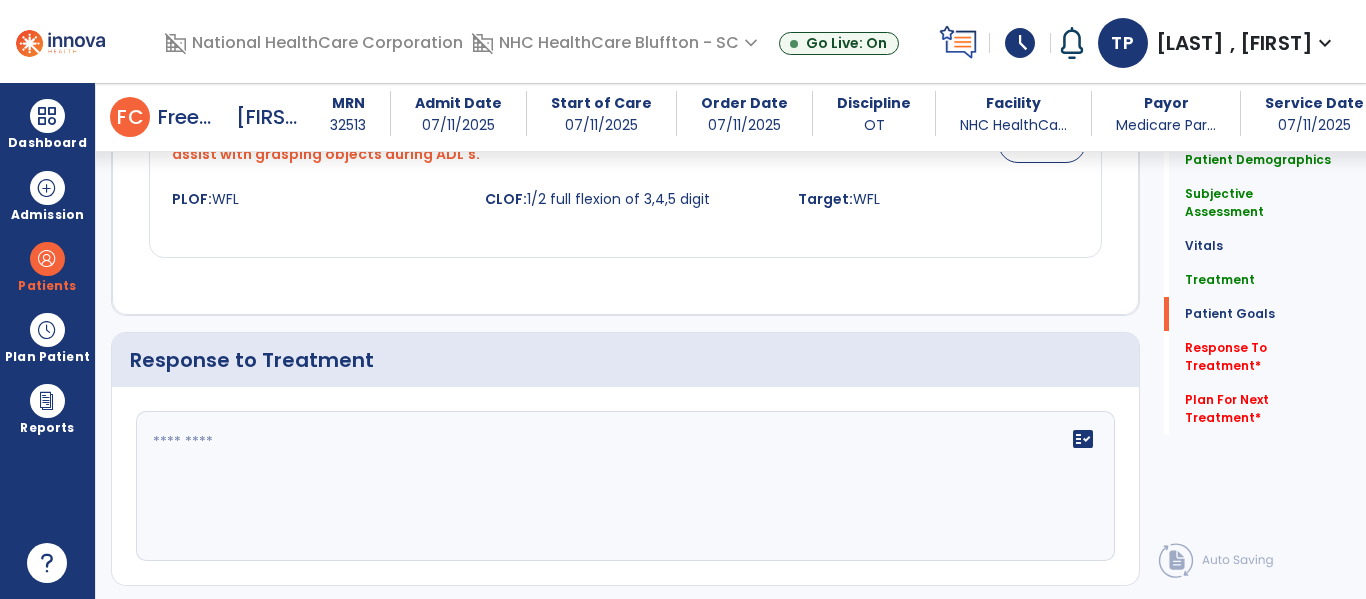 click on "fact_check" 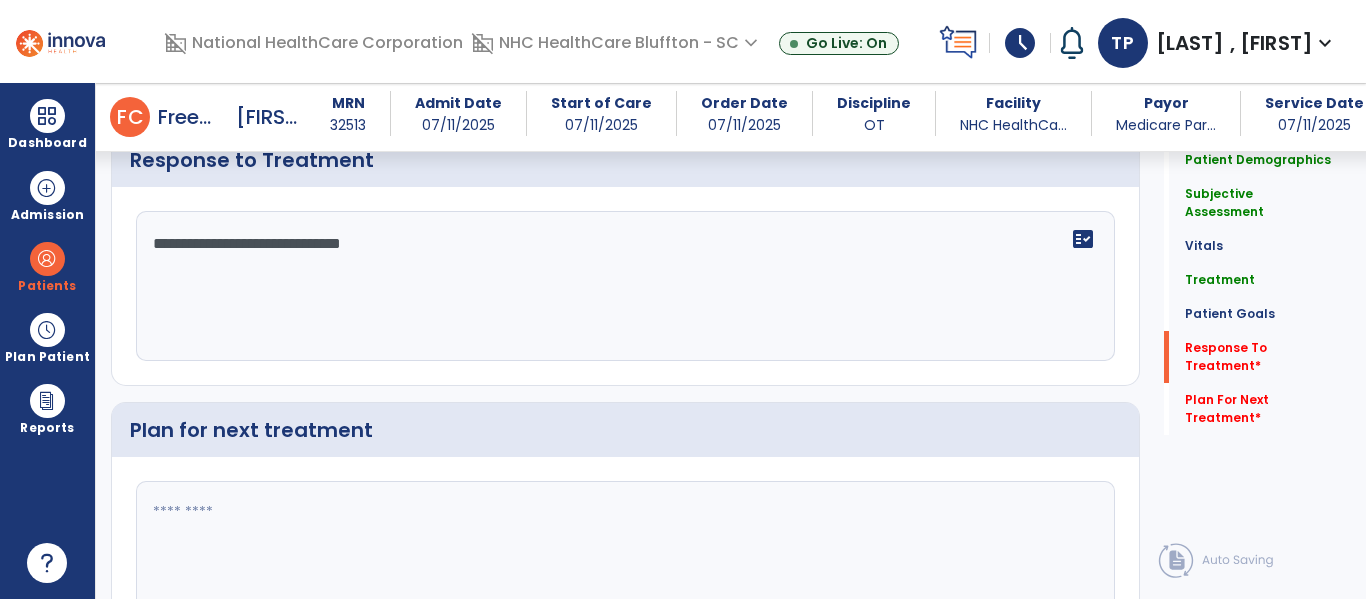 type on "**********" 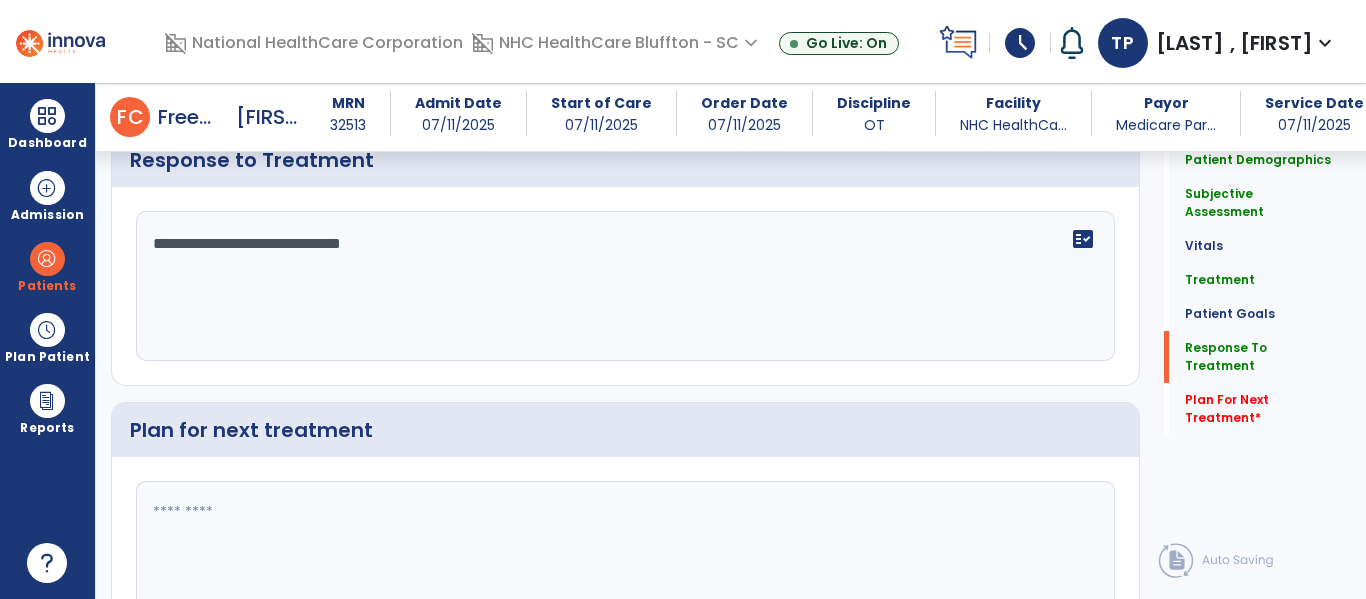 scroll, scrollTop: 2200, scrollLeft: 0, axis: vertical 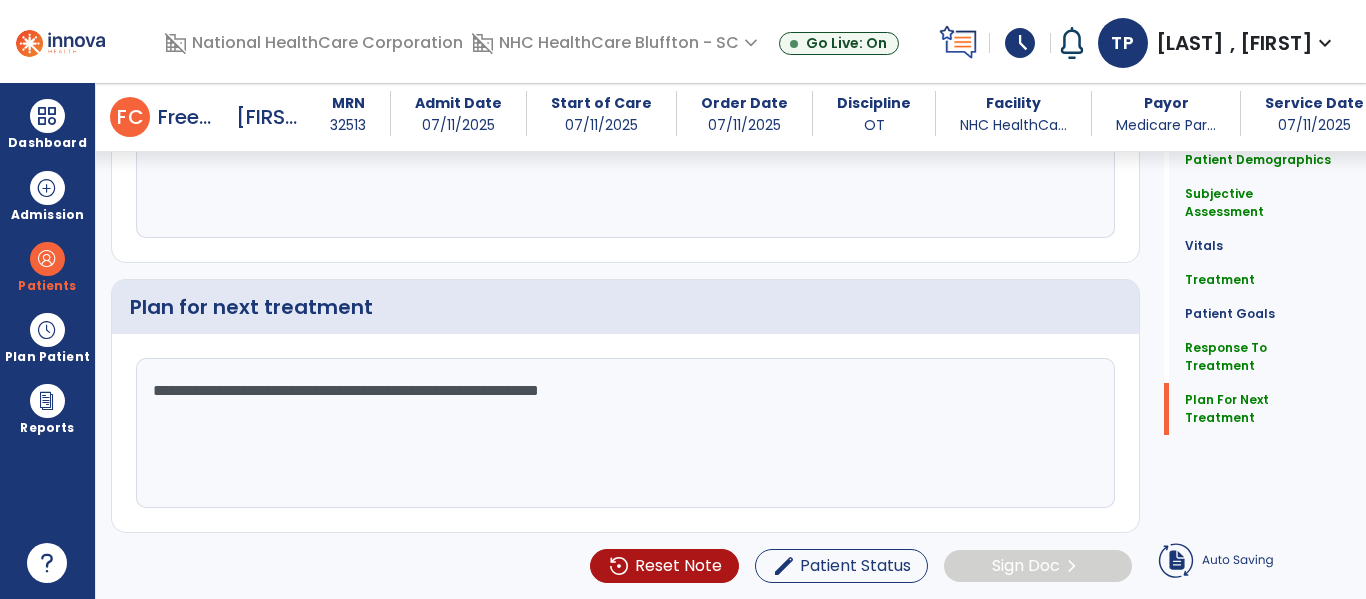 type on "**********" 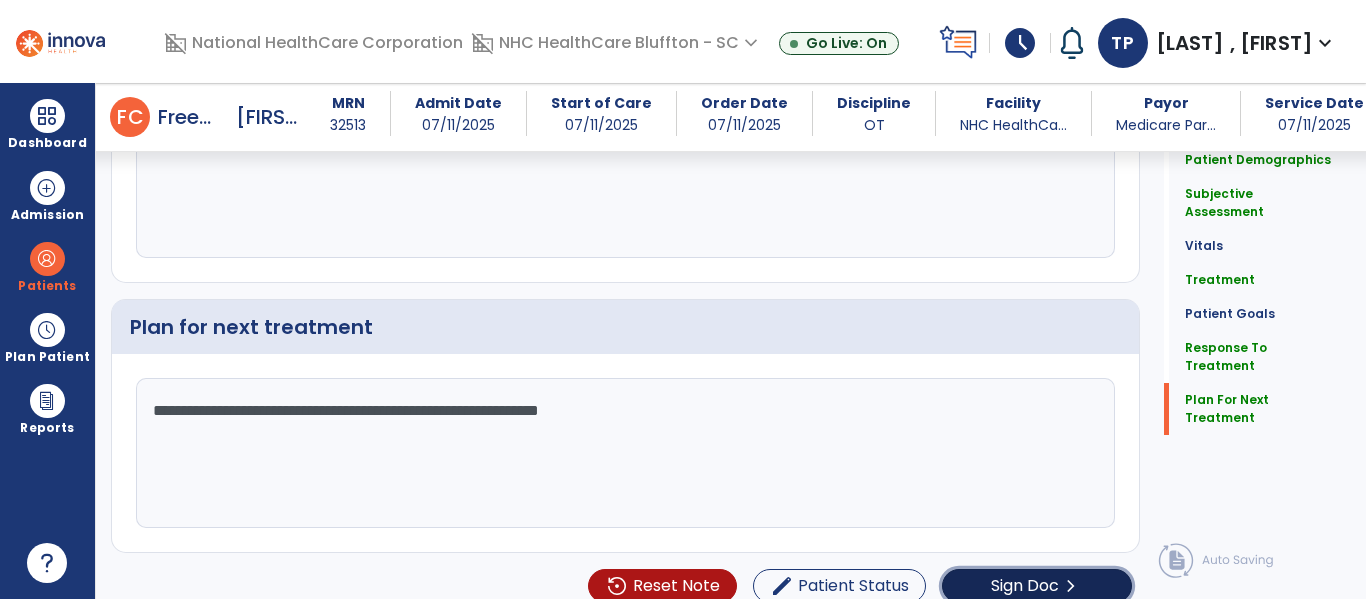 click on "Sign Doc" 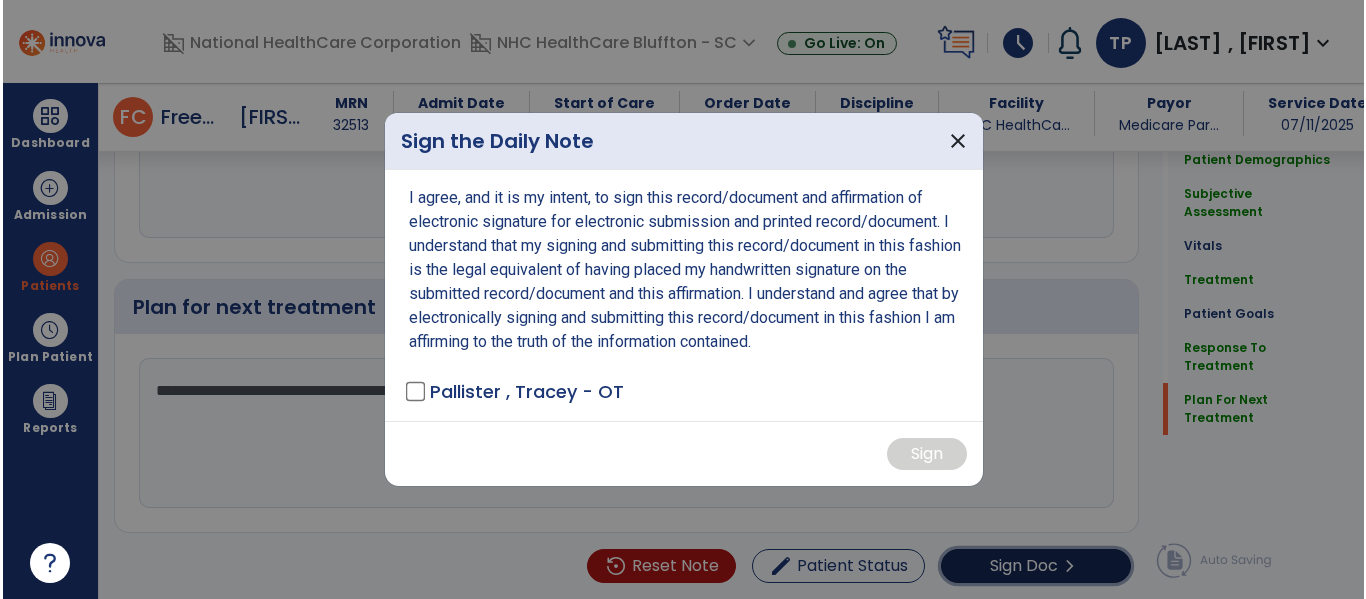 scroll, scrollTop: 2324, scrollLeft: 0, axis: vertical 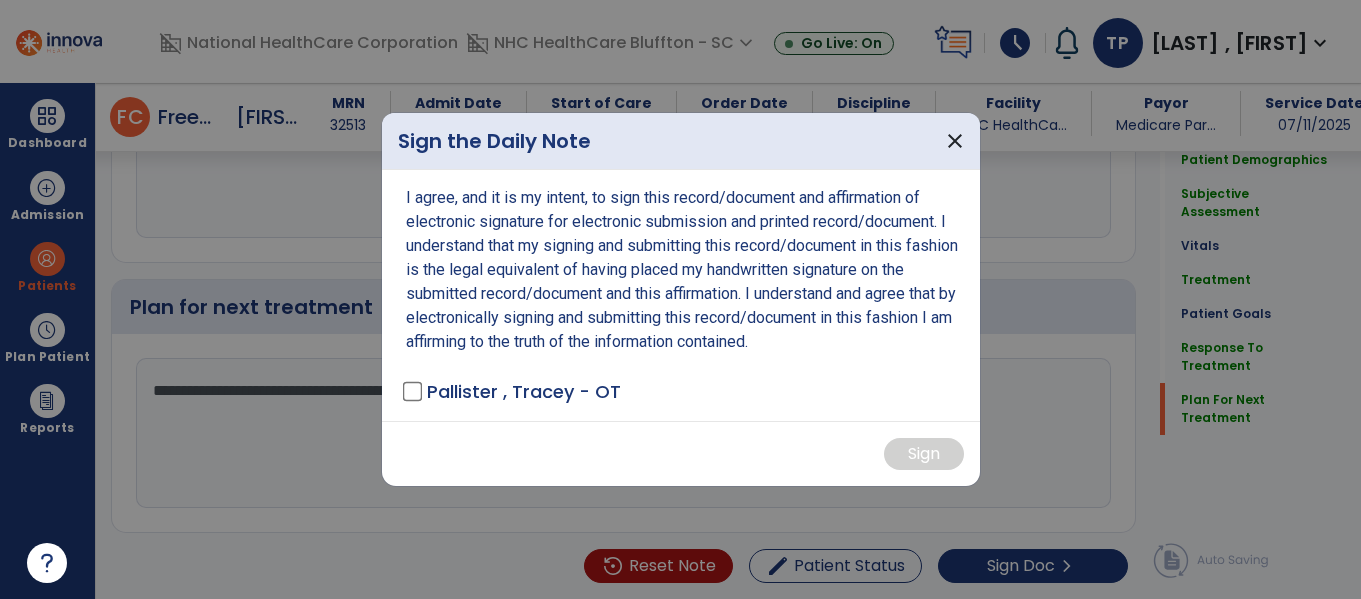 click on "I agree, and it is my intent, to sign this record/document and affirmation of electronic signature for electronic submission and printed record/document. I understand that my signing and submitting this record/document in this fashion is the legal equivalent of having placed my handwritten signature on the submitted record/document and this affirmation. I understand and agree that by electronically signing and submitting this record/document in this fashion I am affirming to the truth of the information contained.  [LAST] , [FIRST]   - OT" at bounding box center [681, 295] 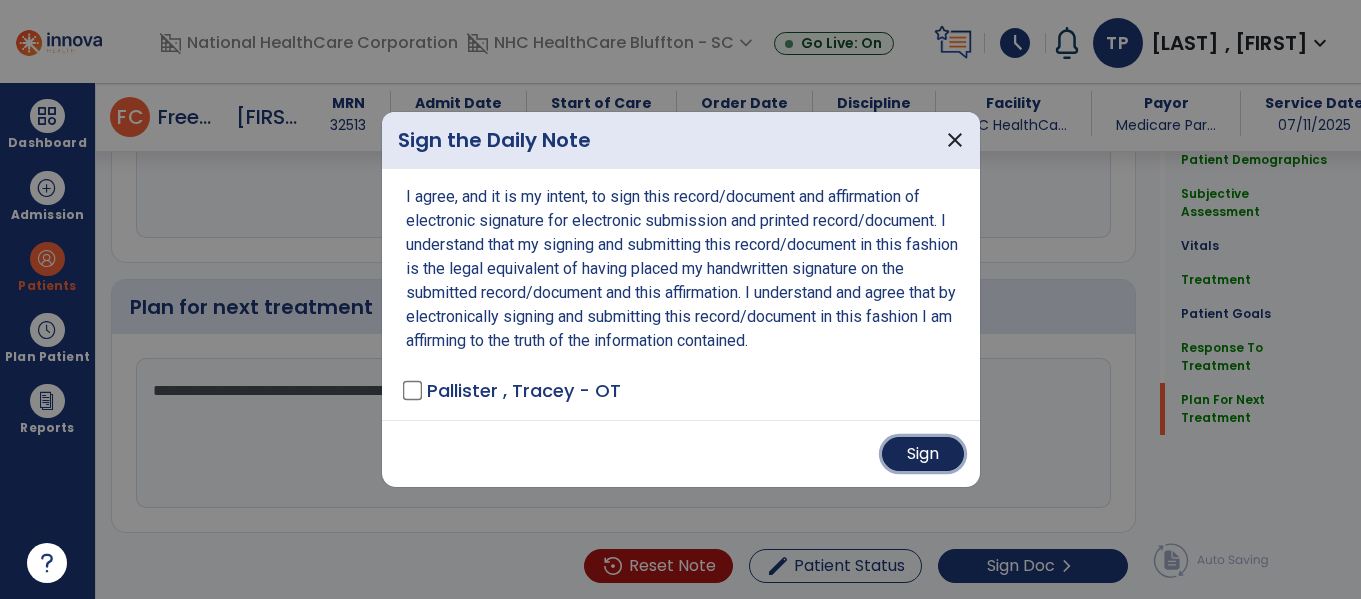 click on "Sign" at bounding box center (923, 454) 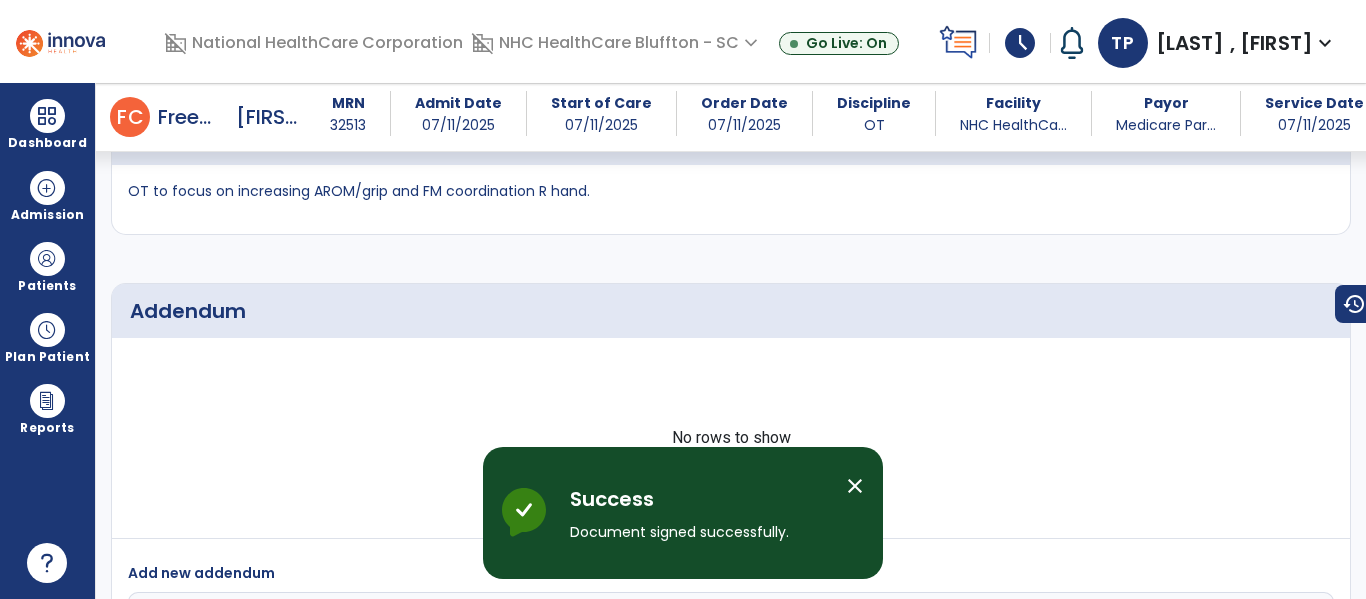 click on "close" at bounding box center [855, 486] 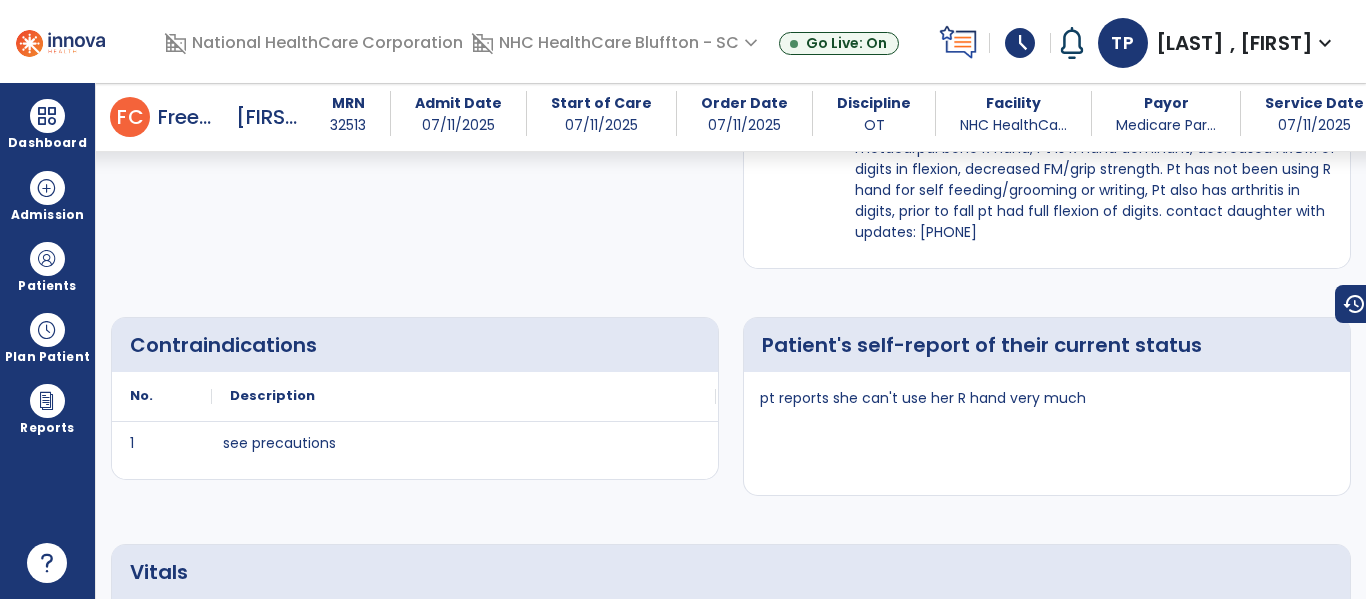 scroll, scrollTop: 0, scrollLeft: 0, axis: both 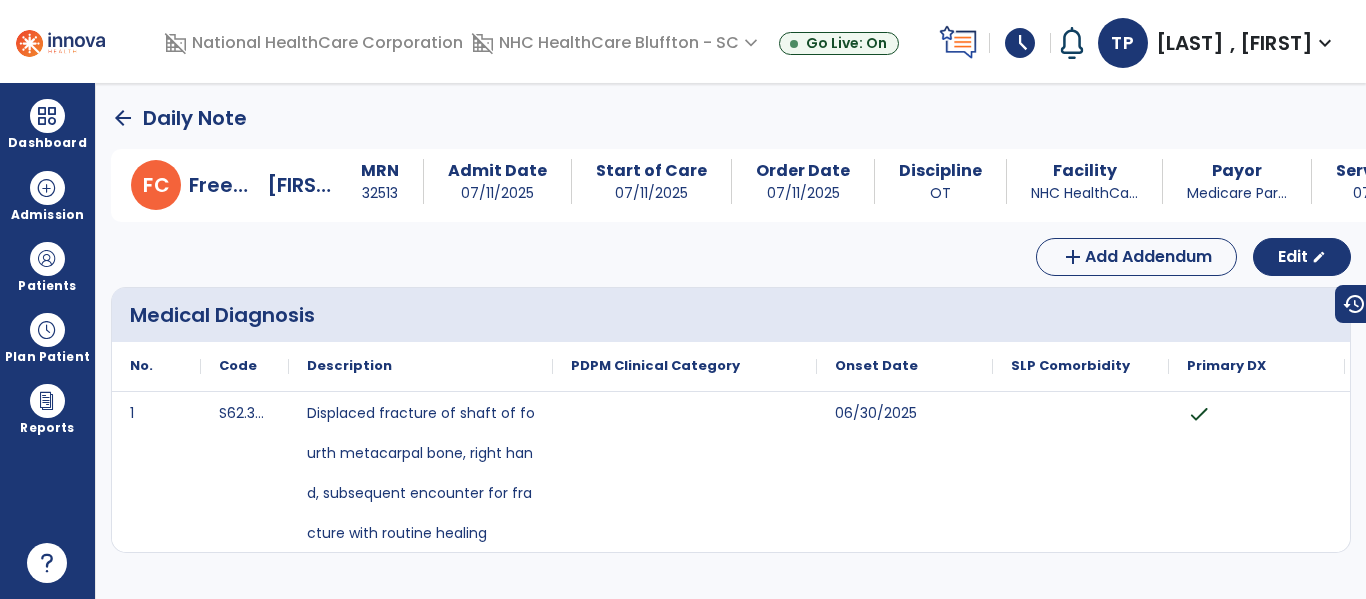 click on "arrow_back" 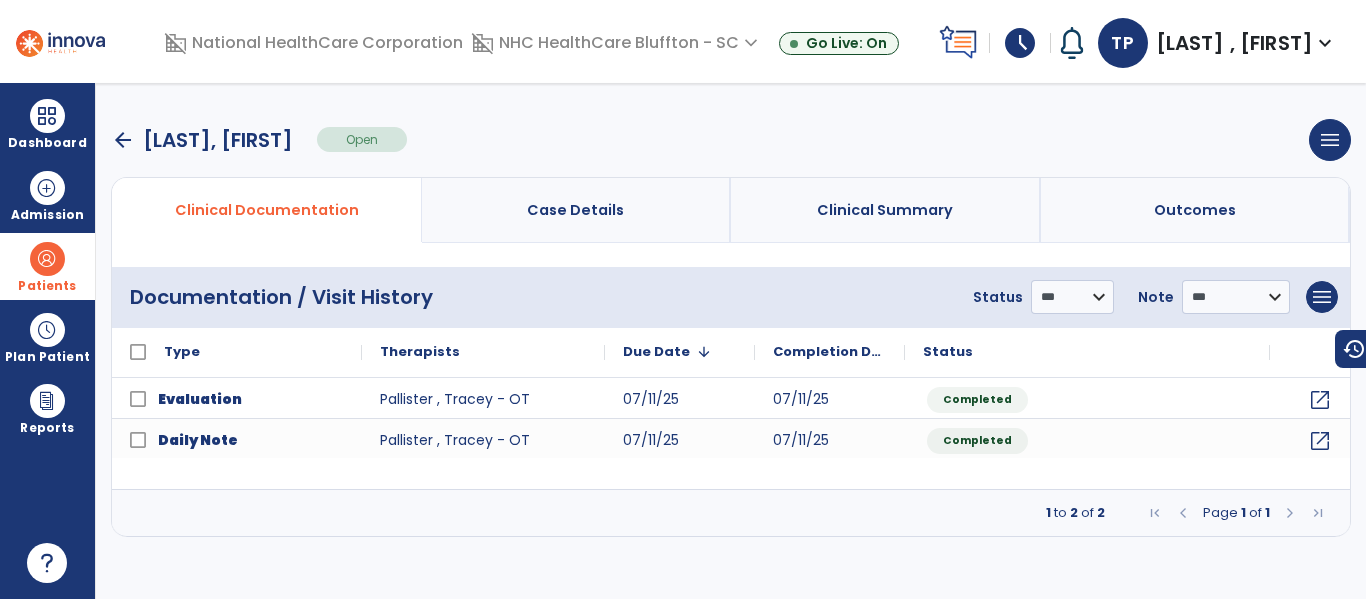 click at bounding box center (47, 259) 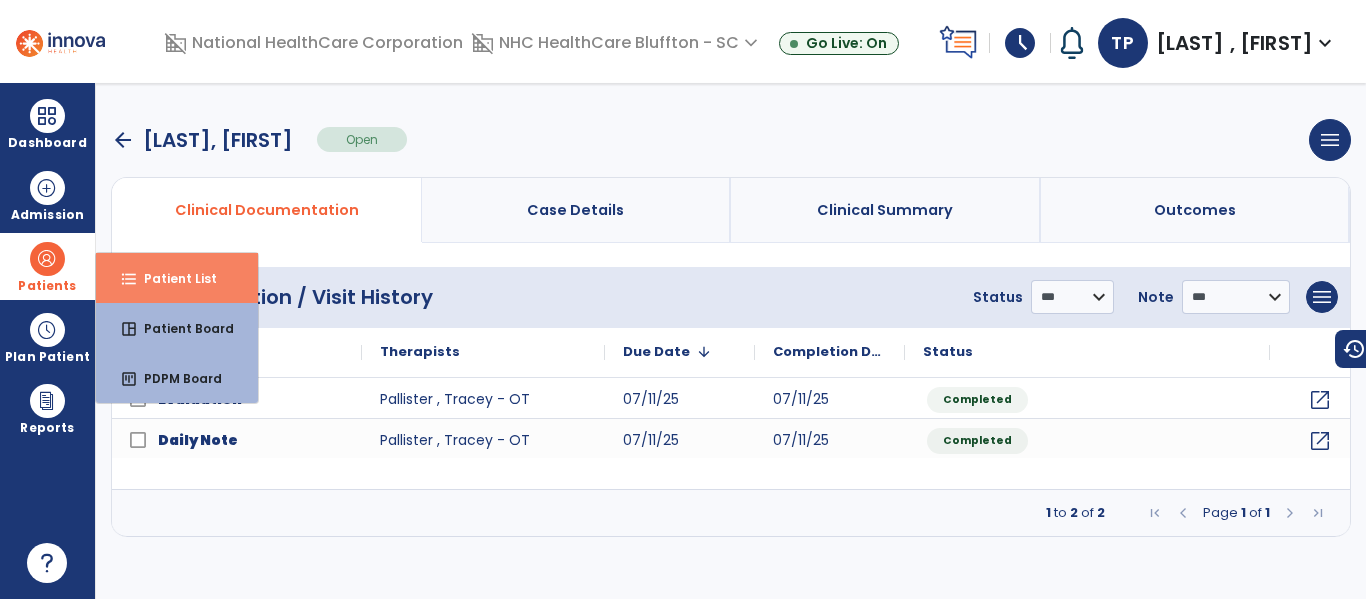 click on "Patient List" at bounding box center [172, 278] 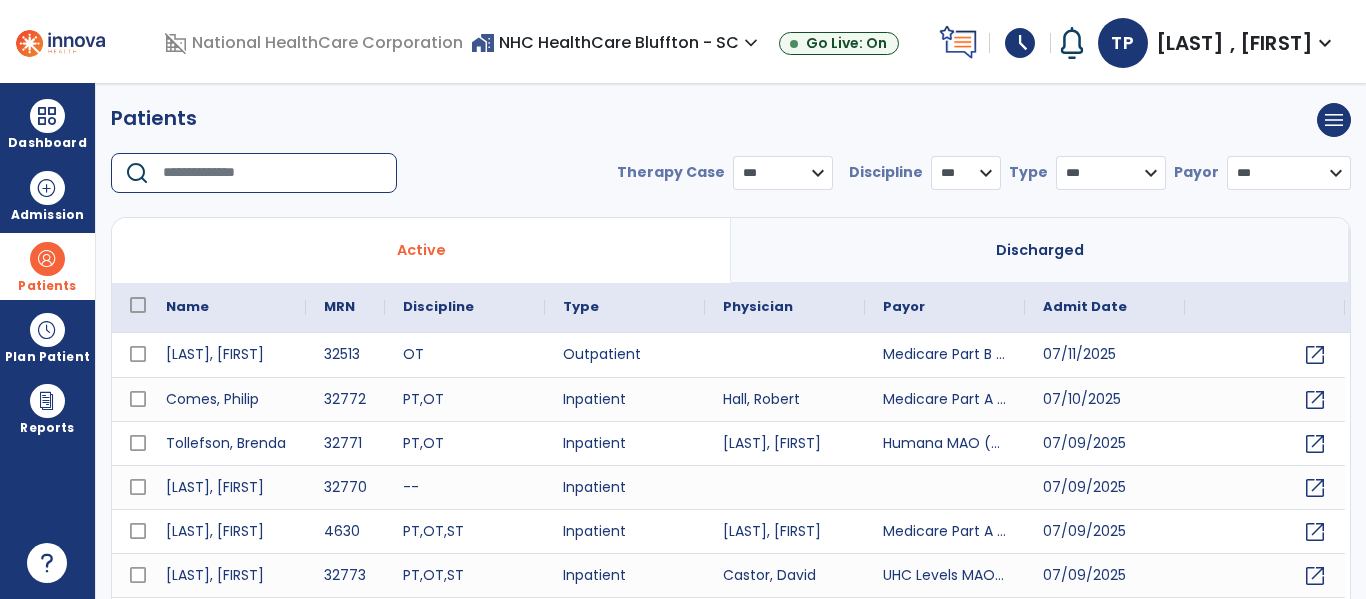 click at bounding box center [273, 173] 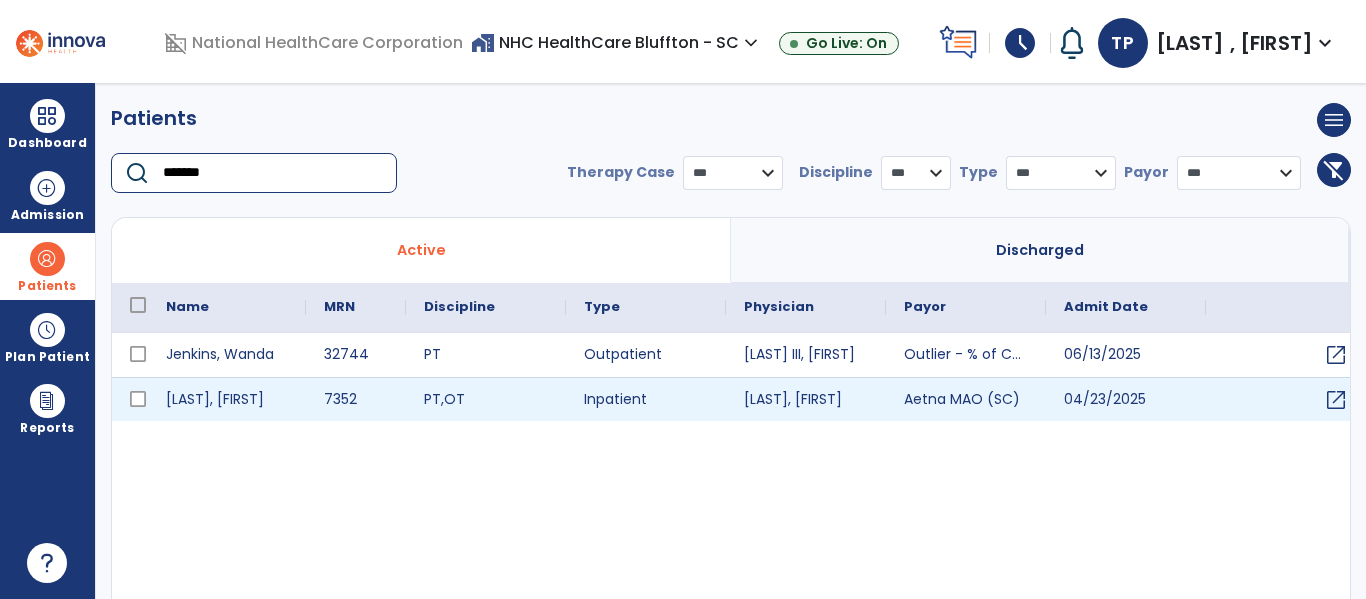 type on "*******" 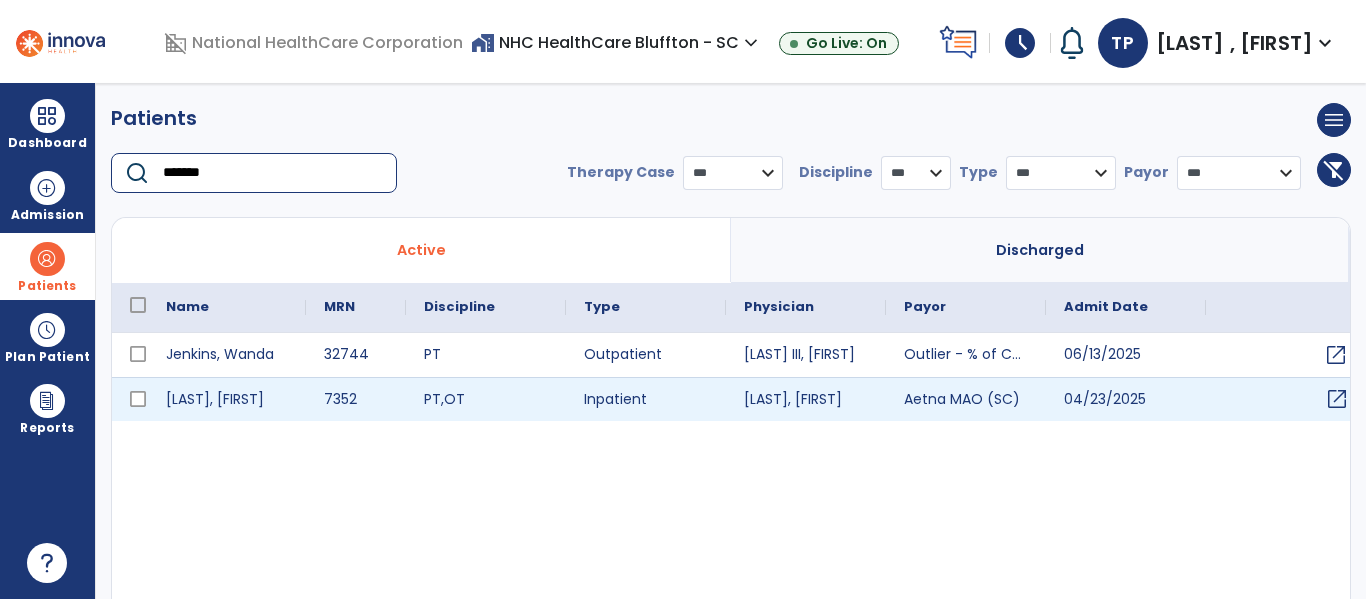 click on "open_in_new" at bounding box center (1337, 399) 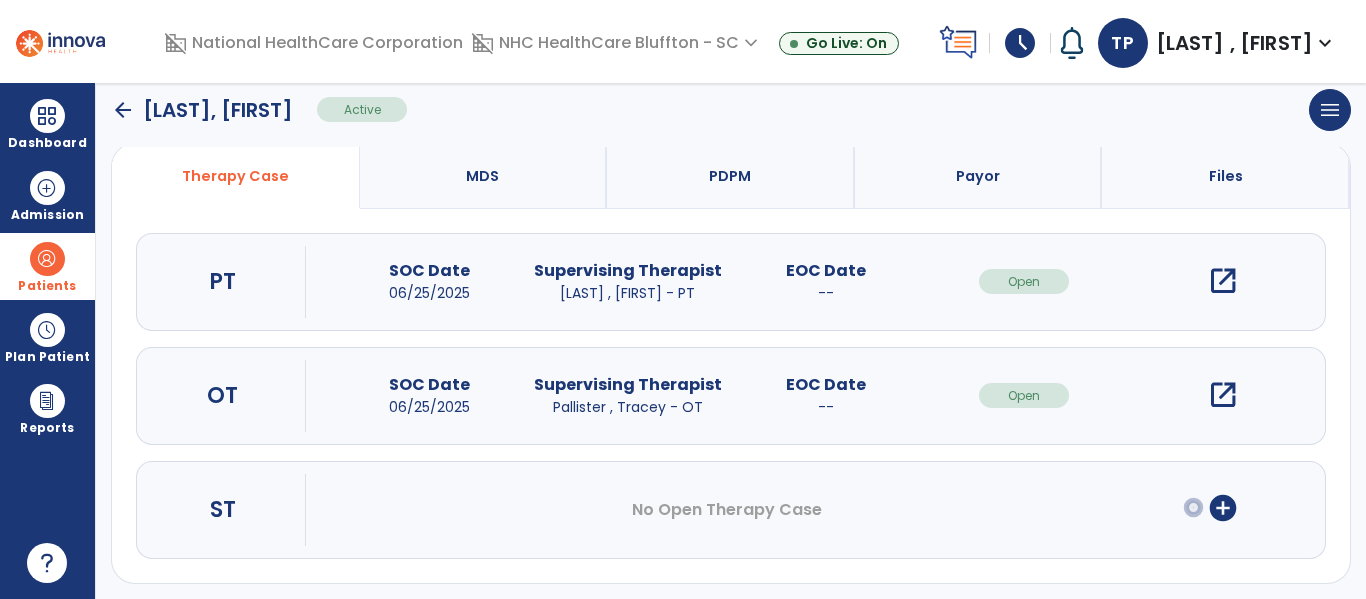 scroll, scrollTop: 200, scrollLeft: 0, axis: vertical 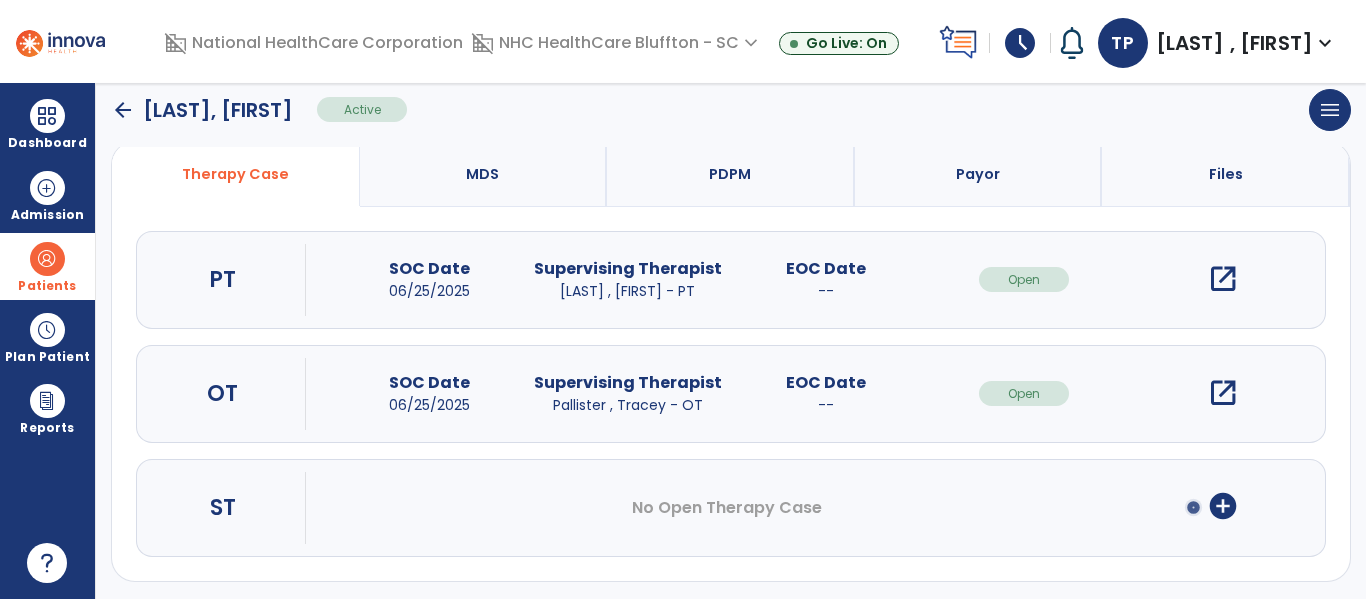 click on "open_in_new" at bounding box center [1223, 393] 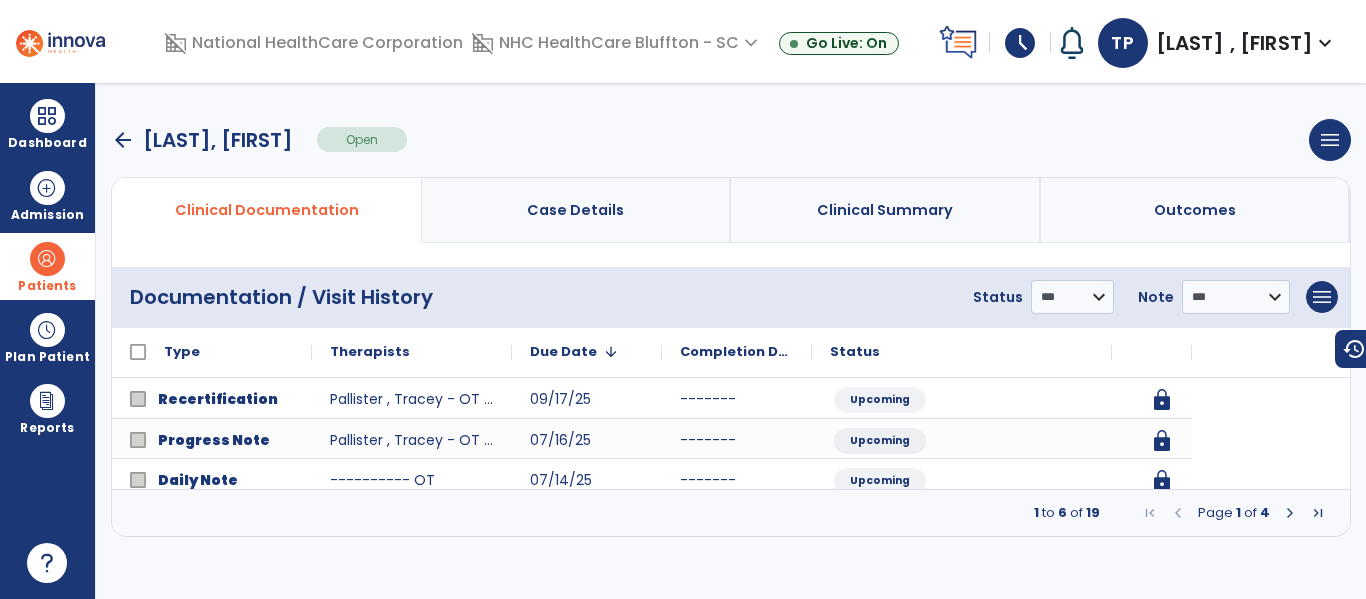 scroll, scrollTop: 0, scrollLeft: 0, axis: both 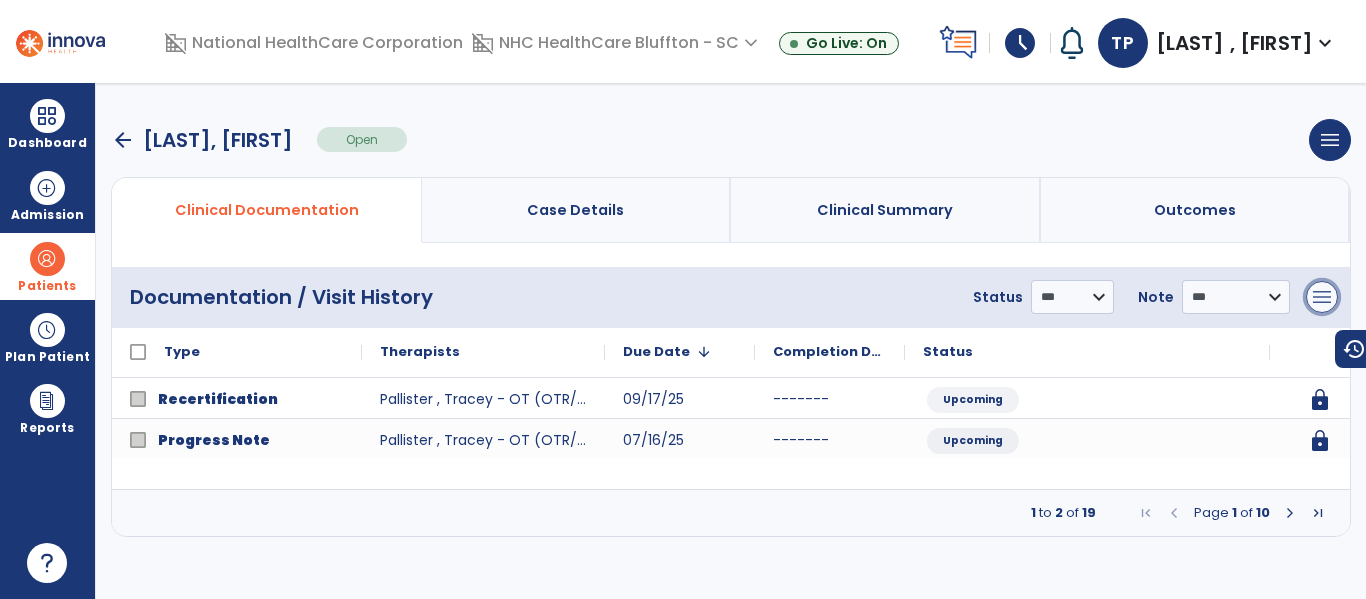 click on "menu" at bounding box center [1322, 297] 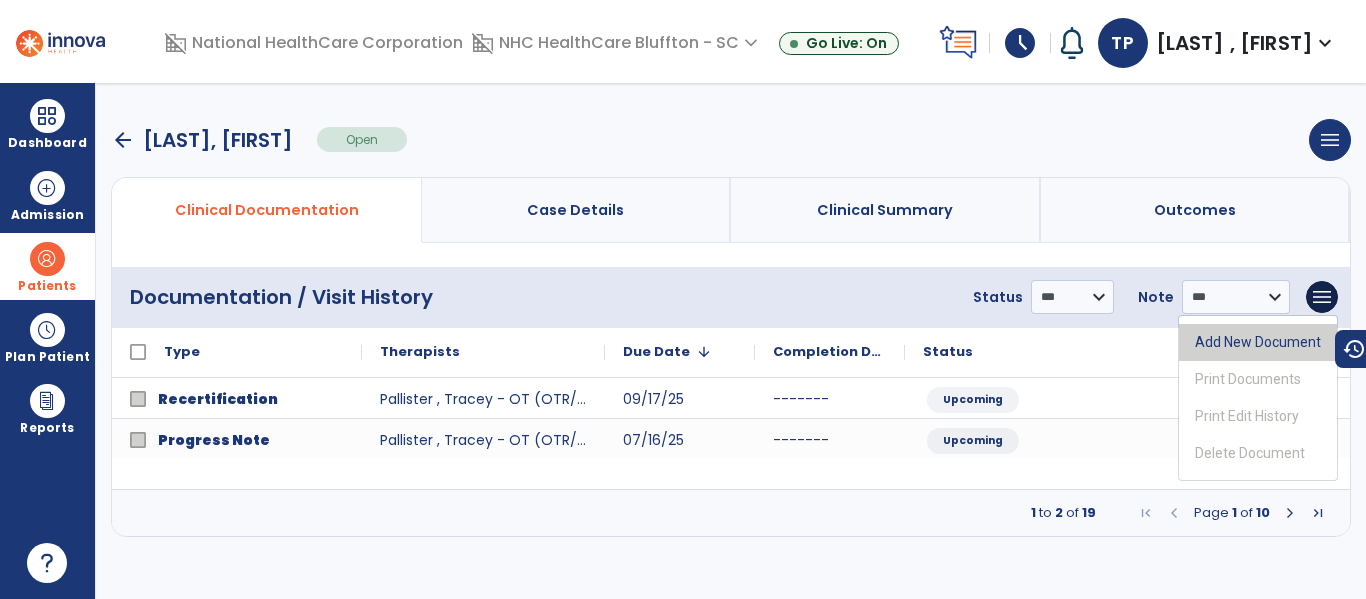click on "Add New Document" at bounding box center [1258, 342] 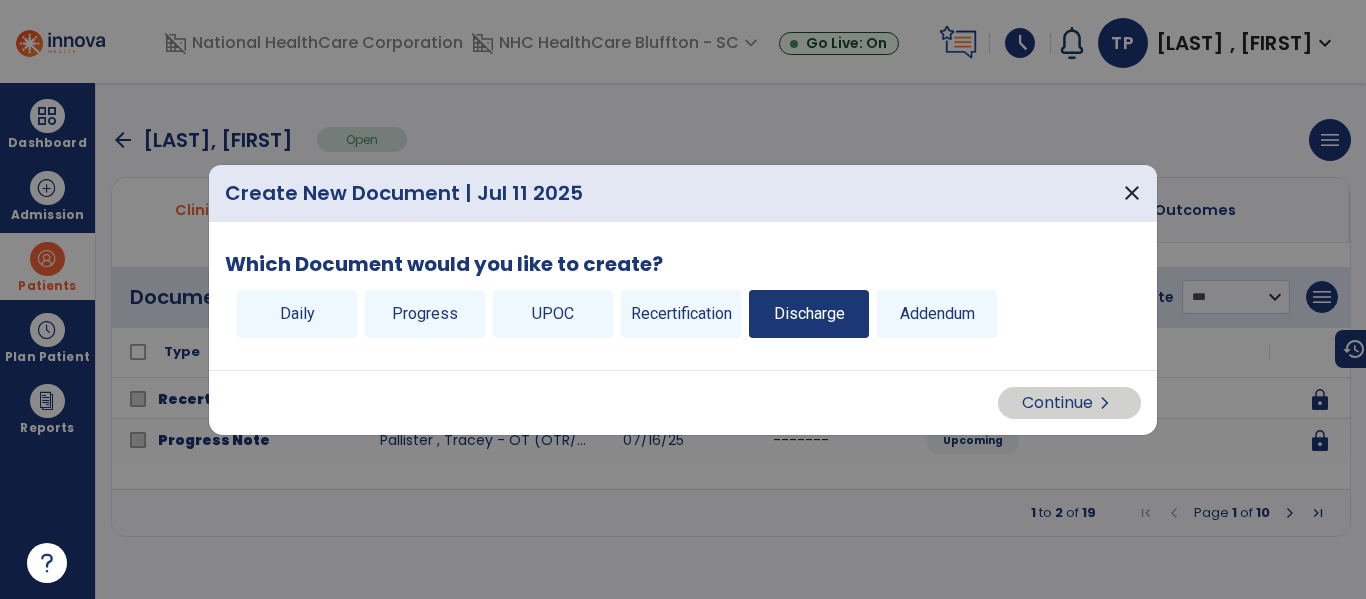 click on "Discharge" at bounding box center (809, 314) 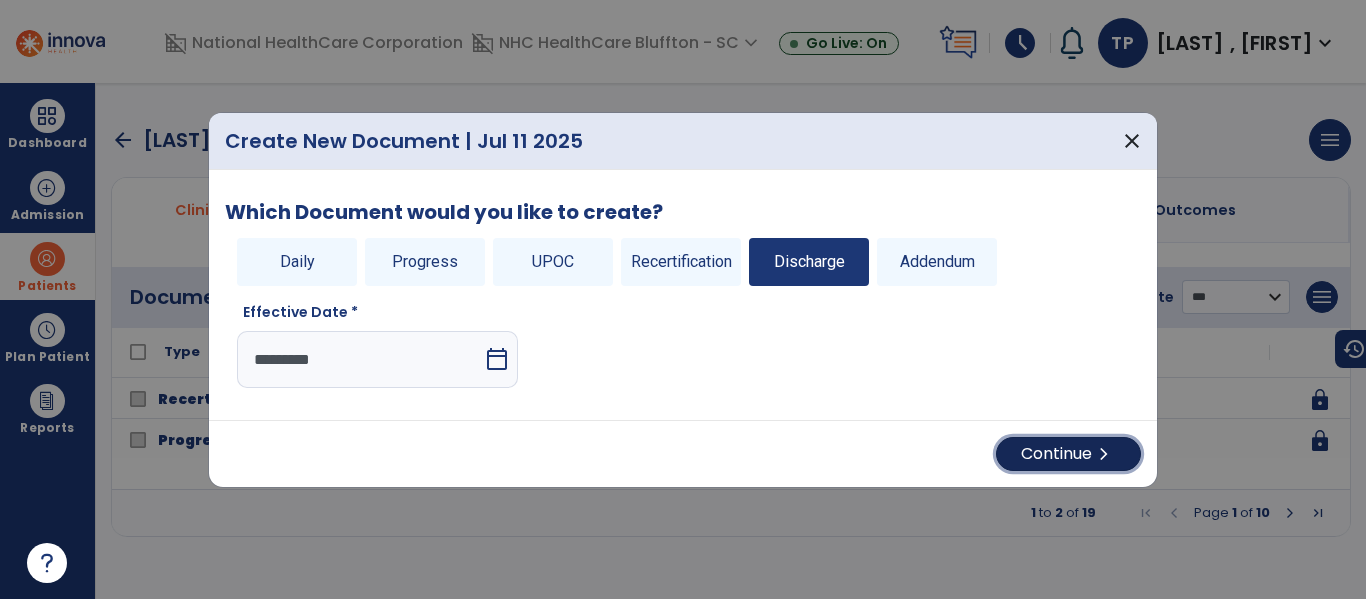 click on "Continue   chevron_right" at bounding box center (1068, 454) 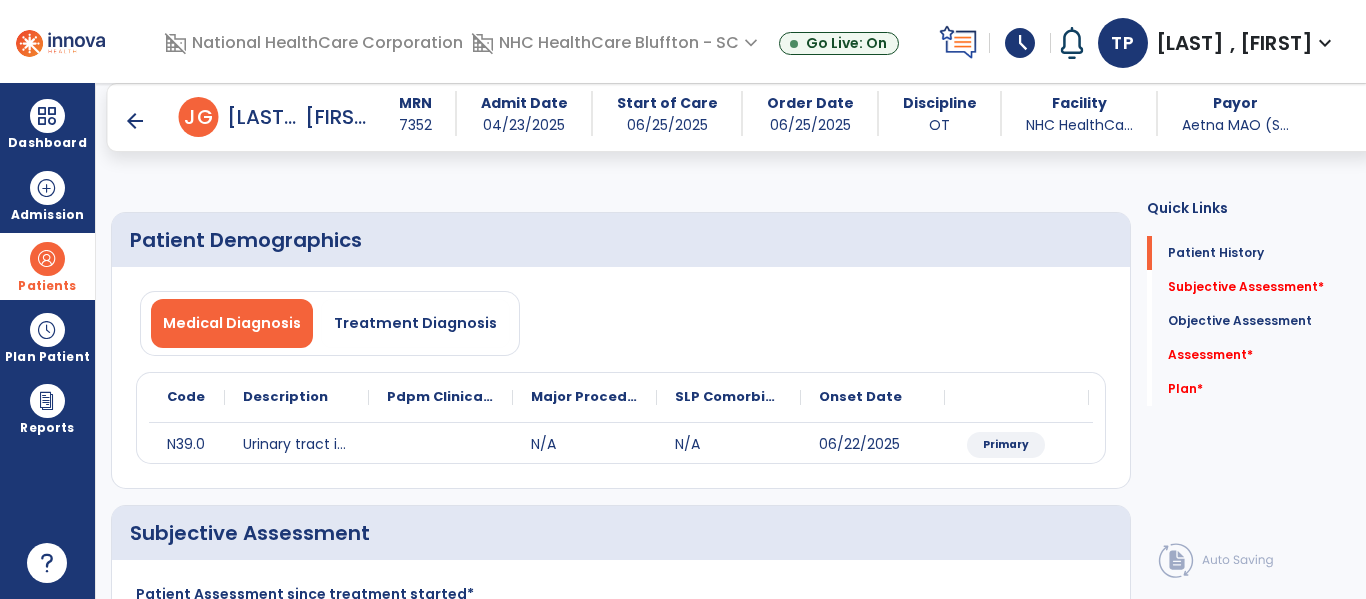 scroll, scrollTop: 0, scrollLeft: 0, axis: both 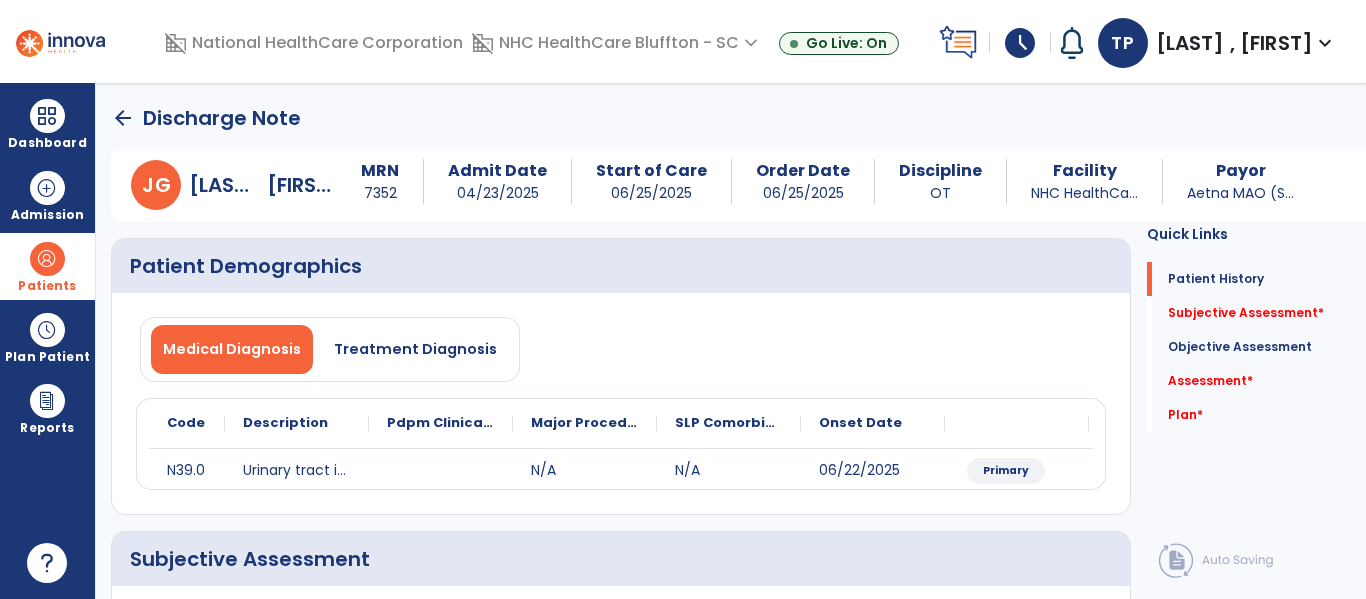 click on "arrow_back" 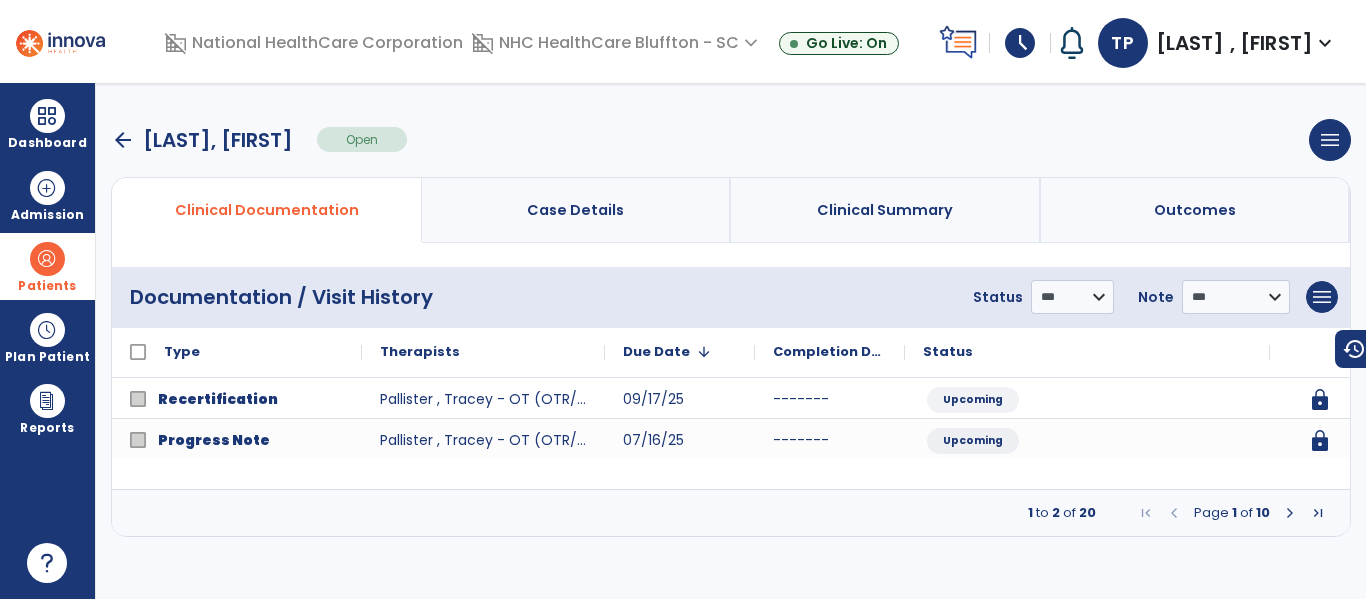 click on "Page
1
of
10" at bounding box center [1232, 513] 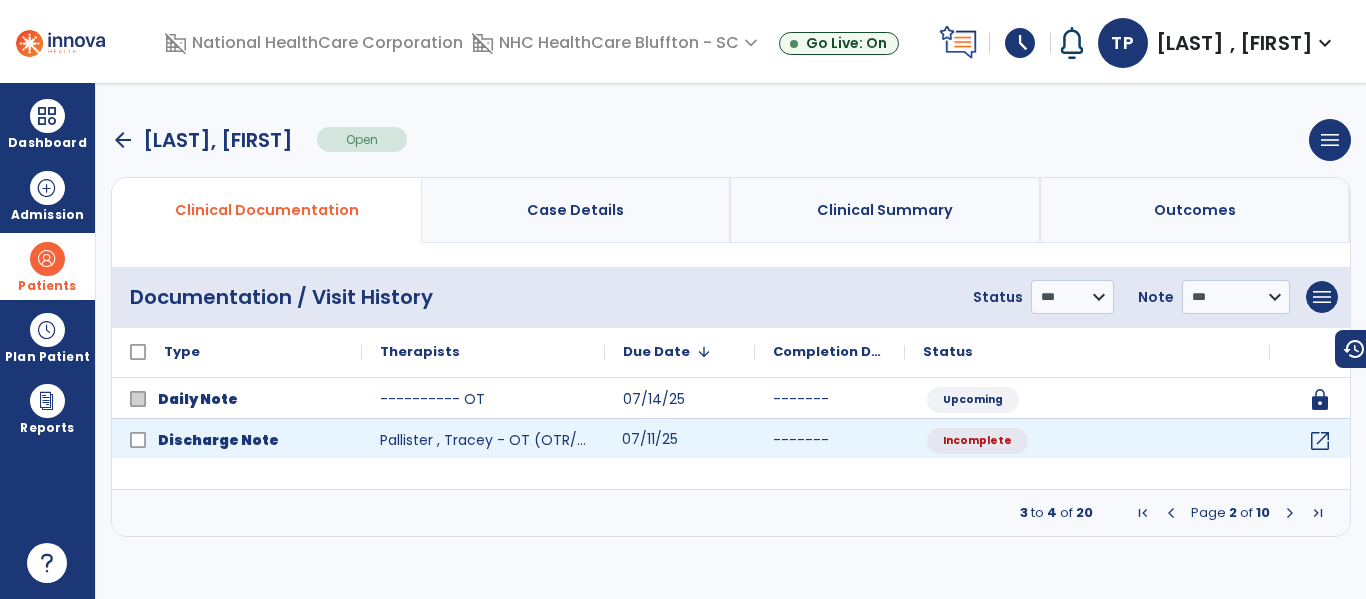 click on "07/11/25" 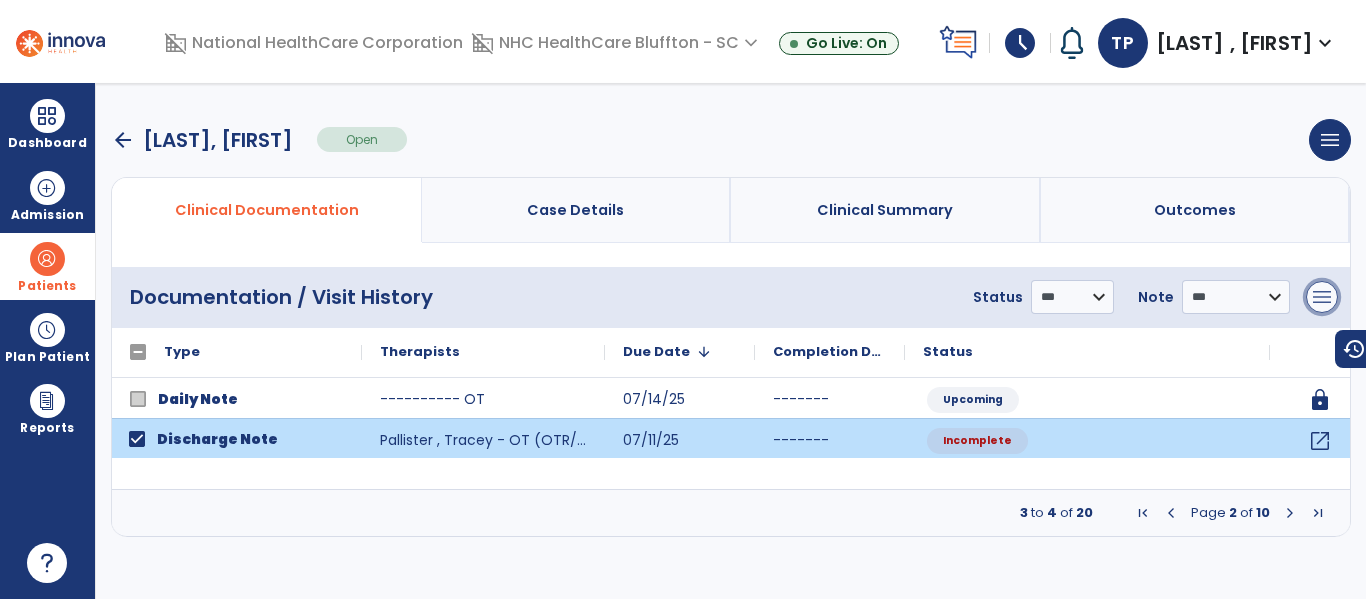 click on "menu" at bounding box center [1322, 297] 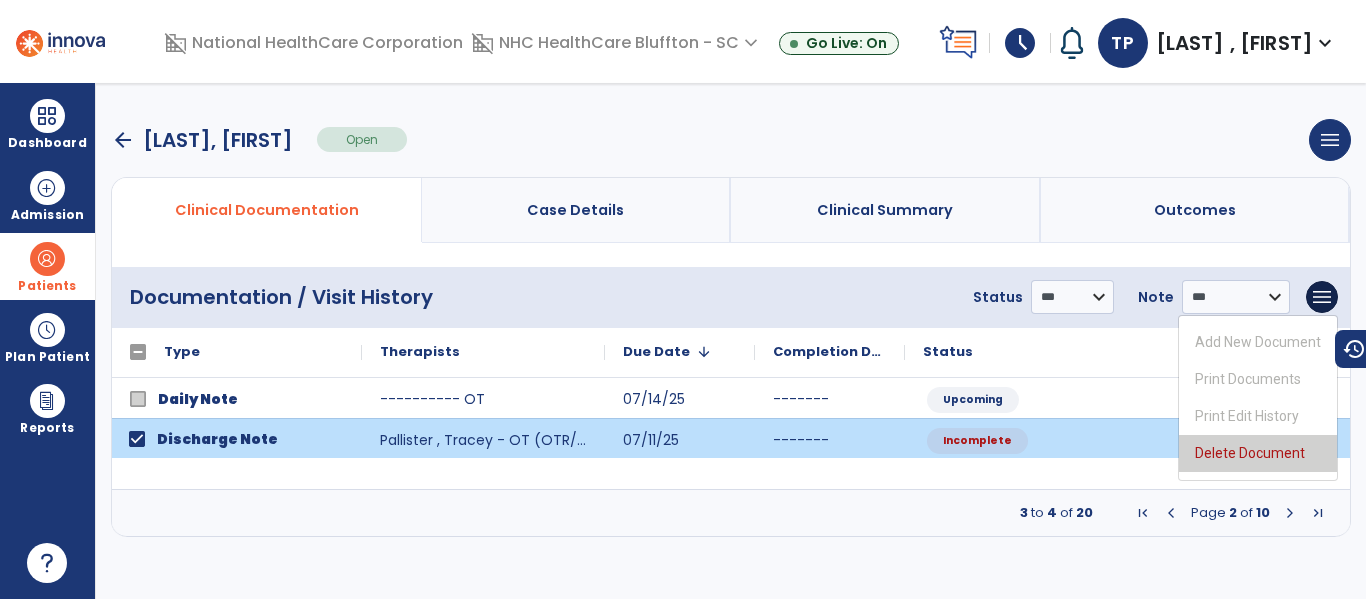 click on "Delete Document" at bounding box center (1258, 453) 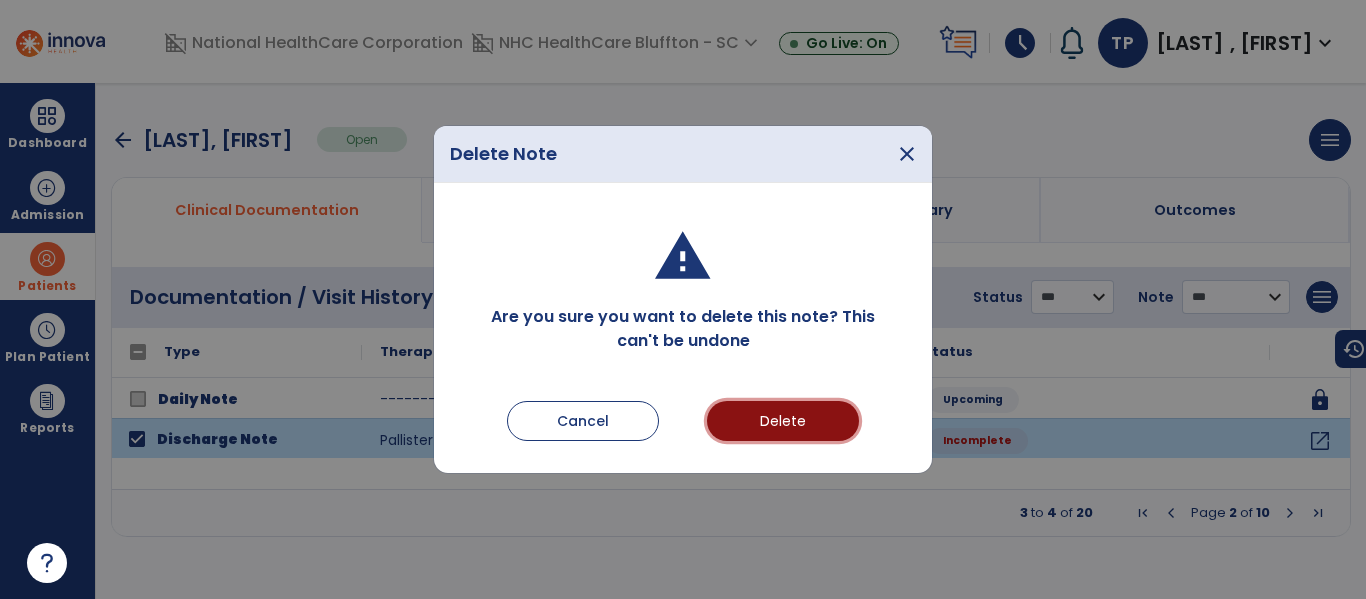 click on "Delete" at bounding box center [783, 421] 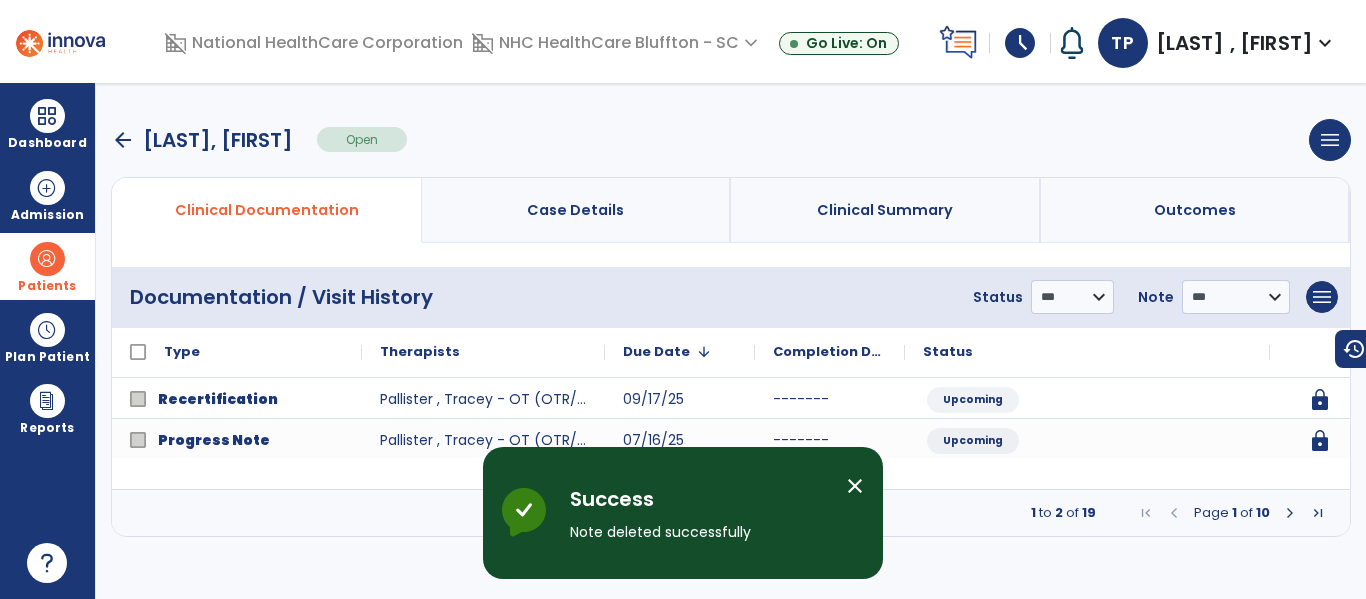 click on "close" at bounding box center [855, 486] 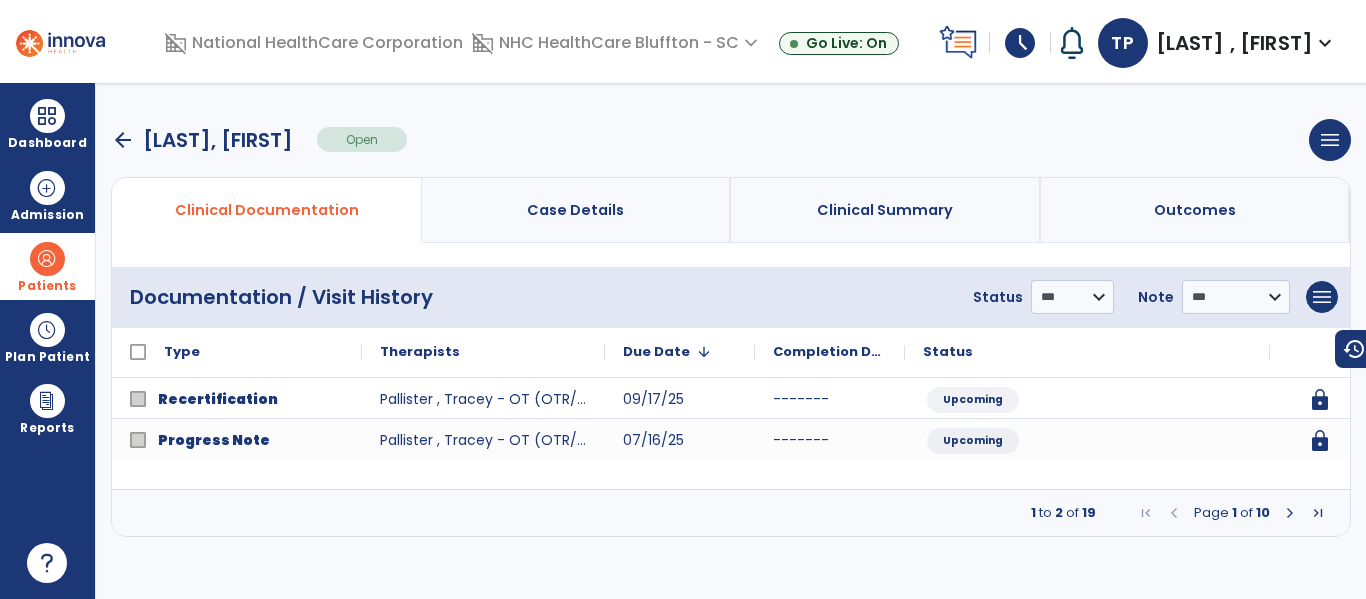 click at bounding box center [1290, 513] 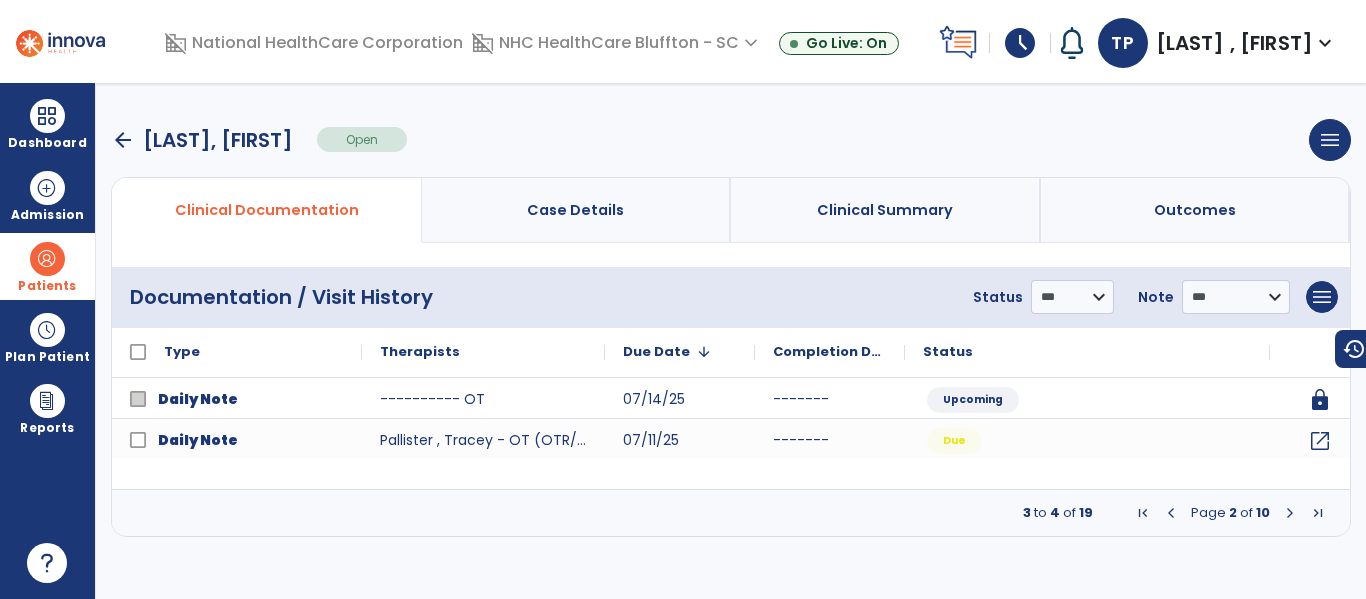 click at bounding box center [1290, 513] 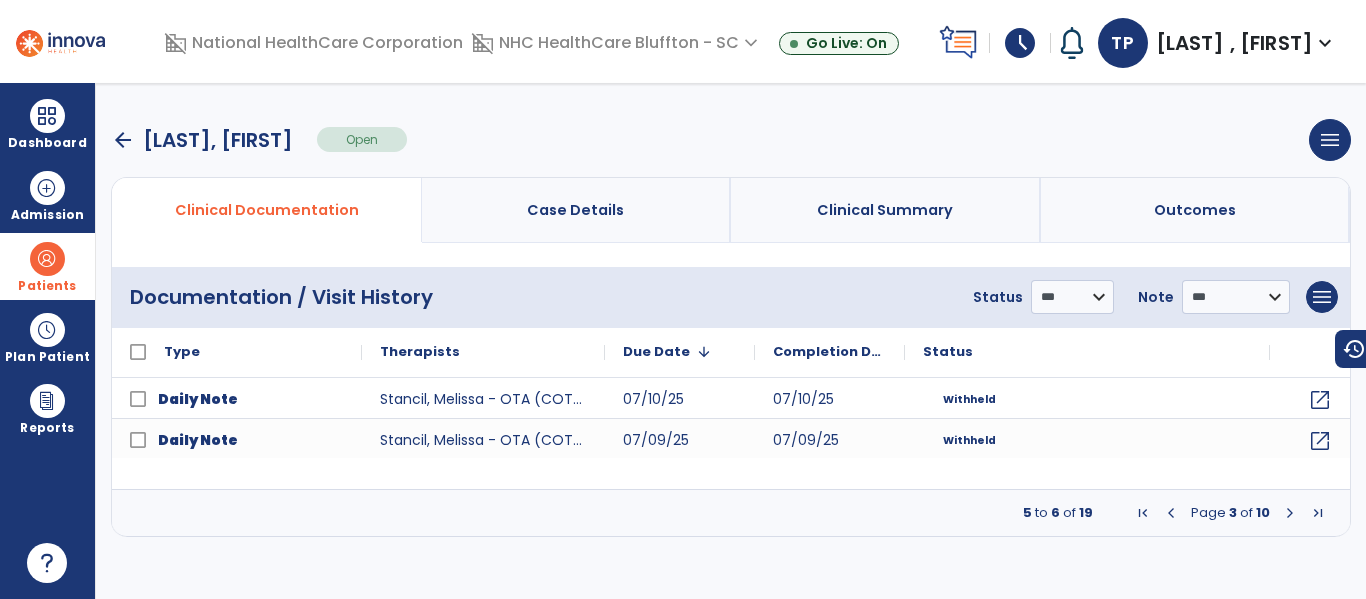 click at bounding box center (1290, 513) 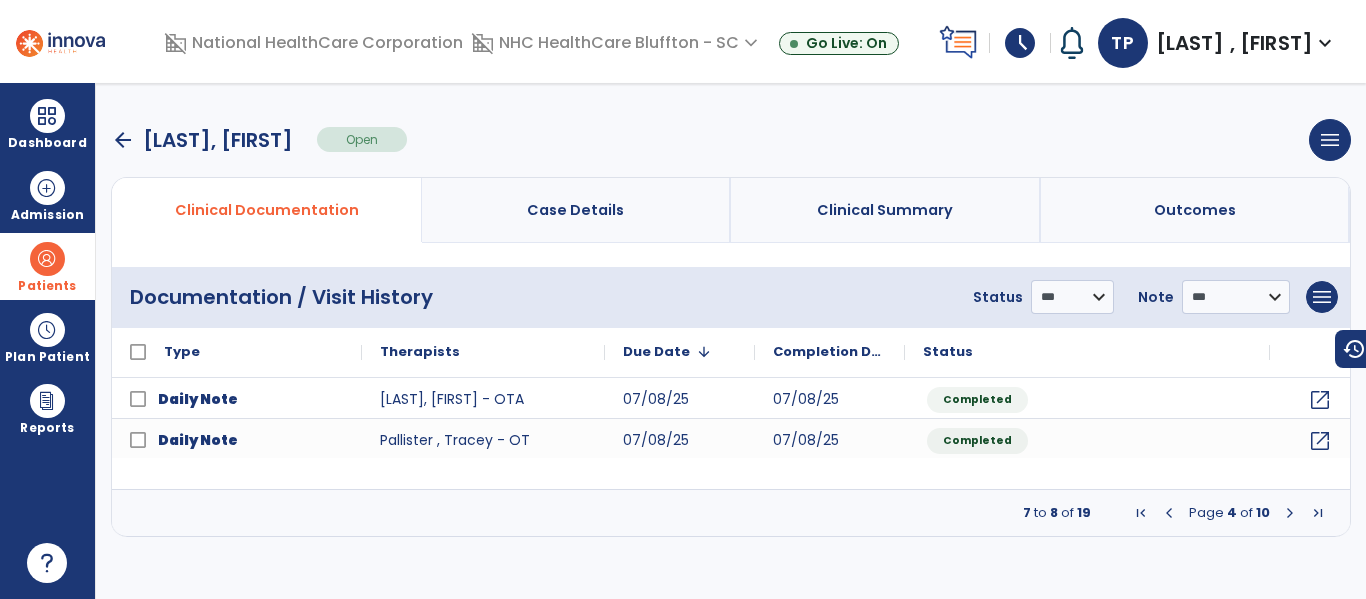 click at bounding box center (1169, 513) 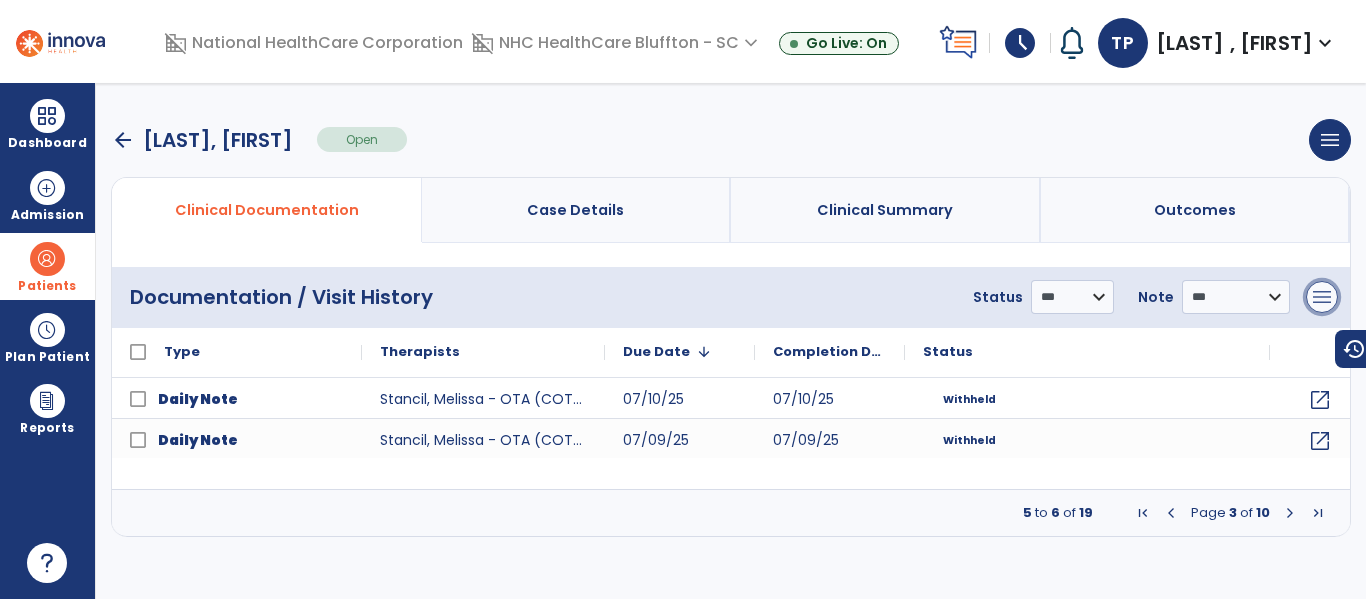 click on "menu" at bounding box center [1322, 297] 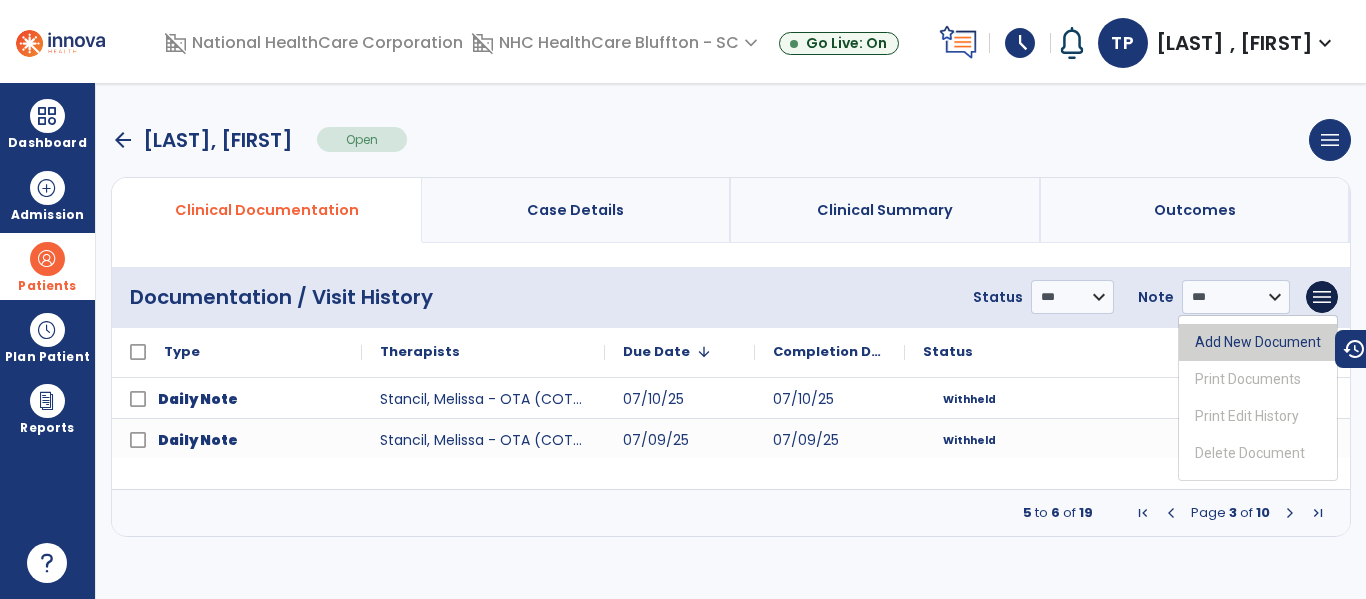 click on "Add New Document" at bounding box center [1258, 342] 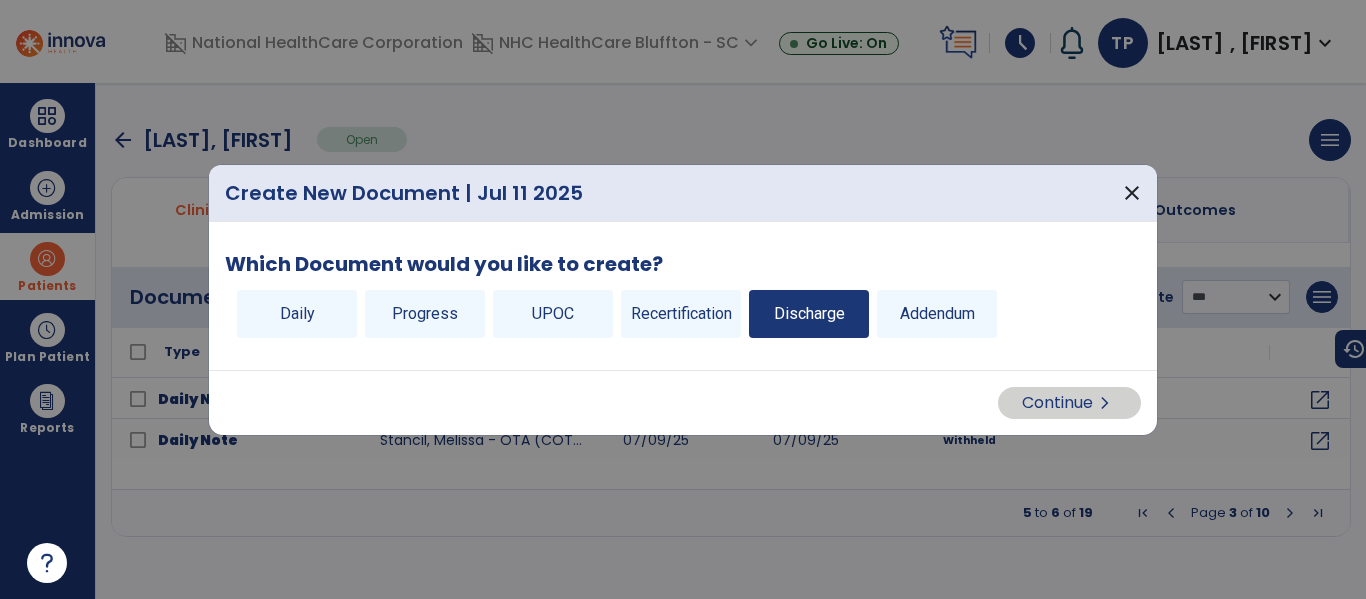 click on "Discharge" at bounding box center [809, 314] 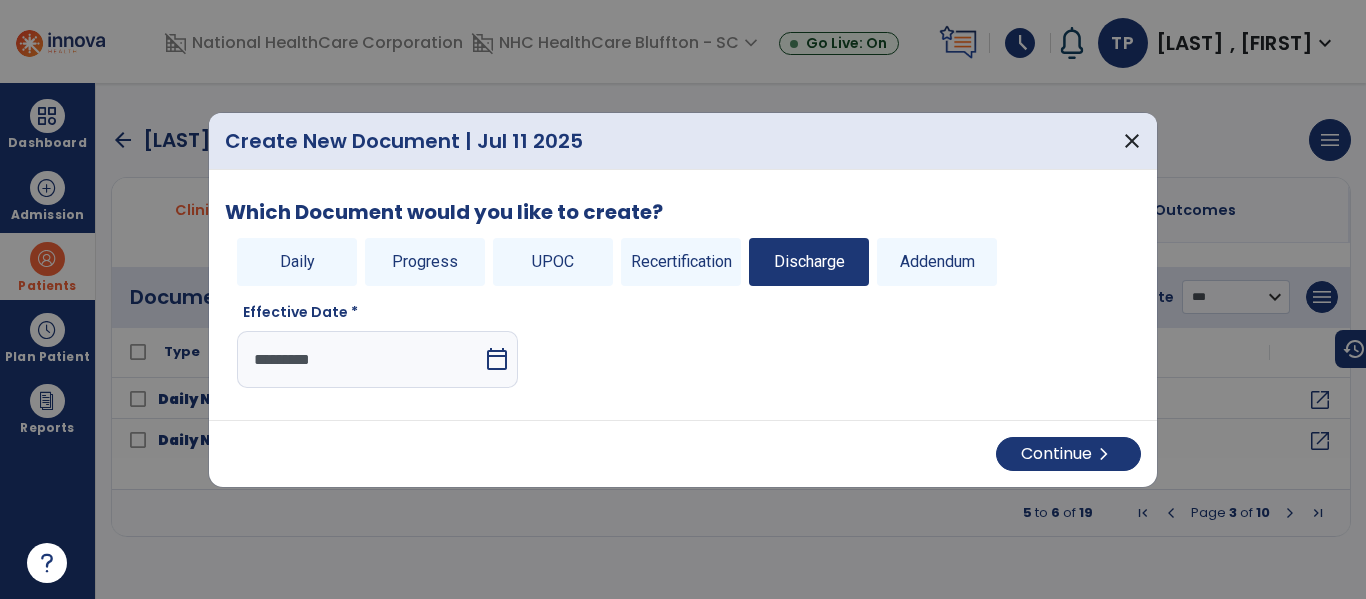 click on "calendar_today" at bounding box center [499, 359] 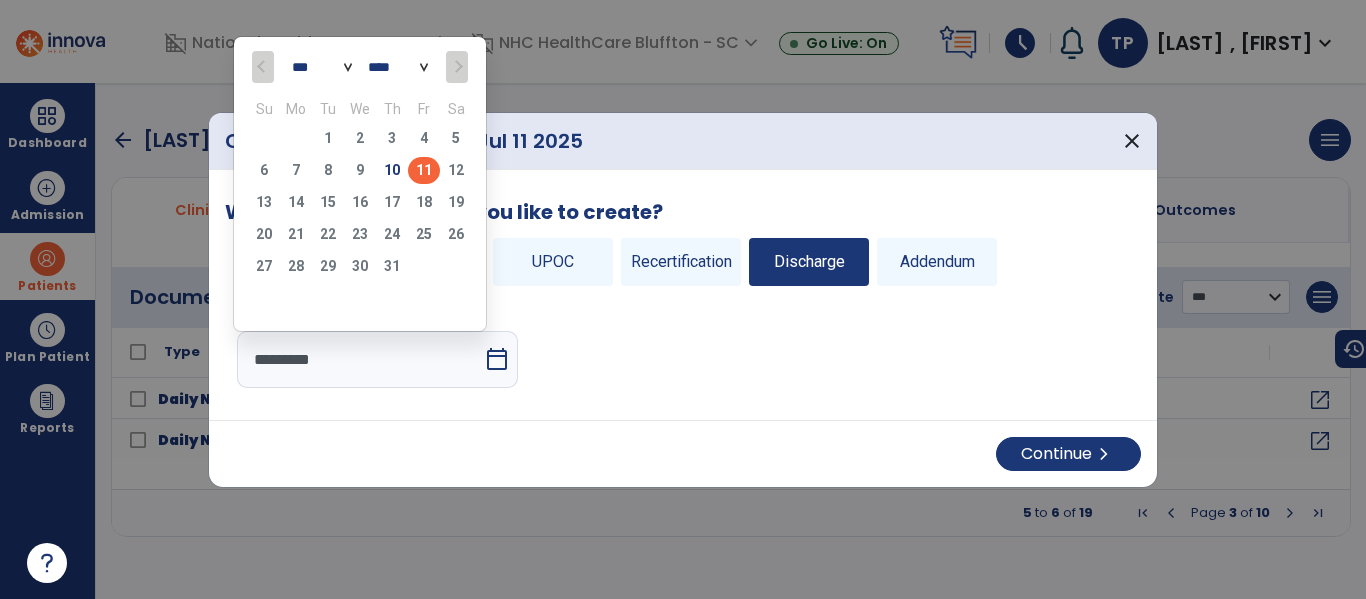 click on "6   7   8   9   10   11   12" 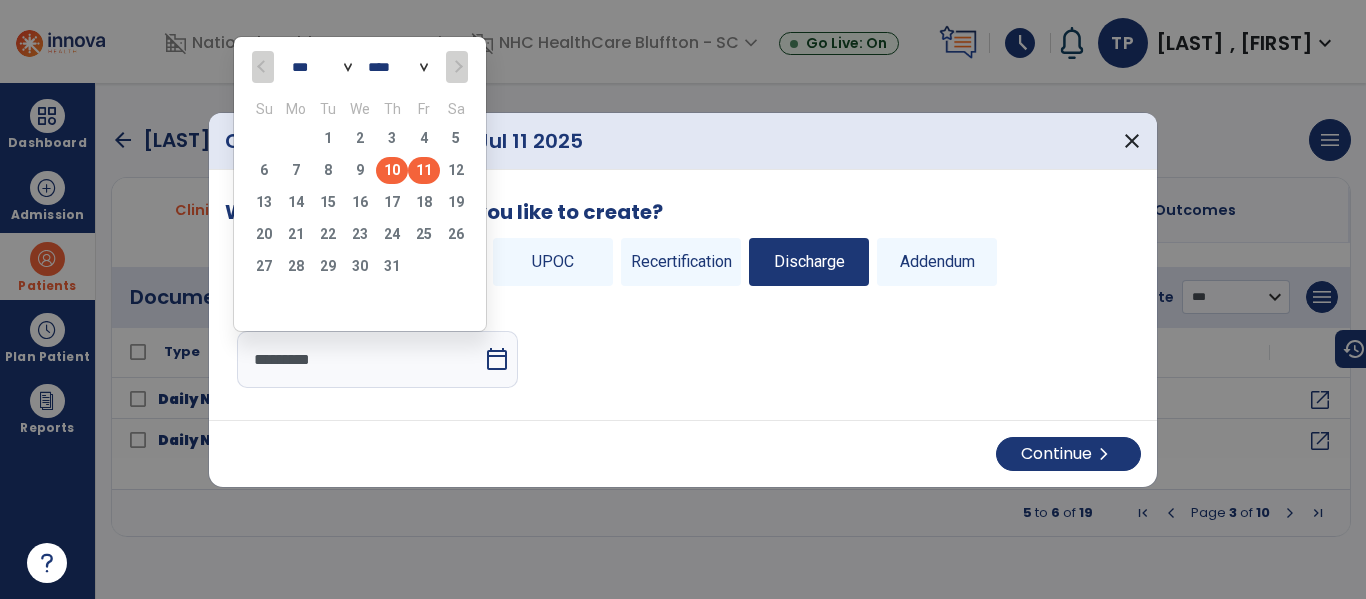 click on "10" 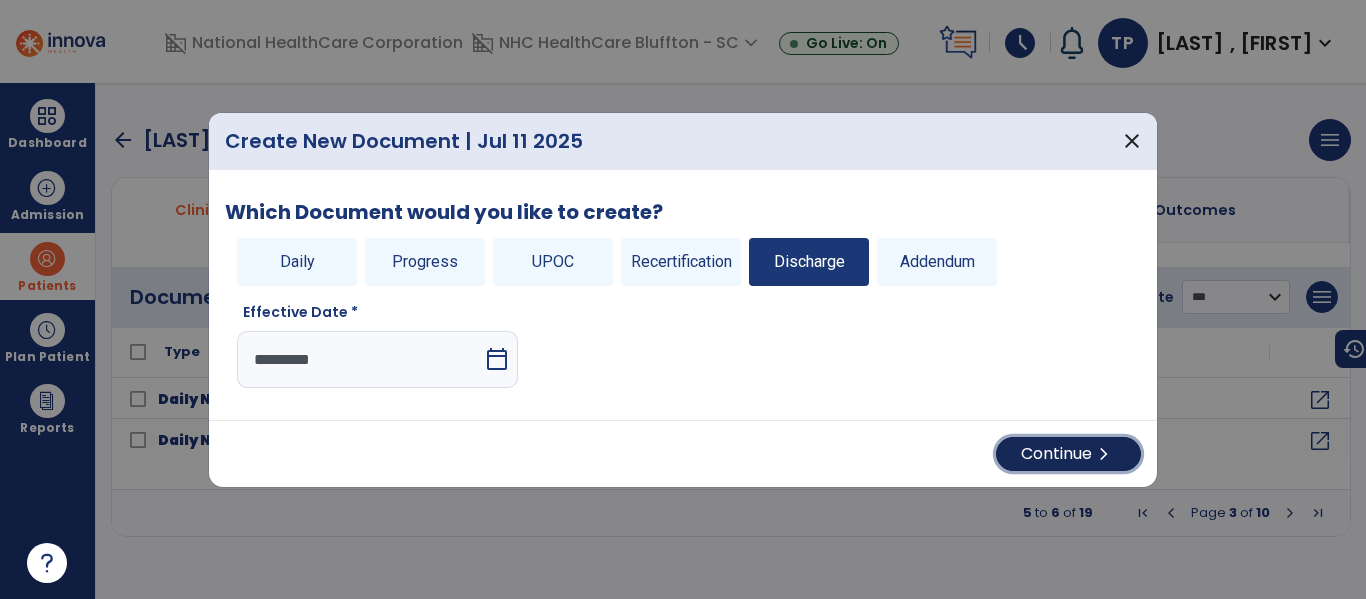 click on "Continue   chevron_right" at bounding box center [1068, 454] 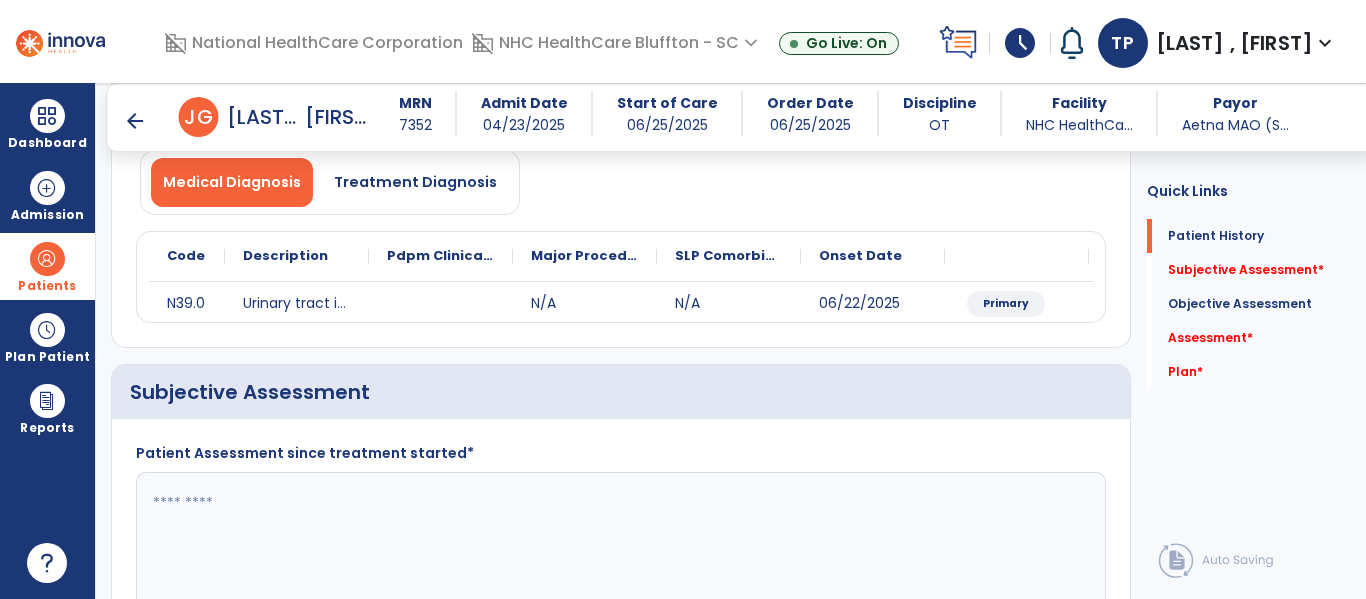 scroll, scrollTop: 300, scrollLeft: 0, axis: vertical 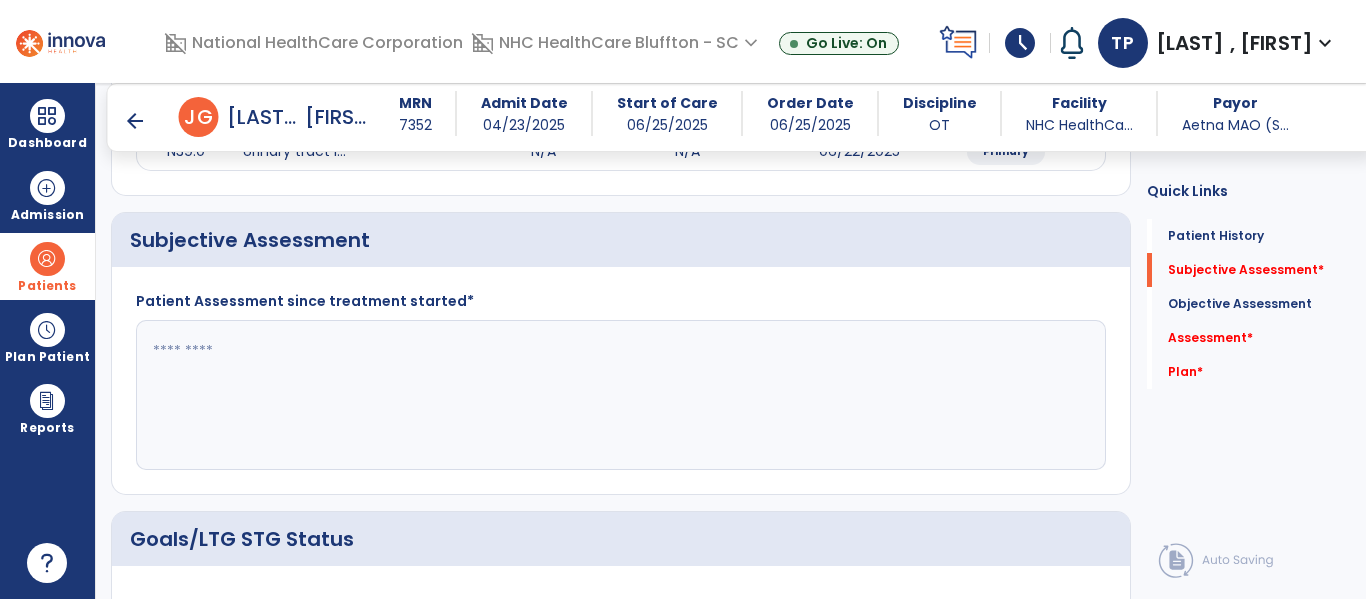 click 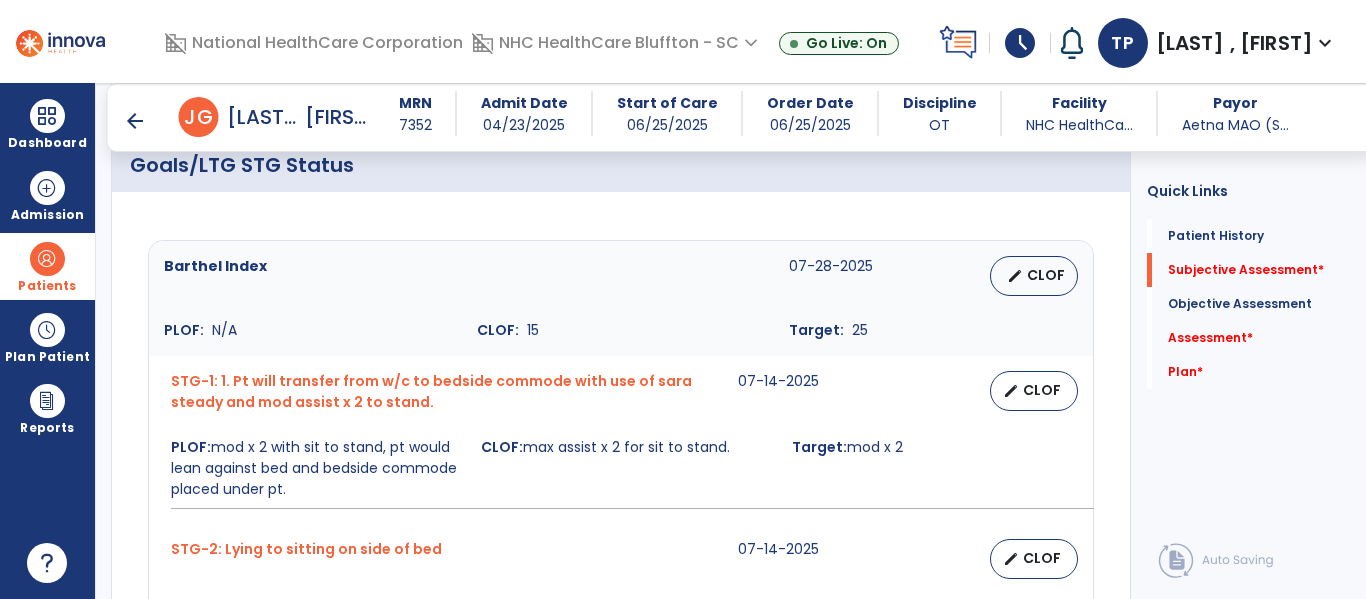 scroll, scrollTop: 700, scrollLeft: 0, axis: vertical 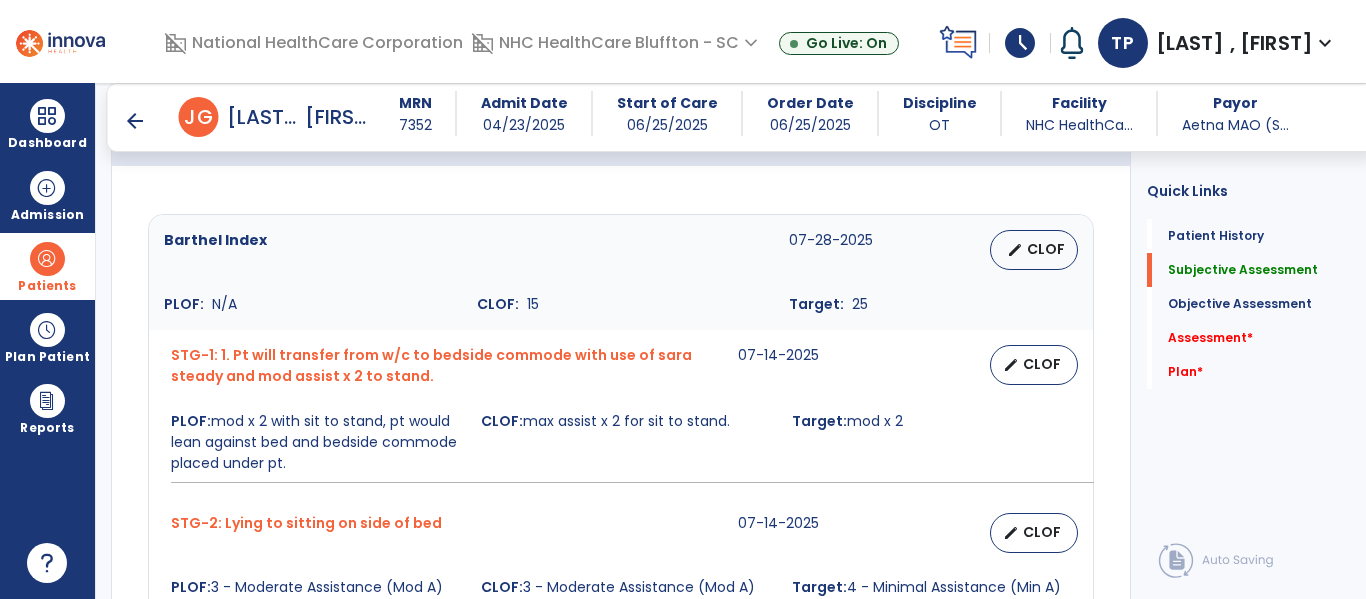 type on "**********" 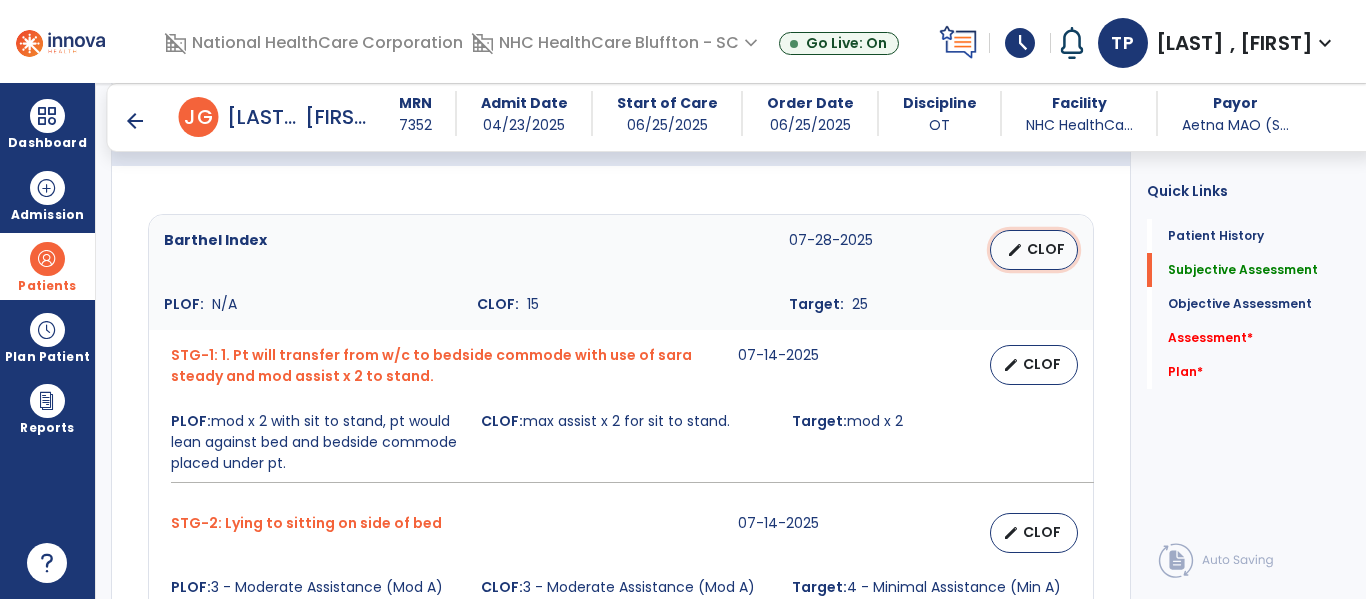 click on "CLOF" at bounding box center [1046, 249] 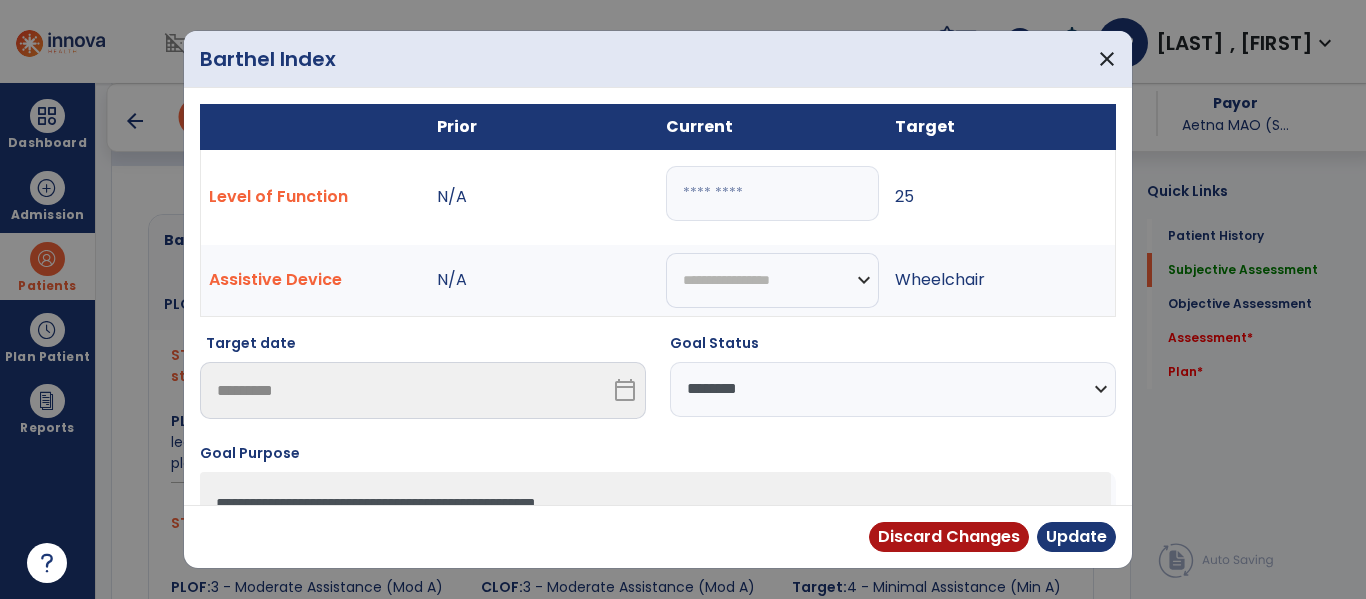 click on "**********" at bounding box center (893, 389) 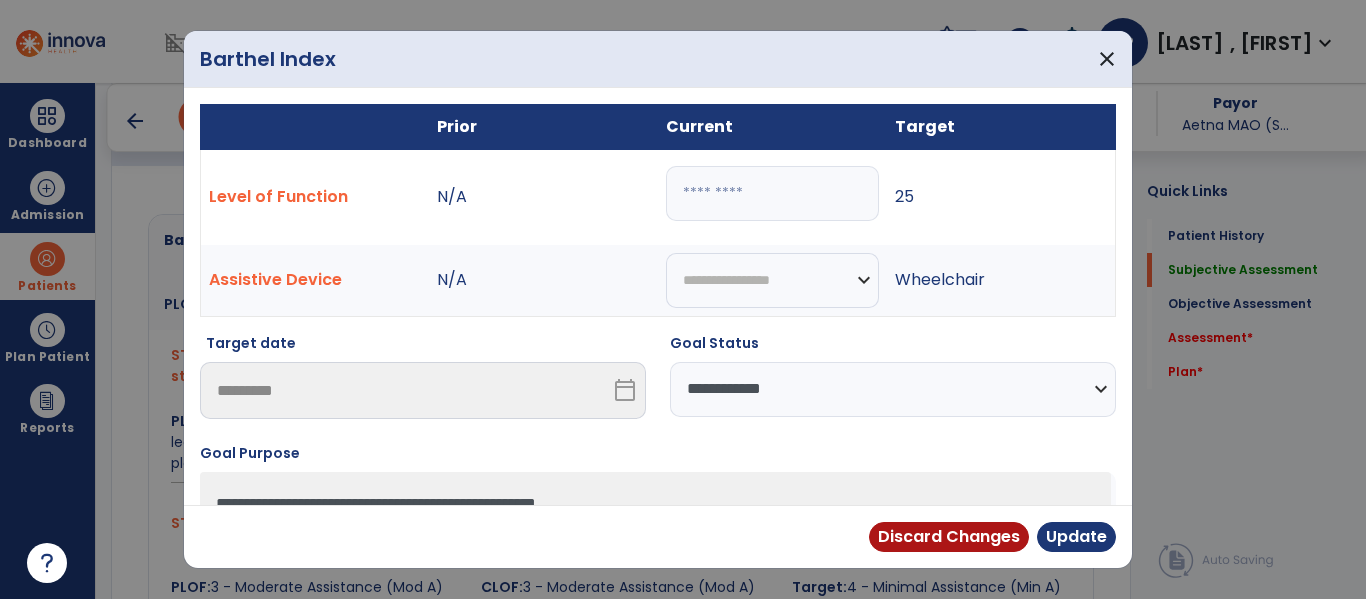 click on "**********" at bounding box center (893, 389) 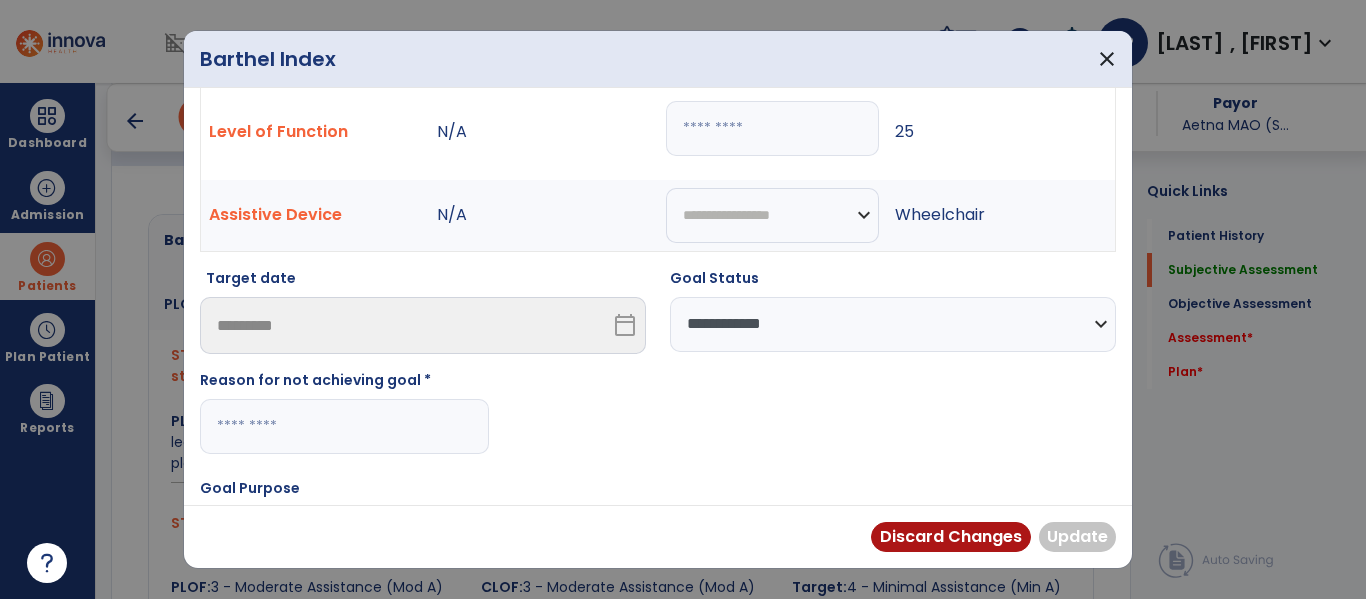 scroll, scrollTop: 100, scrollLeft: 0, axis: vertical 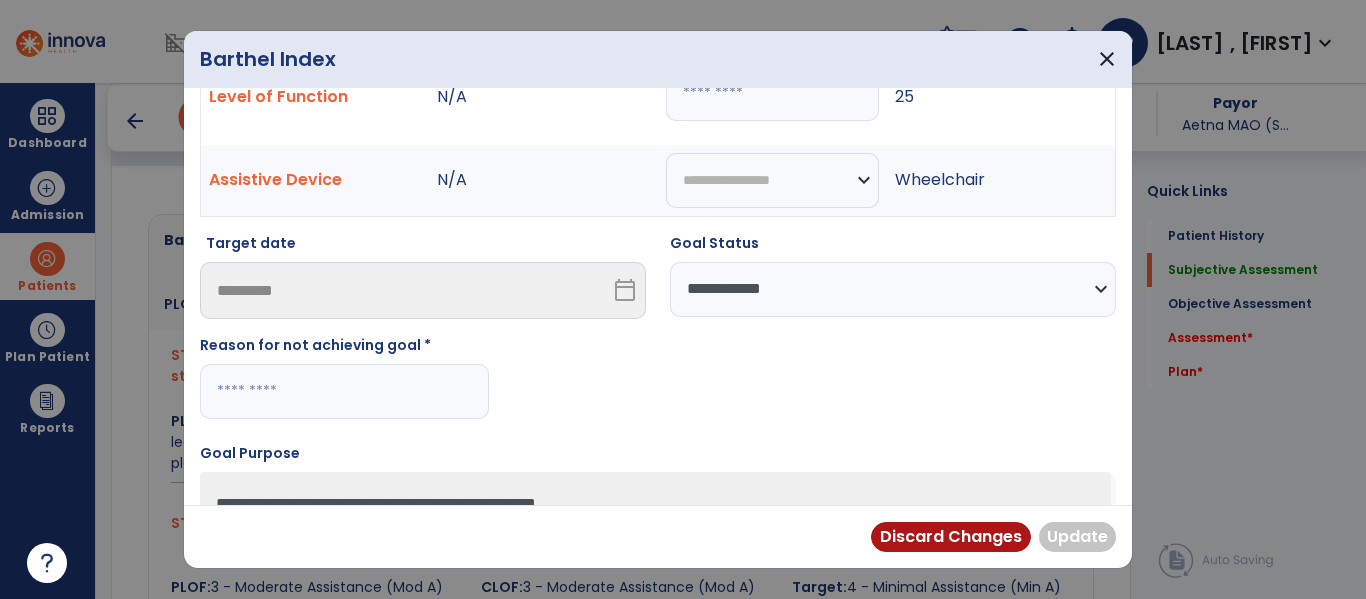 click at bounding box center [344, 391] 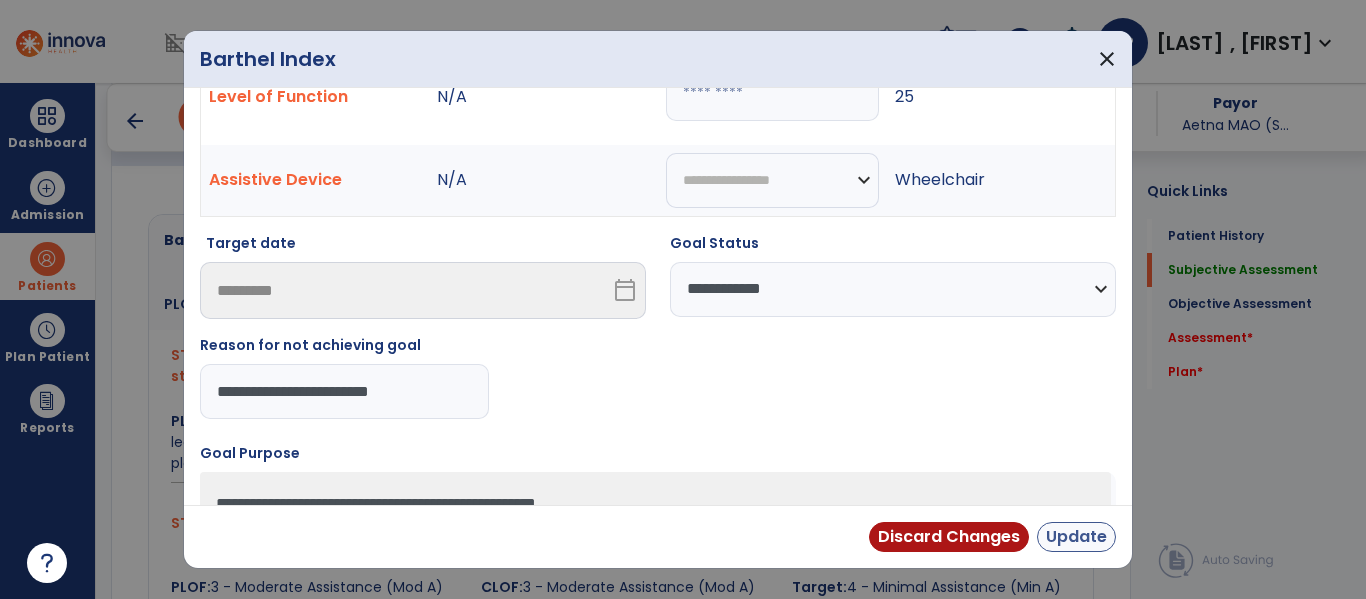 type on "**********" 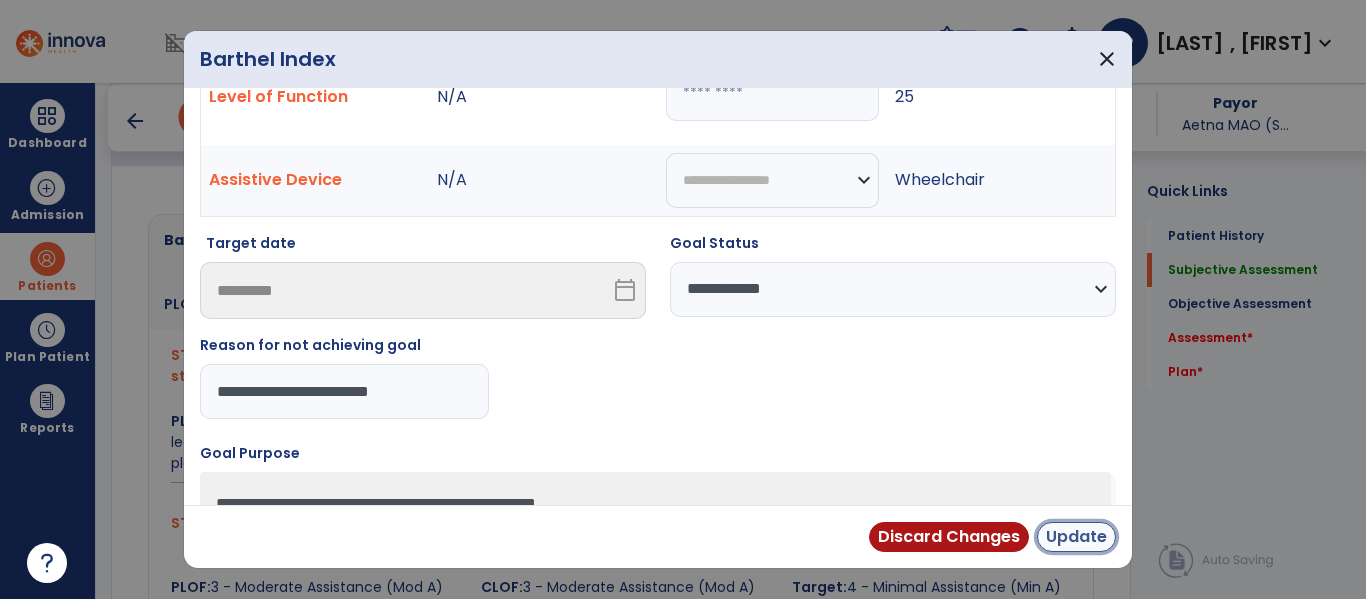 click on "Update" at bounding box center [1076, 537] 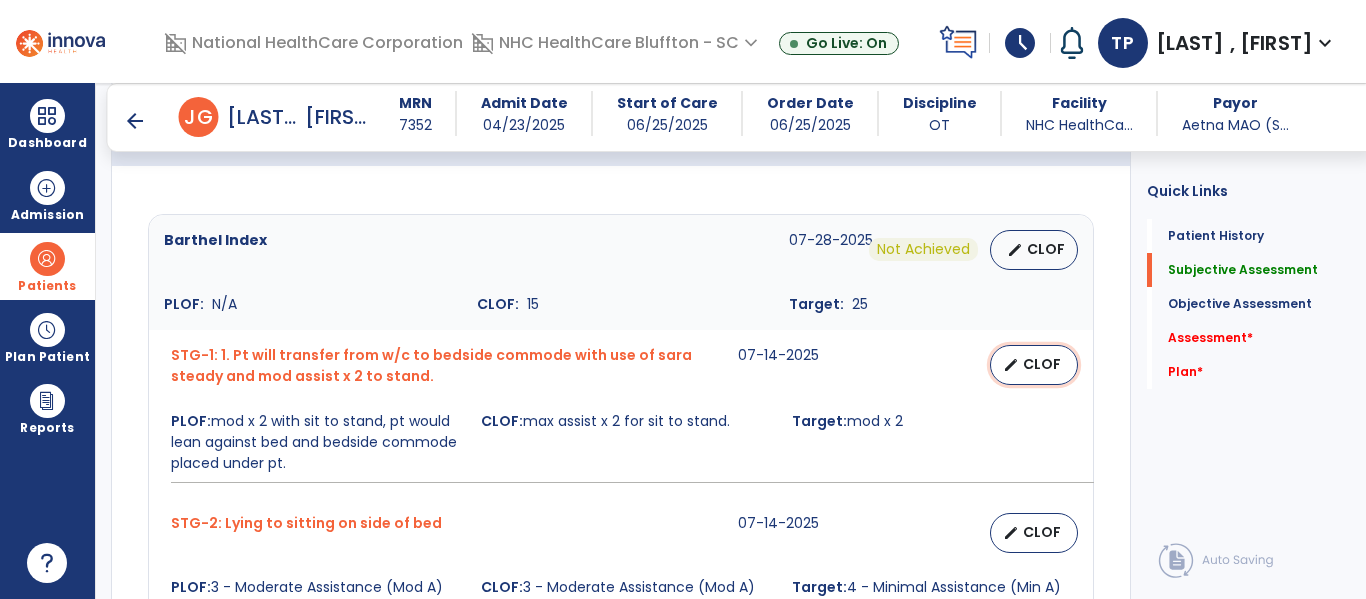 click on "CLOF" at bounding box center (1042, 364) 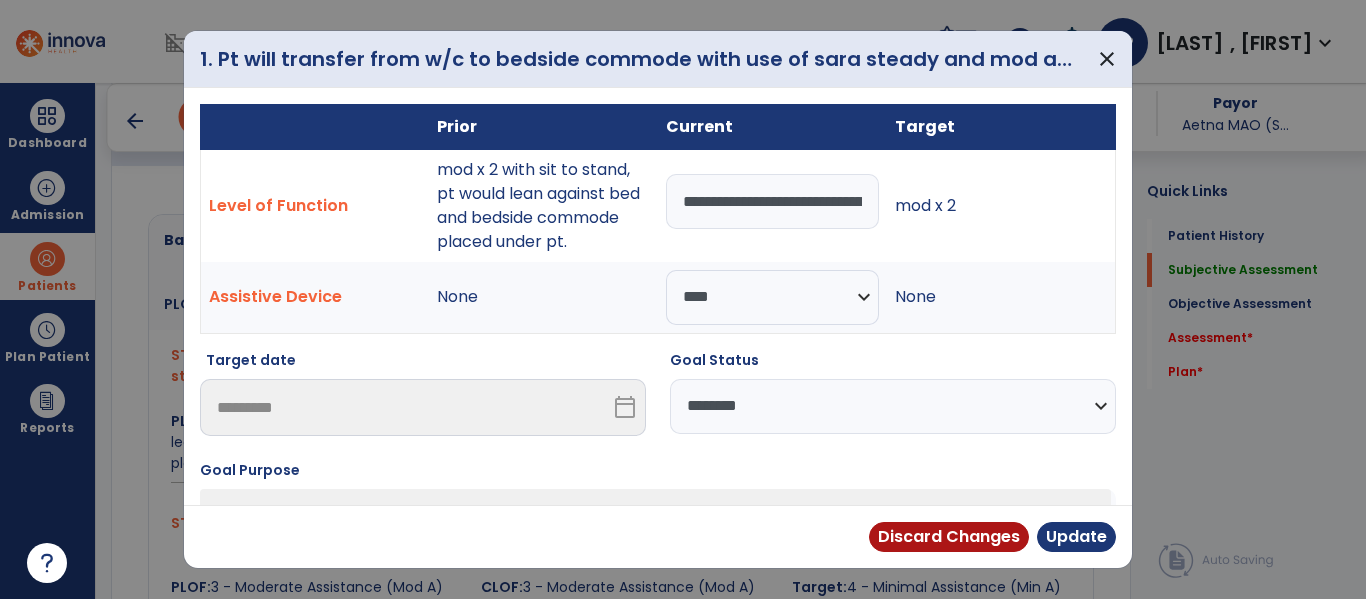 drag, startPoint x: 848, startPoint y: 404, endPoint x: 828, endPoint y: 429, distance: 32.01562 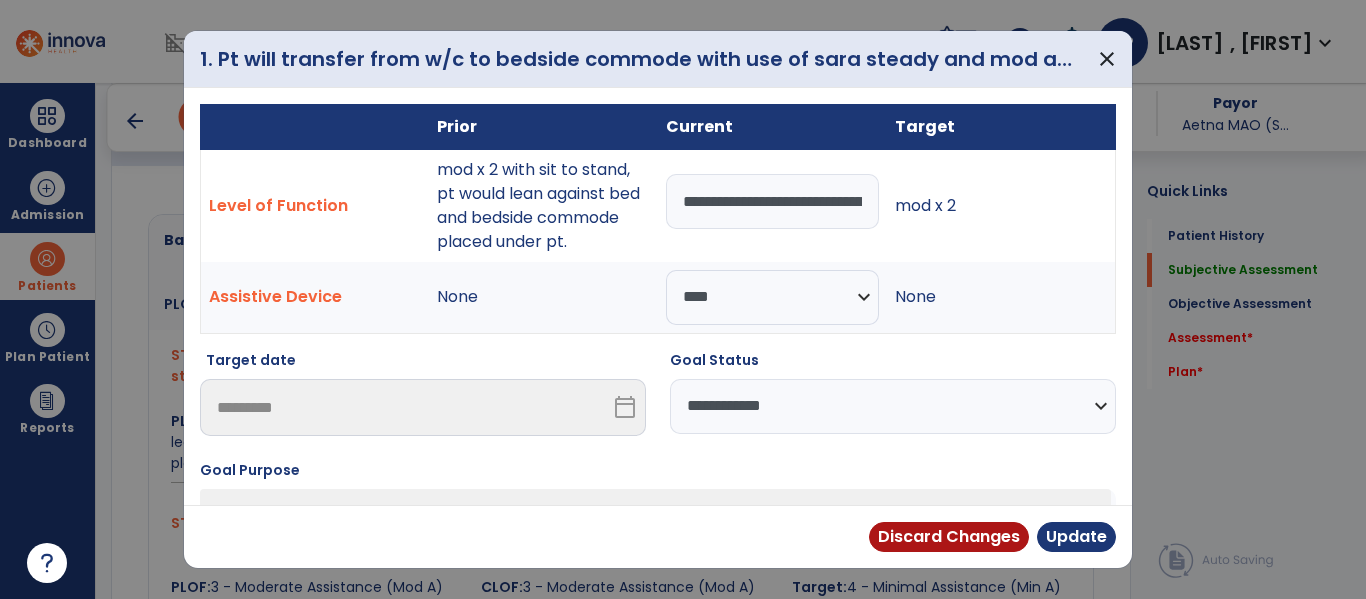 click on "**********" at bounding box center [893, 406] 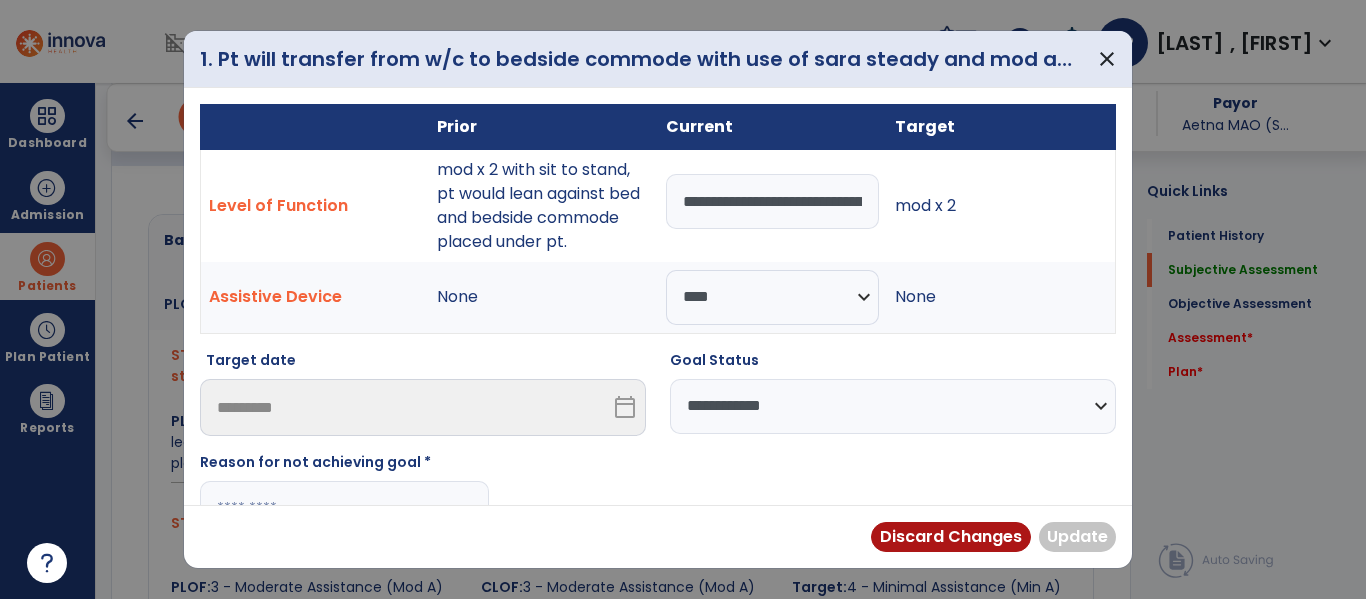 click at bounding box center [344, 508] 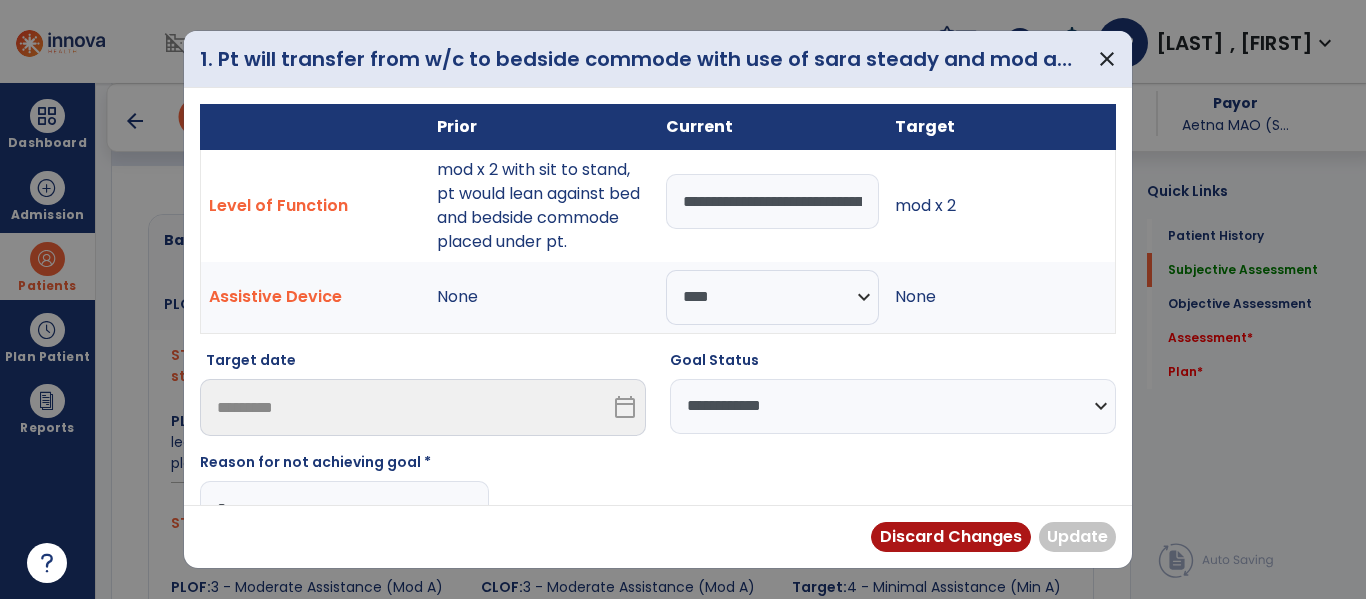 scroll, scrollTop: 15, scrollLeft: 0, axis: vertical 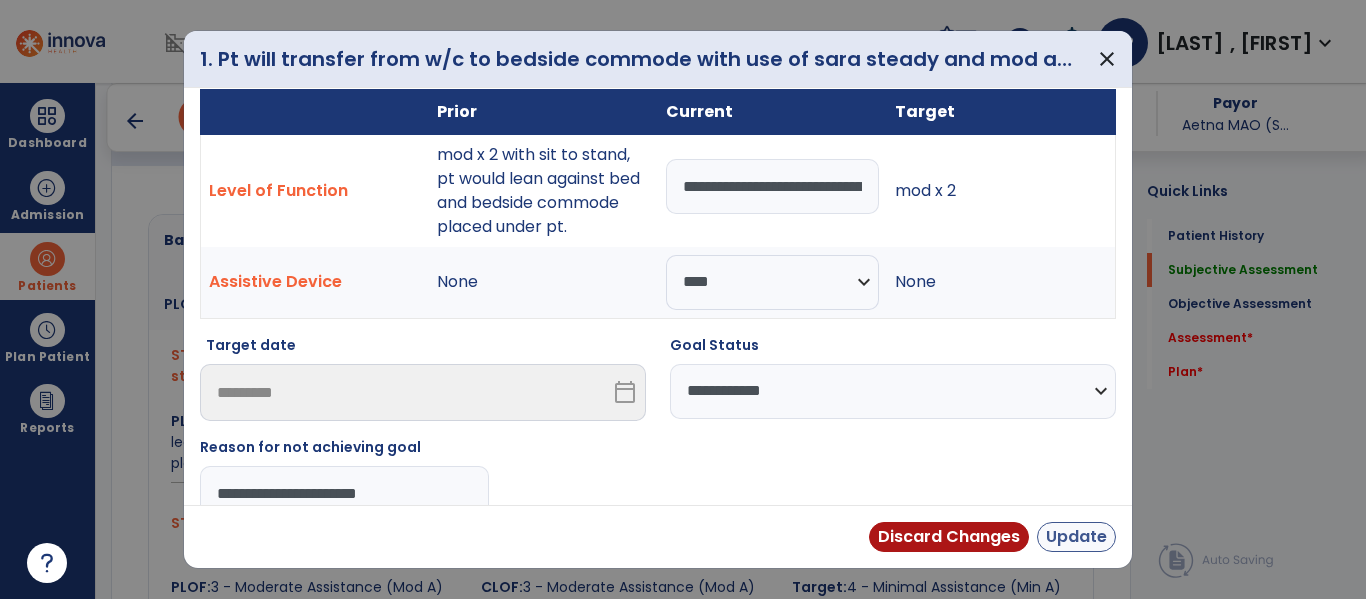type on "**********" 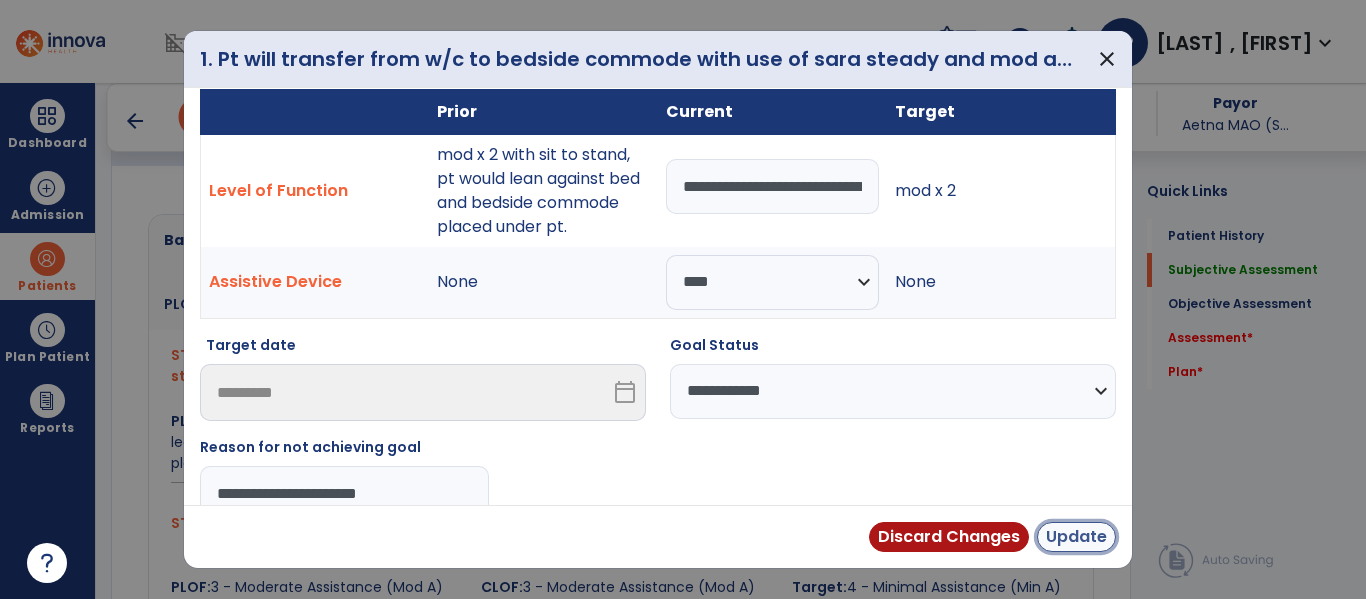 click on "Update" at bounding box center [1076, 537] 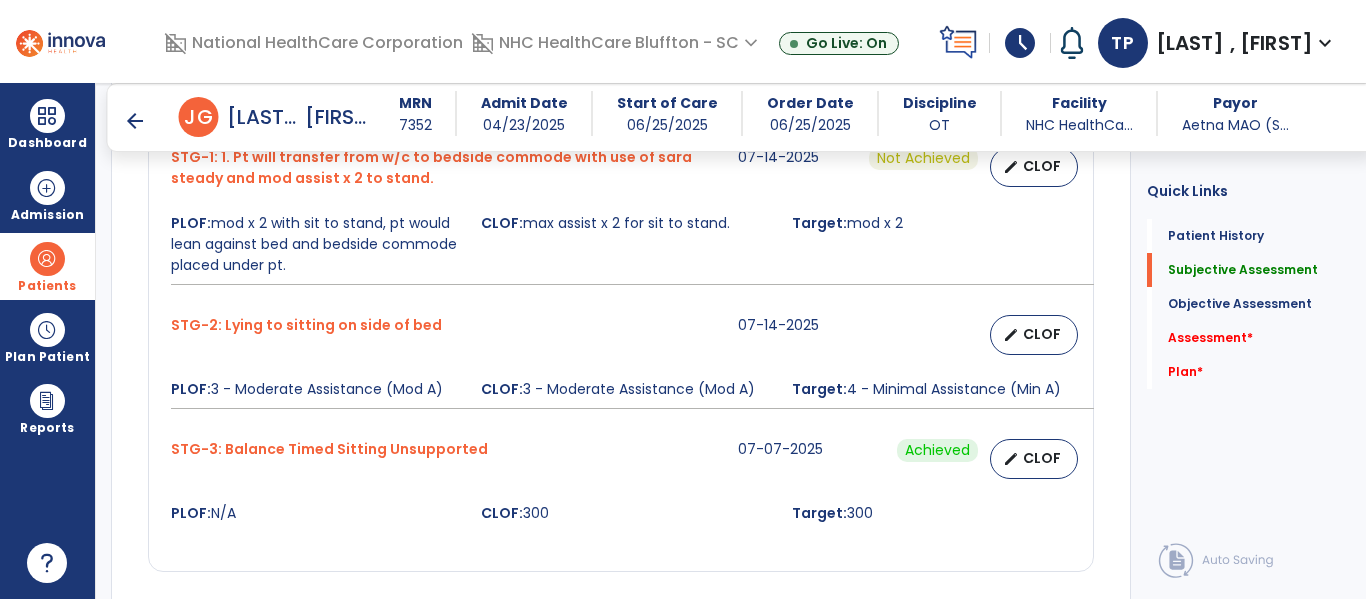 scroll, scrollTop: 900, scrollLeft: 0, axis: vertical 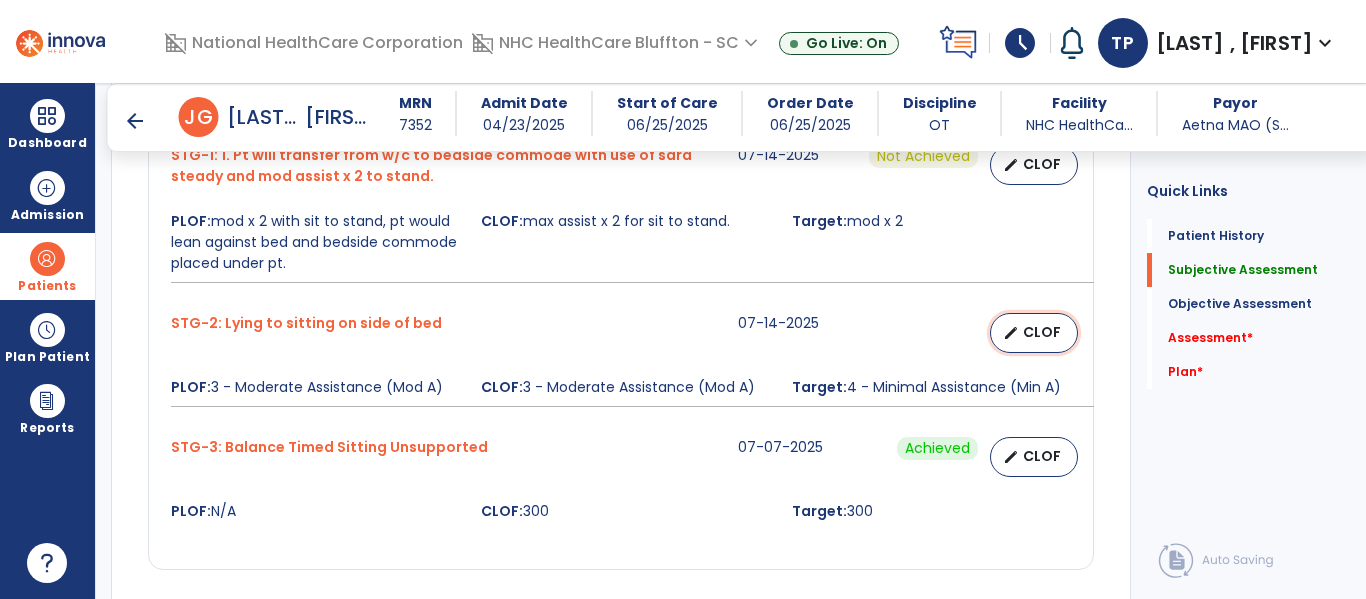 click on "edit   CLOF" at bounding box center (1034, 333) 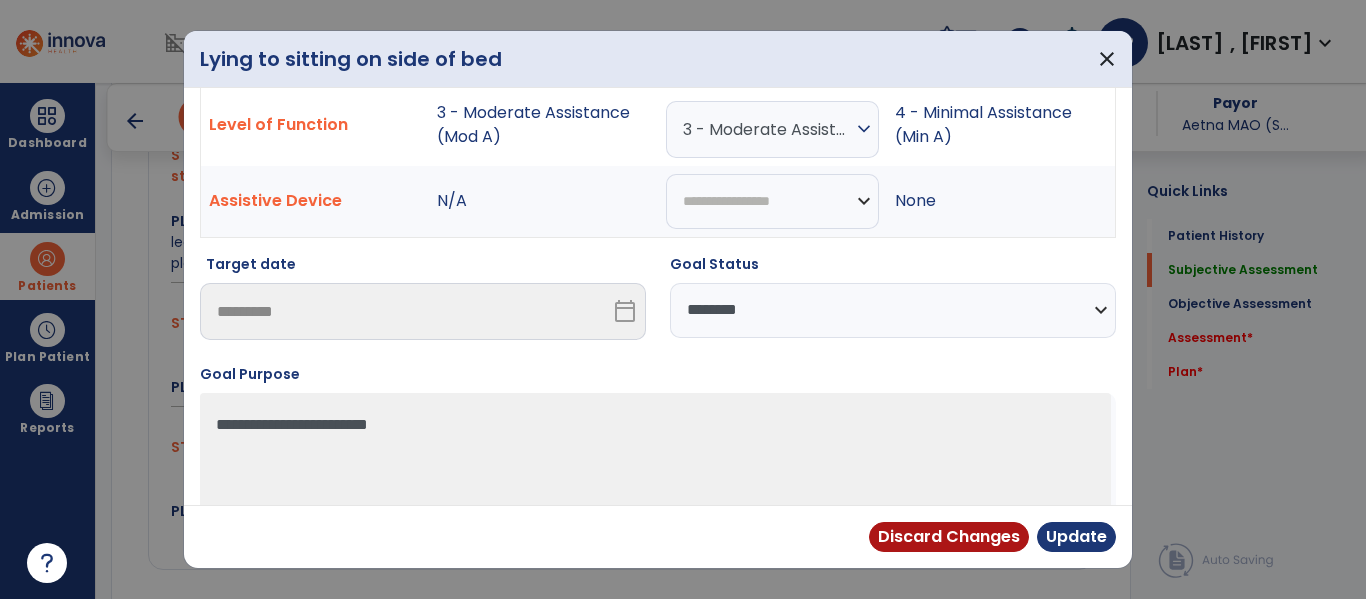 scroll, scrollTop: 100, scrollLeft: 0, axis: vertical 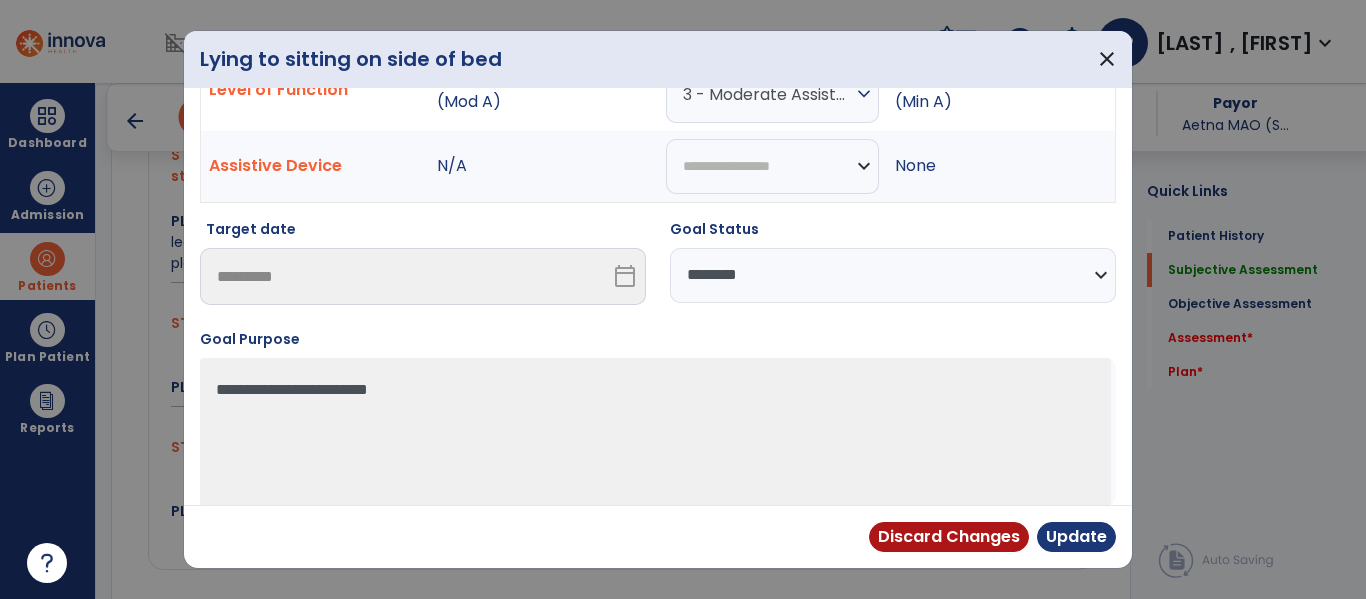click on "**********" at bounding box center (893, 275) 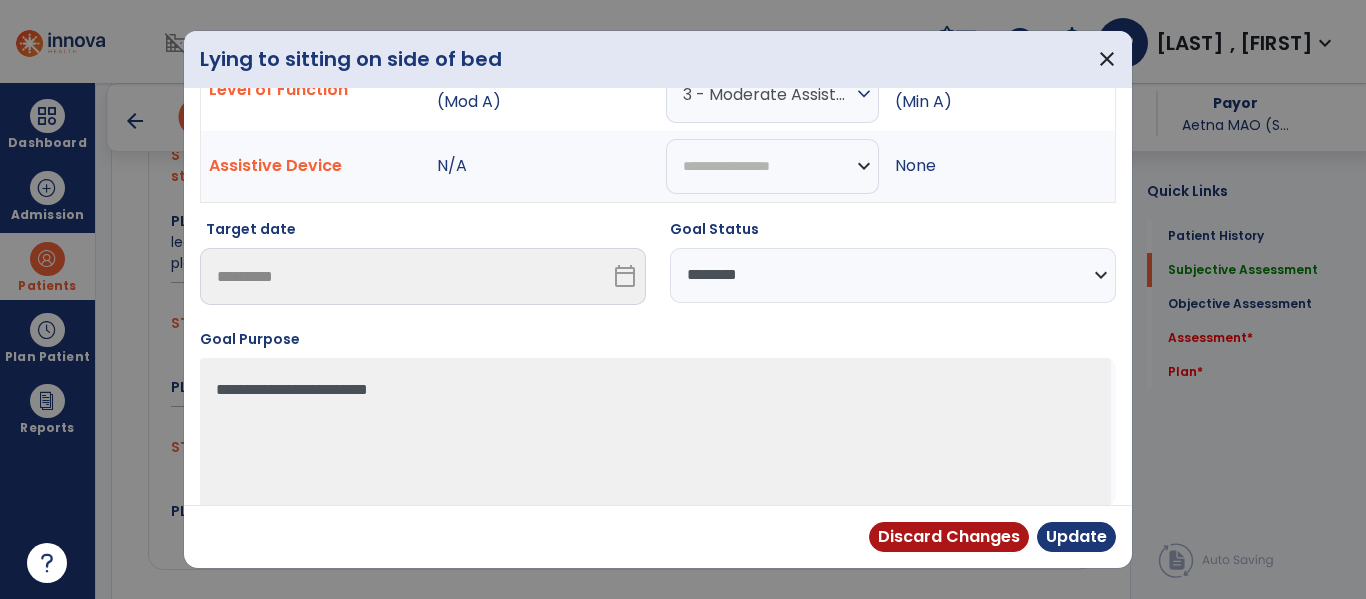 select on "**********" 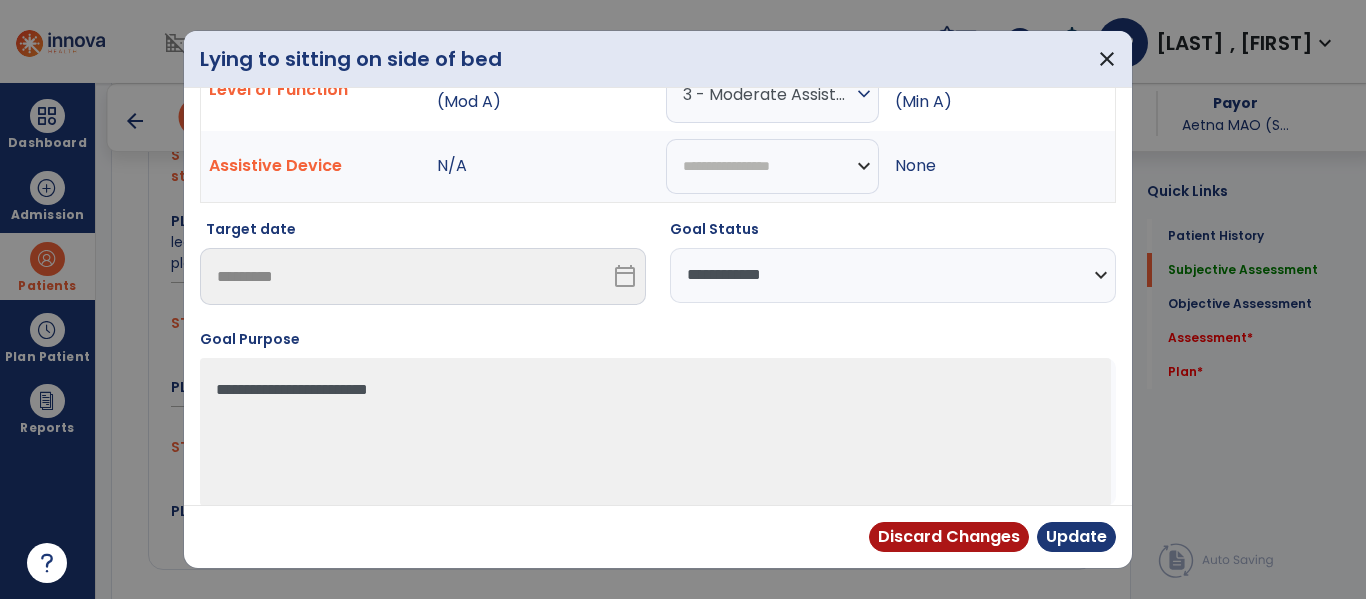 click on "**********" at bounding box center (893, 275) 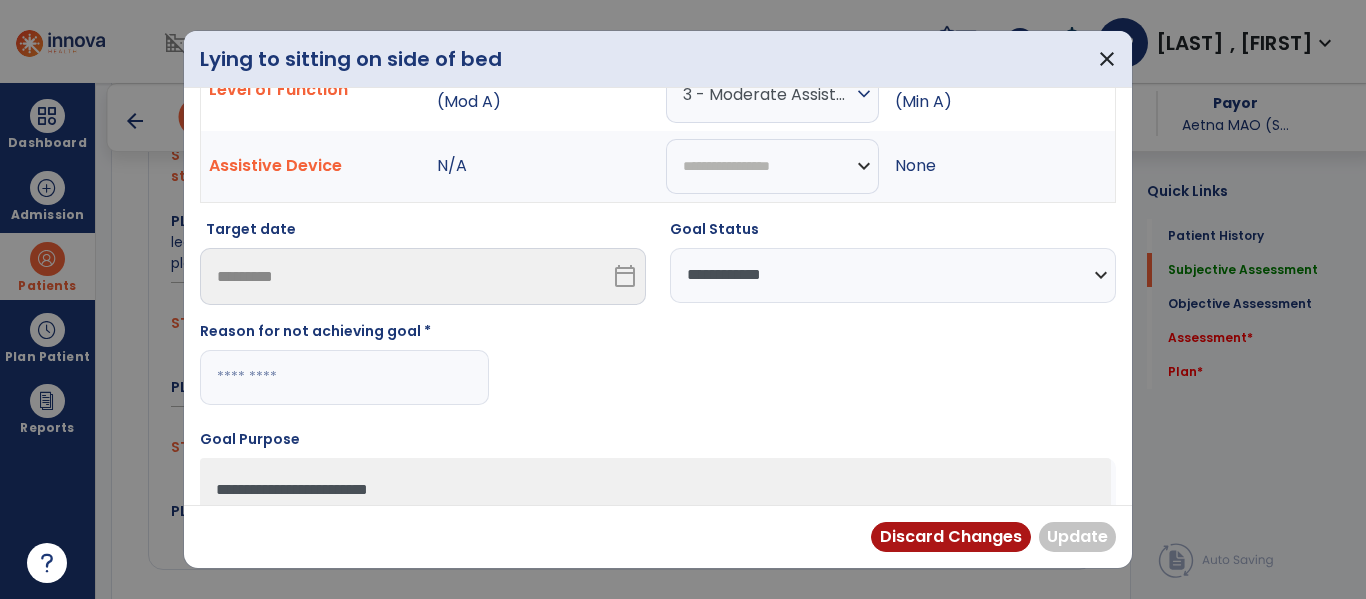 click at bounding box center [344, 377] 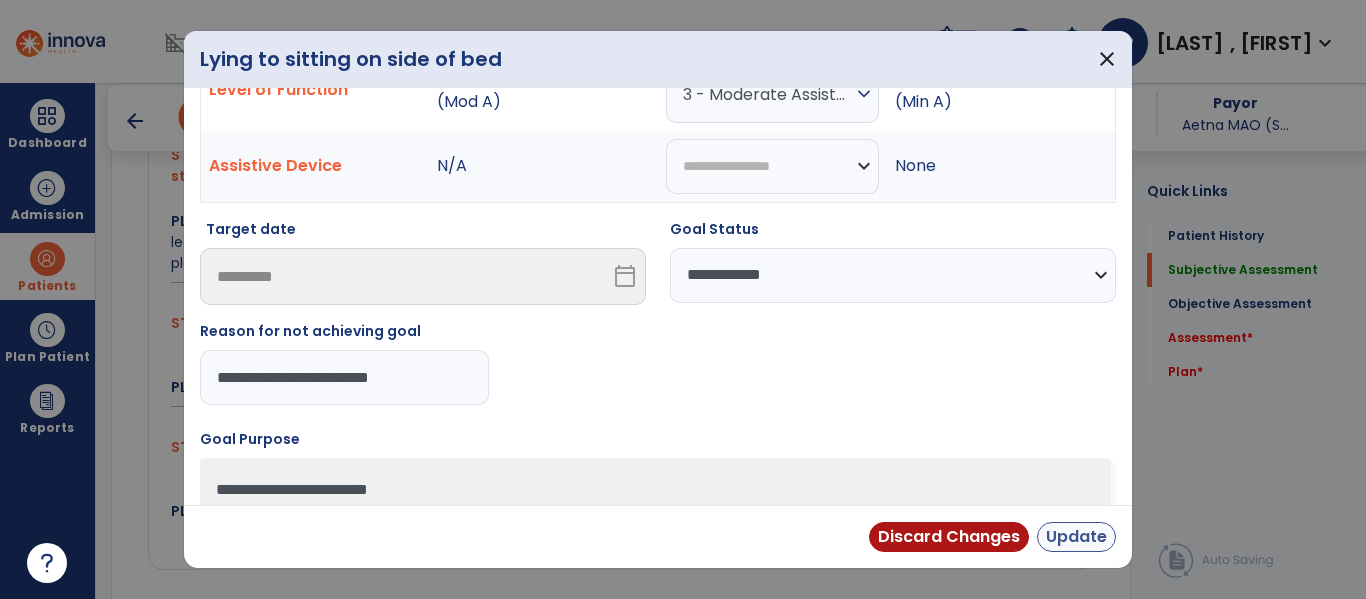 type on "**********" 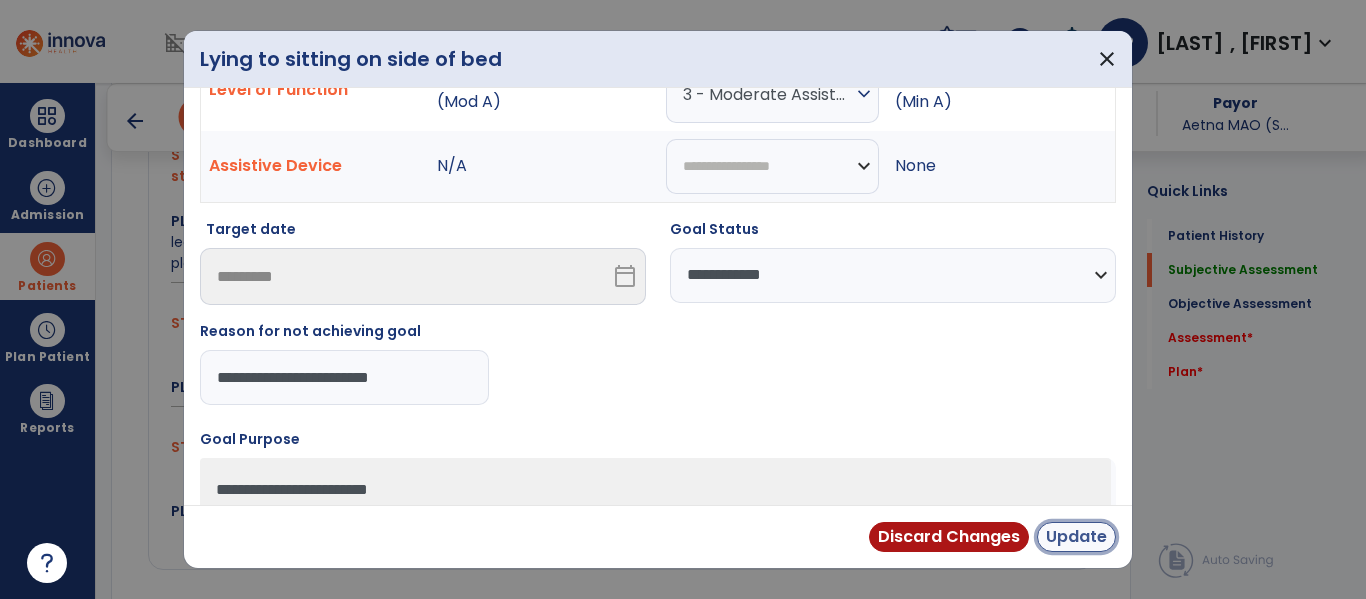 click on "Update" at bounding box center [1076, 537] 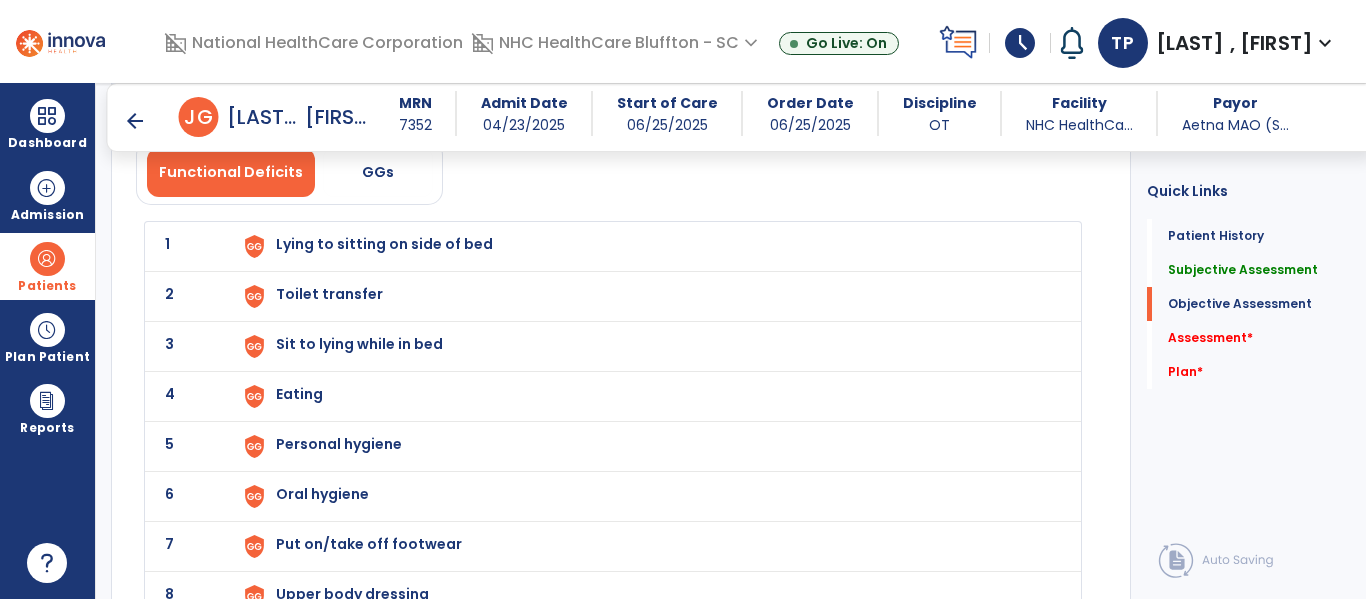 scroll, scrollTop: 1500, scrollLeft: 0, axis: vertical 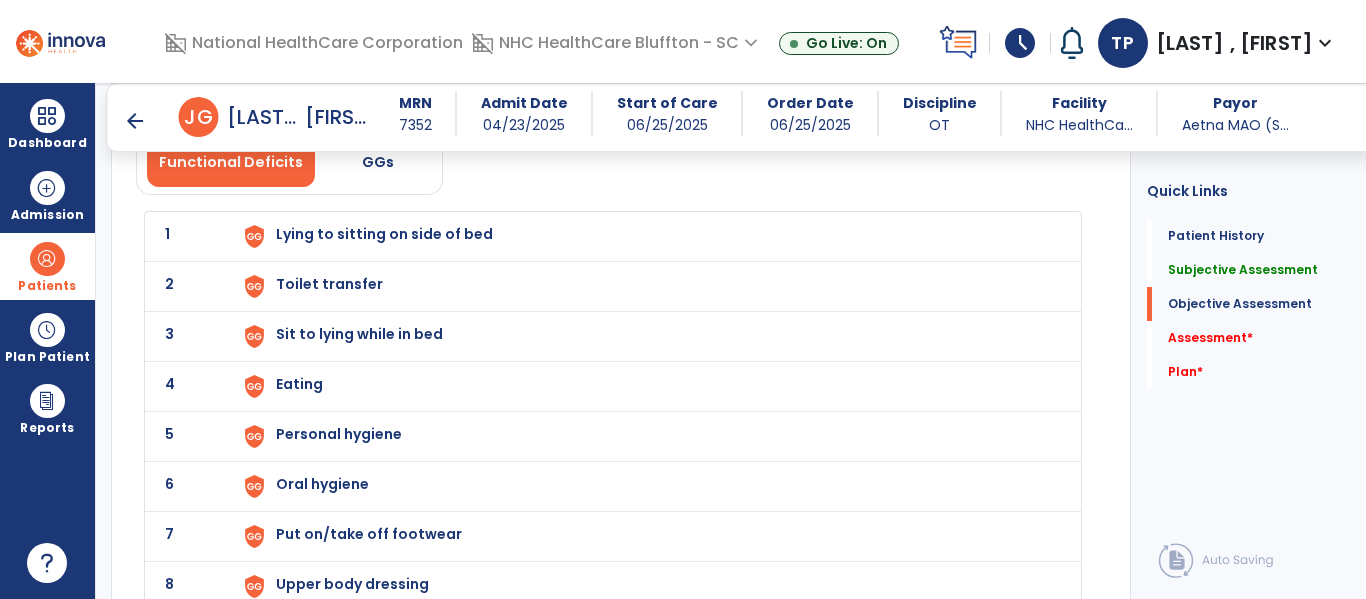 click on "Lying to sitting on side of bed" at bounding box center [384, 234] 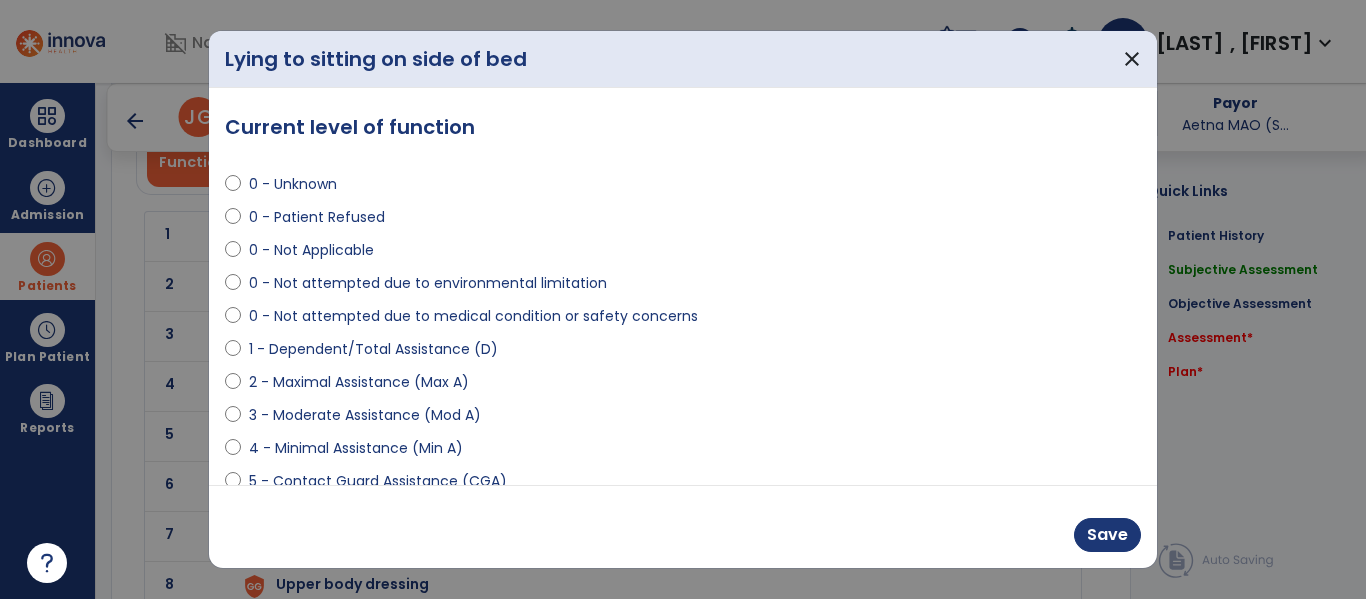 select on "**********" 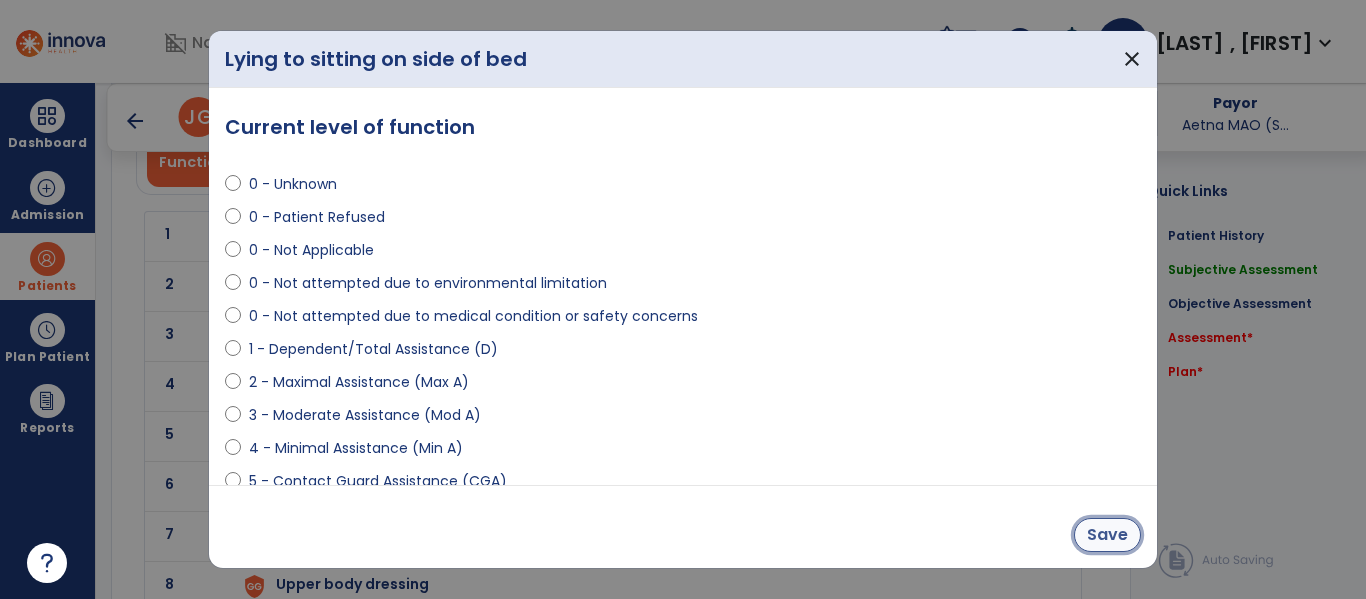 click on "Save" at bounding box center [1107, 535] 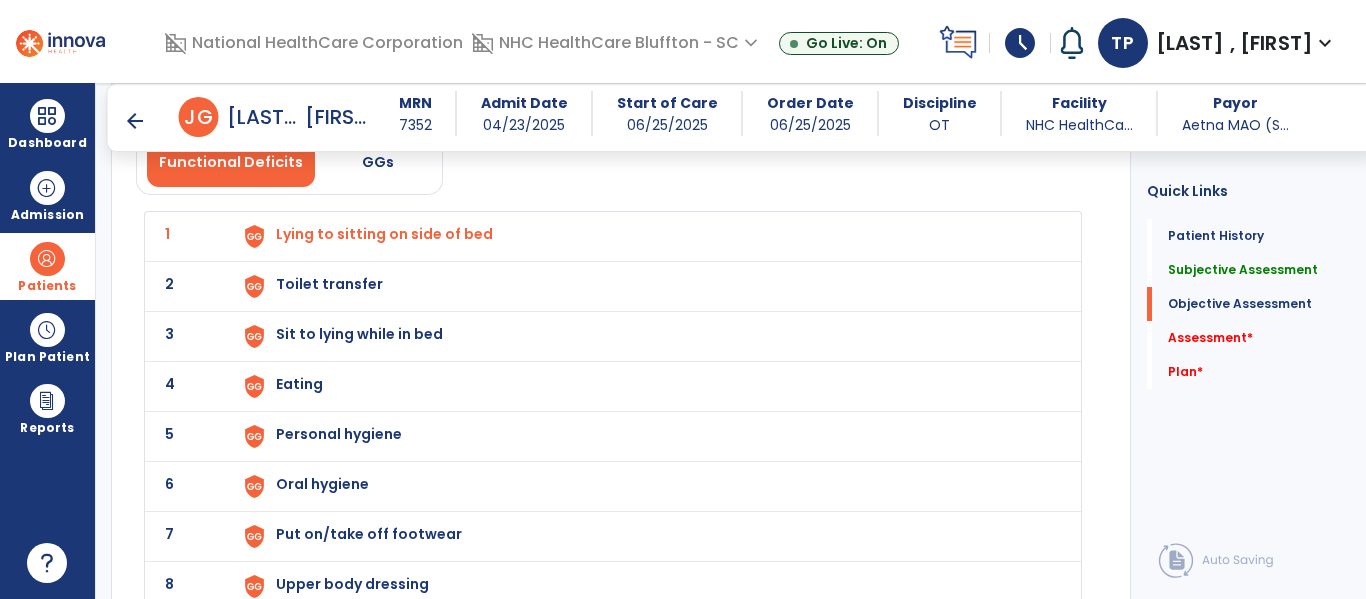 click on "Toilet transfer" at bounding box center [384, 234] 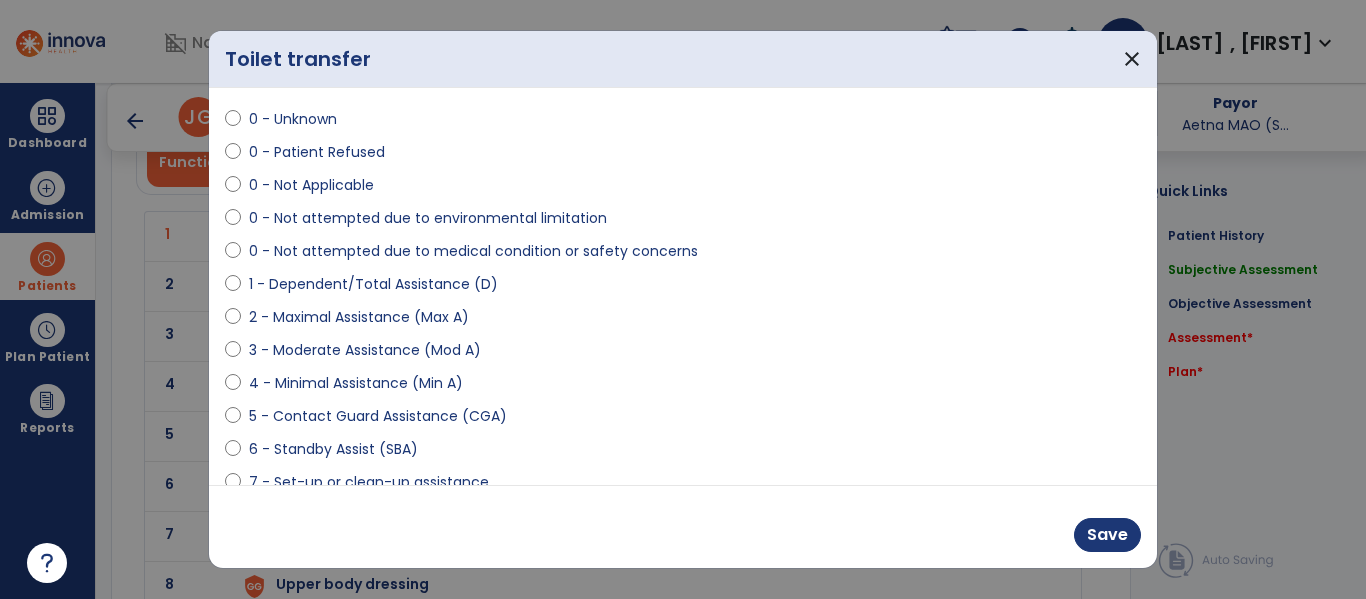 scroll, scrollTop: 100, scrollLeft: 0, axis: vertical 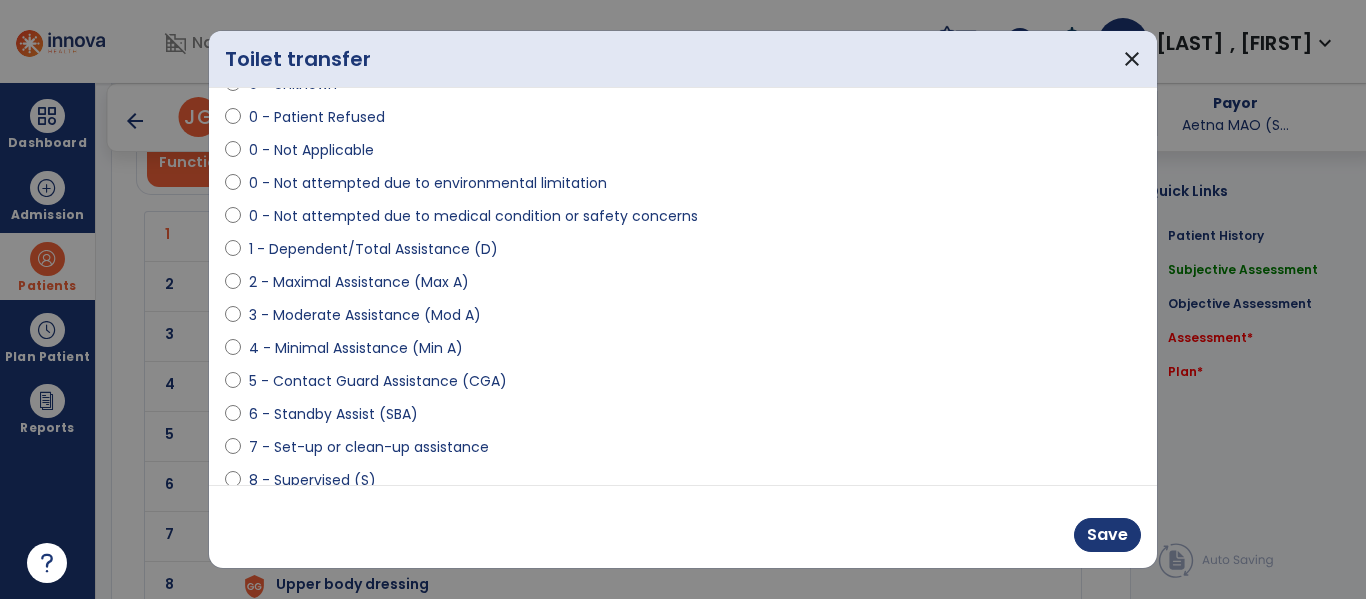 select on "**********" 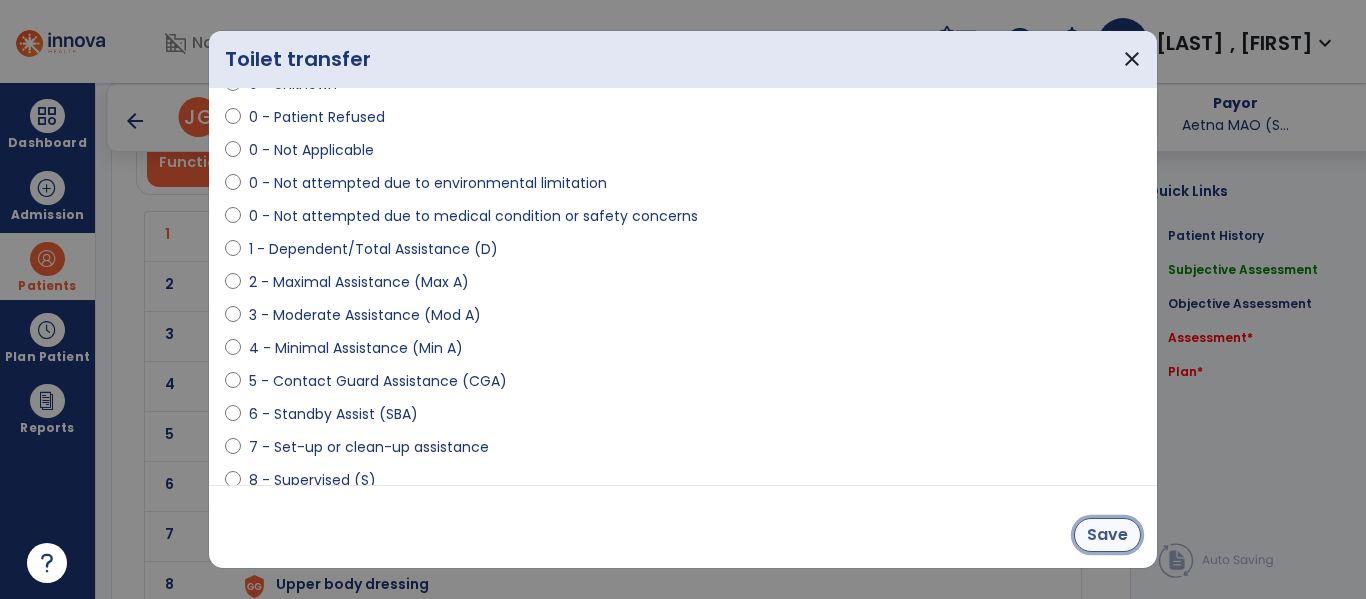 click on "Save" at bounding box center [1107, 535] 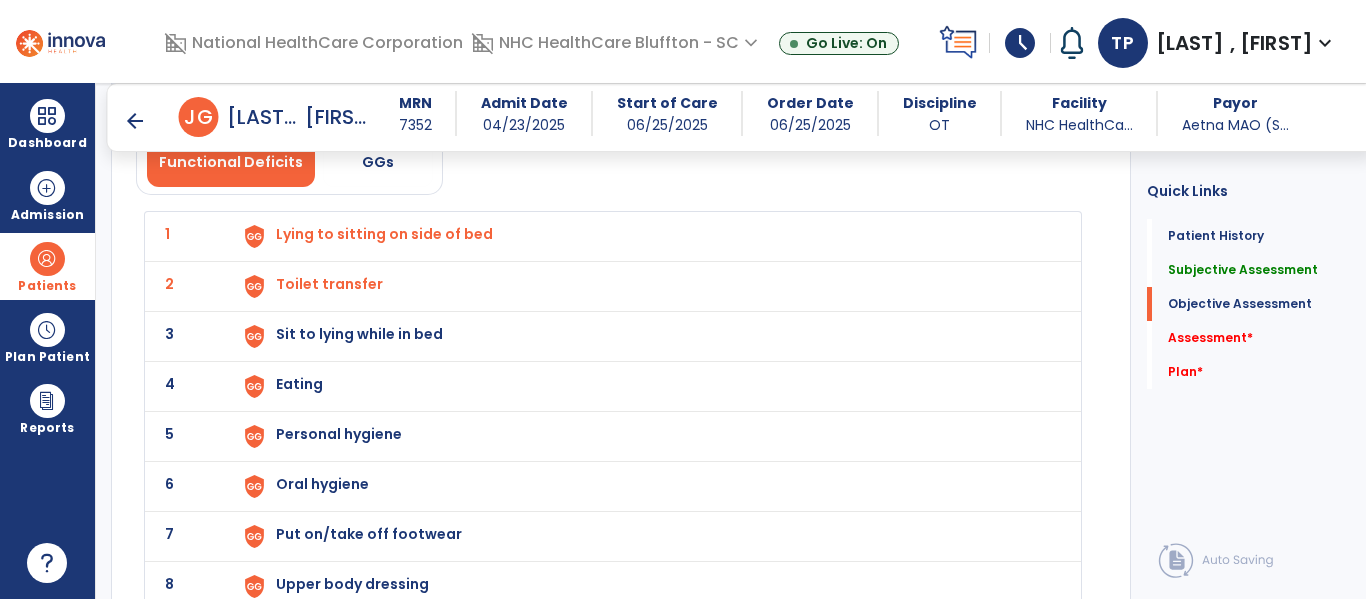 click on "Sit to lying while in bed" at bounding box center [384, 234] 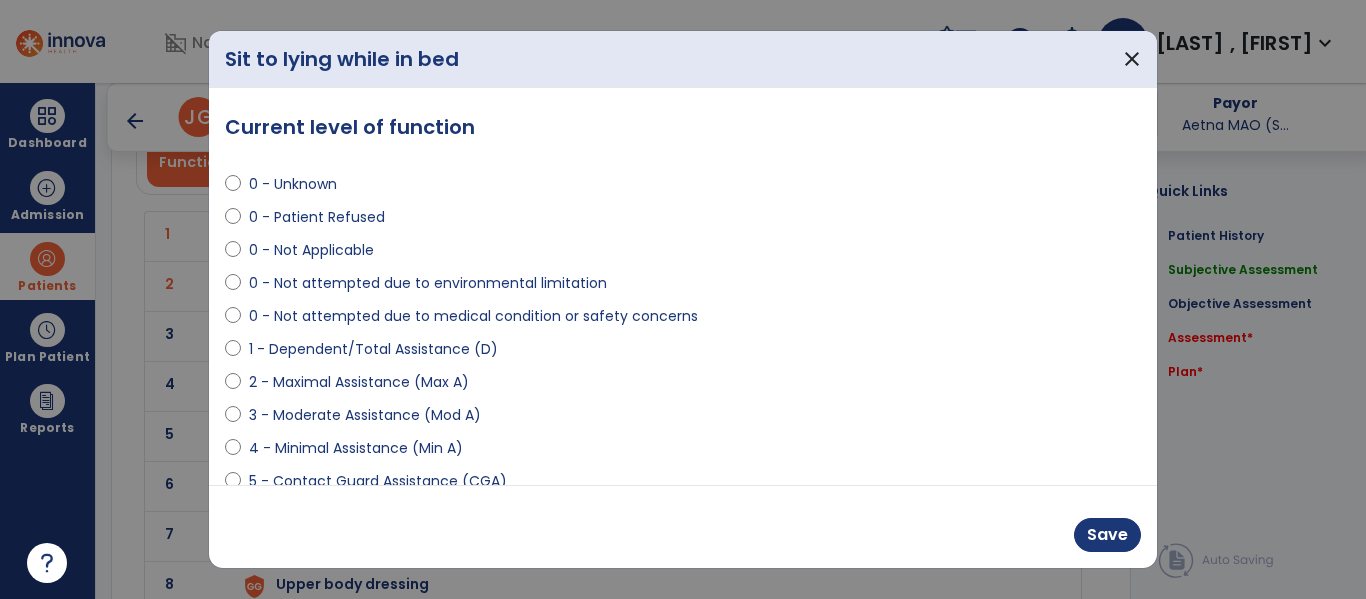 select on "**********" 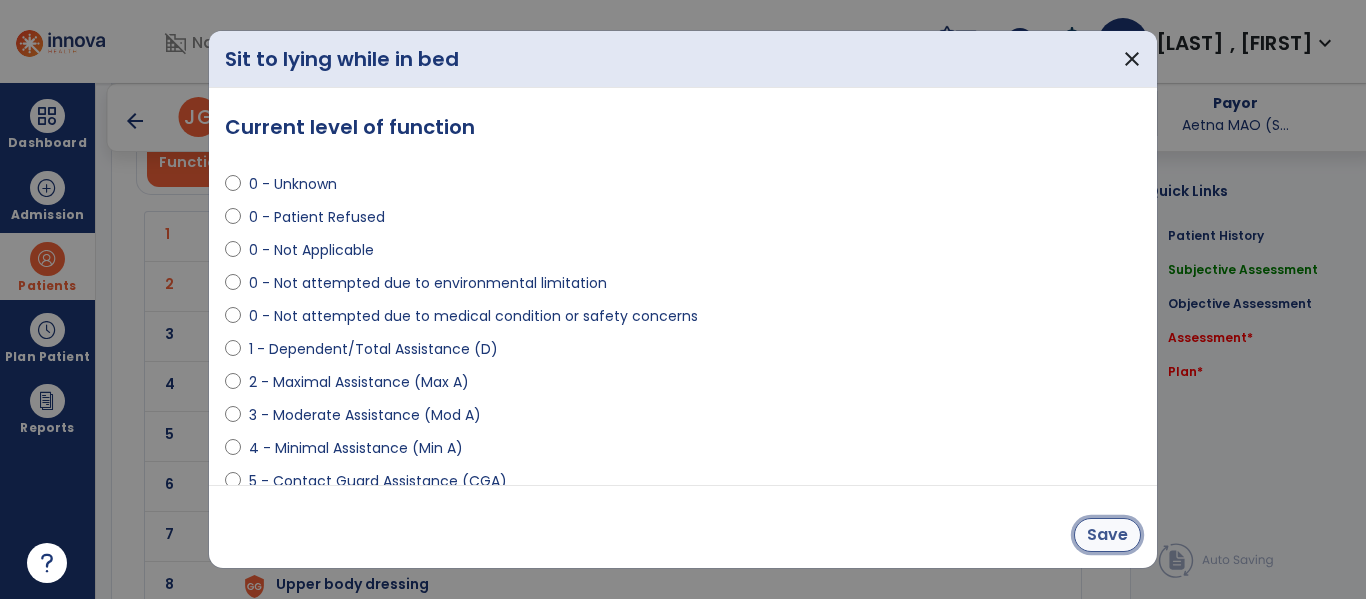 click on "Save" at bounding box center [1107, 535] 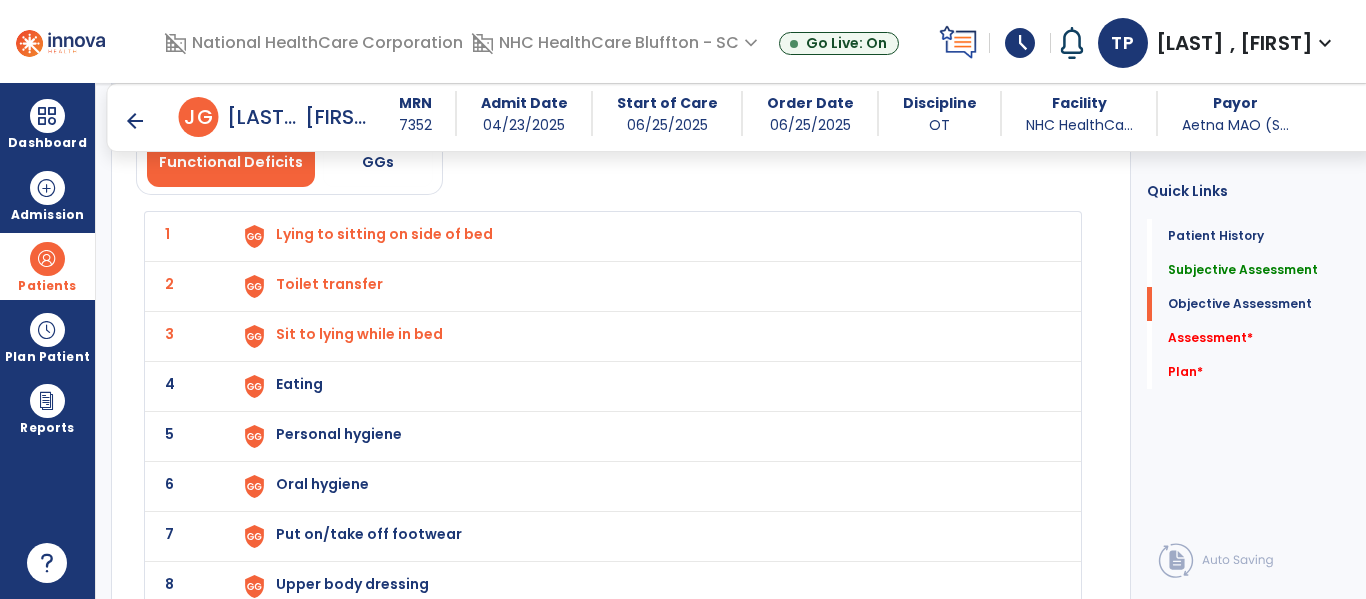 click on "Eating" at bounding box center [384, 234] 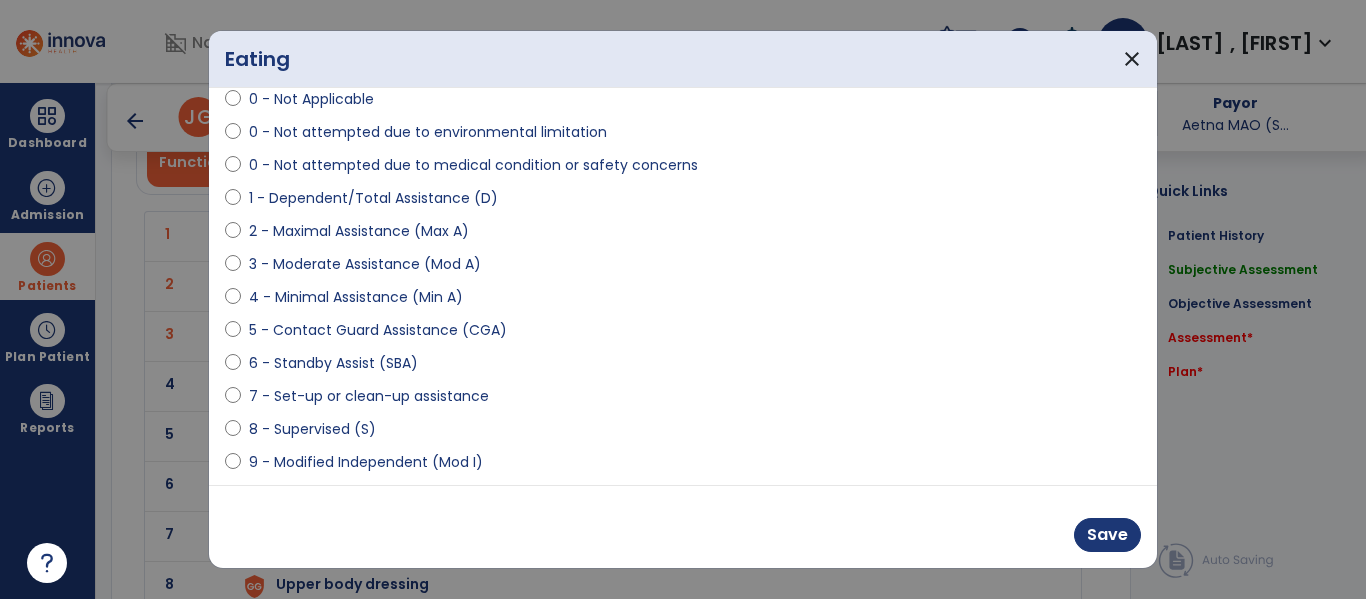 scroll, scrollTop: 200, scrollLeft: 0, axis: vertical 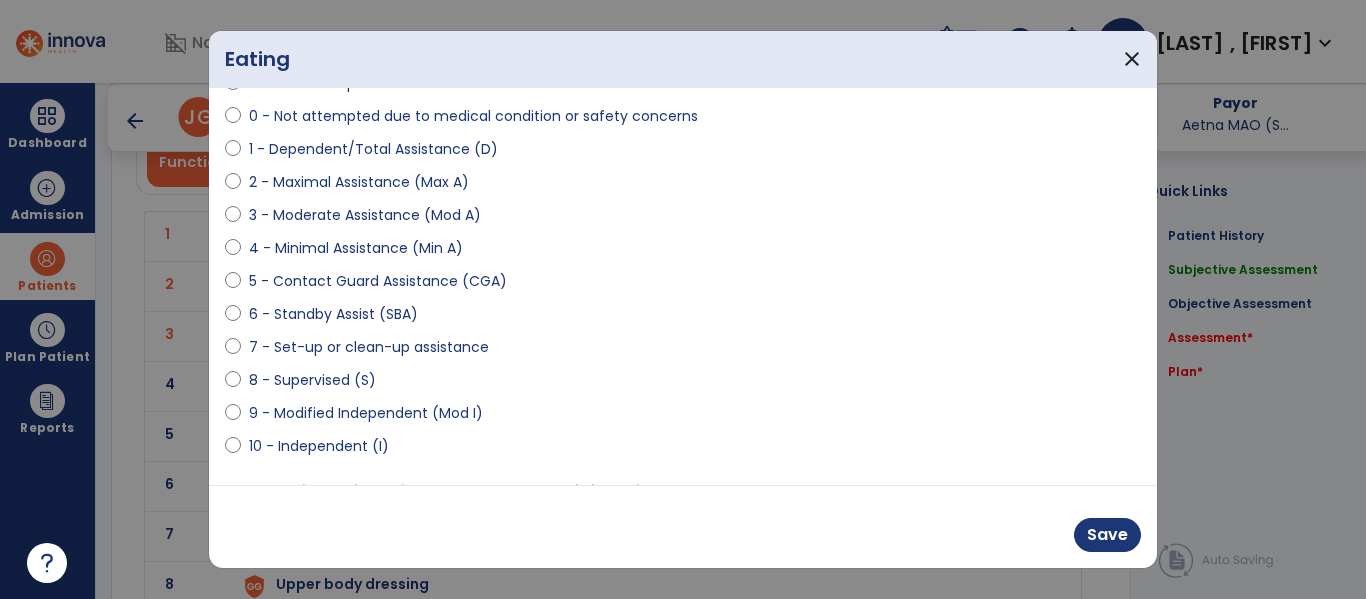select on "**********" 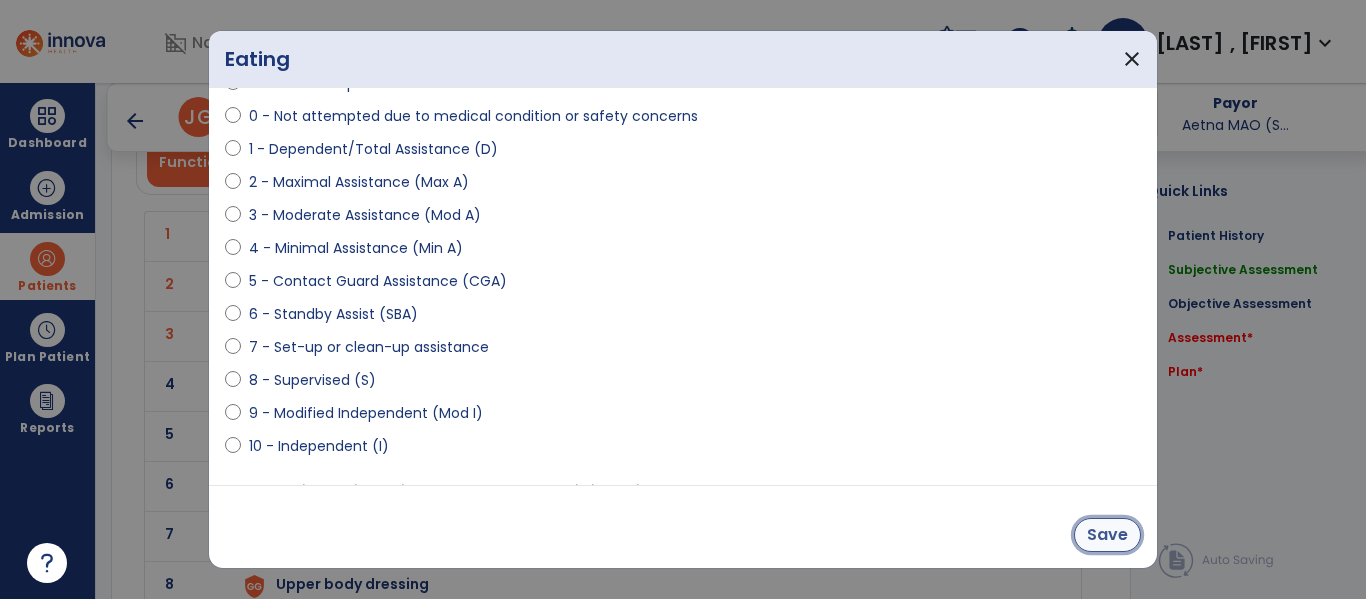 click on "Save" at bounding box center (1107, 535) 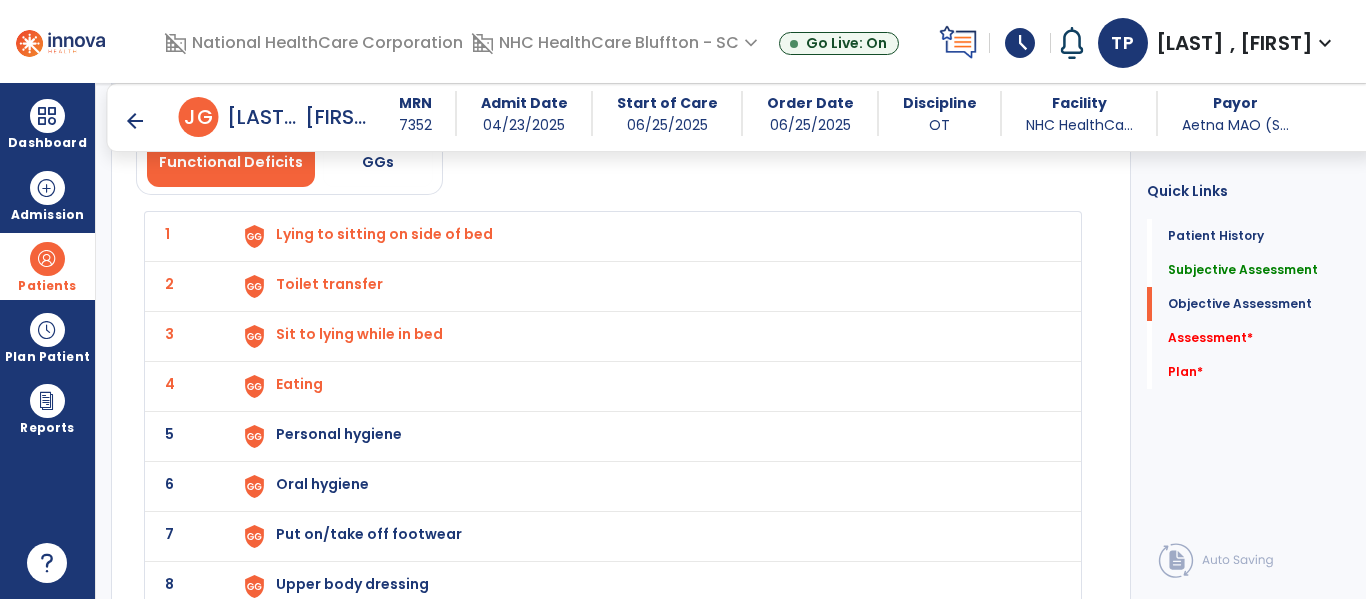 click on "Personal hygiene" at bounding box center (384, 234) 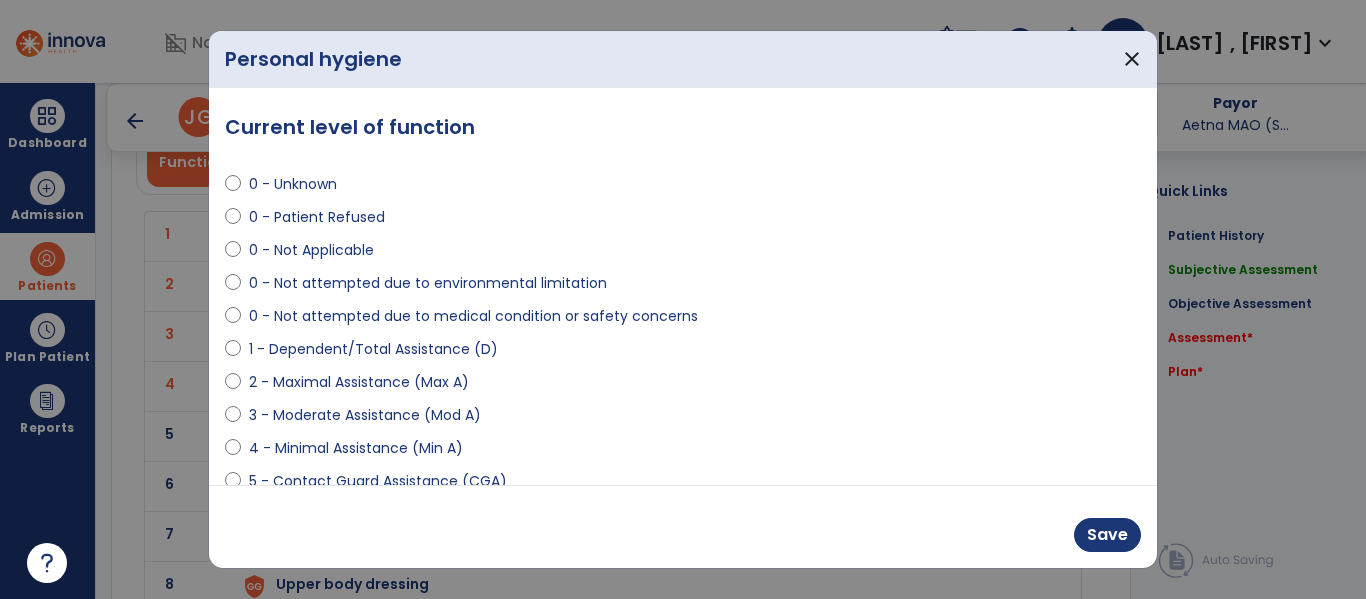 select on "**********" 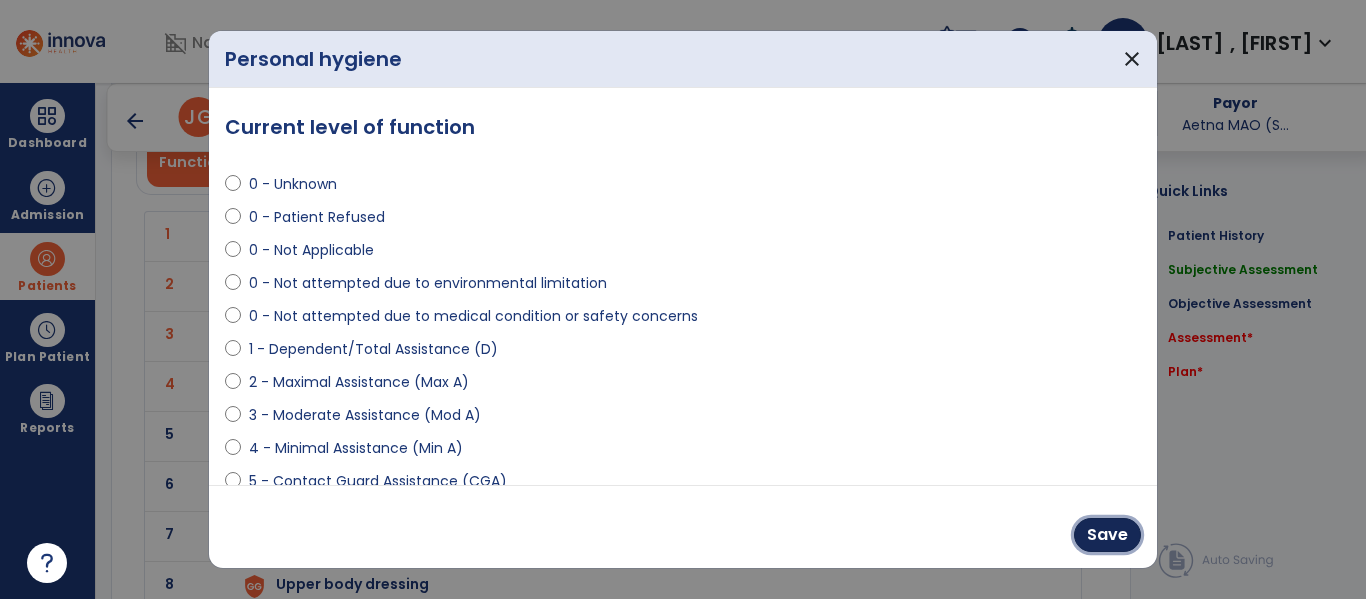 drag, startPoint x: 1128, startPoint y: 534, endPoint x: 957, endPoint y: 534, distance: 171 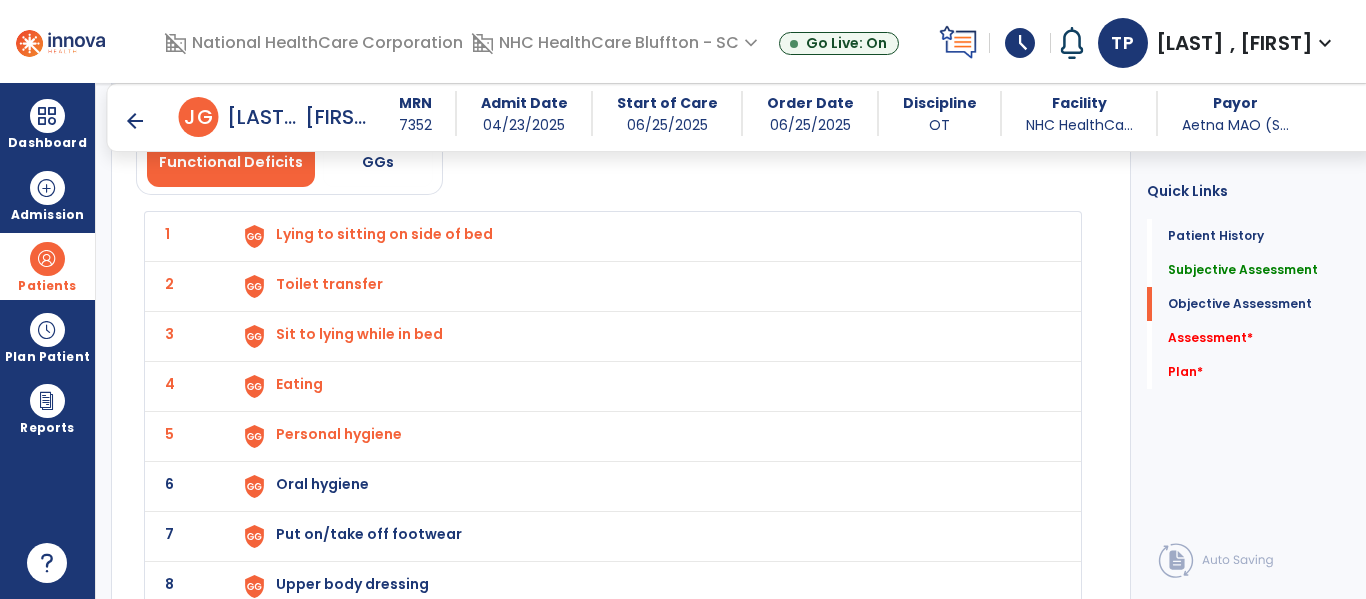 click on "Oral hygiene" at bounding box center [384, 234] 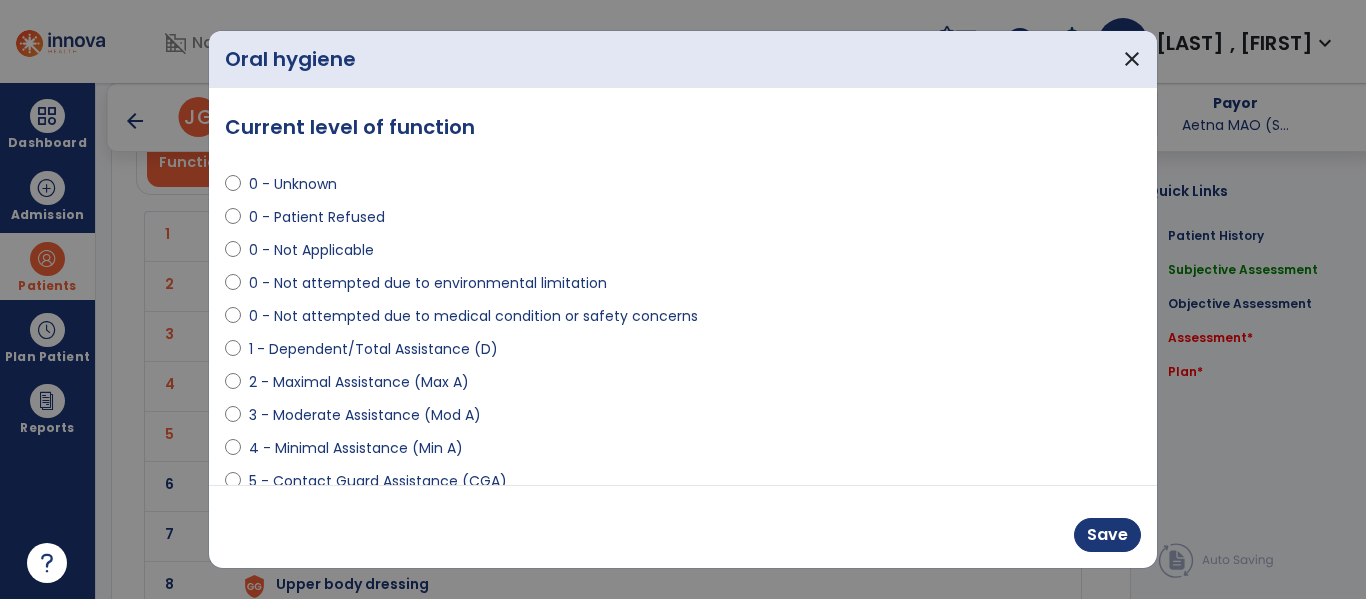 select on "**********" 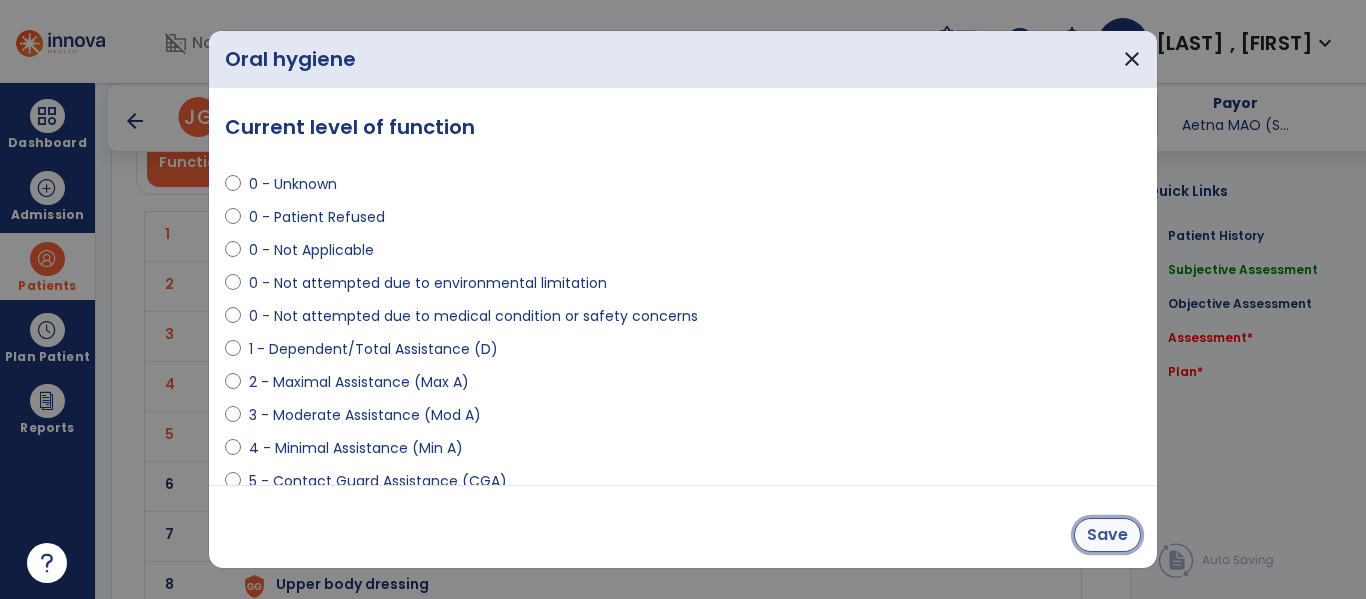 click on "Save" at bounding box center [1107, 535] 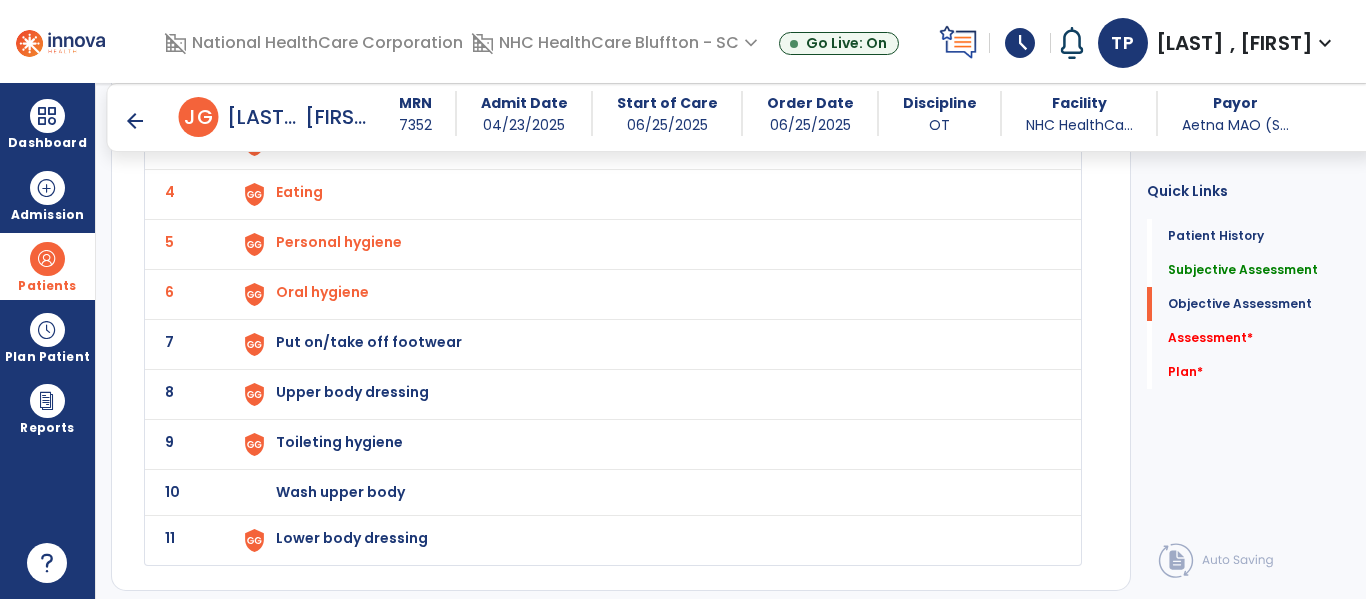 scroll, scrollTop: 1700, scrollLeft: 0, axis: vertical 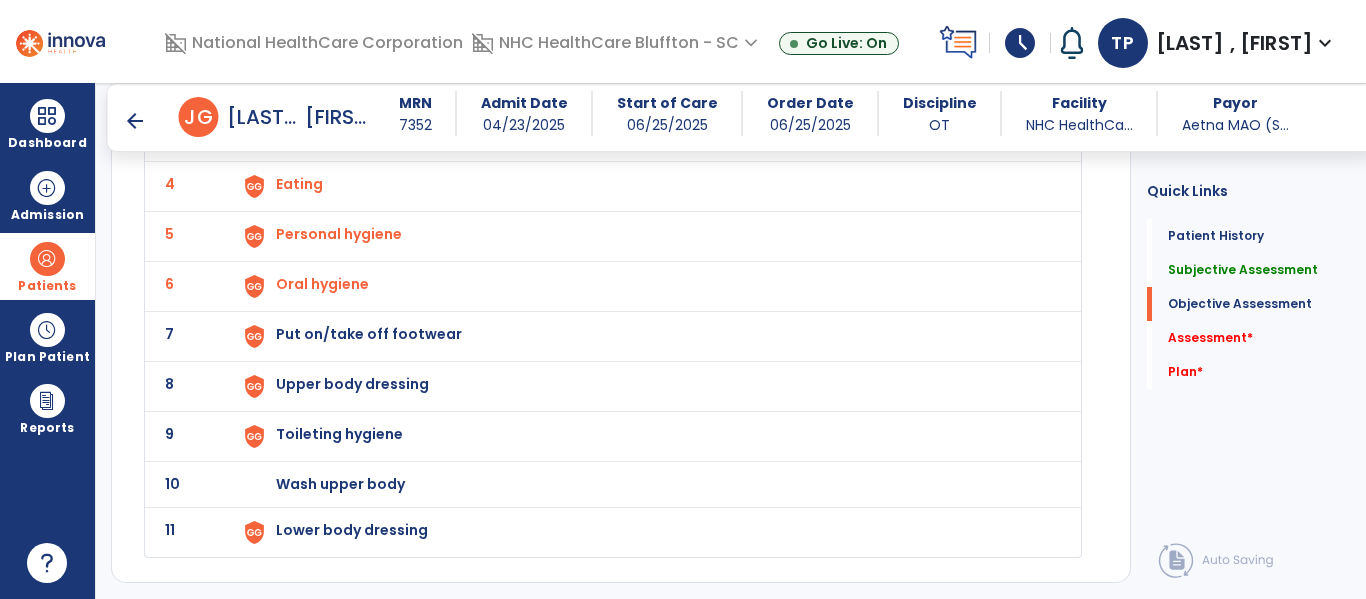 click on "Put on/take off footwear" at bounding box center (384, 34) 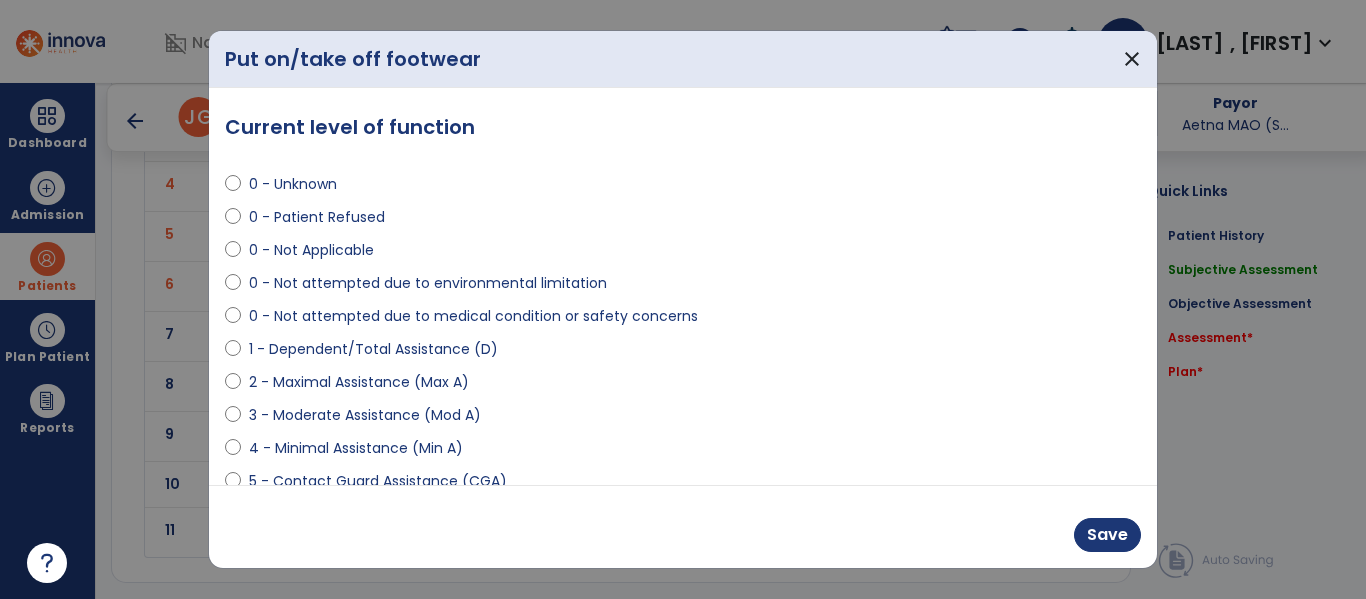 select on "**********" 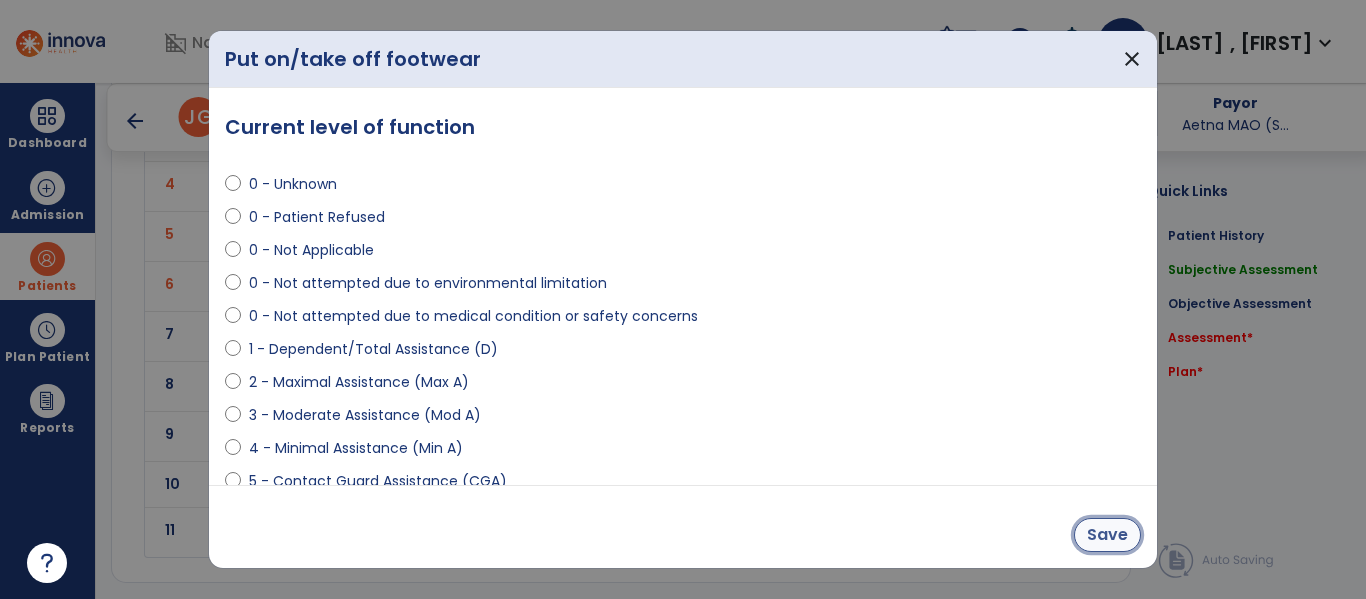 click on "Save" at bounding box center (1107, 535) 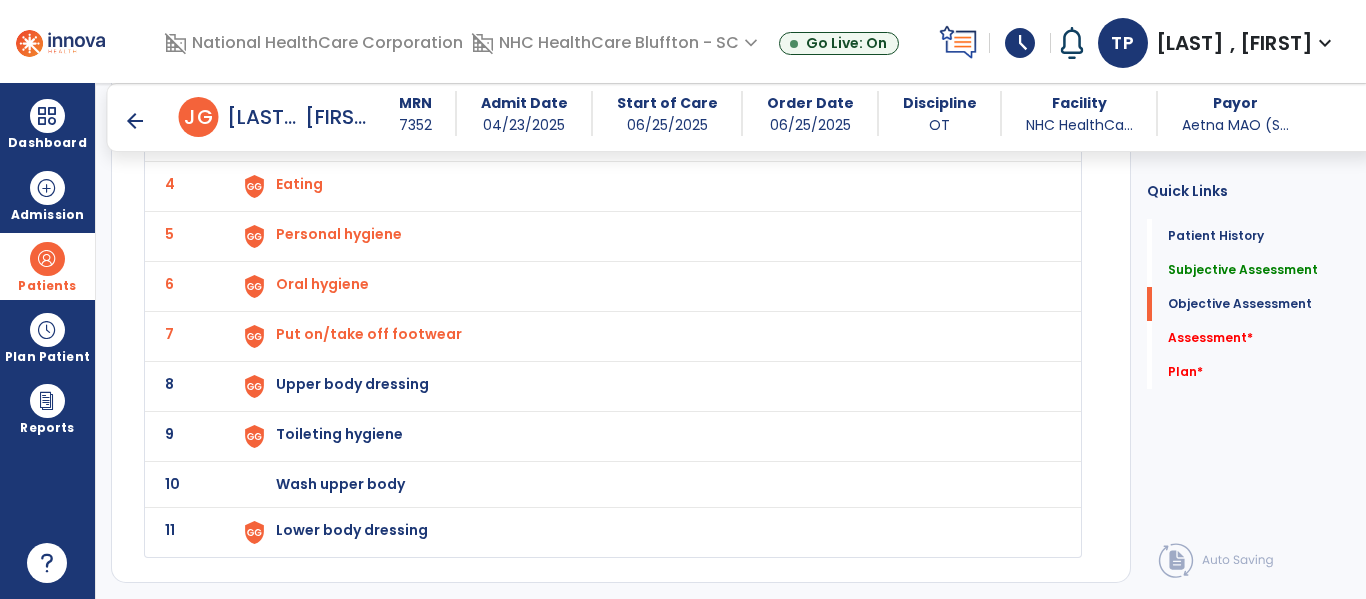 click on "Upper body dressing" at bounding box center (384, 34) 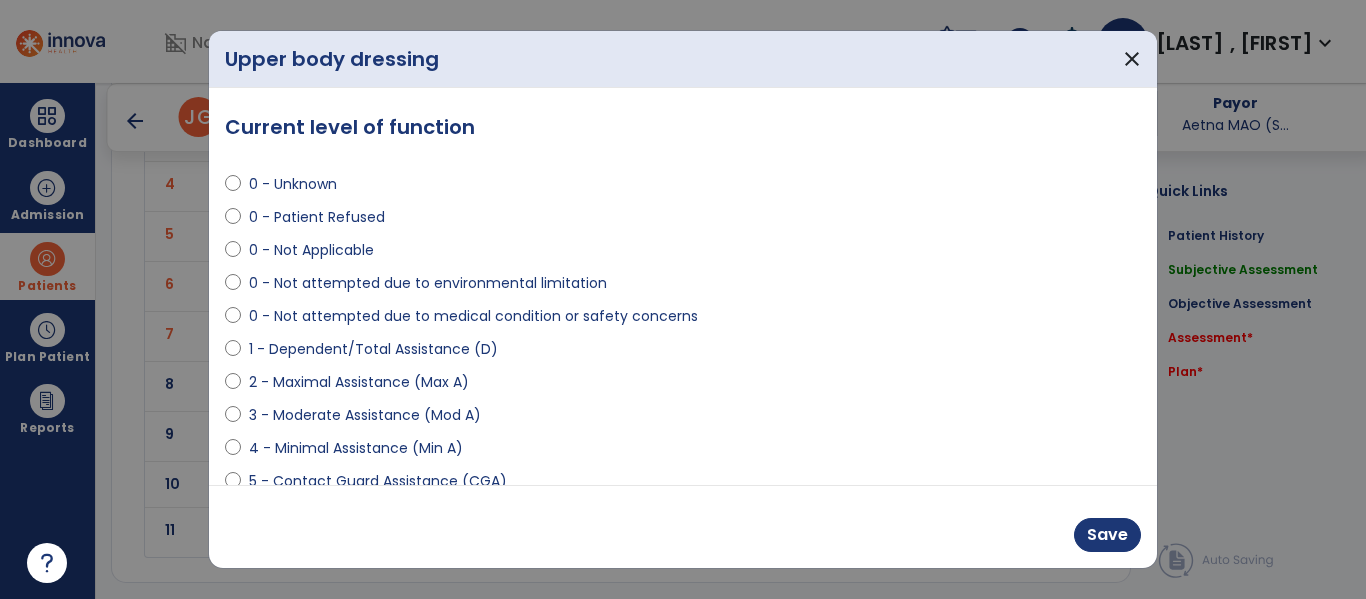 select on "**********" 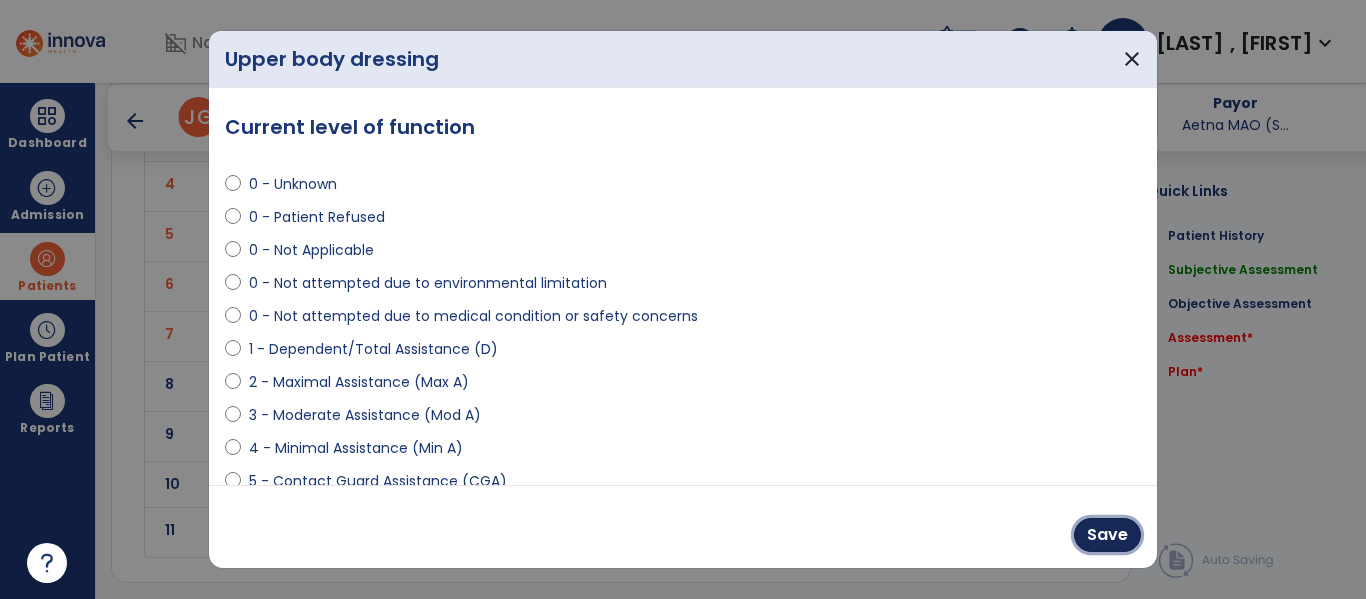 click on "Save" at bounding box center [1107, 535] 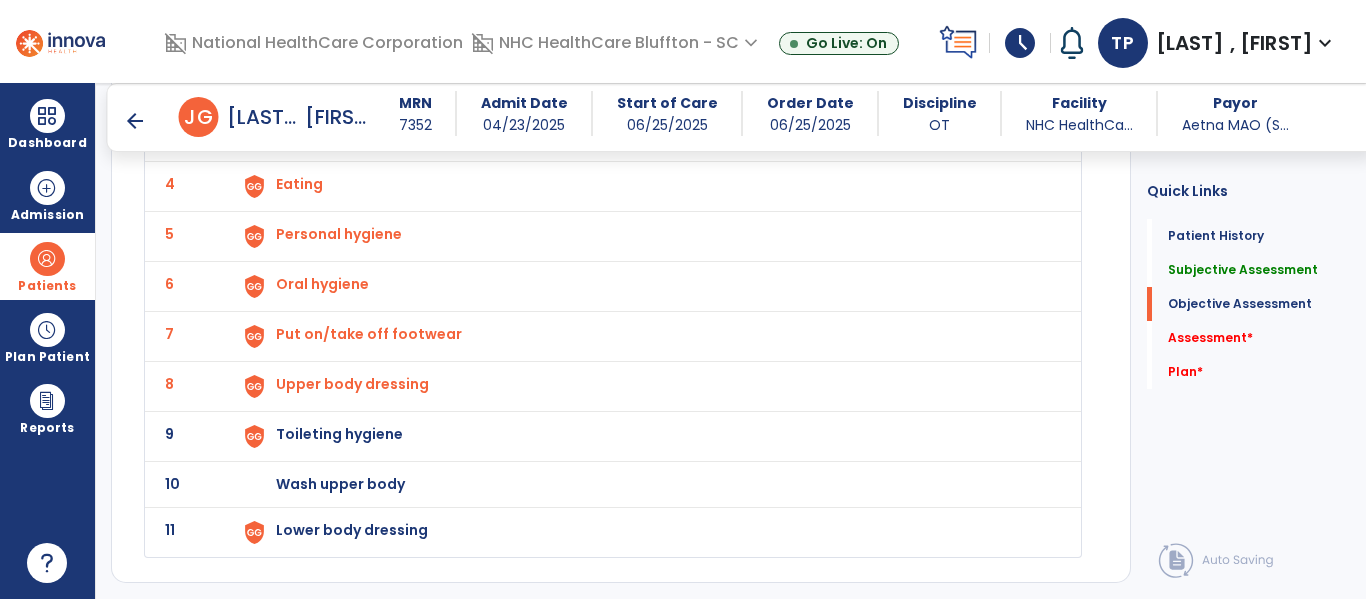 click on "Toileting hygiene" at bounding box center (384, 34) 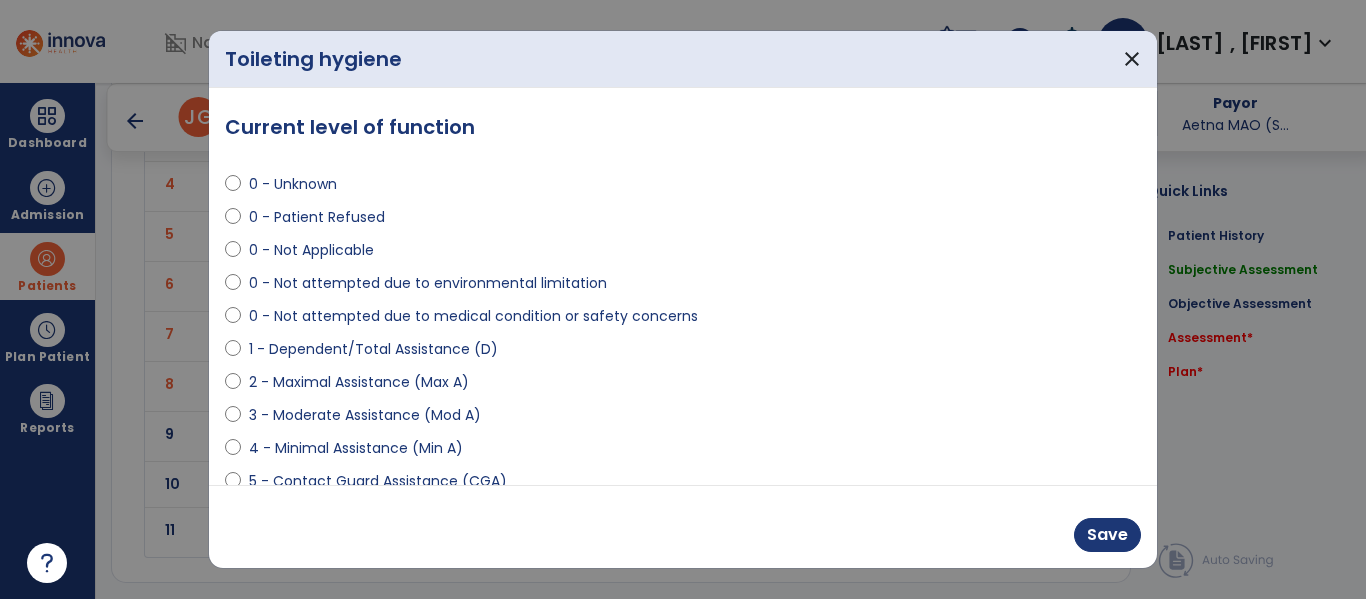 select on "**********" 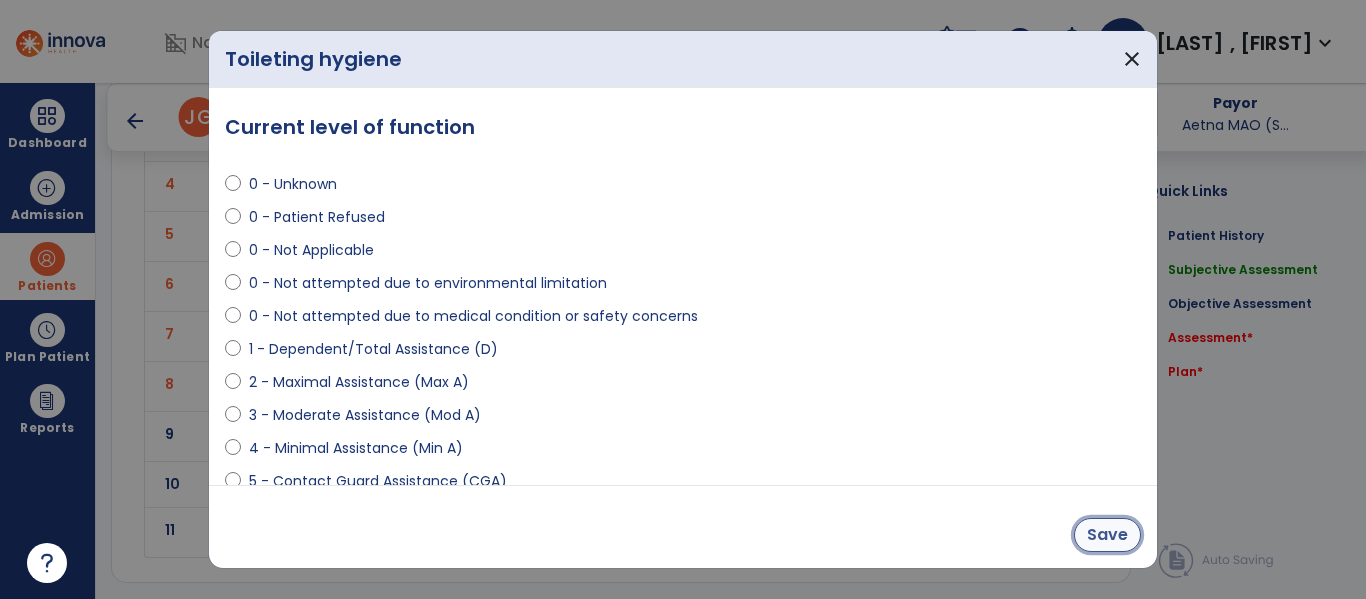 click on "Save" at bounding box center (1107, 535) 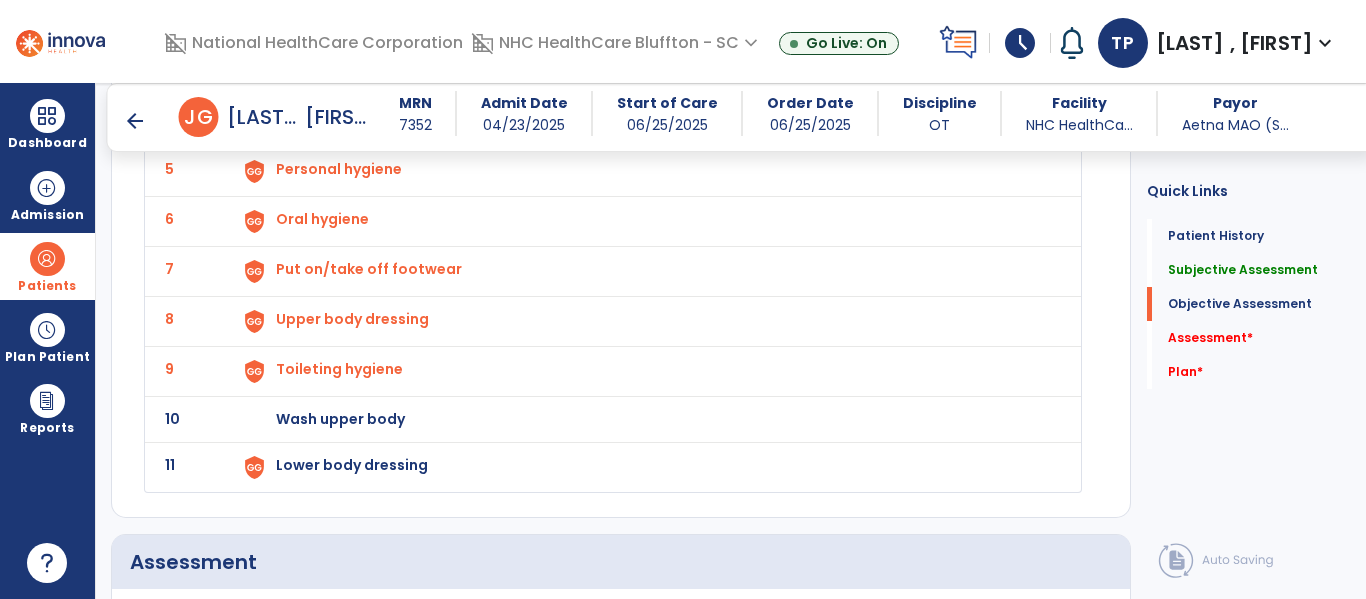 scroll, scrollTop: 1800, scrollLeft: 0, axis: vertical 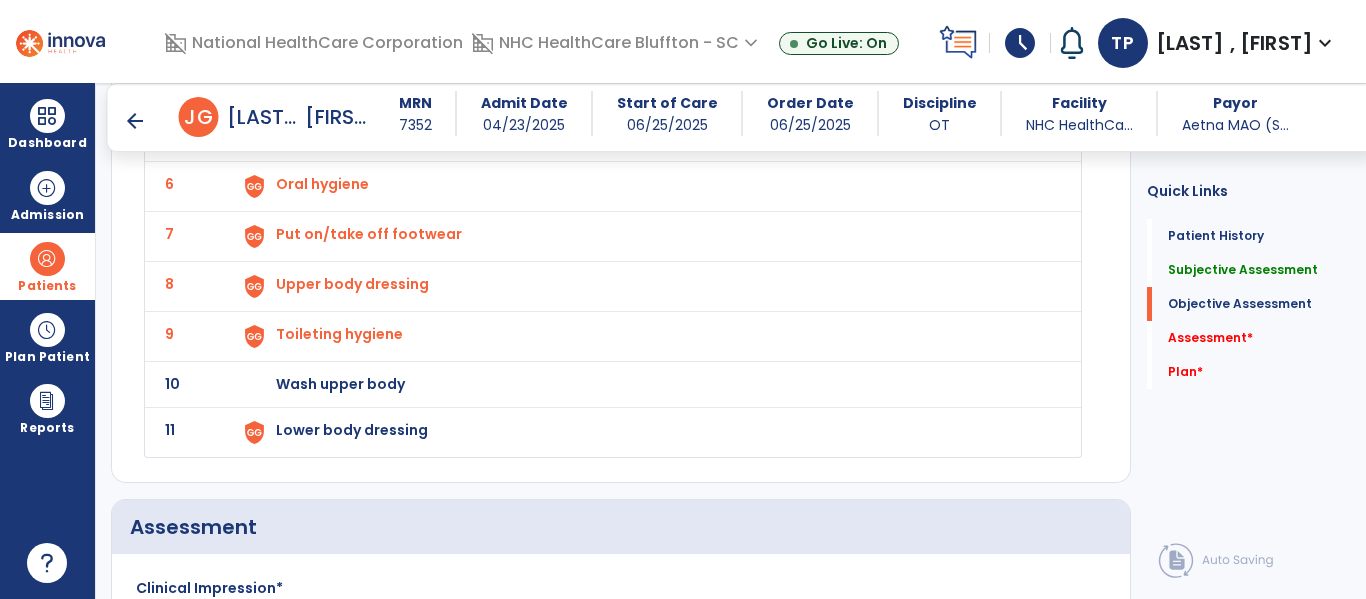 click on "Wash upper body" at bounding box center [384, -66] 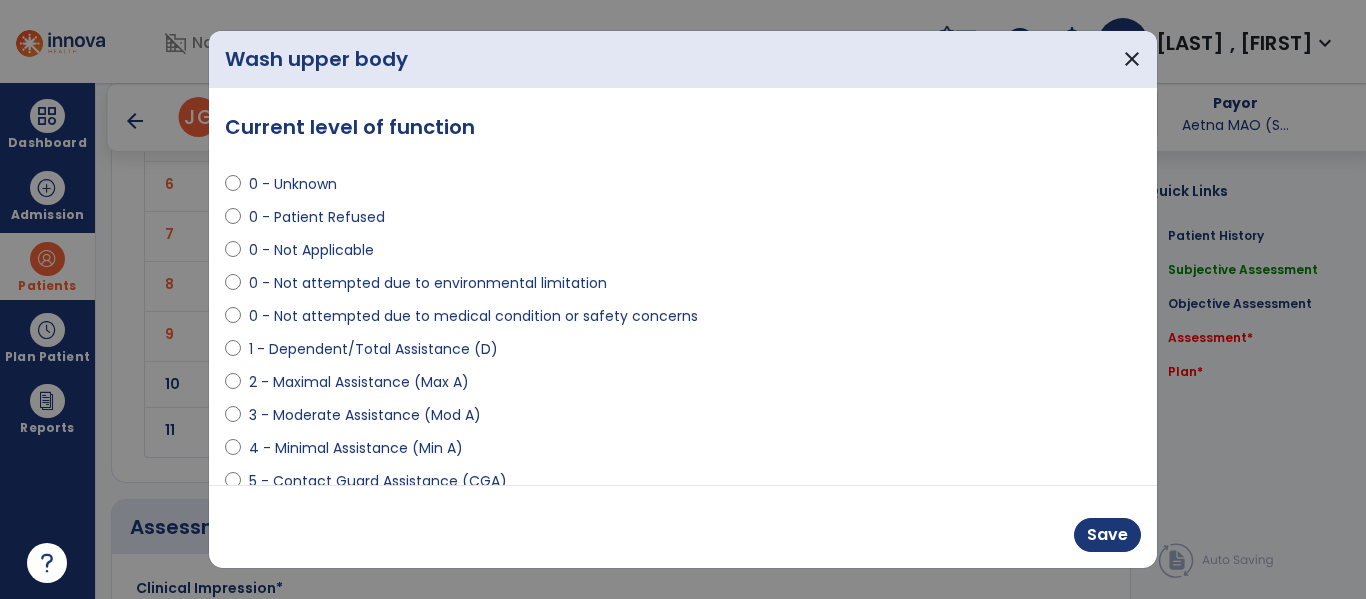 click on "2 - Maximal Assistance (Max A)" at bounding box center [683, 386] 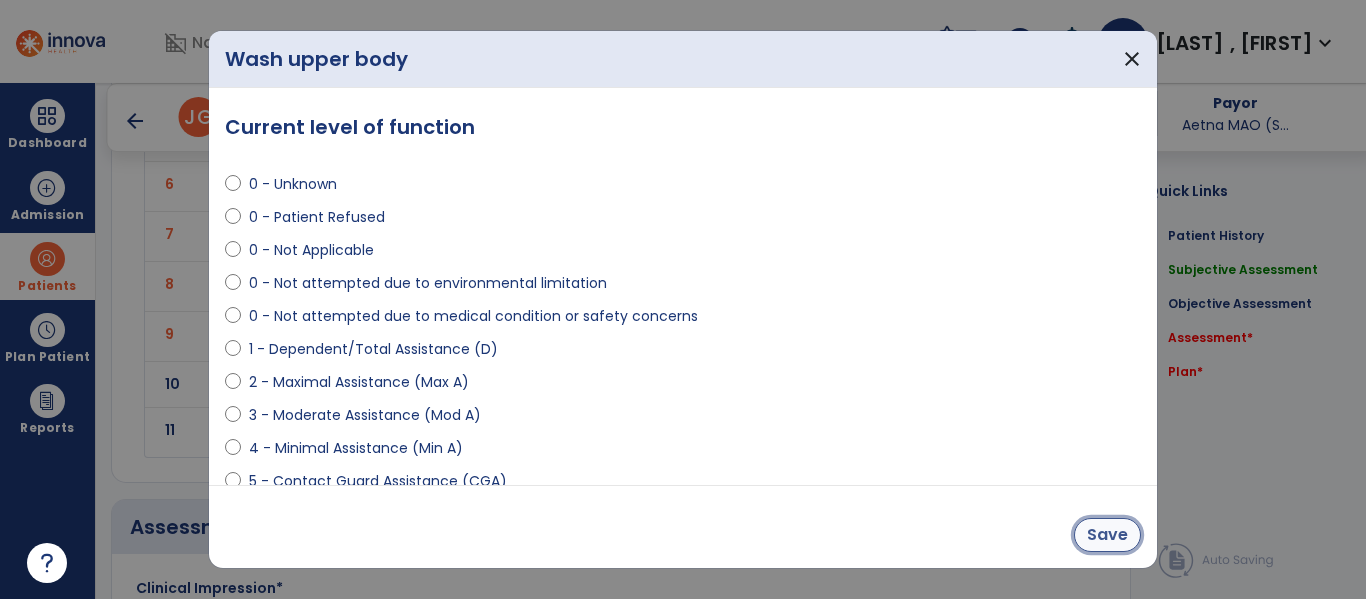 click on "Save" at bounding box center (1107, 535) 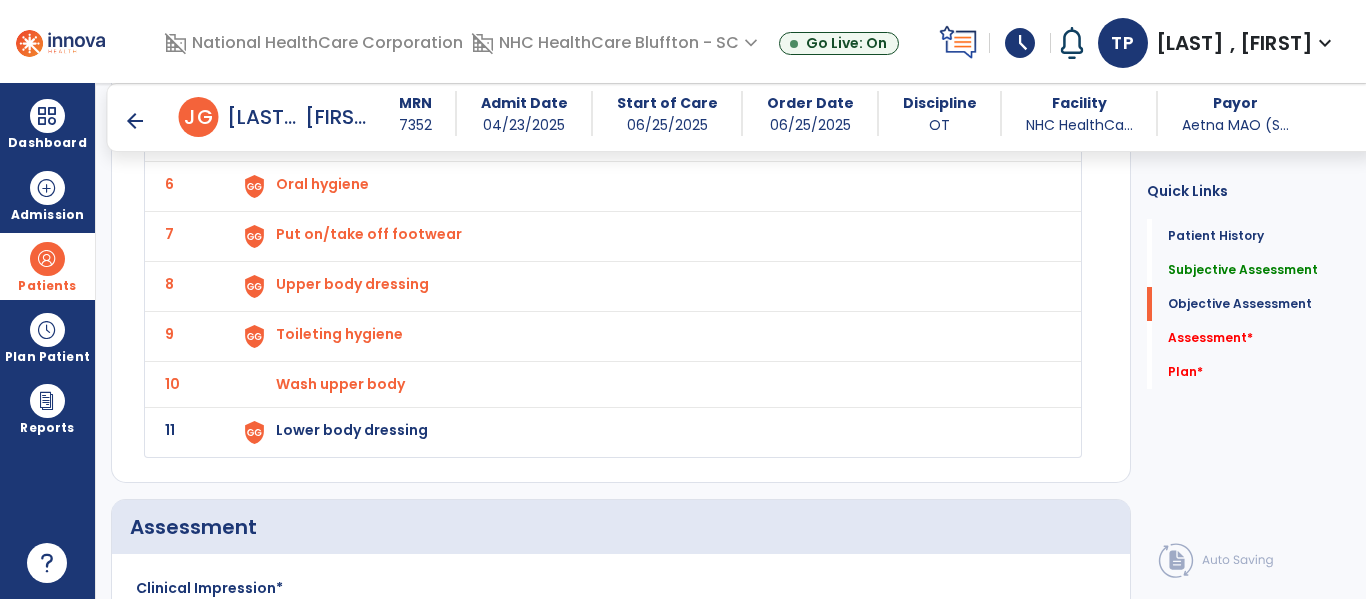 click on "Lower body dressing" at bounding box center (384, -66) 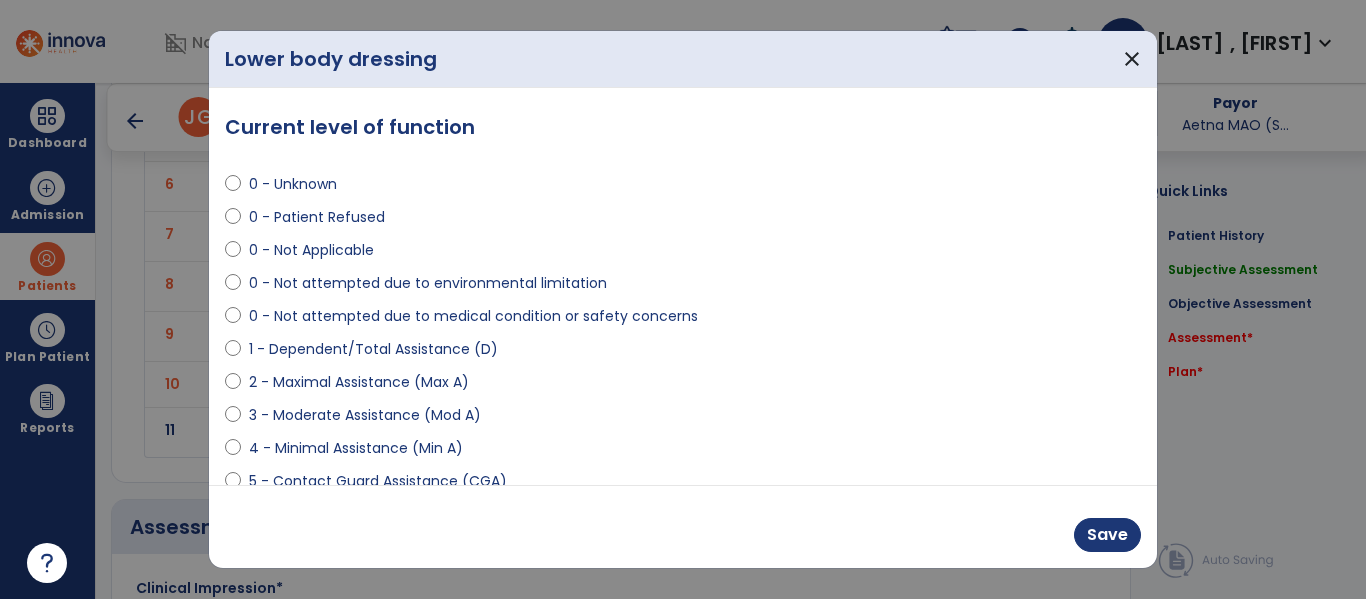 select on "**********" 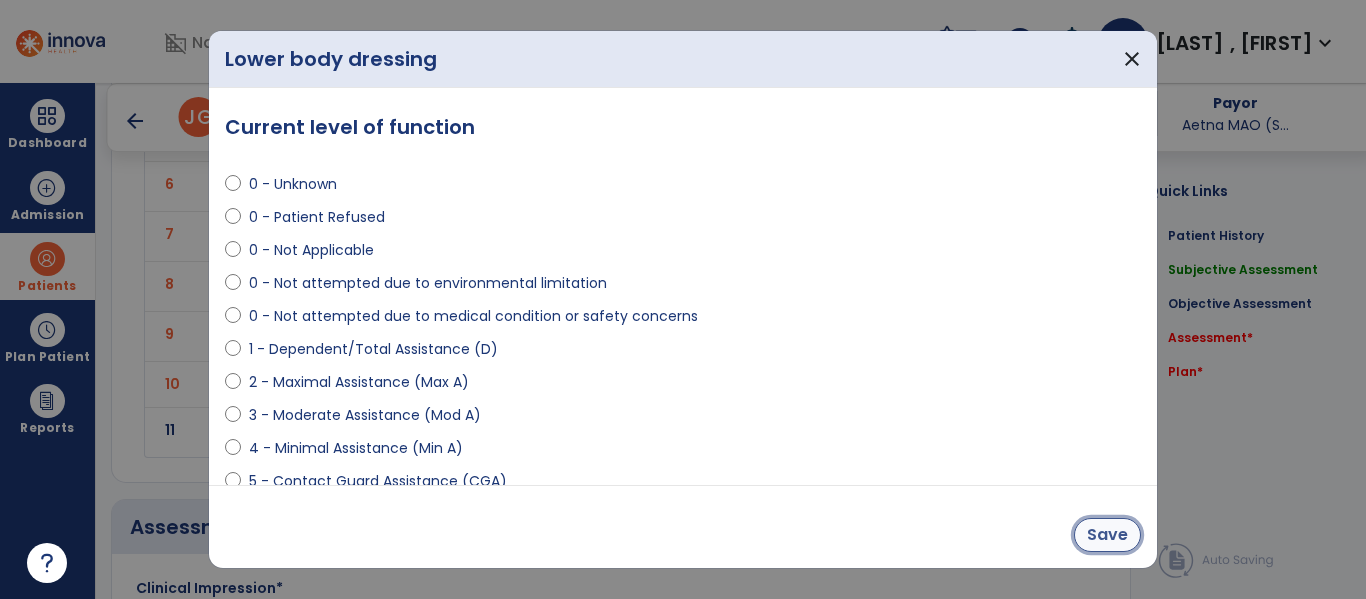 click on "Save" at bounding box center (1107, 535) 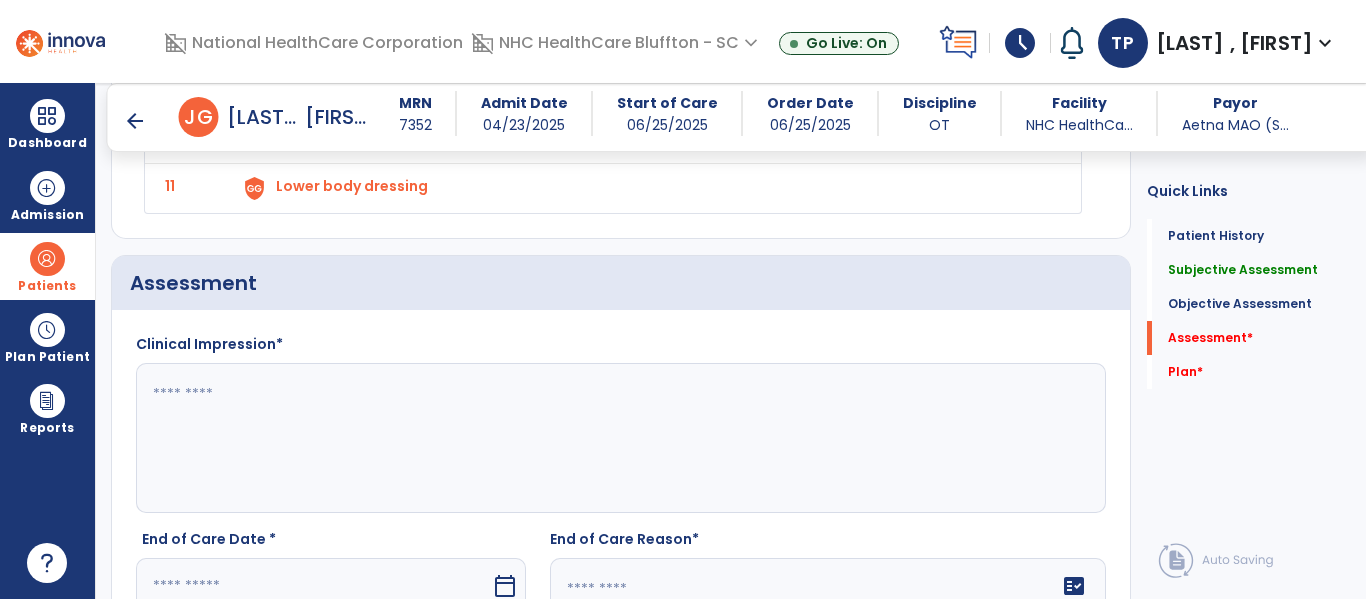 scroll, scrollTop: 2100, scrollLeft: 0, axis: vertical 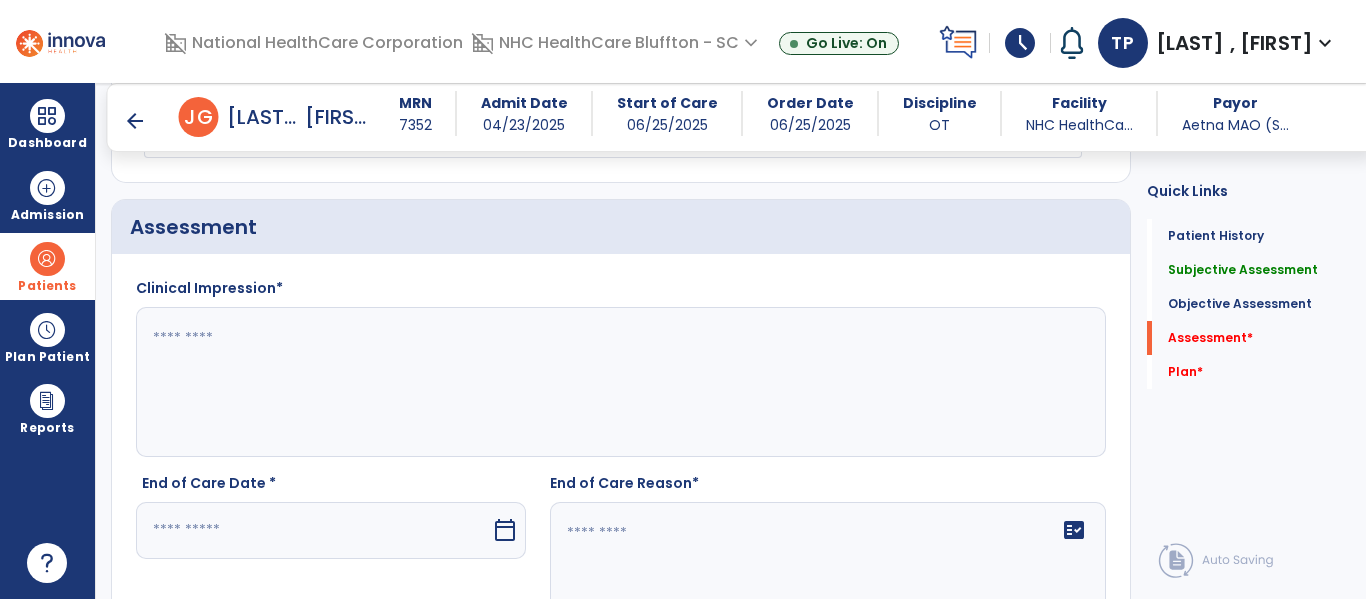 click 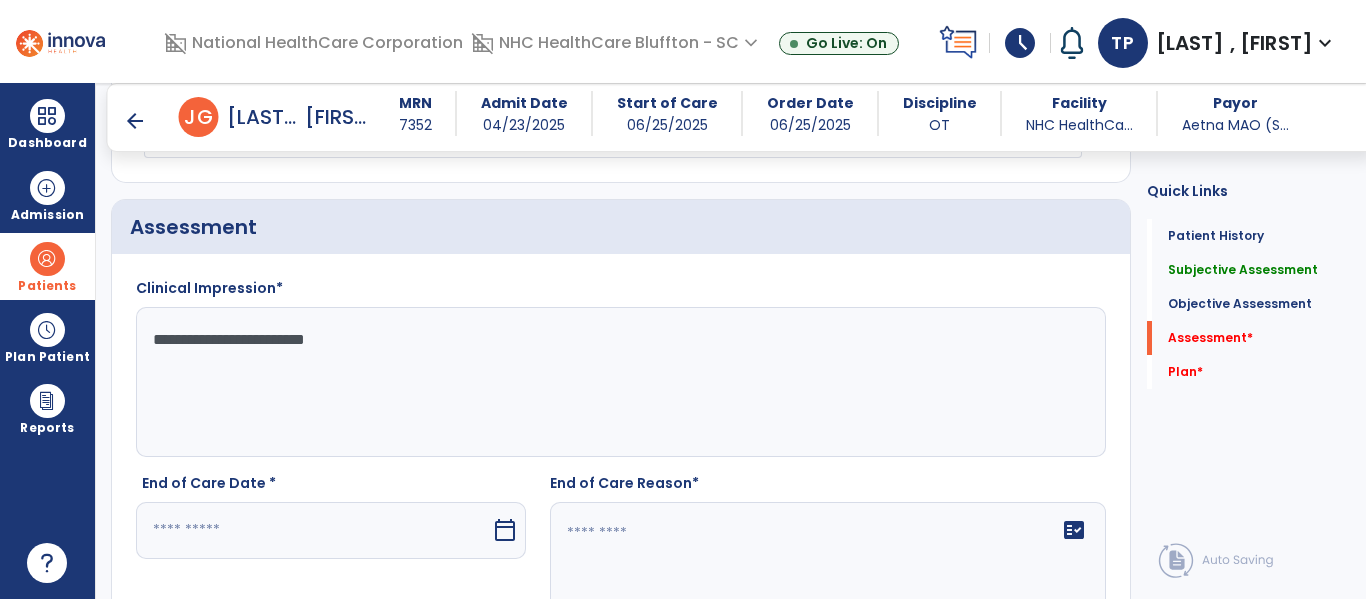 scroll, scrollTop: 2200, scrollLeft: 0, axis: vertical 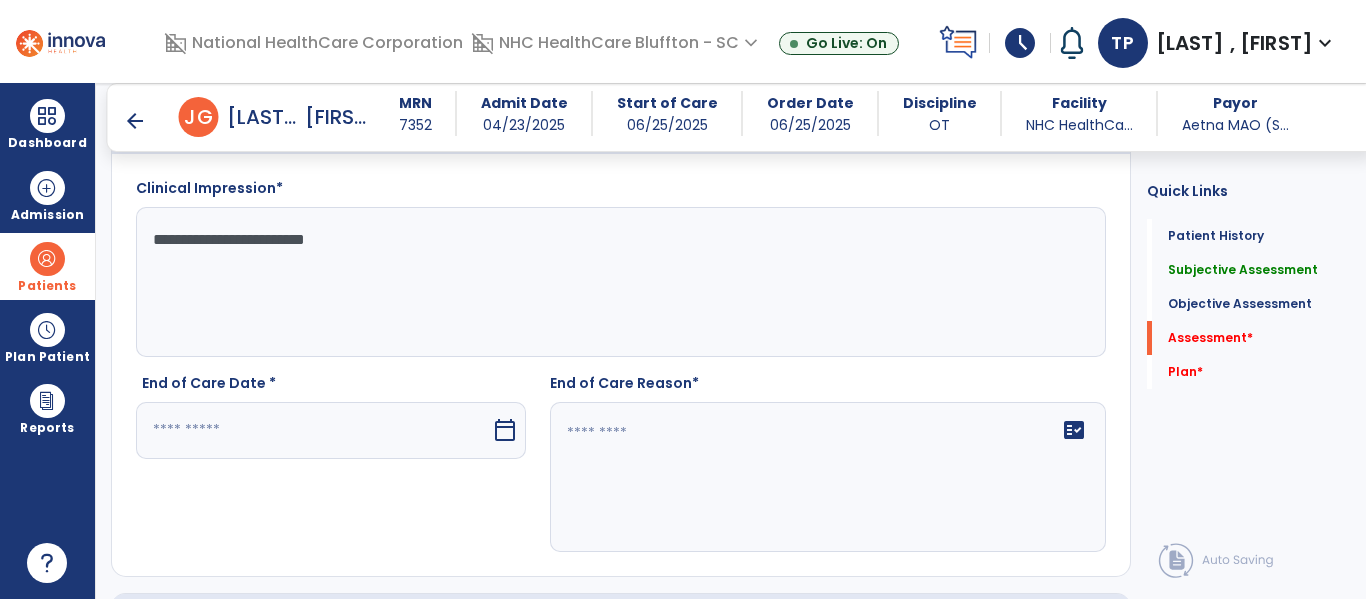 type on "**********" 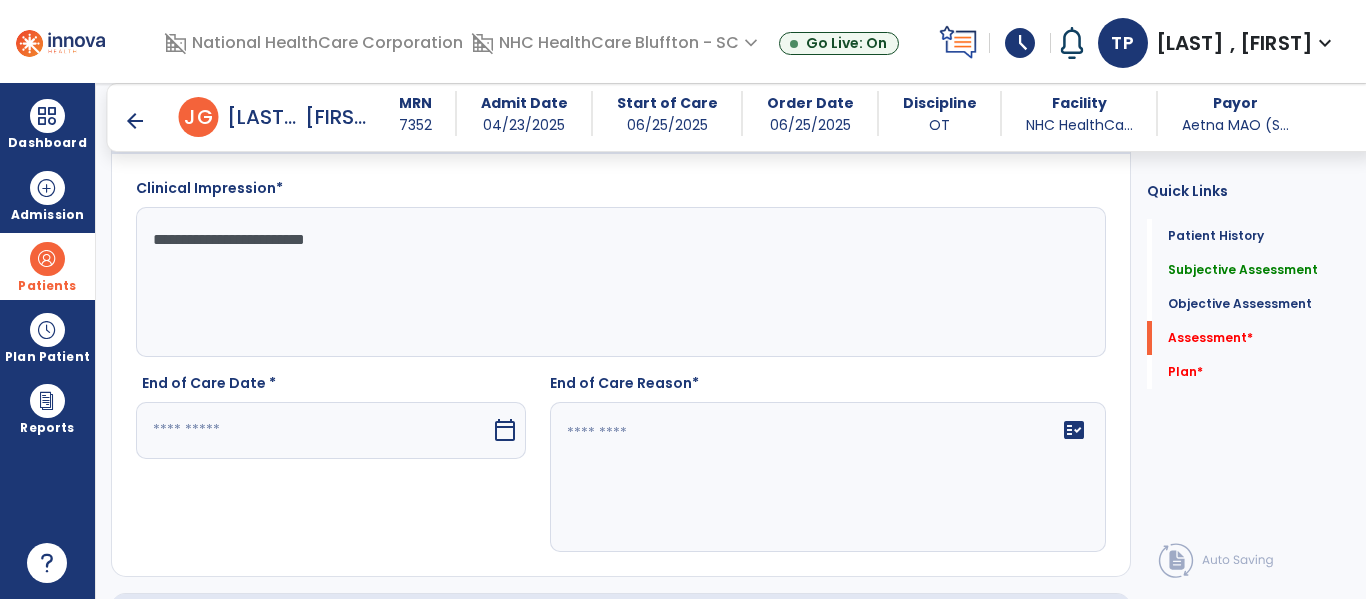 click on "calendar_today" at bounding box center [505, 430] 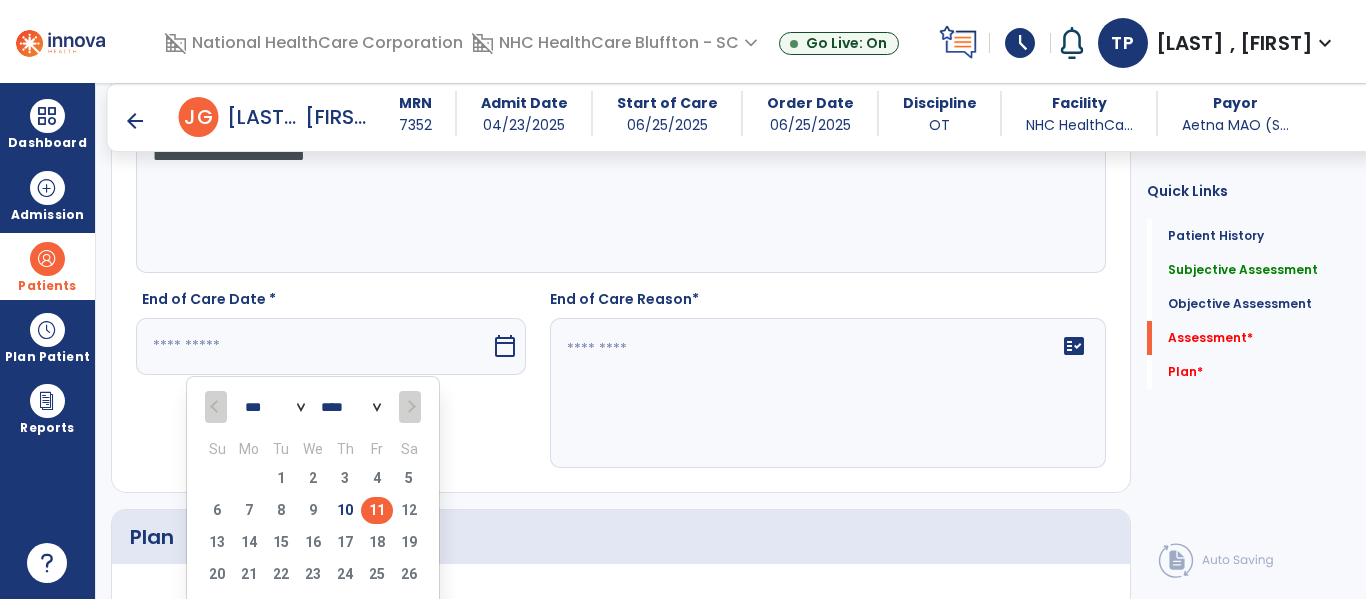 scroll, scrollTop: 2314, scrollLeft: 0, axis: vertical 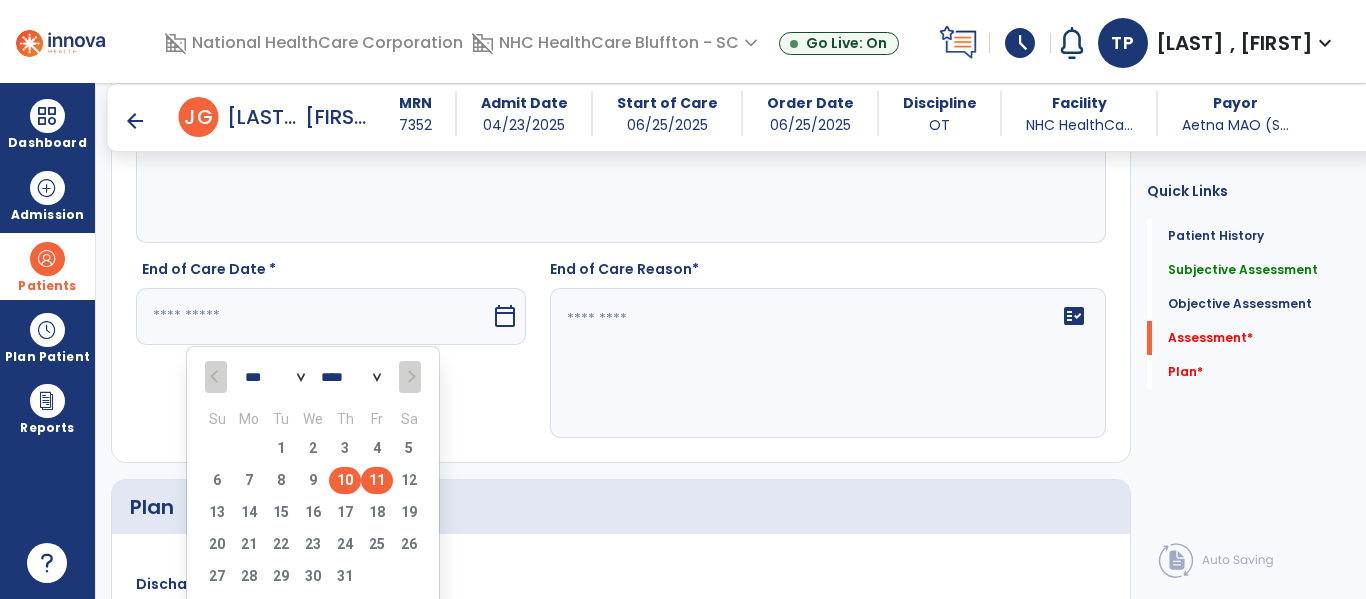 click on "10" at bounding box center [345, 480] 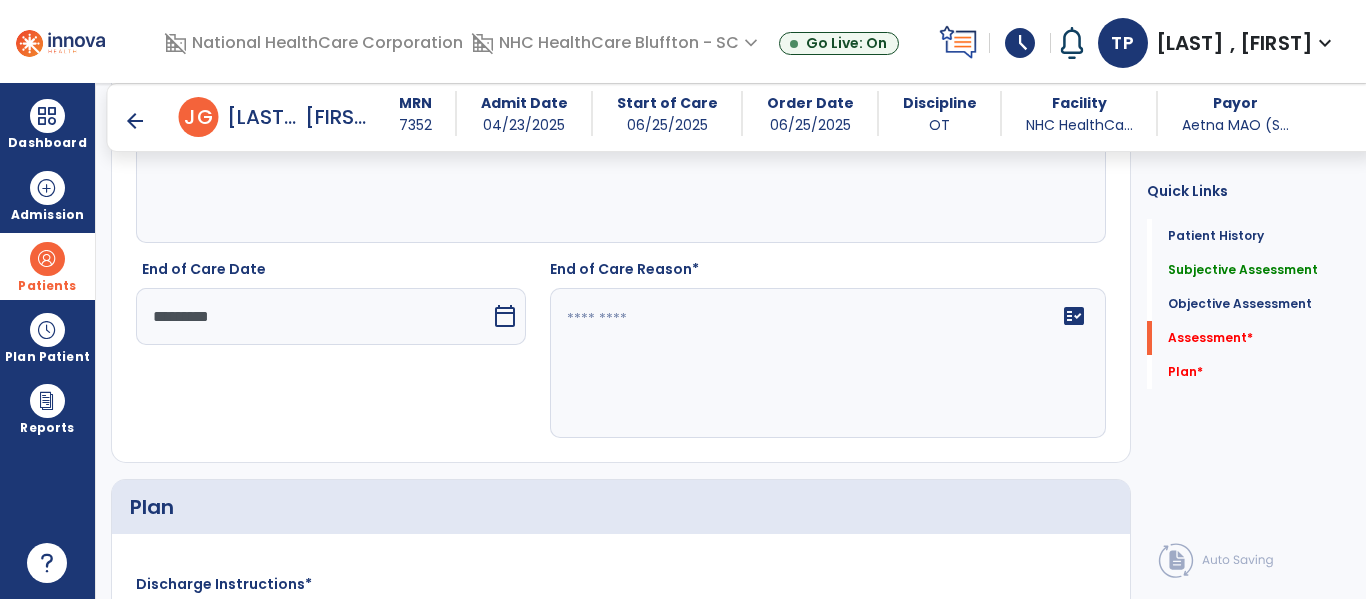 click on "fact_check" 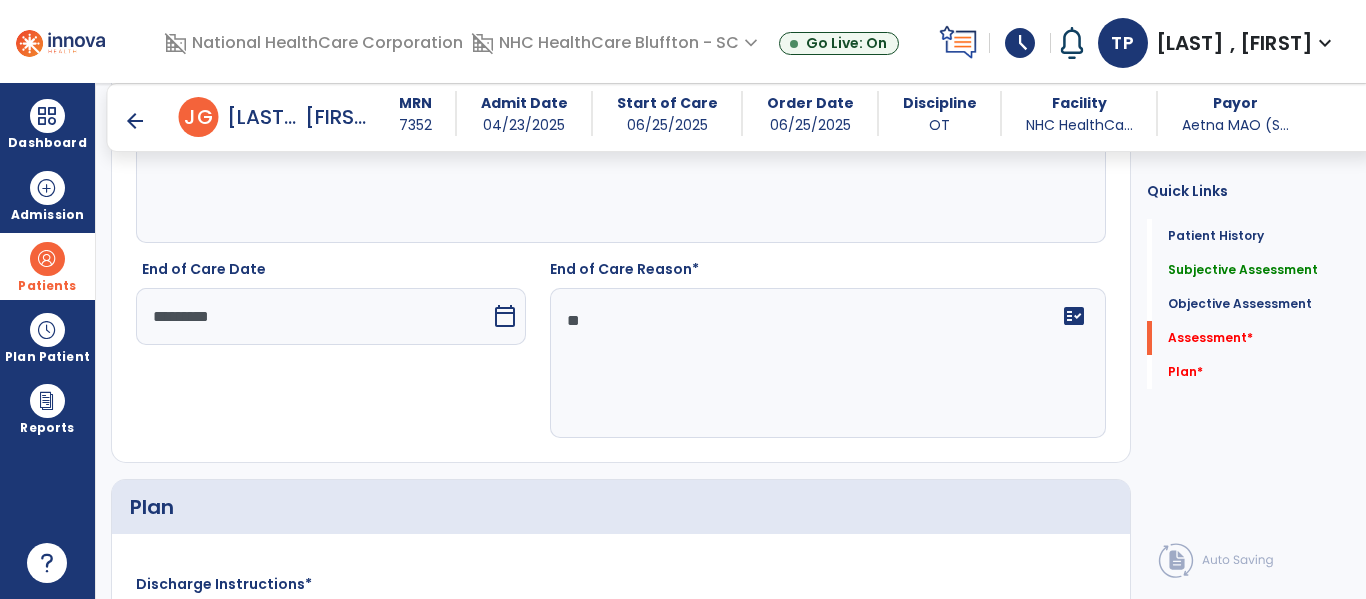 type on "*" 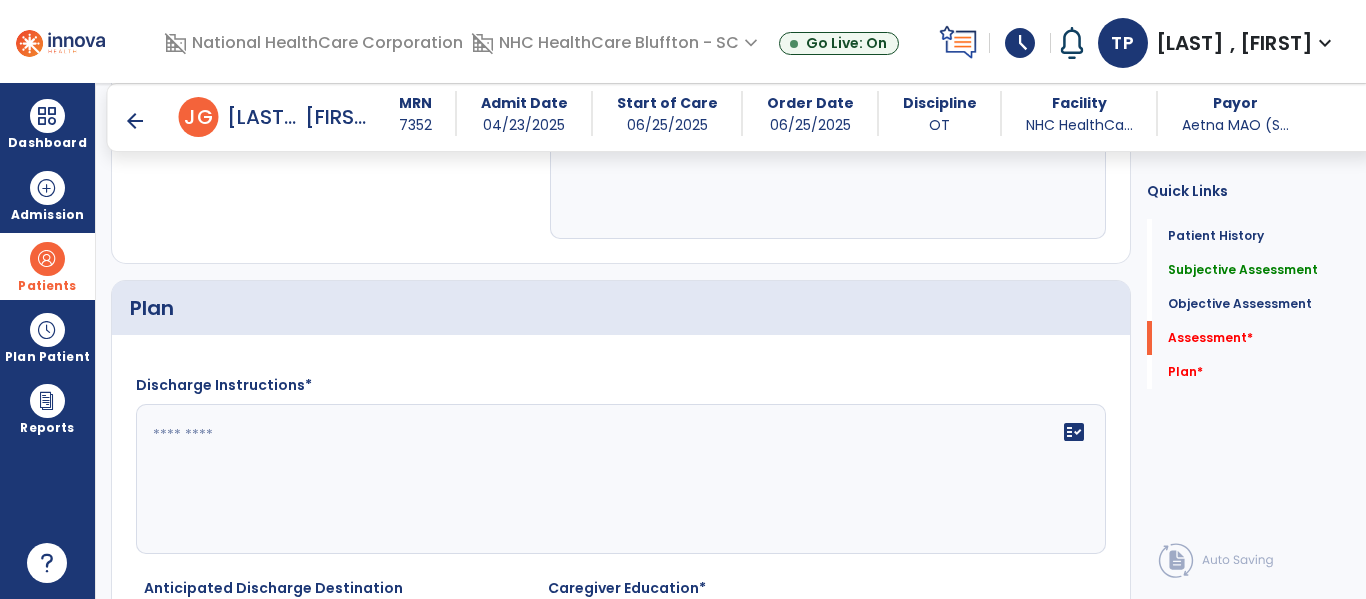 scroll, scrollTop: 2514, scrollLeft: 0, axis: vertical 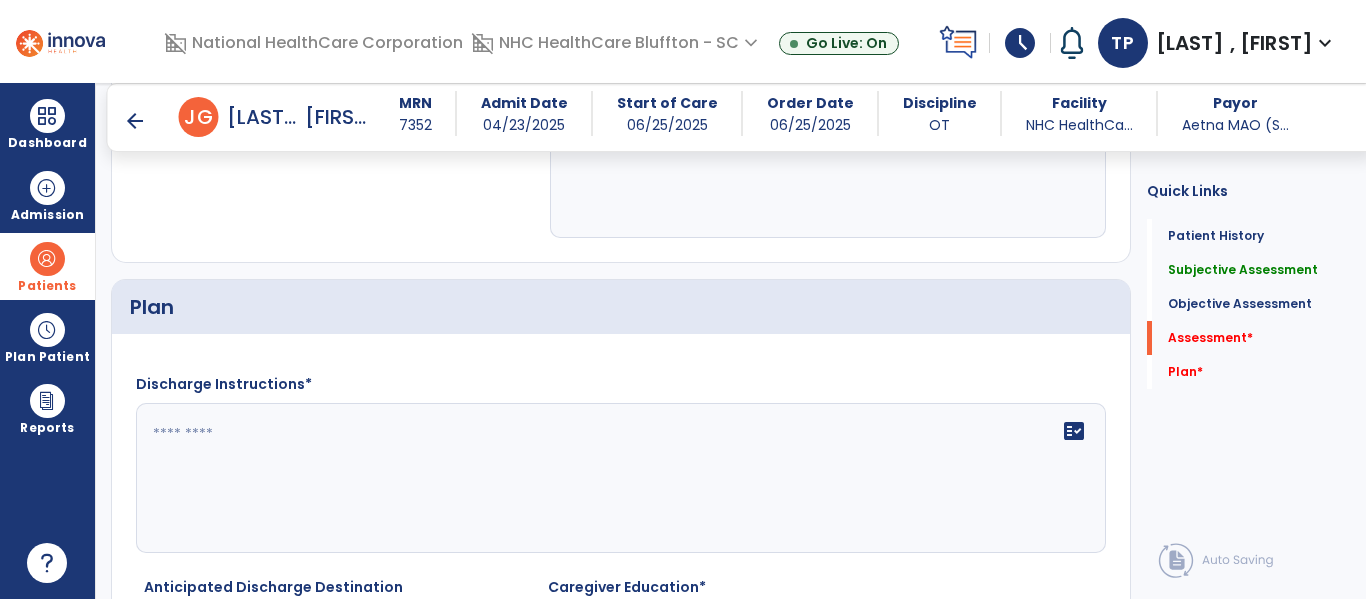 type on "**********" 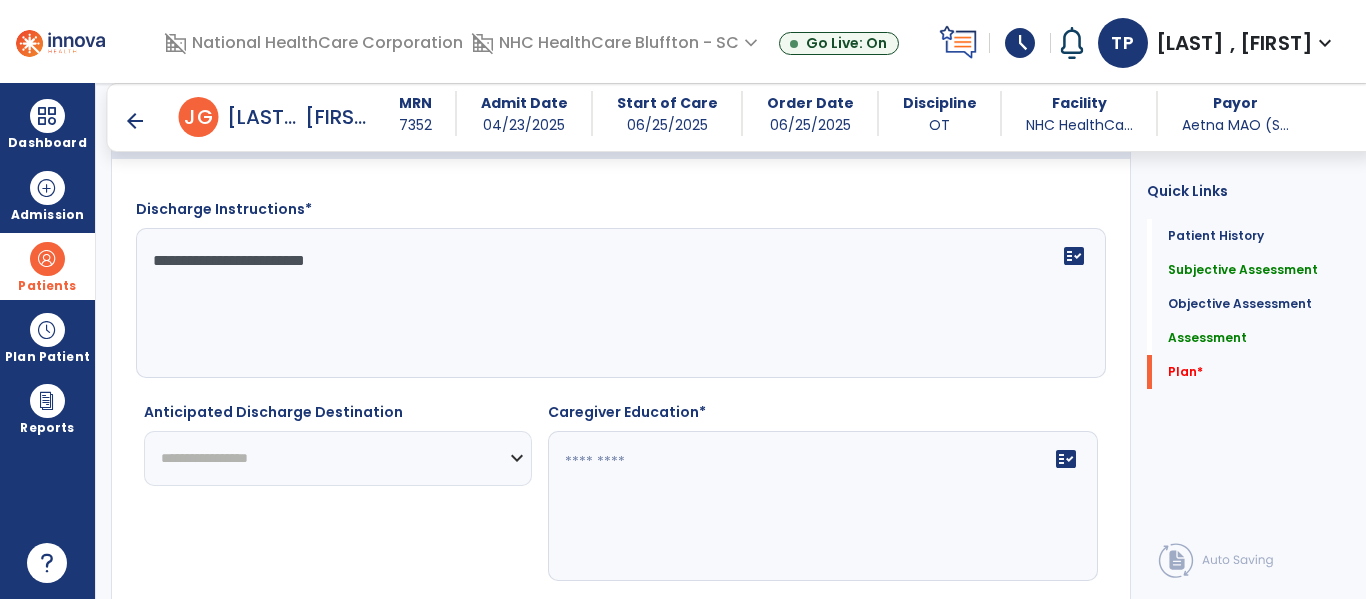 scroll, scrollTop: 2714, scrollLeft: 0, axis: vertical 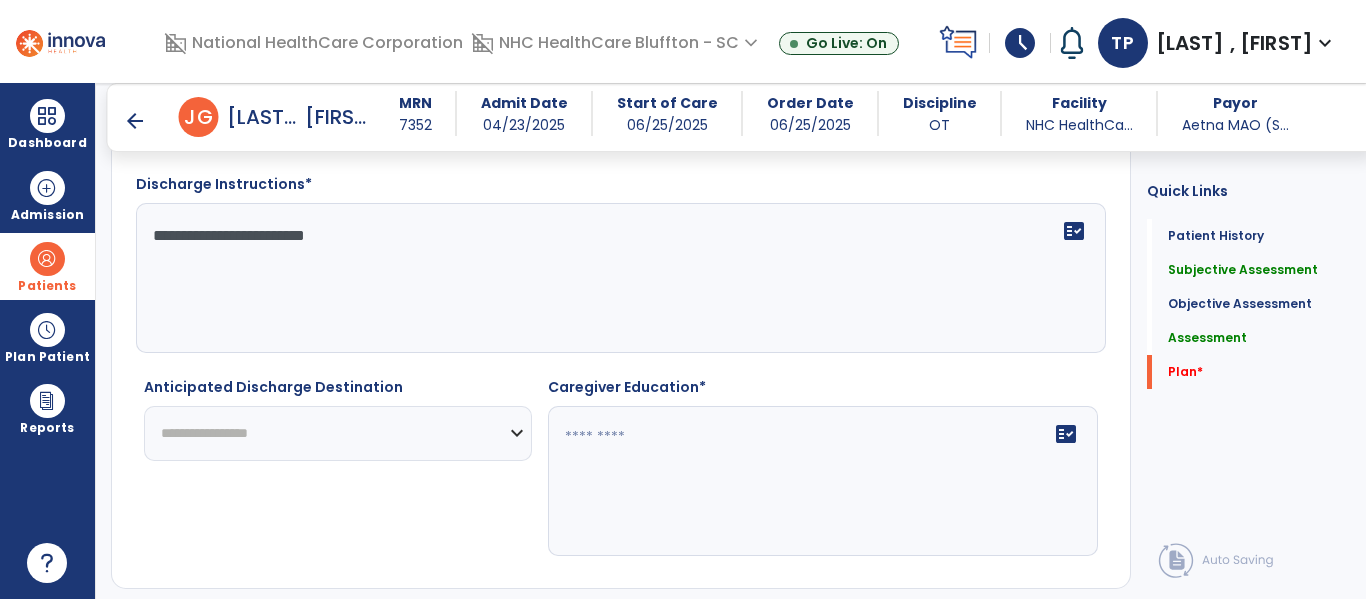 type on "**********" 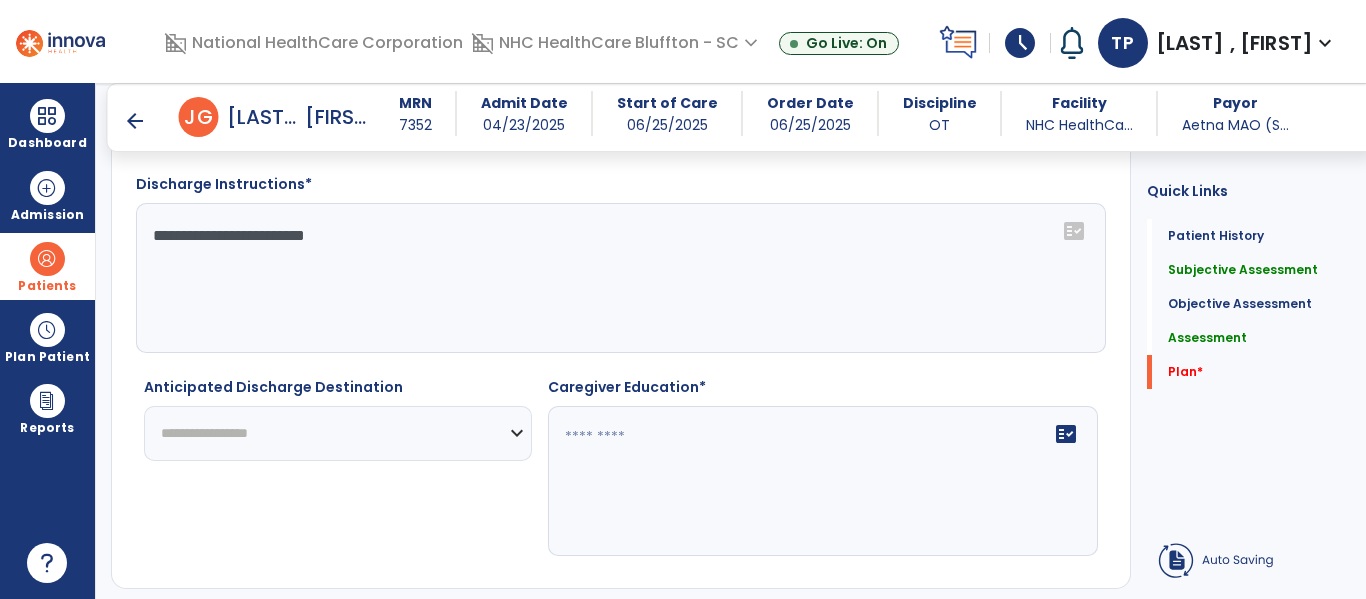 click on "**********" 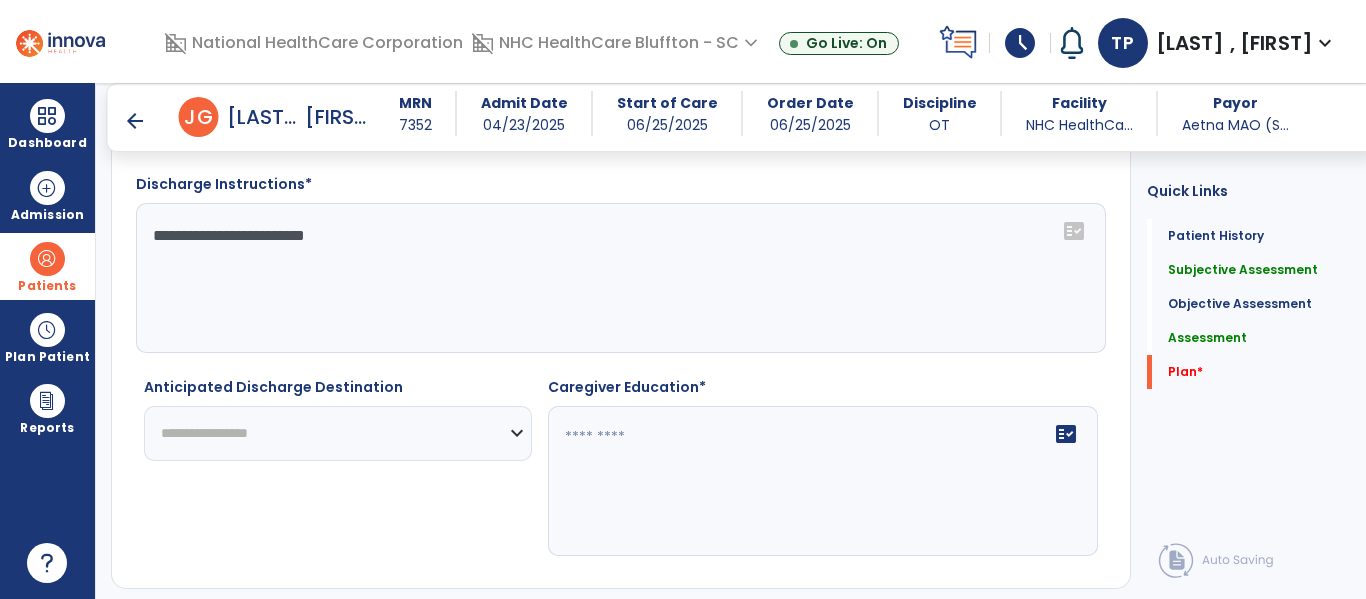 select on "********" 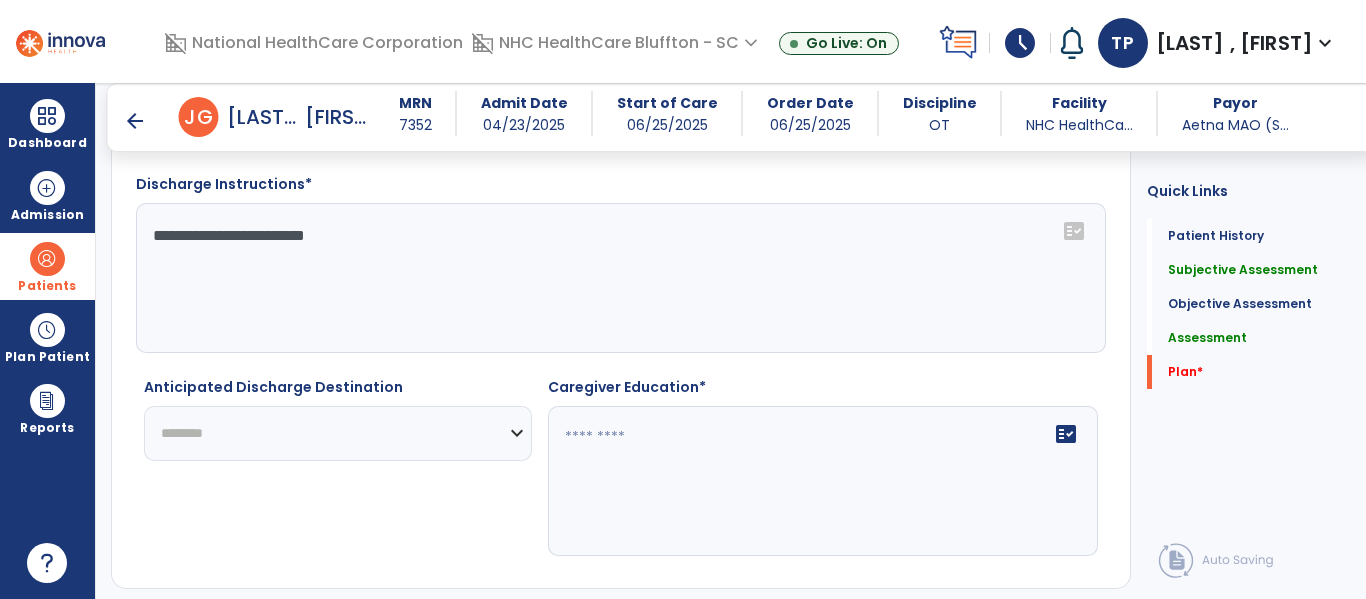 click on "**********" 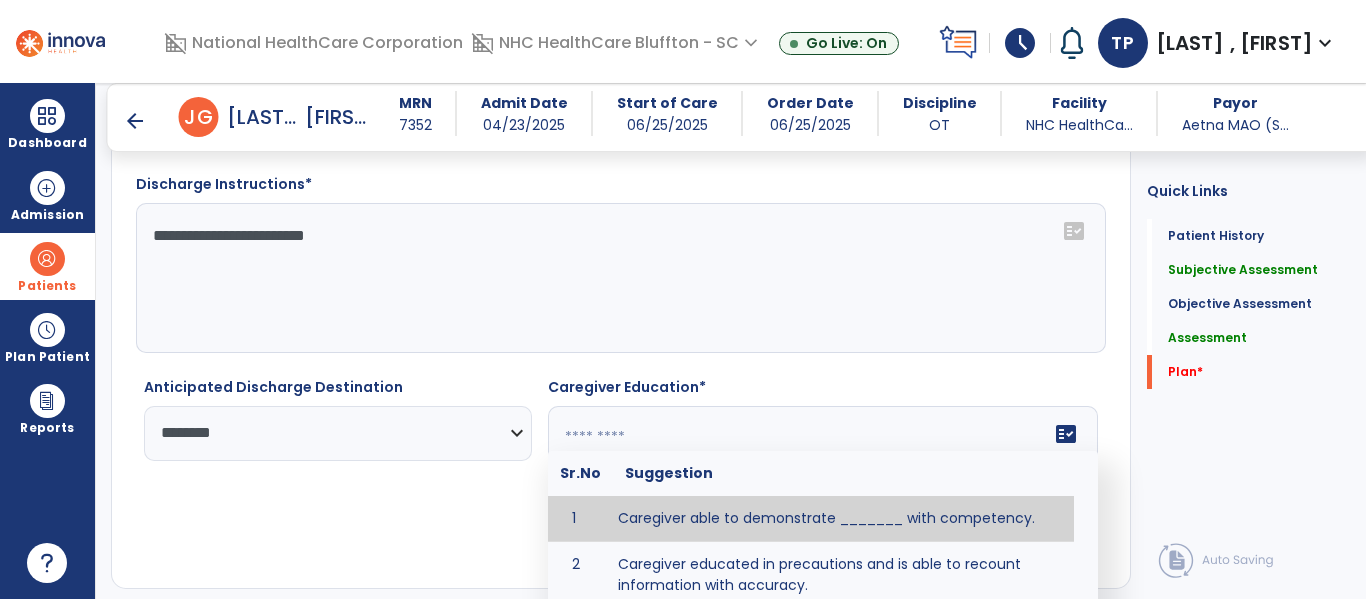 click 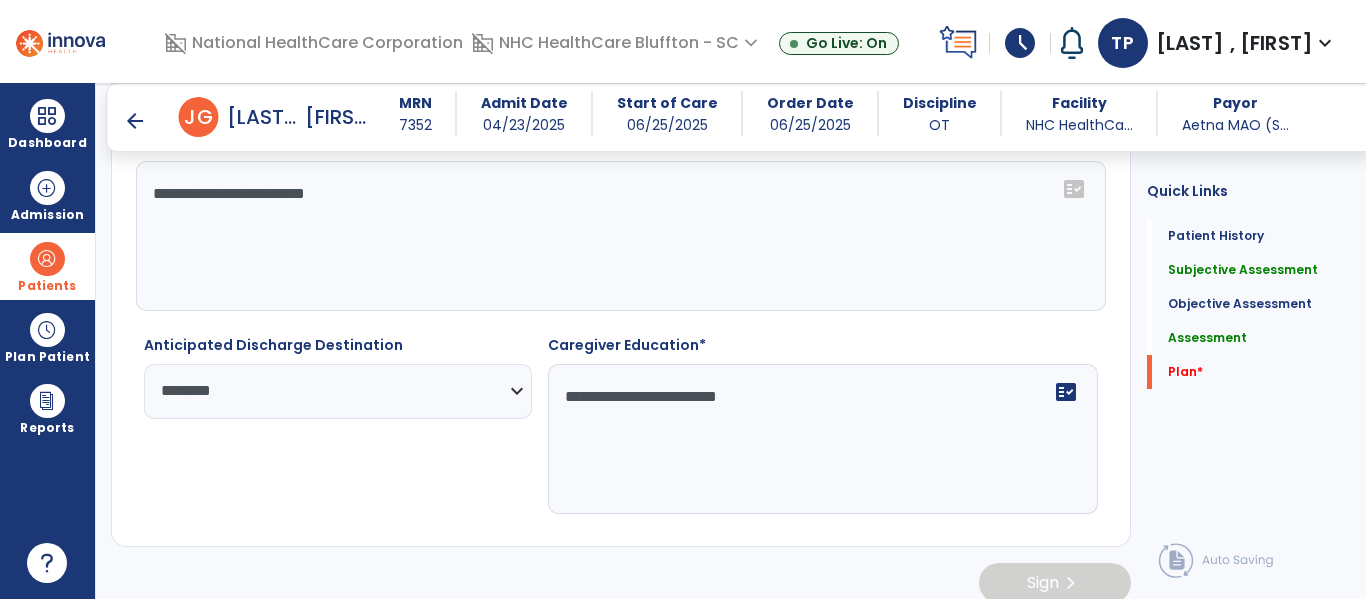 scroll, scrollTop: 2776, scrollLeft: 0, axis: vertical 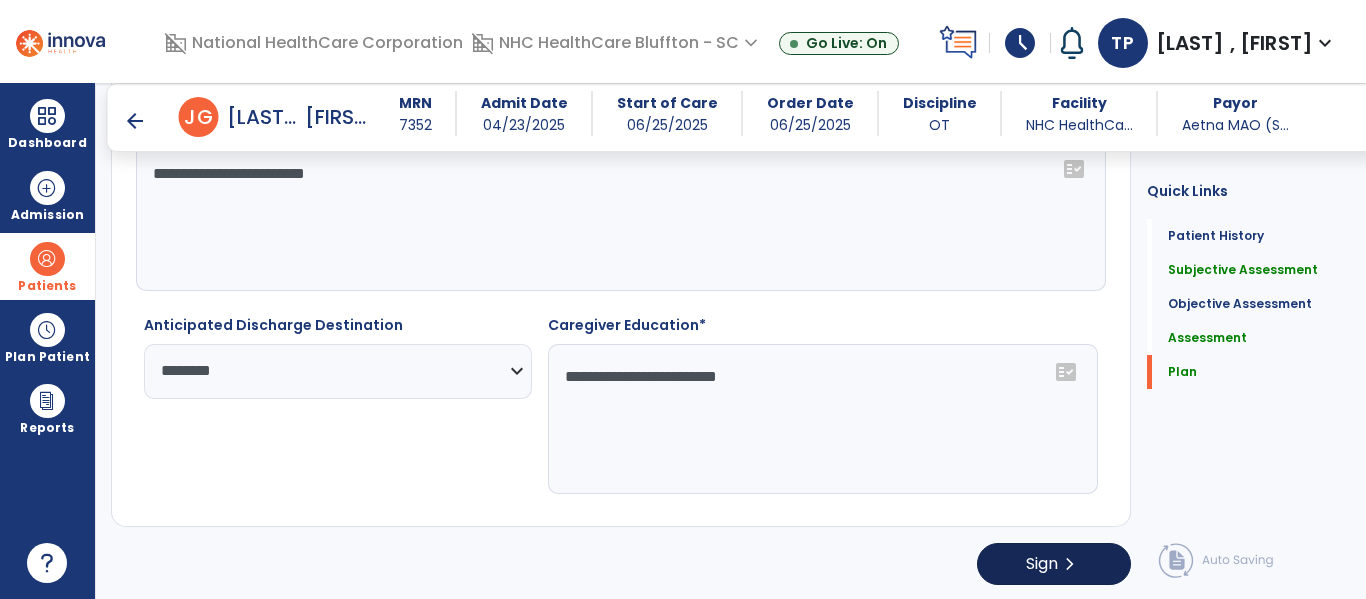 type on "**********" 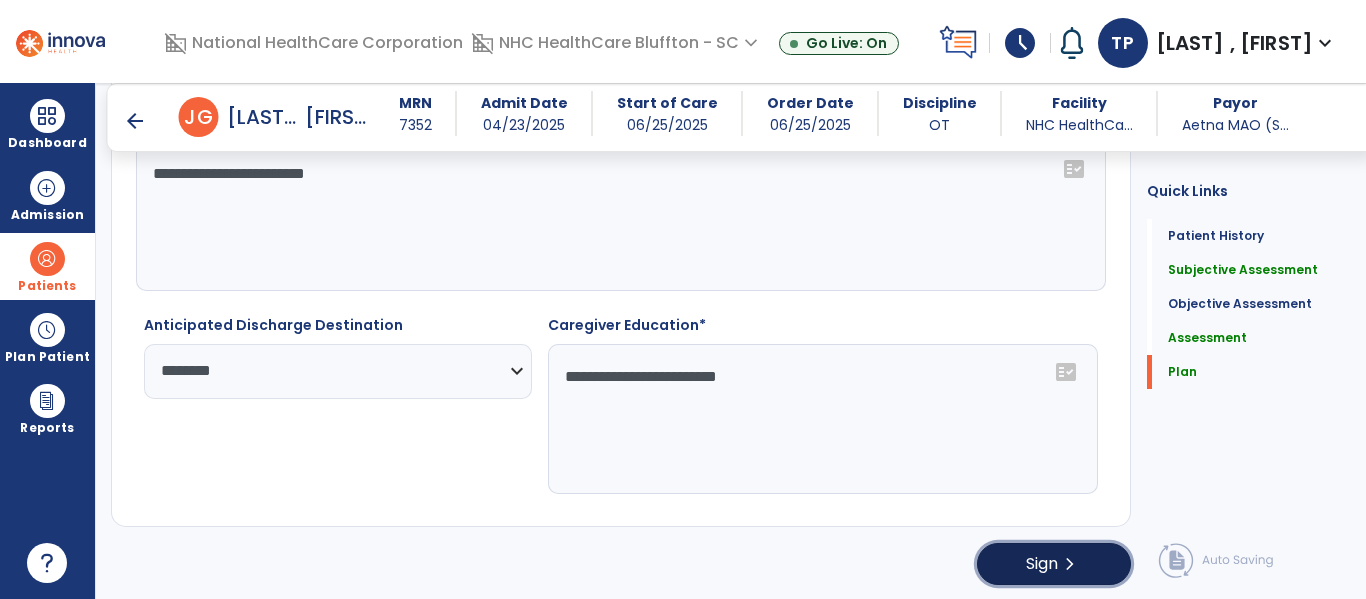click on "Sign" 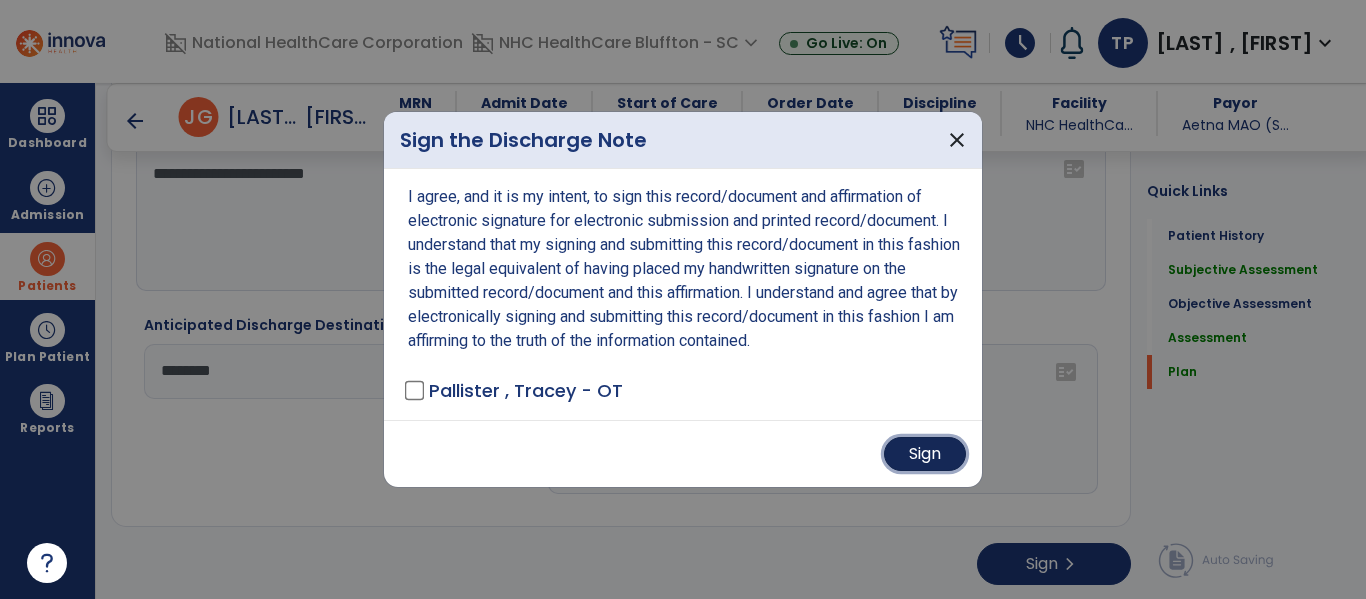 click on "Sign" at bounding box center [925, 454] 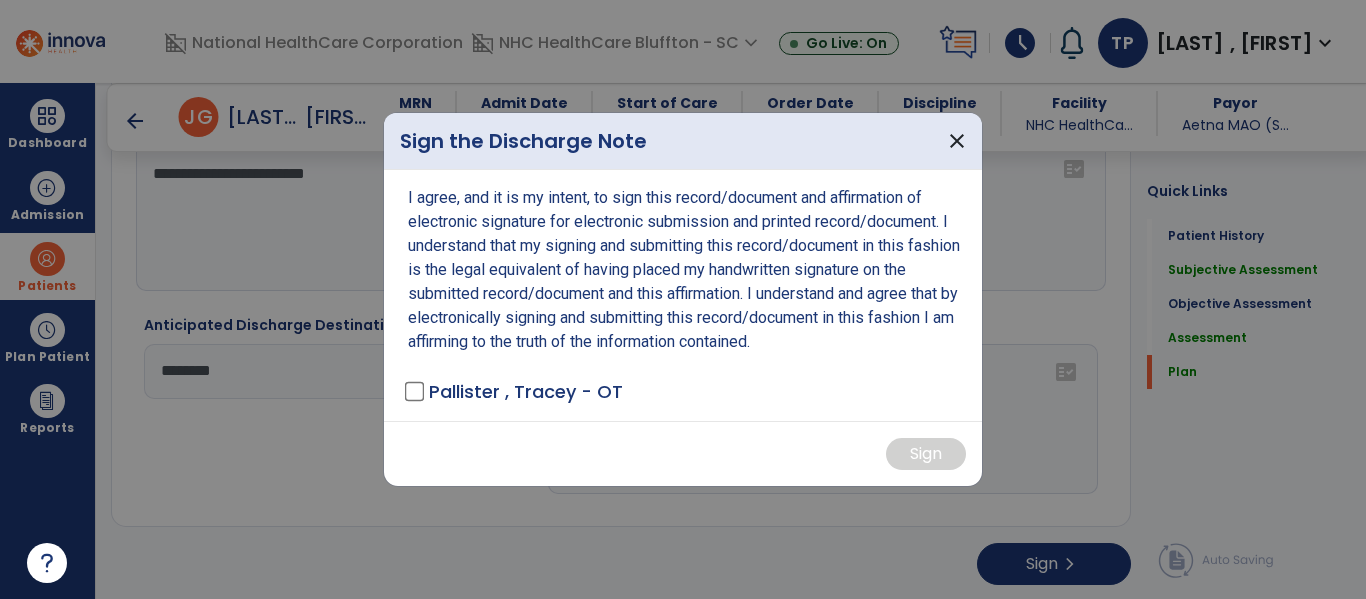 scroll, scrollTop: 0, scrollLeft: 0, axis: both 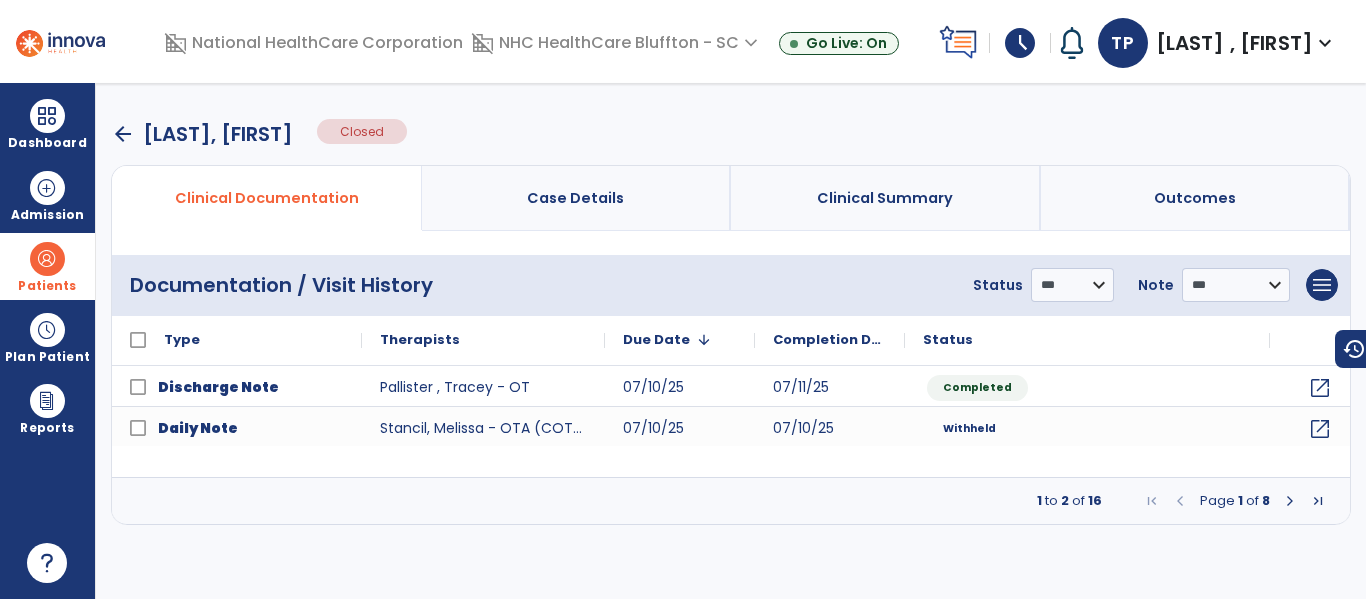 click on "TP" at bounding box center [1123, 43] 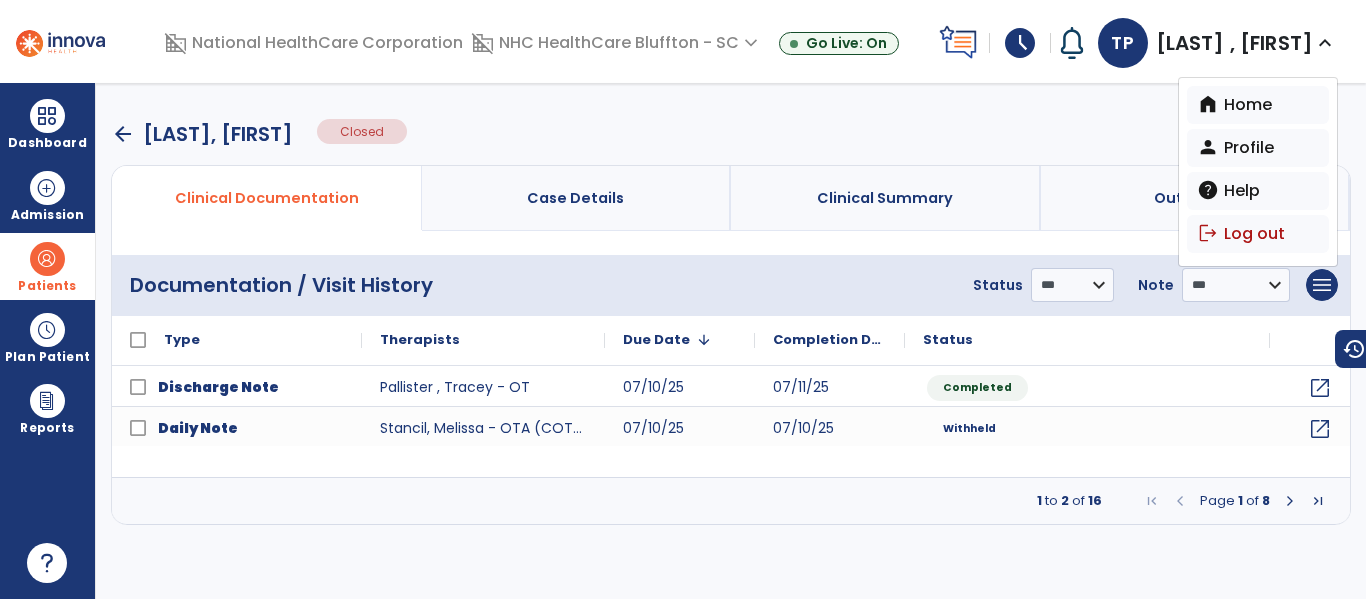 click on "schedule" at bounding box center (1020, 43) 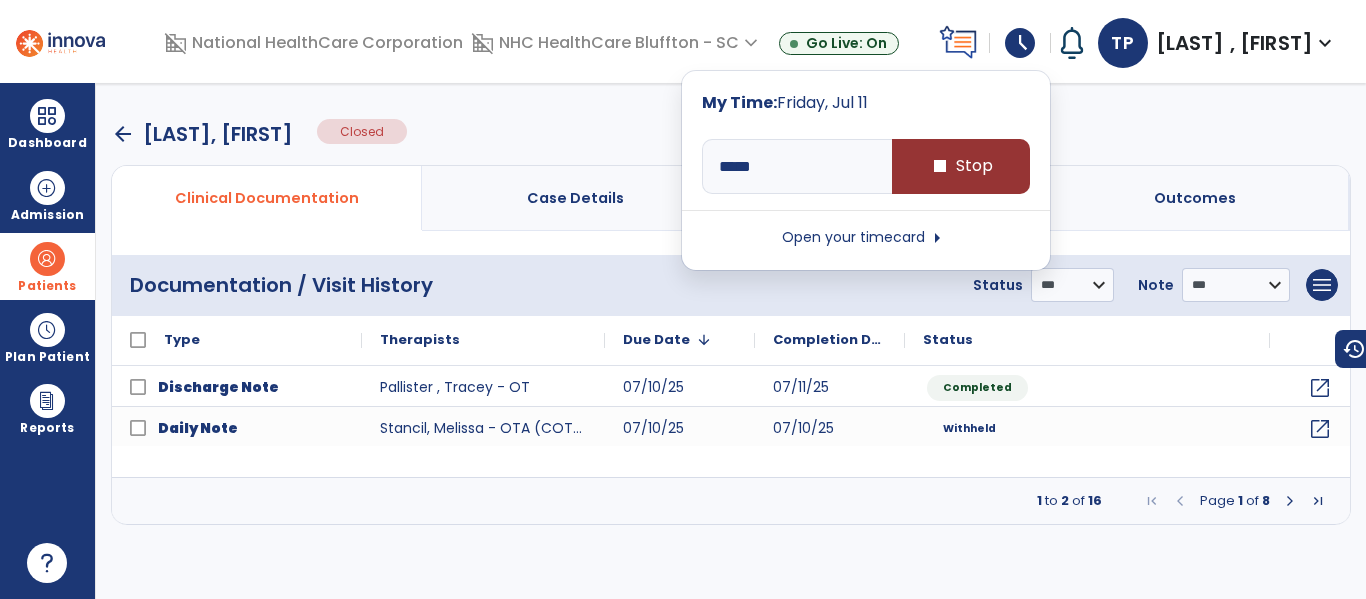 click on "stop  Stop" at bounding box center [961, 166] 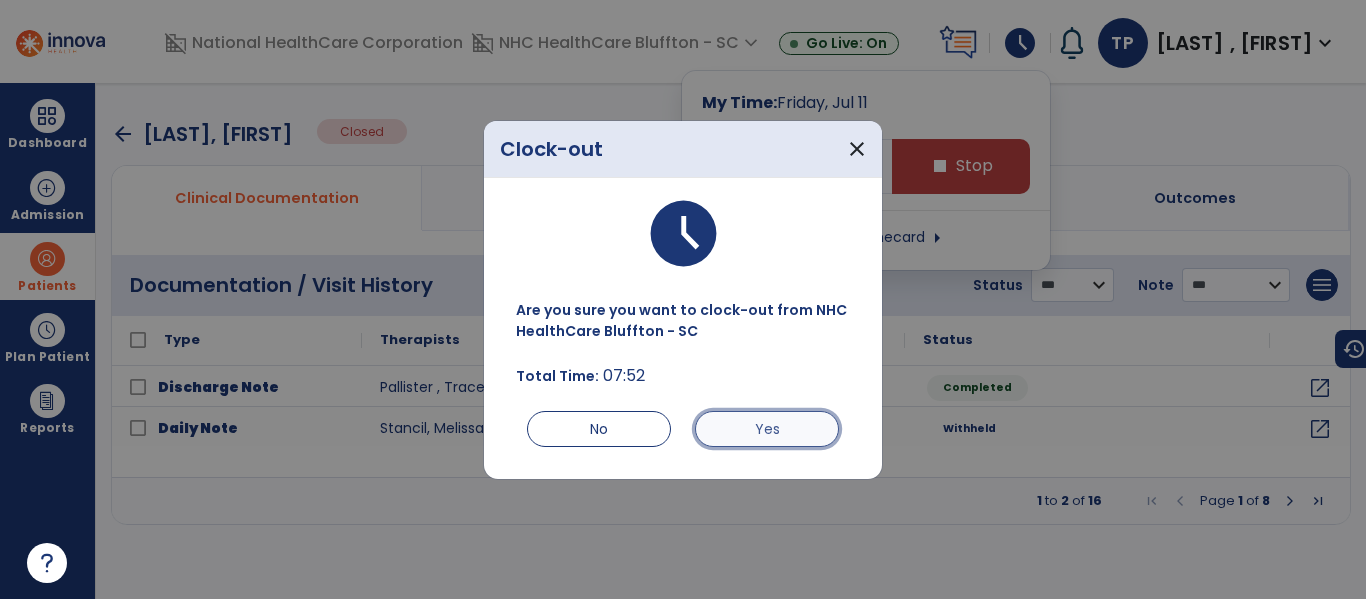 click on "Yes" at bounding box center (767, 429) 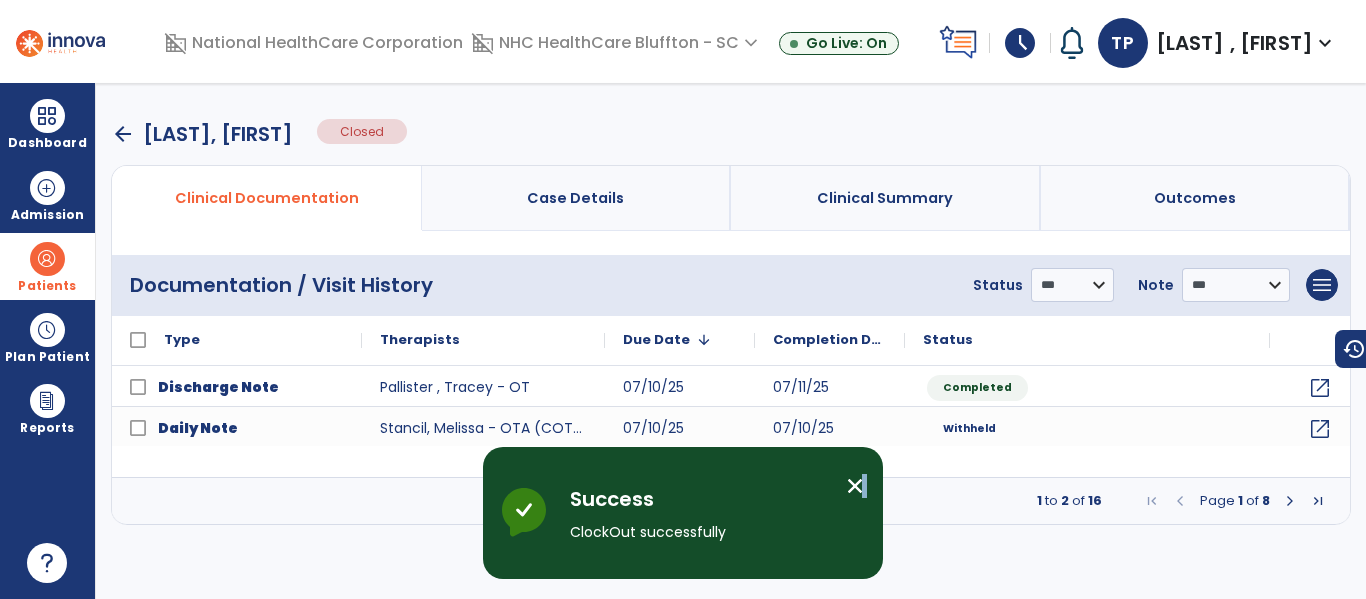click on "close" at bounding box center (855, 486) 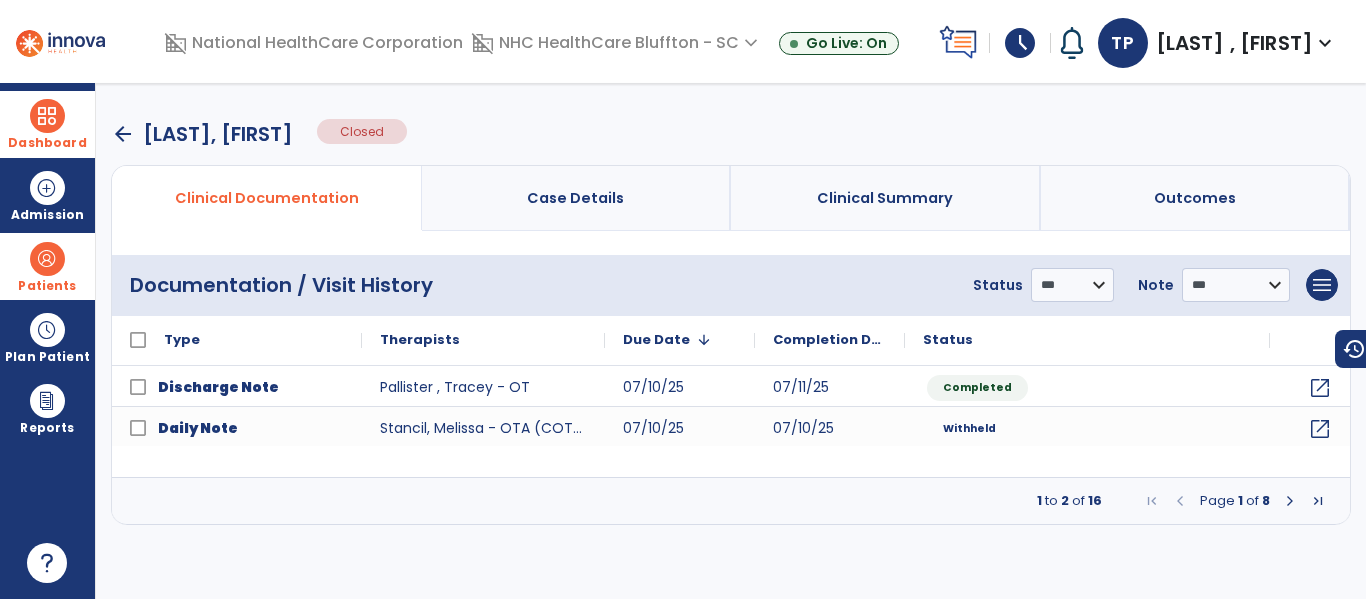 click at bounding box center (47, 116) 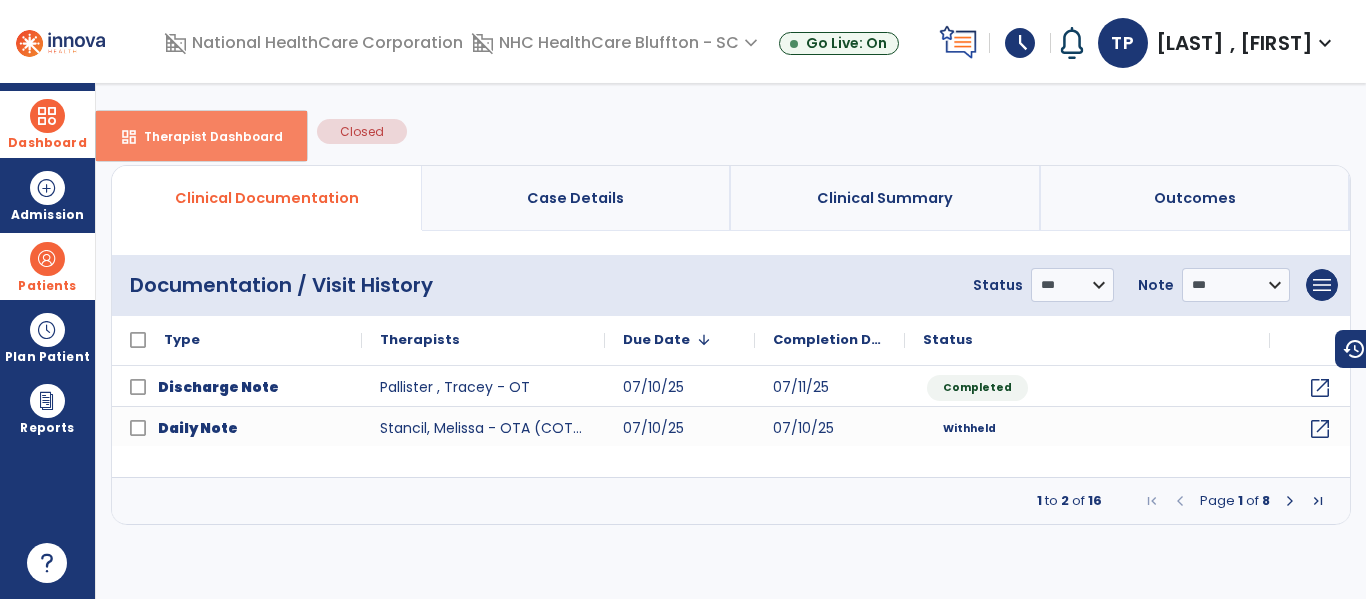 click on "Therapist Dashboard" at bounding box center (205, 136) 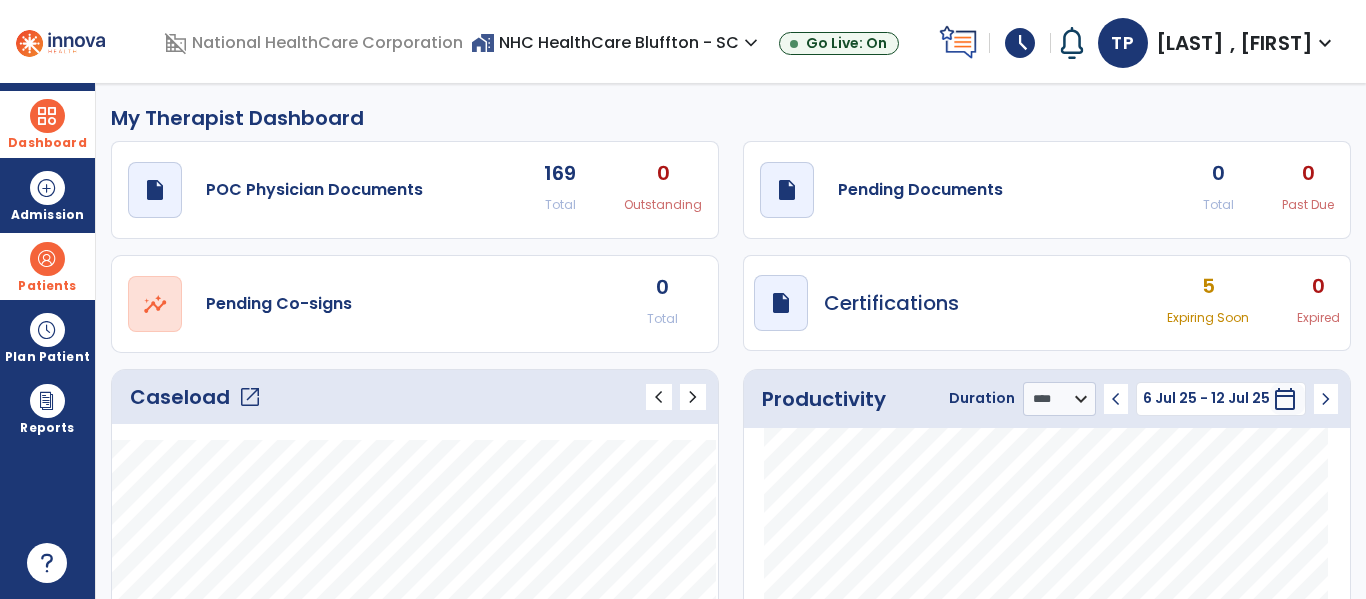 click on "open_in_new" 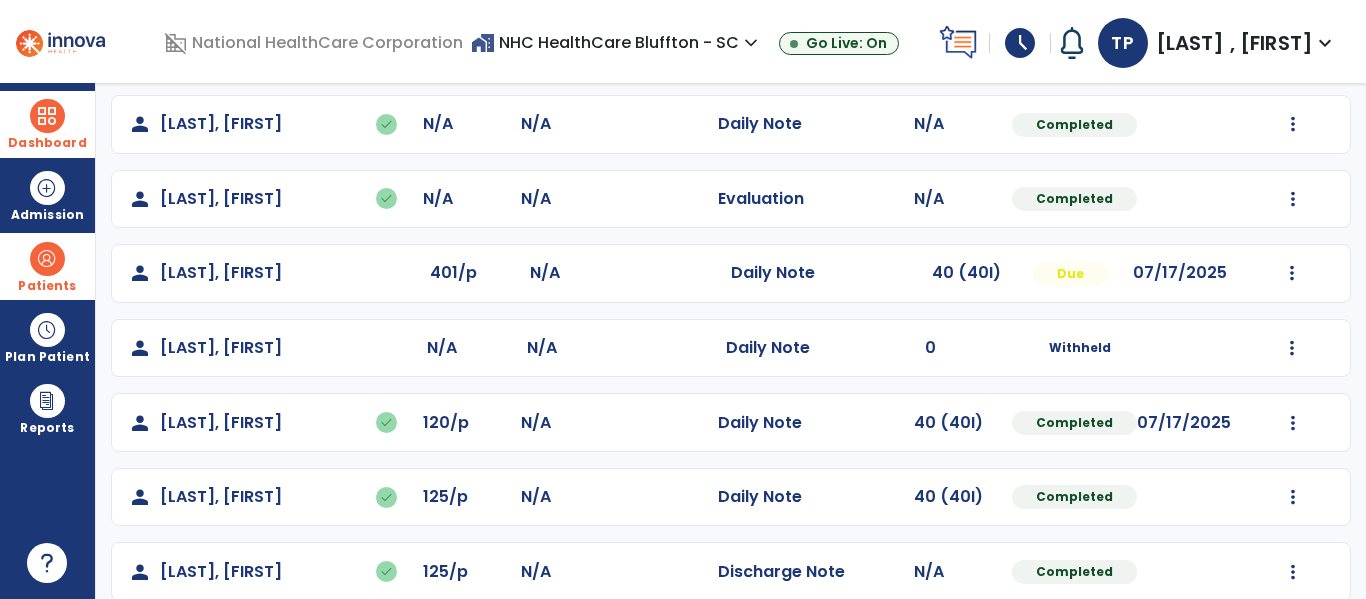 scroll, scrollTop: 682, scrollLeft: 0, axis: vertical 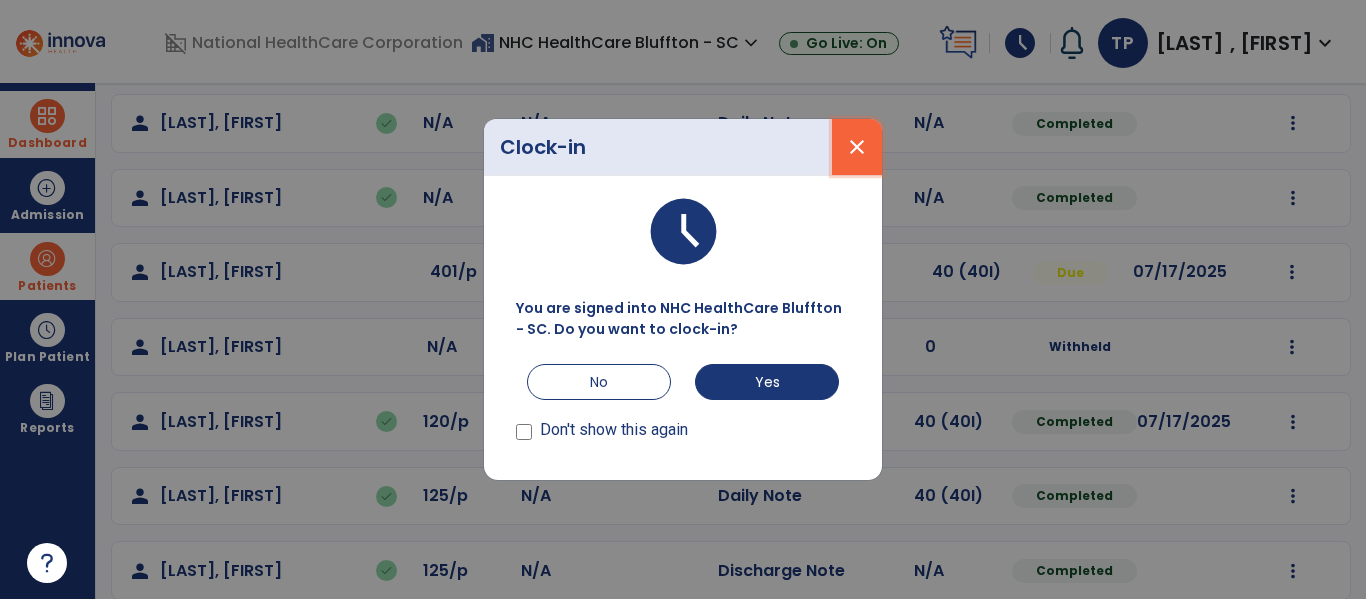 click on "close" at bounding box center [857, 147] 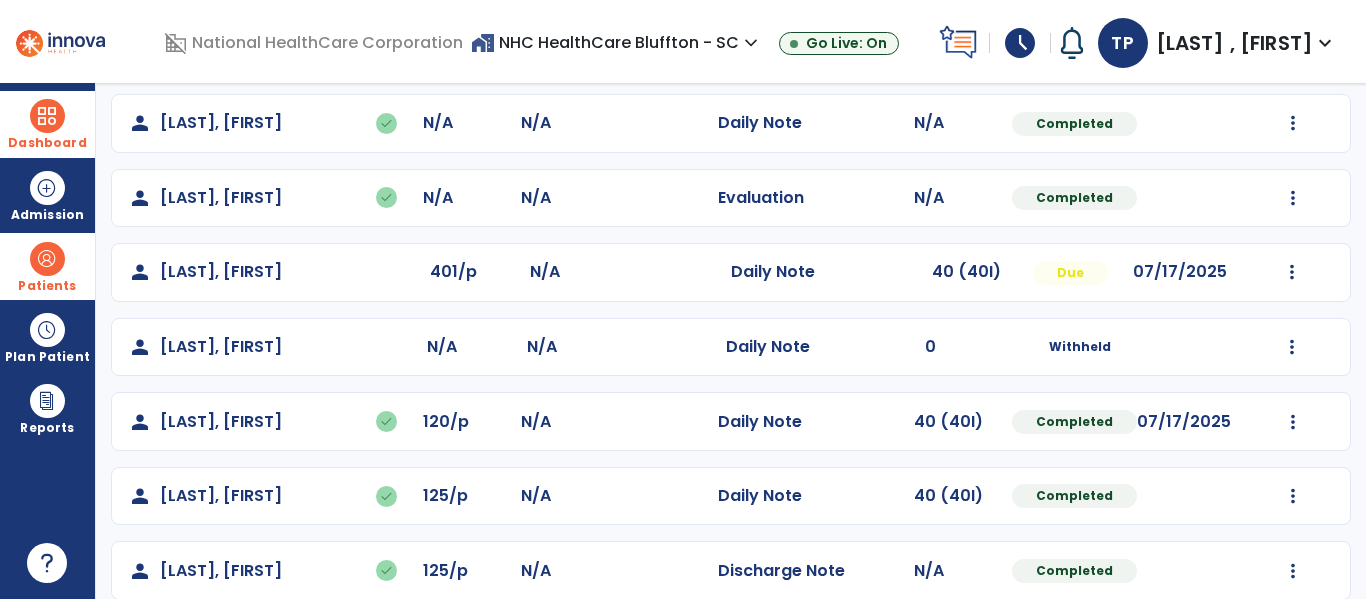 click at bounding box center [47, 259] 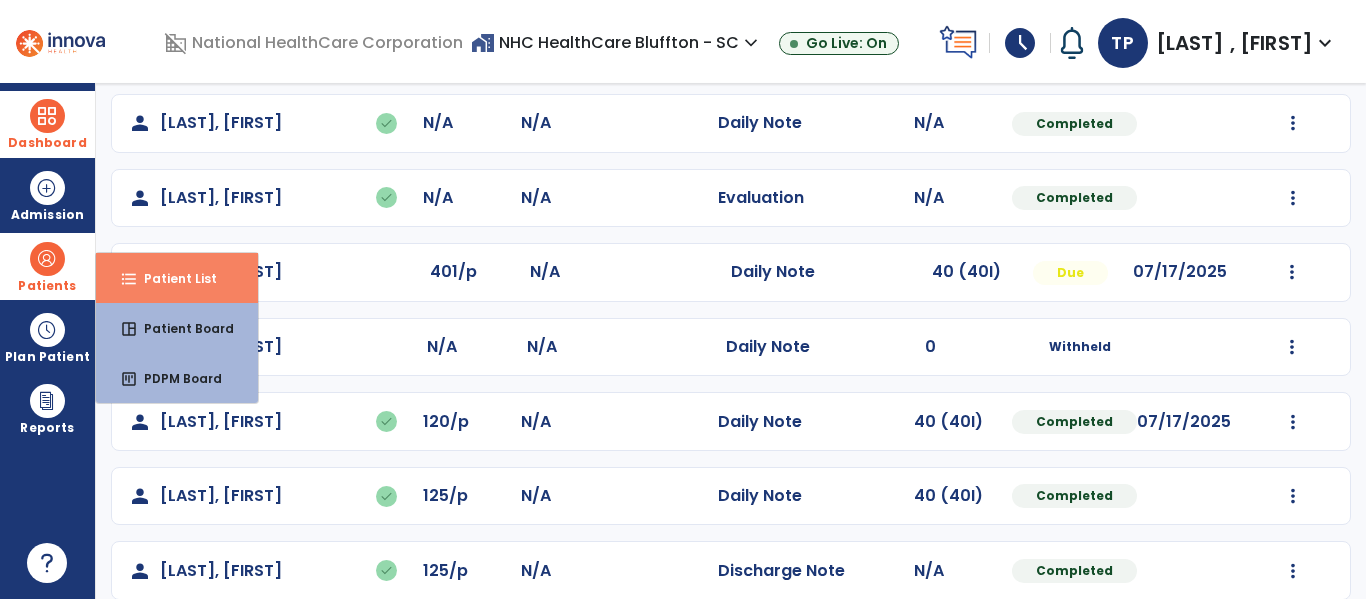 click on "format_list_bulleted  Patient List" at bounding box center (177, 278) 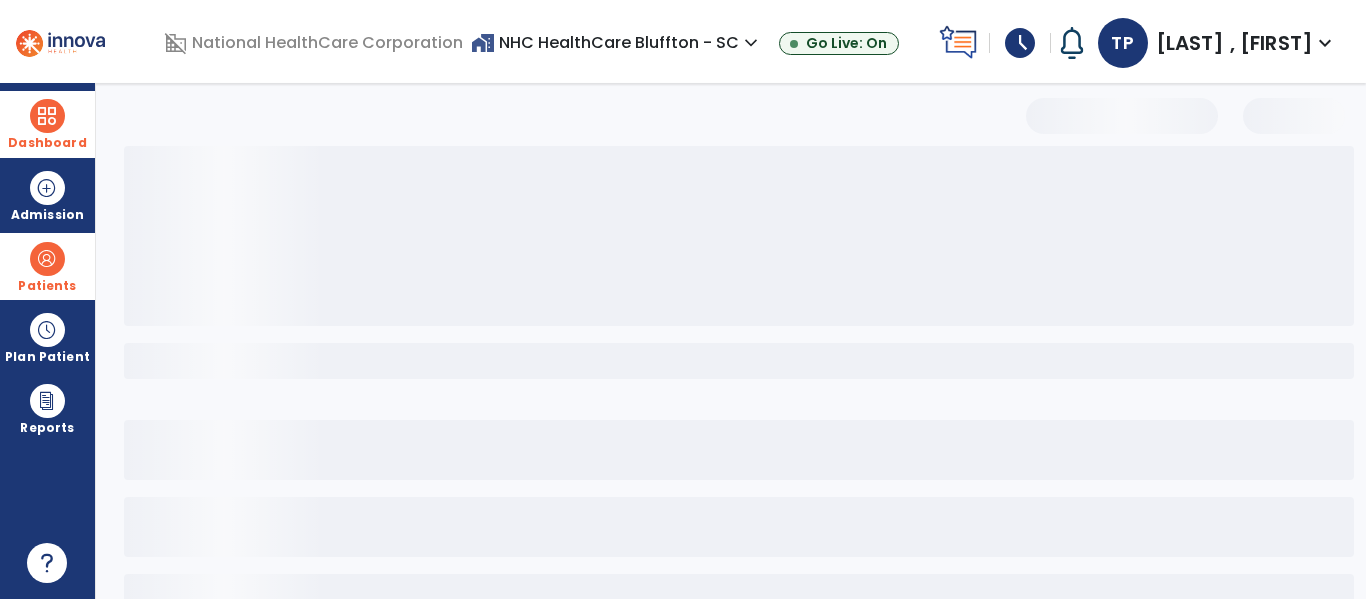 scroll, scrollTop: 144, scrollLeft: 0, axis: vertical 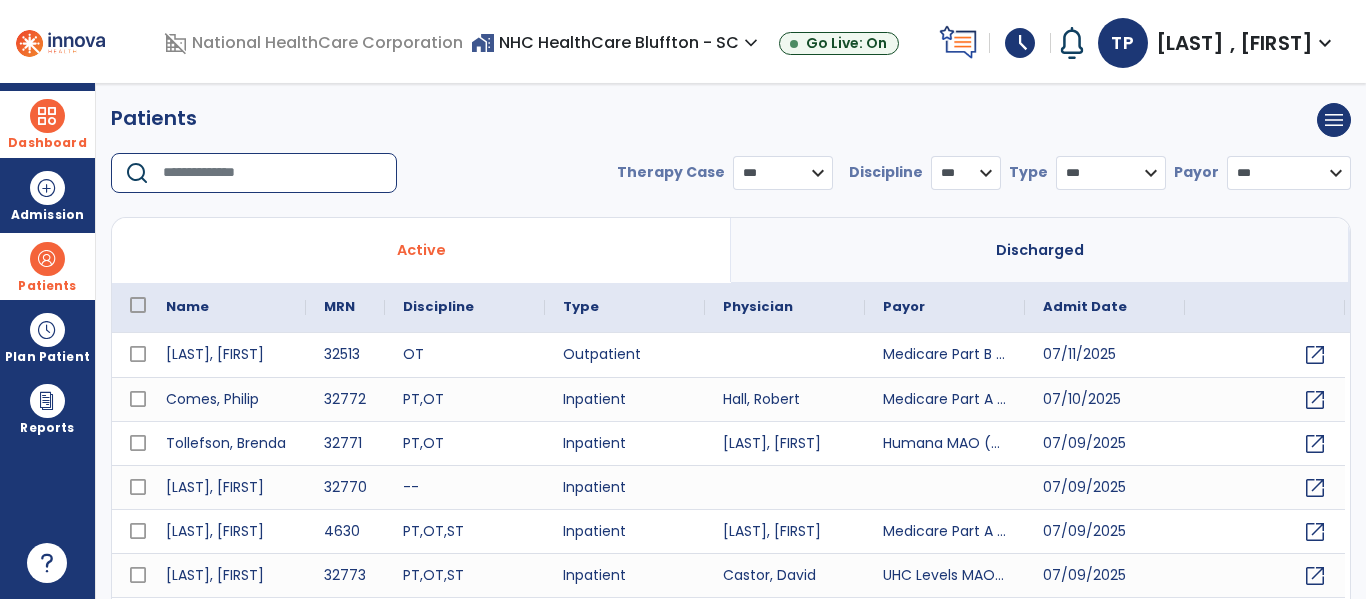 click at bounding box center (273, 173) 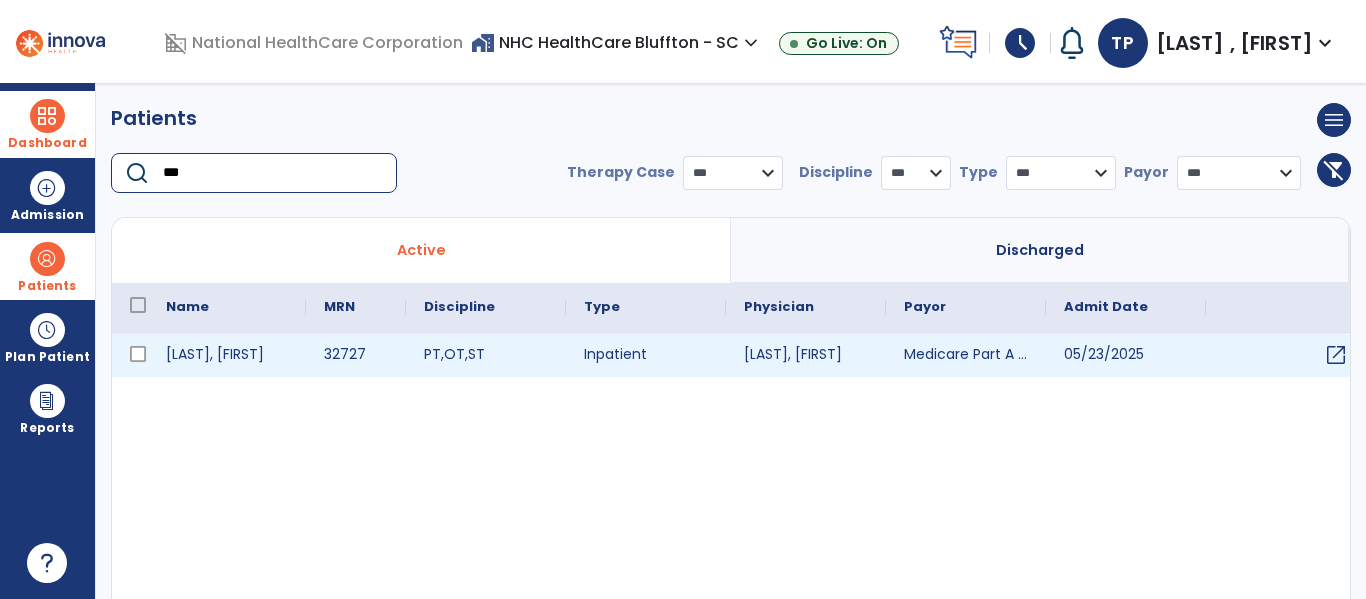 type on "***" 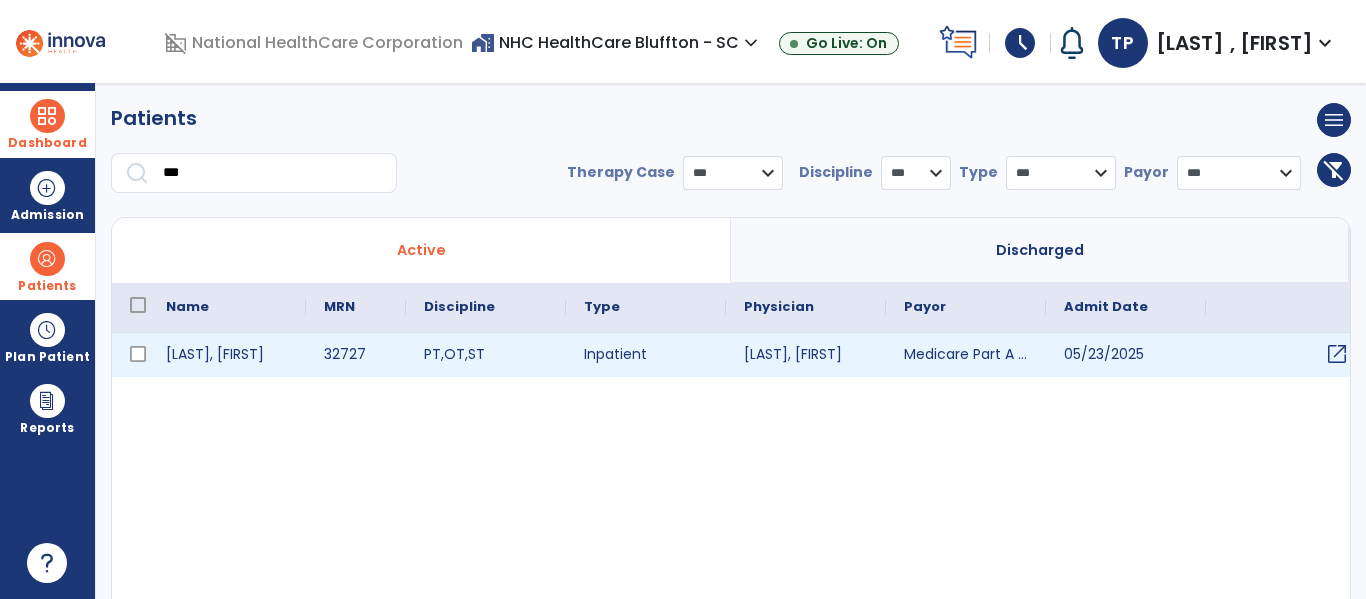 click on "open_in_new" at bounding box center [1337, 354] 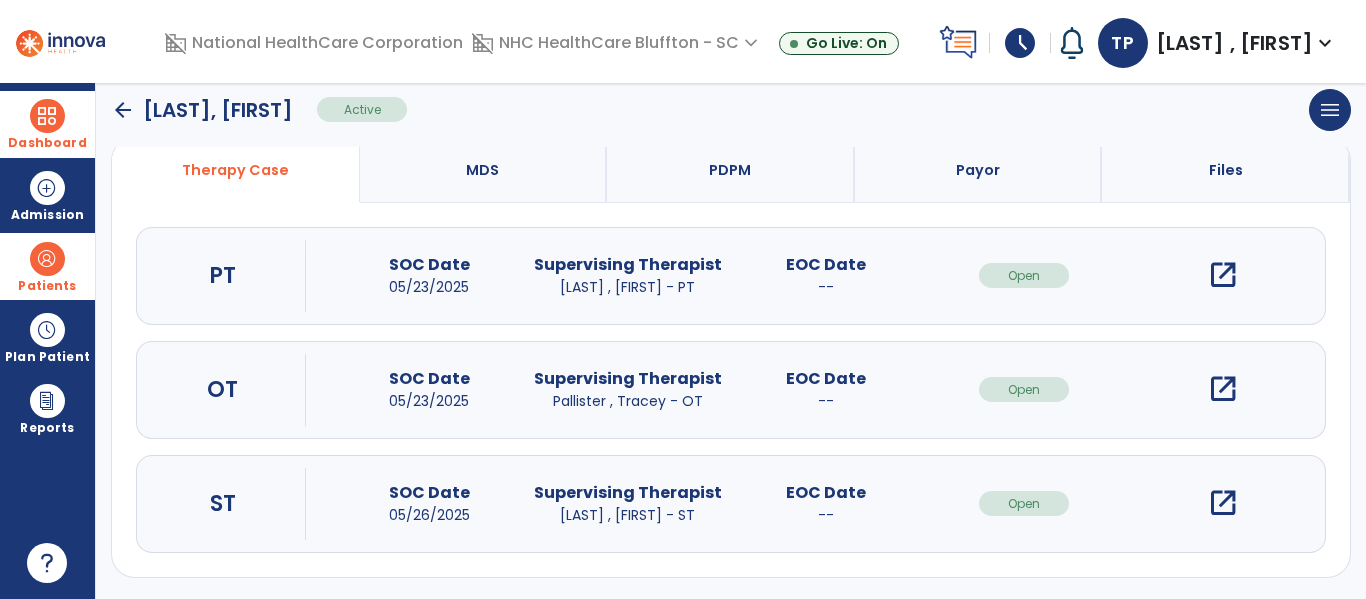 scroll, scrollTop: 162, scrollLeft: 0, axis: vertical 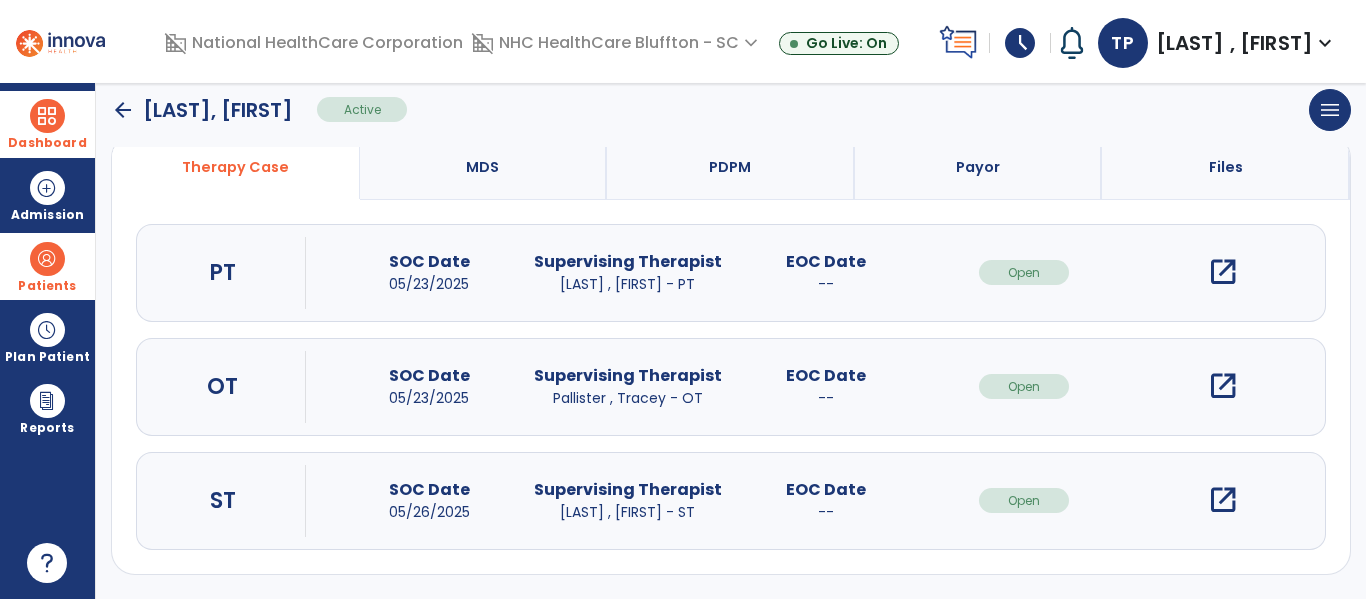 click on "open_in_new" at bounding box center [1223, 386] 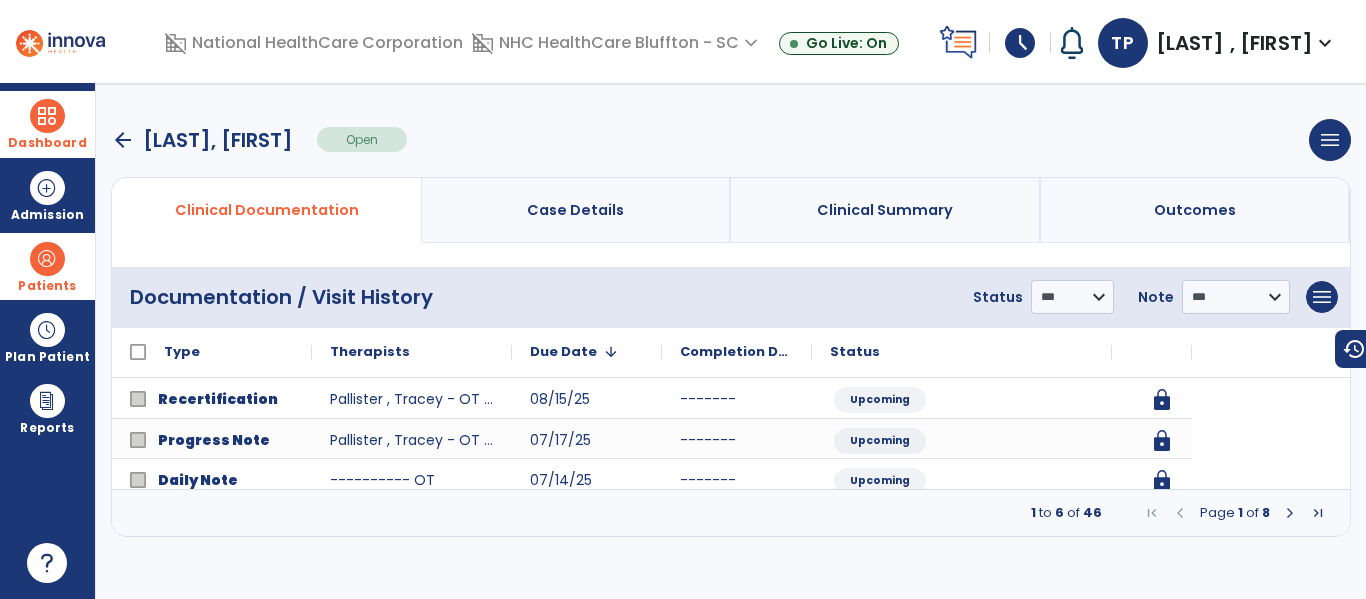 scroll, scrollTop: 0, scrollLeft: 0, axis: both 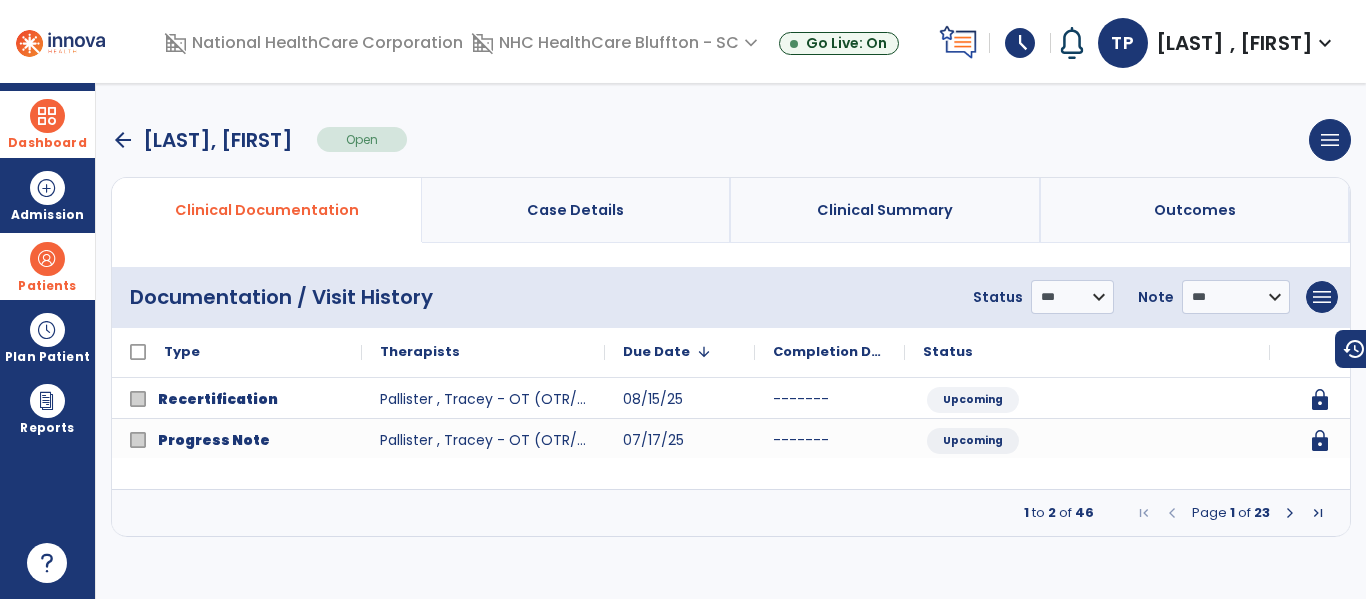 click at bounding box center (1290, 513) 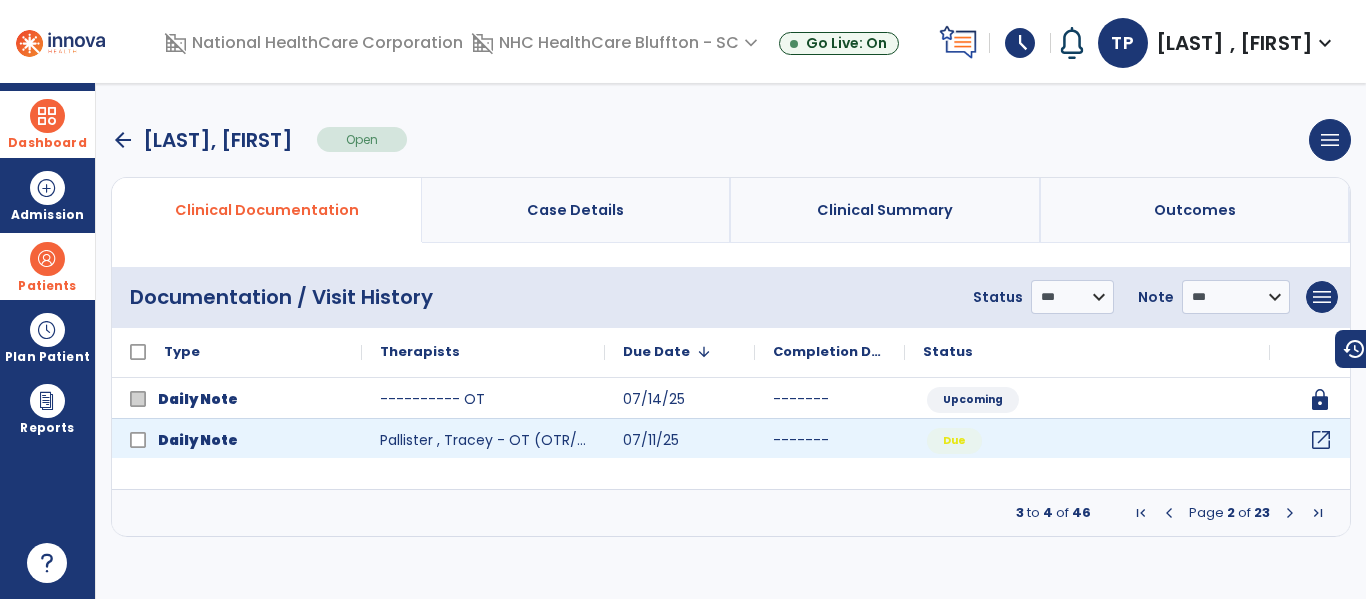 click on "open_in_new" 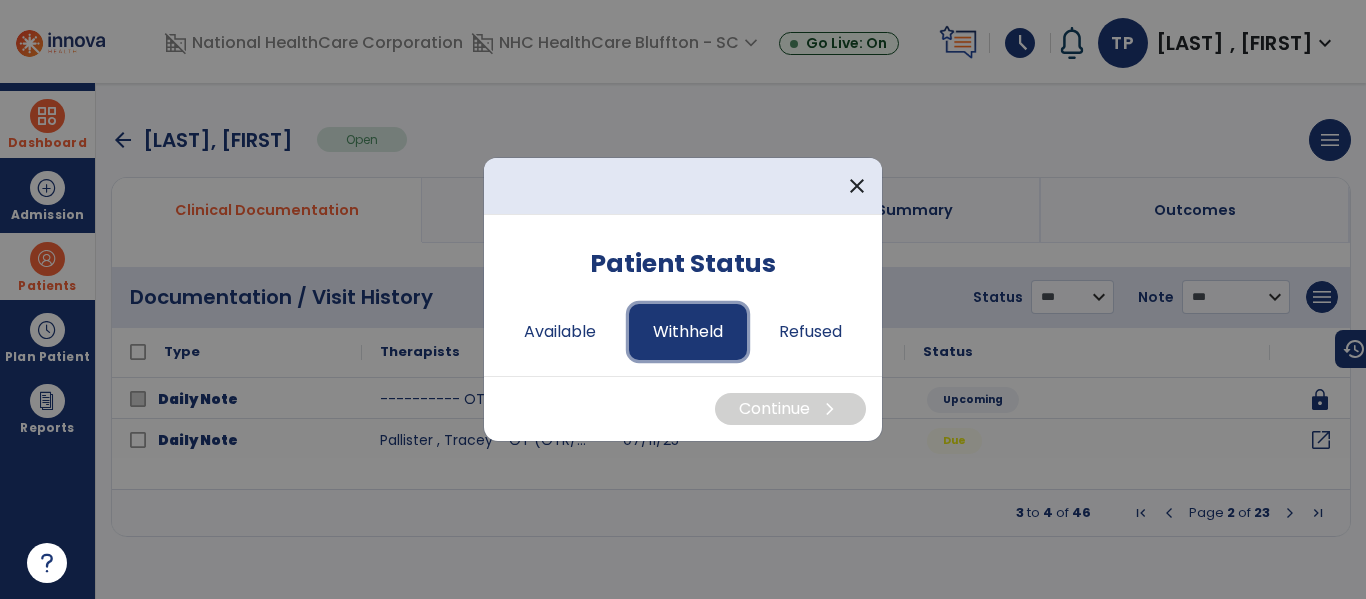 click on "Withheld" at bounding box center [688, 332] 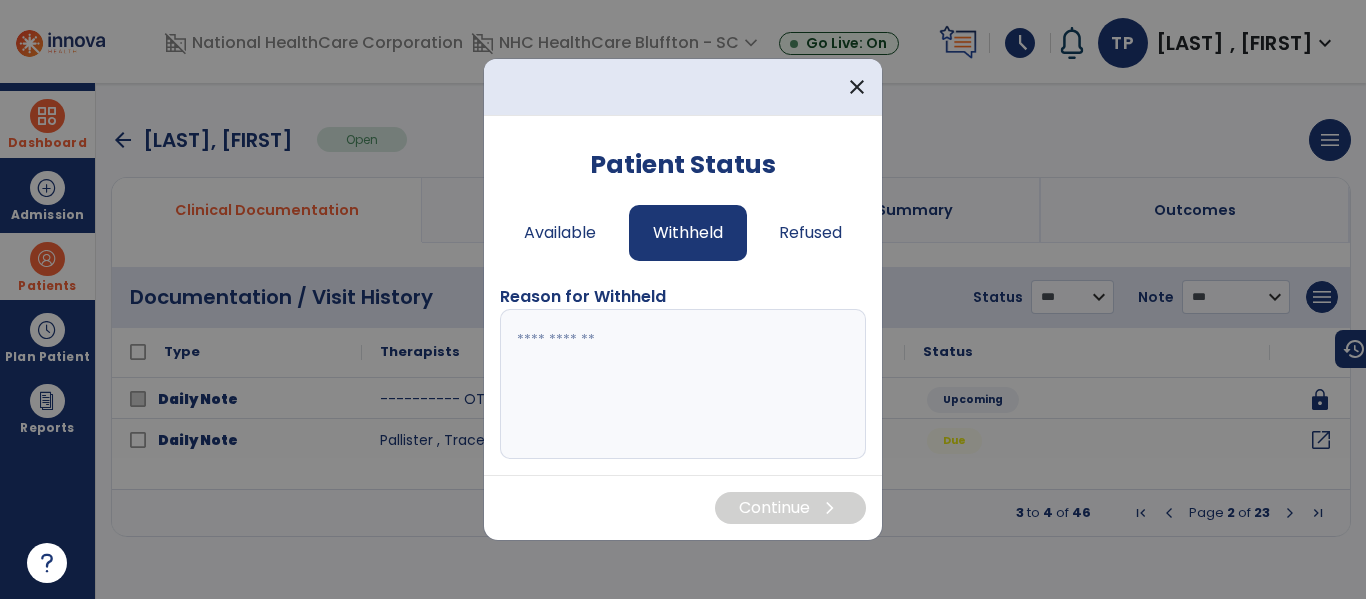 click at bounding box center [683, 384] 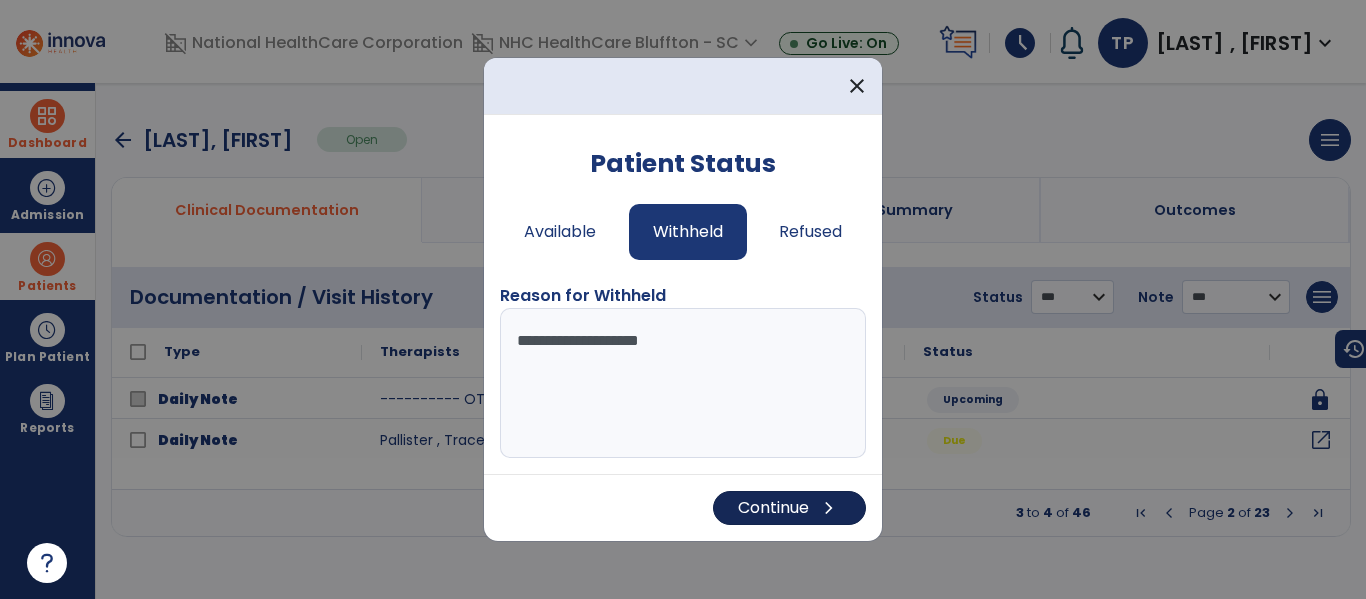 type on "**********" 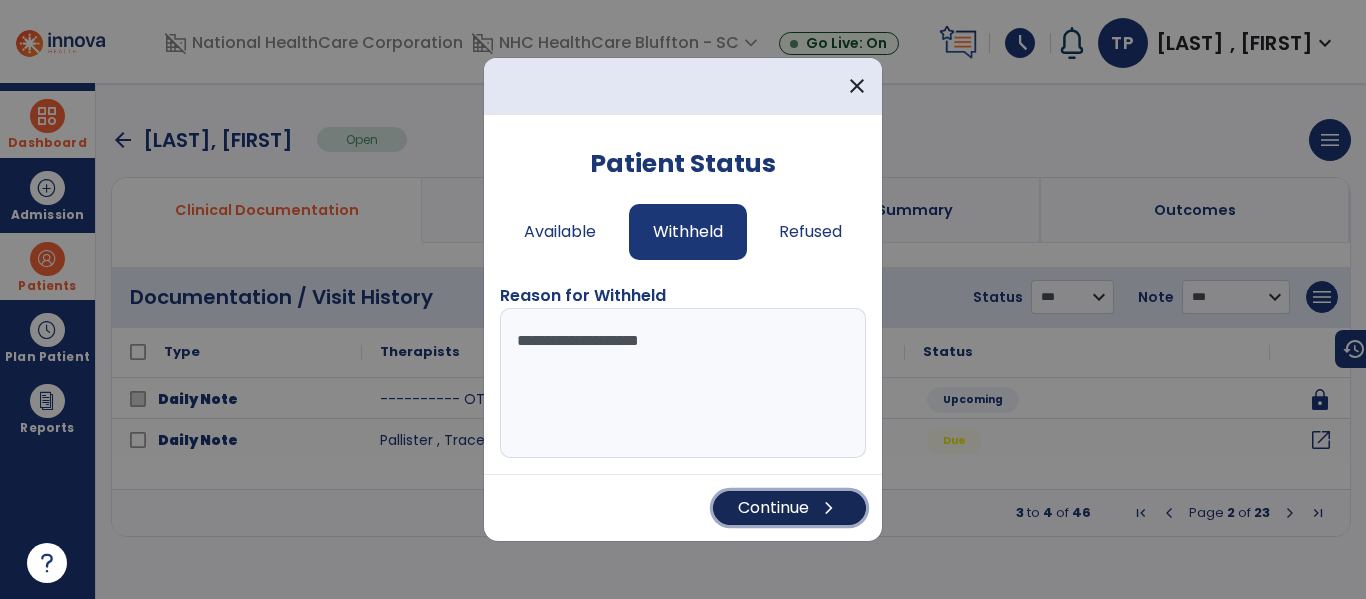 click on "Continue   chevron_right" at bounding box center (789, 508) 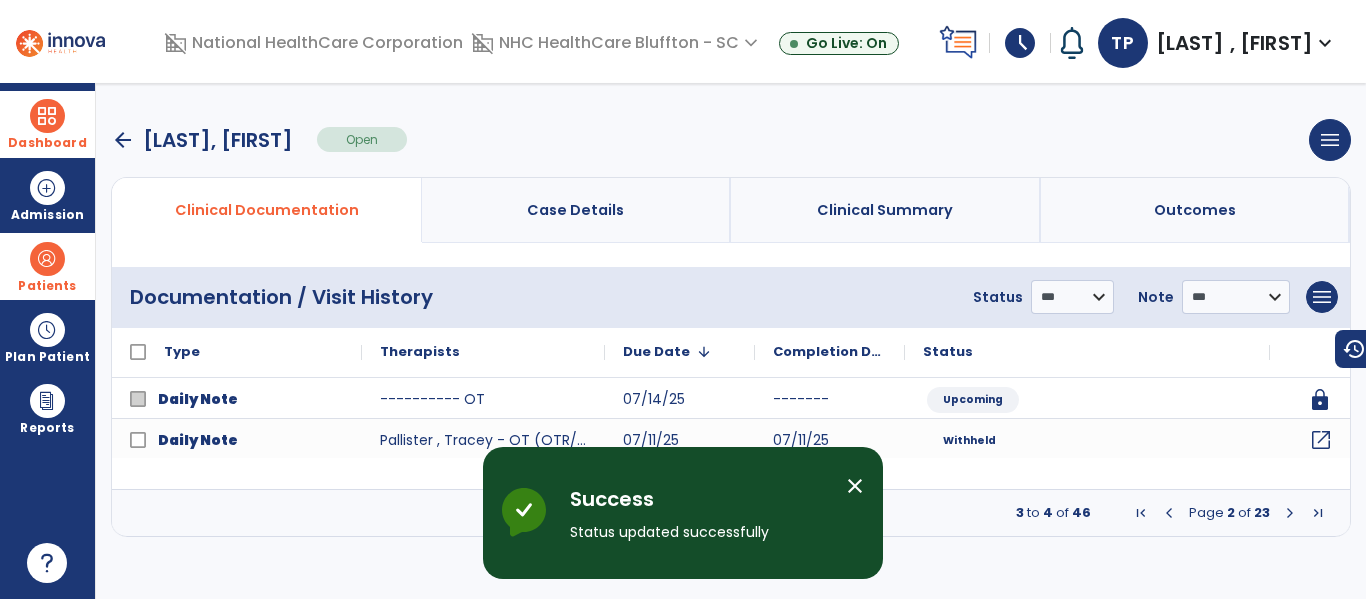 click on "close" at bounding box center (855, 486) 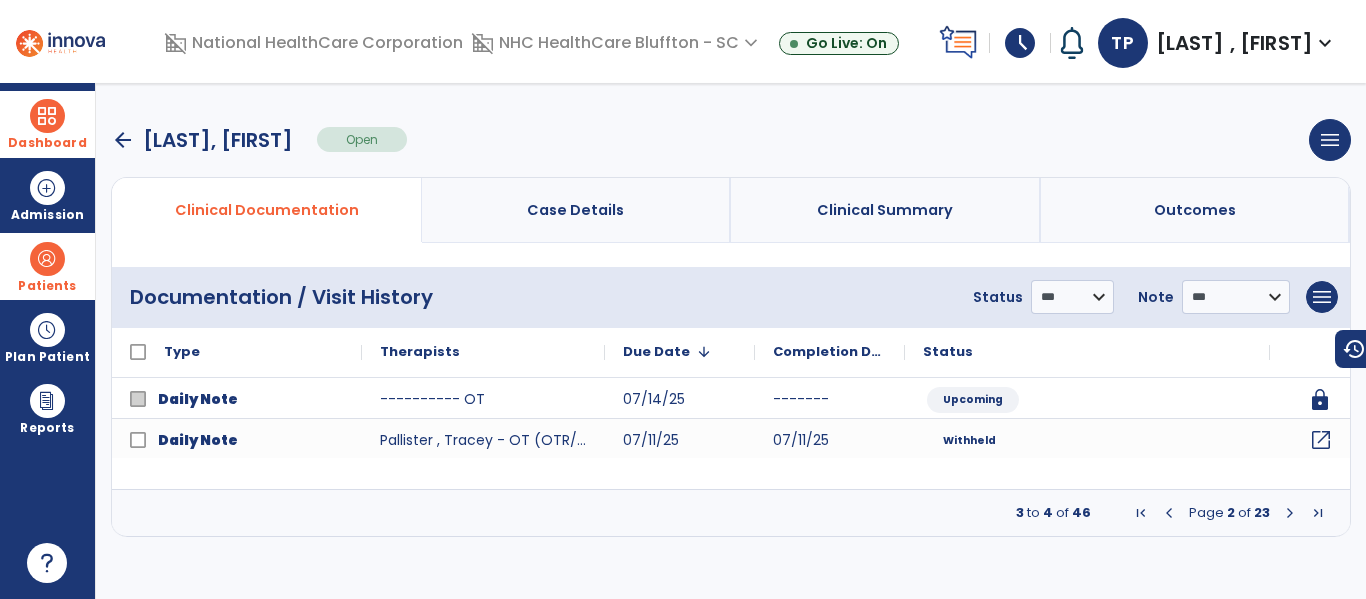 click on "schedule" at bounding box center (1020, 43) 